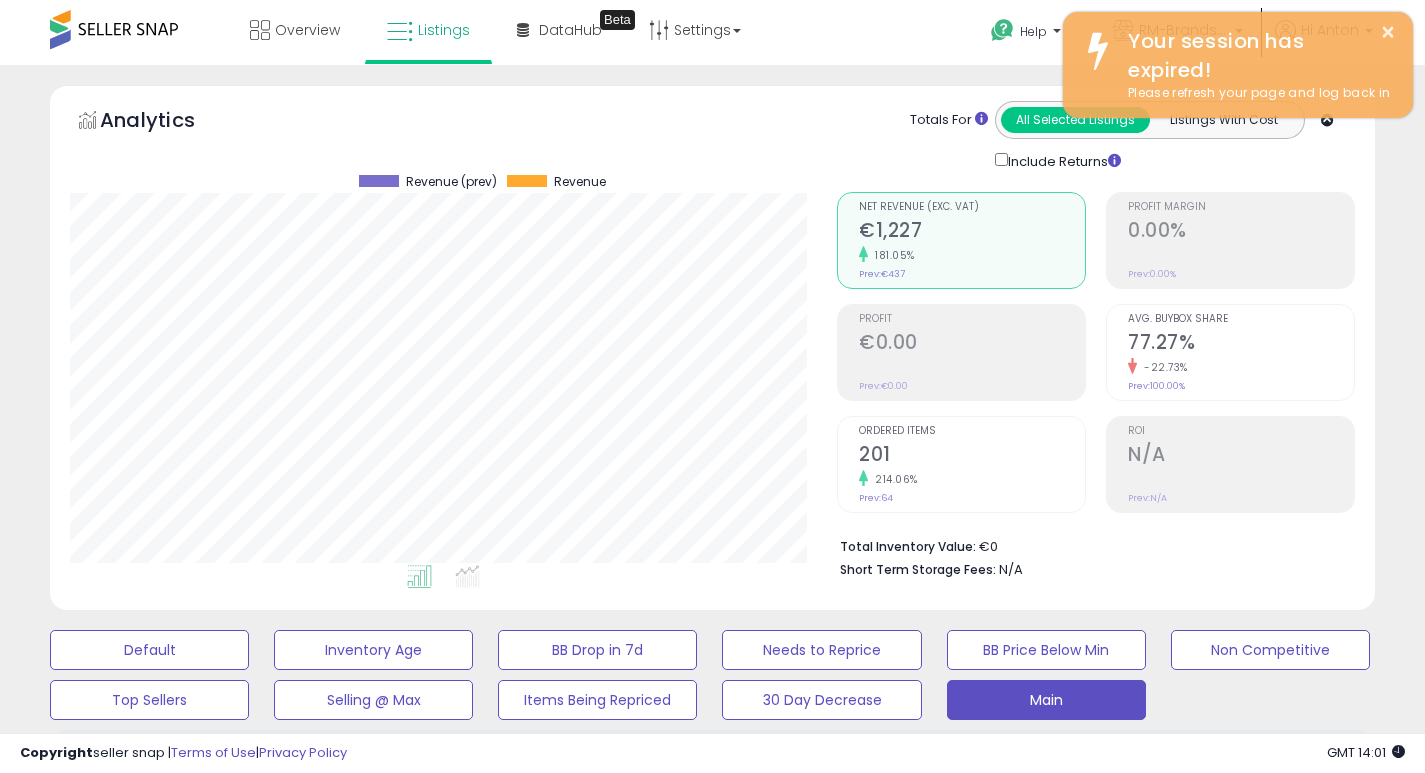 select on "**" 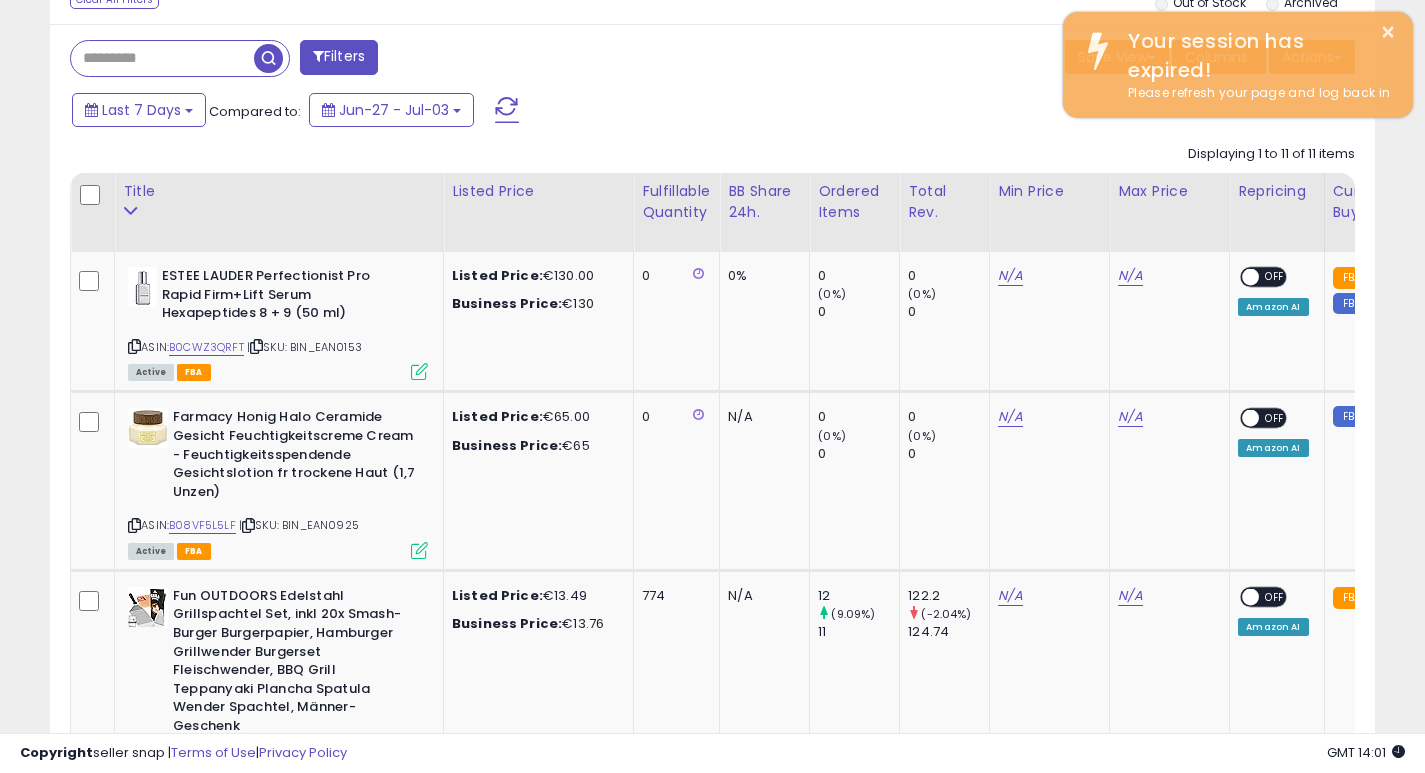 scroll, scrollTop: 798, scrollLeft: 0, axis: vertical 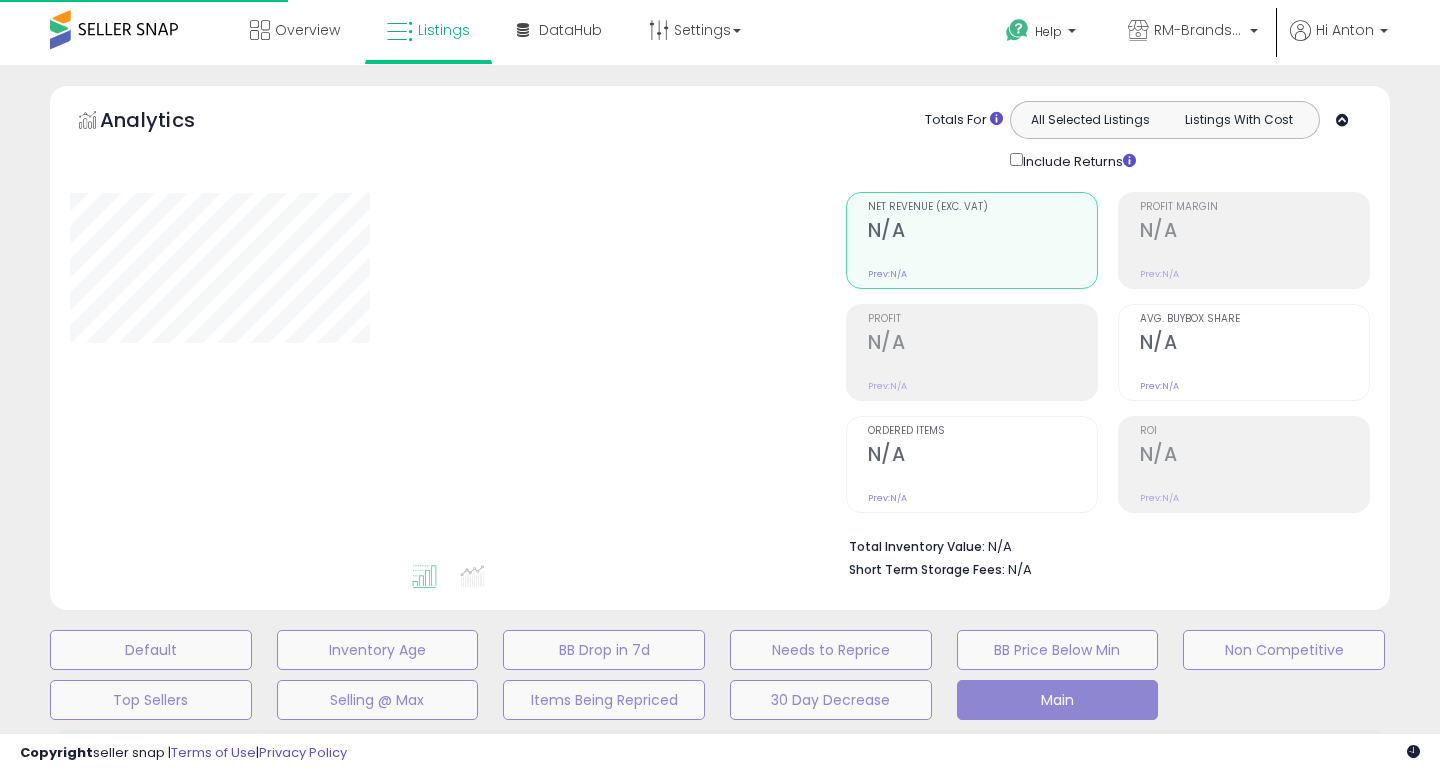 select on "**" 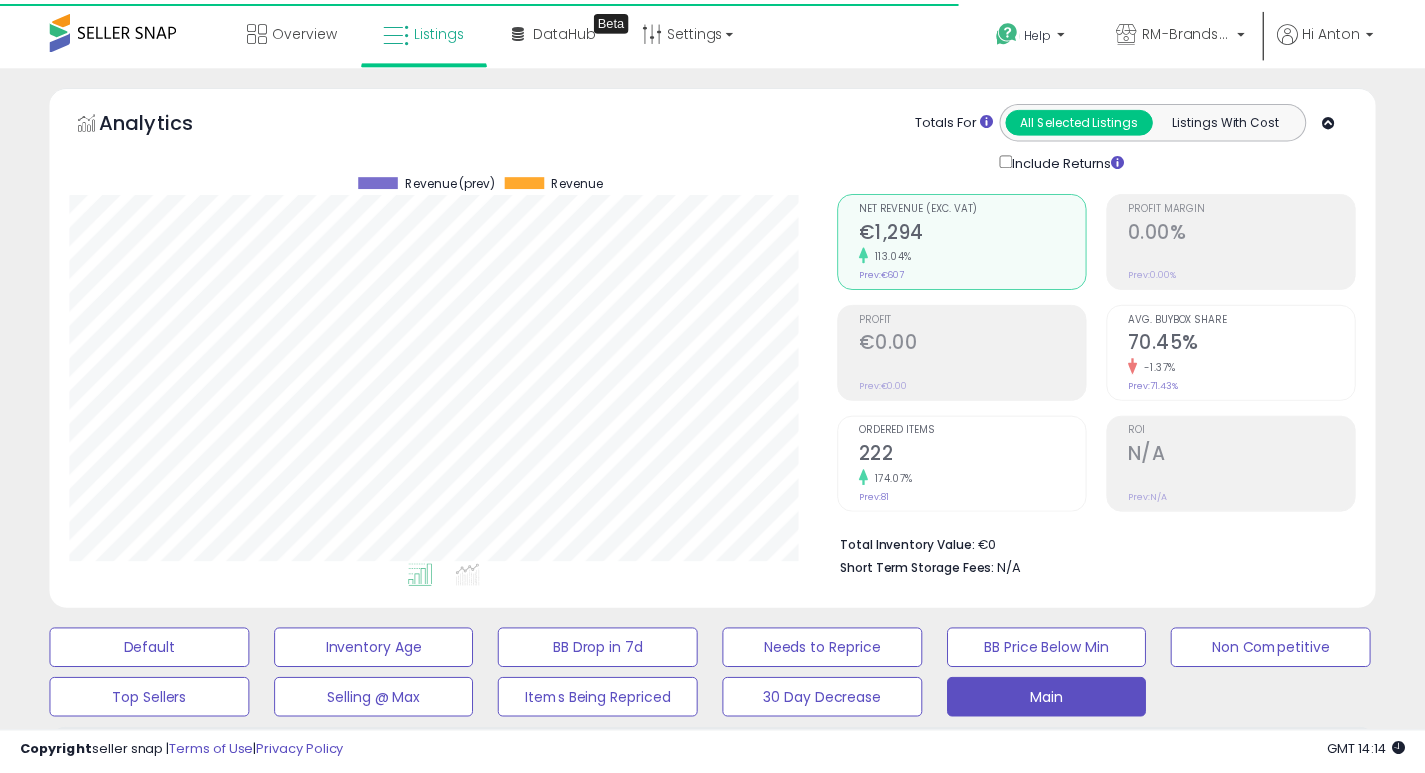 scroll, scrollTop: 0, scrollLeft: 0, axis: both 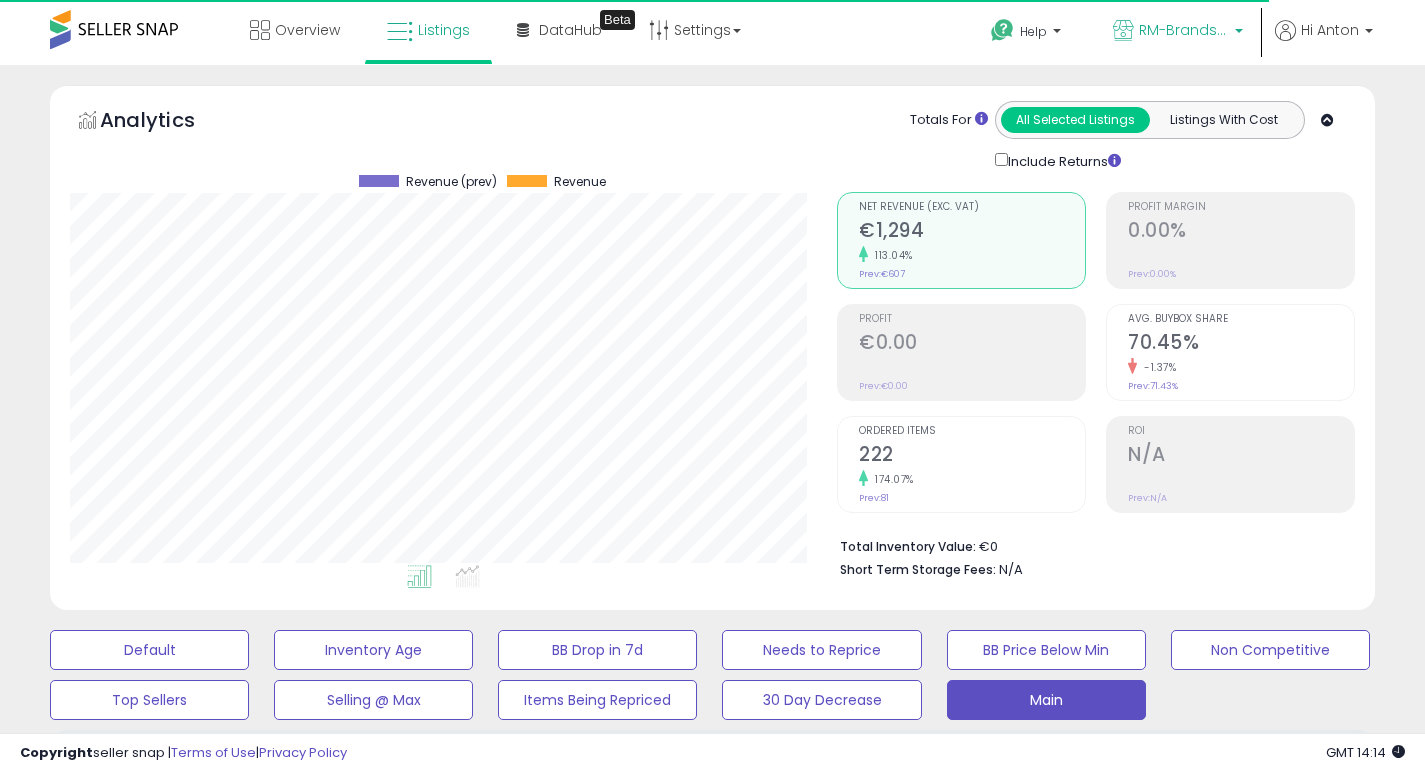 click on "RM-Brands (DE)" at bounding box center (1178, 32) 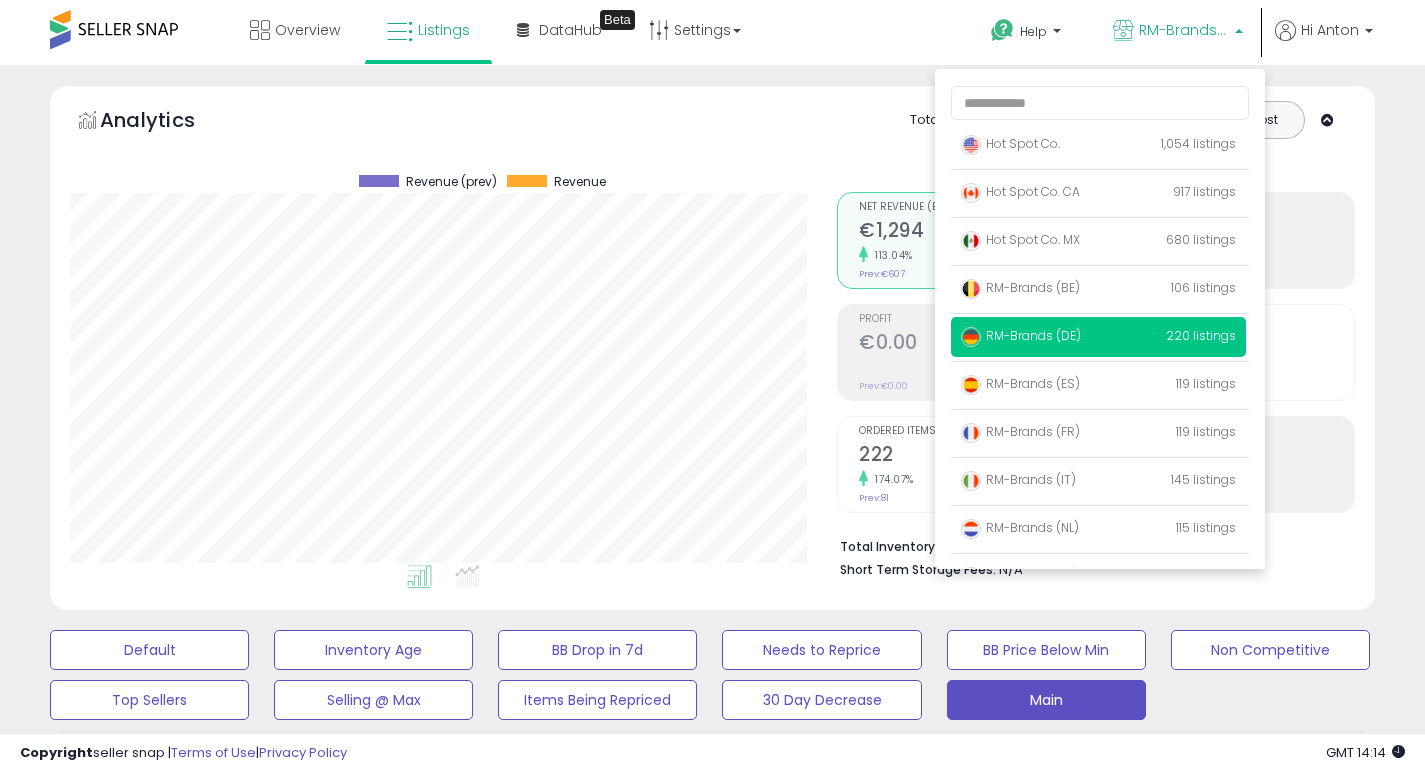 click on "Retrieving graph data..
Revenue (prev)
Revenue" at bounding box center (438, 377) 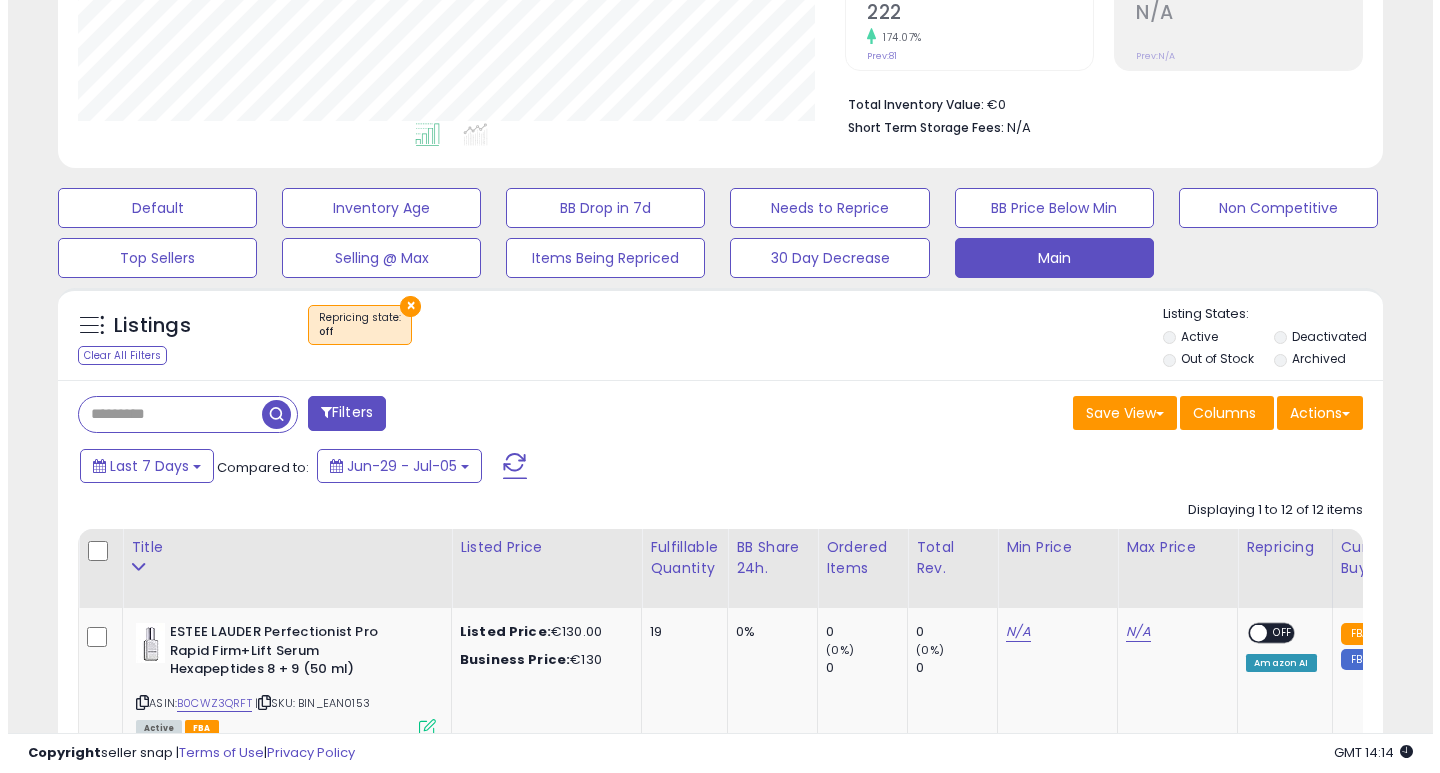 scroll, scrollTop: 447, scrollLeft: 0, axis: vertical 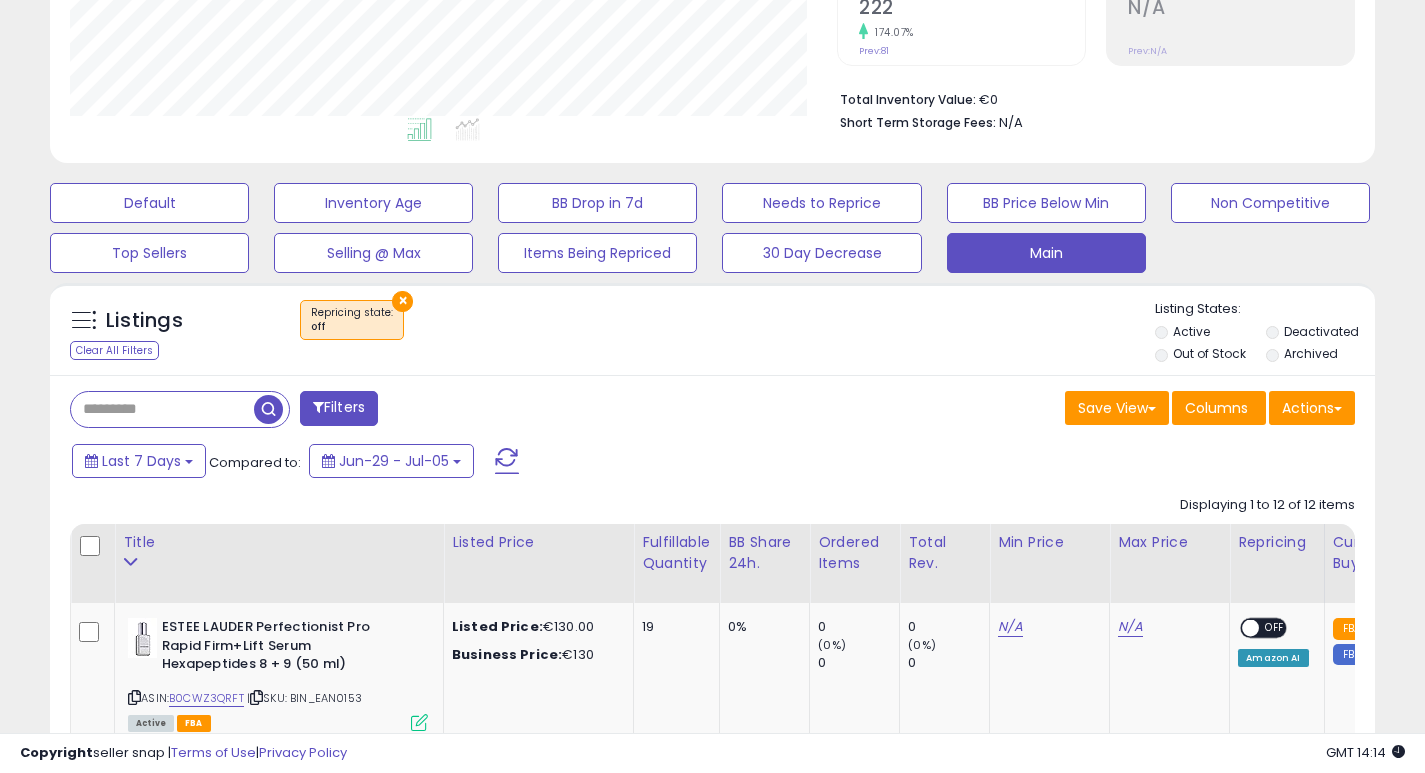 click on "×" at bounding box center (402, 301) 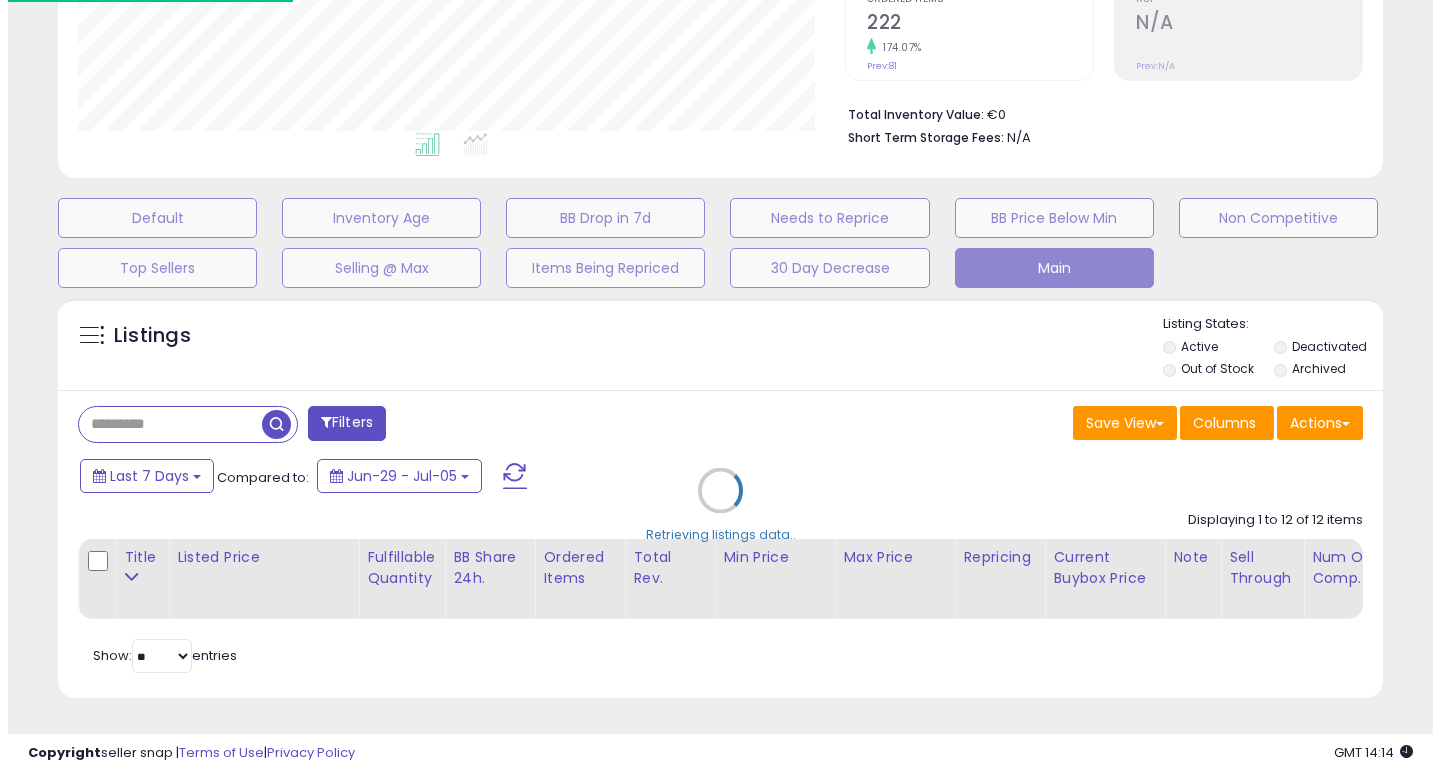 scroll, scrollTop: 999590, scrollLeft: 999224, axis: both 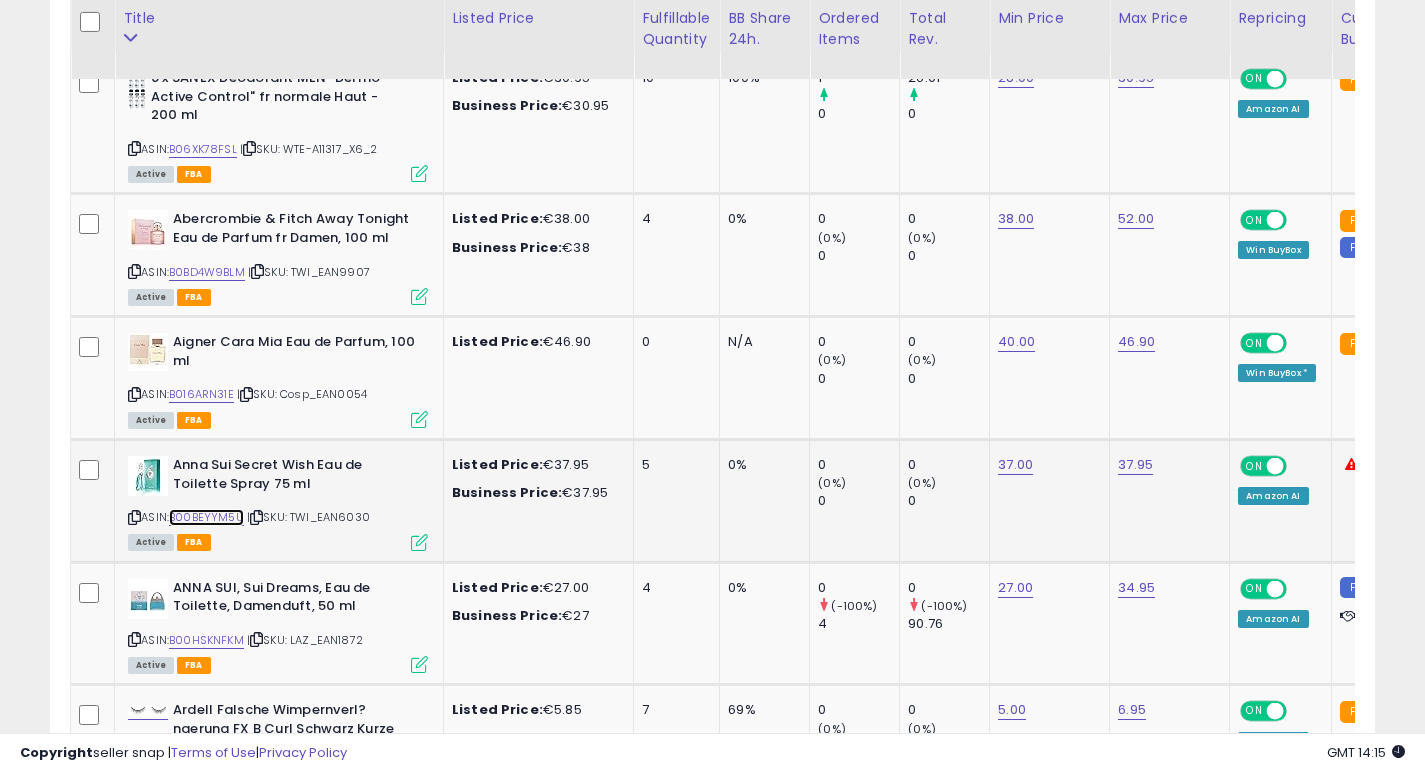 click on "Anna Sui Secret Wish Eau de Toilette Spray 75 ml  ASIN:  B00BEYYM5U    |   SKU: TWI_EAN6030 Active FBA" 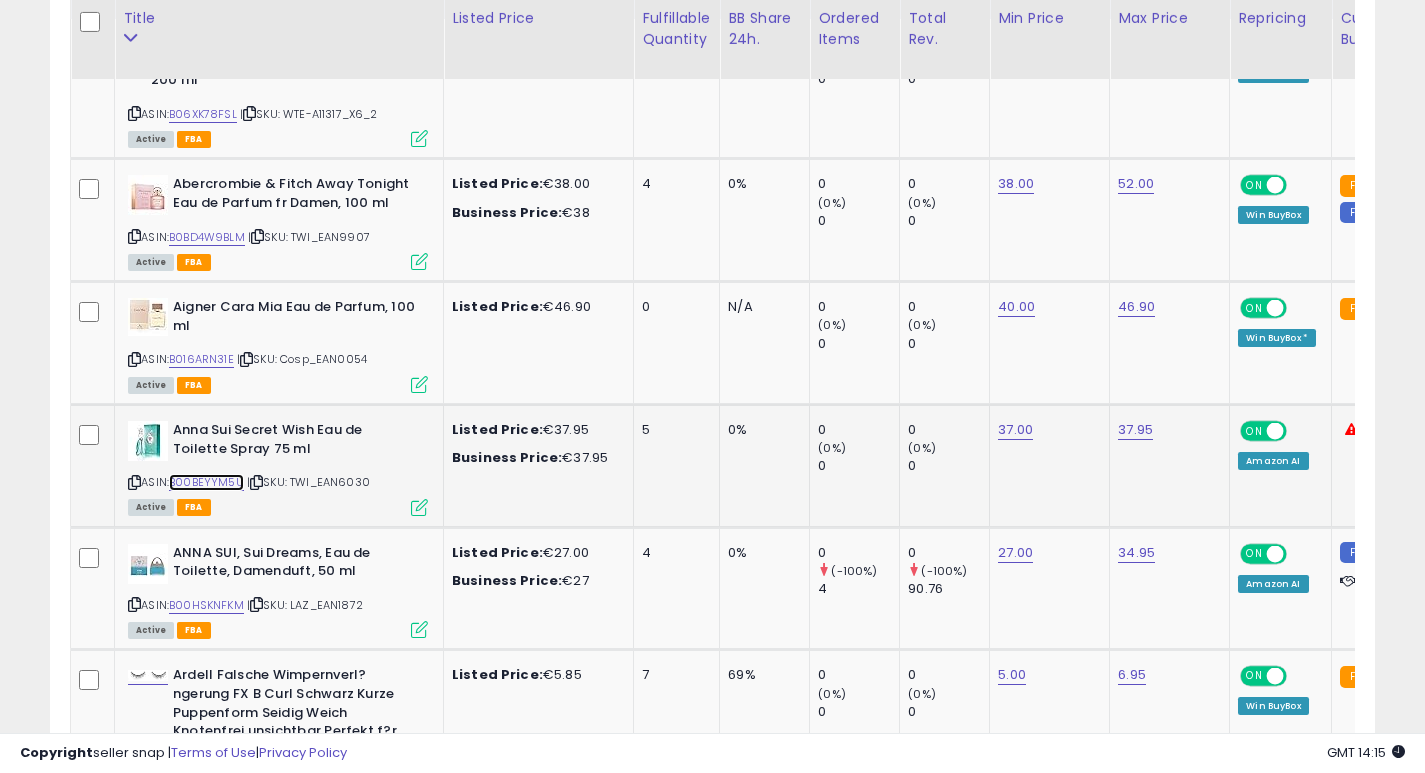 click on "B00BEYYM5U" at bounding box center [206, 482] 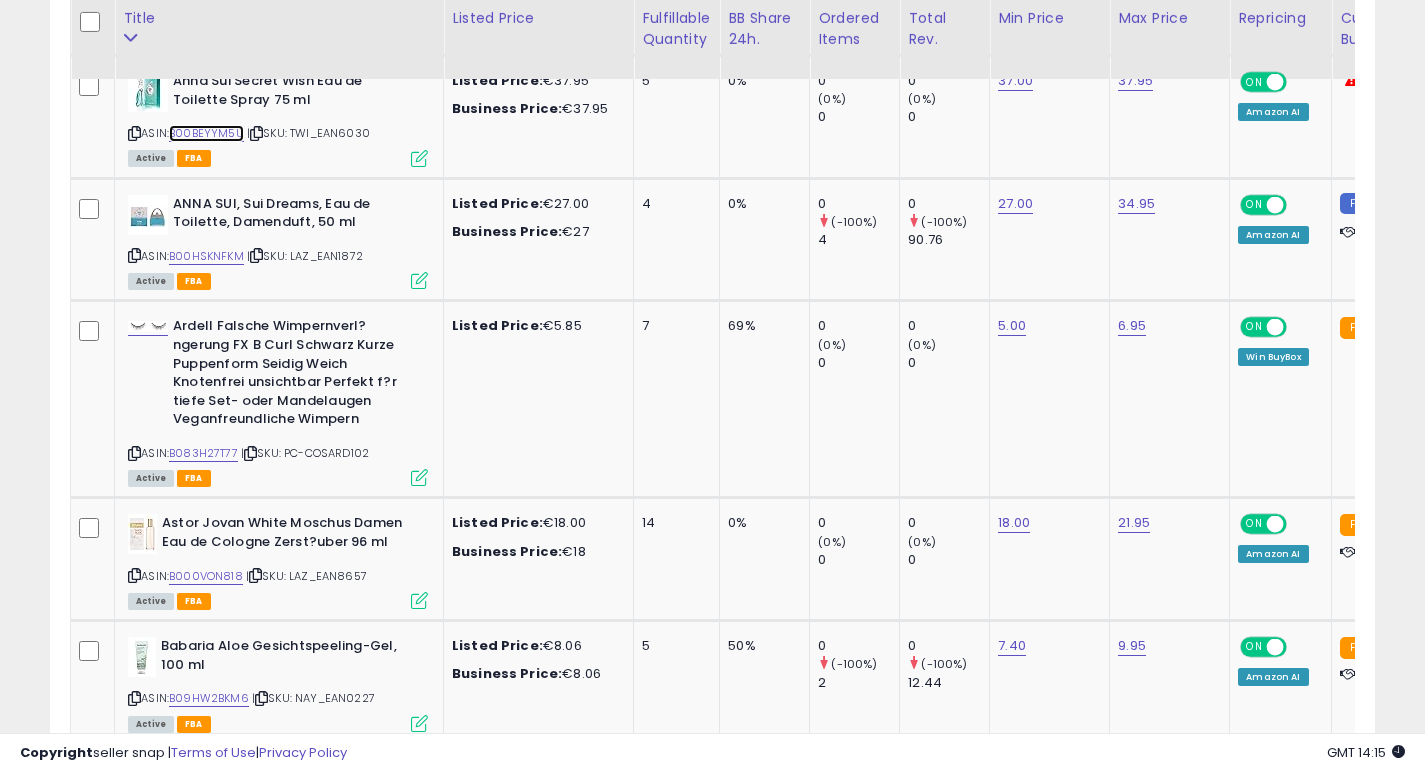 scroll, scrollTop: 1447, scrollLeft: 0, axis: vertical 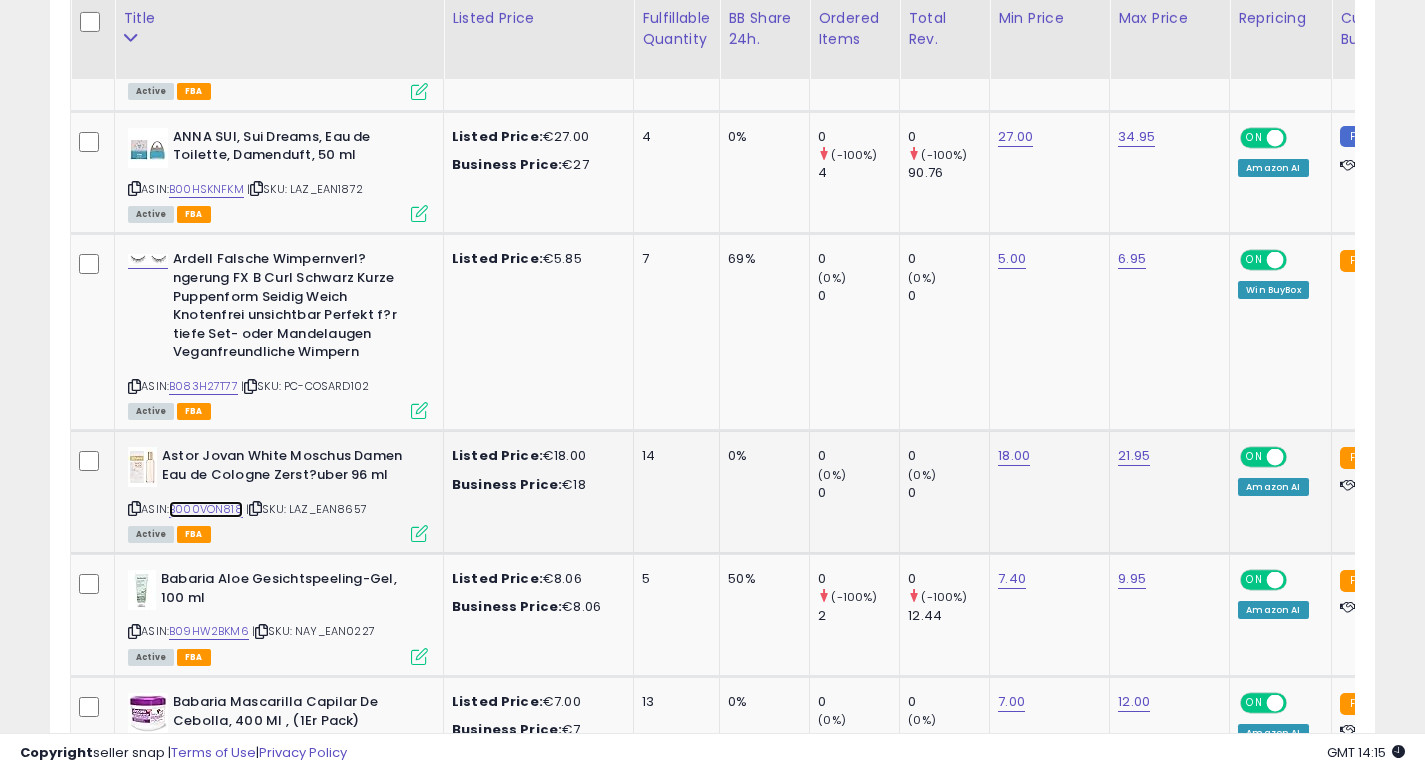 click on "B000VON818" at bounding box center (206, 509) 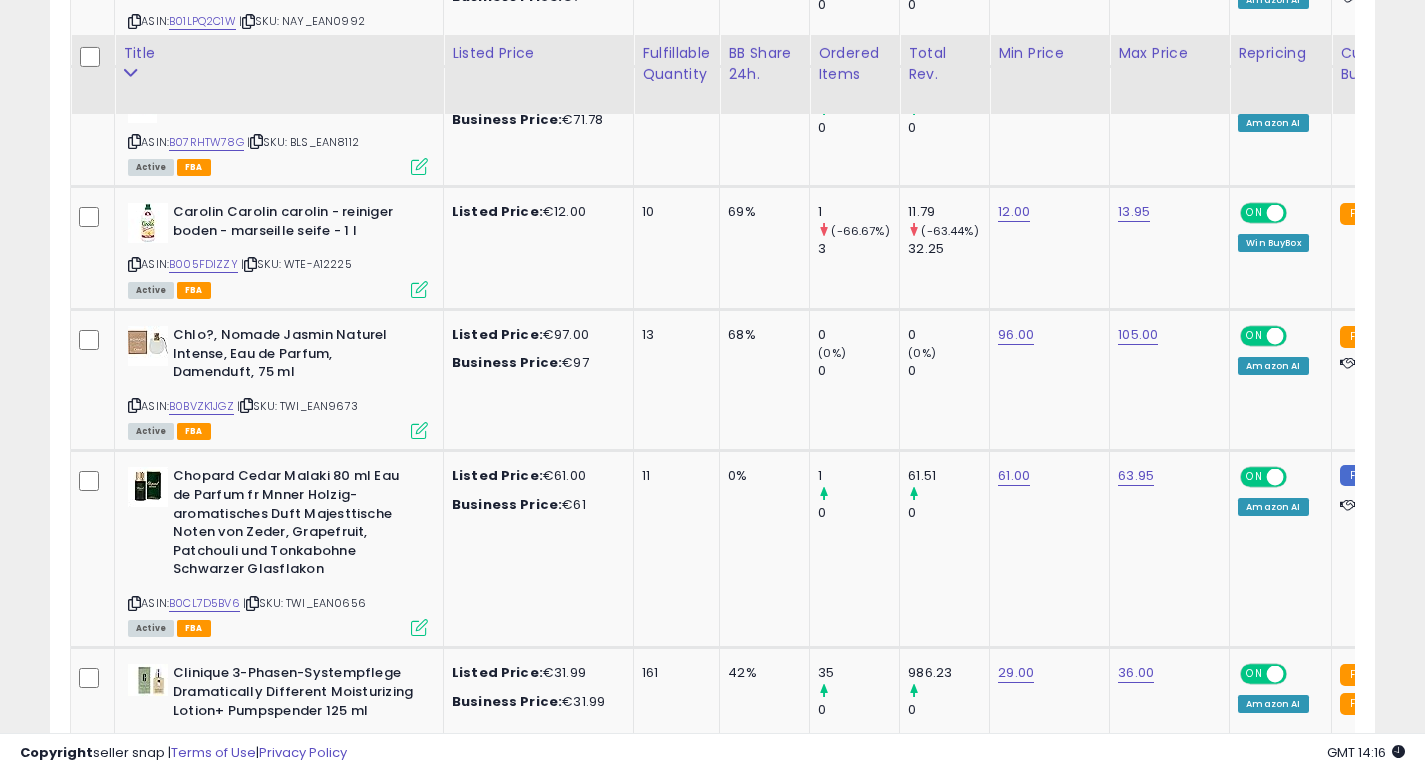 scroll, scrollTop: 2217, scrollLeft: 0, axis: vertical 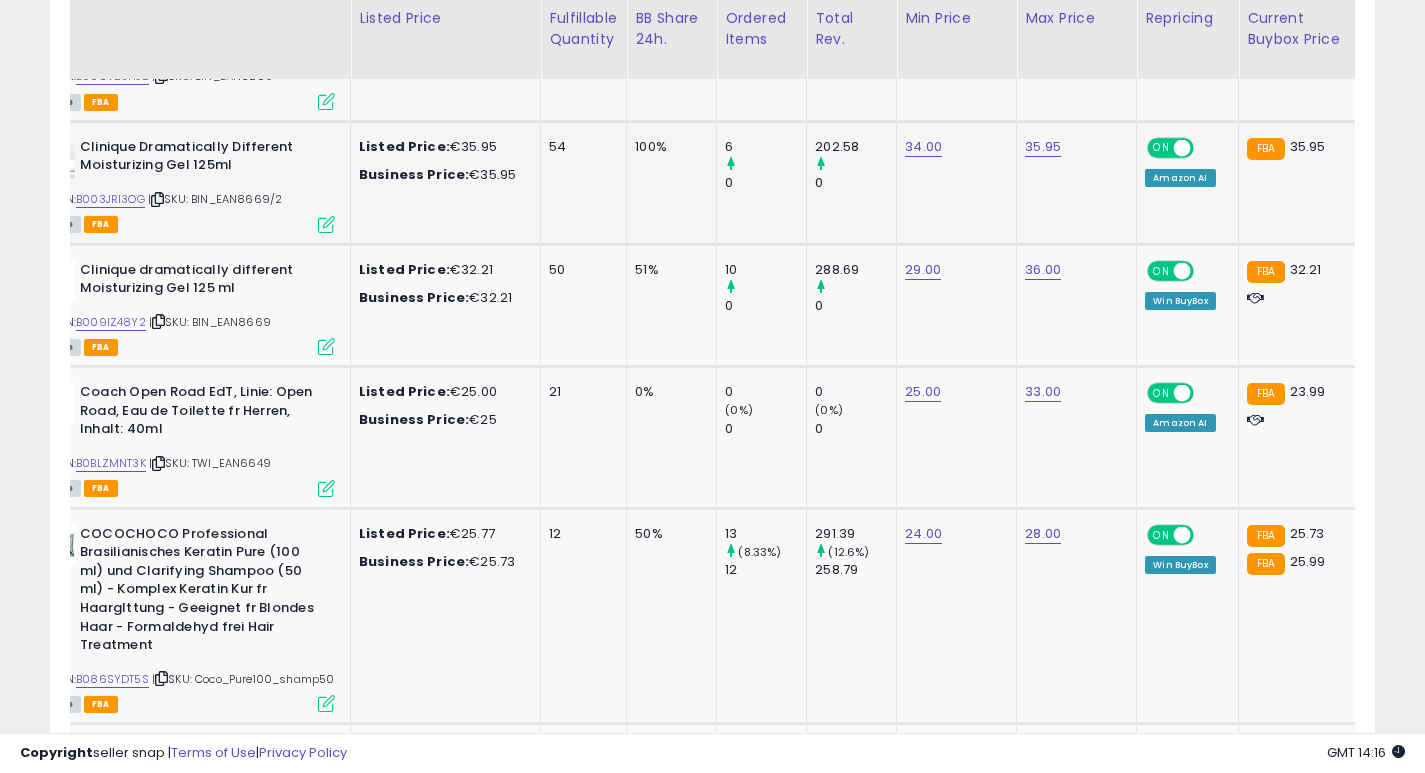 click on "12" 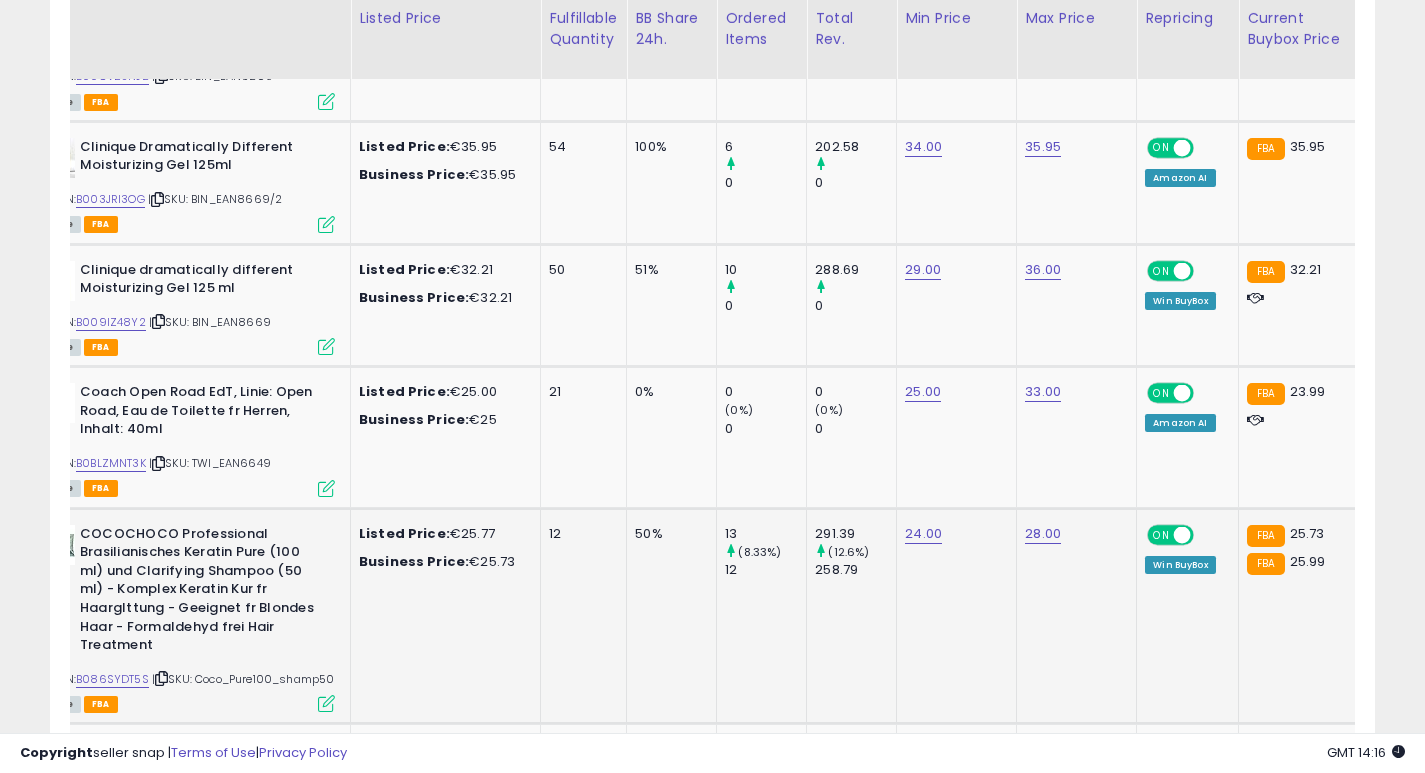 scroll, scrollTop: 0, scrollLeft: 0, axis: both 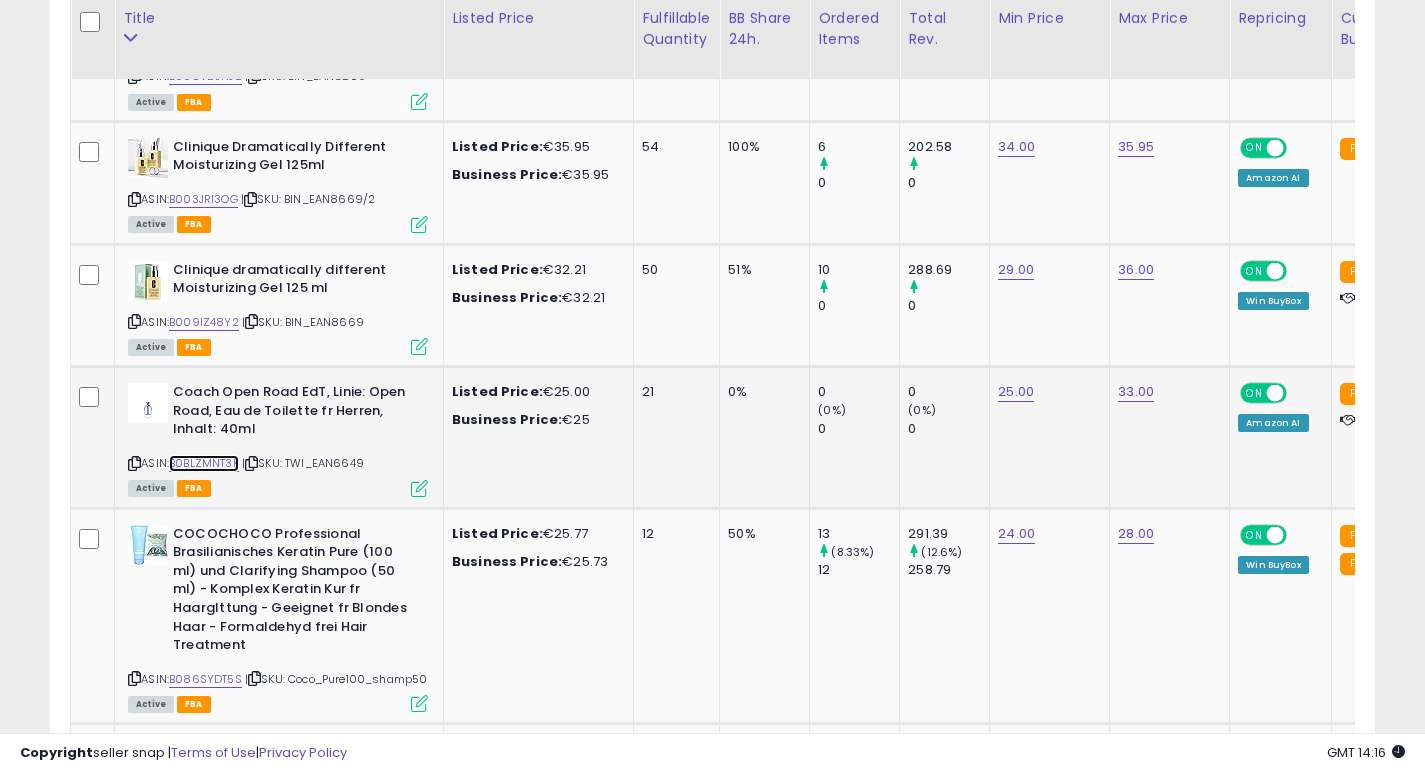 click on "B0BLZMNT3K" at bounding box center (204, 463) 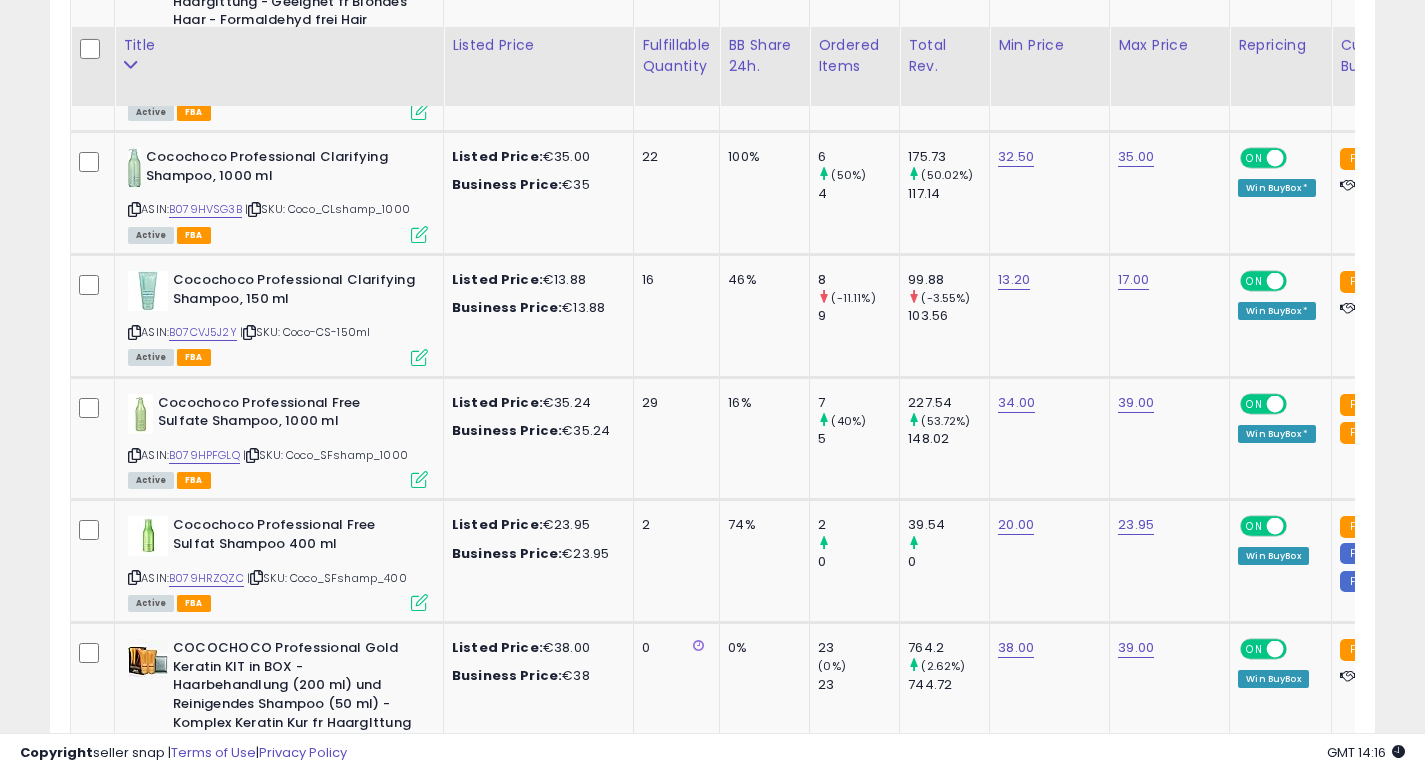 scroll, scrollTop: 3751, scrollLeft: 0, axis: vertical 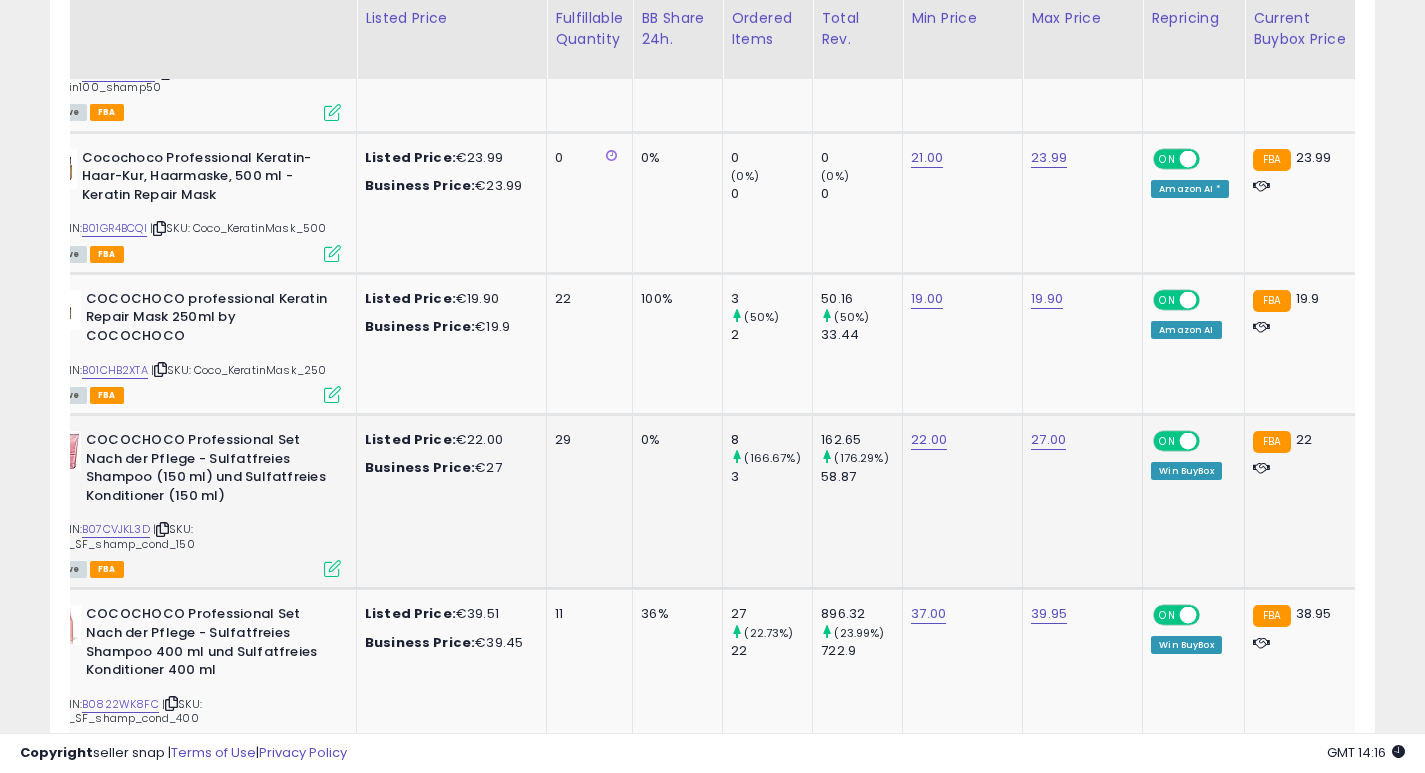 click on "29" 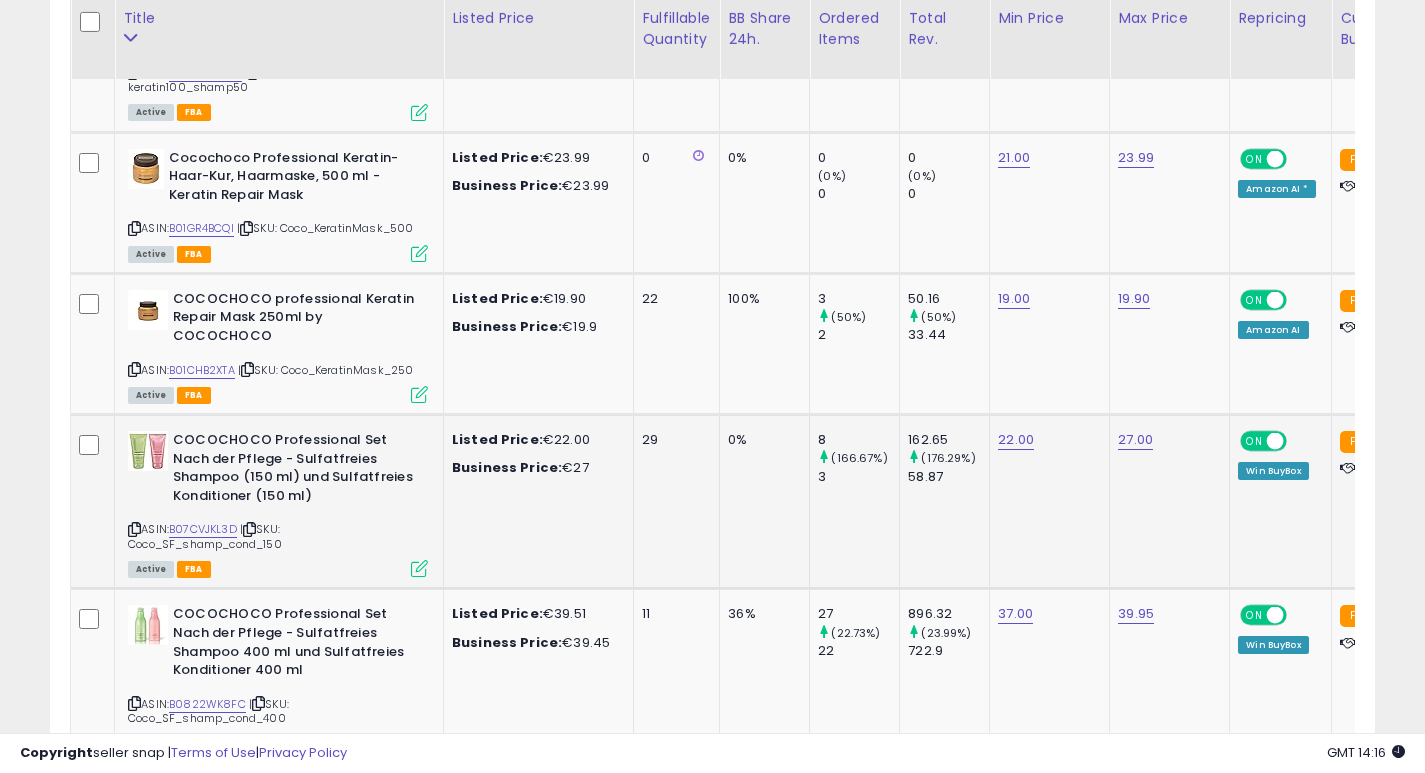 click on "Listed Price:  €22.00 Business Price:  €27" 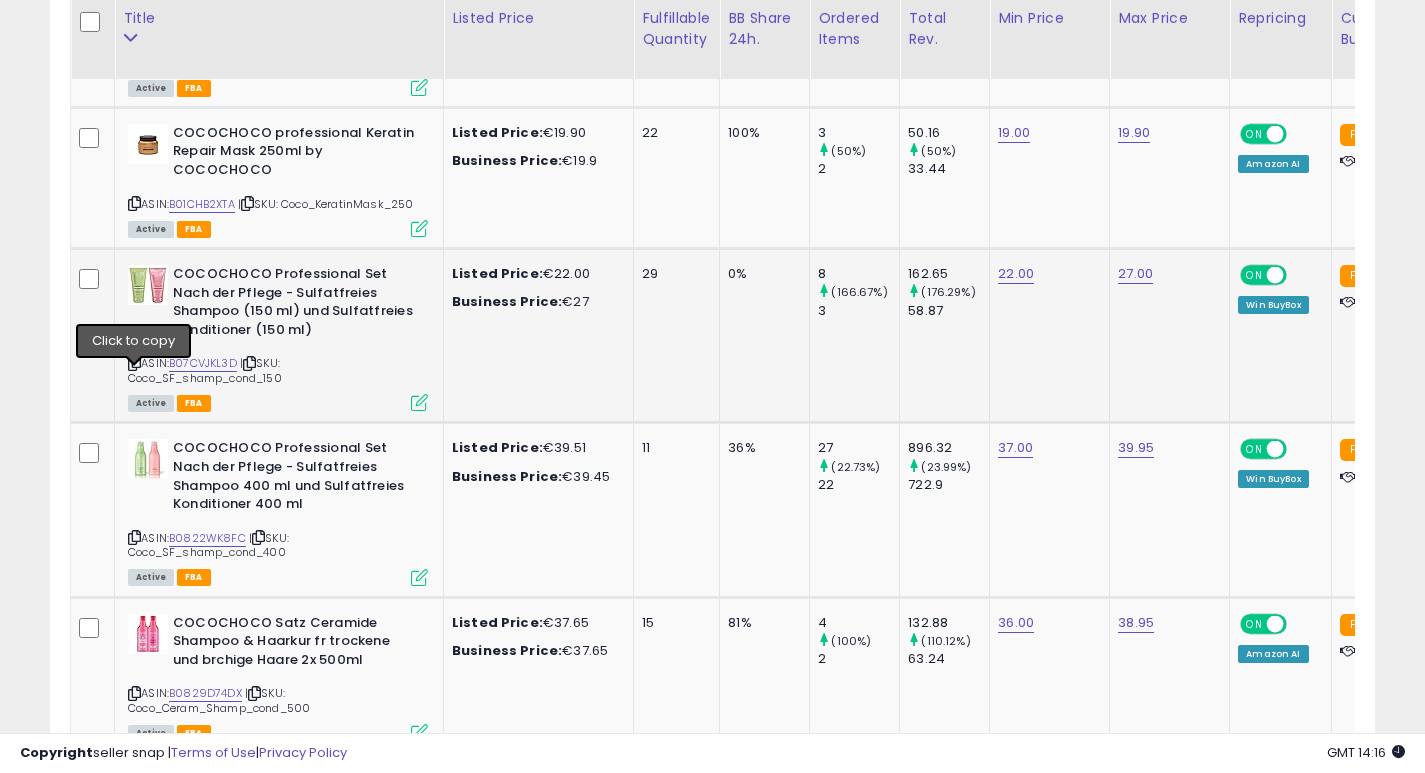 click at bounding box center [134, 363] 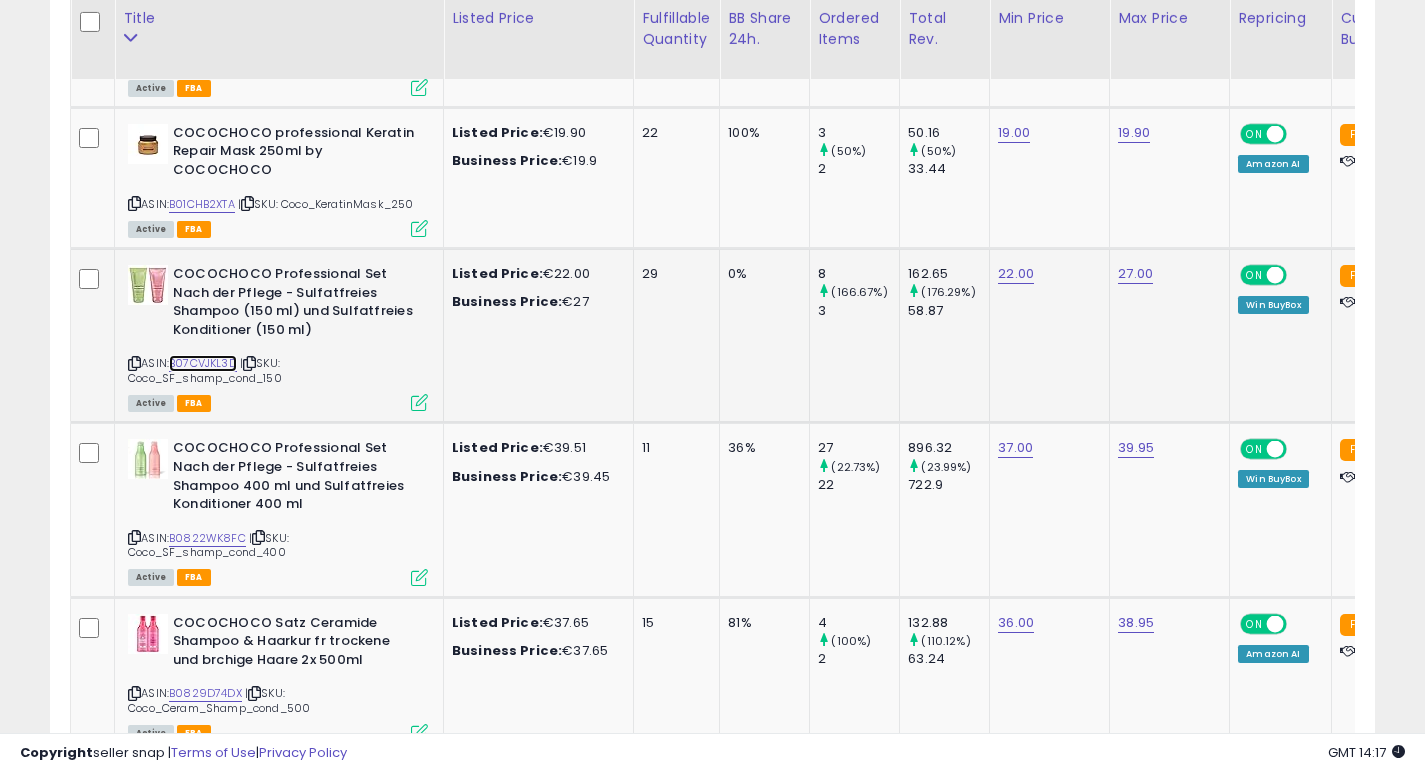 click on "B07CVJKL3D" at bounding box center (203, 363) 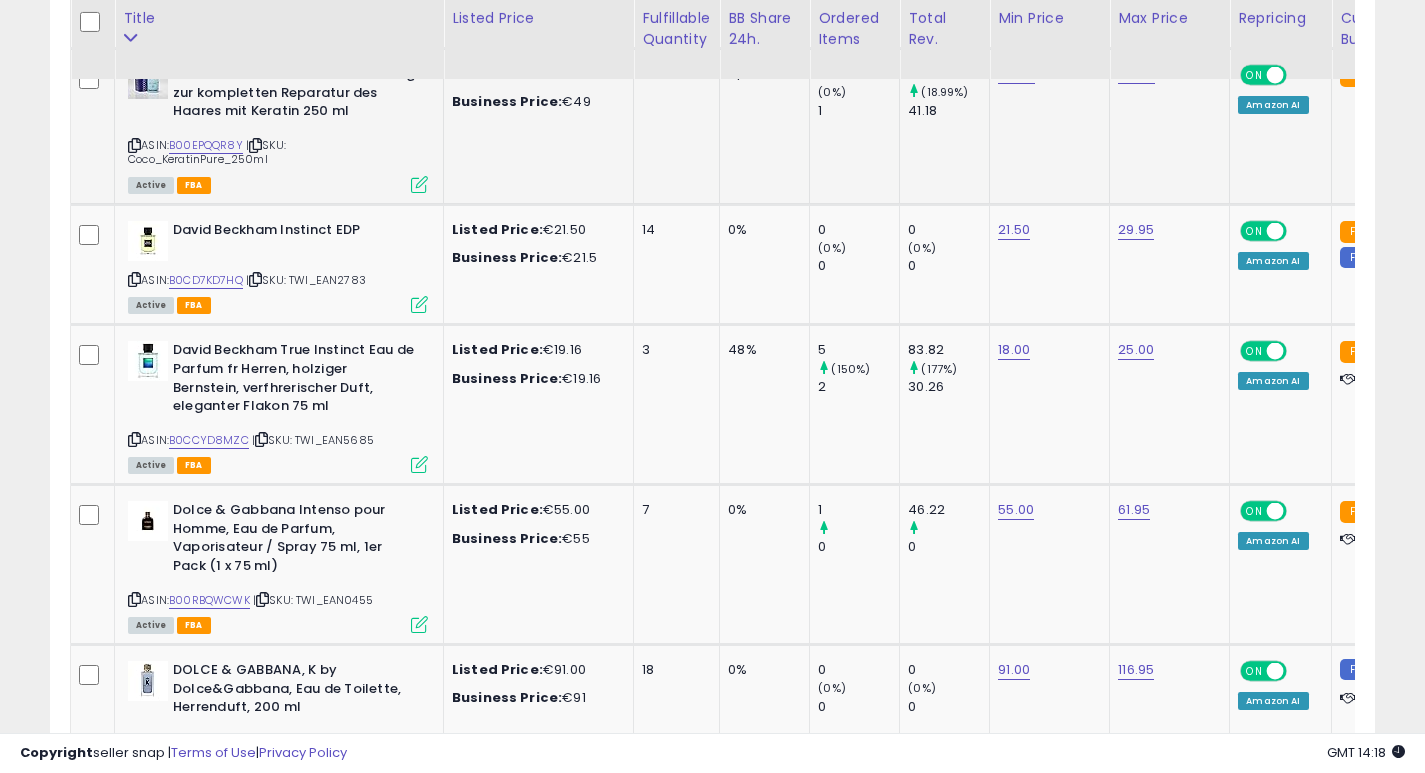 scroll, scrollTop: 5470, scrollLeft: 0, axis: vertical 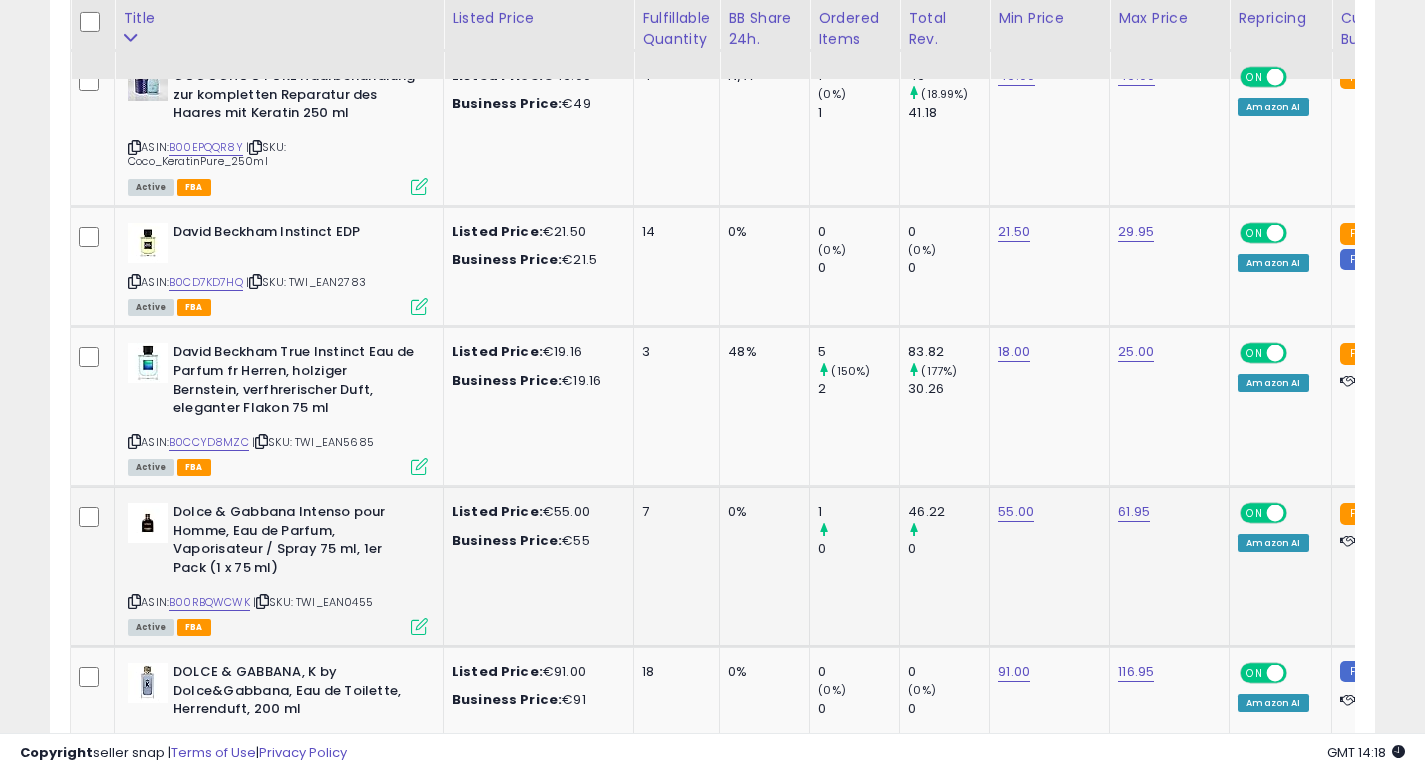 click on "1        0" 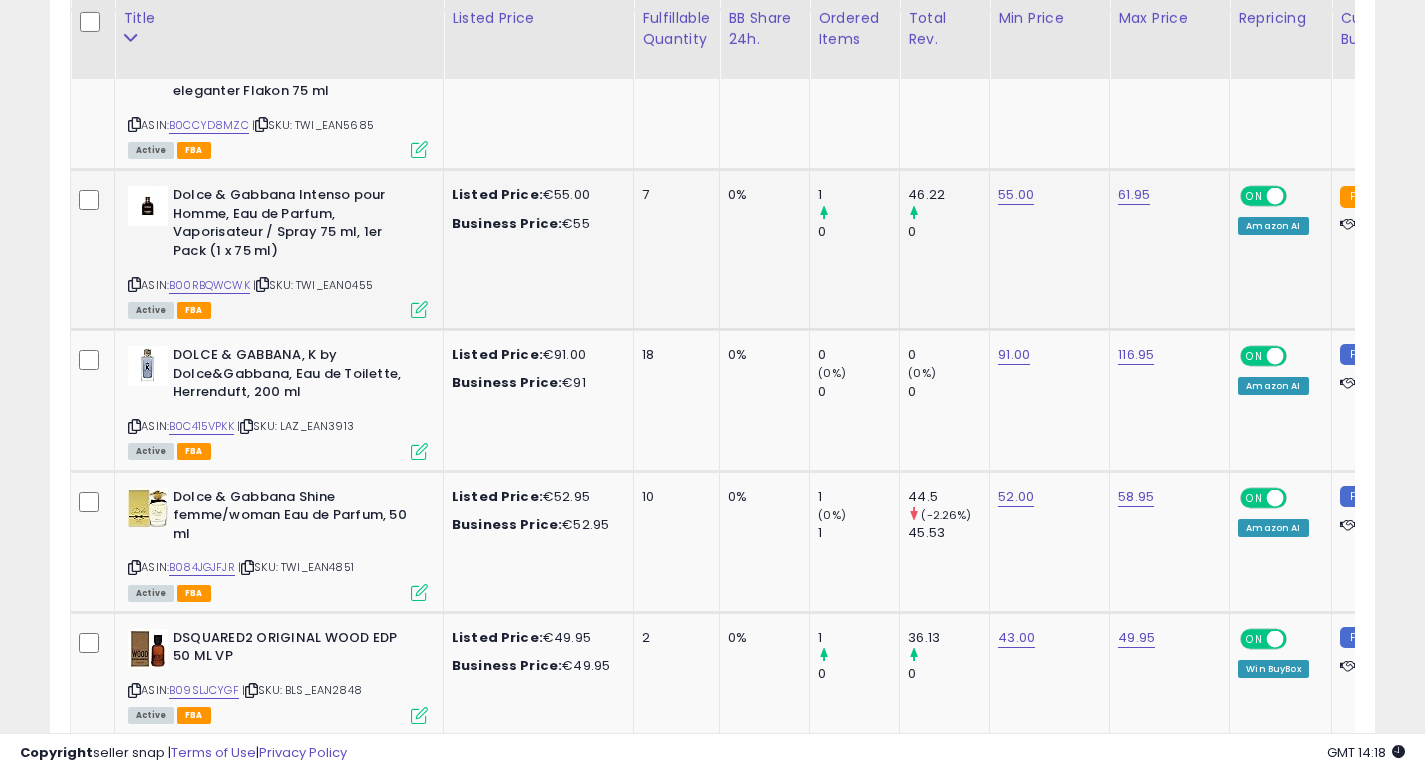 scroll, scrollTop: 5810, scrollLeft: 0, axis: vertical 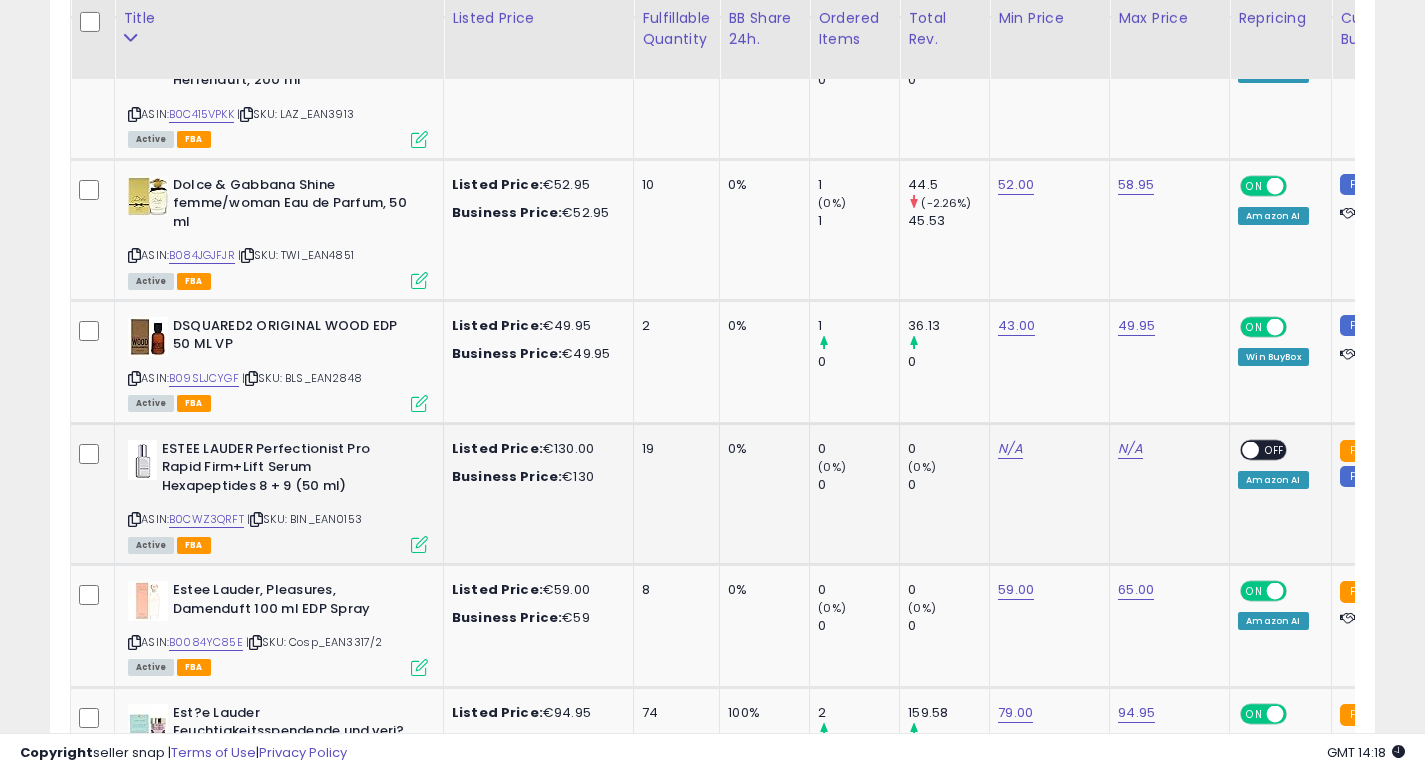 click at bounding box center [134, 519] 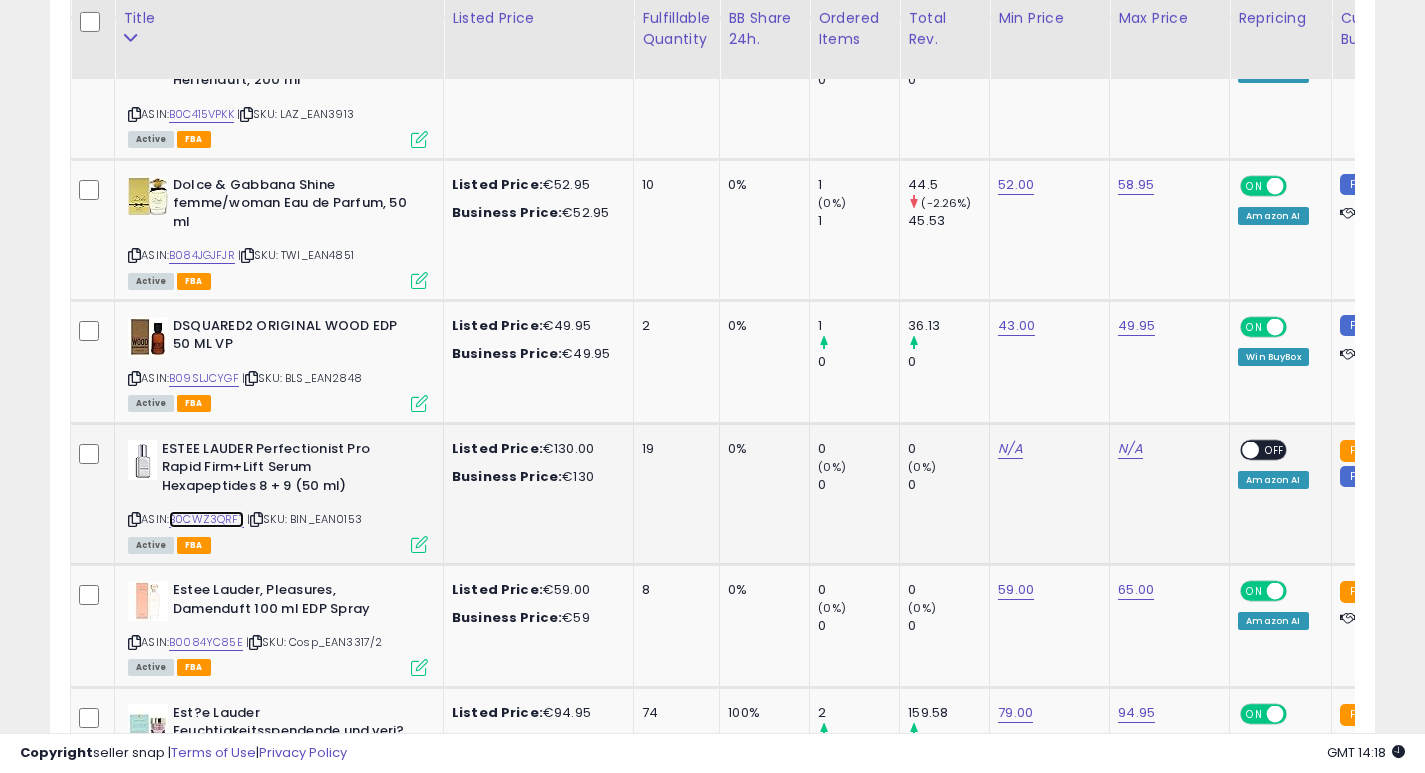 click on "B0CWZ3QRFT" at bounding box center (206, 519) 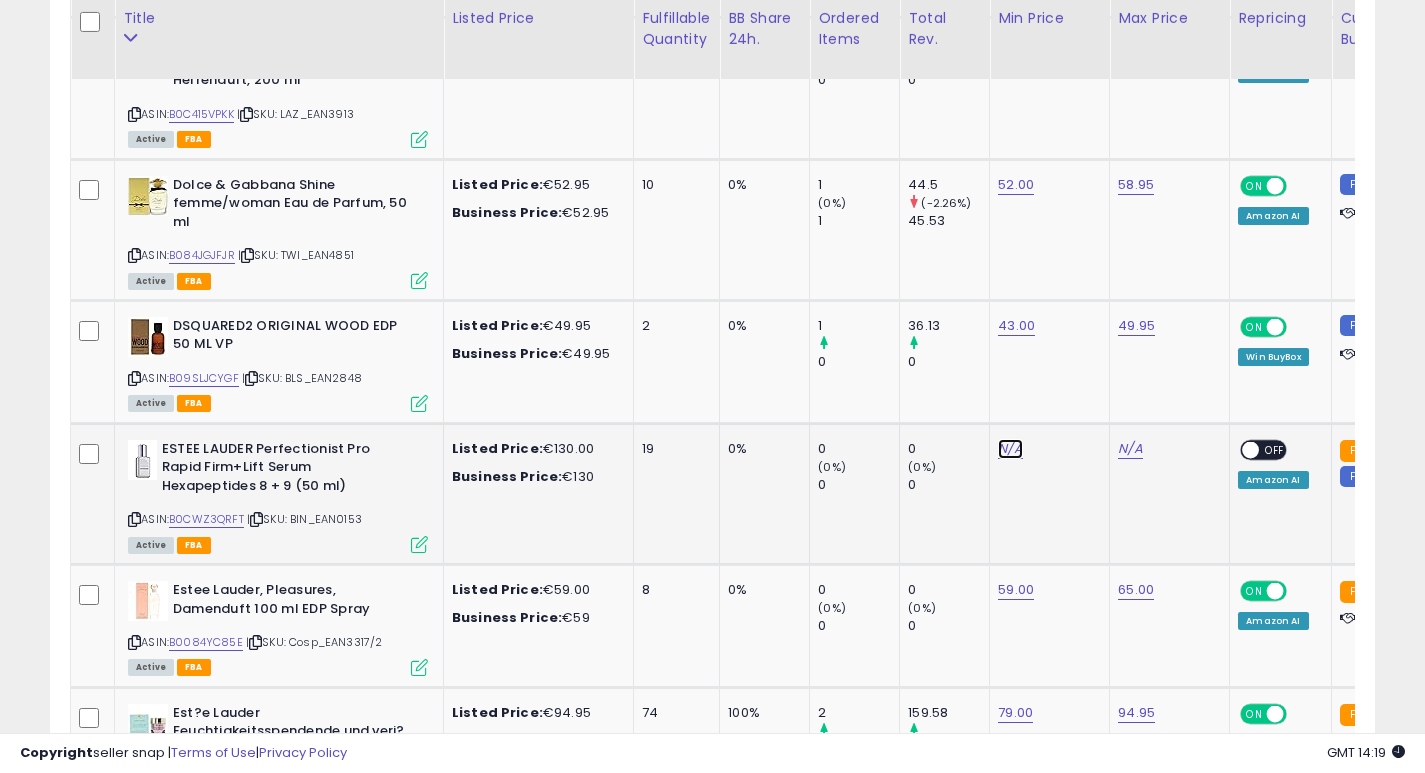 click on "N/A" at bounding box center (1010, 449) 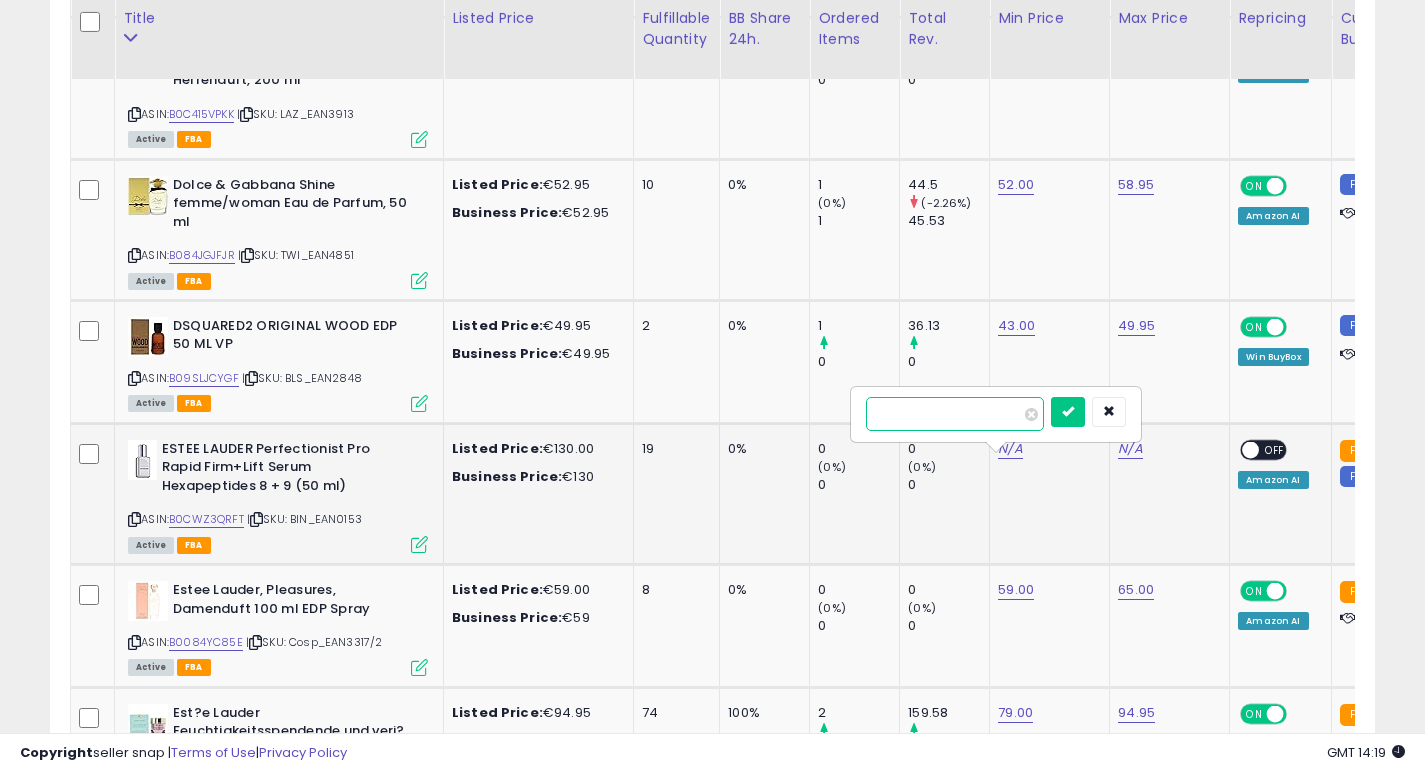 type on "***" 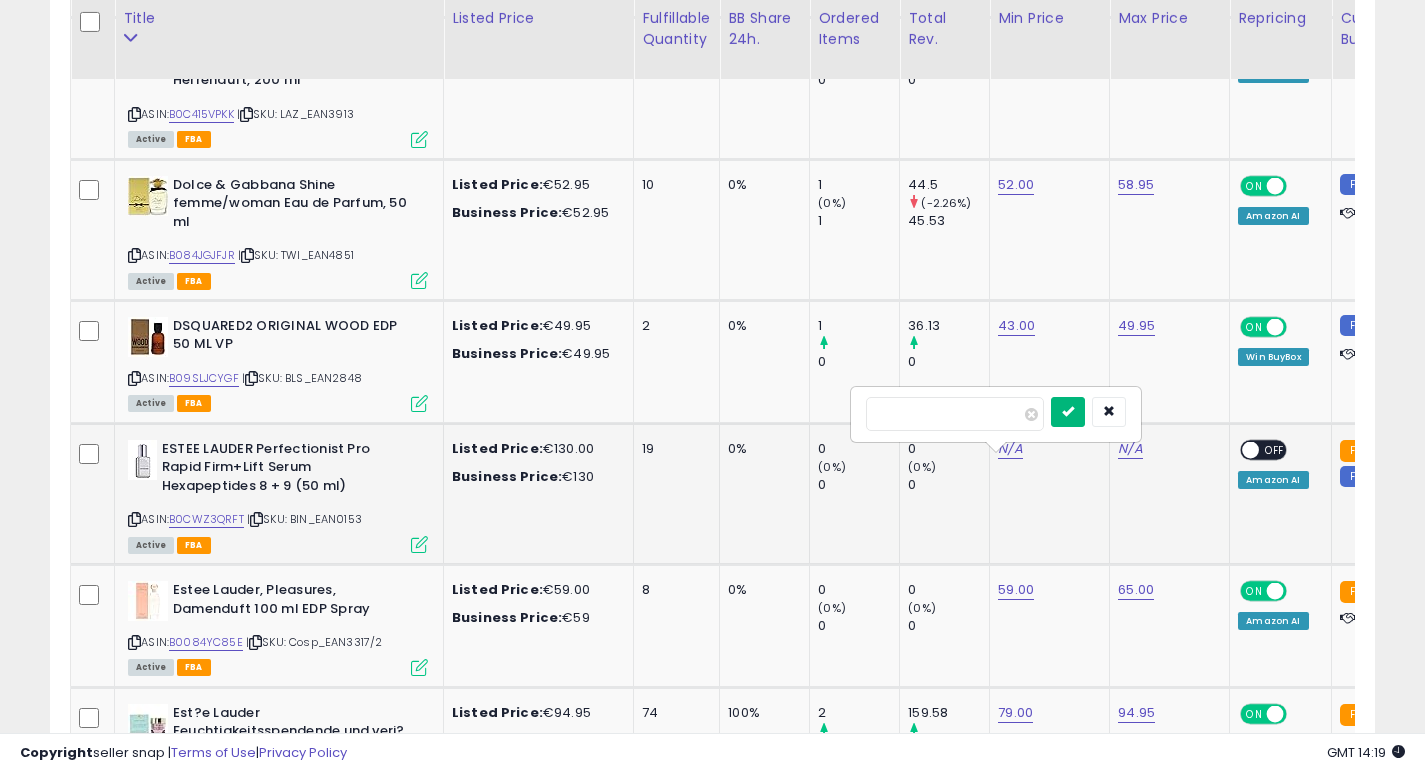 click at bounding box center [1068, 412] 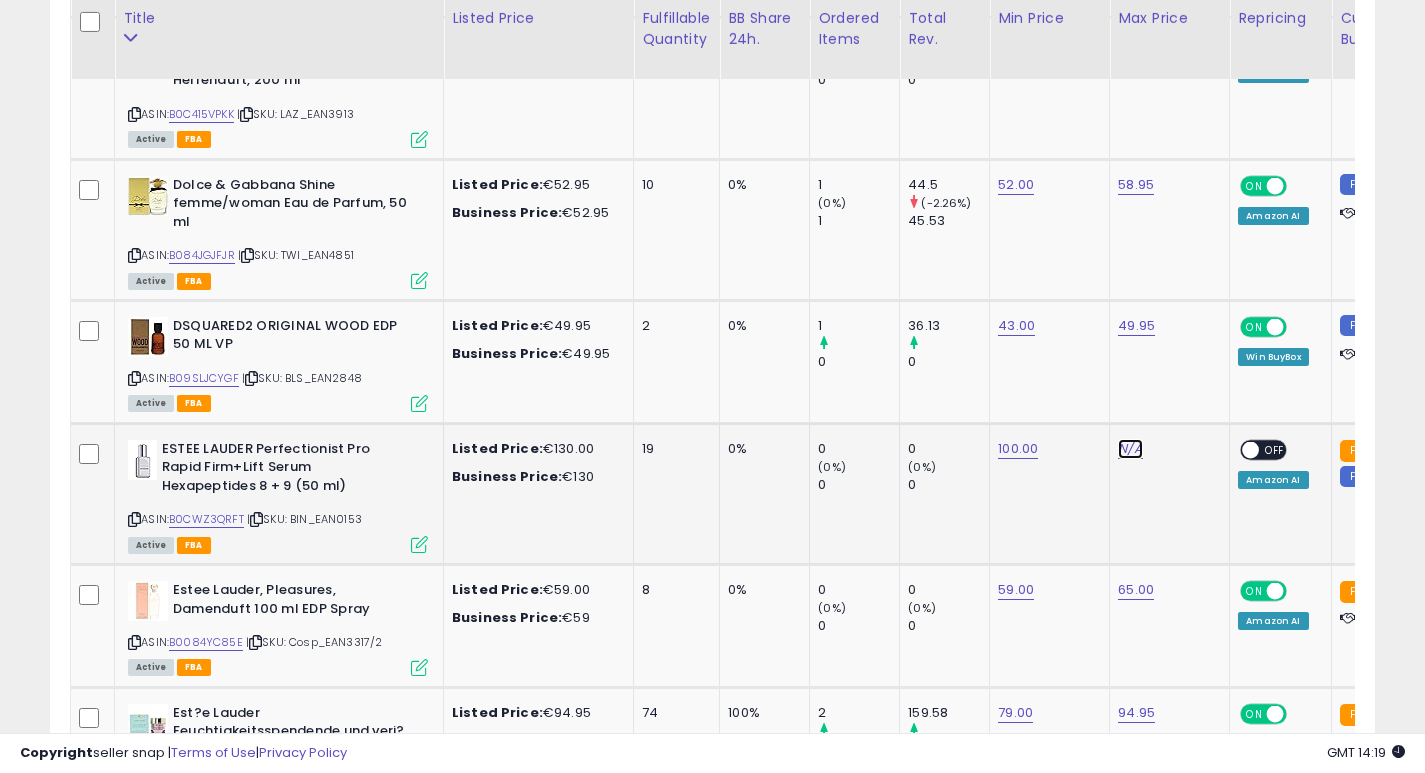 click on "N/A" at bounding box center (1130, 449) 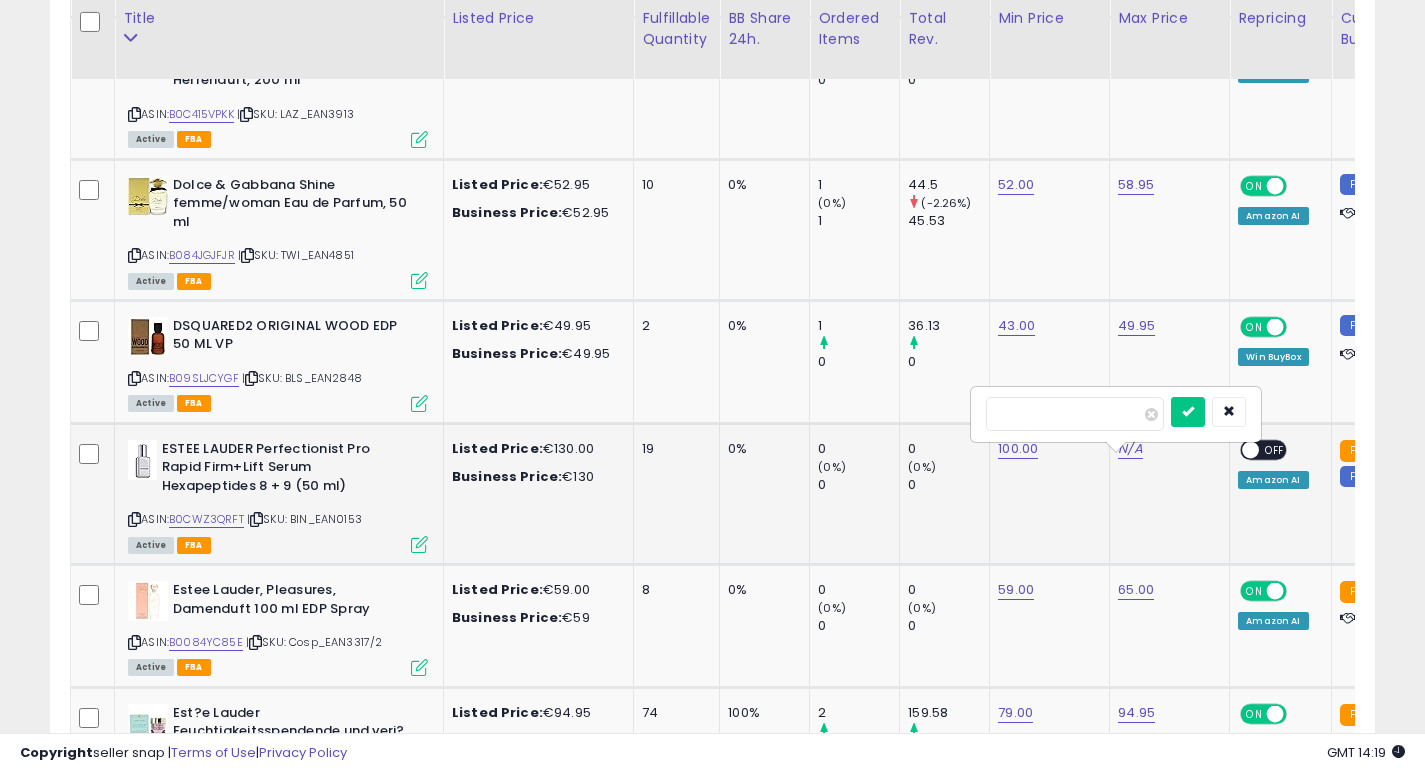 type on "******" 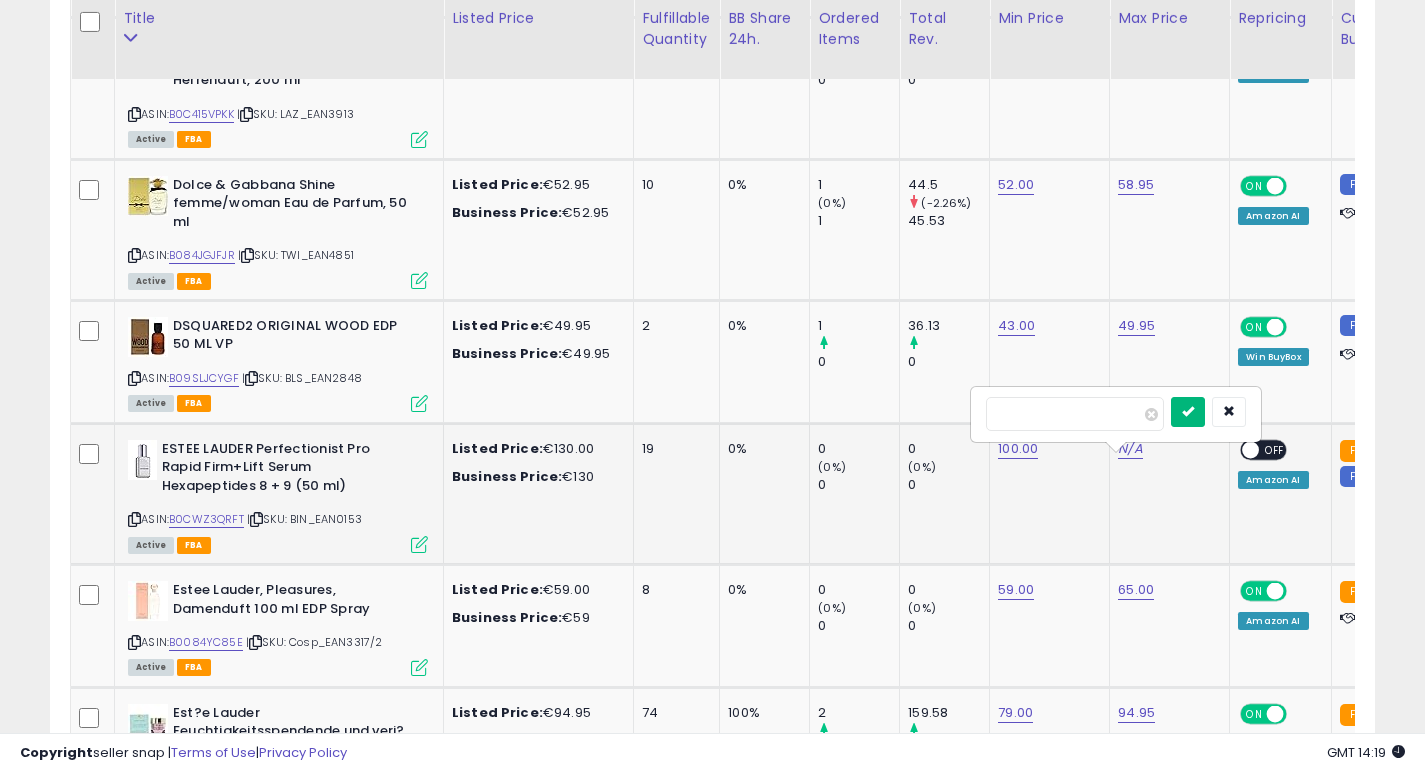 click at bounding box center [1188, 411] 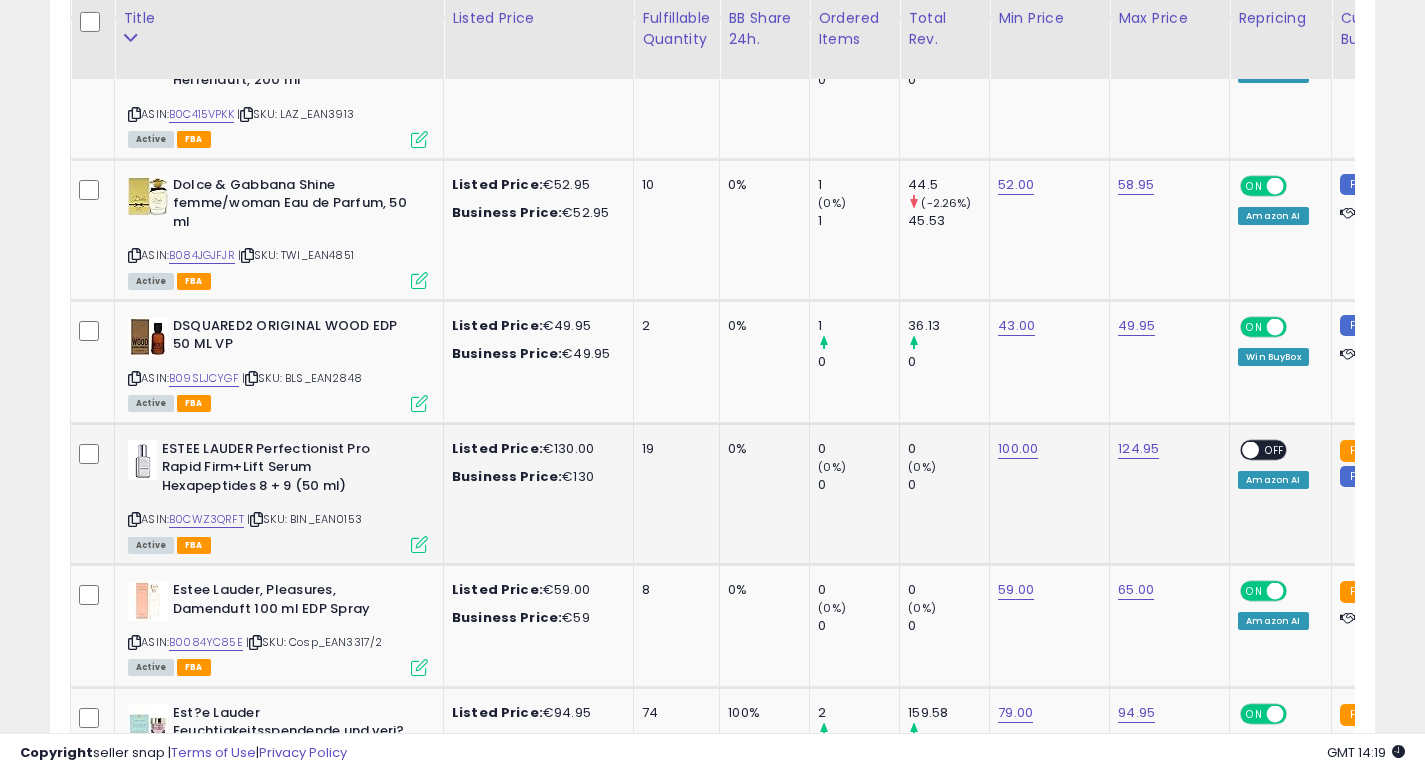 click at bounding box center (1251, 449) 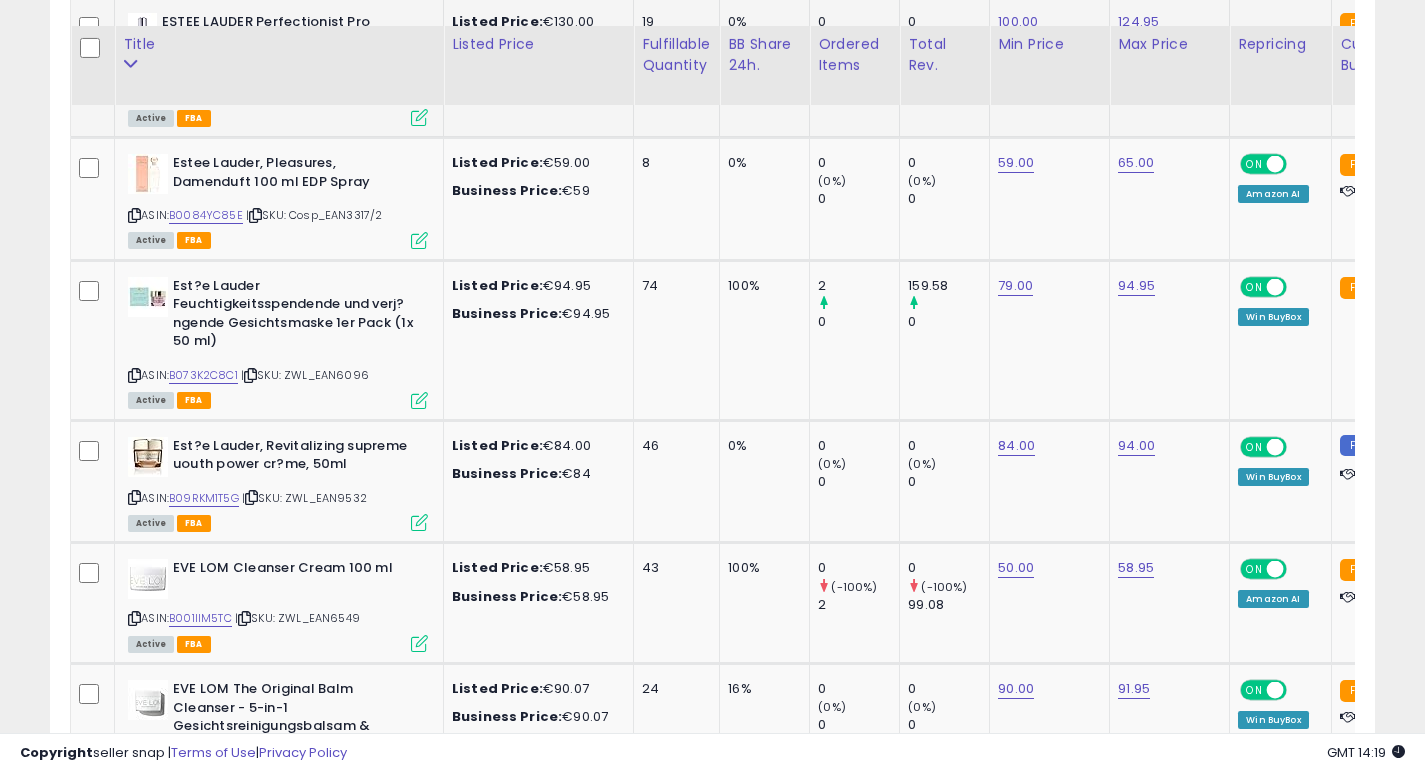scroll, scrollTop: 6557, scrollLeft: 0, axis: vertical 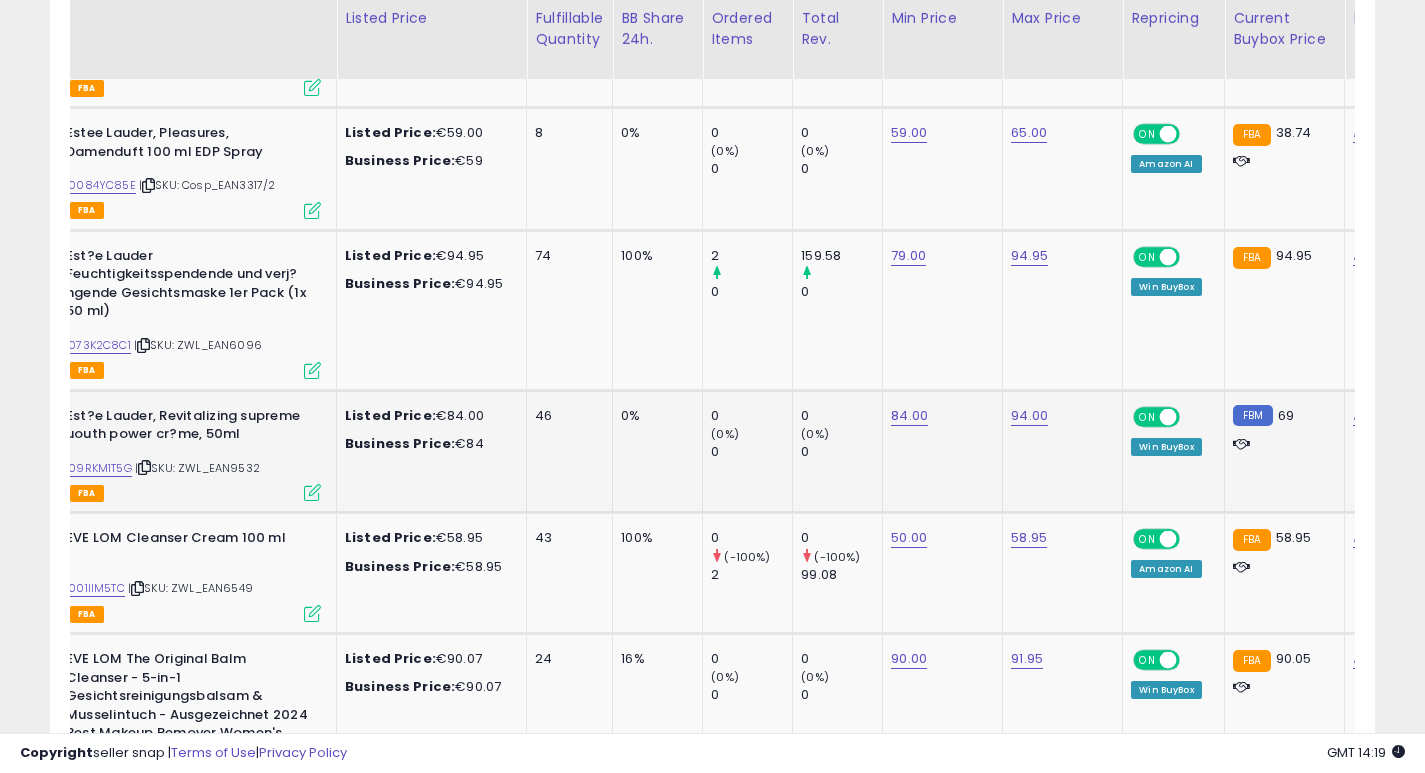 click on "0%" 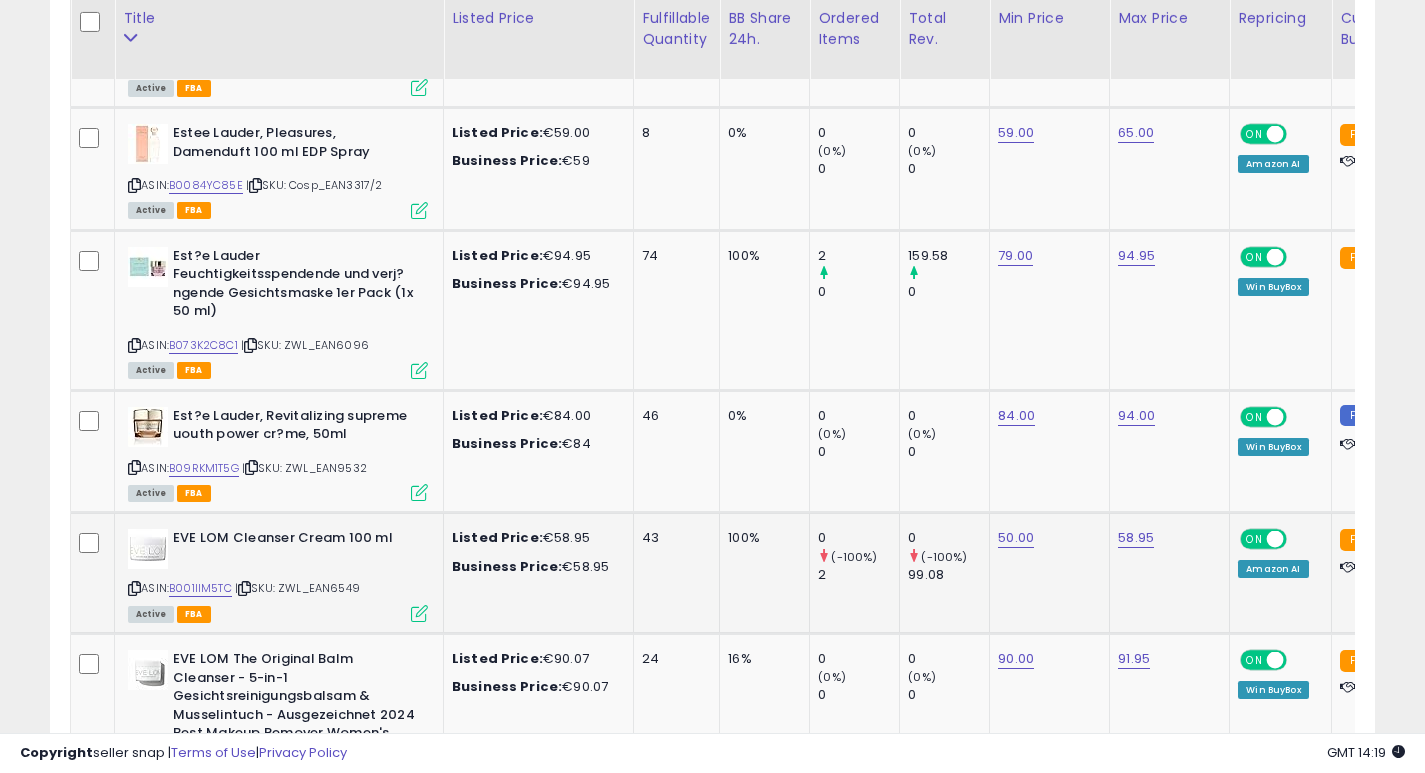 scroll, scrollTop: 6628, scrollLeft: 0, axis: vertical 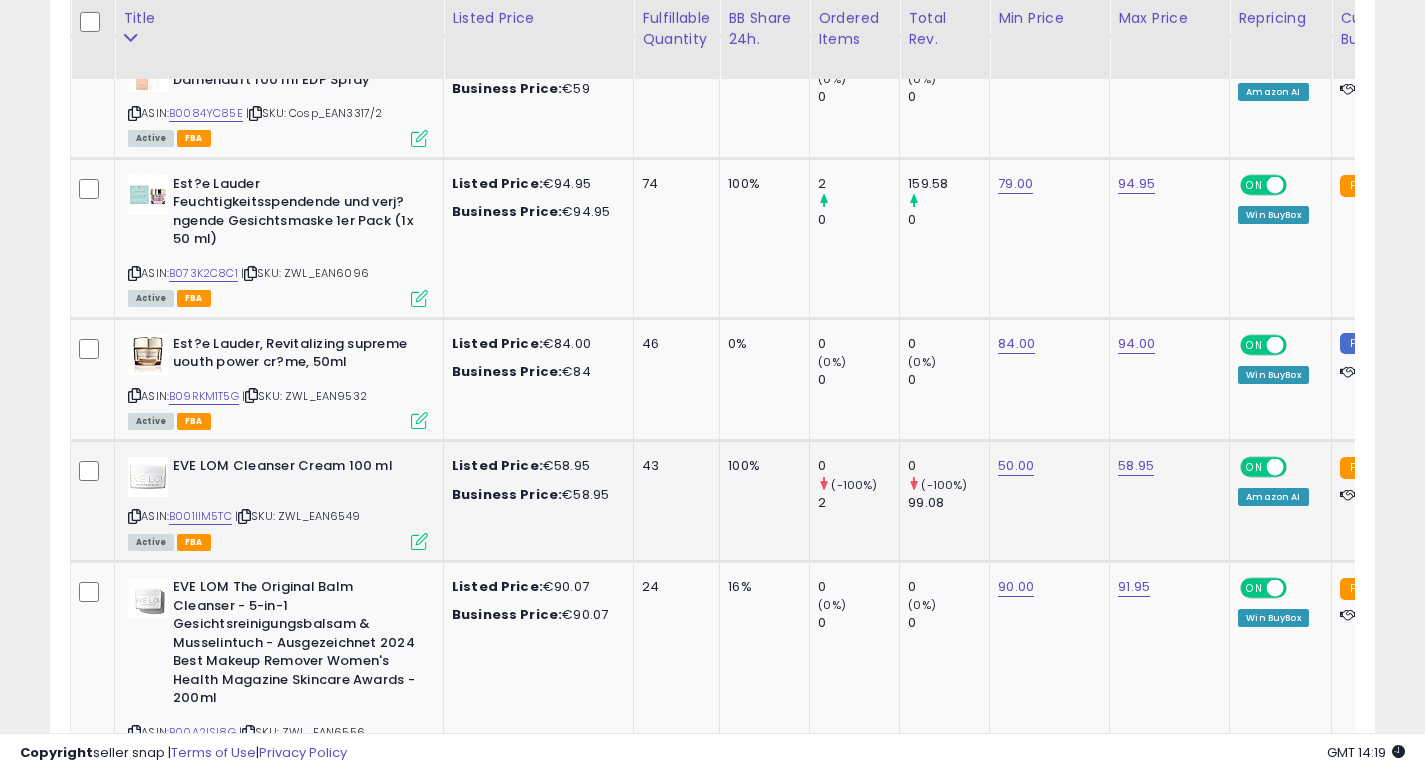 click at bounding box center (134, 516) 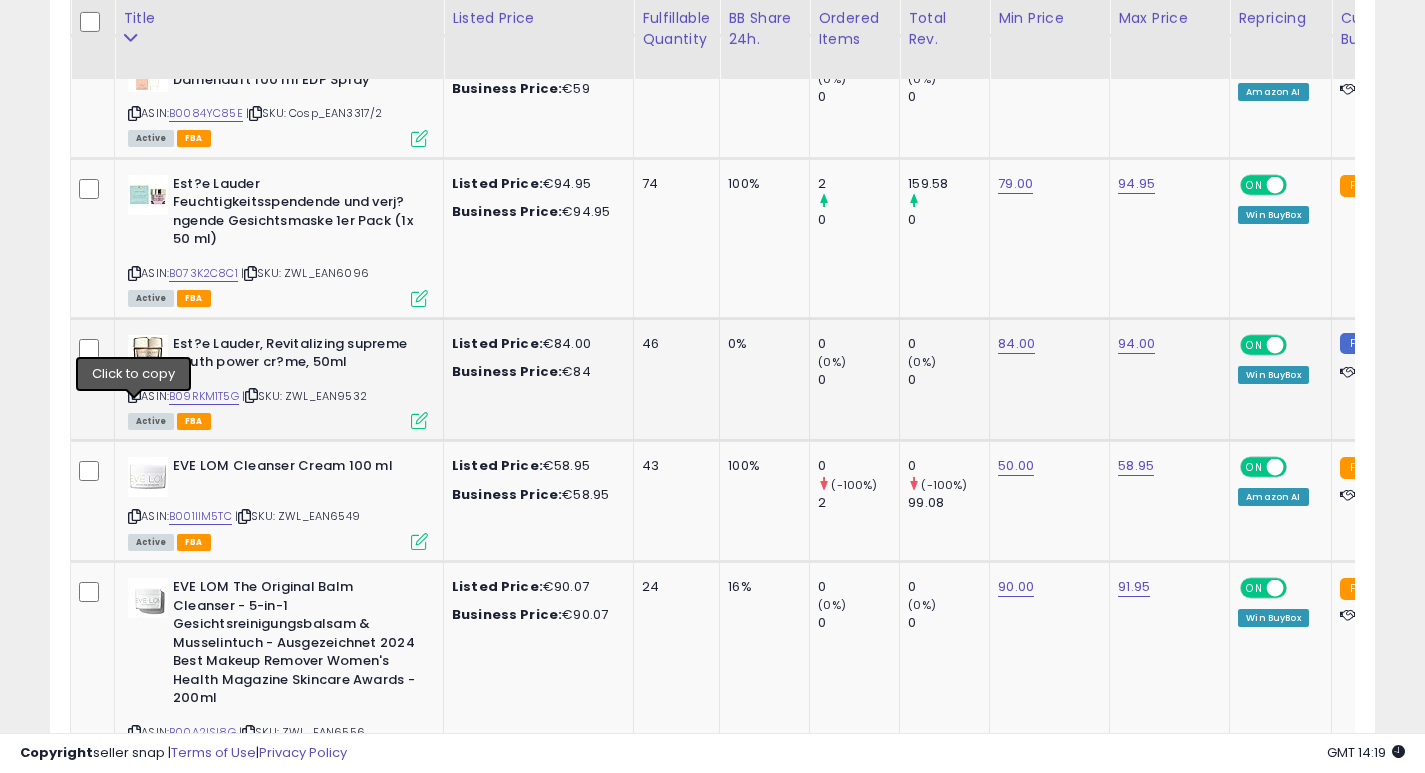 click at bounding box center [134, 395] 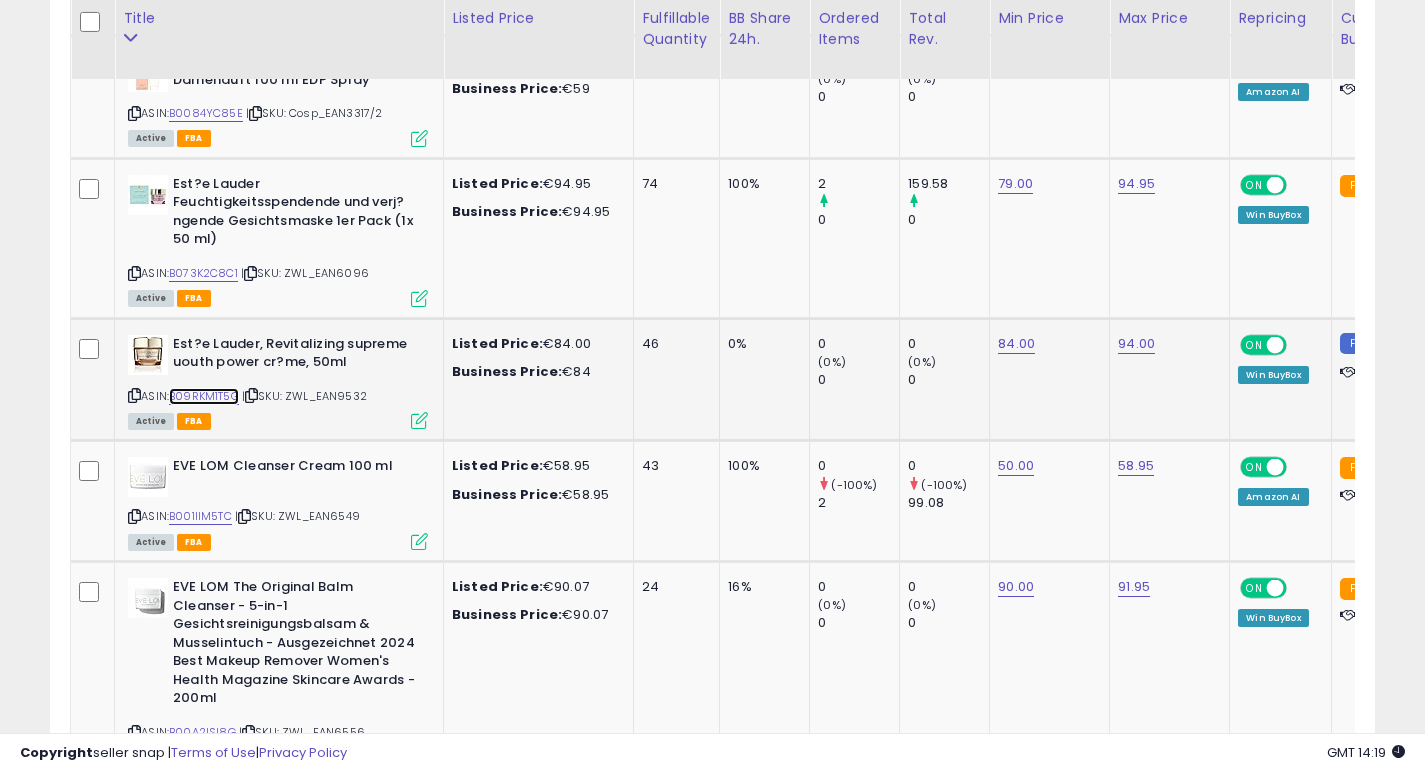 click on "B09RKM1T5G" at bounding box center (204, 396) 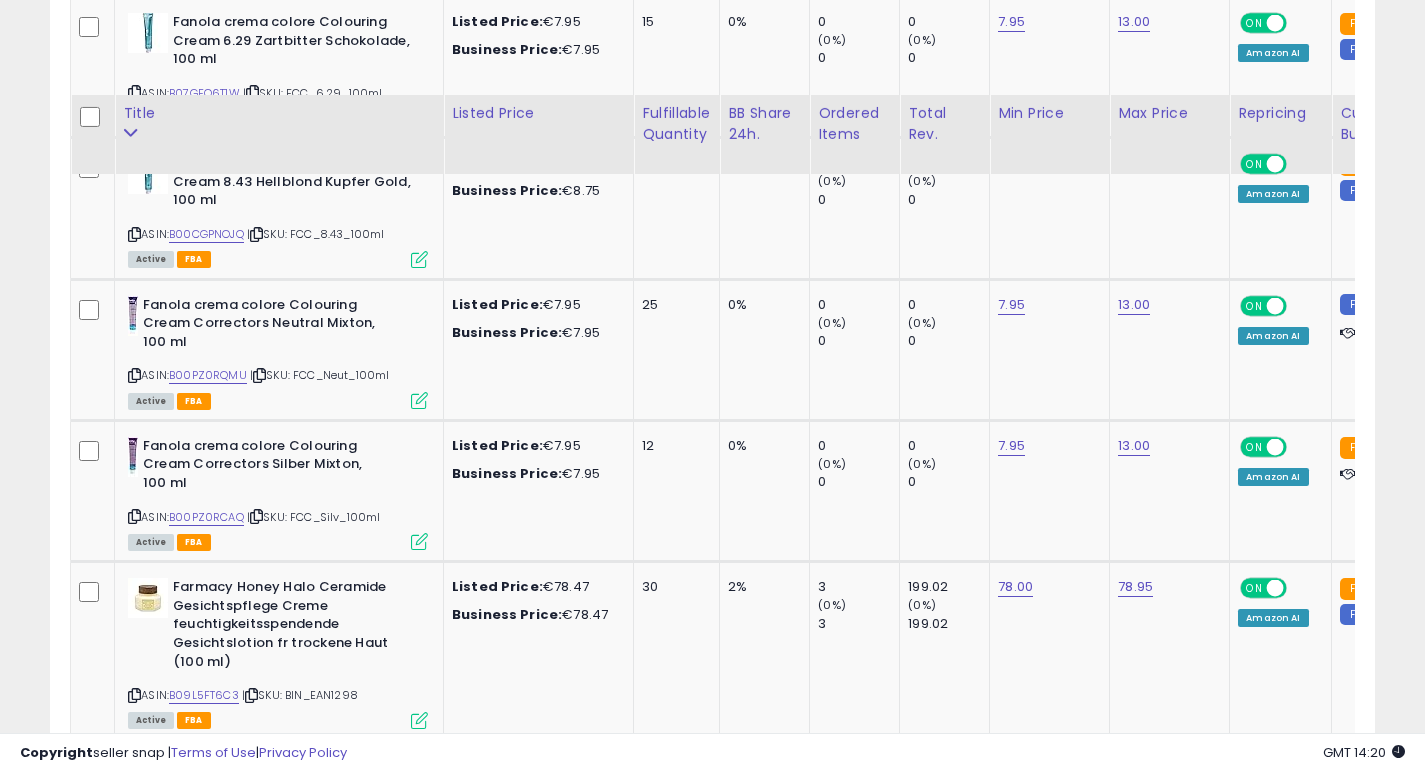 scroll, scrollTop: 7750, scrollLeft: 0, axis: vertical 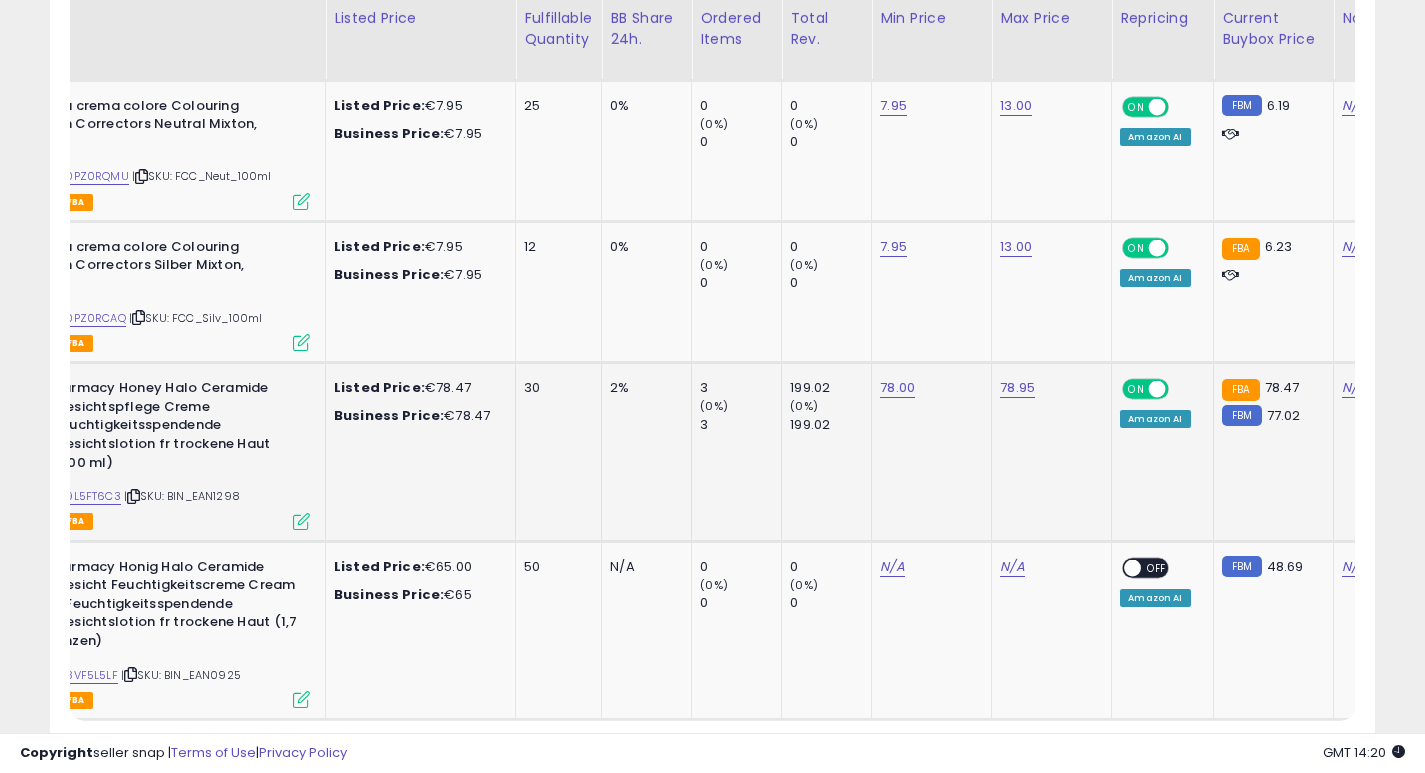 click on "2%" 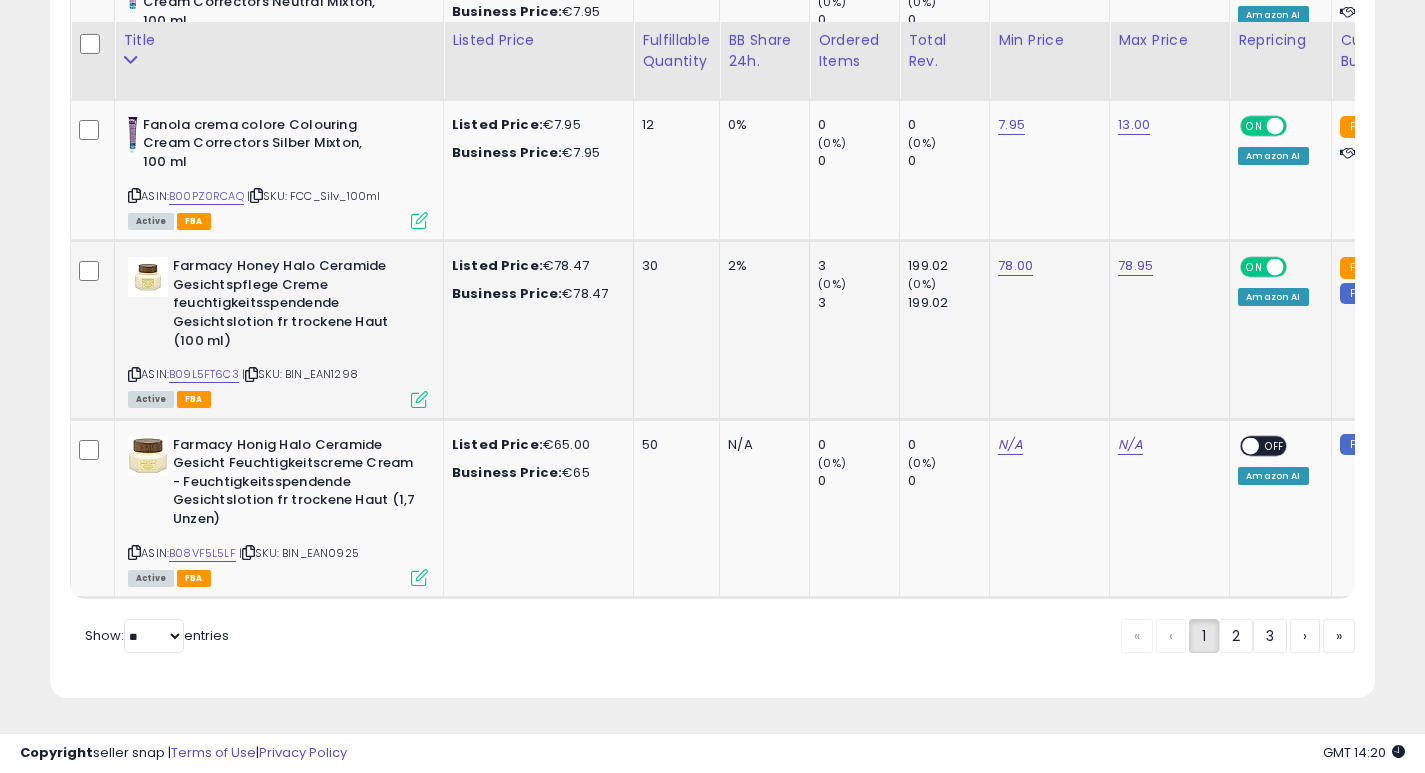 scroll, scrollTop: 7893, scrollLeft: 0, axis: vertical 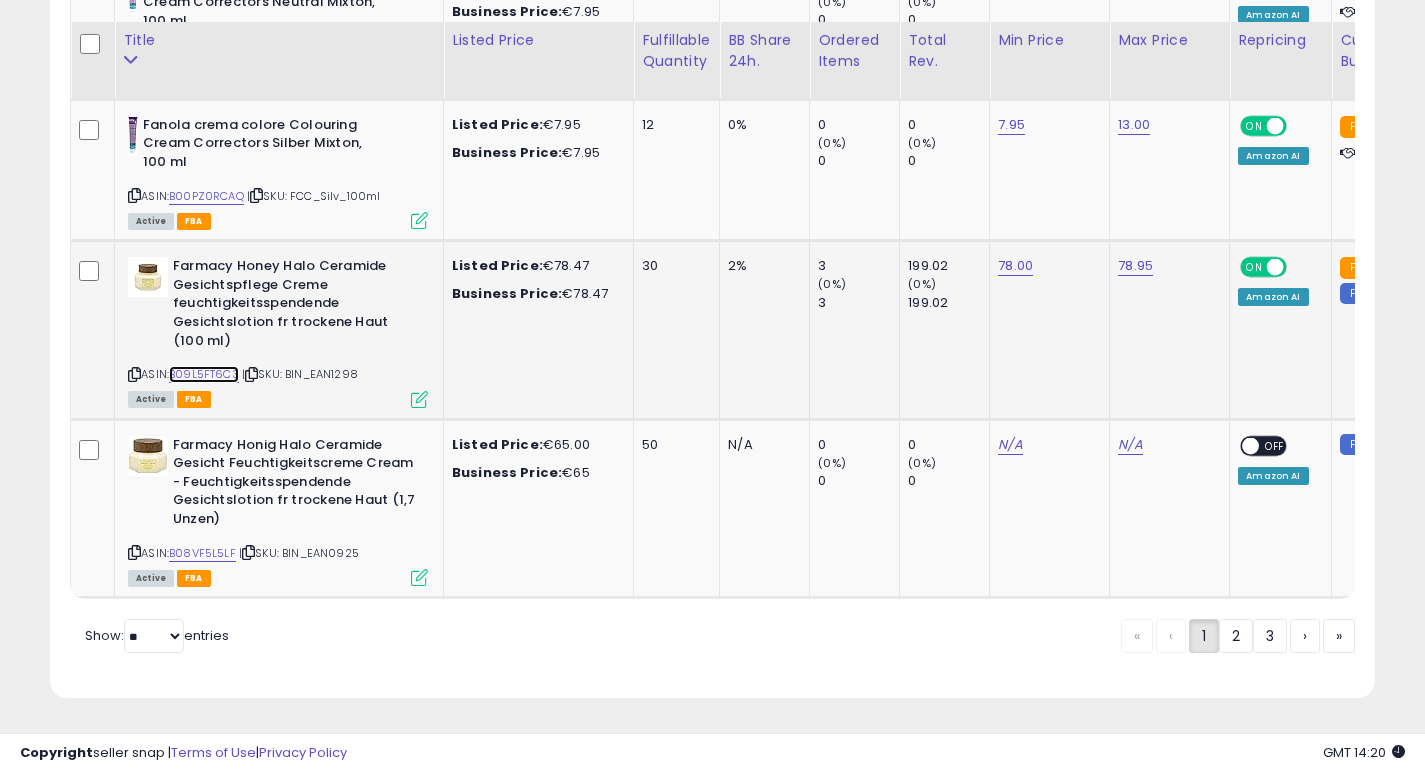 click on "B09L5FT6C3" at bounding box center (204, 374) 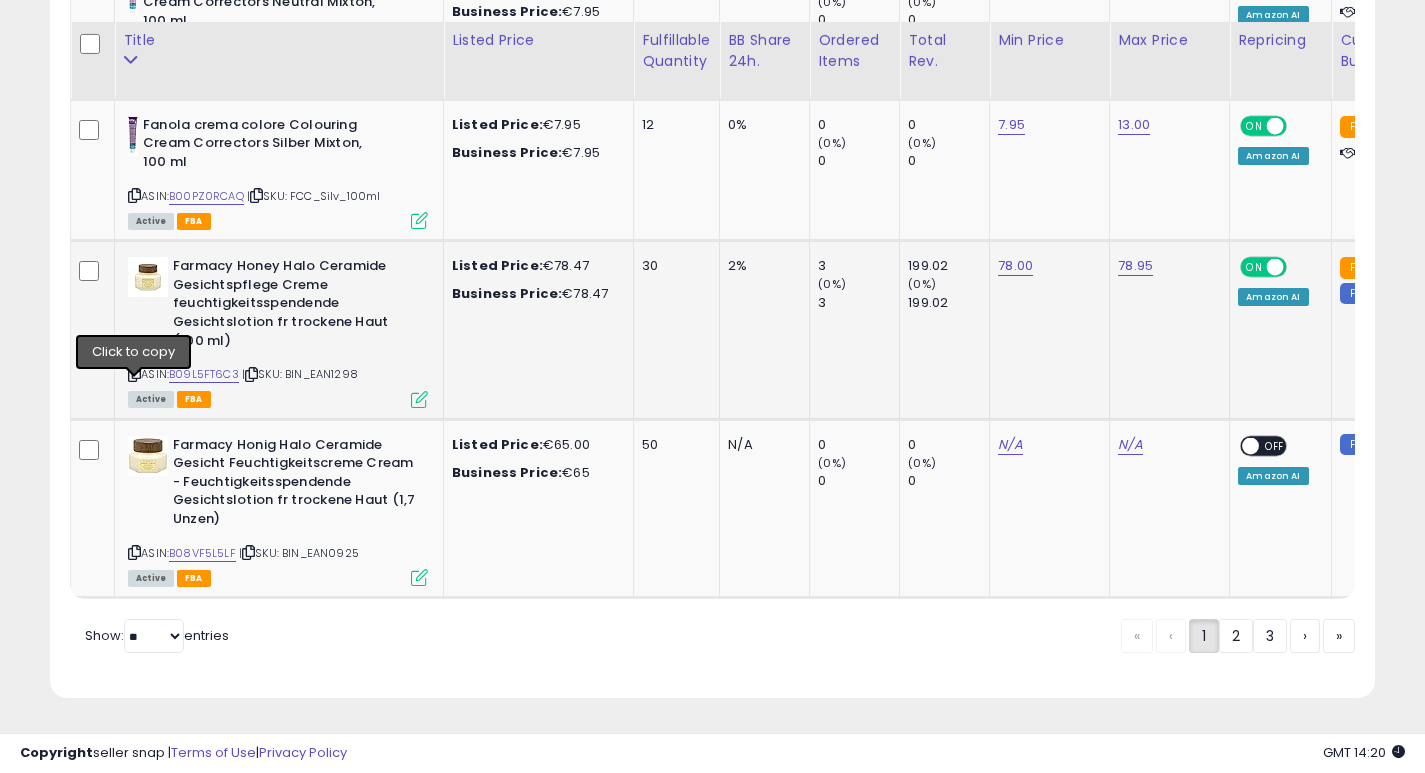 click at bounding box center (134, 374) 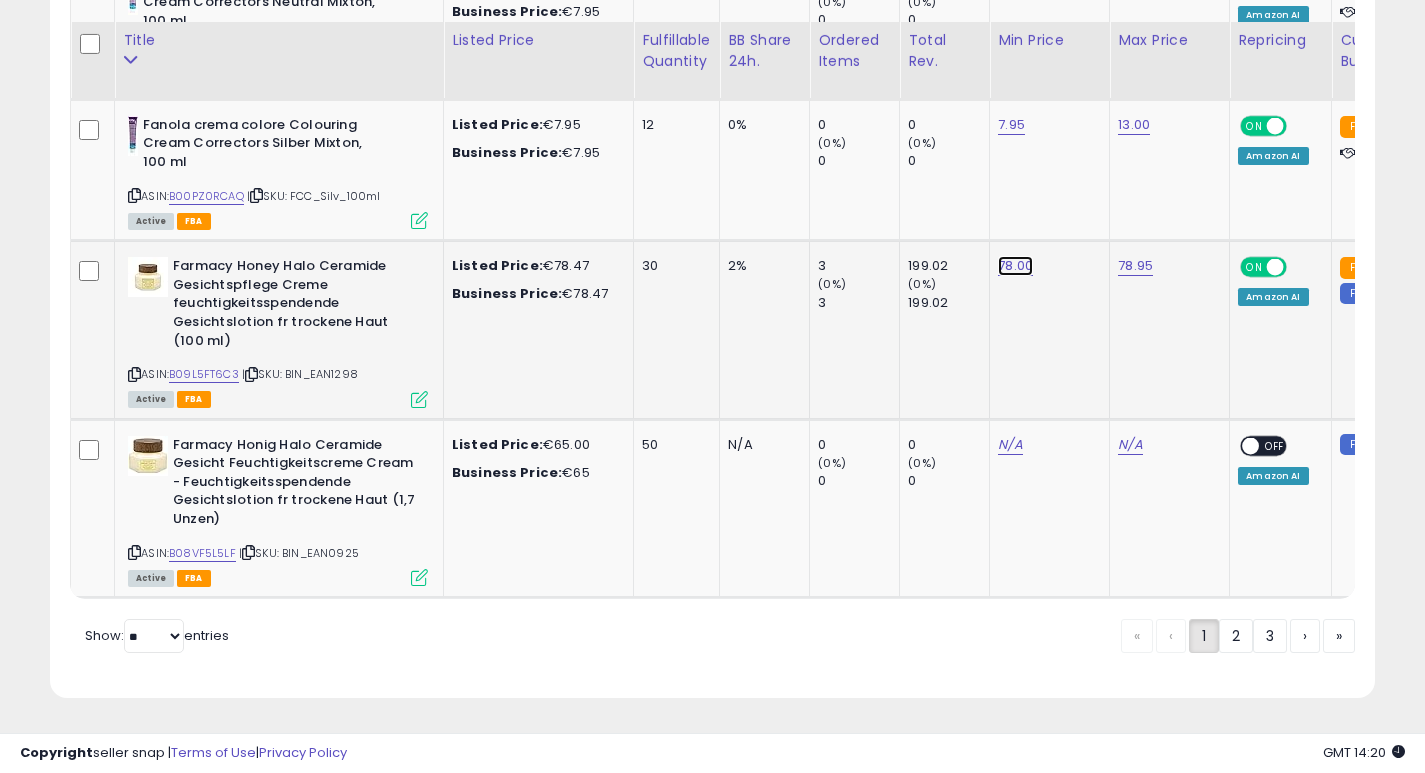 click on "78.00" at bounding box center [1016, -6797] 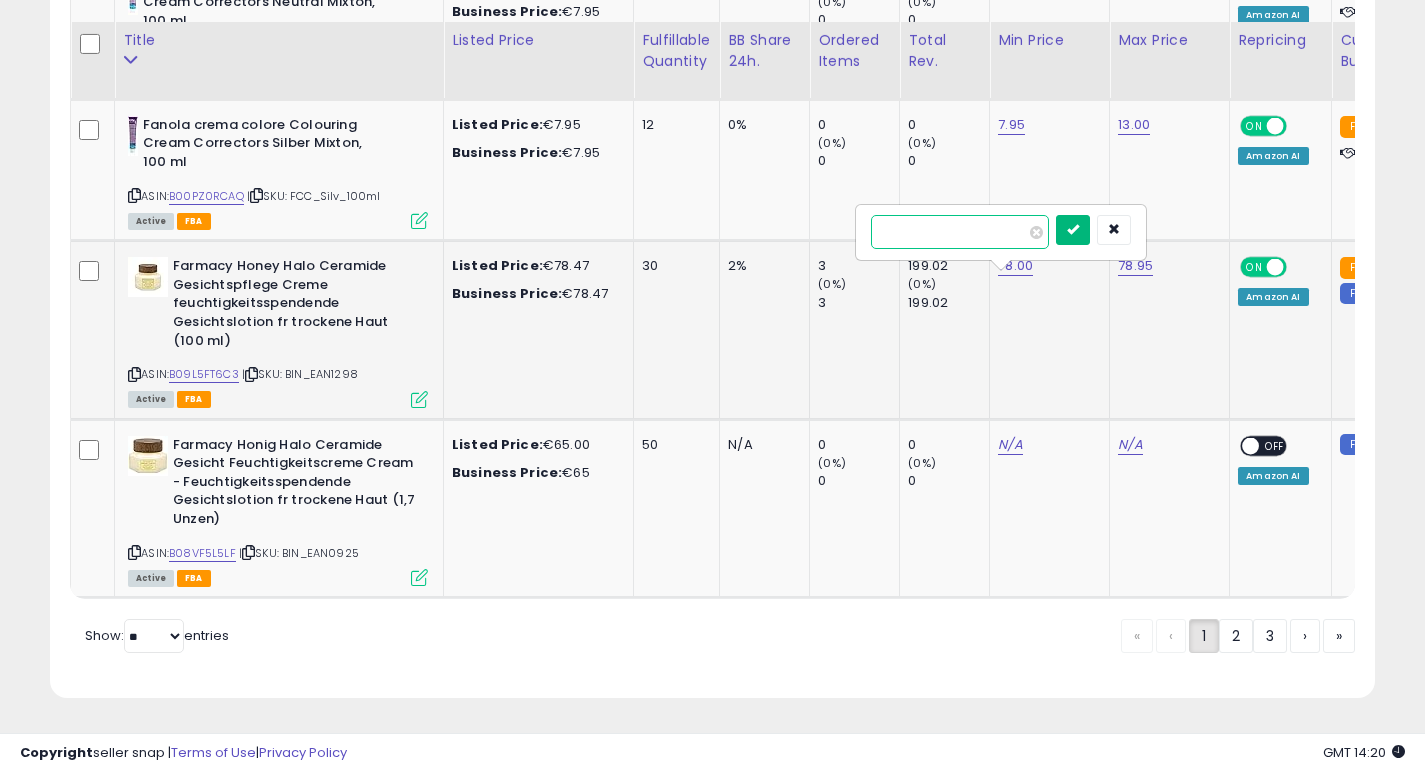 type on "**" 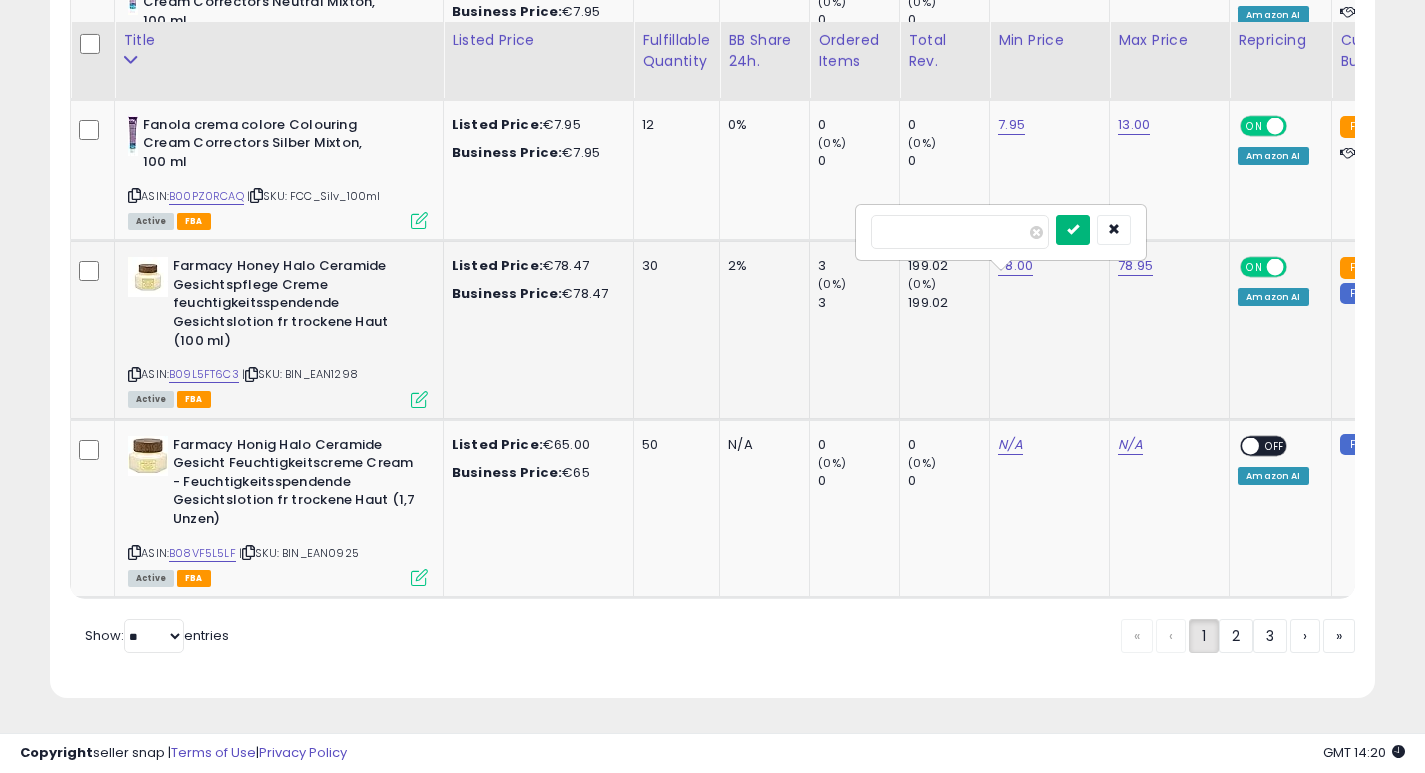 click at bounding box center (1073, 229) 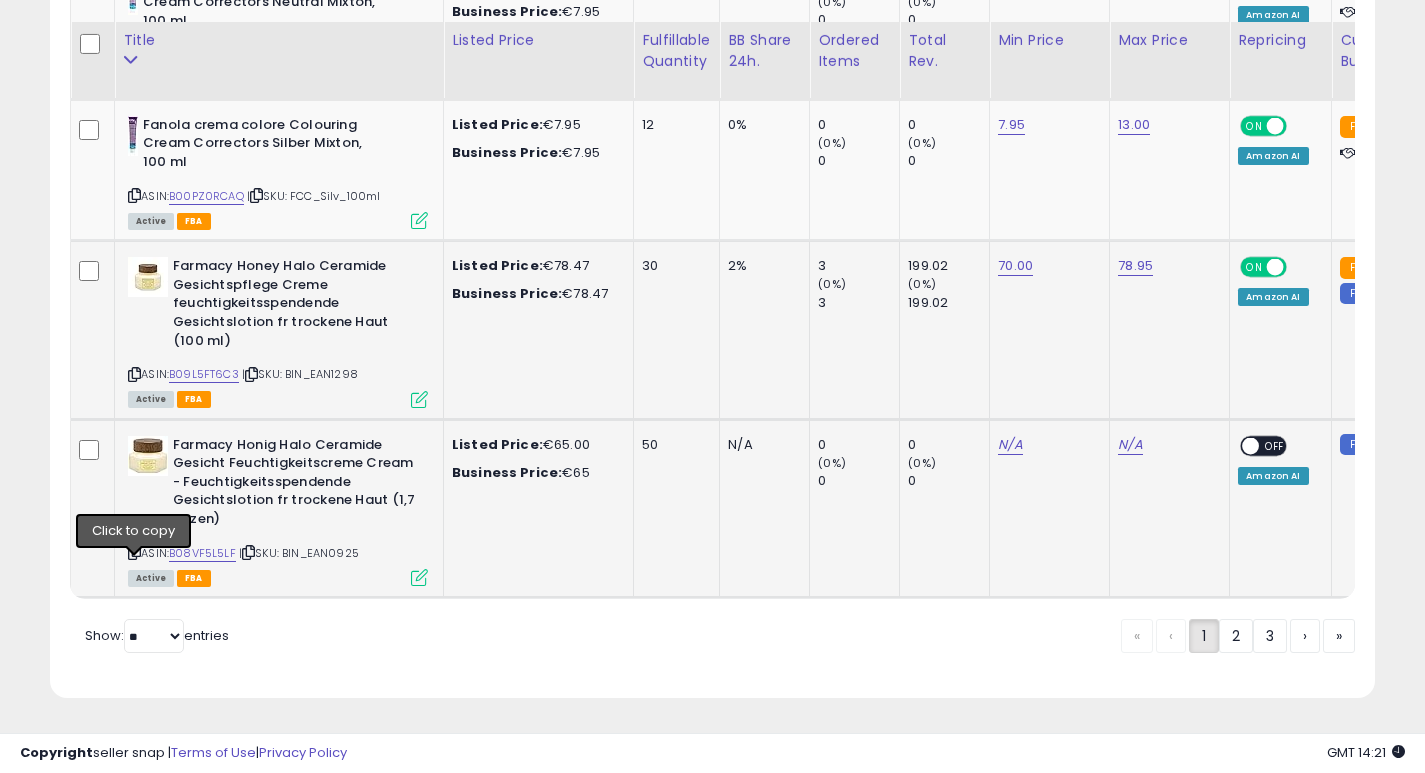 click at bounding box center (134, 552) 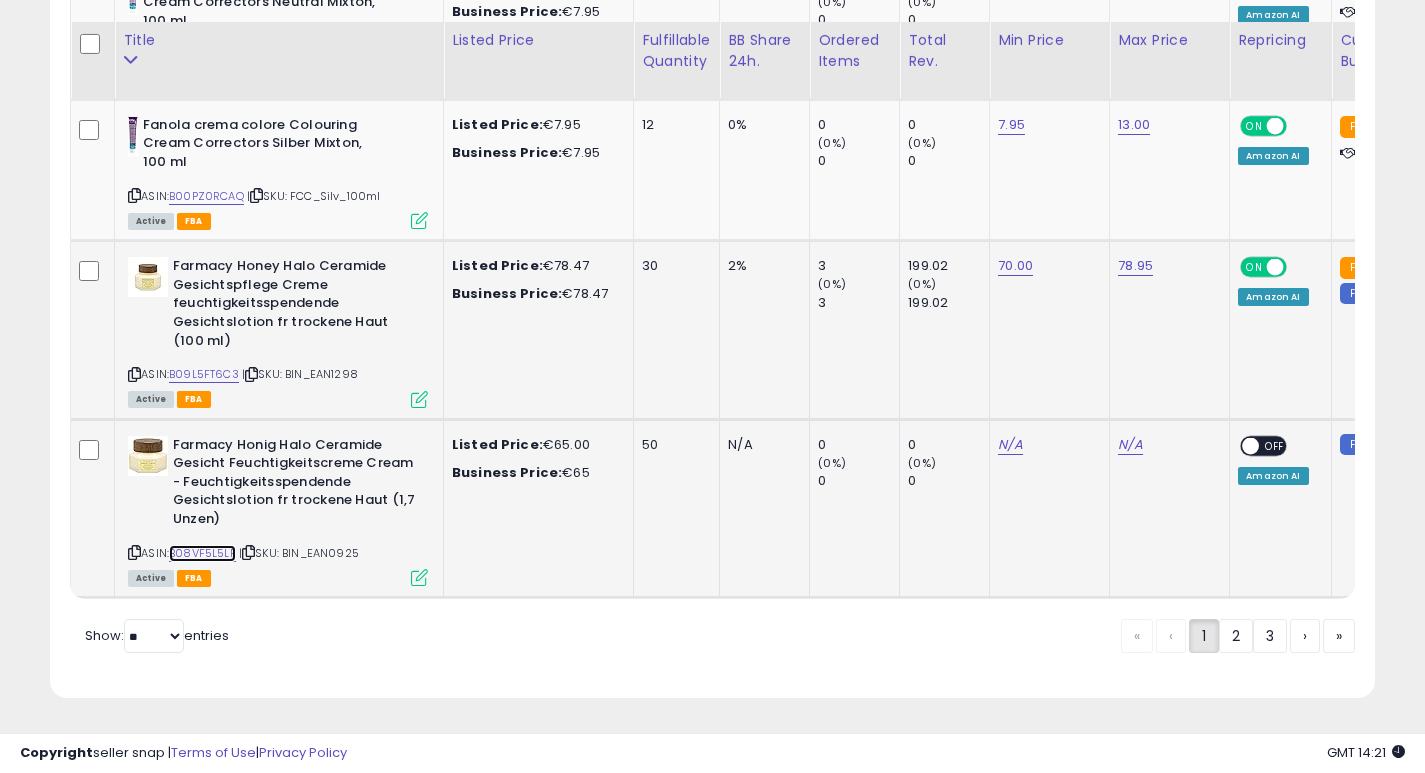 click on "B08VF5L5LF" at bounding box center (202, 553) 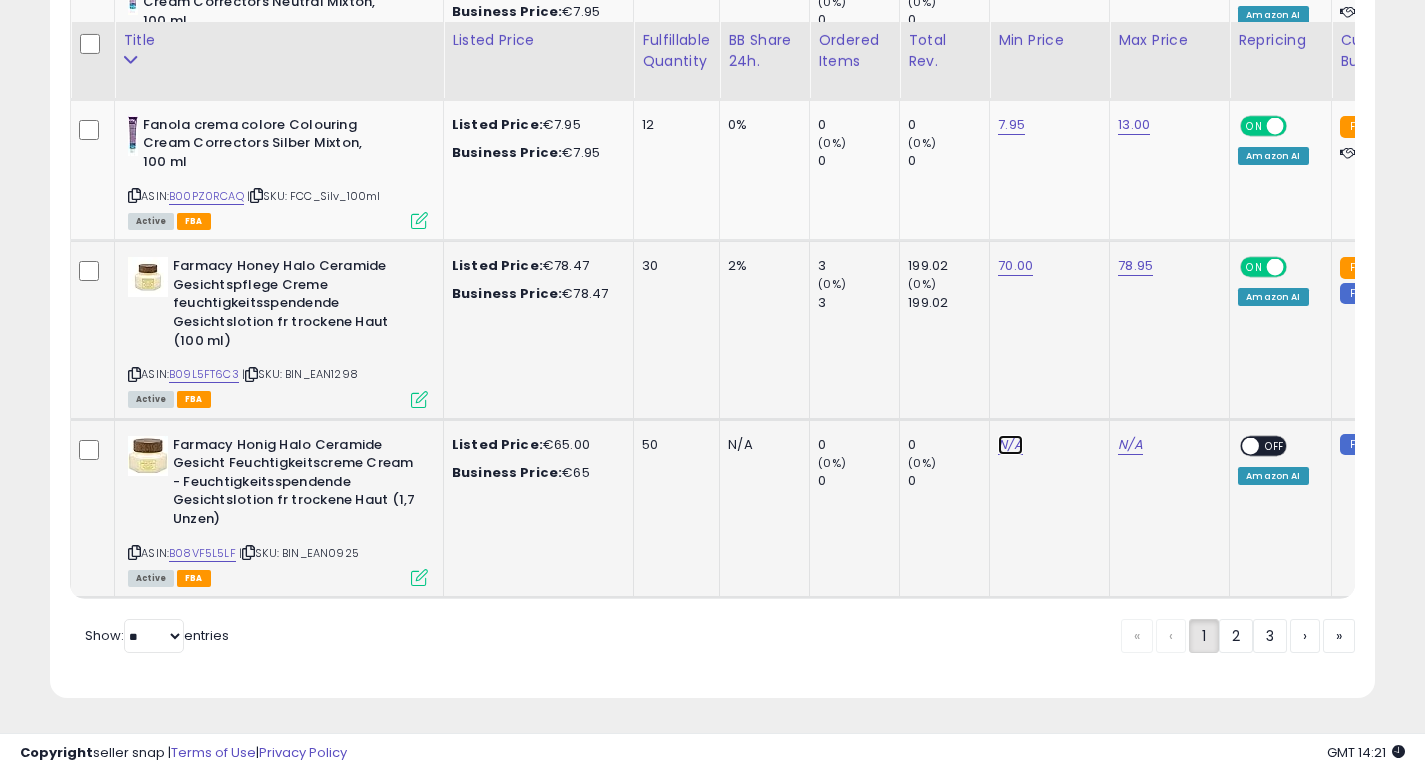 click on "N/A" at bounding box center (1010, 445) 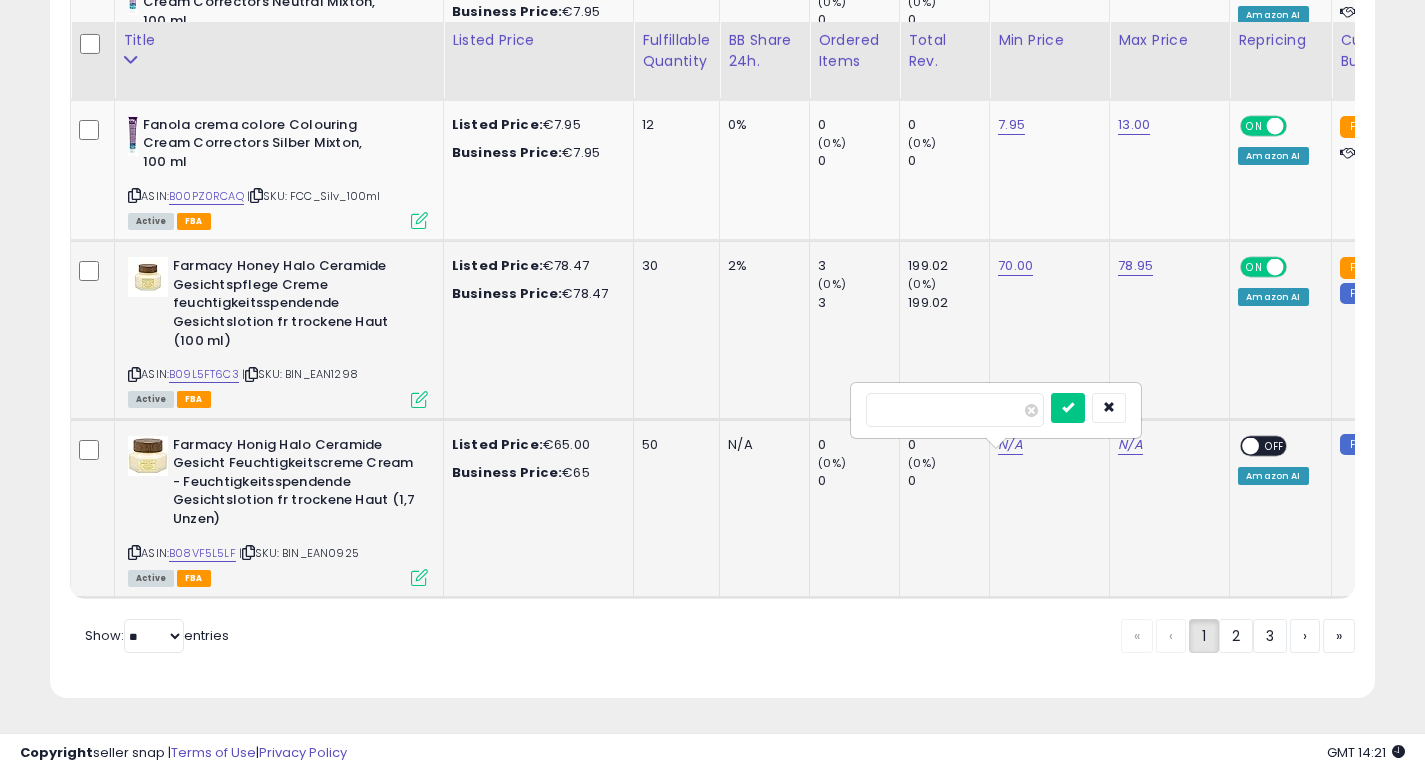 type on "**" 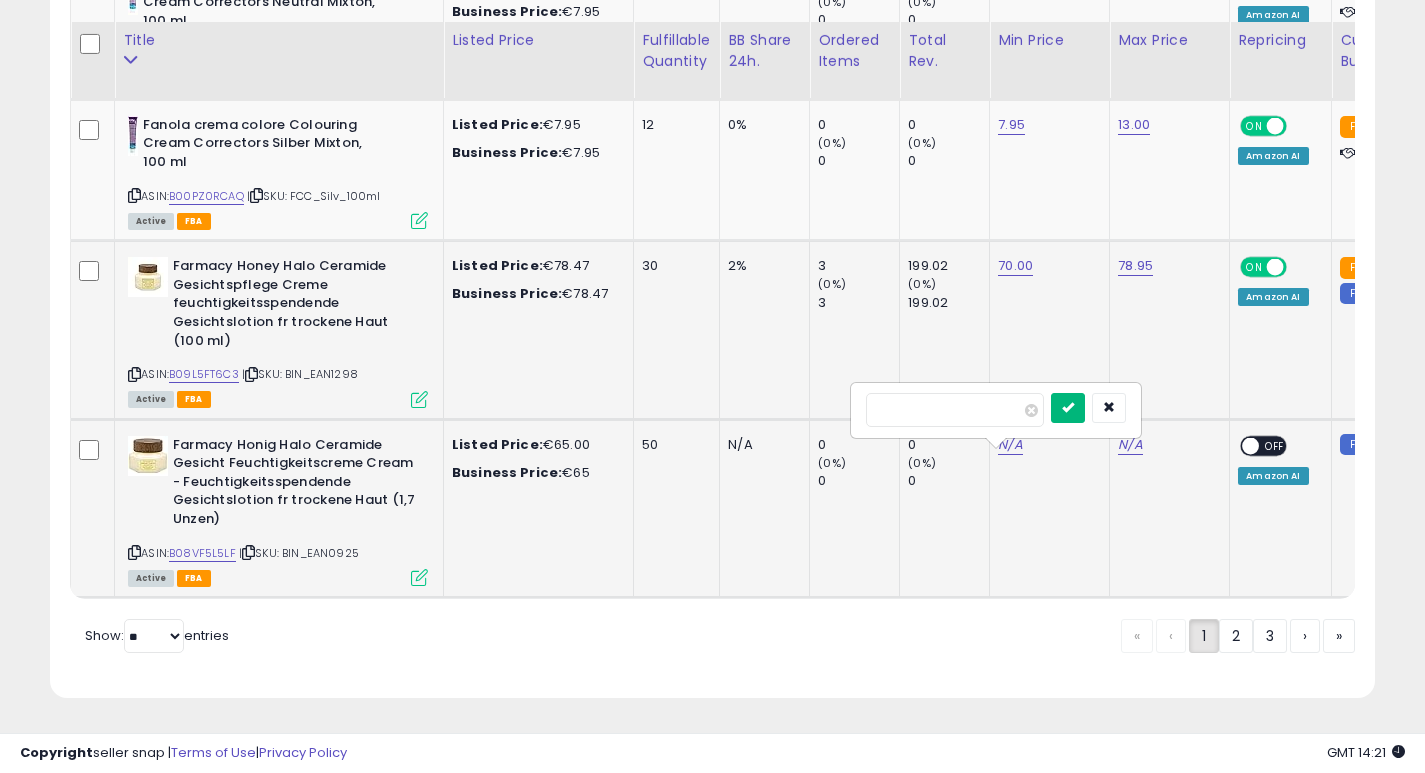 click at bounding box center [1068, 407] 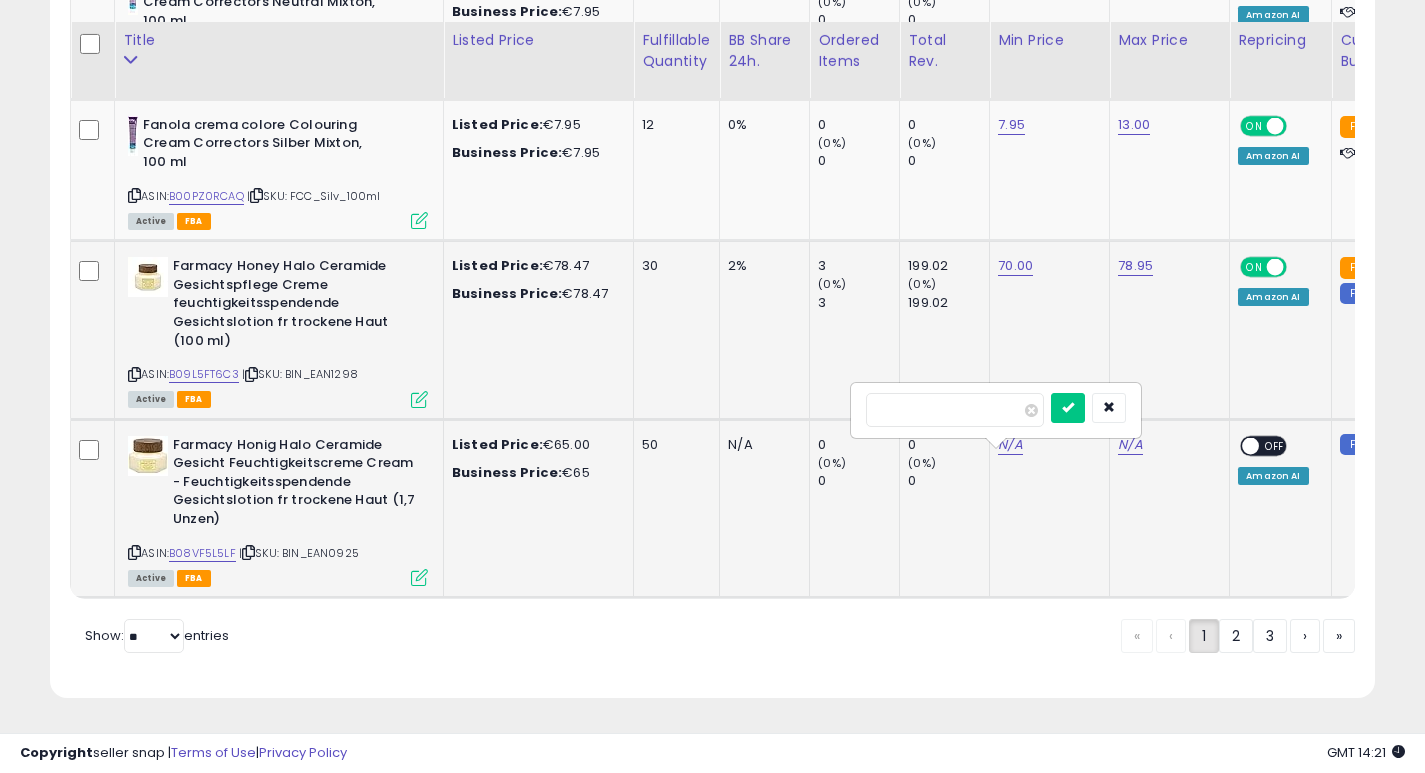 click on "N/A" 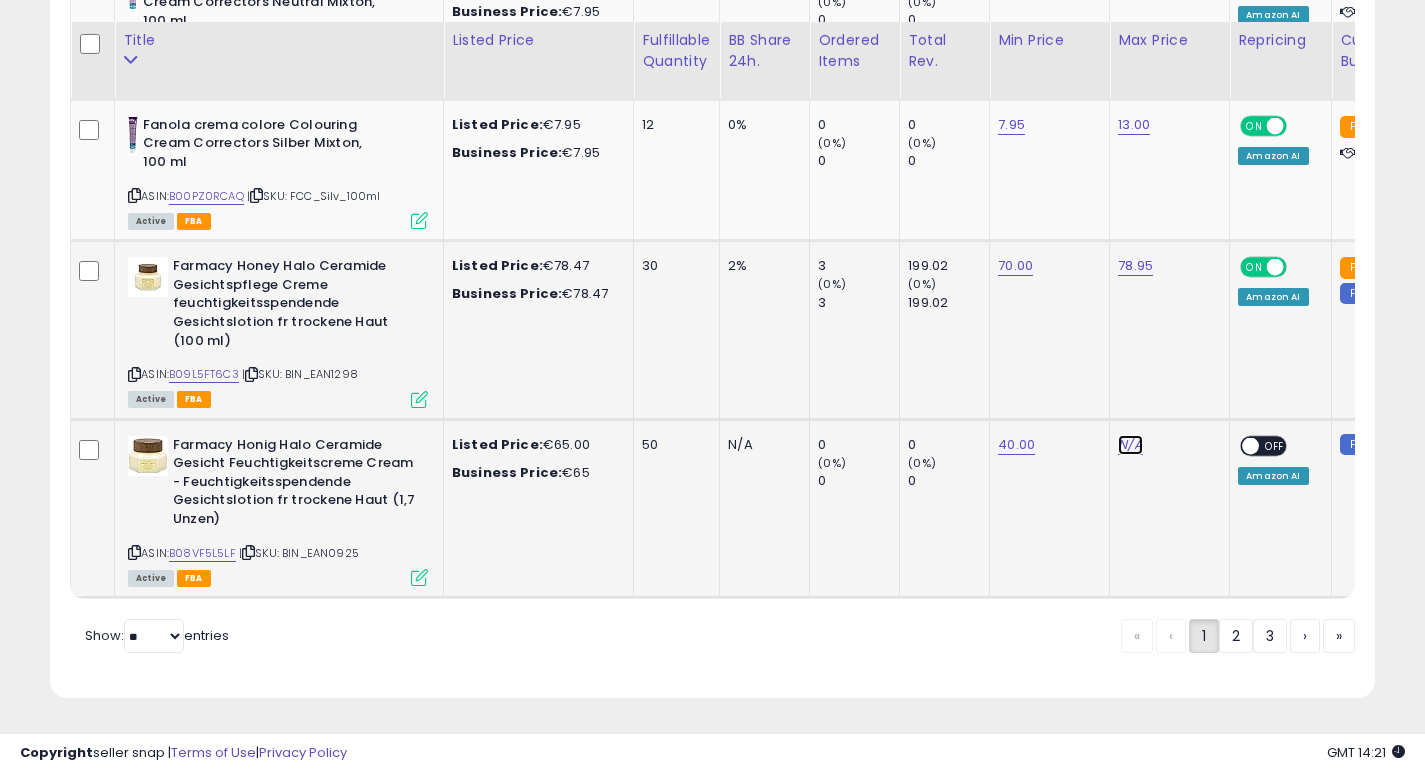click on "N/A" at bounding box center [1130, 445] 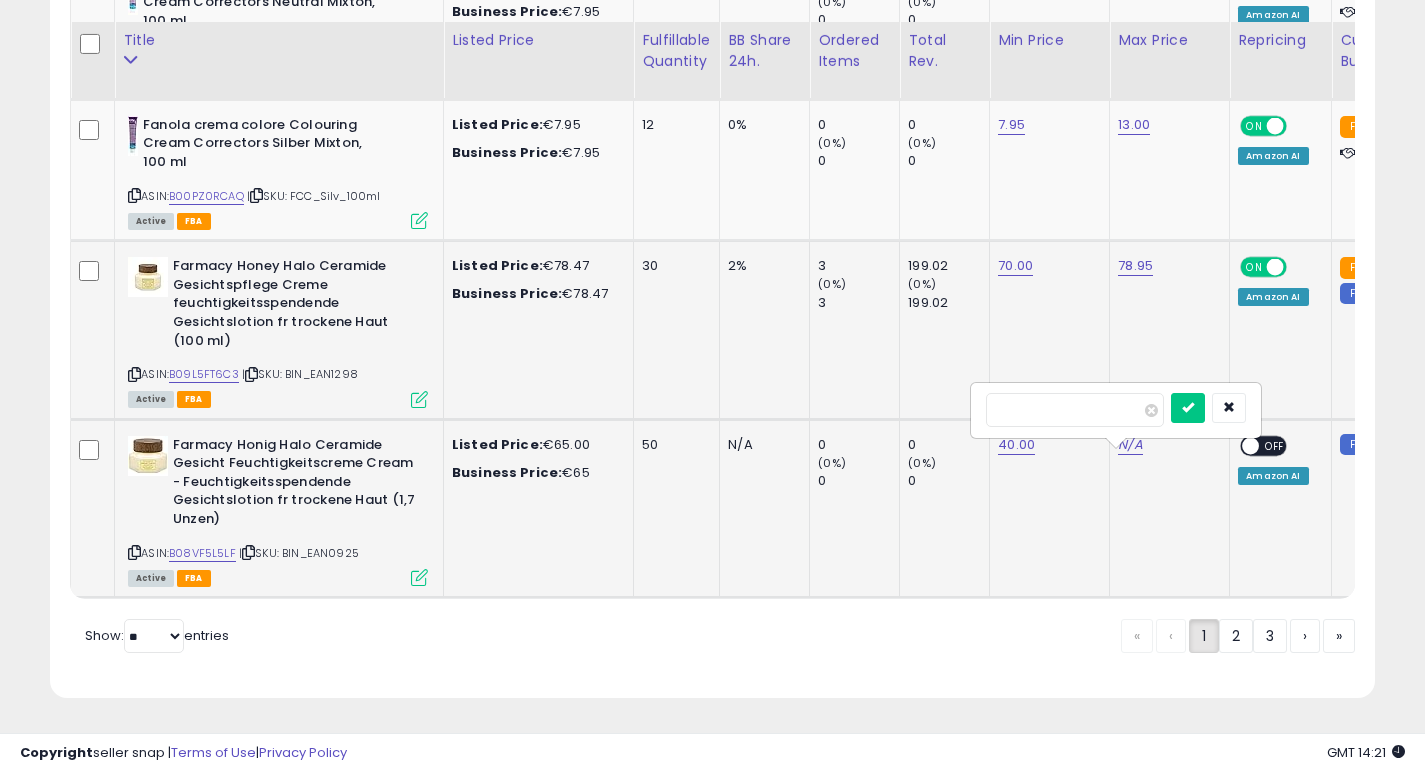 type on "*****" 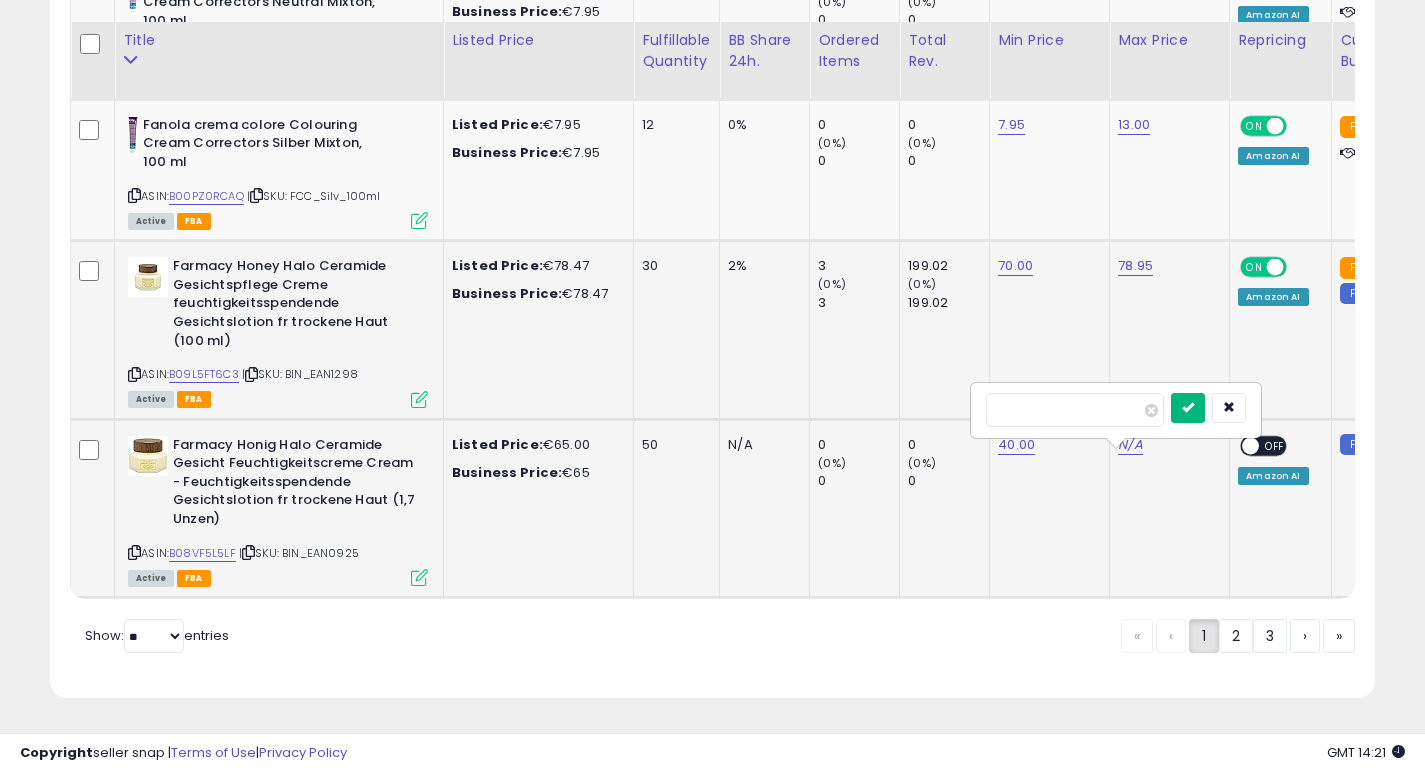 click at bounding box center (1188, 408) 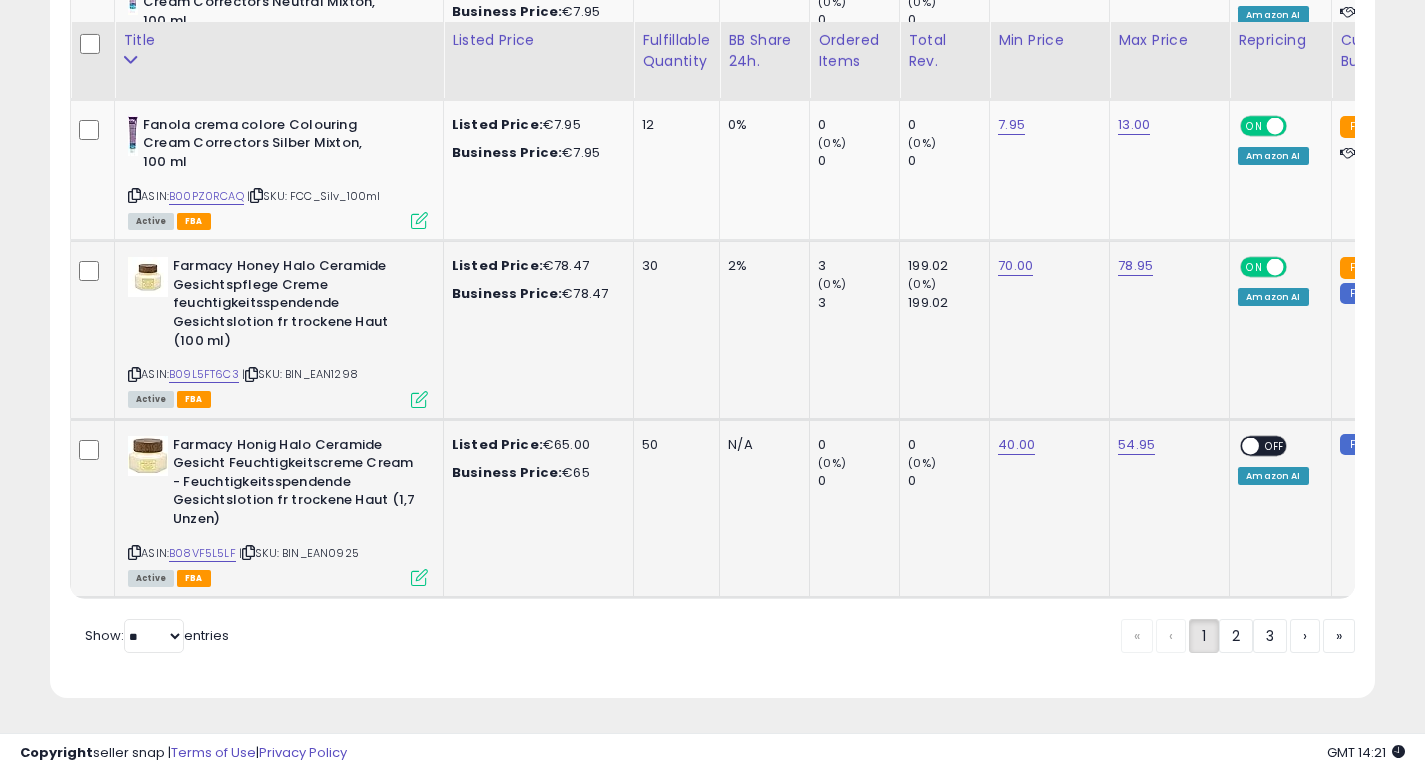 click at bounding box center (1251, 445) 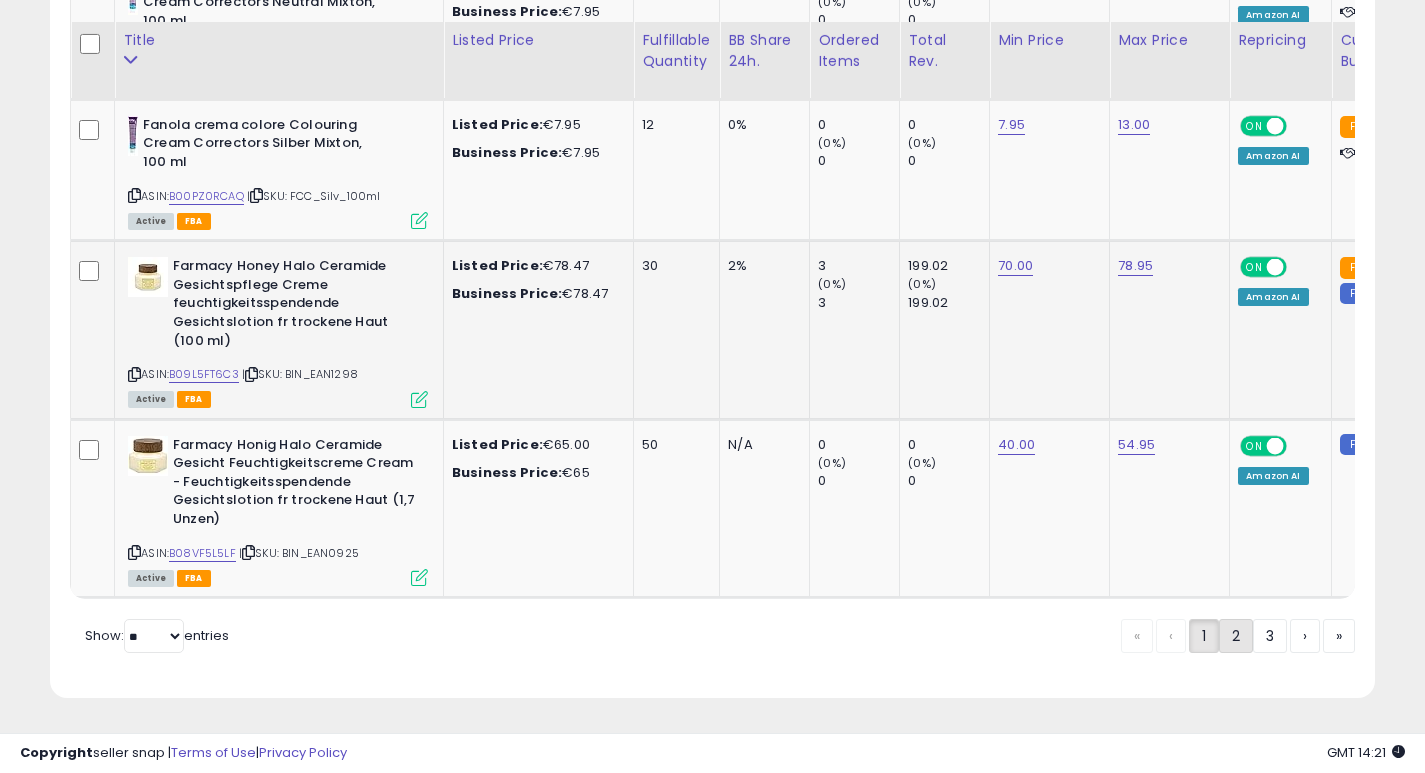 click on "2" 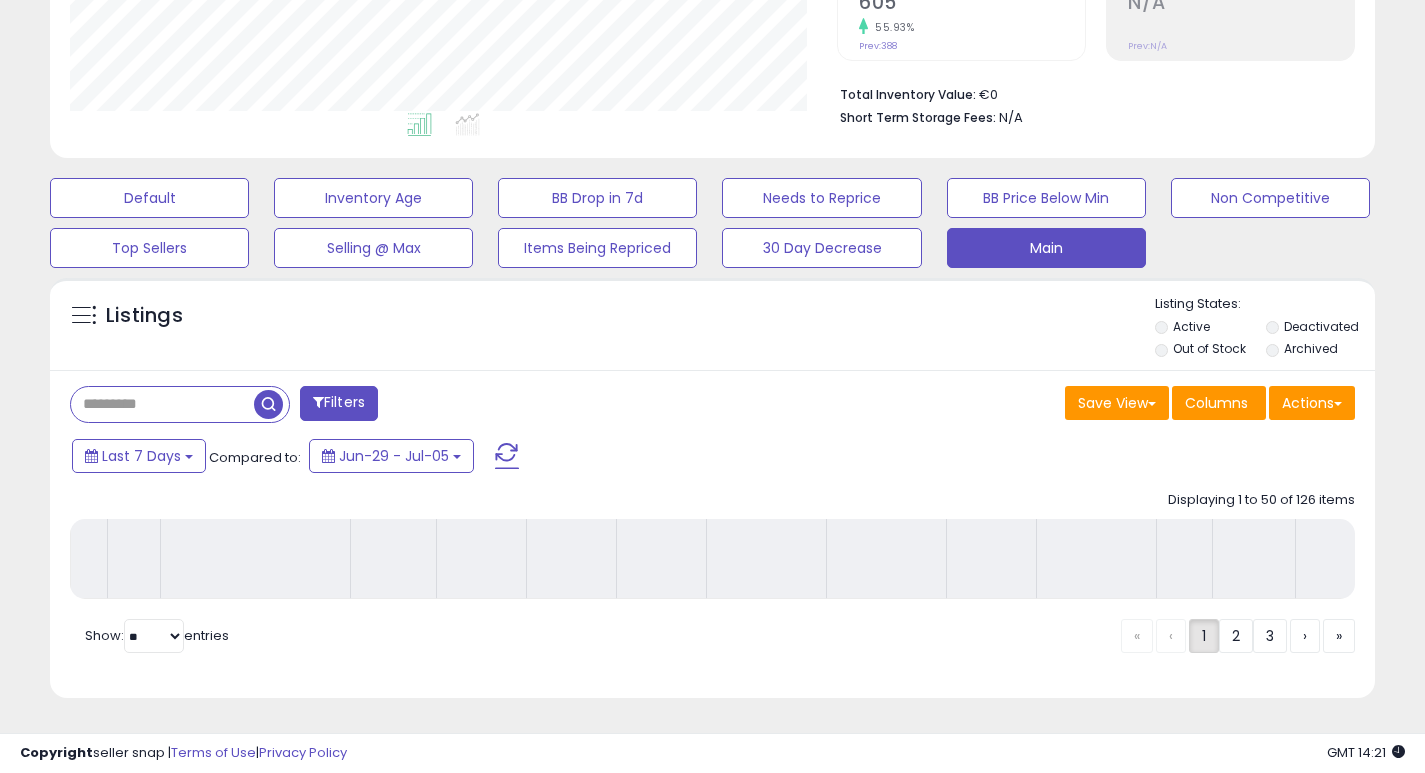 scroll, scrollTop: 467, scrollLeft: 0, axis: vertical 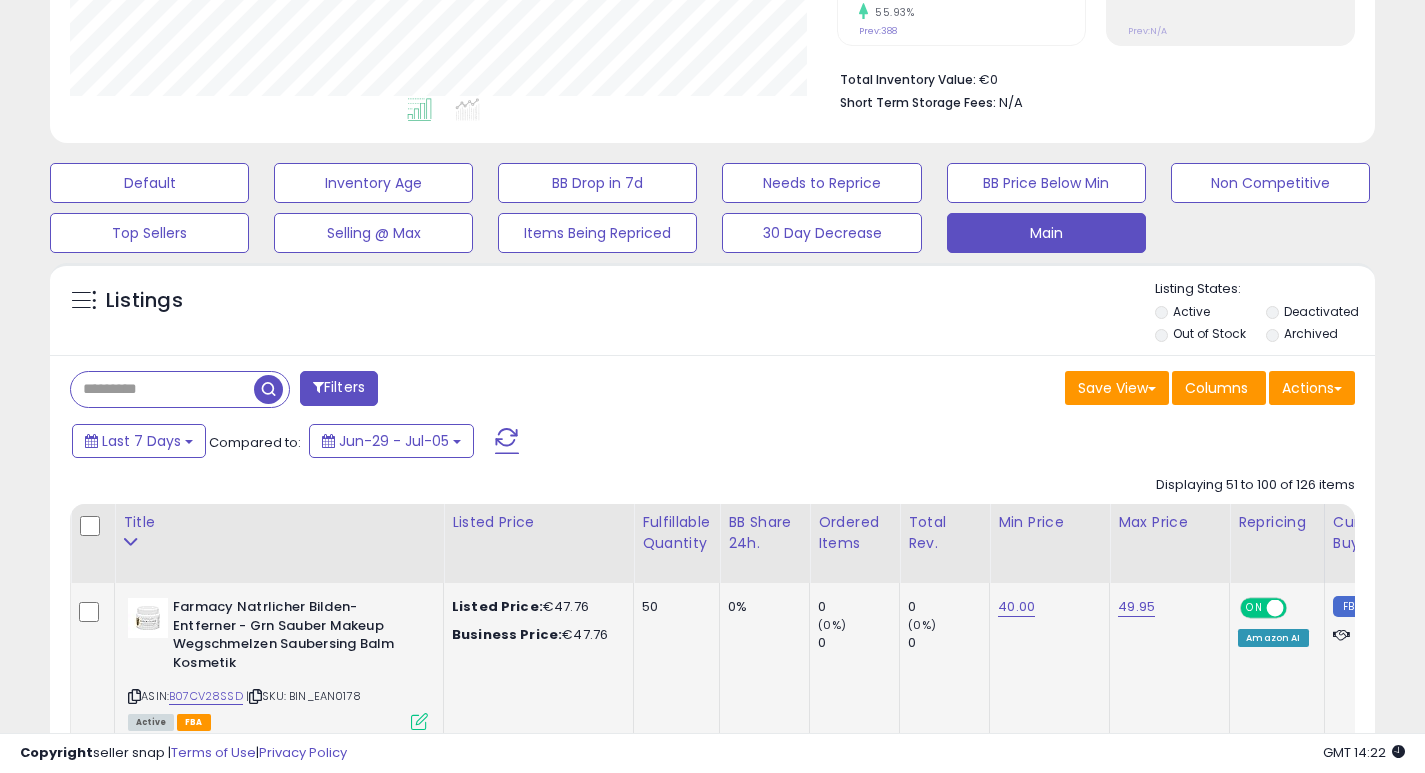 click on "0     (0%)   0" 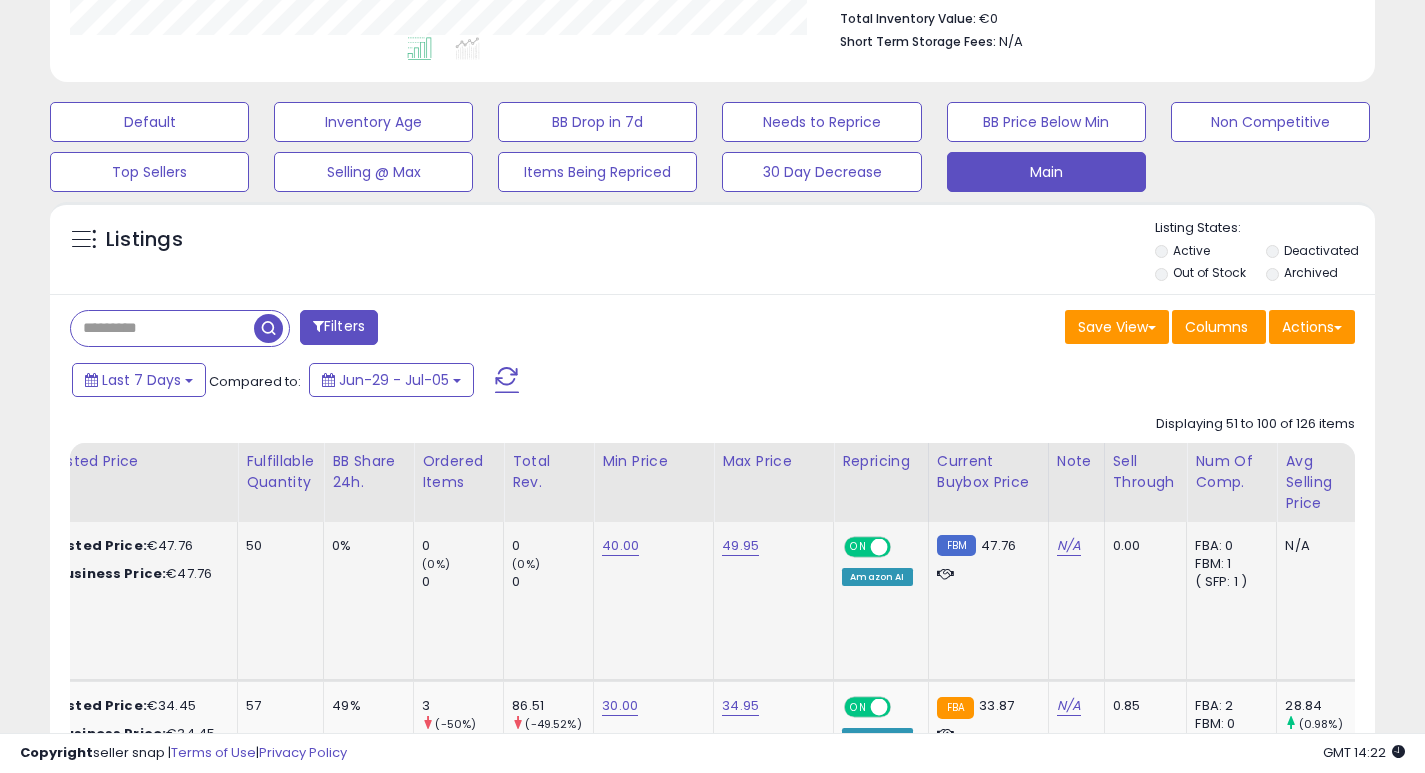 scroll, scrollTop: 0, scrollLeft: 420, axis: horizontal 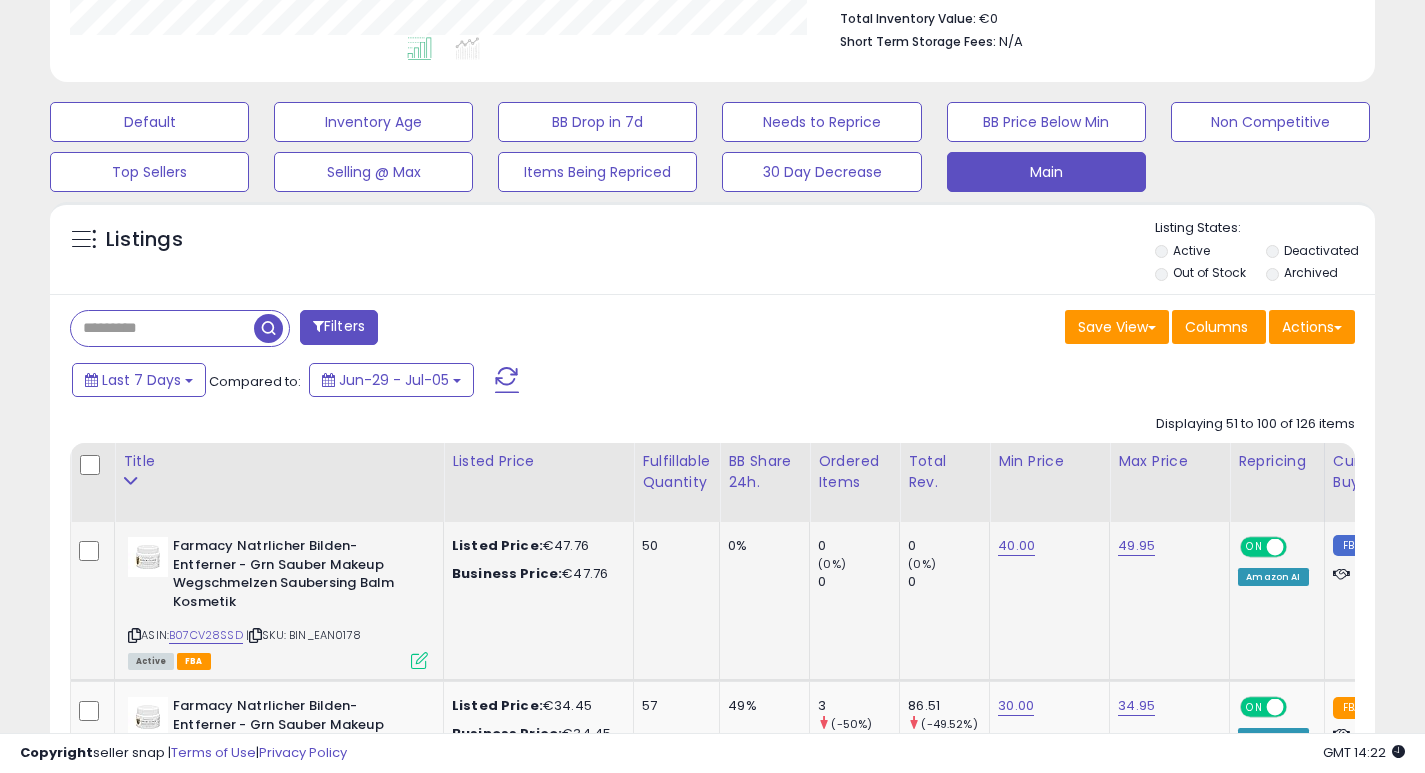 click on "0%" 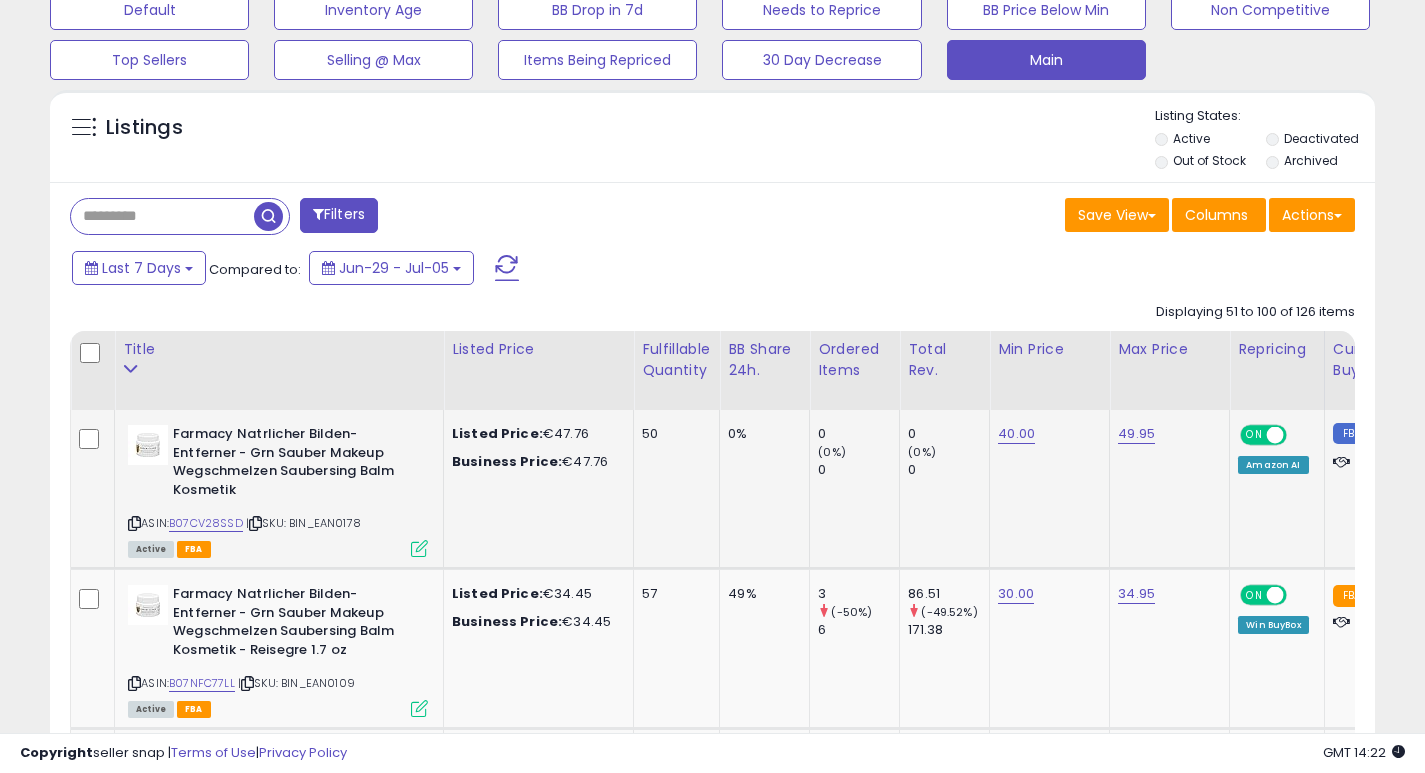 scroll, scrollTop: 649, scrollLeft: 0, axis: vertical 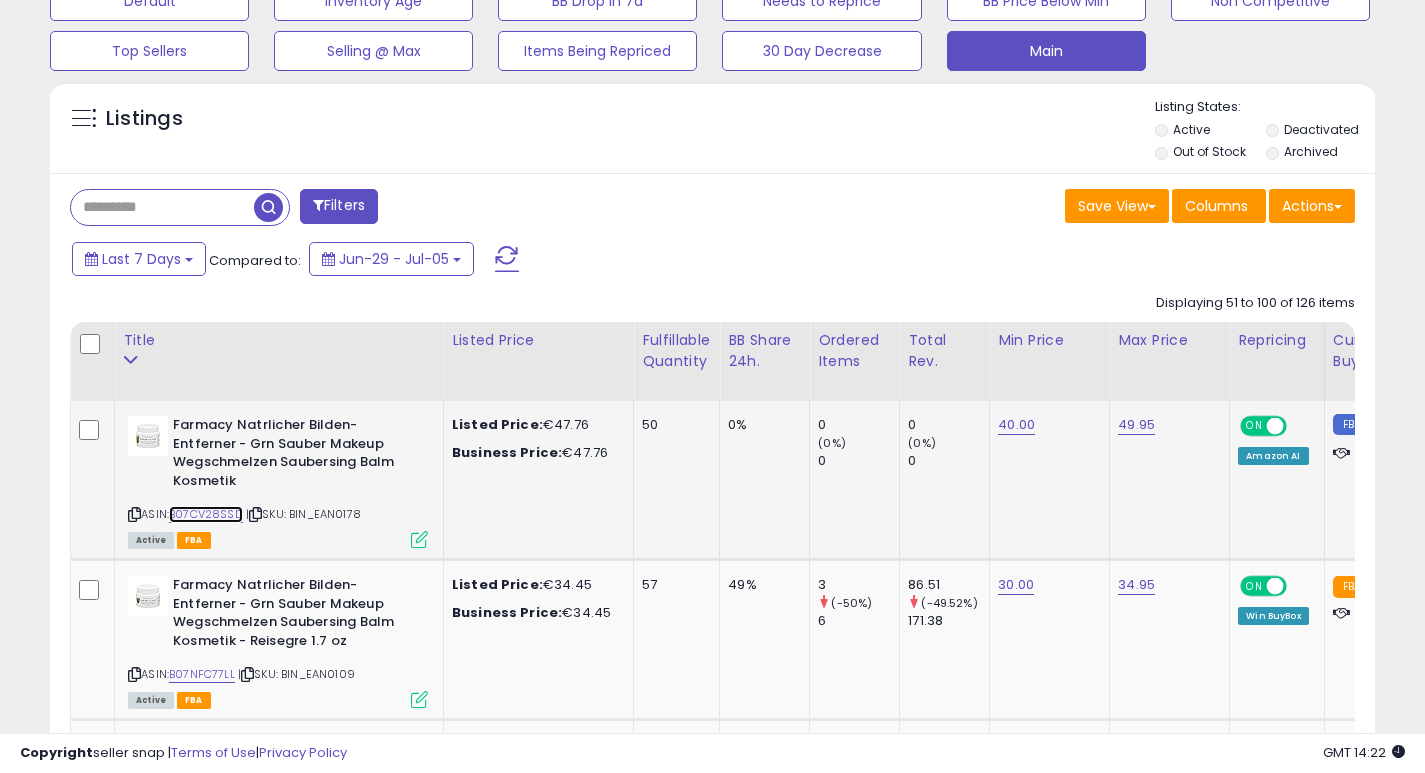 click on "B07CV28SSD" at bounding box center [206, 514] 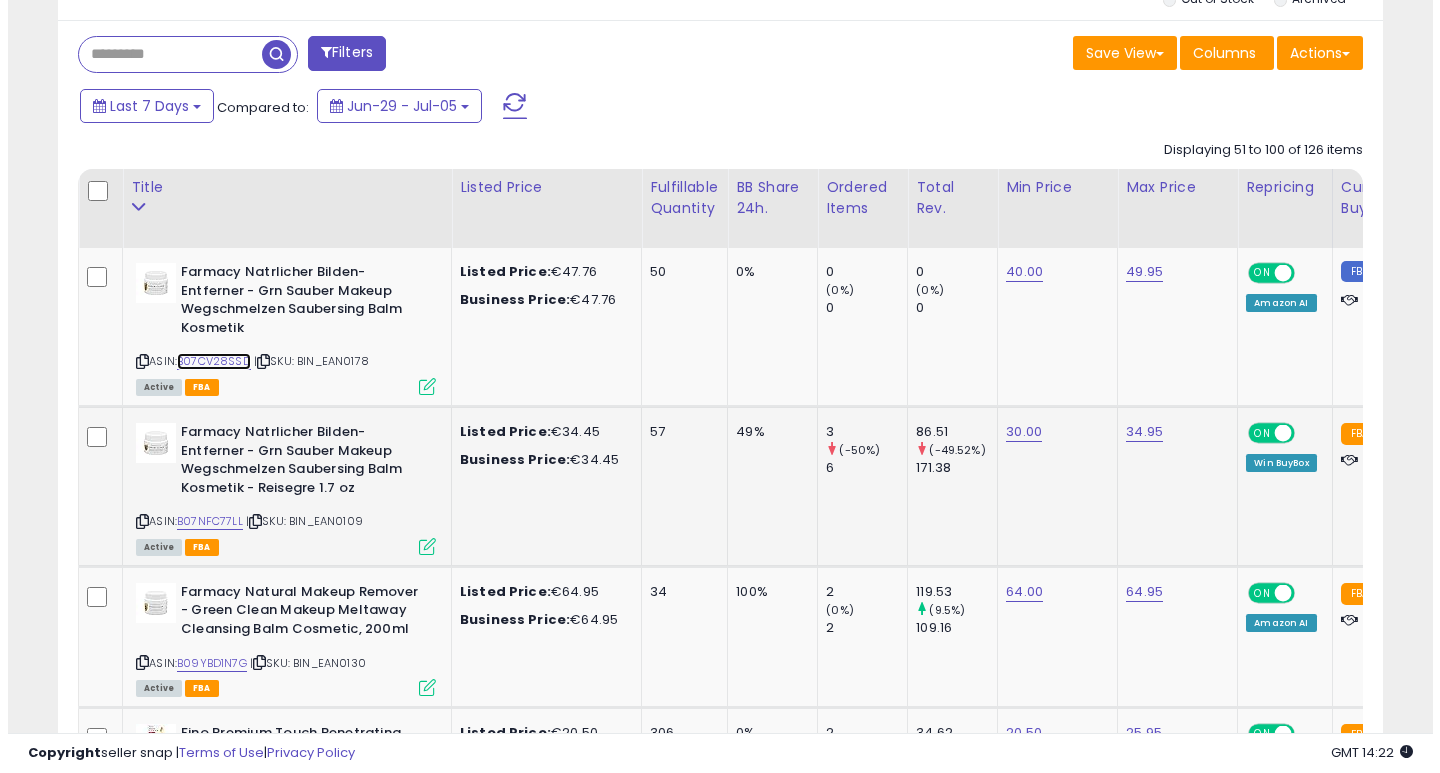 scroll, scrollTop: 810, scrollLeft: 0, axis: vertical 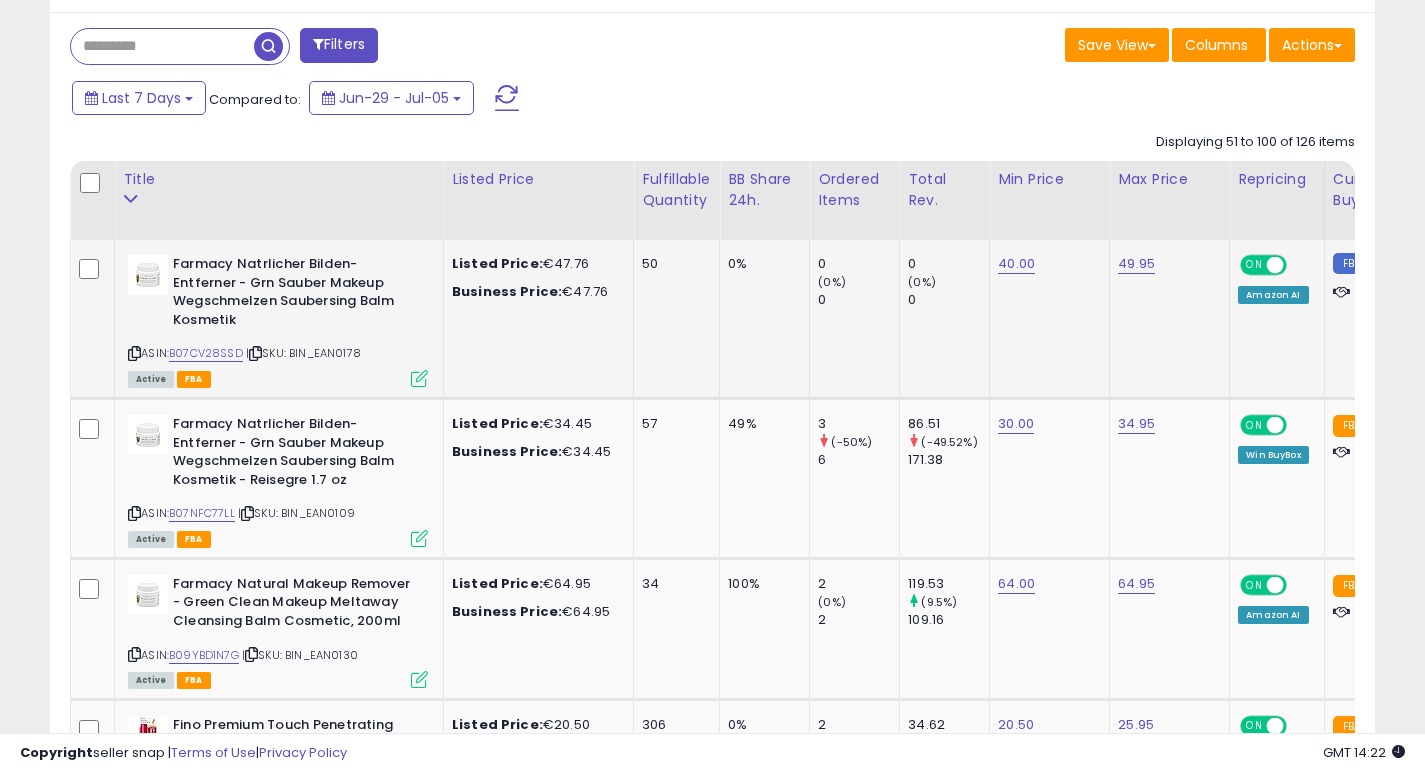 click at bounding box center [419, 378] 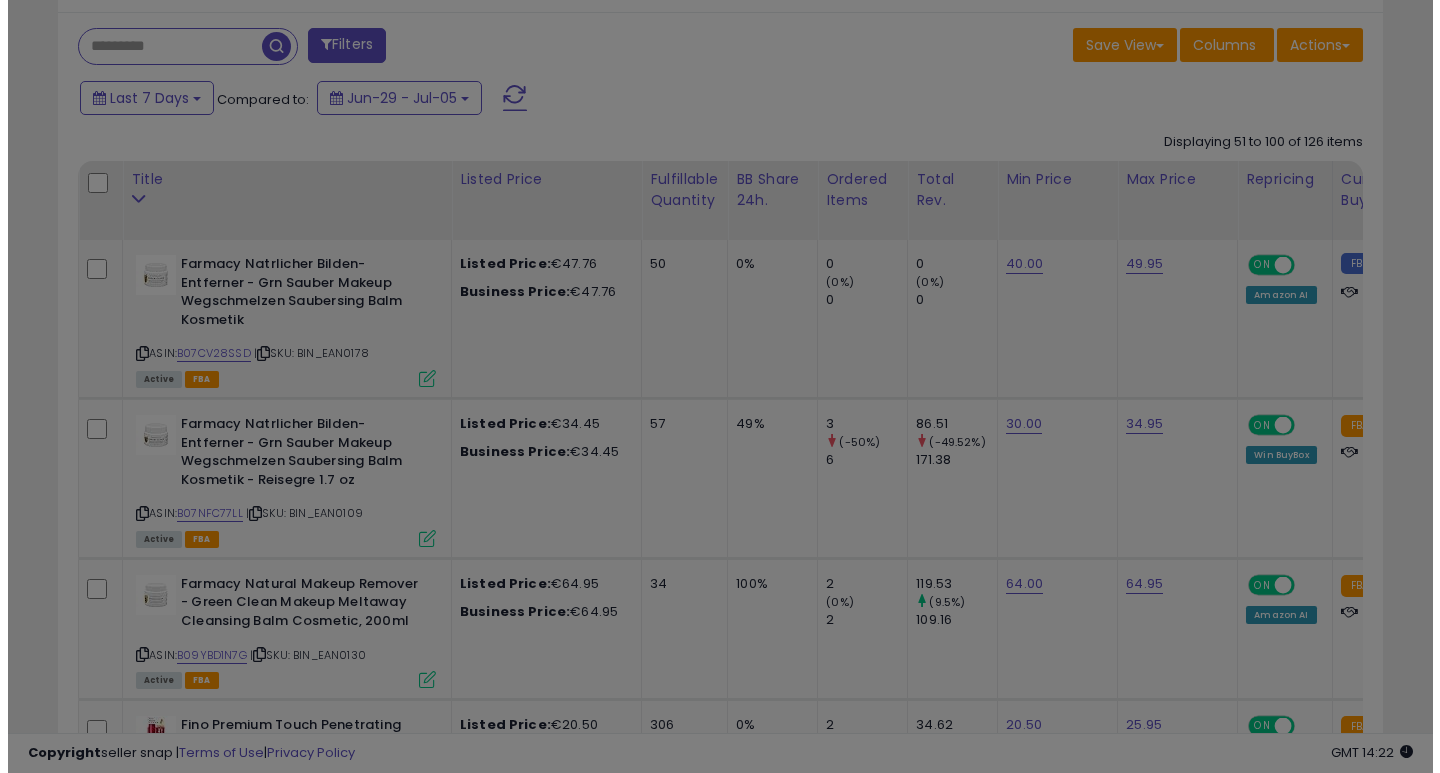 scroll, scrollTop: 999590, scrollLeft: 999224, axis: both 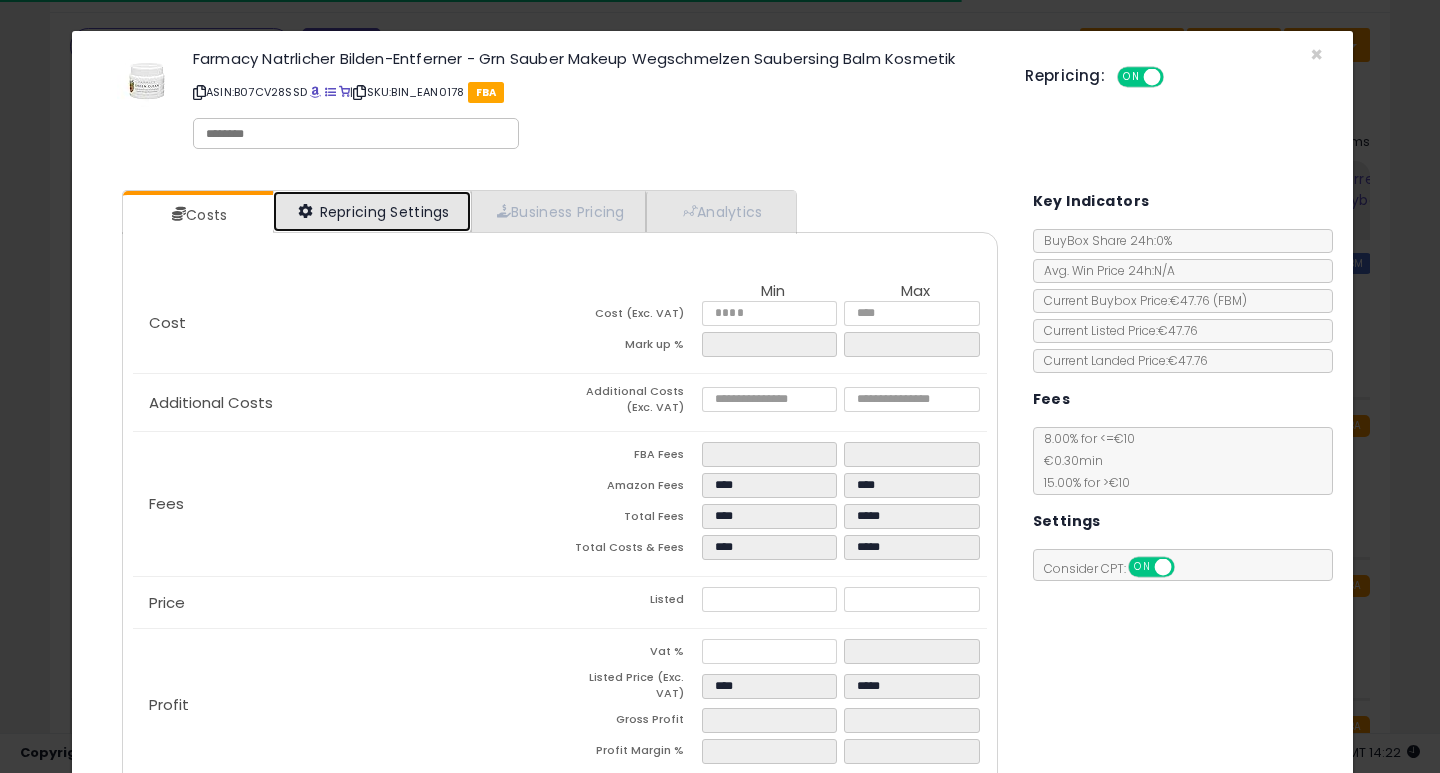 click on "Repricing Settings" at bounding box center (372, 211) 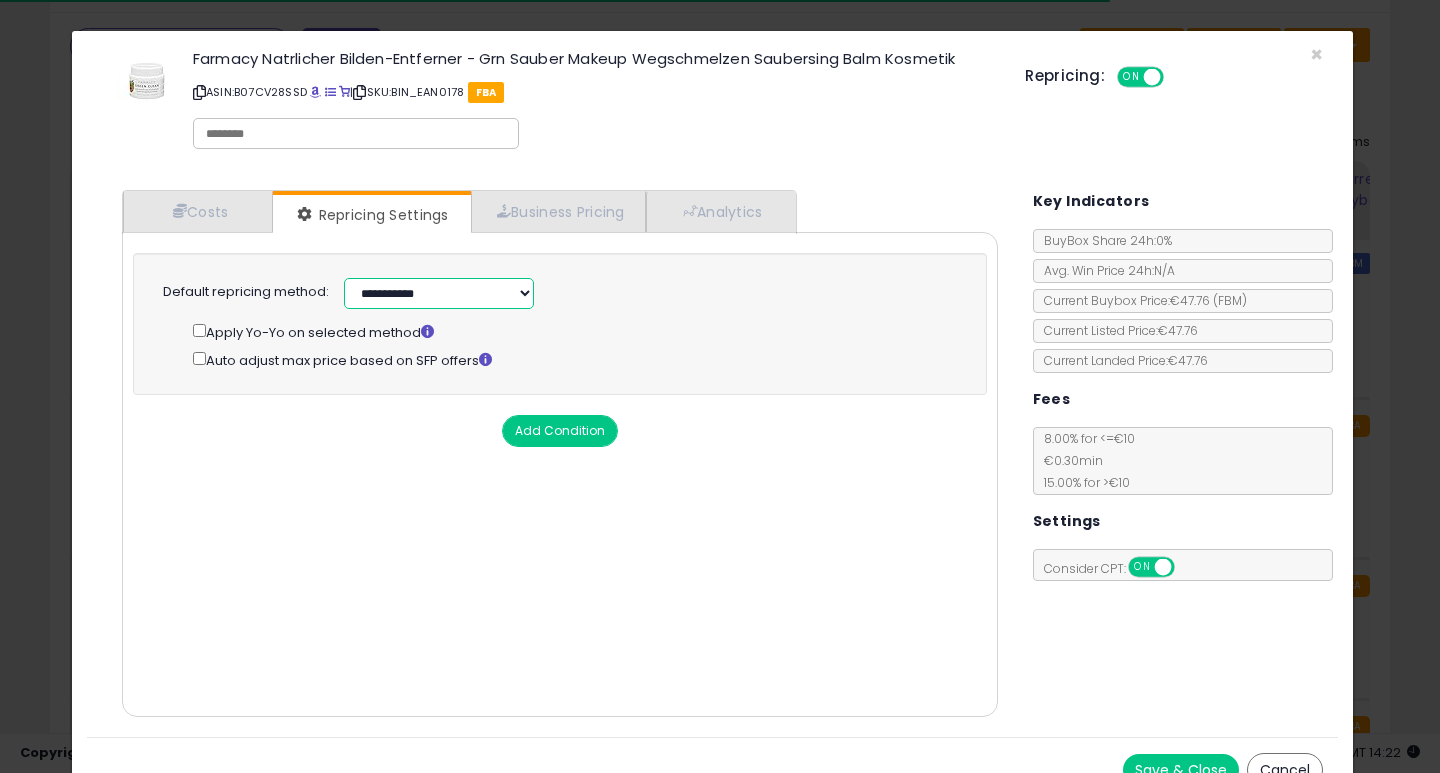 click on "**********" at bounding box center [439, 293] 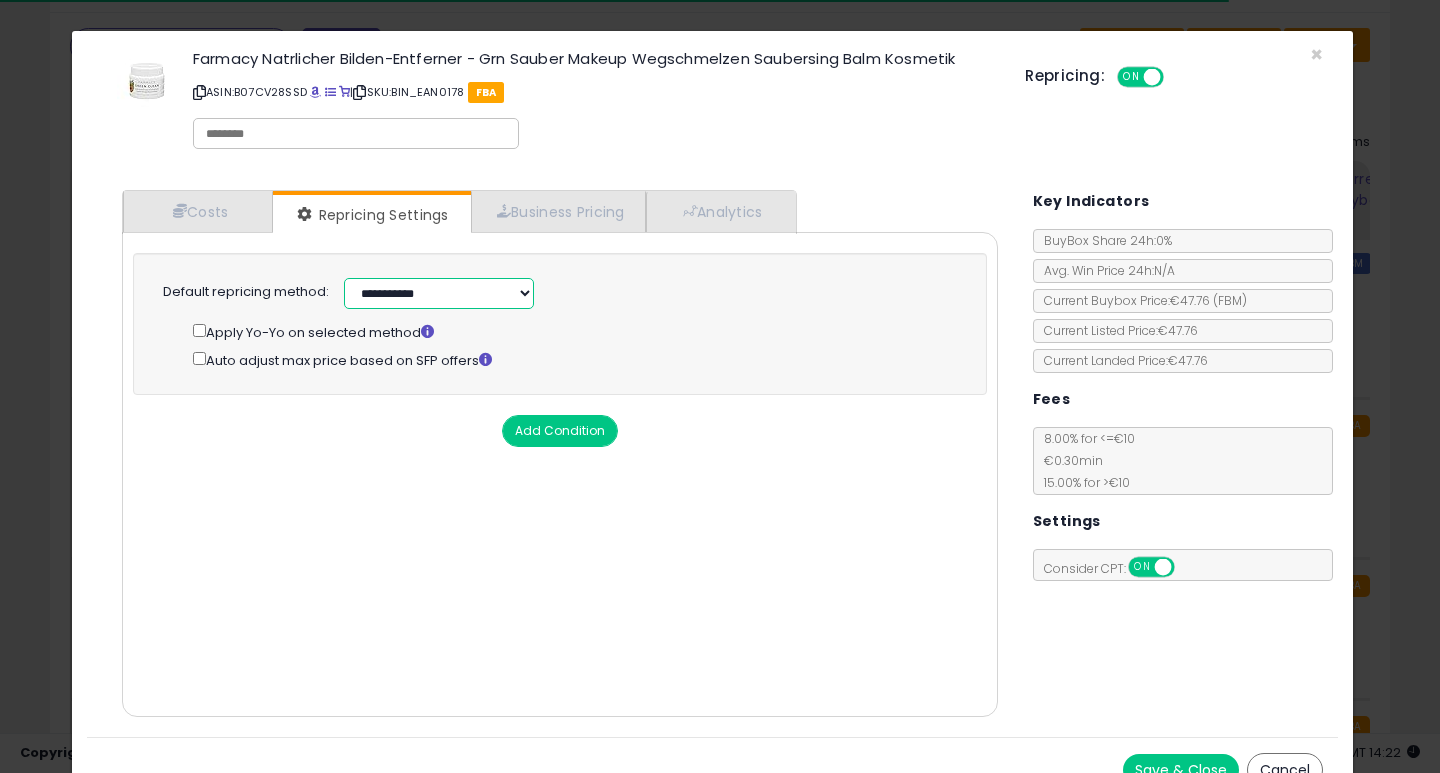 select on "******" 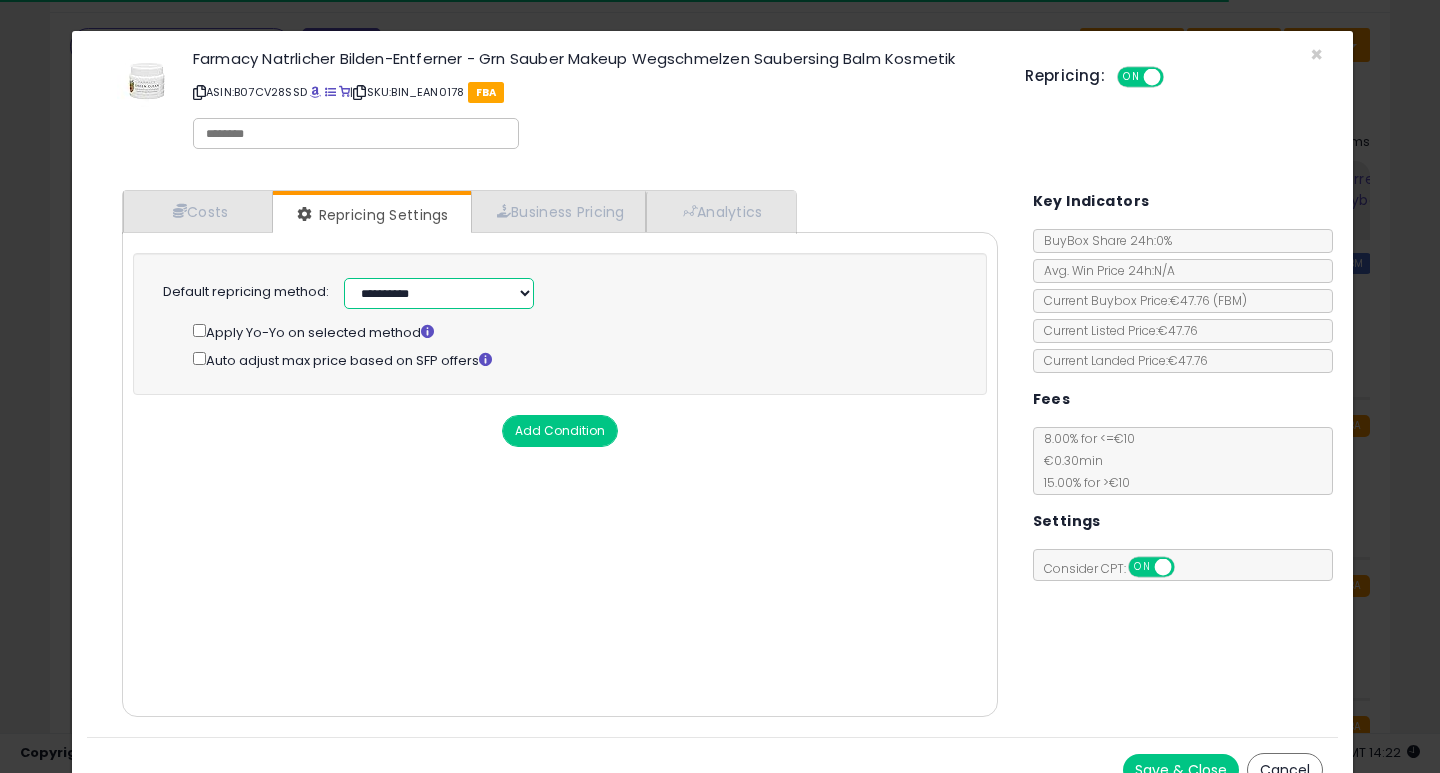 click on "**********" at bounding box center [439, 293] 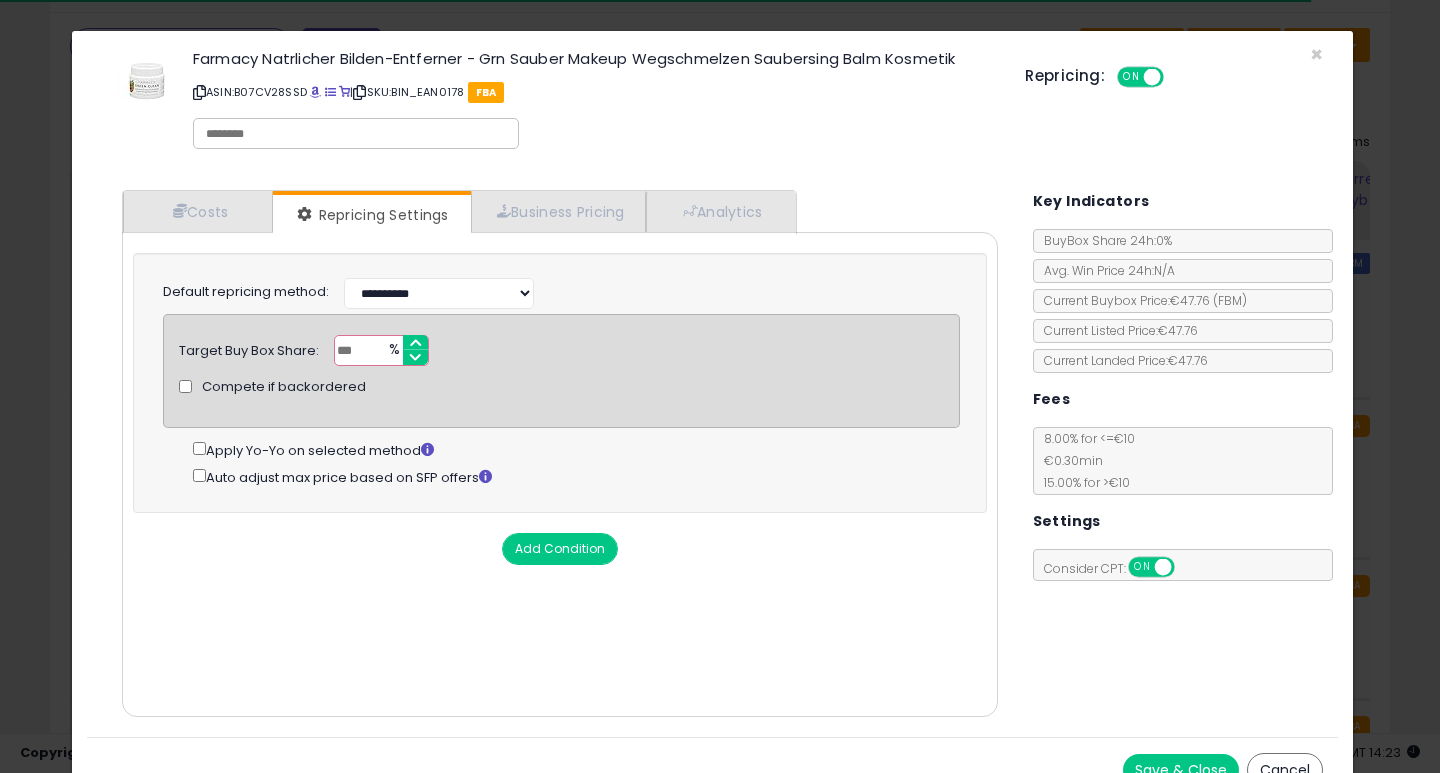 drag, startPoint x: 366, startPoint y: 344, endPoint x: 303, endPoint y: 344, distance: 63 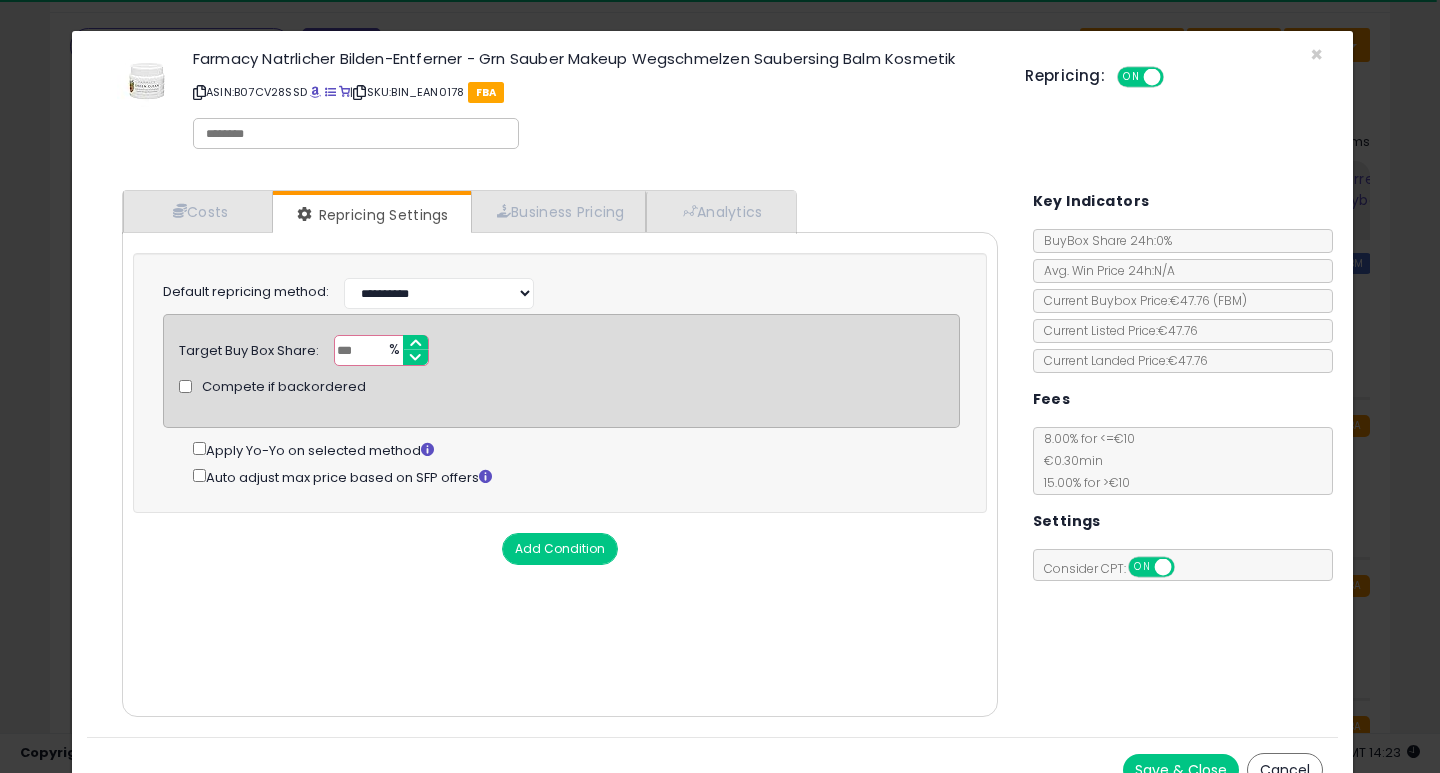 type on "**" 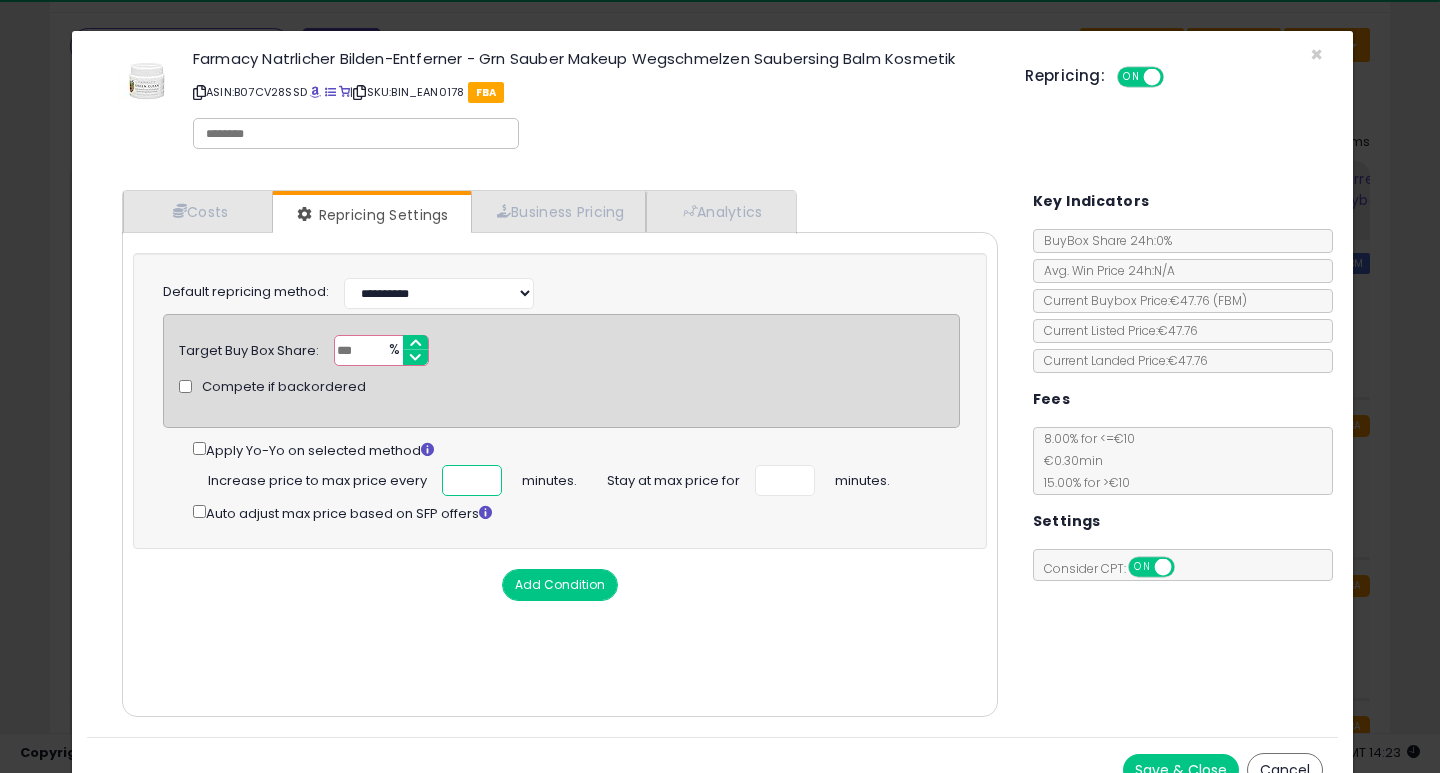 click at bounding box center (472, 480) 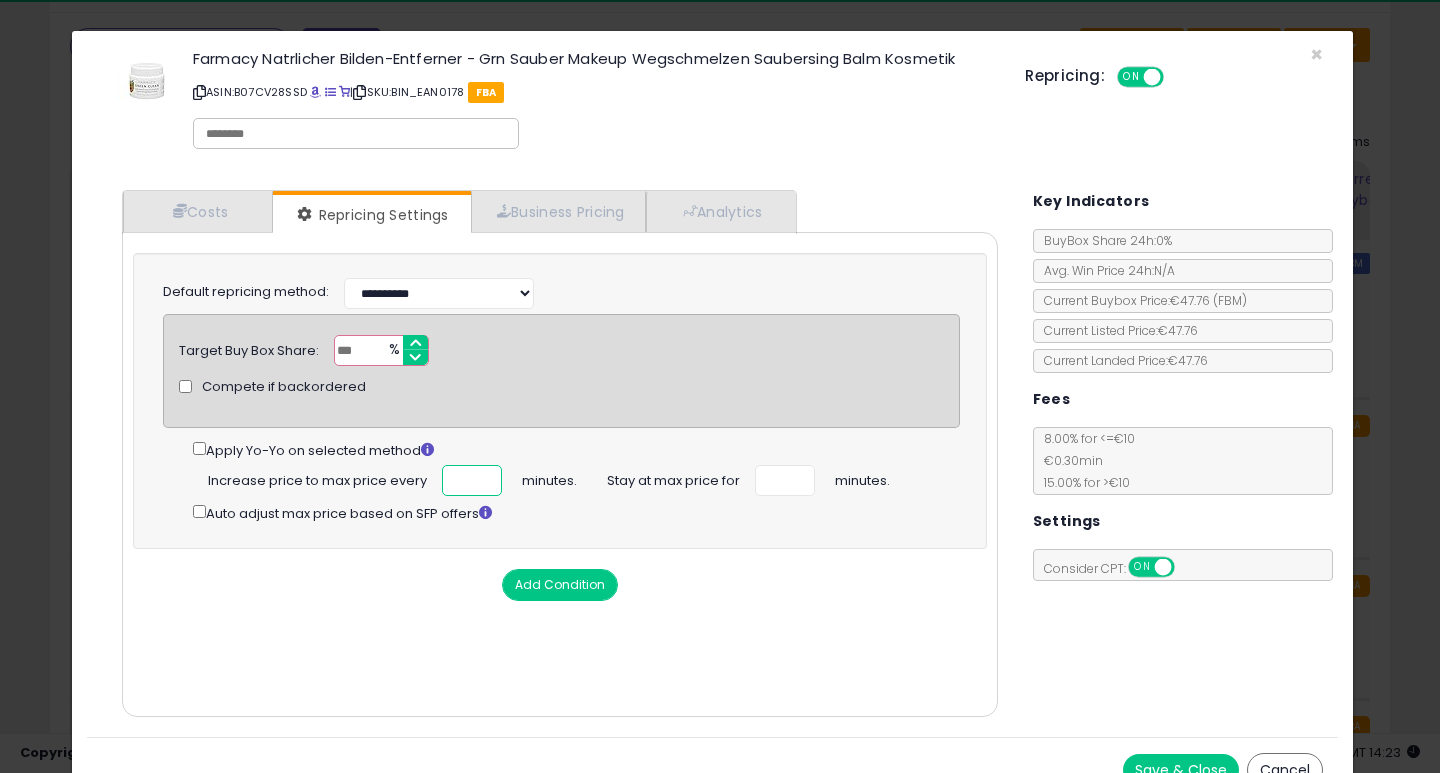 scroll, scrollTop: 0, scrollLeft: 4, axis: horizontal 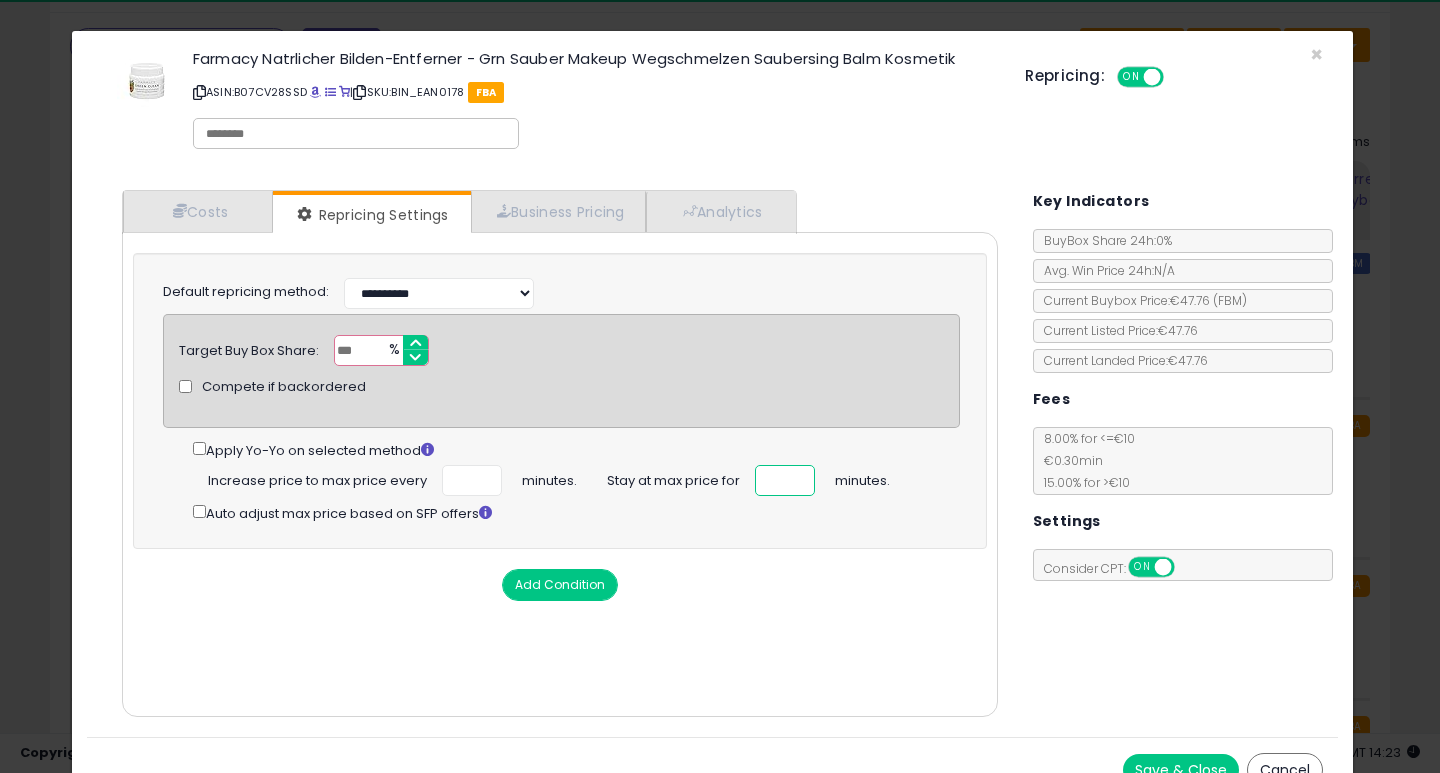 click at bounding box center (785, 480) 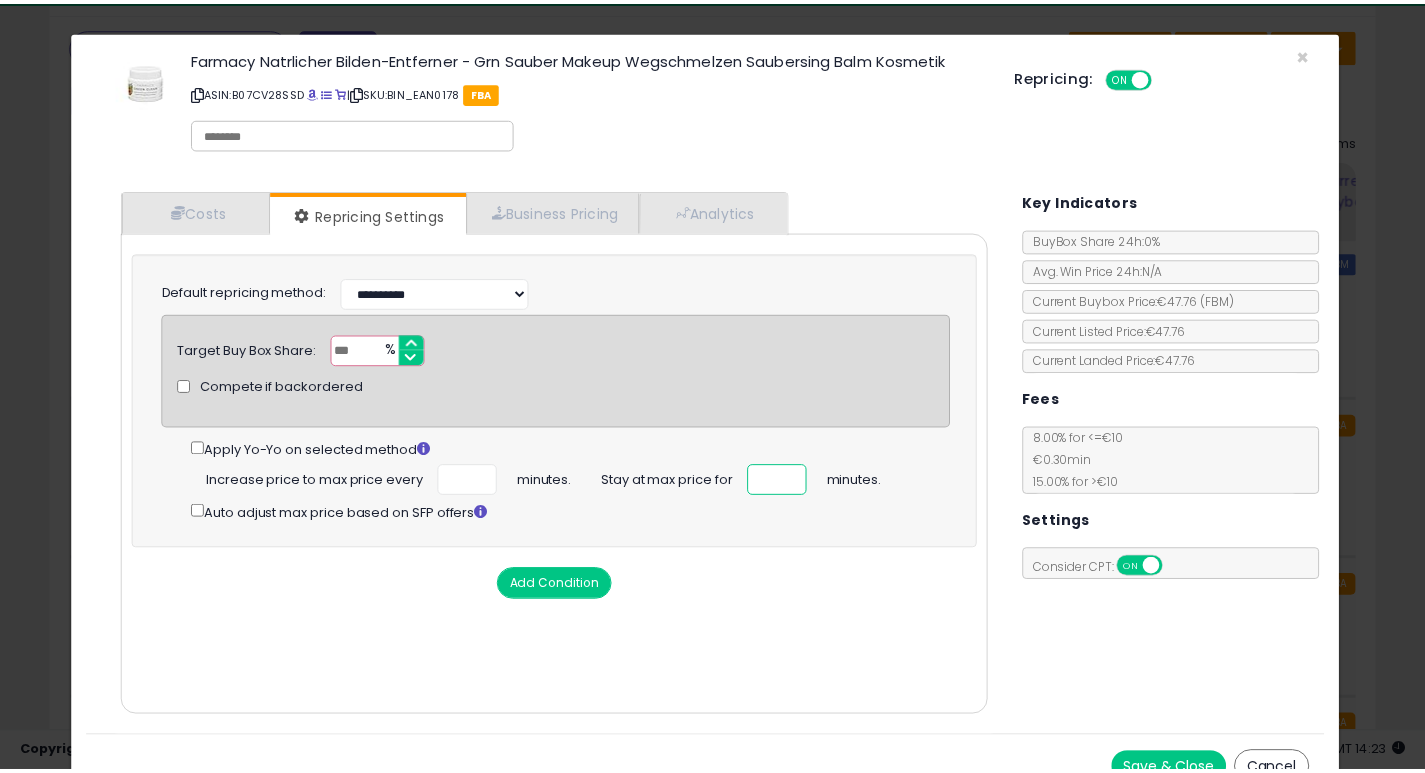 scroll, scrollTop: 0, scrollLeft: 0, axis: both 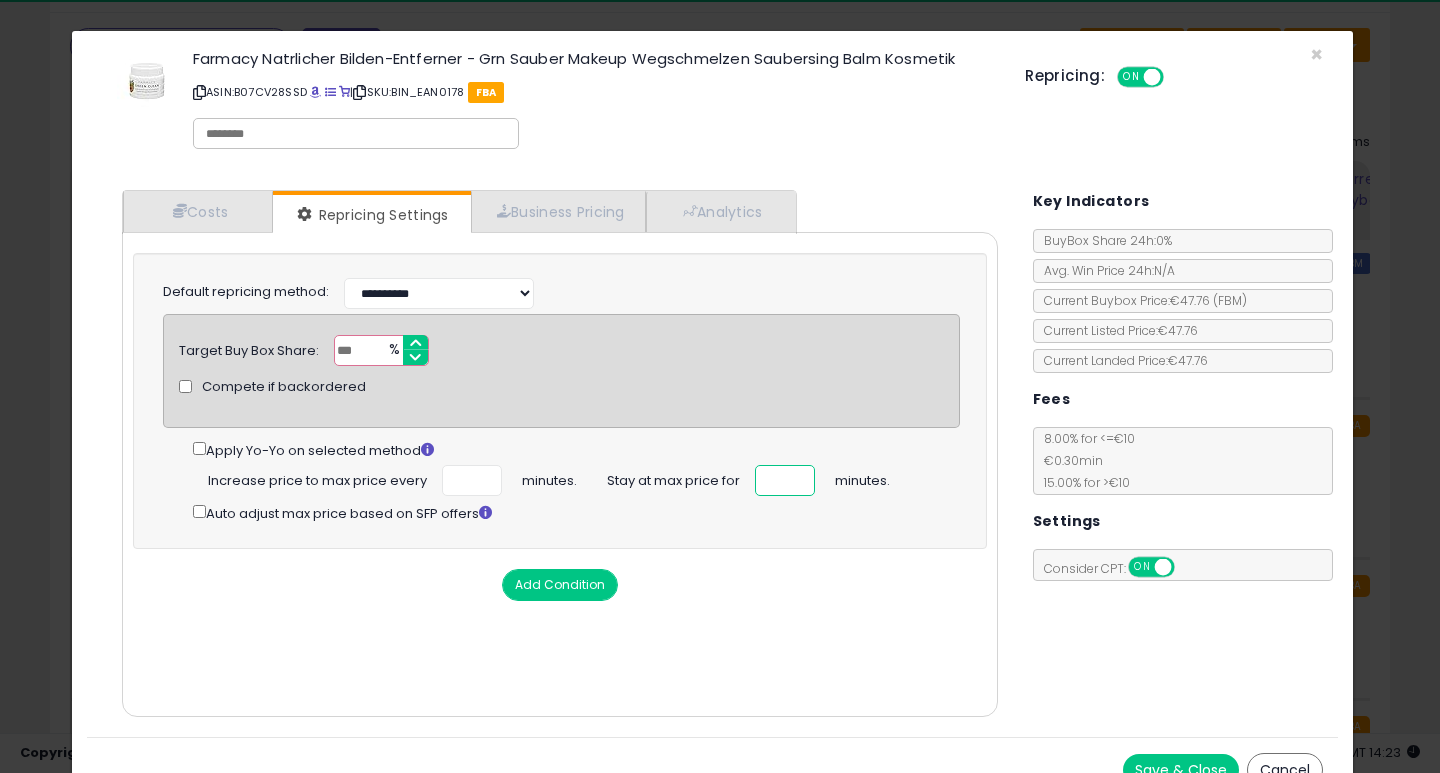 type on "**" 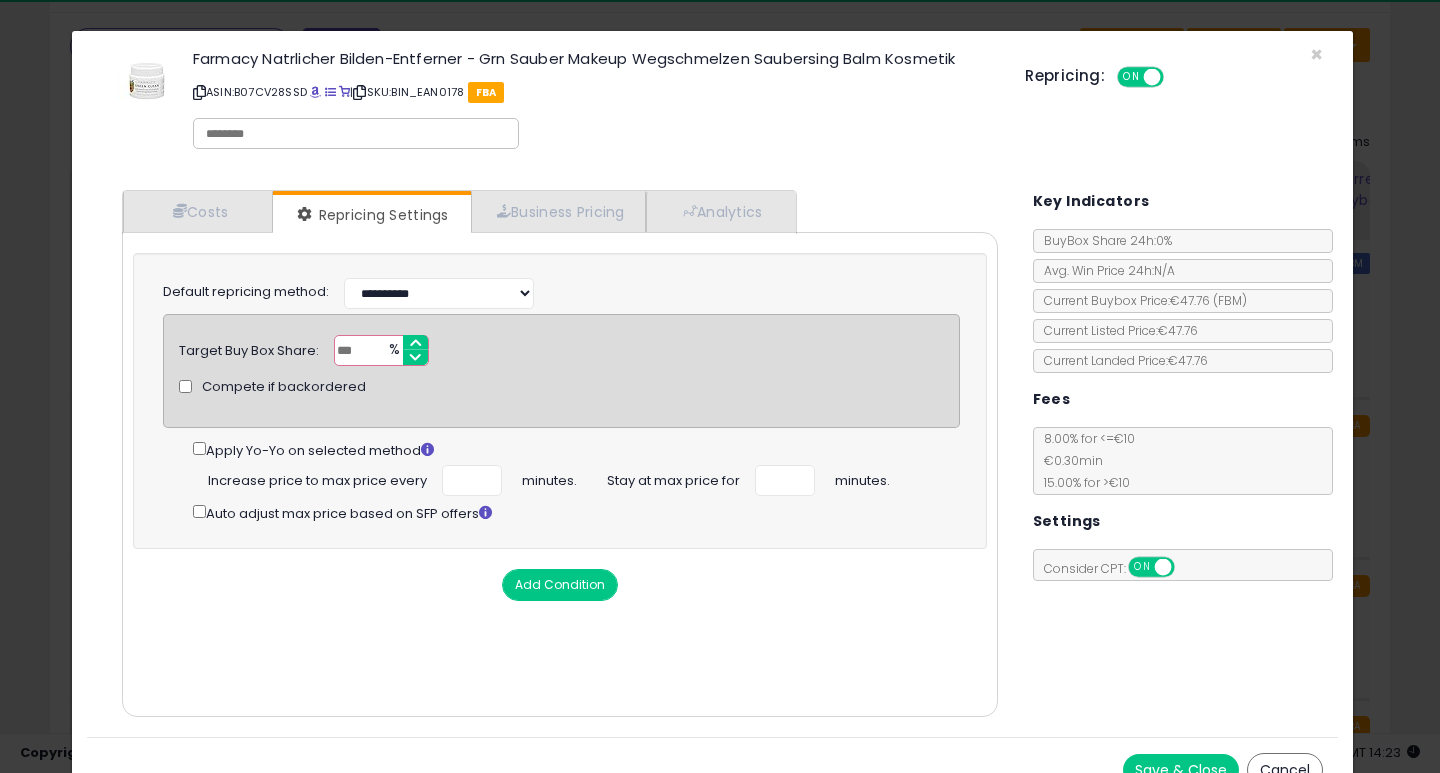 click on "Save & Close" at bounding box center (1181, 770) 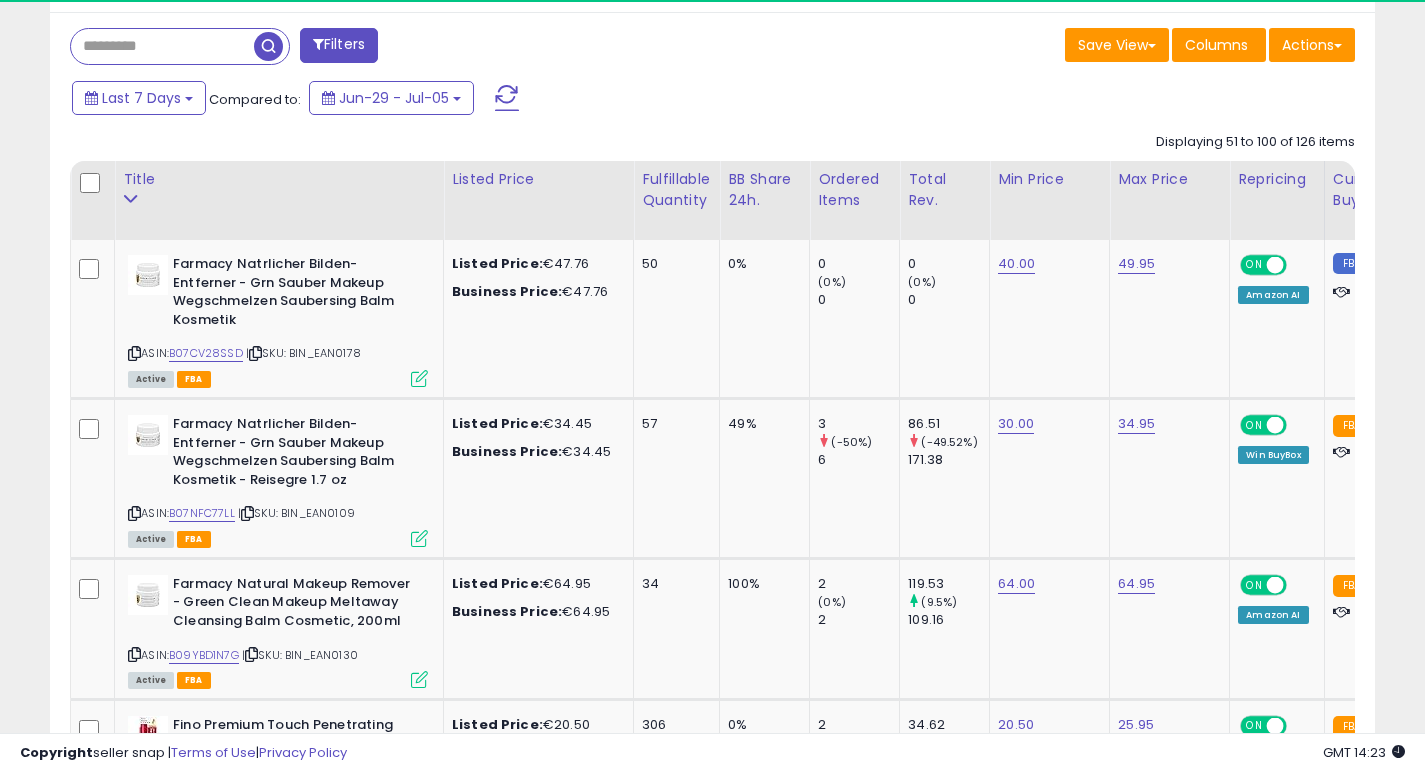 scroll, scrollTop: 410, scrollLeft: 767, axis: both 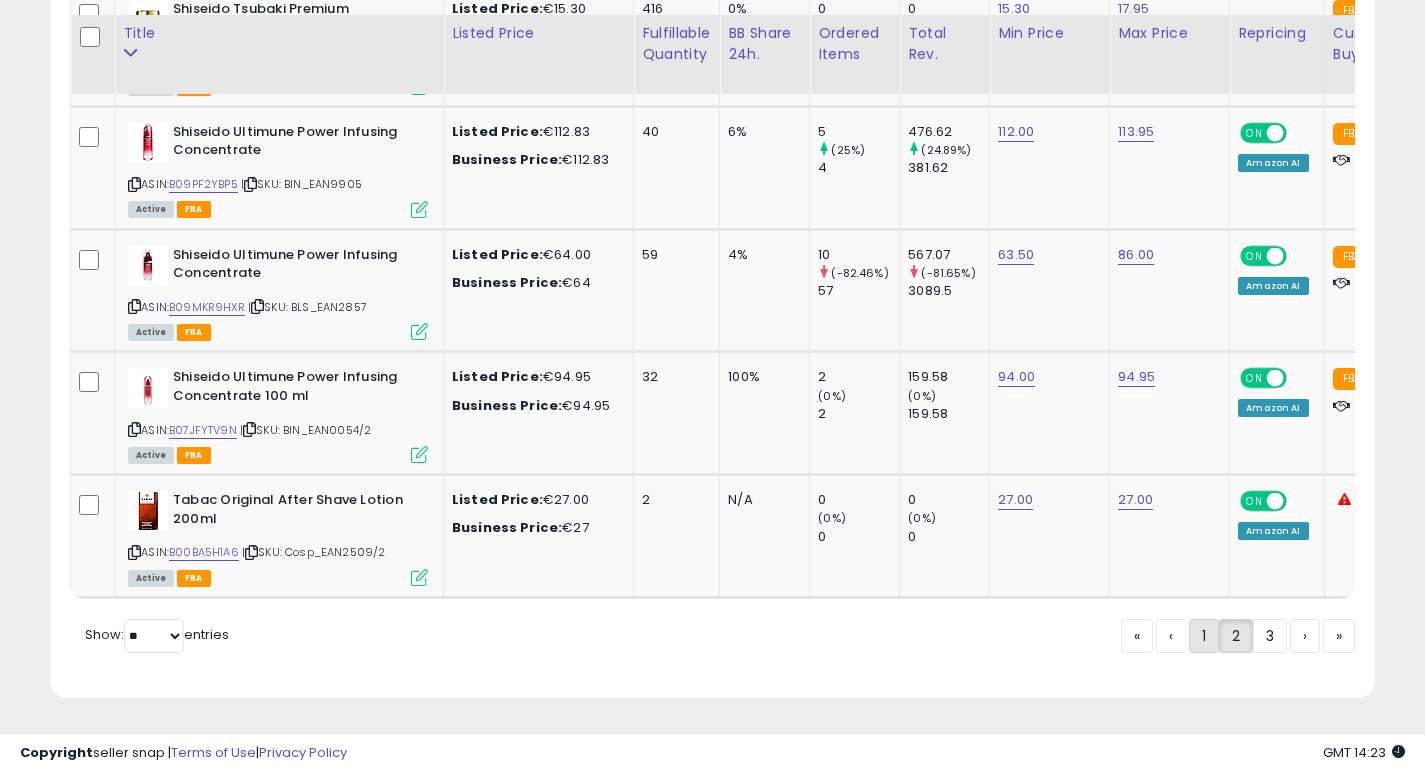 click on "1" 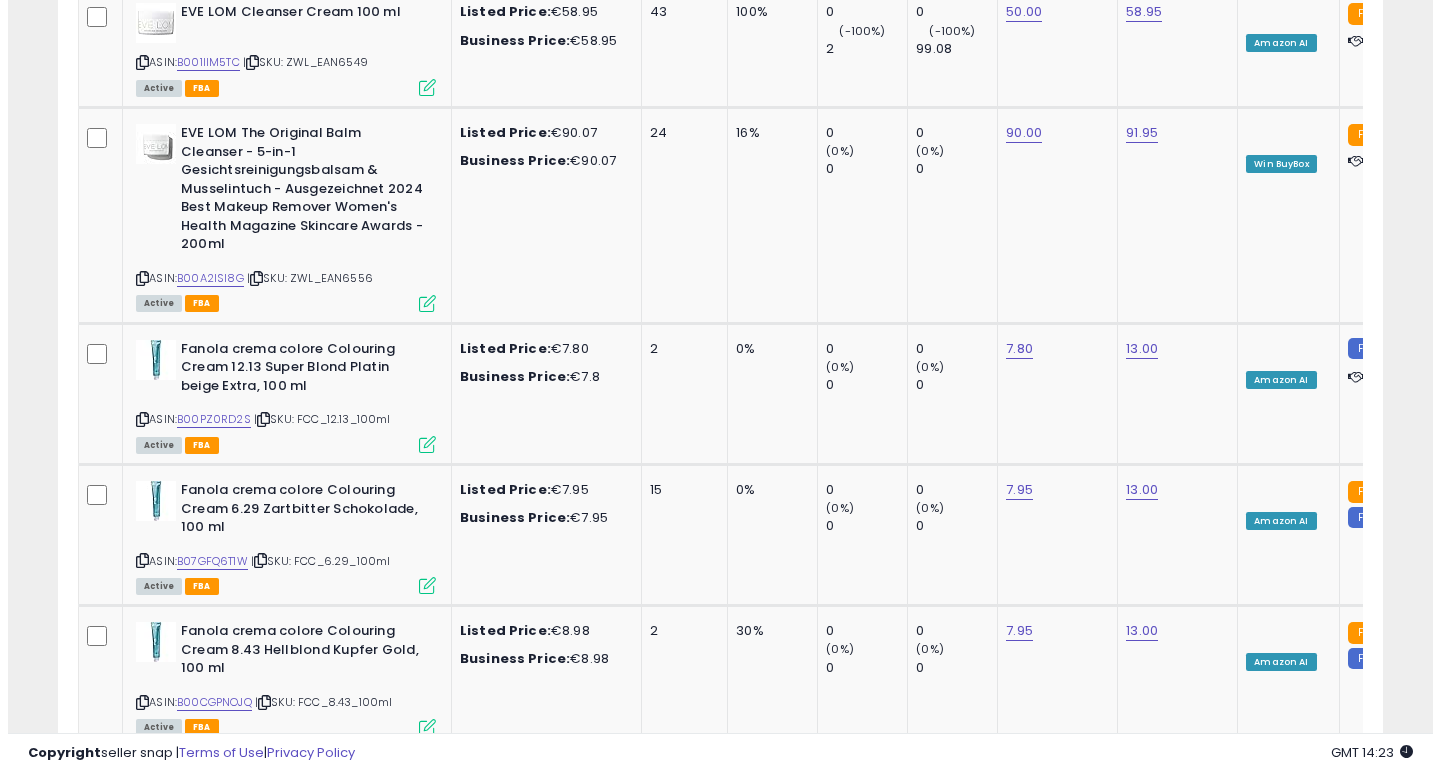 scroll, scrollTop: 7901, scrollLeft: 0, axis: vertical 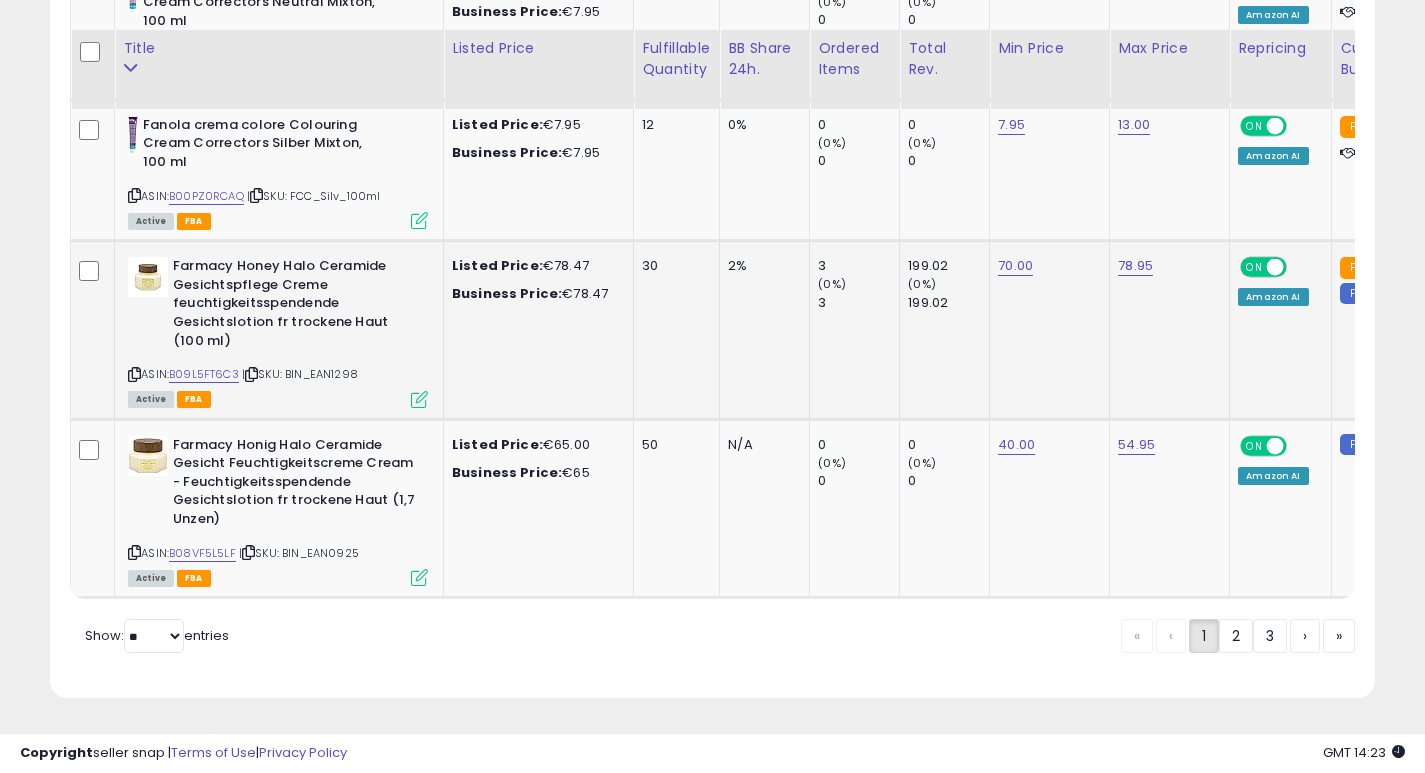 click at bounding box center (419, 399) 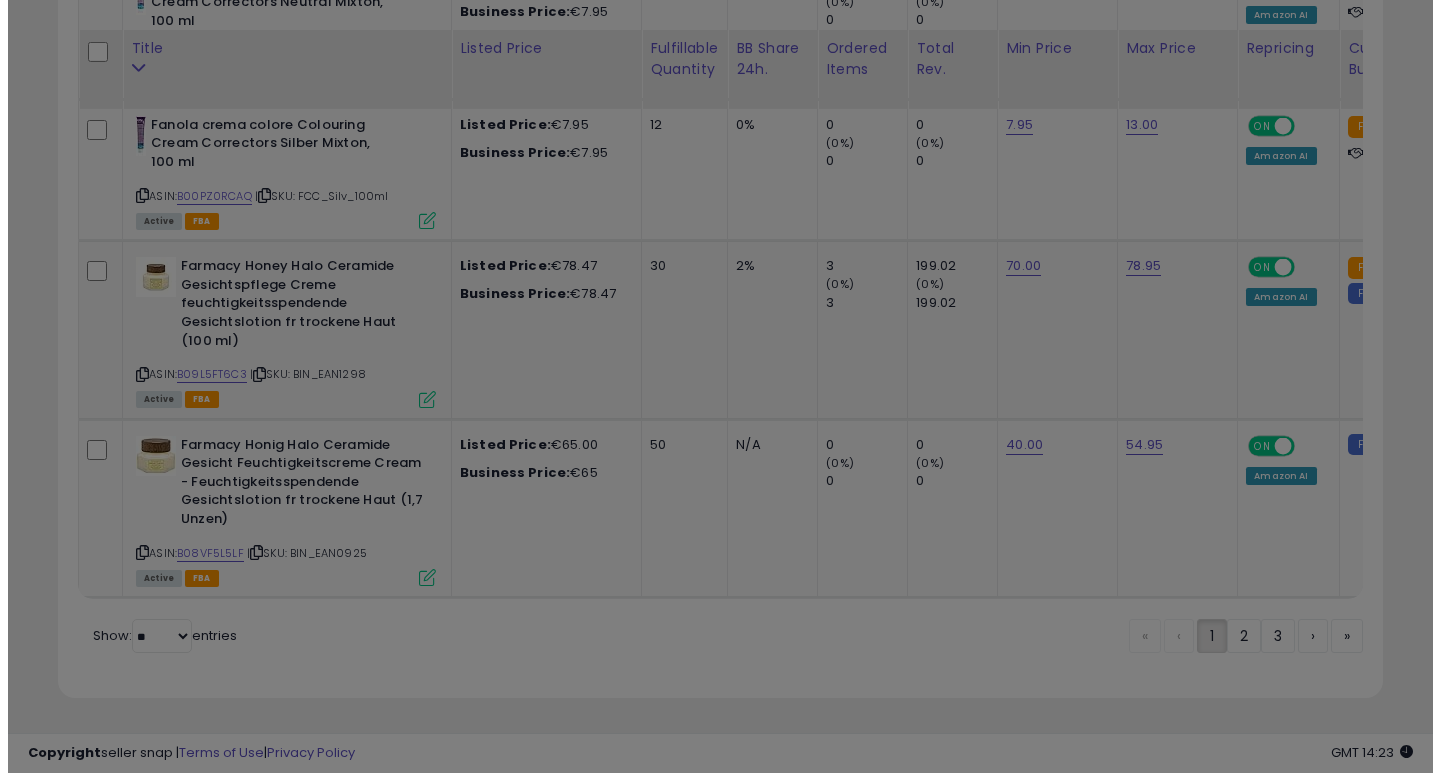 scroll, scrollTop: 999590, scrollLeft: 999224, axis: both 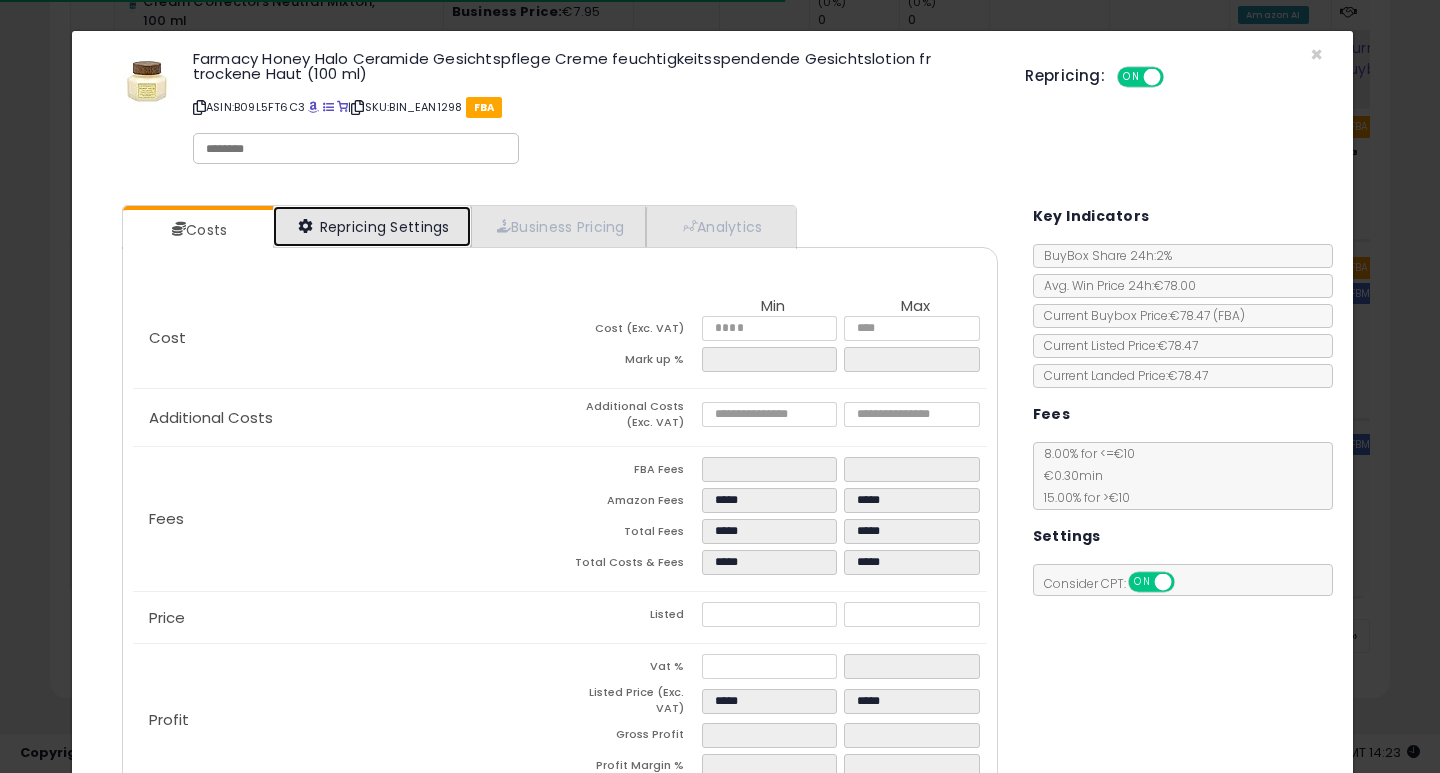 click on "Repricing Settings" at bounding box center (372, 226) 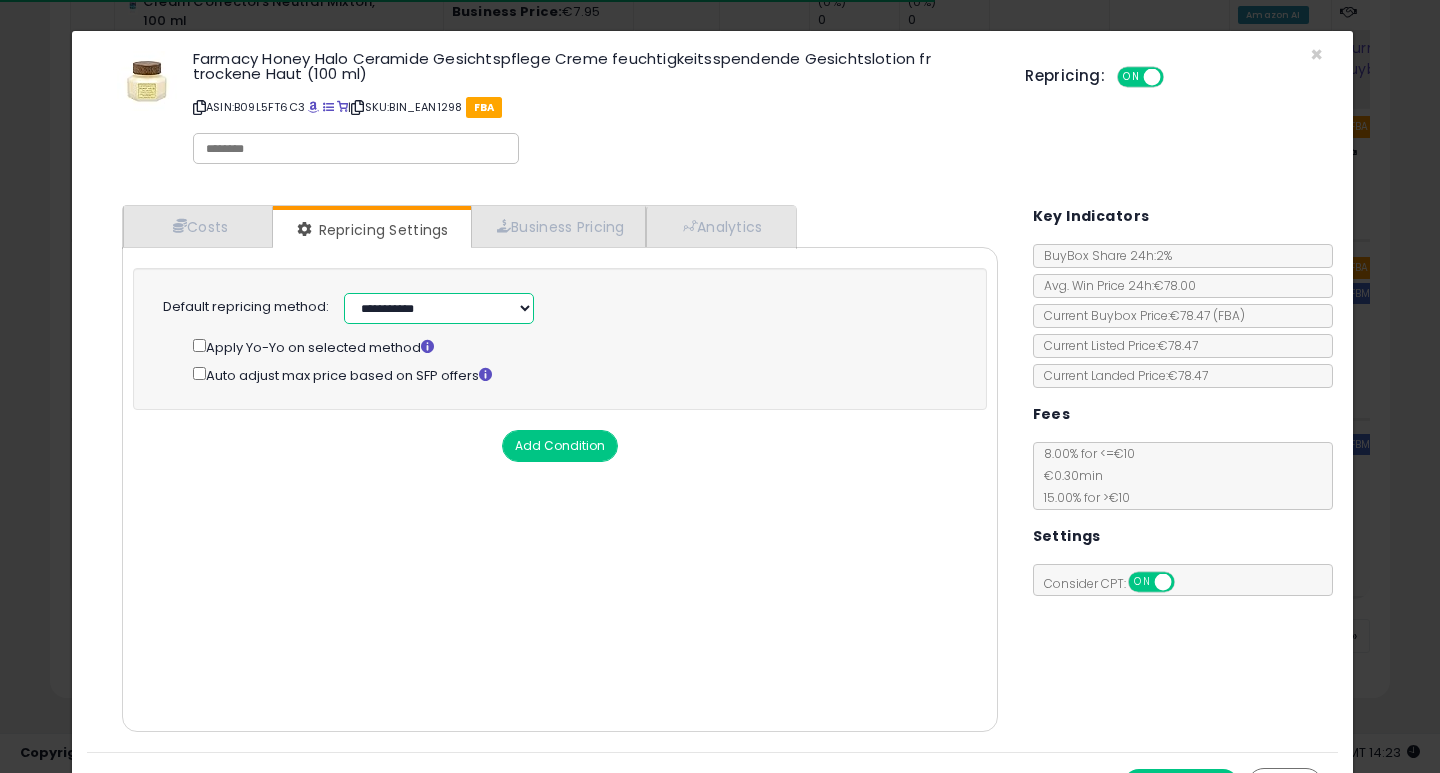 click on "**********" at bounding box center (439, 308) 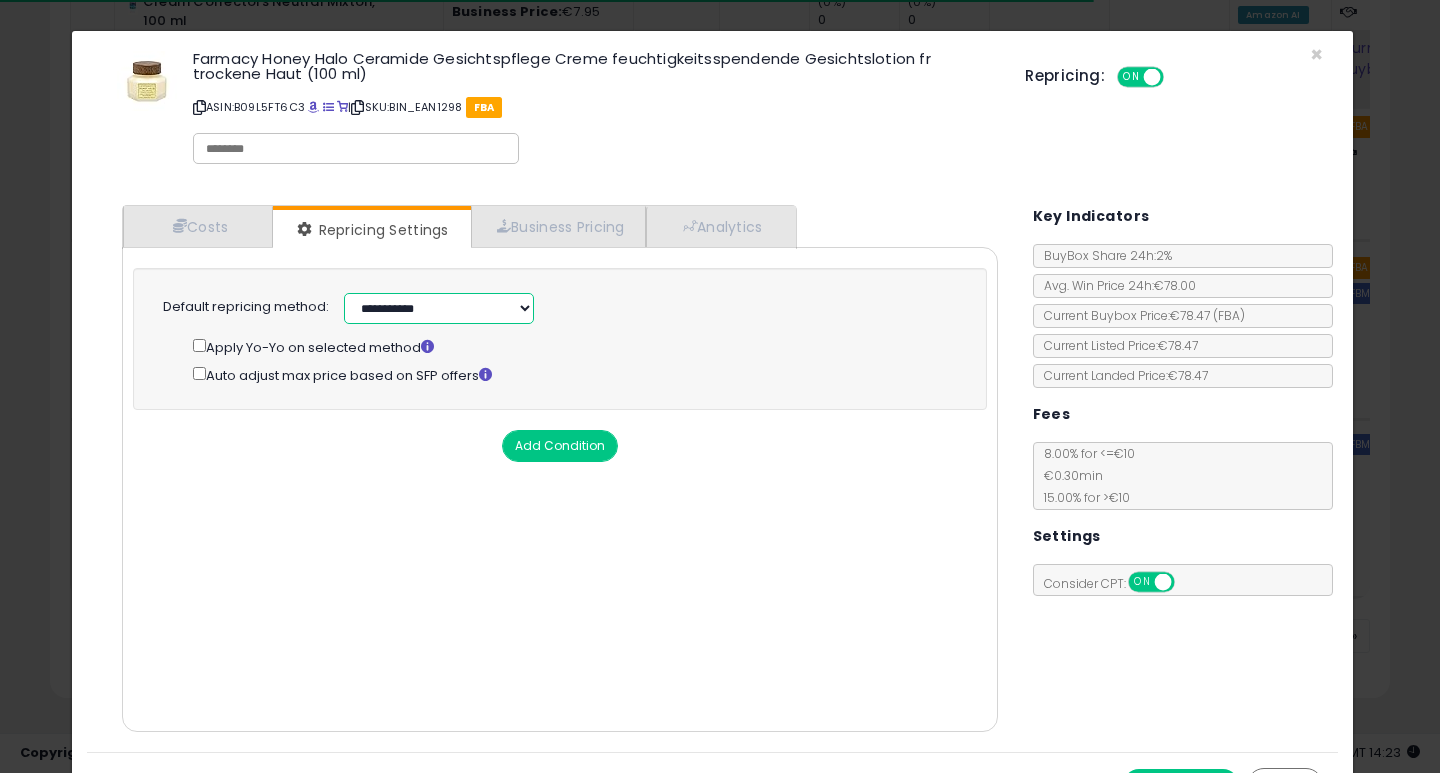 select on "******" 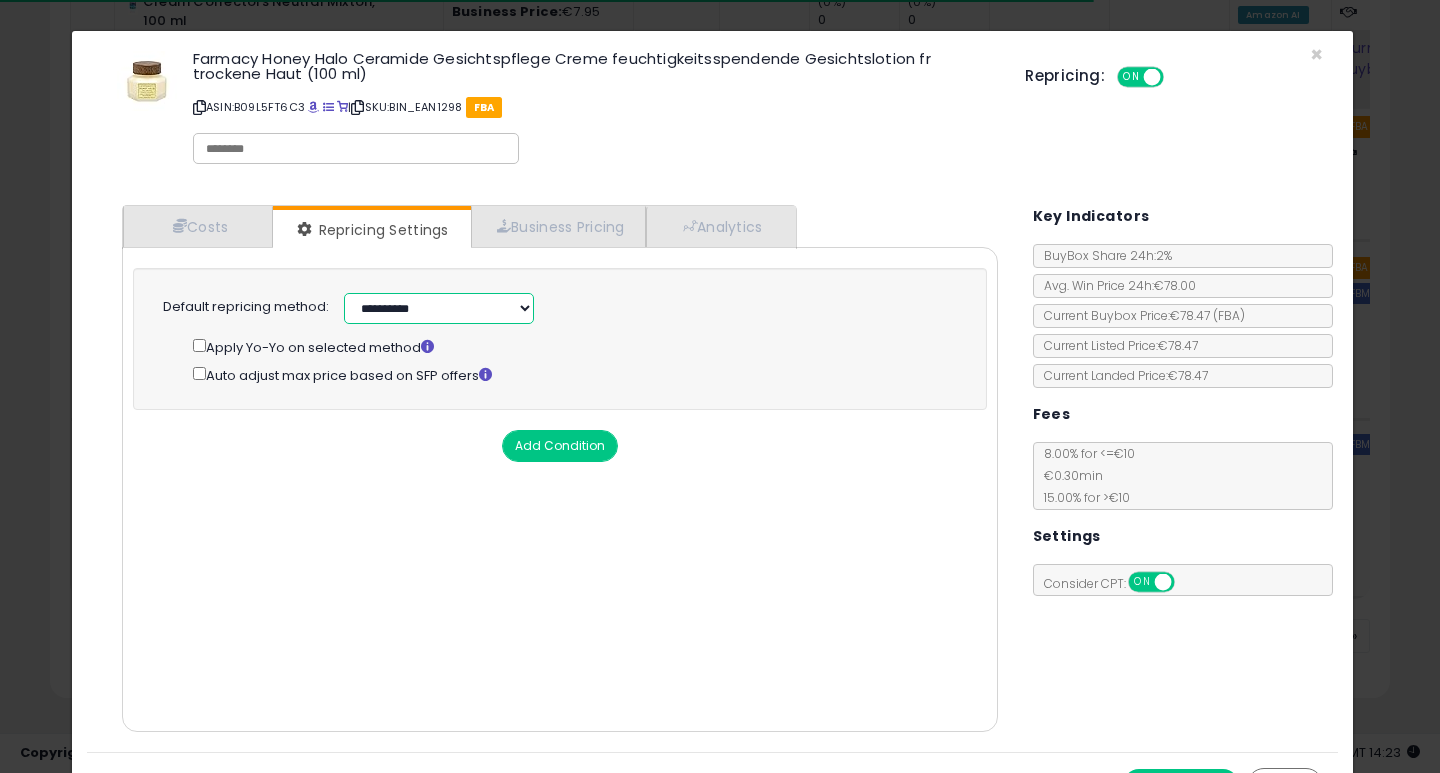 click on "**********" at bounding box center (439, 308) 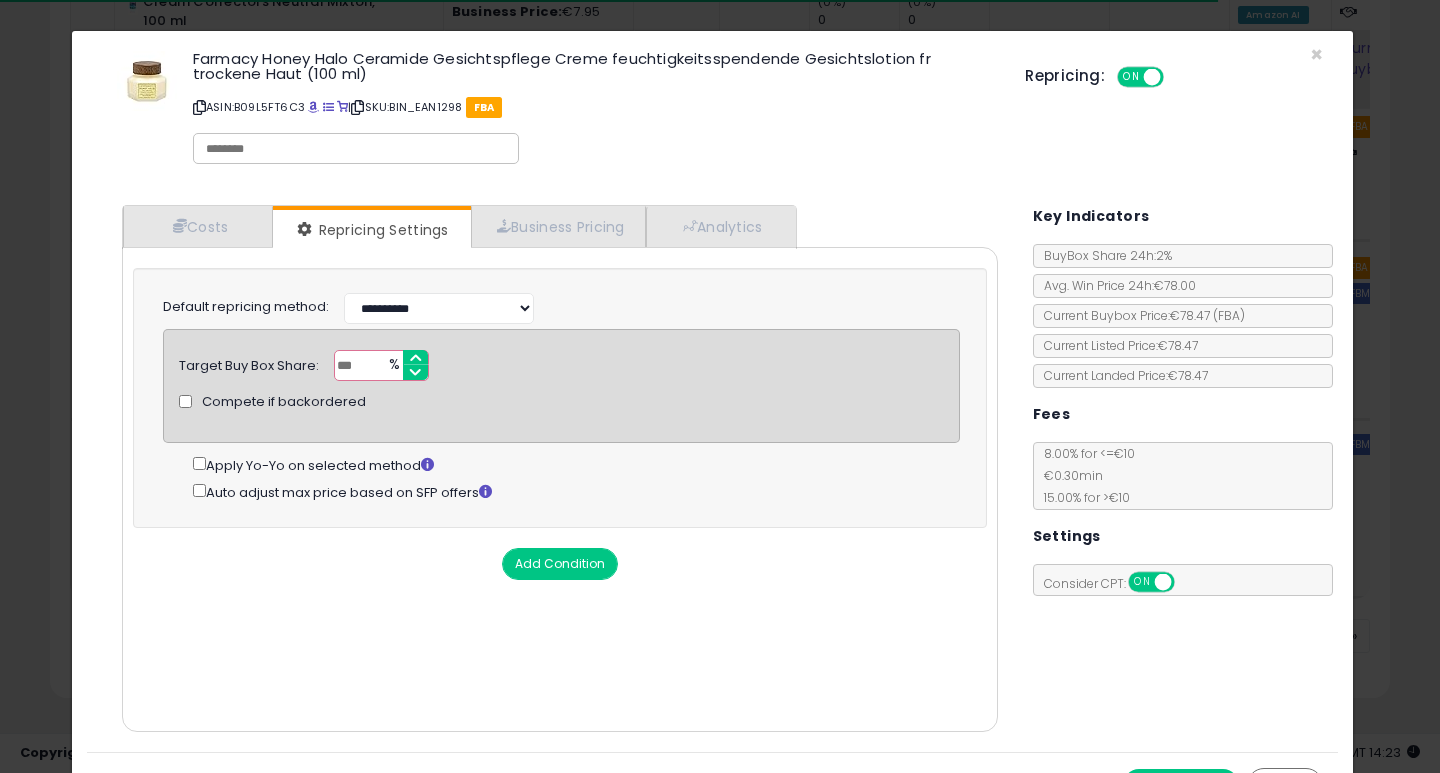 drag, startPoint x: 360, startPoint y: 365, endPoint x: 258, endPoint y: 361, distance: 102.0784 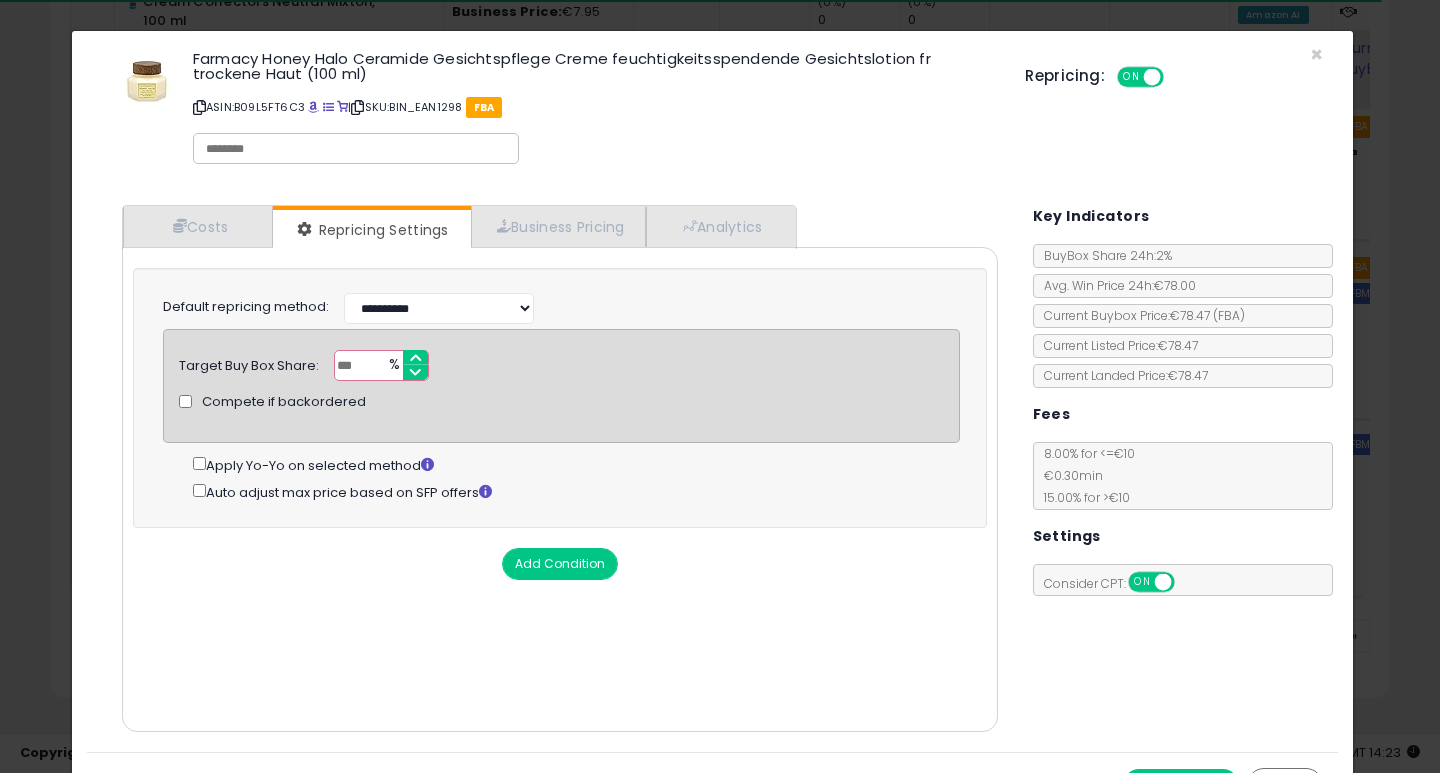 type on "**" 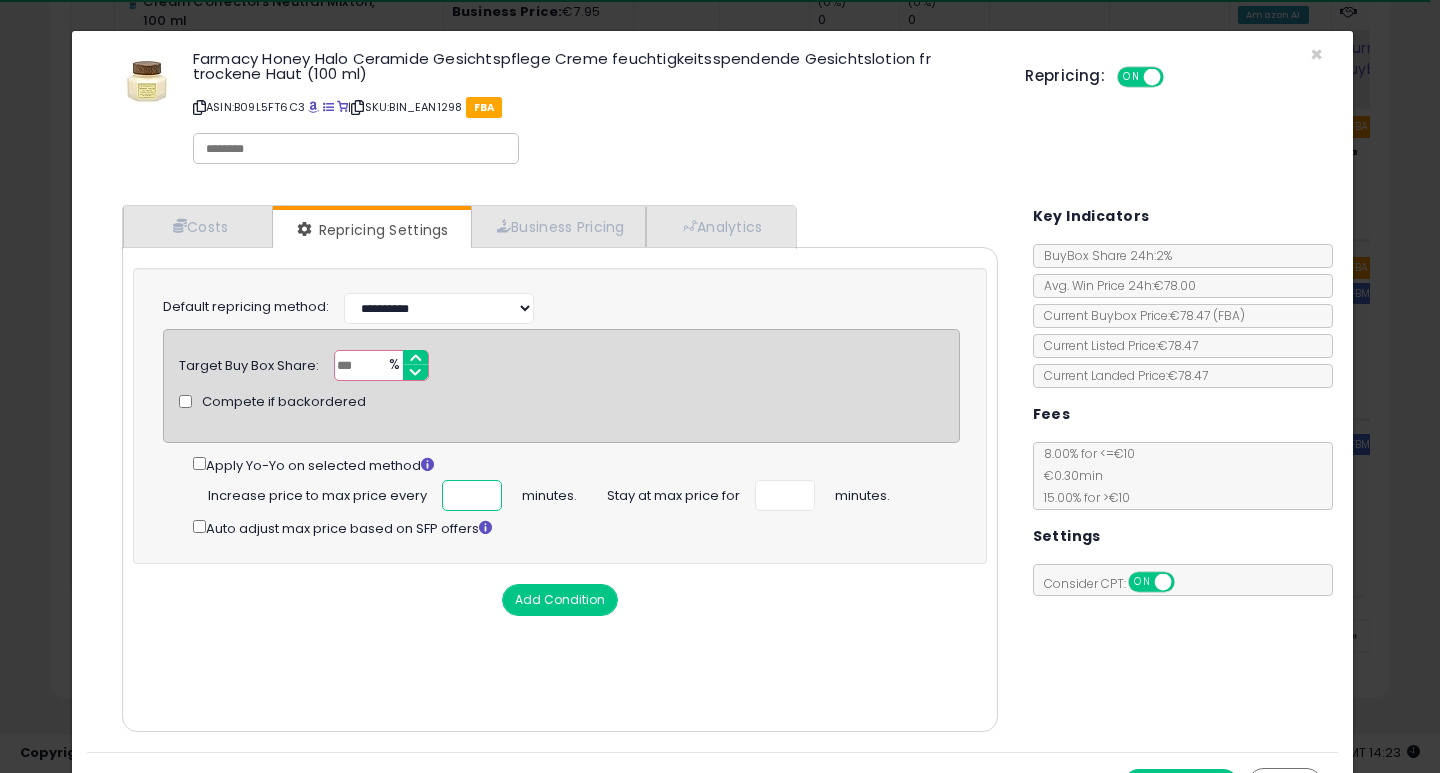 click at bounding box center [472, 495] 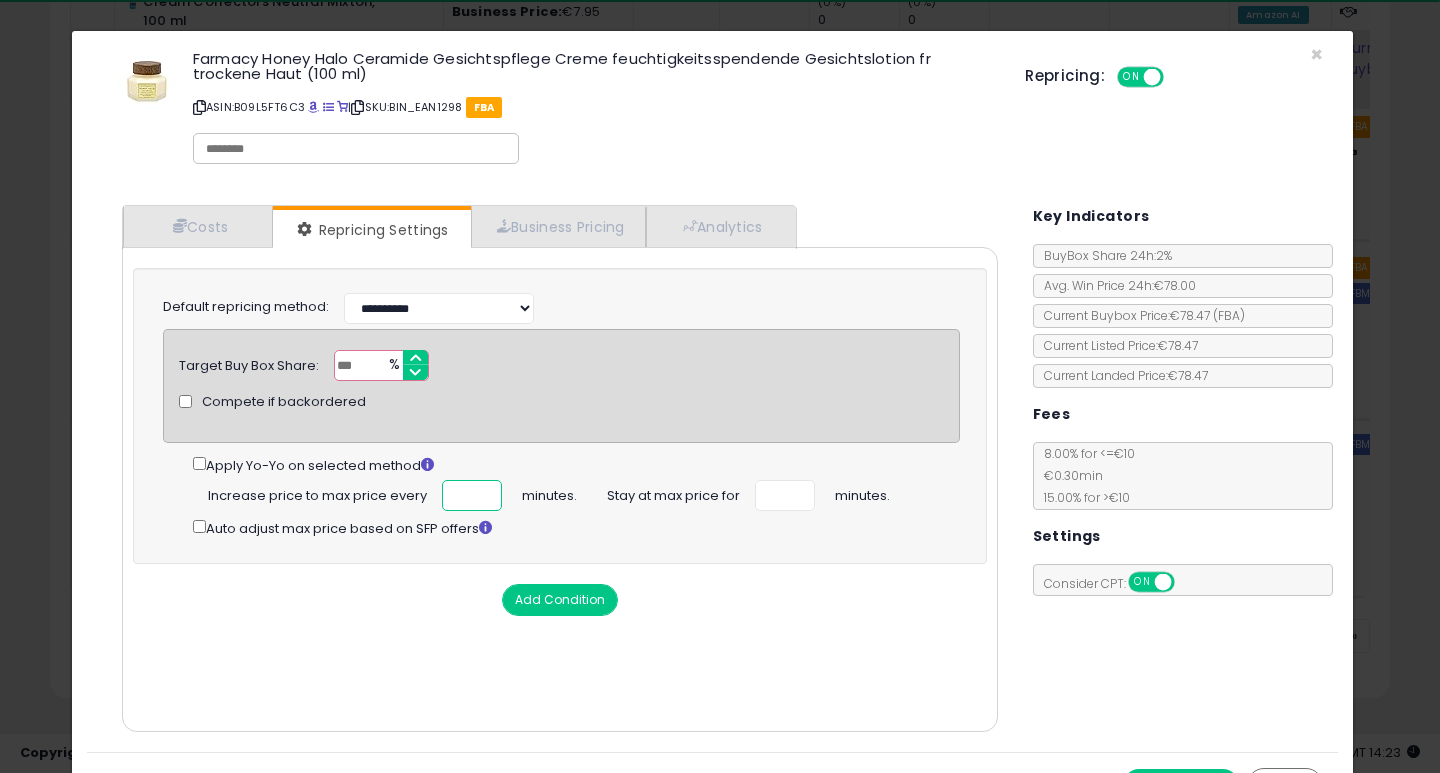 scroll, scrollTop: 0, scrollLeft: 4, axis: horizontal 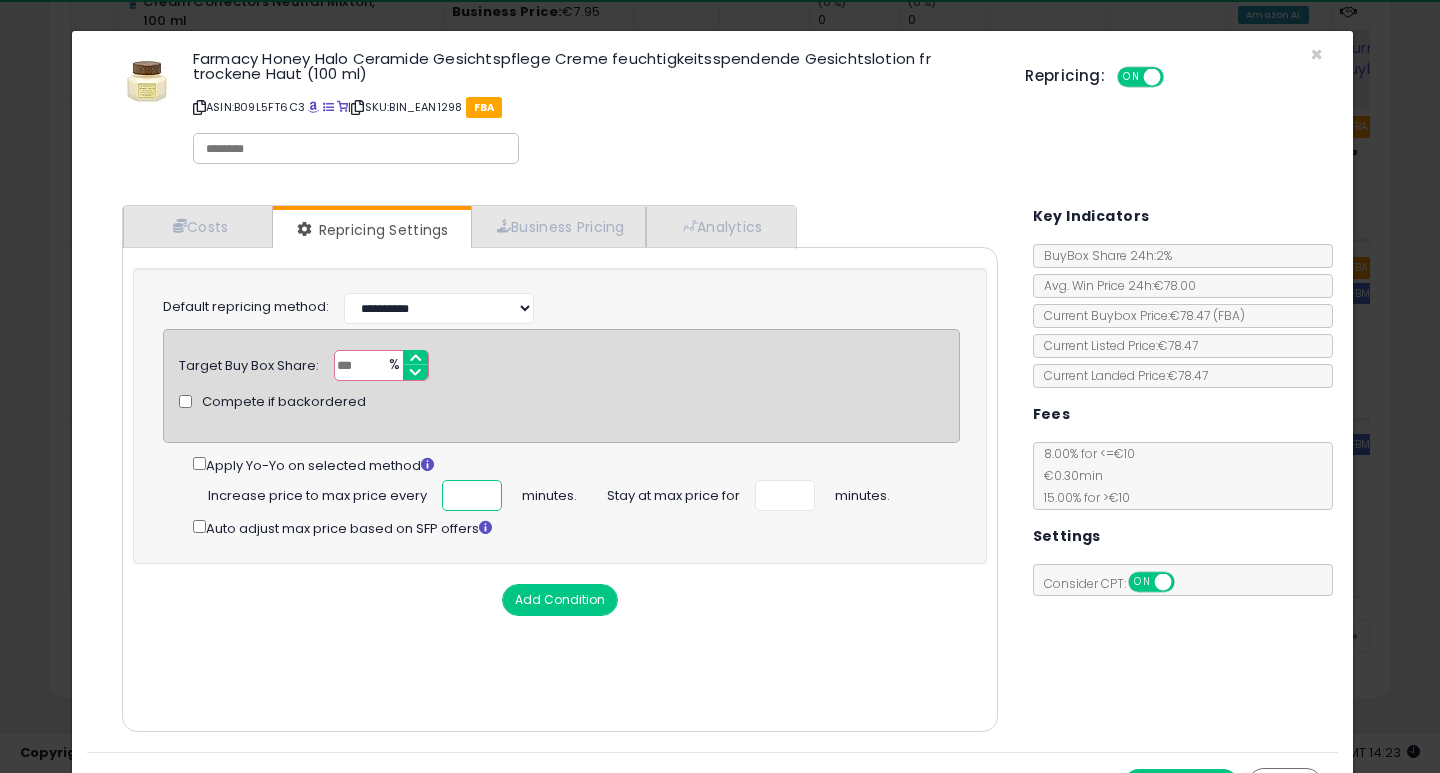 type on "***" 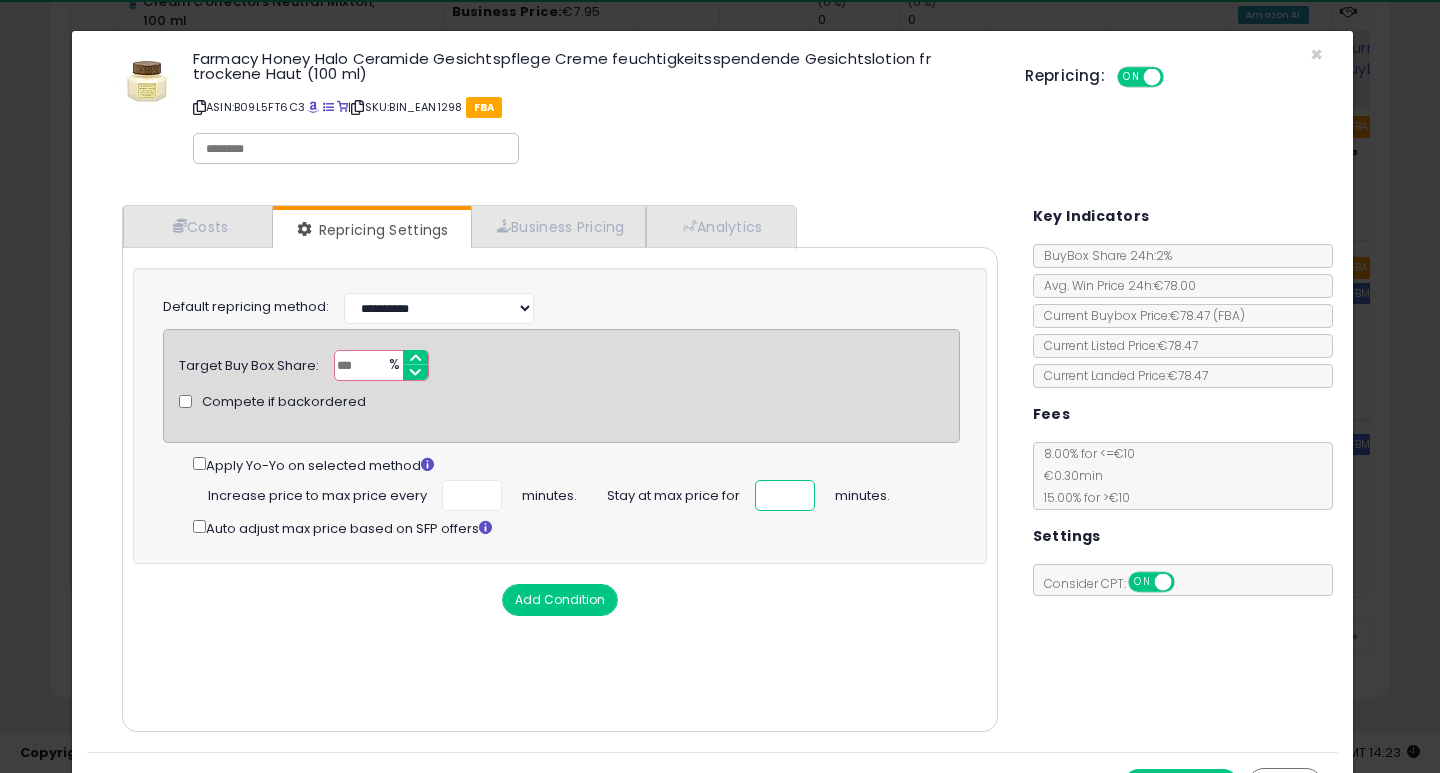 click at bounding box center [785, 495] 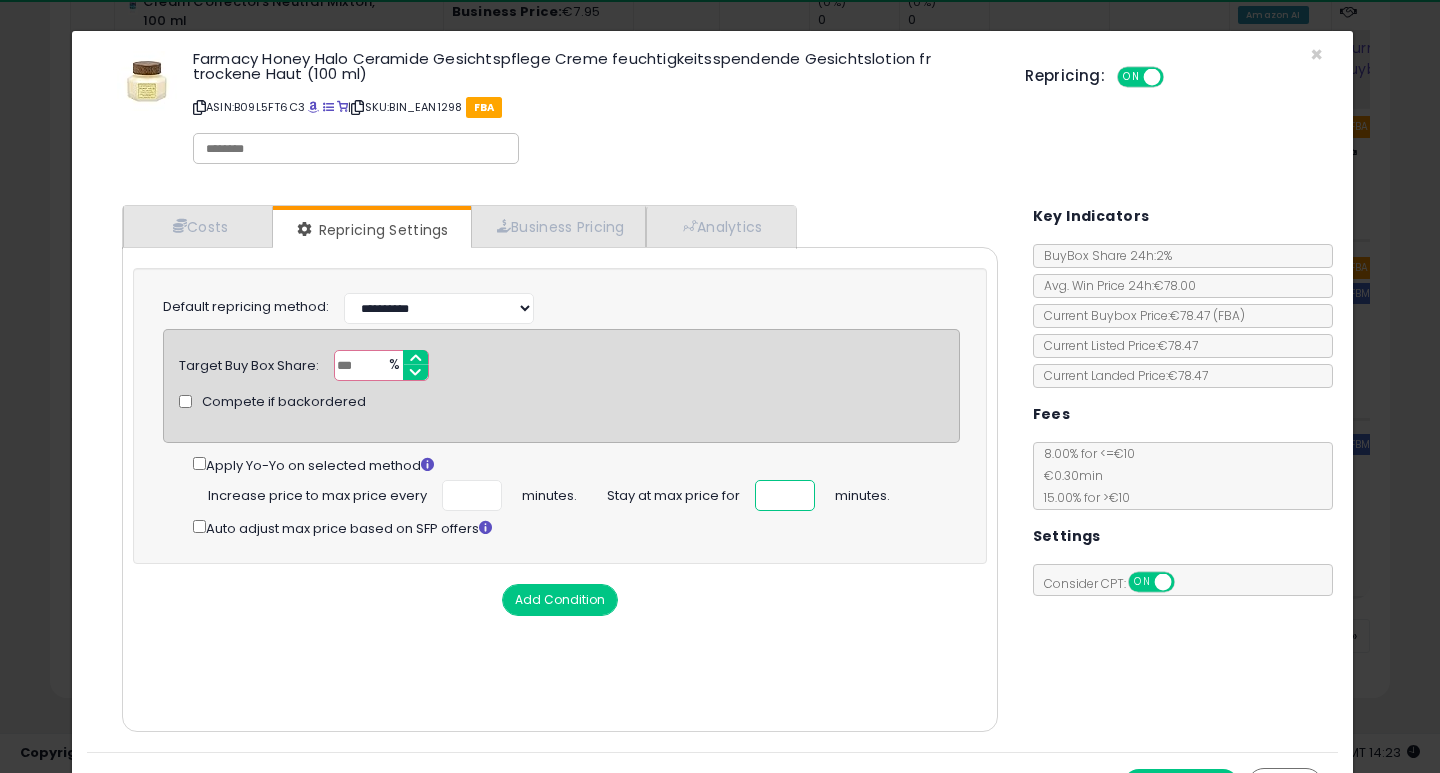 scroll, scrollTop: 0, scrollLeft: 0, axis: both 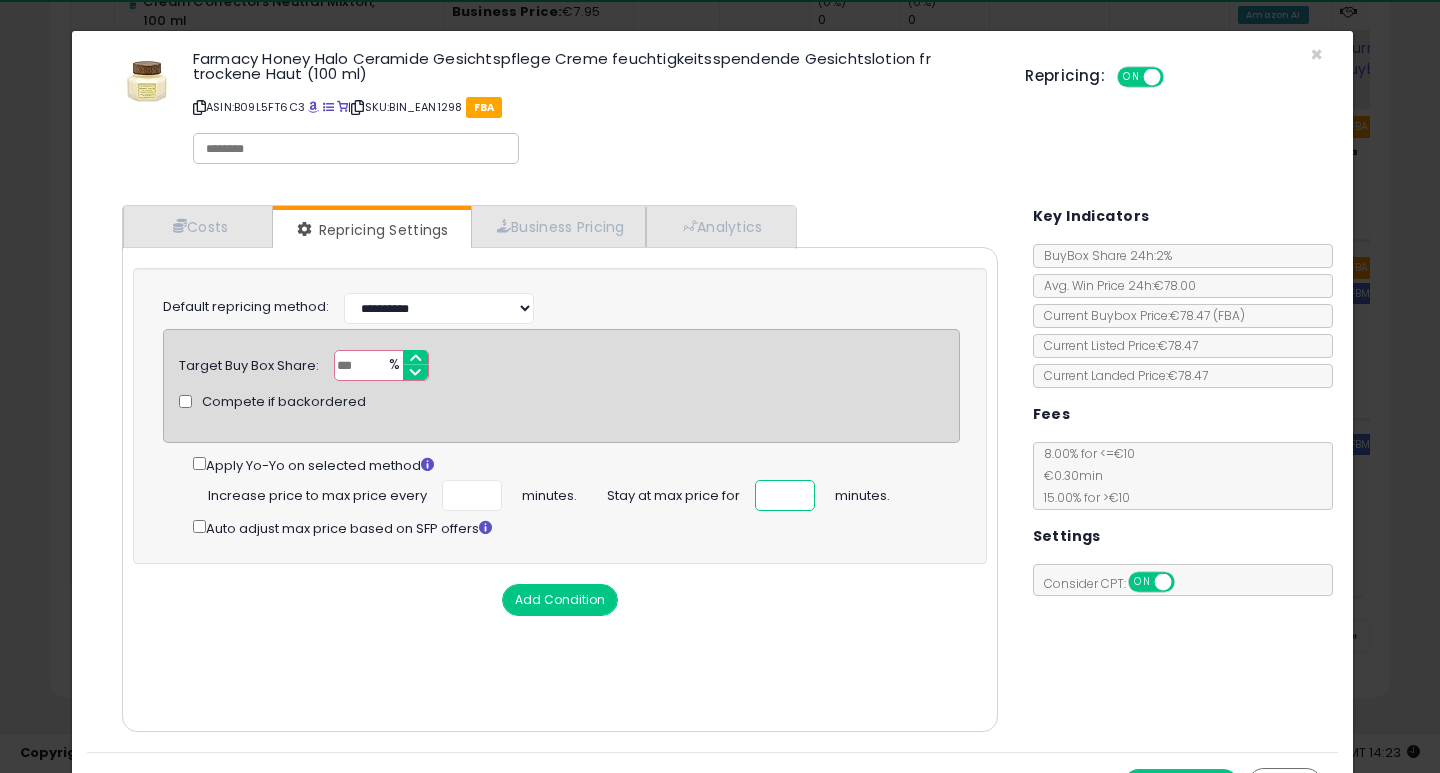 type on "**" 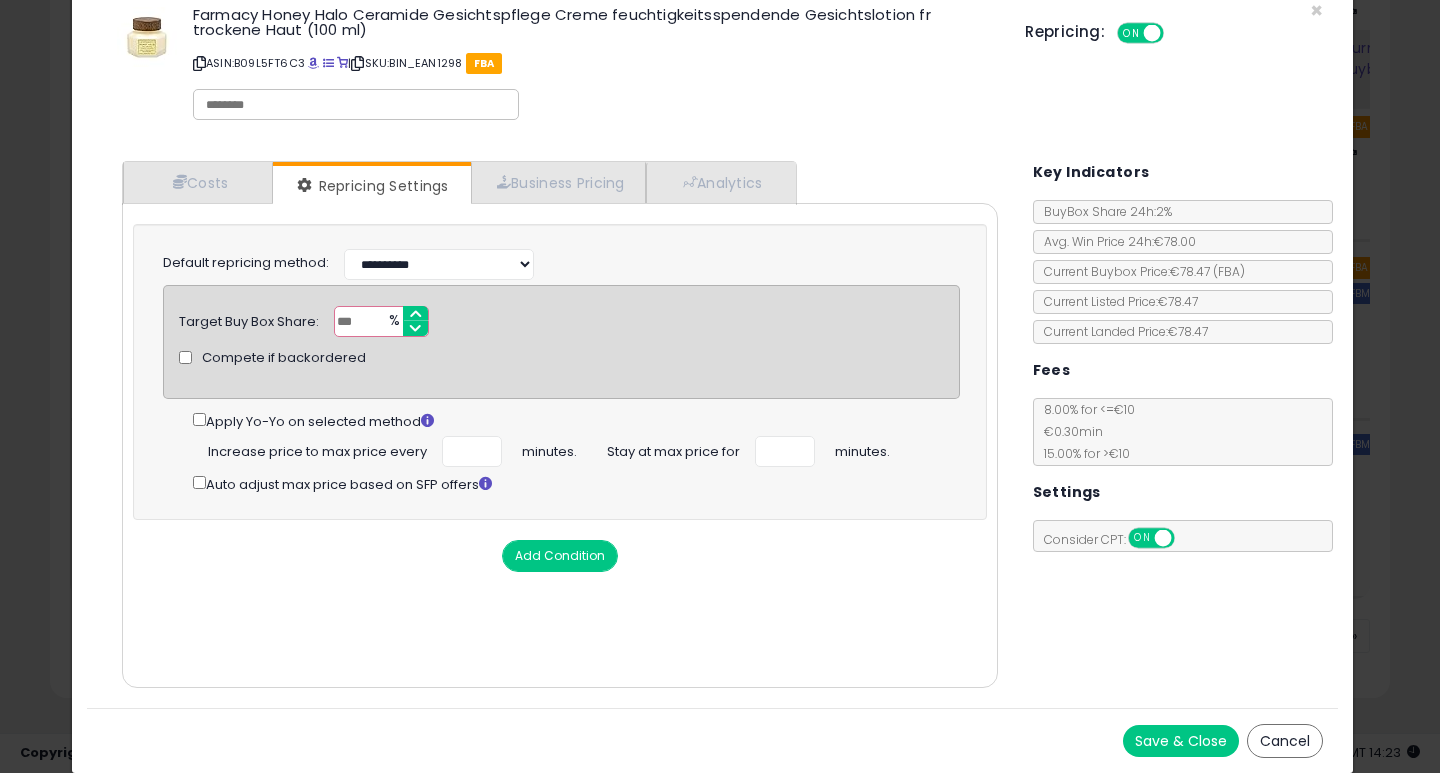 click on "Save & Close" at bounding box center (1181, 741) 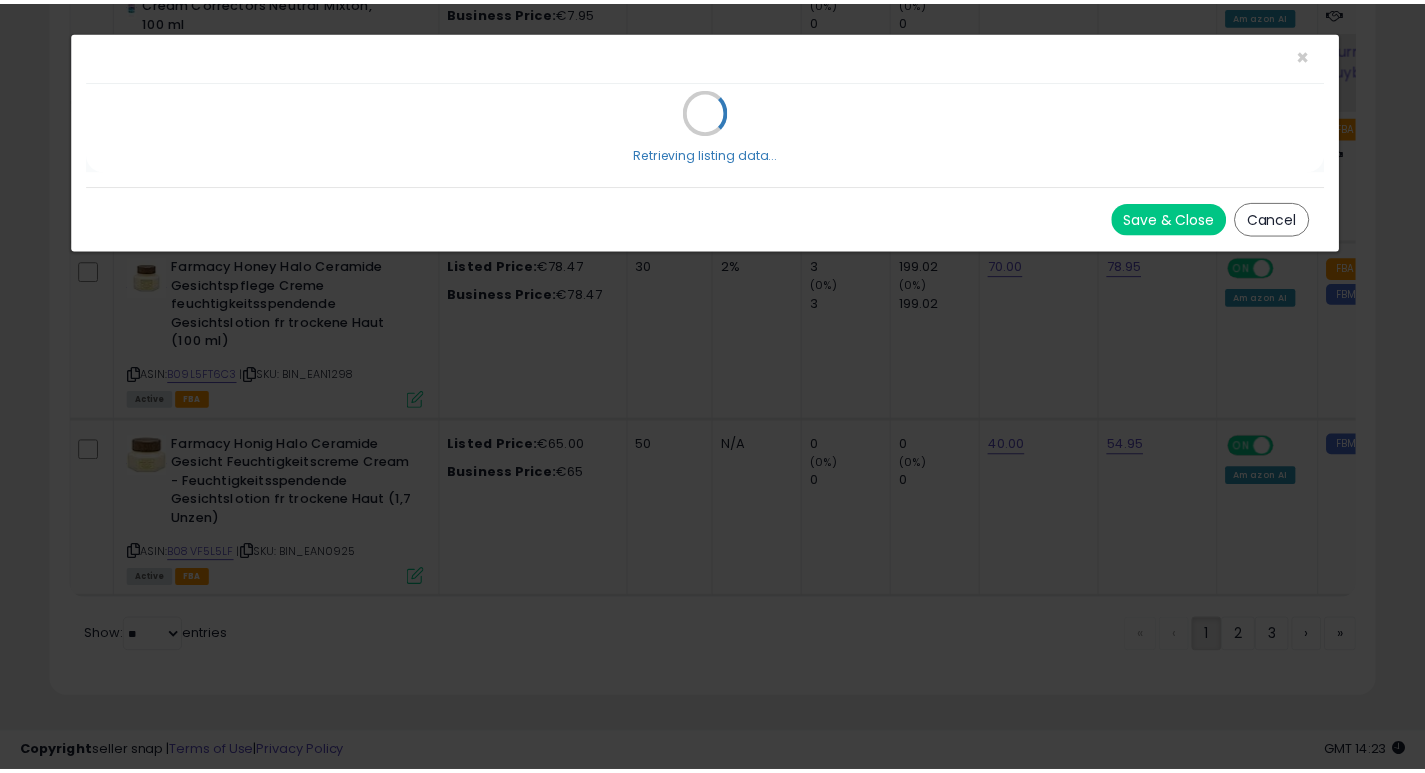 scroll, scrollTop: 0, scrollLeft: 0, axis: both 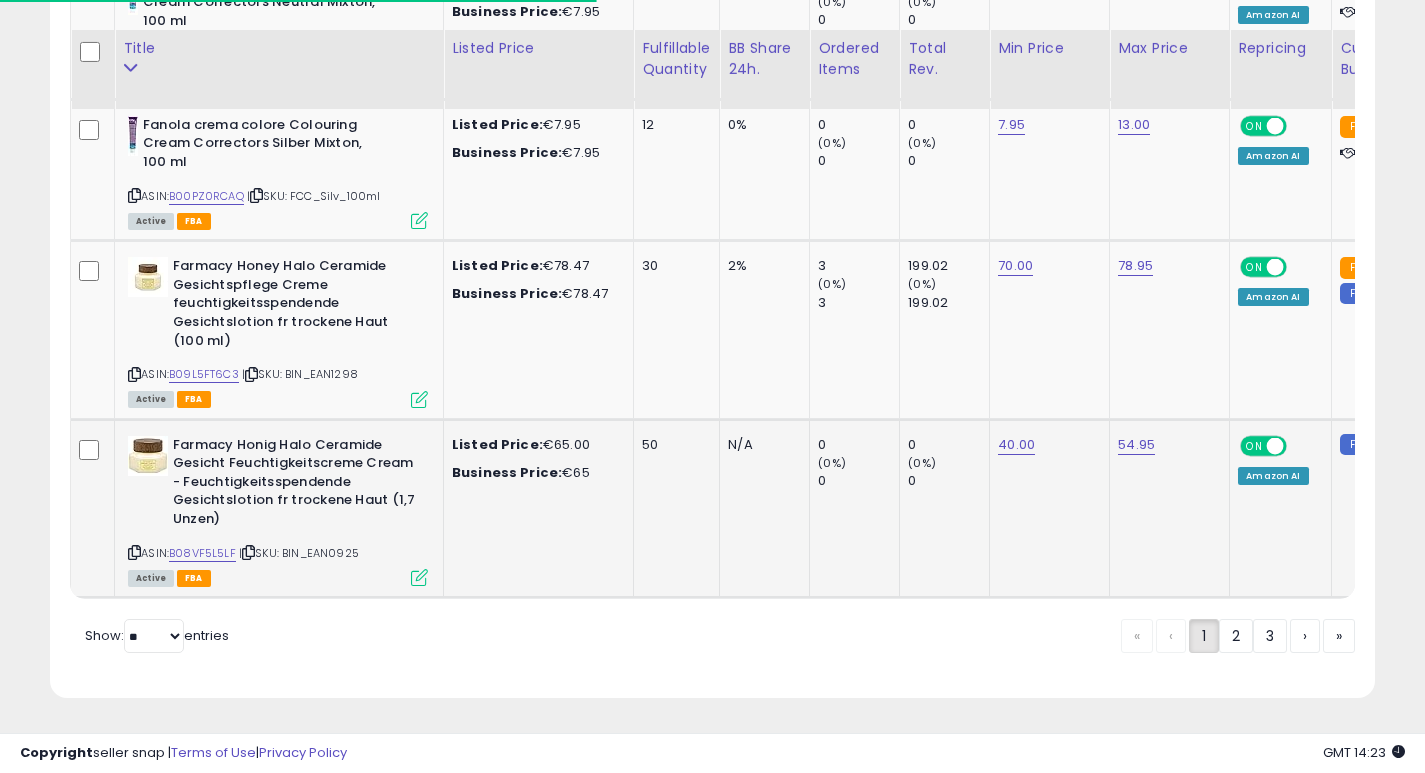 click at bounding box center (419, 577) 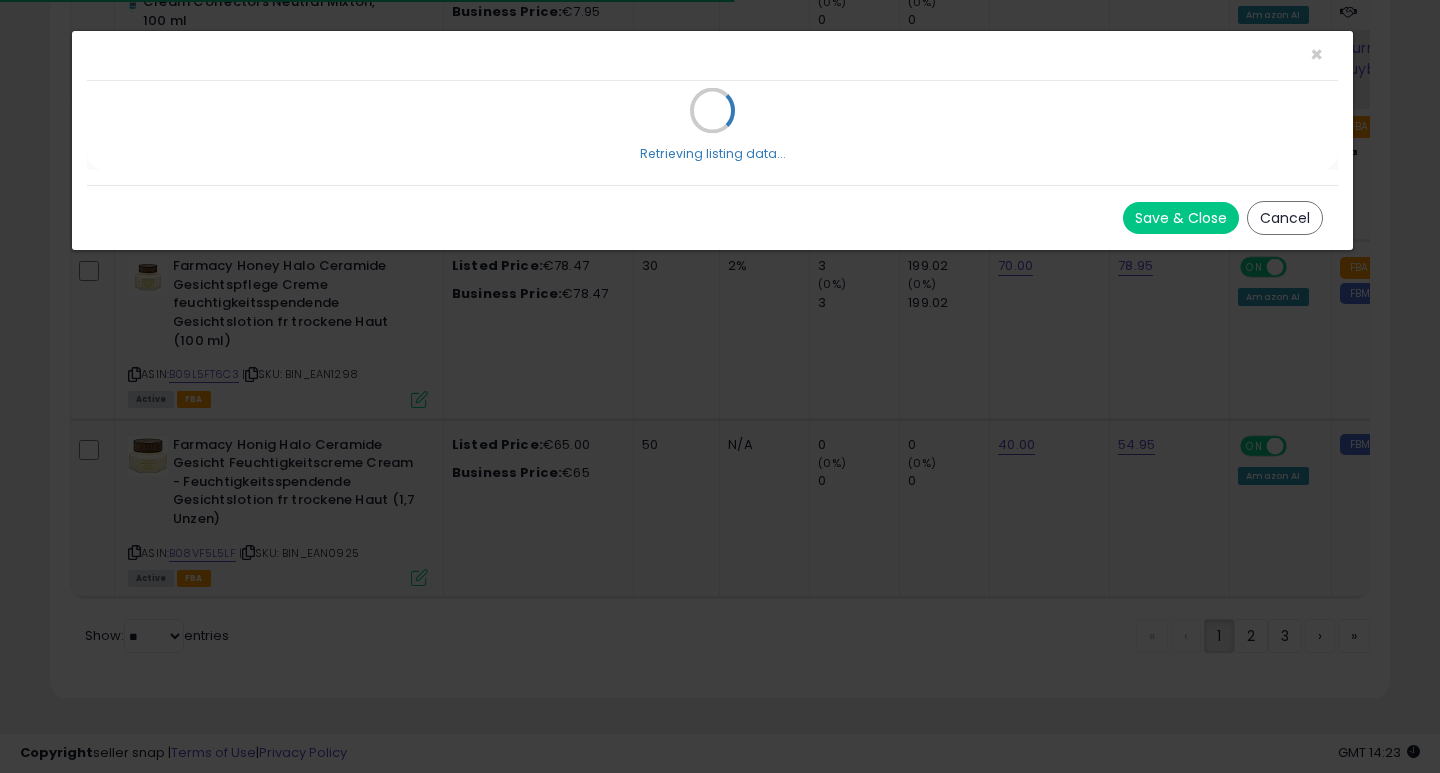 scroll, scrollTop: 999590, scrollLeft: 999224, axis: both 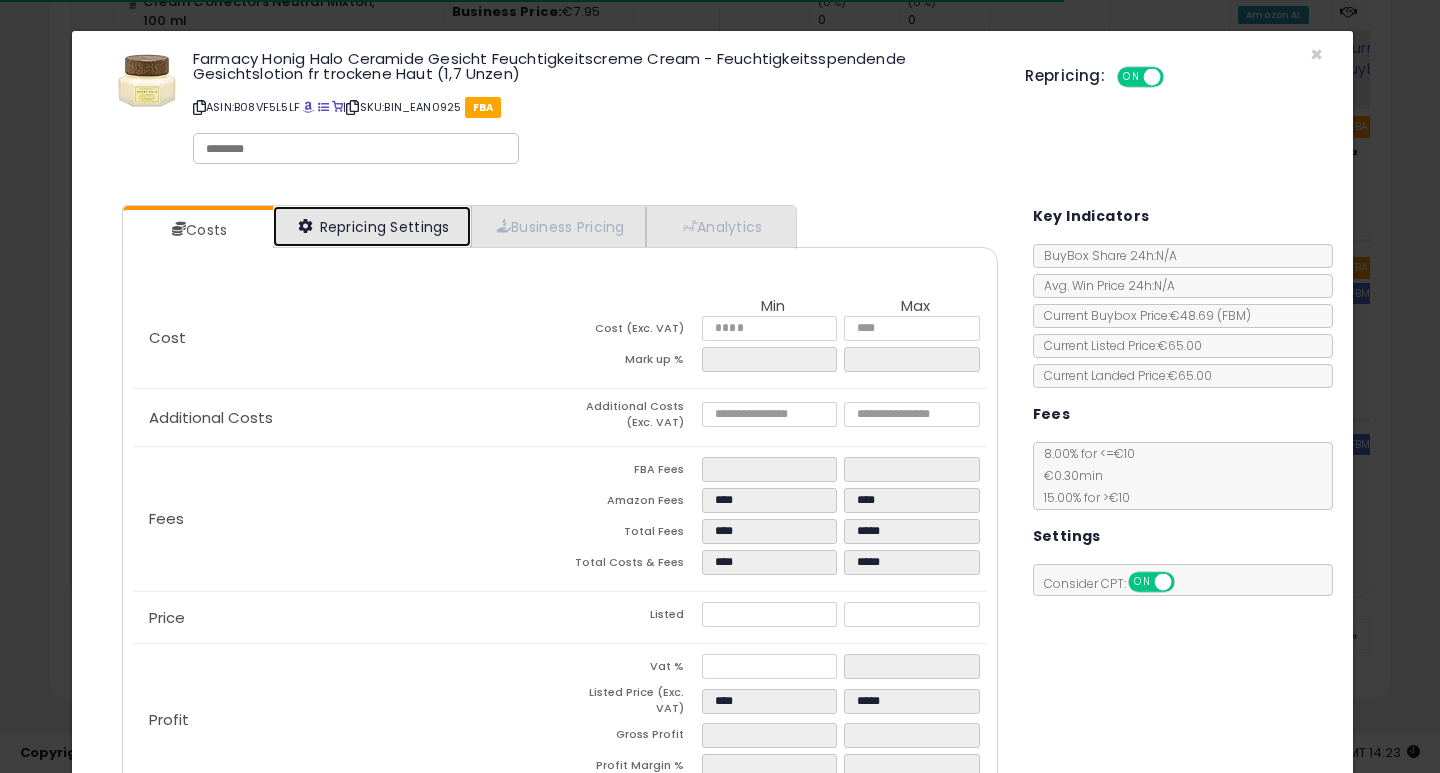 click on "Repricing Settings" at bounding box center [372, 226] 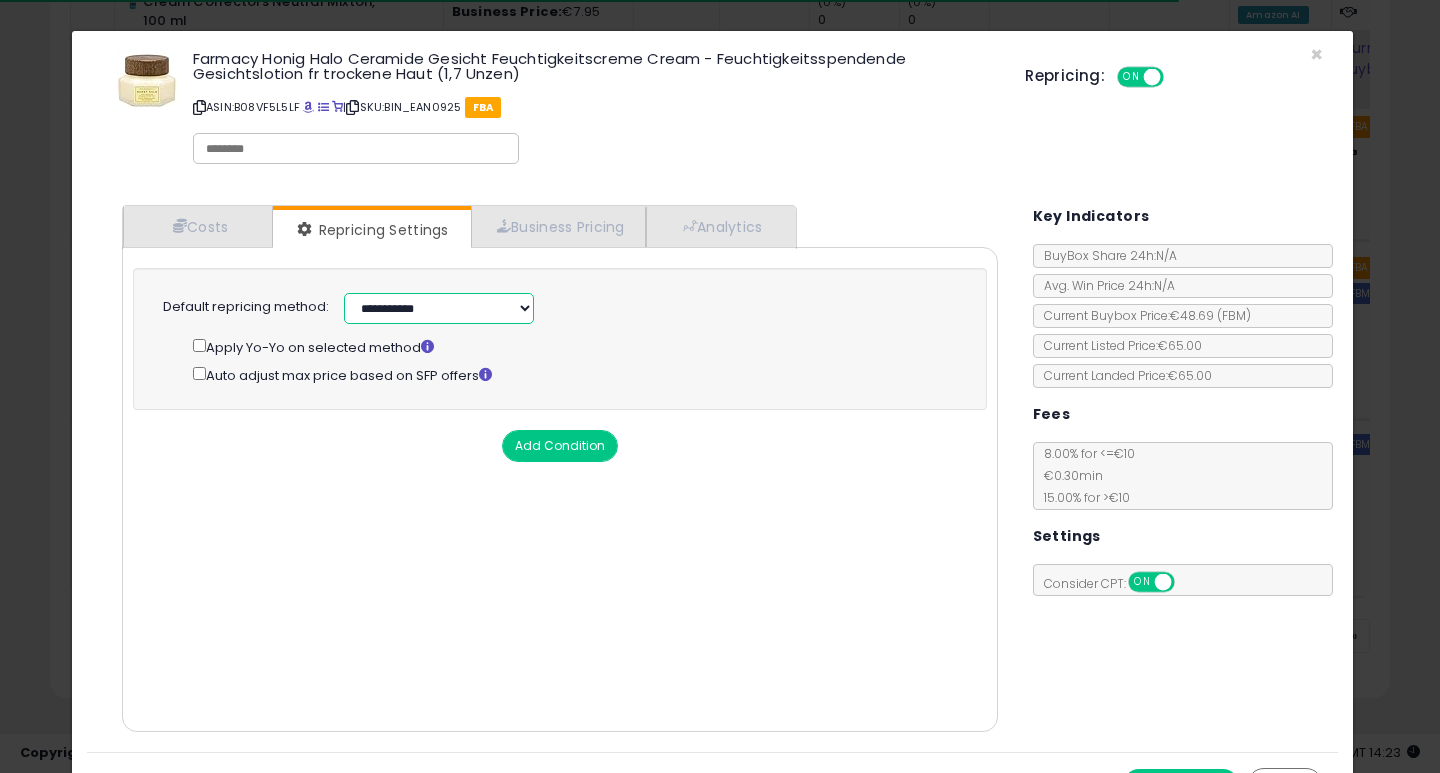 click on "**********" at bounding box center (439, 308) 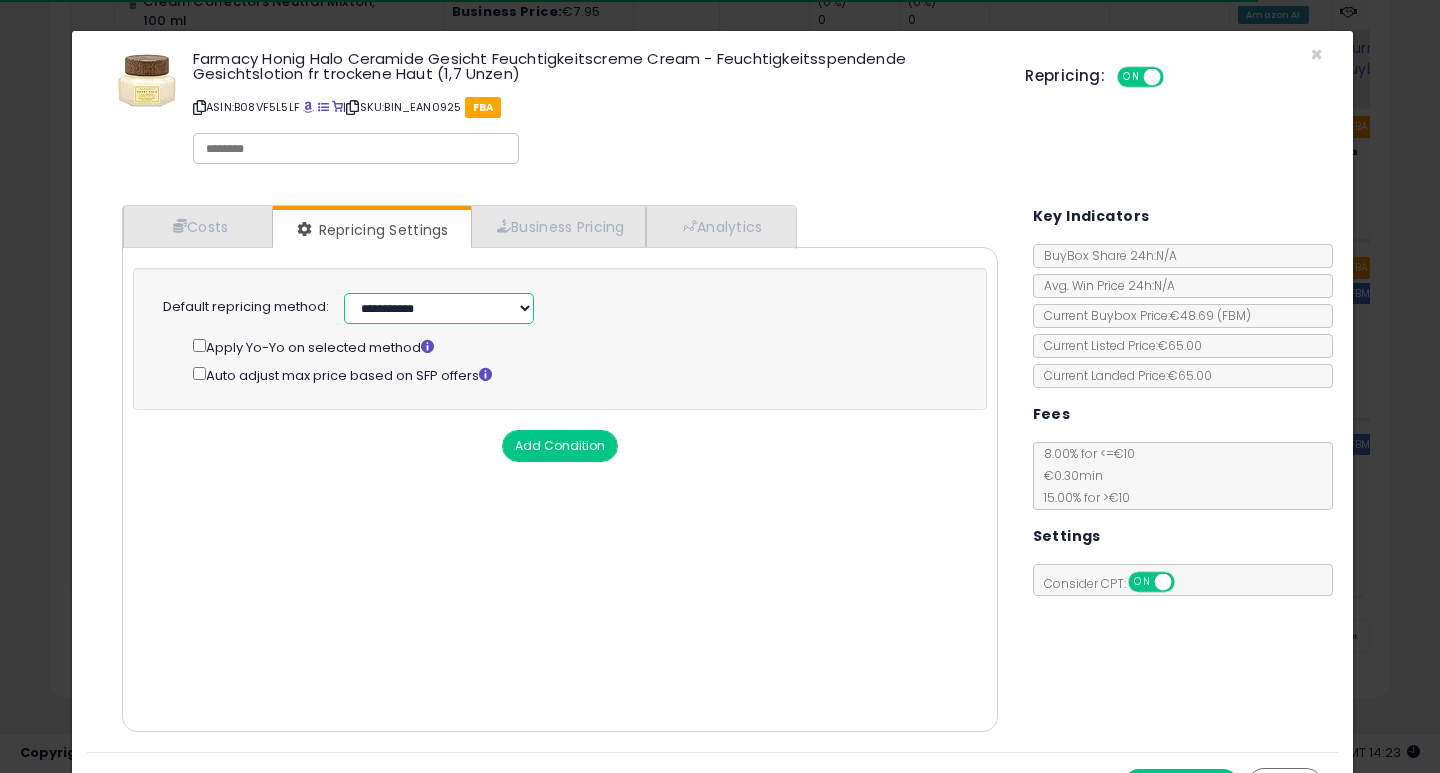 select on "******" 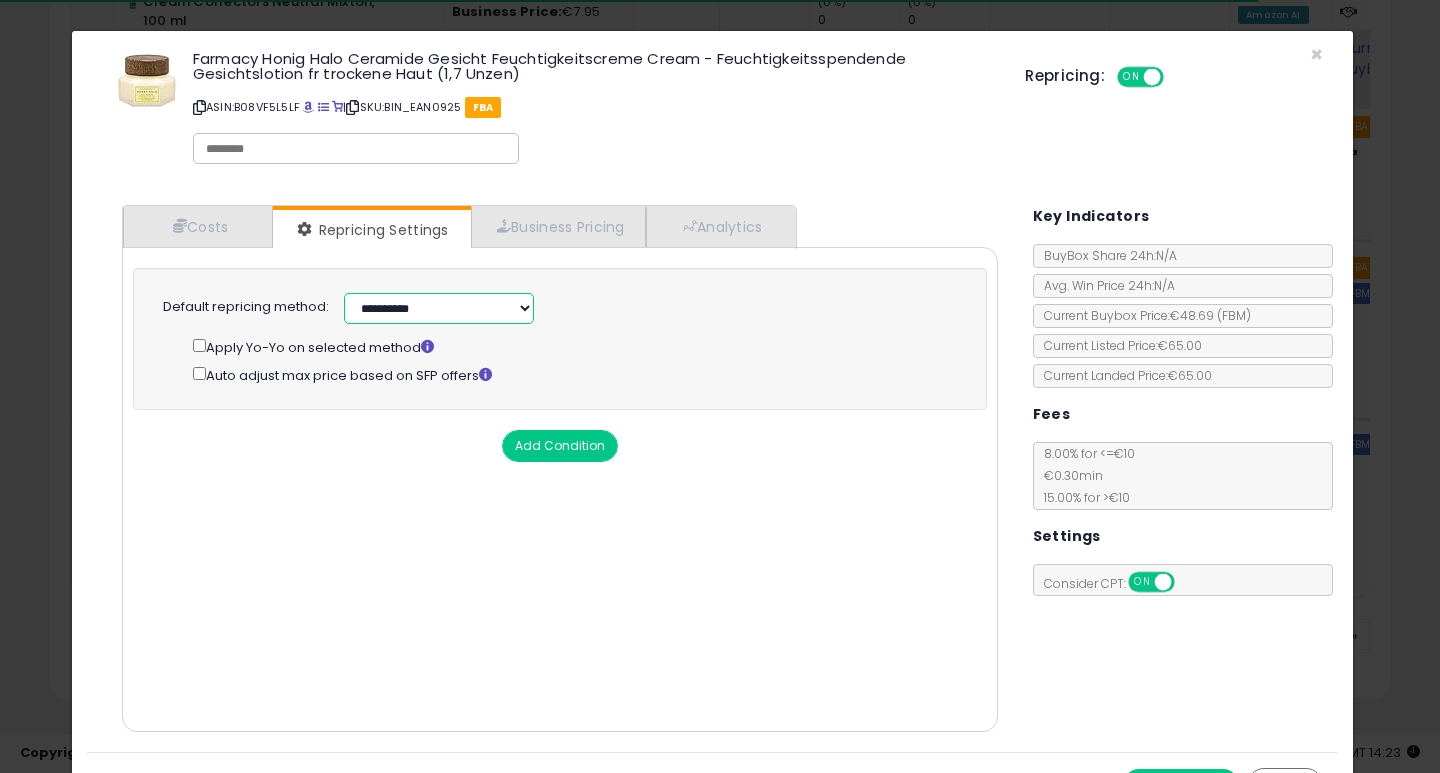 click on "**********" at bounding box center (439, 308) 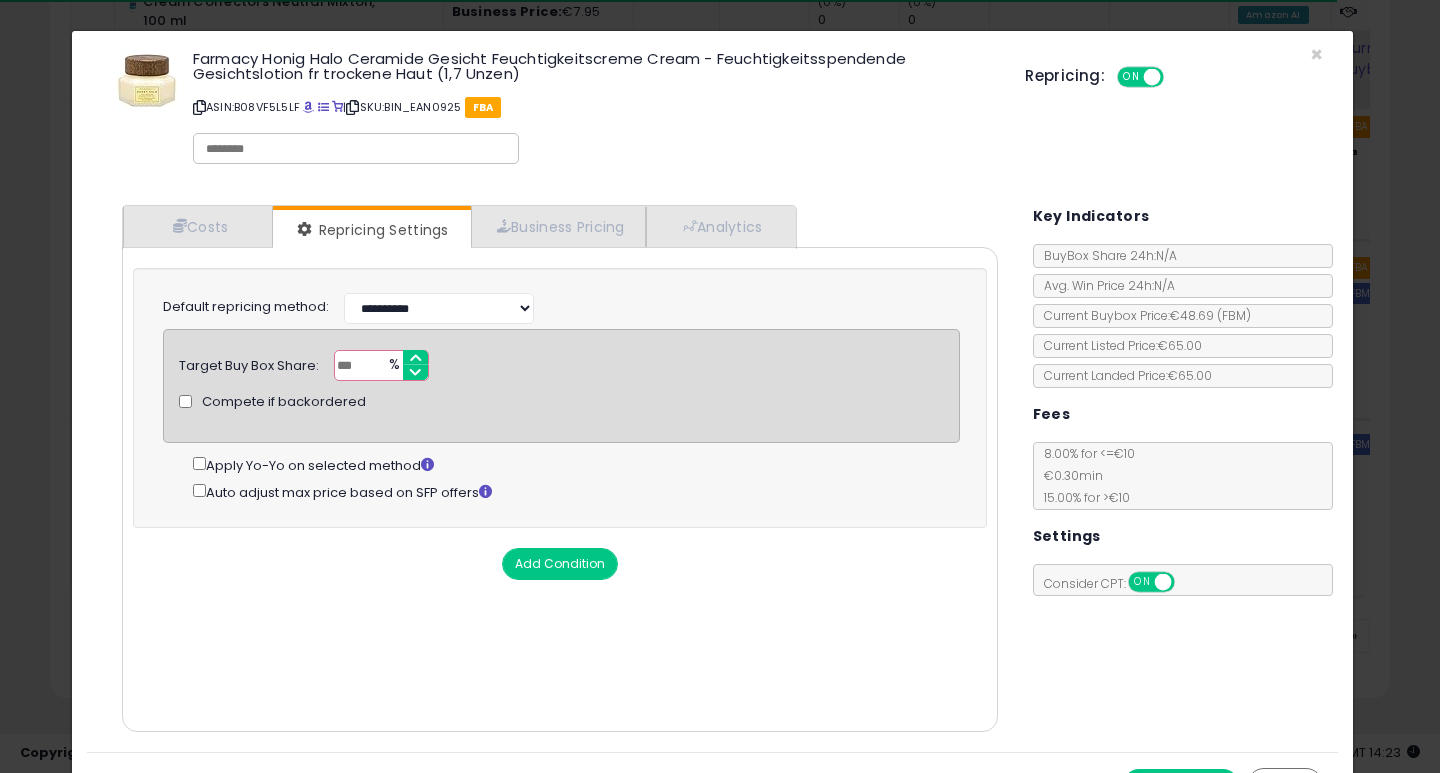 drag, startPoint x: 364, startPoint y: 368, endPoint x: 254, endPoint y: 356, distance: 110.65261 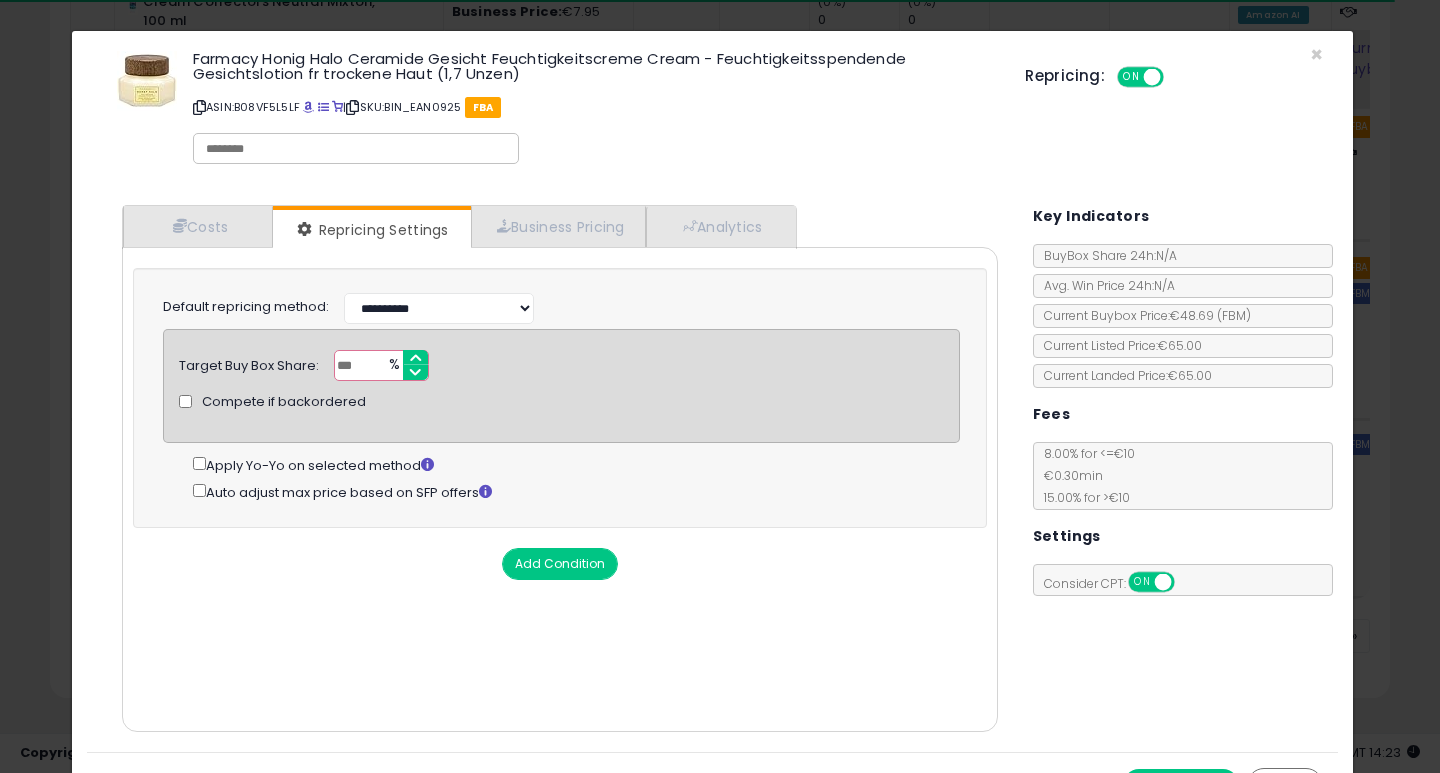 type on "**" 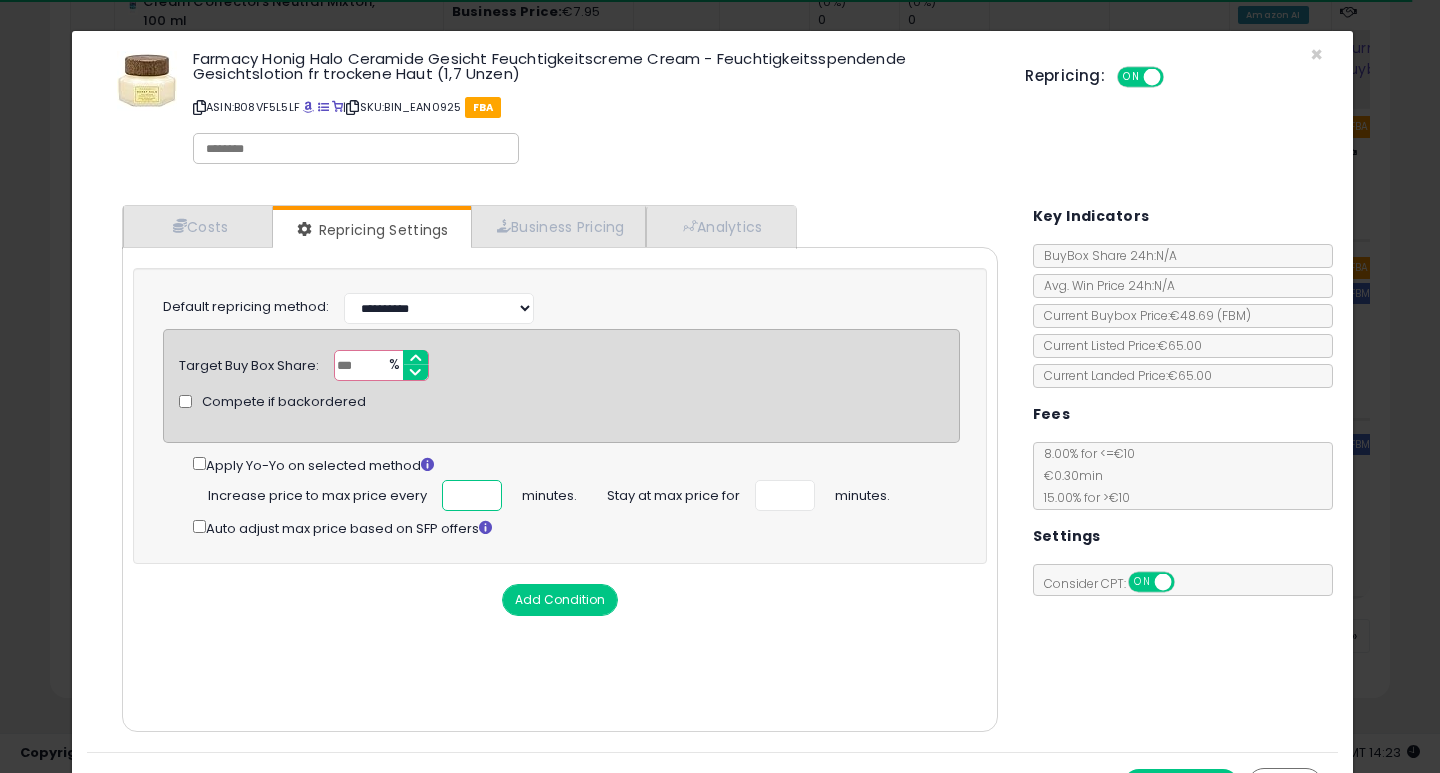 click at bounding box center [472, 495] 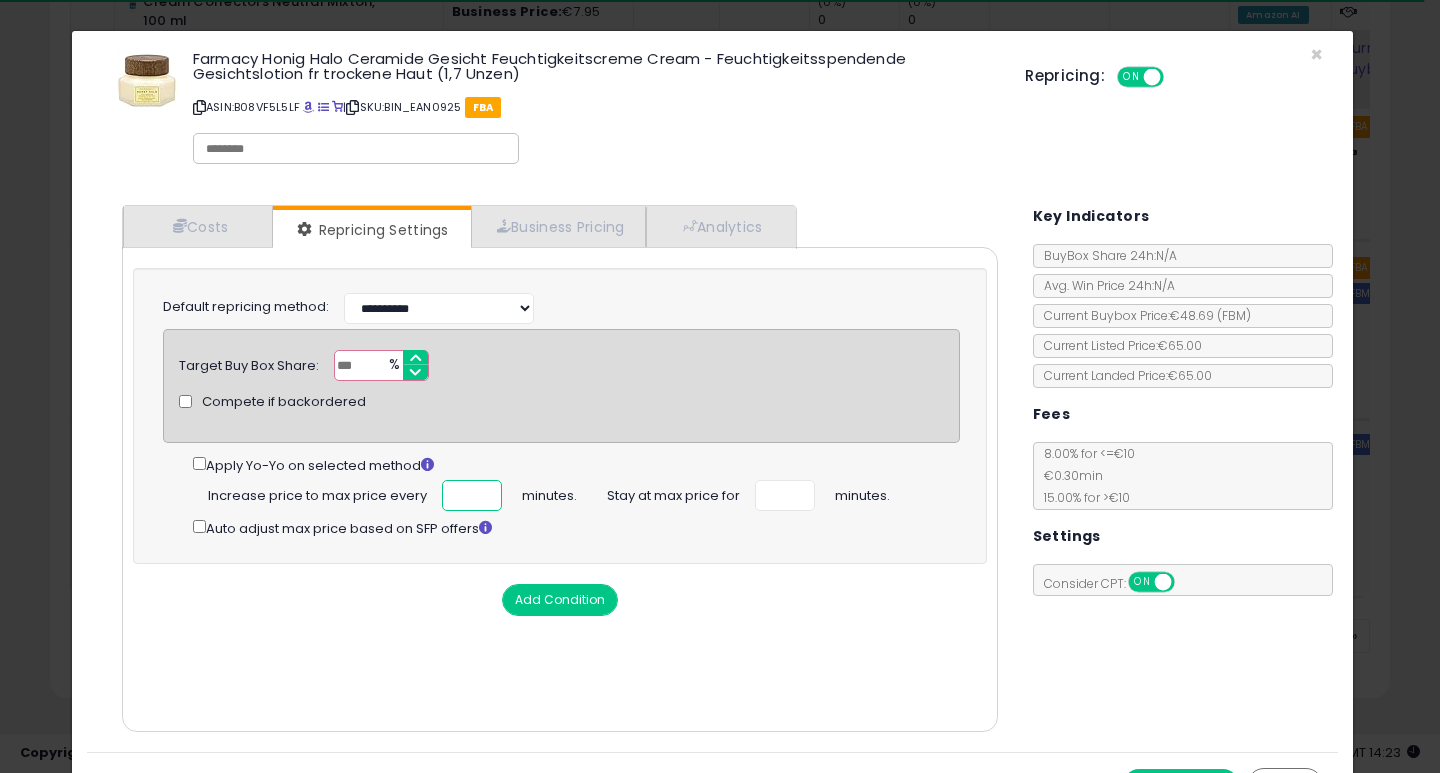 scroll, scrollTop: 0, scrollLeft: 4, axis: horizontal 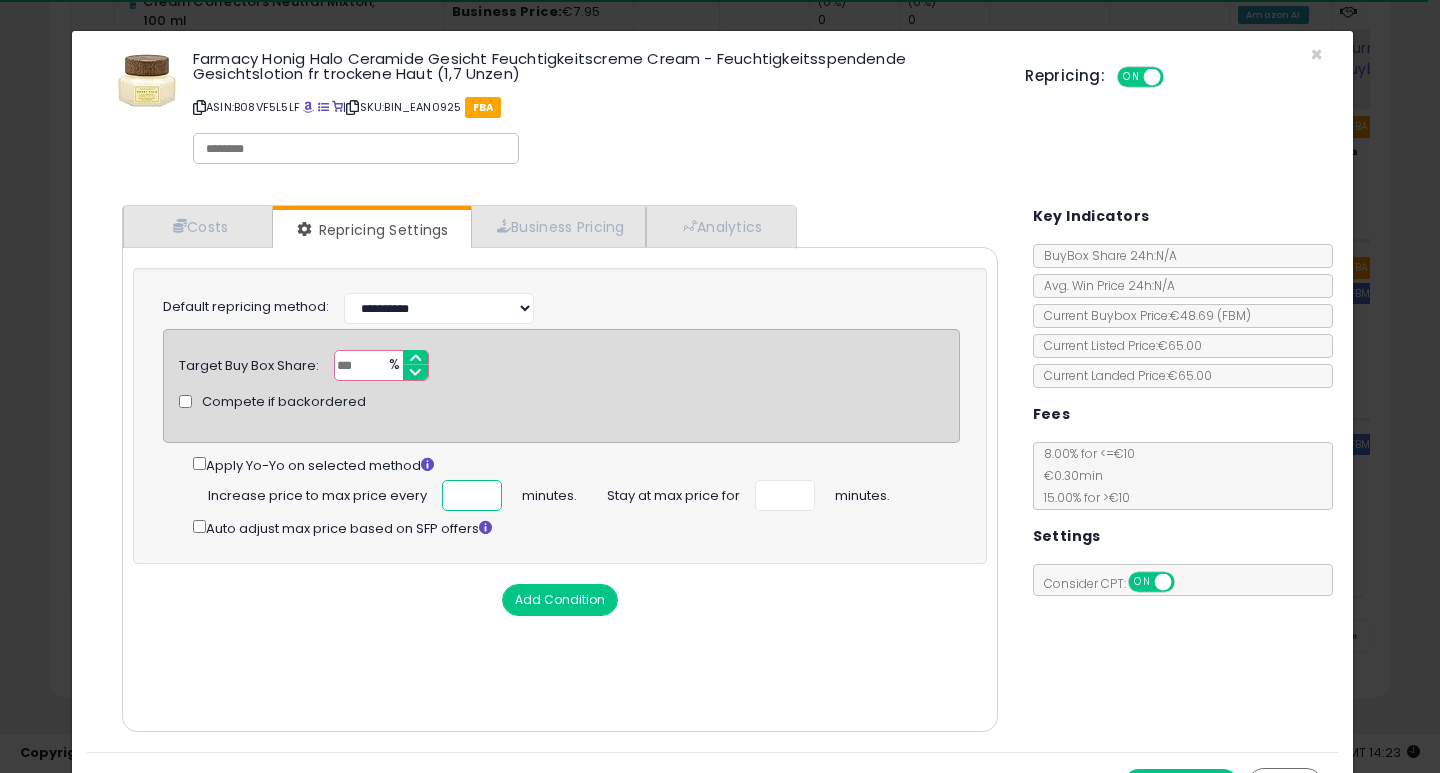 type on "***" 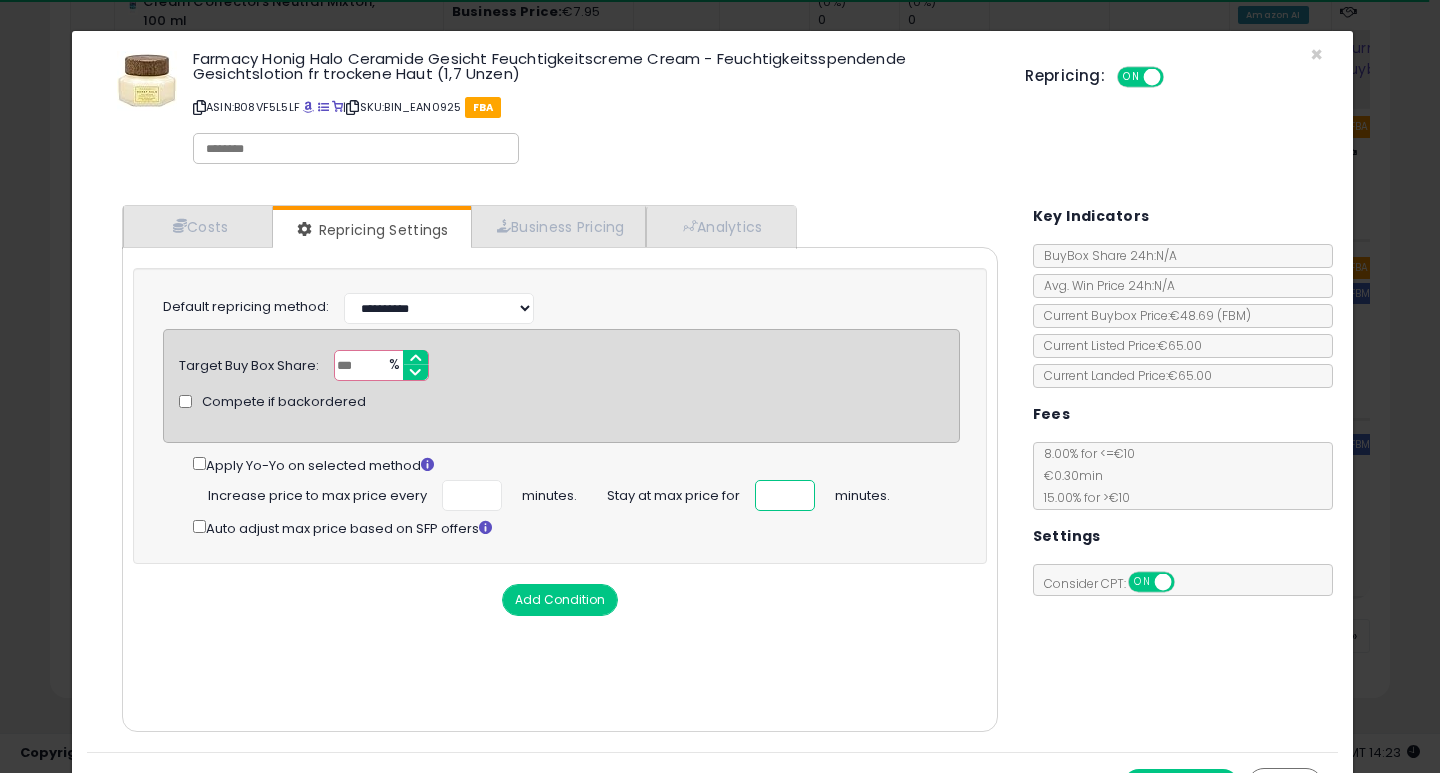 click at bounding box center [785, 495] 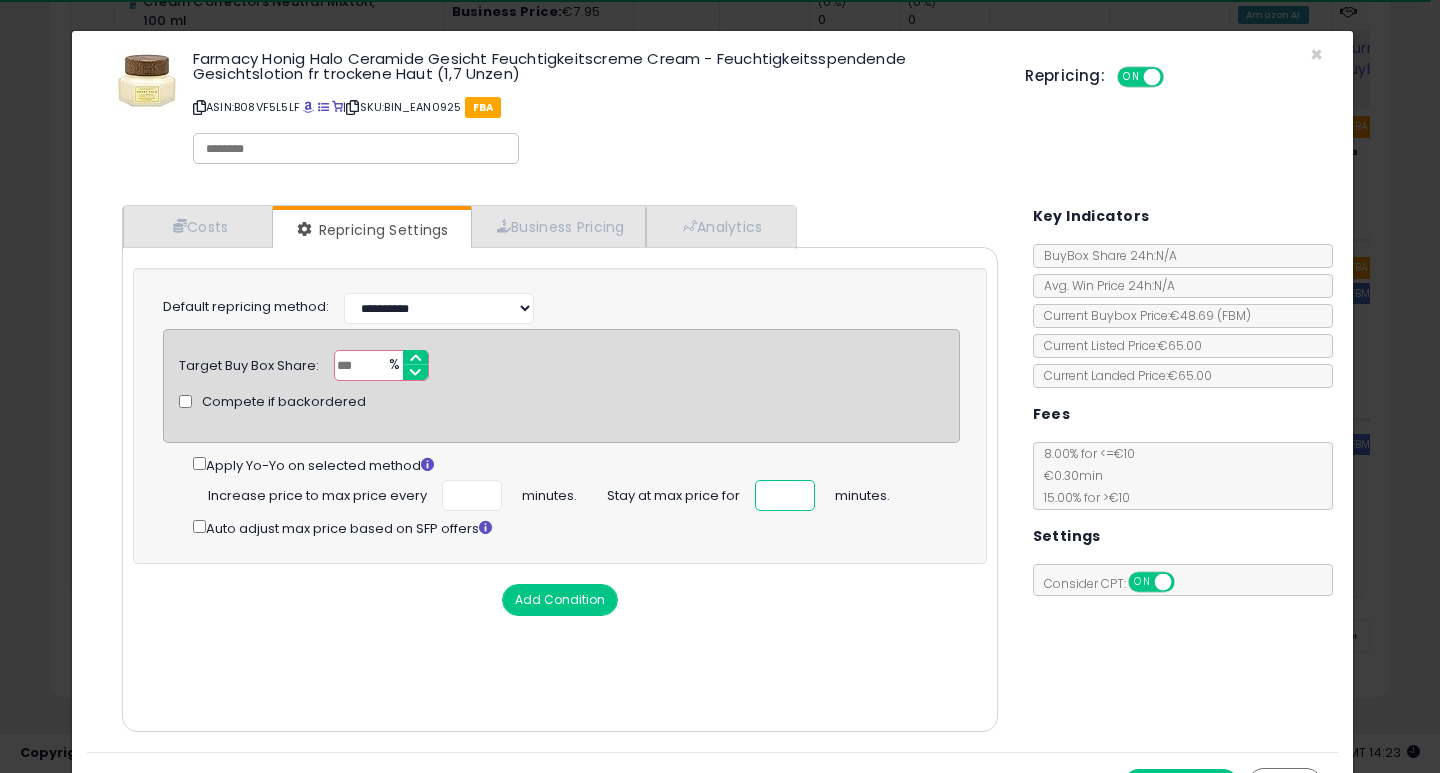 scroll, scrollTop: 0, scrollLeft: 0, axis: both 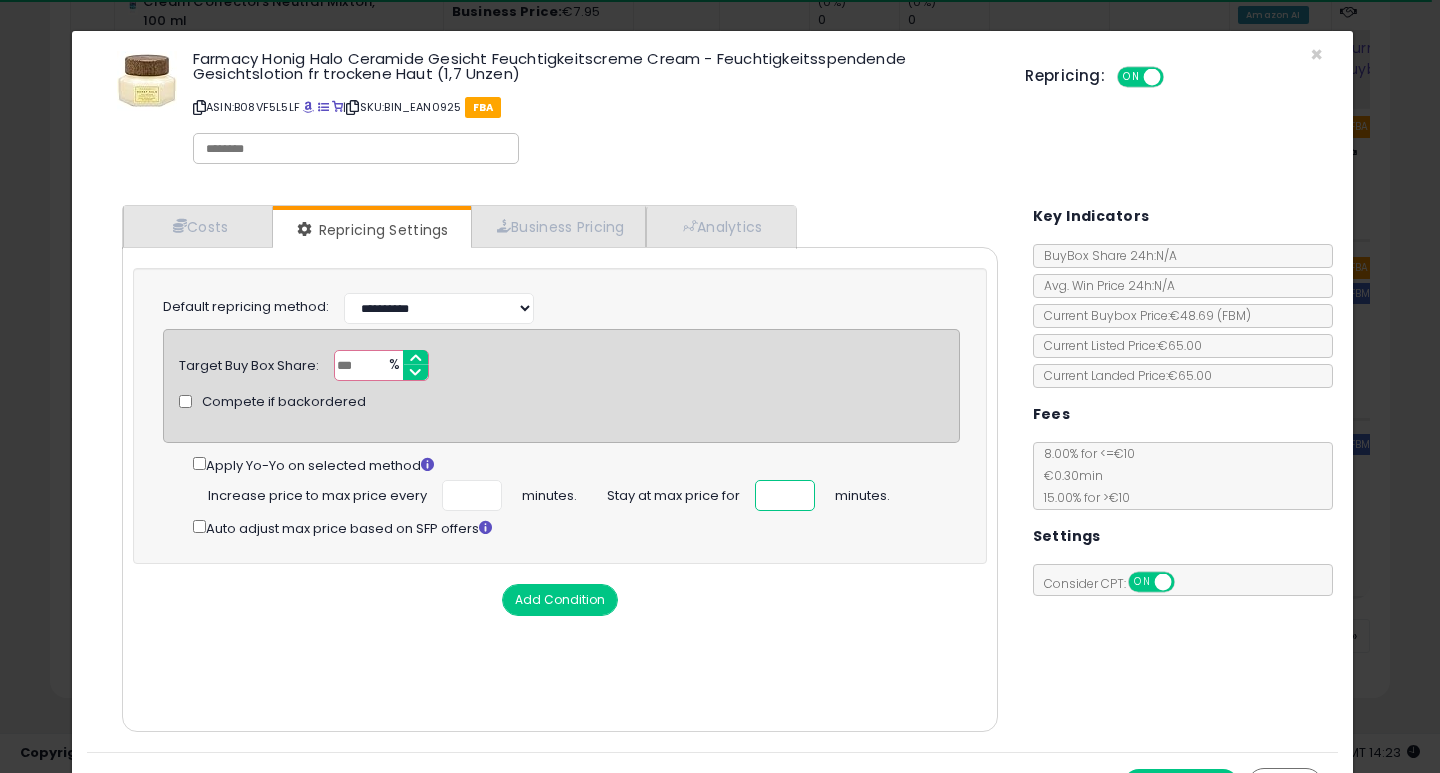 type on "**" 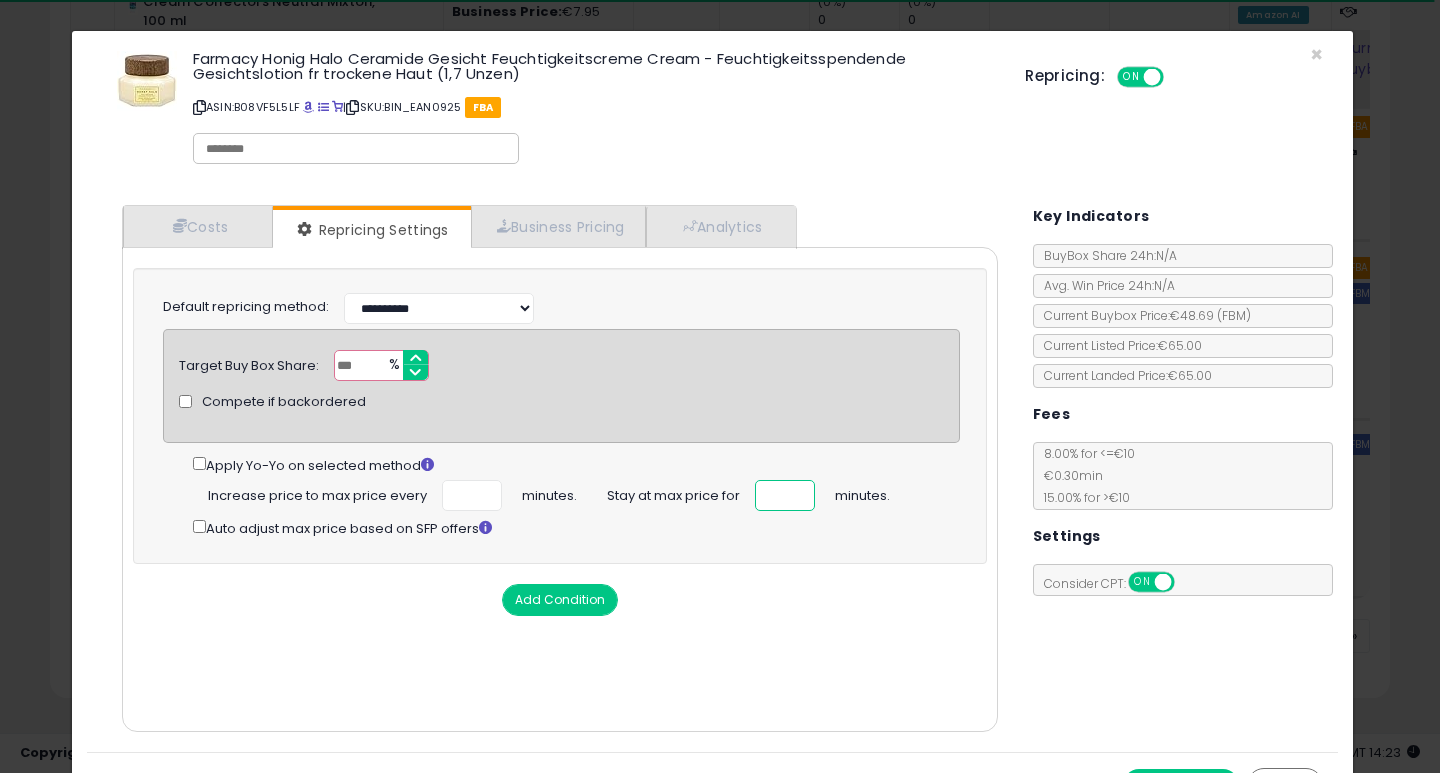 scroll, scrollTop: 44, scrollLeft: 0, axis: vertical 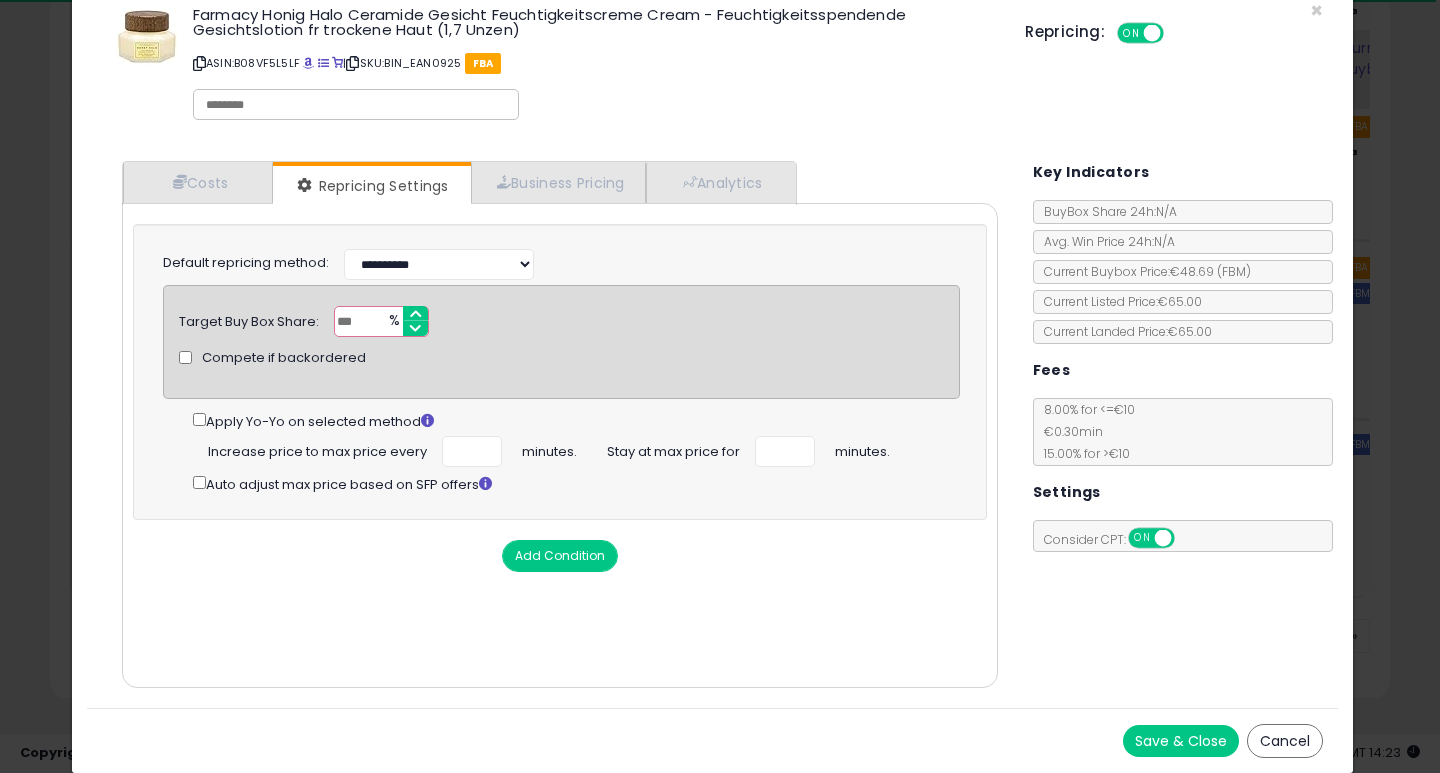 click on "Save & Close" at bounding box center [1181, 741] 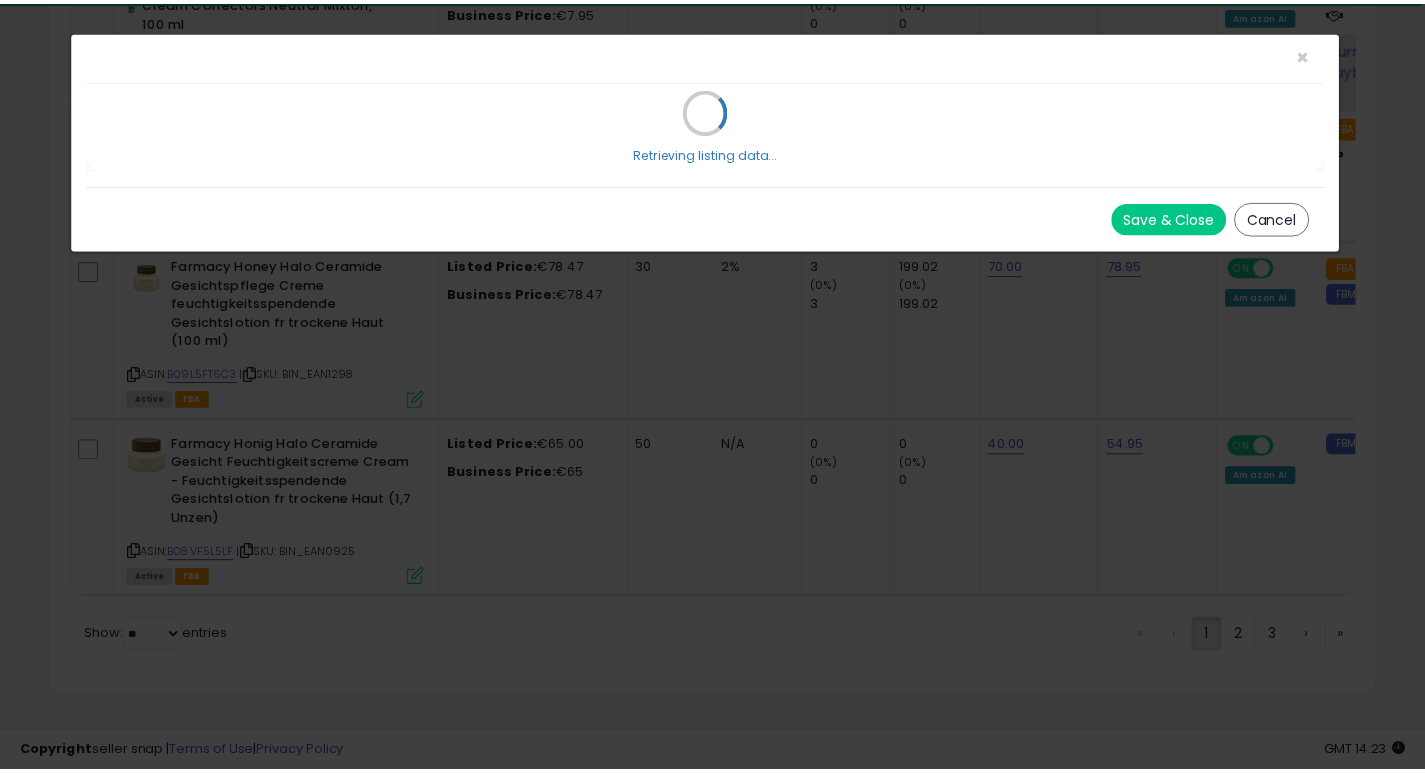 scroll, scrollTop: 0, scrollLeft: 0, axis: both 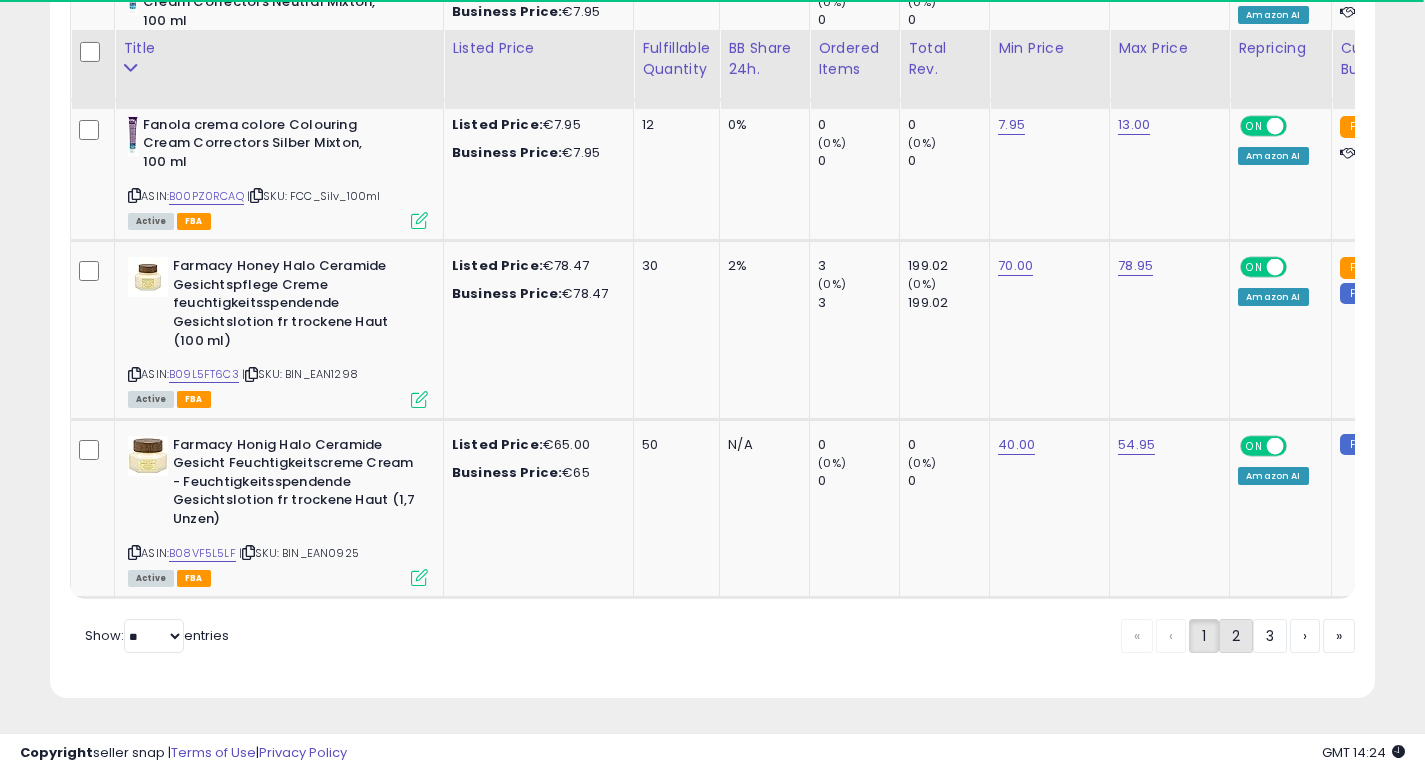 click on "2" 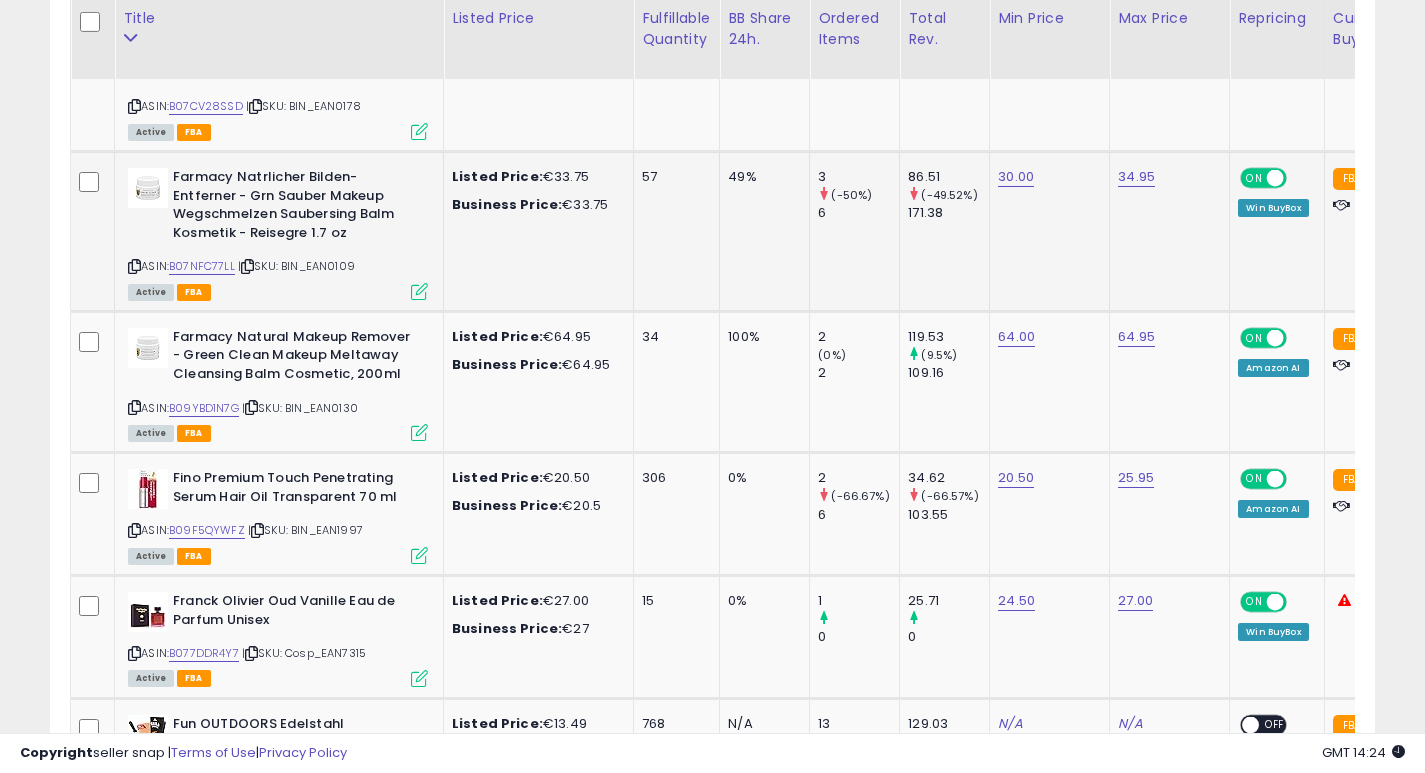 scroll, scrollTop: 1103, scrollLeft: 0, axis: vertical 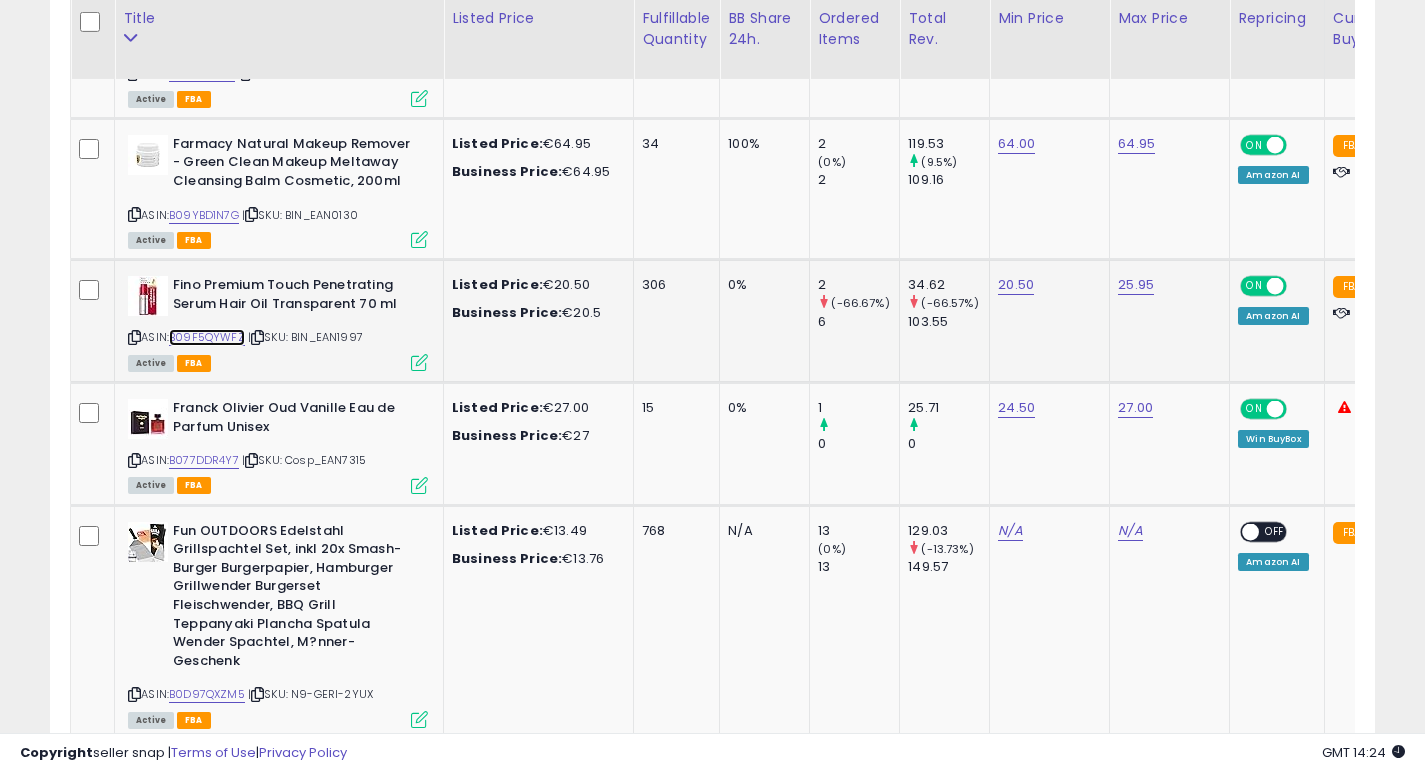 click on "B09F5QYWFZ" at bounding box center [207, 337] 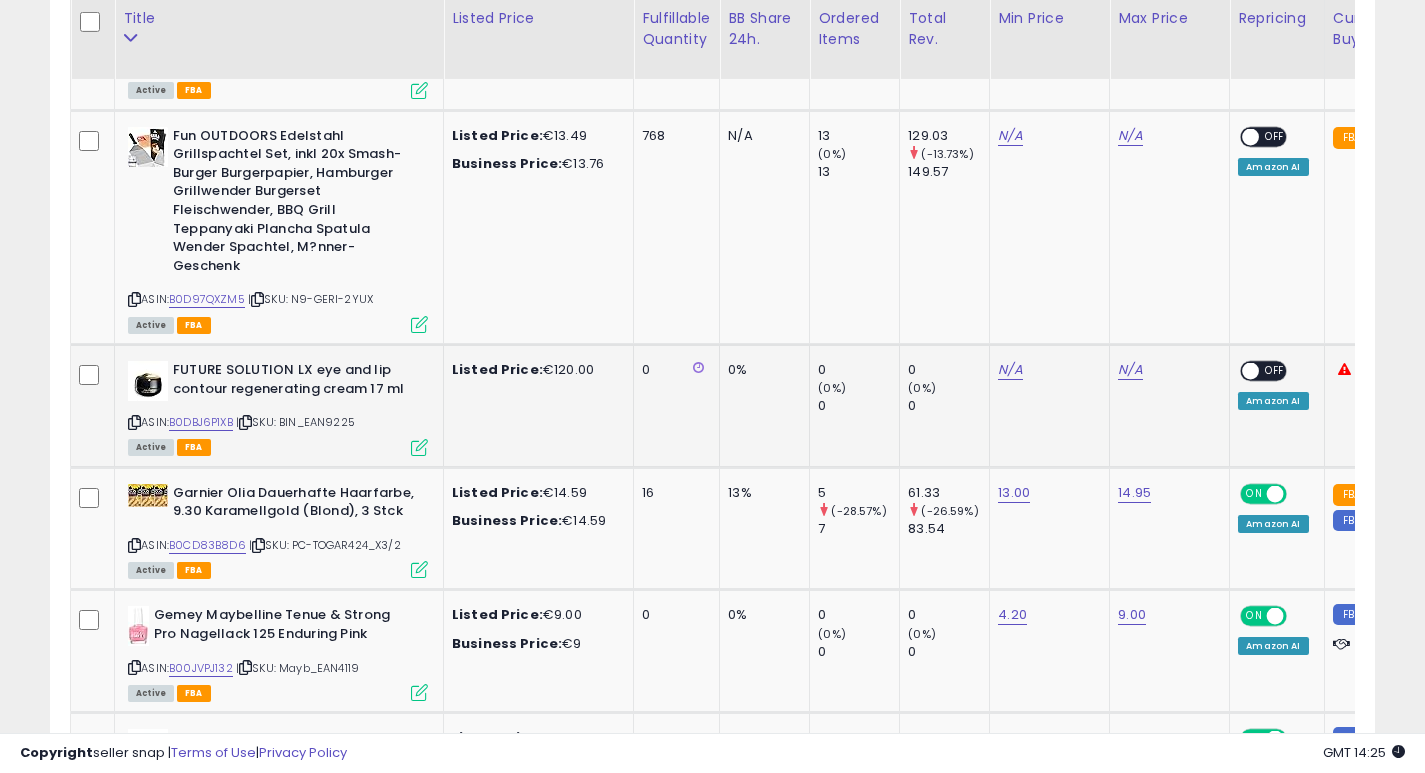 scroll, scrollTop: 1668, scrollLeft: 0, axis: vertical 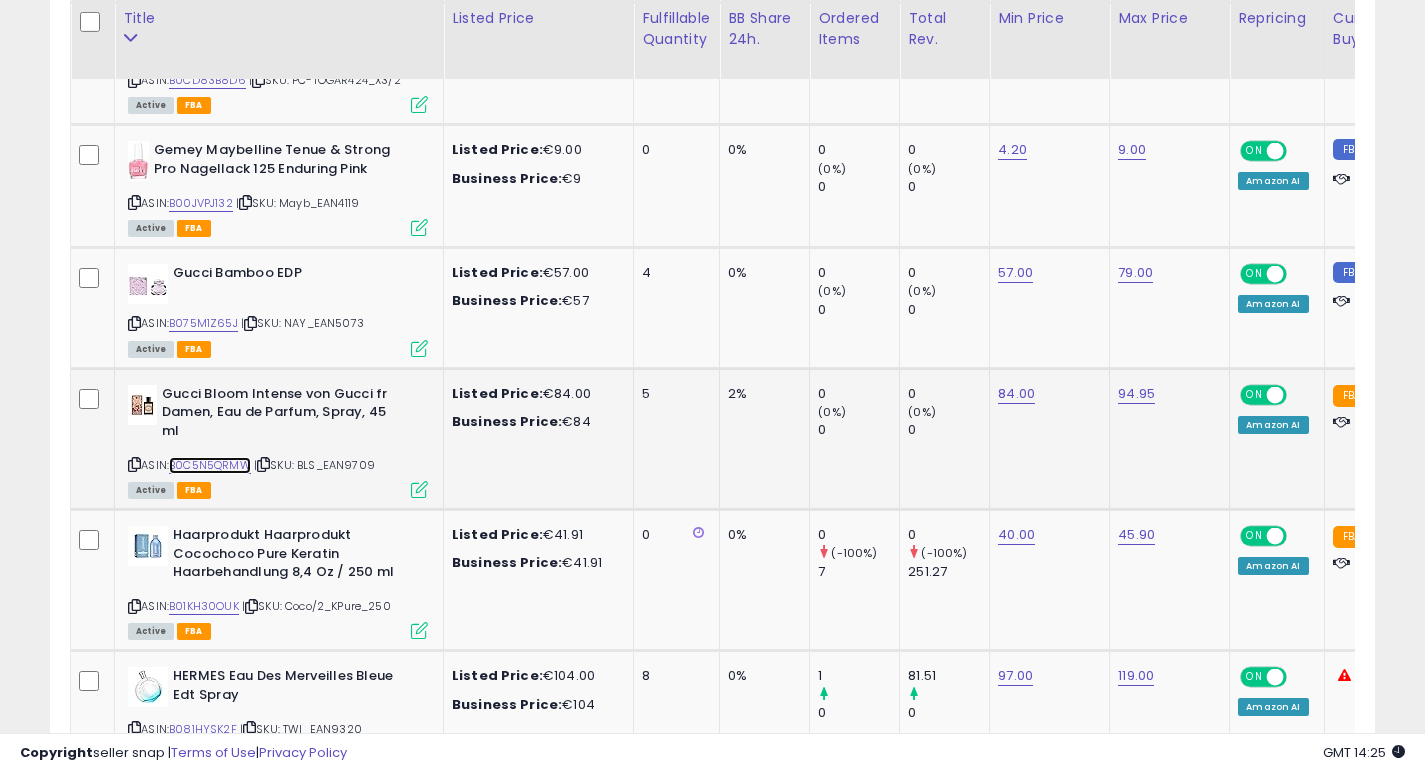 click on "B0C5N5QRMW" at bounding box center (210, 465) 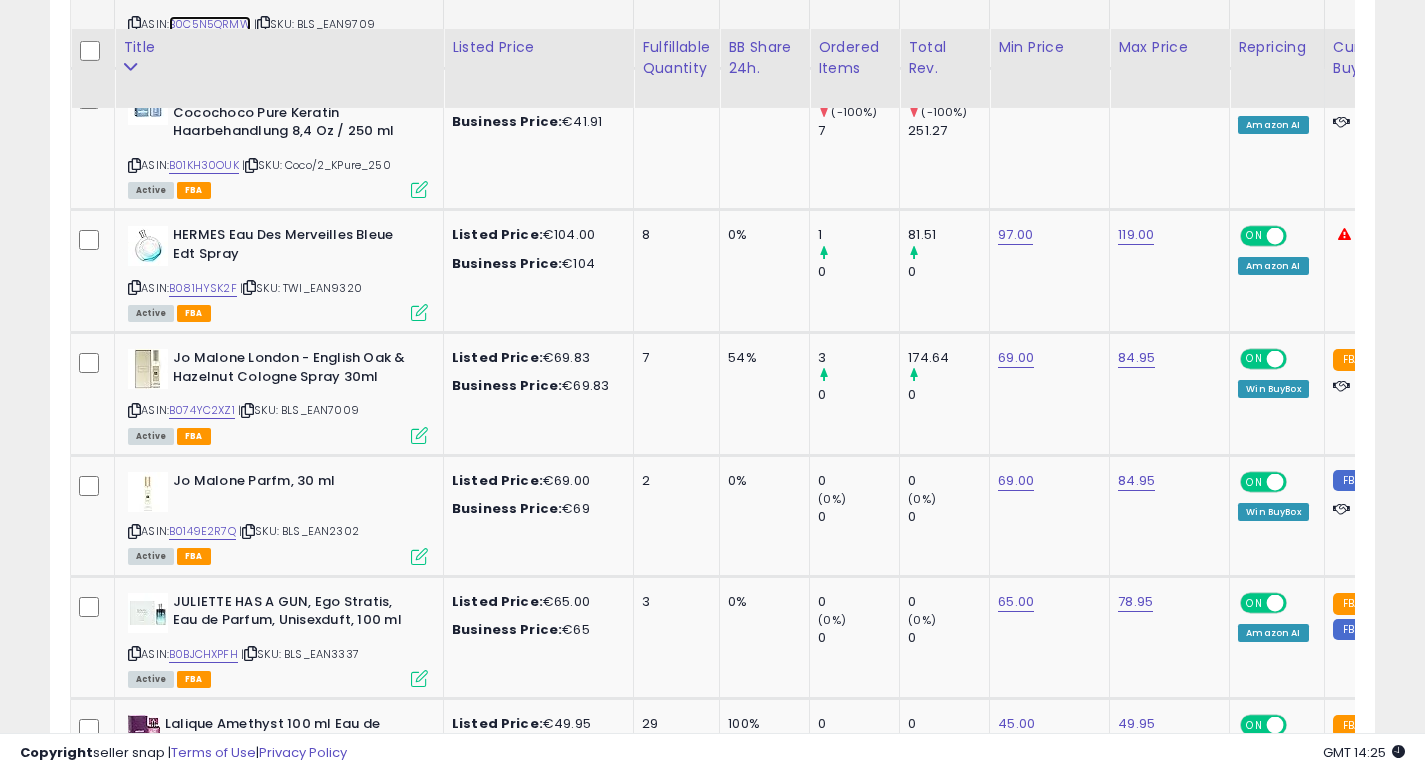 scroll, scrollTop: 2584, scrollLeft: 0, axis: vertical 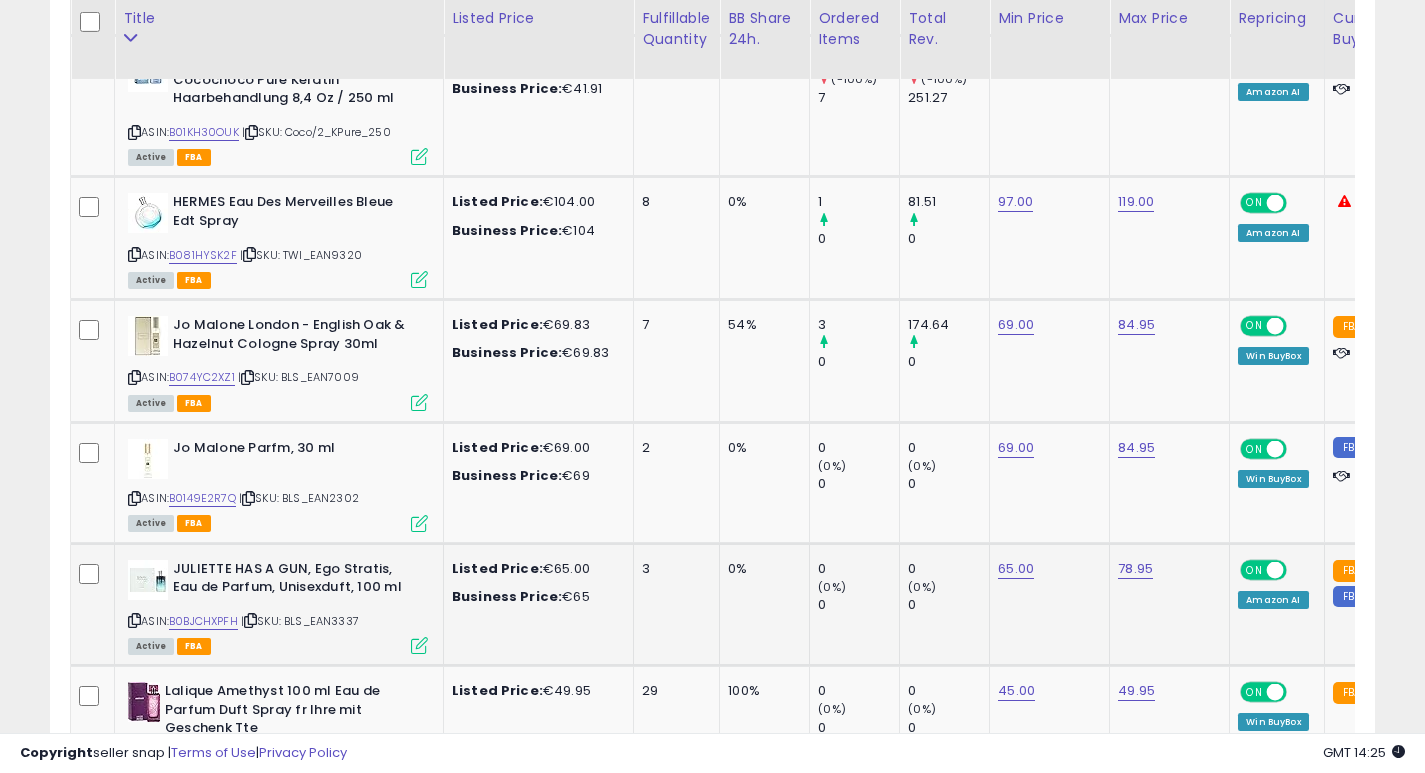 click on "3" 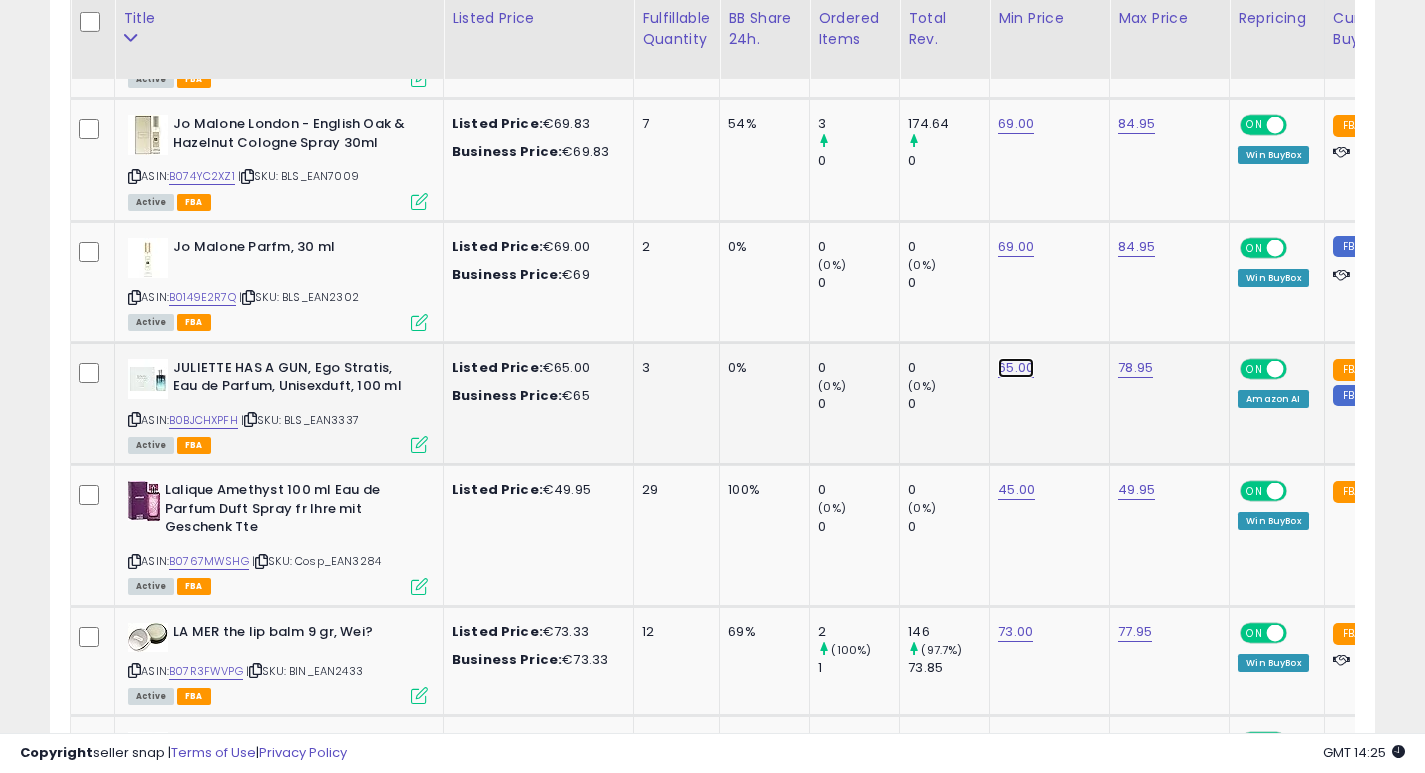 click on "65.00" at bounding box center (1016, -1711) 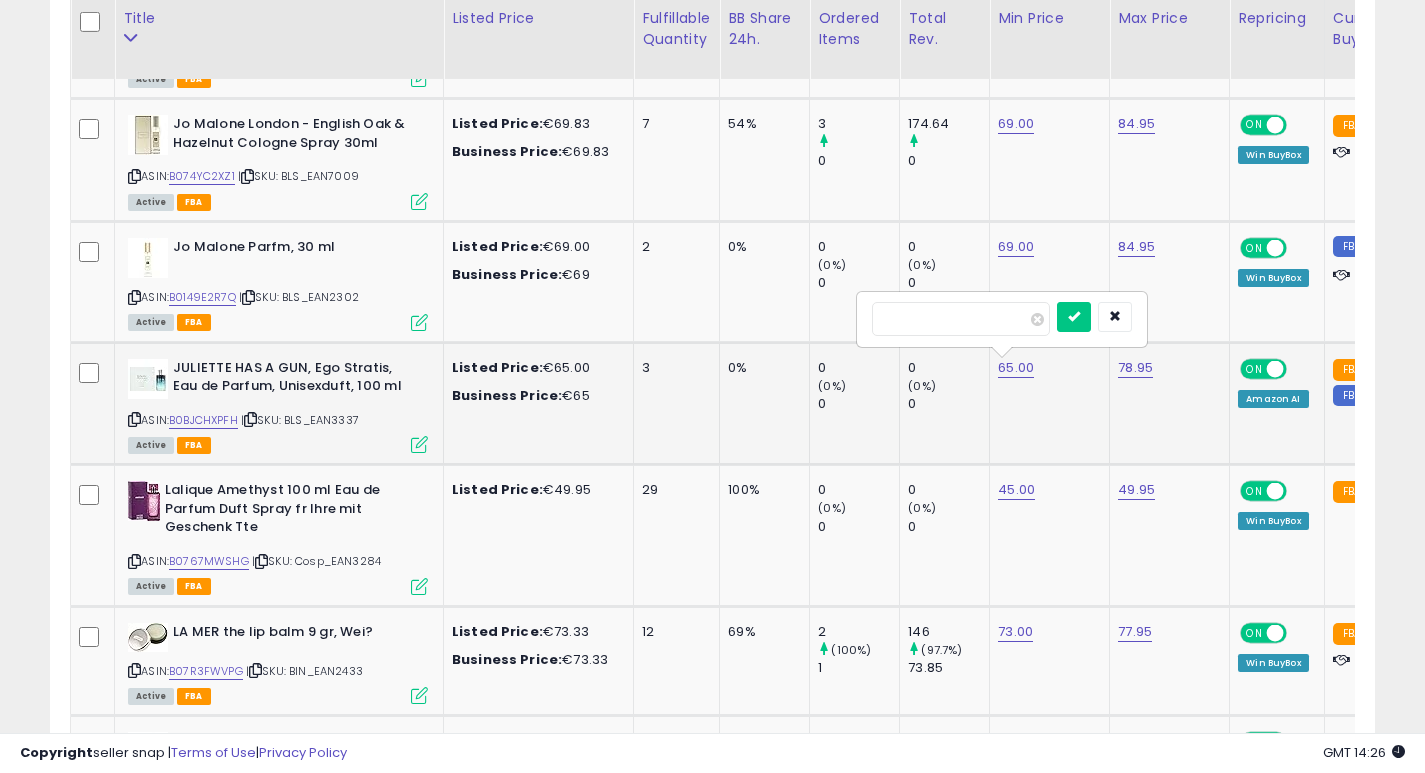 type on "**" 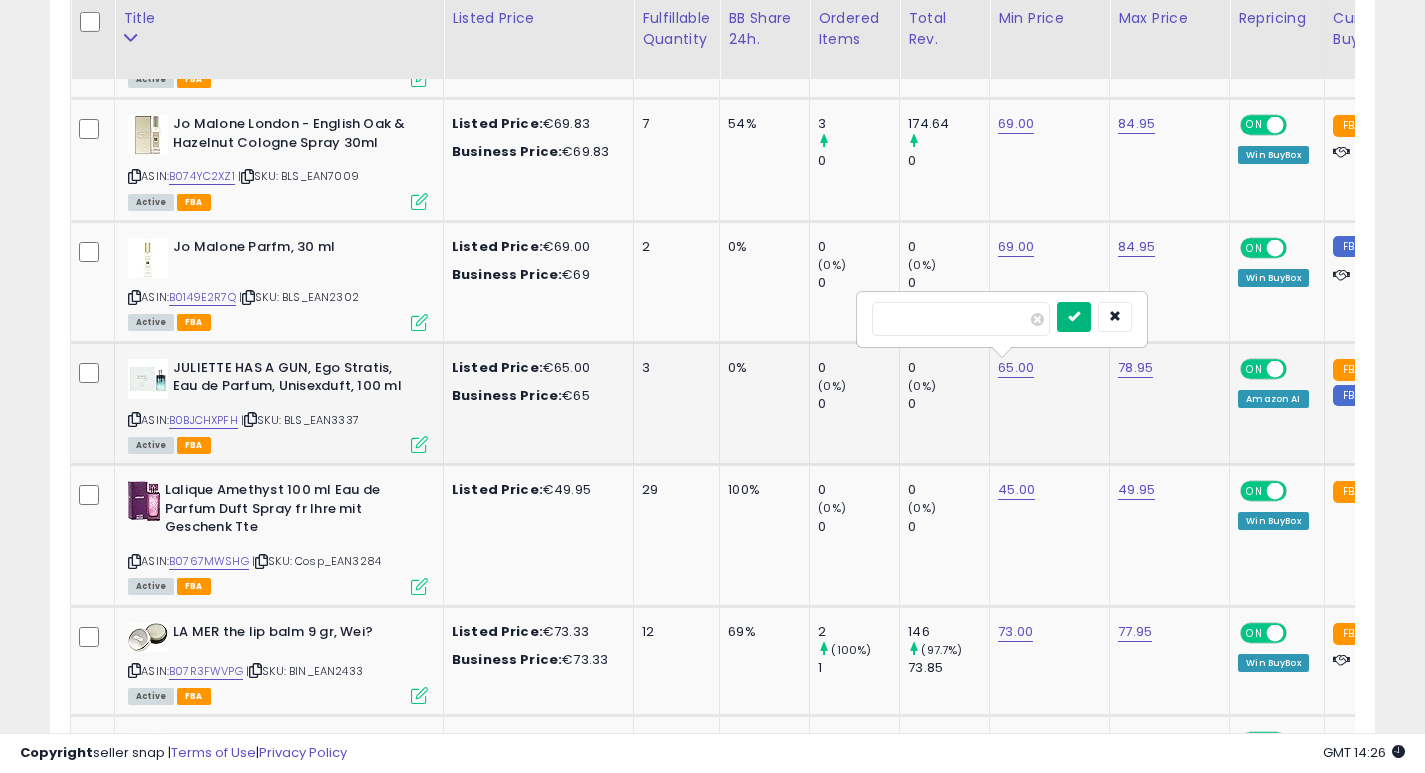 click at bounding box center (1074, 316) 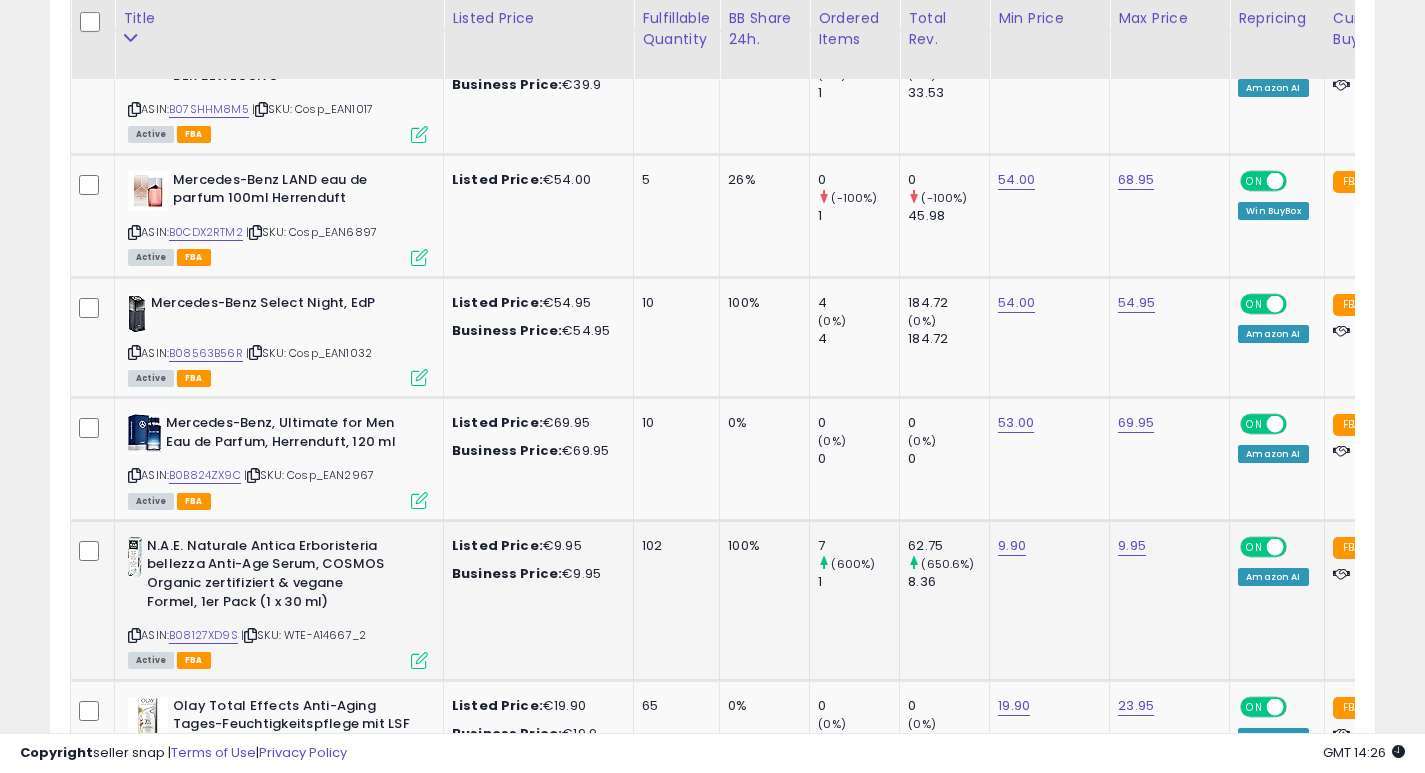 click on "102" 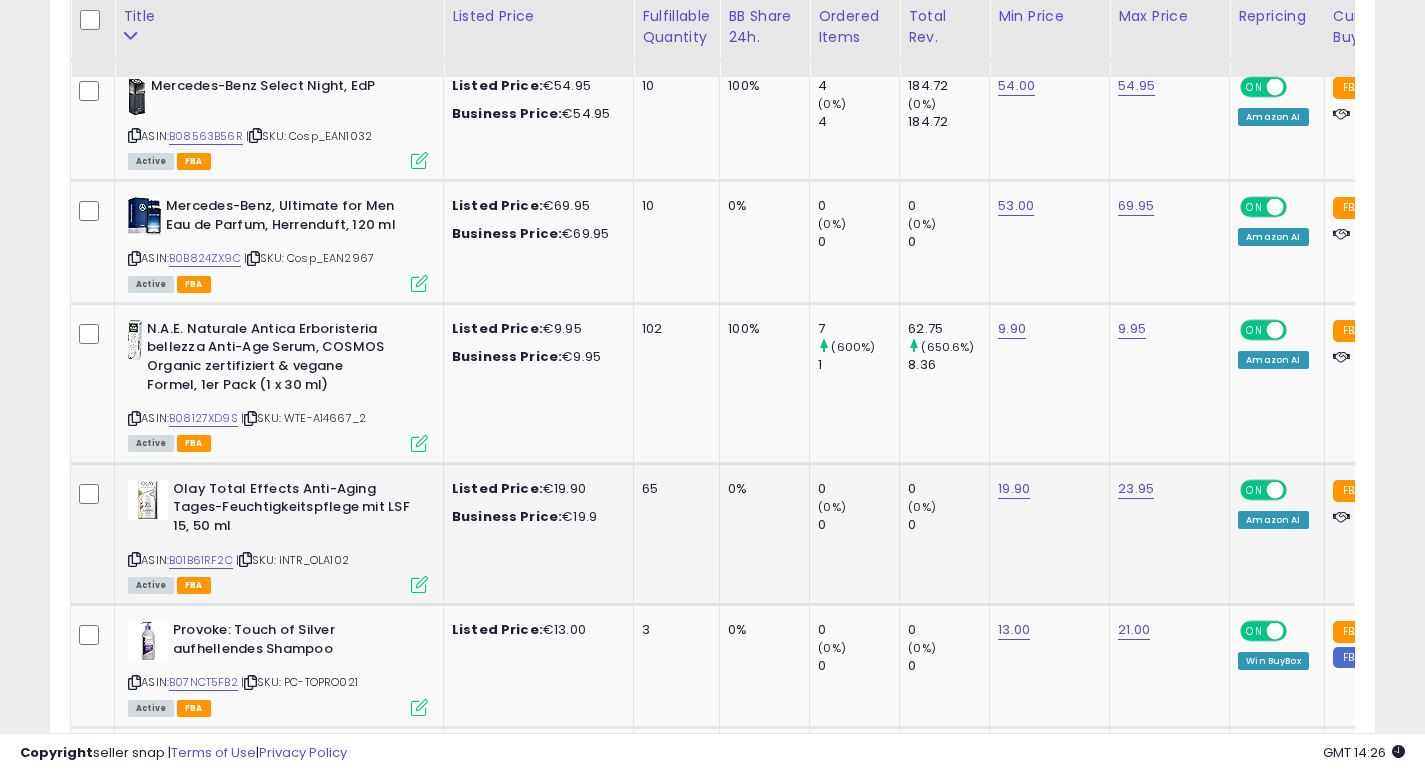 click on "65" 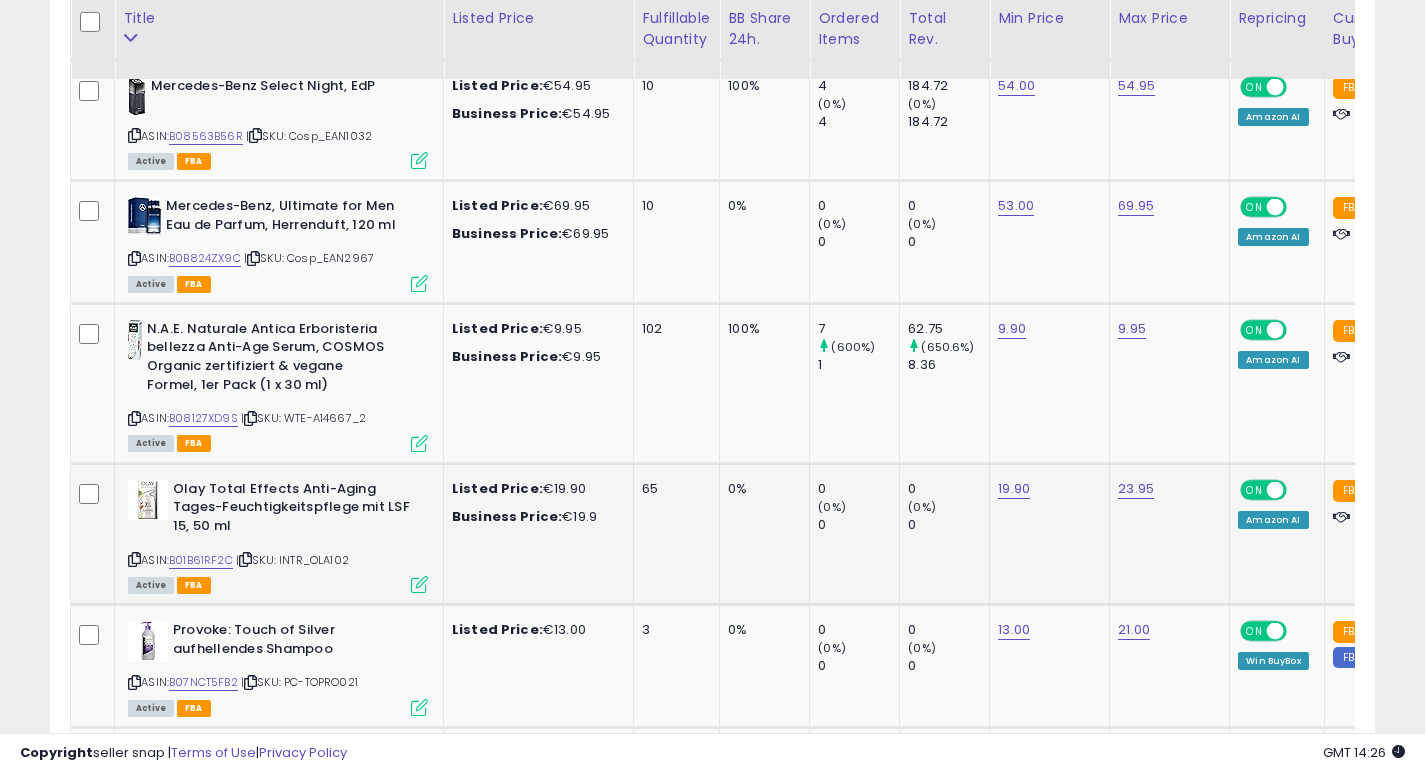 click on "65" 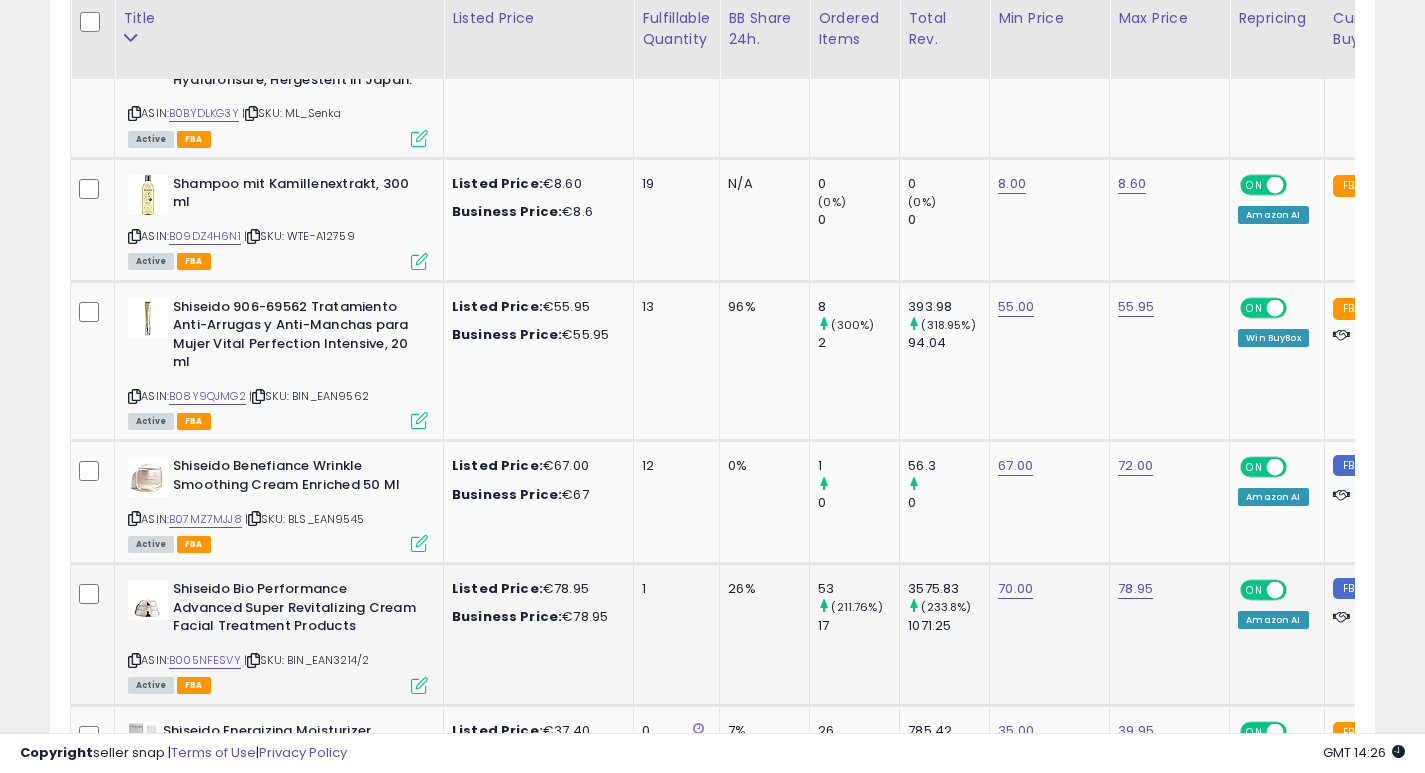 click on "1" at bounding box center (673, 589) 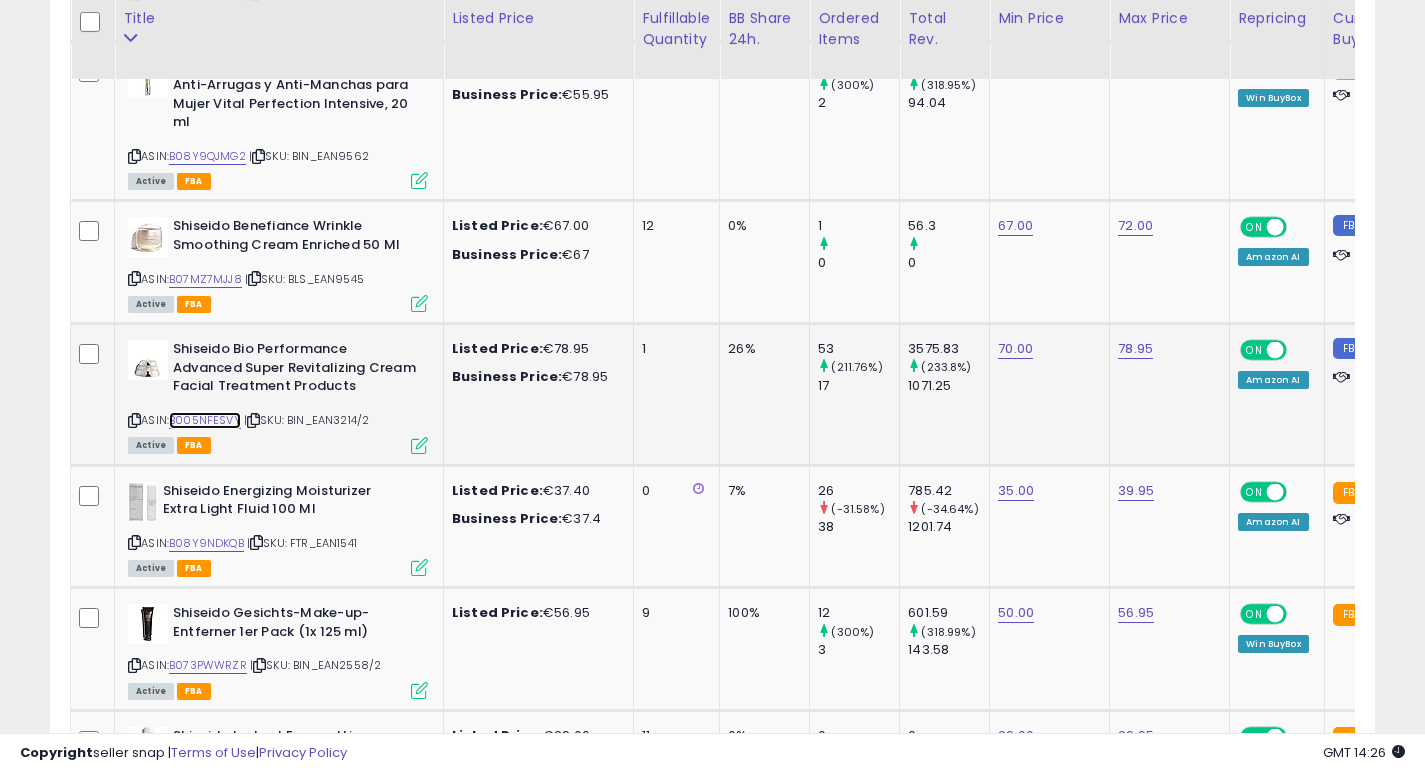 click on "B005NFESVY" at bounding box center (205, 420) 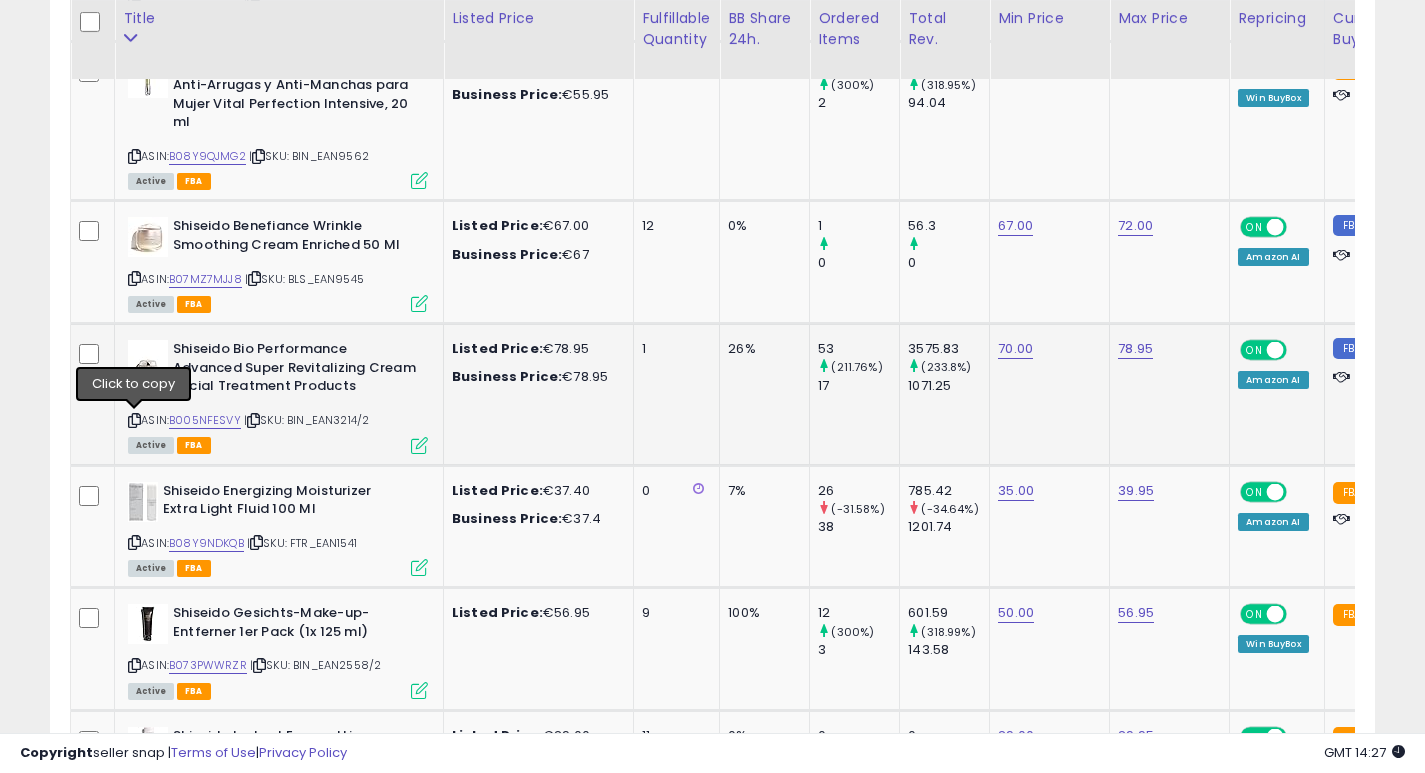 click at bounding box center (134, 420) 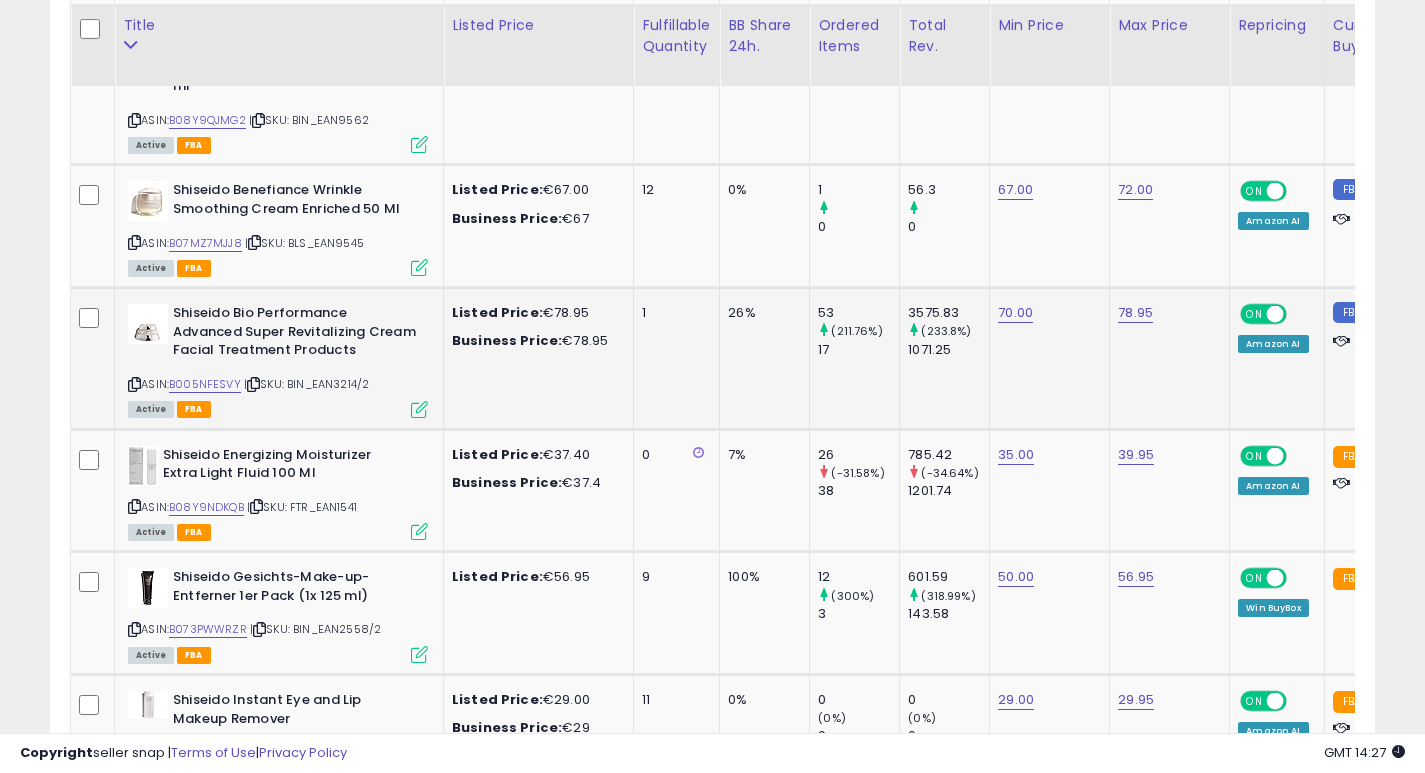scroll, scrollTop: 6199, scrollLeft: 0, axis: vertical 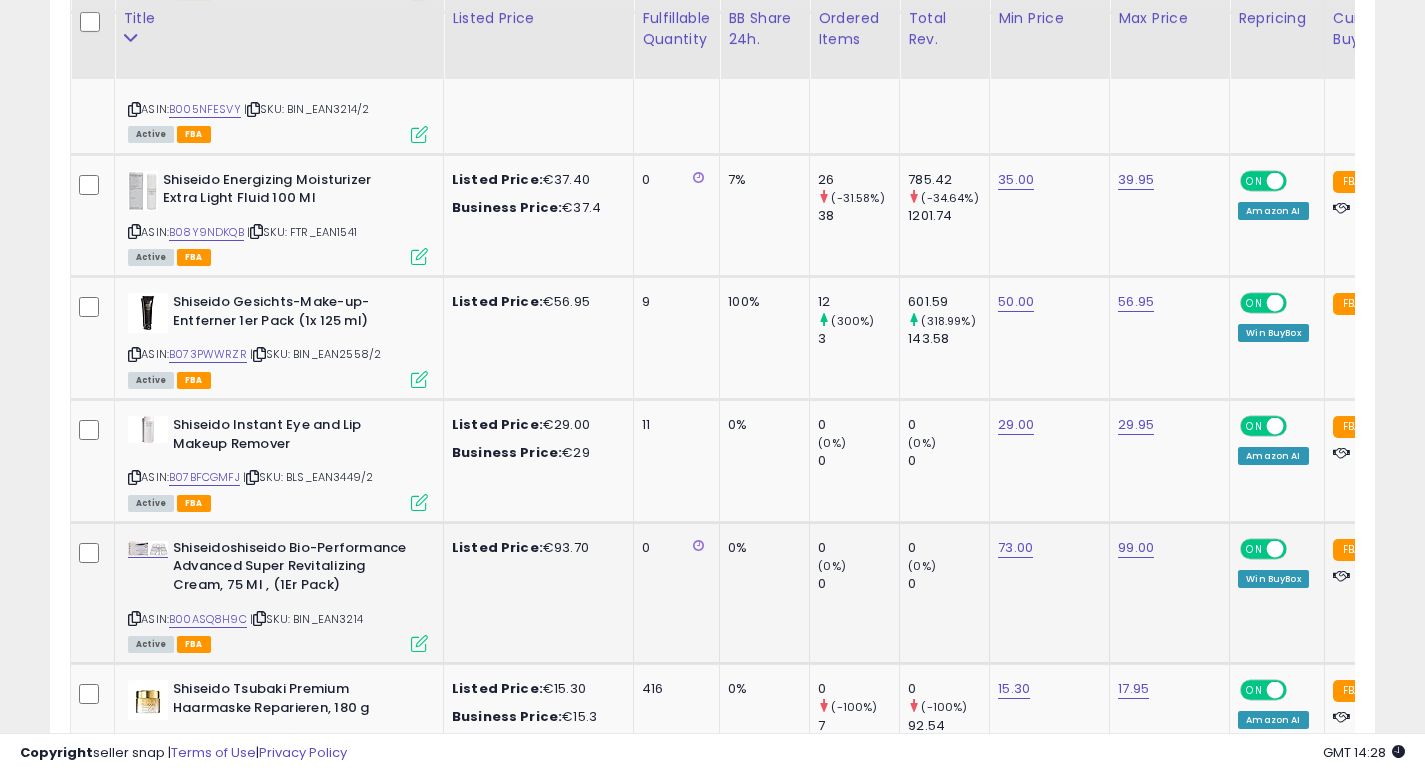 click on "0     (0%)   0" 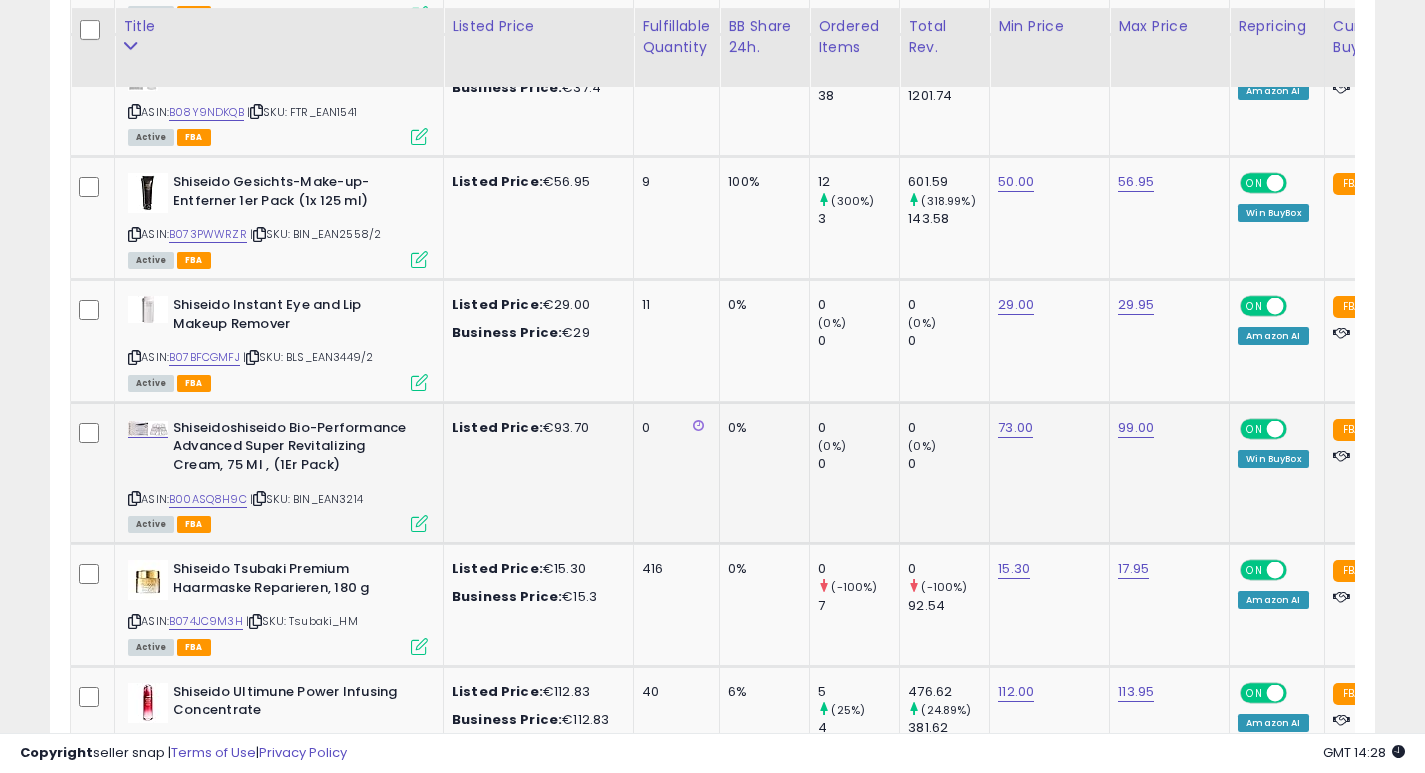 scroll, scrollTop: 6667, scrollLeft: 0, axis: vertical 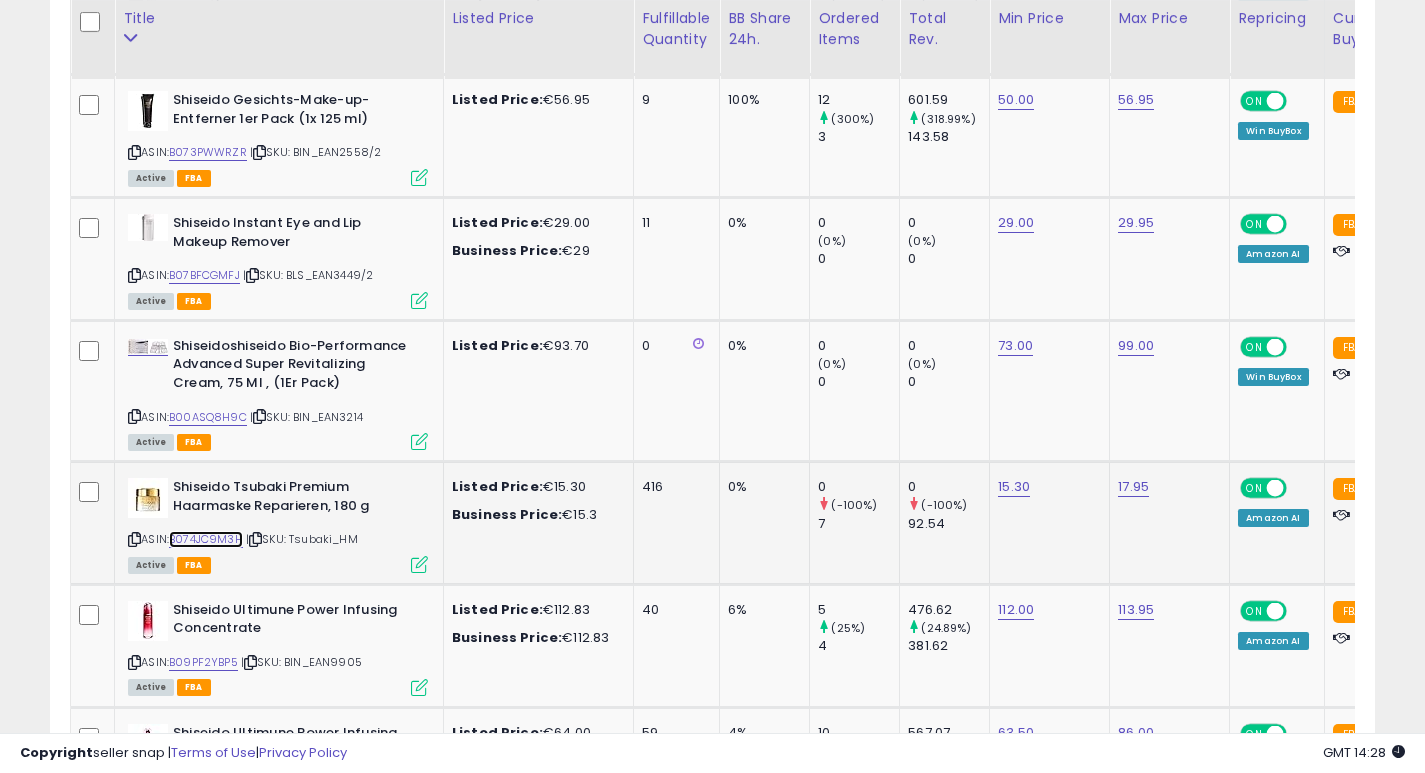 click on "B074JC9M3H" at bounding box center [206, 539] 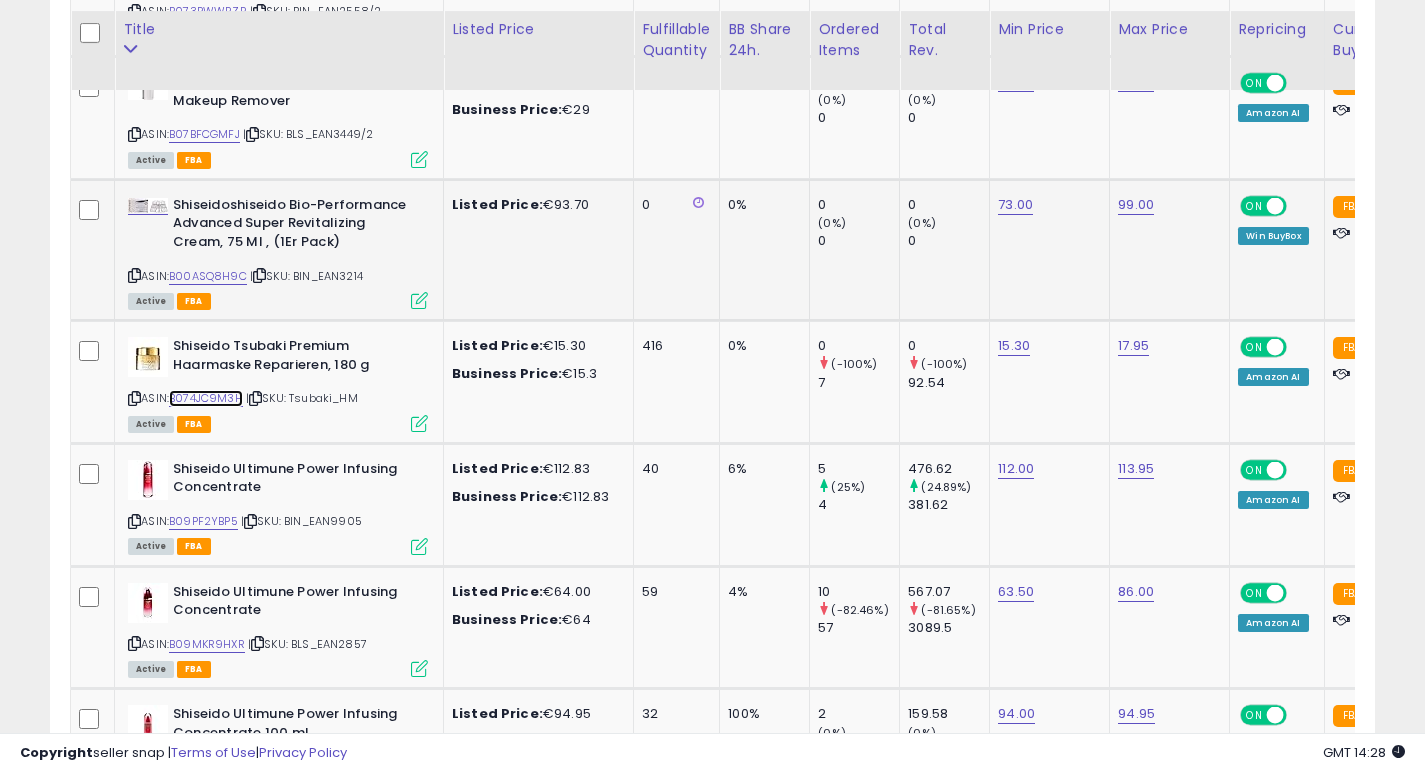 scroll, scrollTop: 6819, scrollLeft: 0, axis: vertical 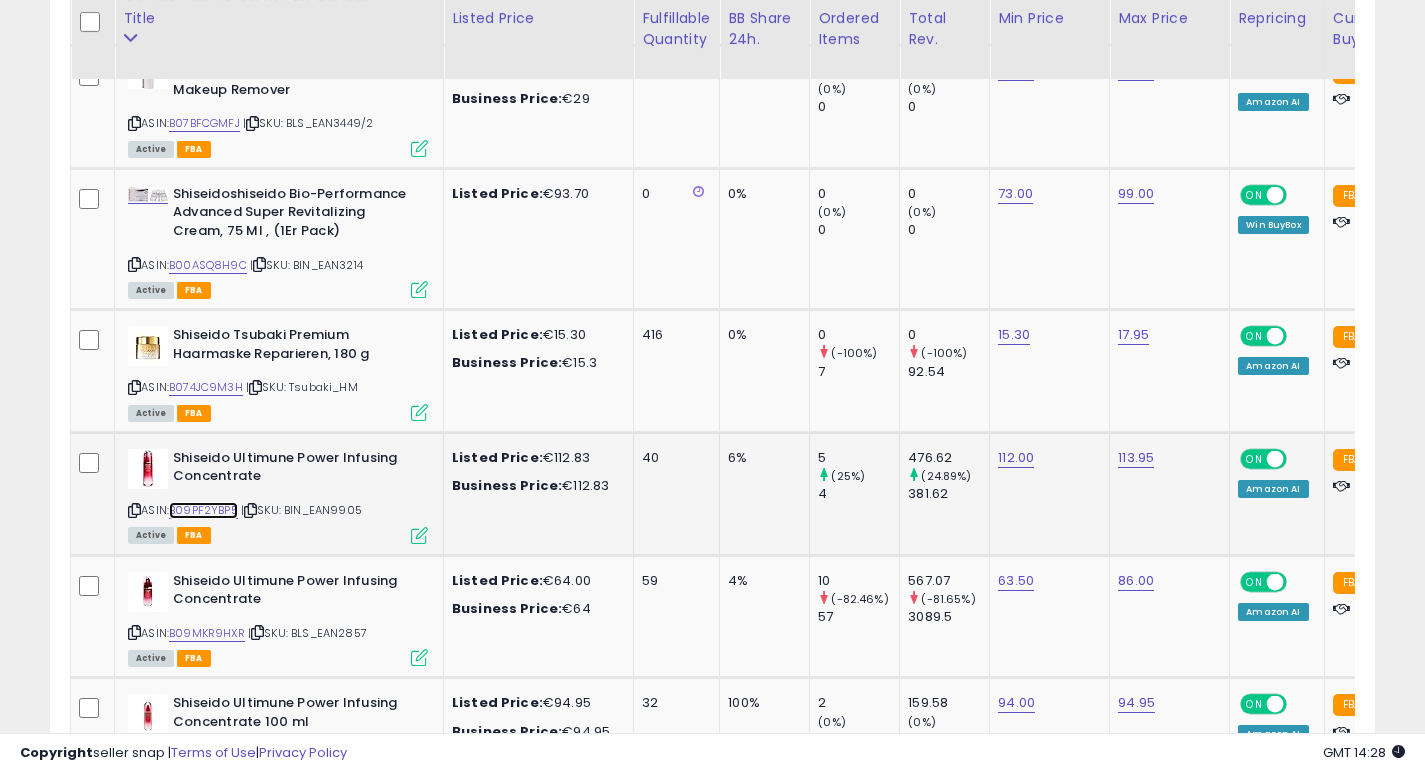 click on "B09PF2YBP5" at bounding box center (203, 510) 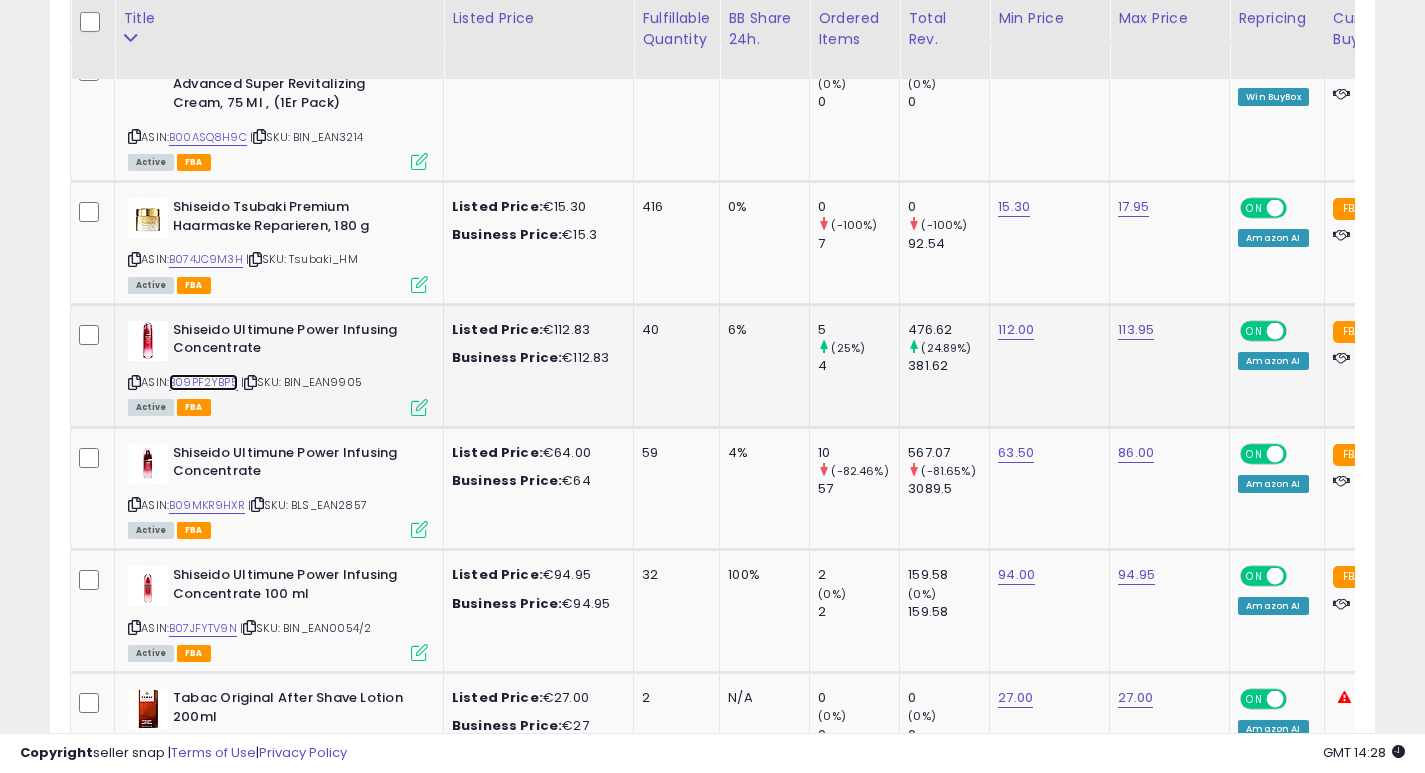 scroll, scrollTop: 6966, scrollLeft: 0, axis: vertical 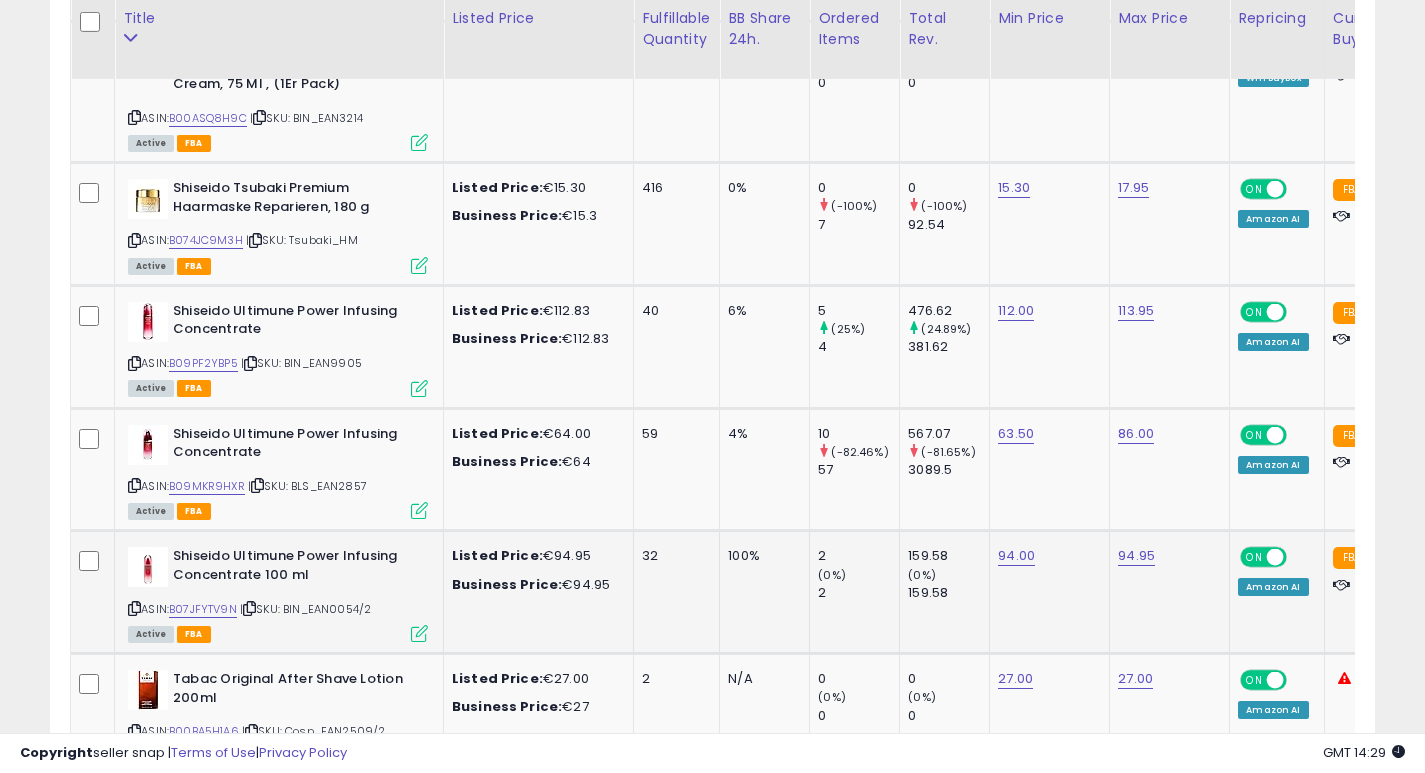 click on "Listed Price:  €94.95 Business Price:  €94.95" 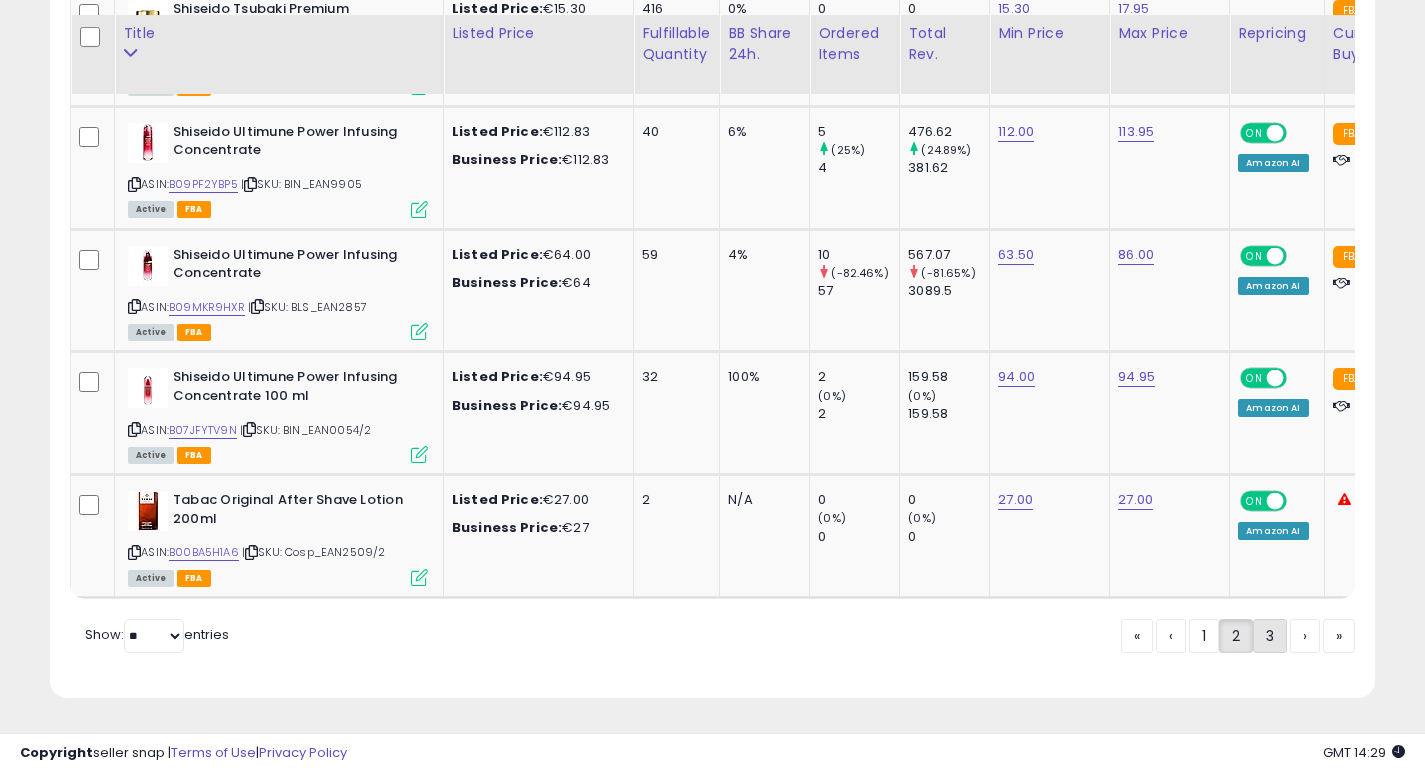 click on "3" 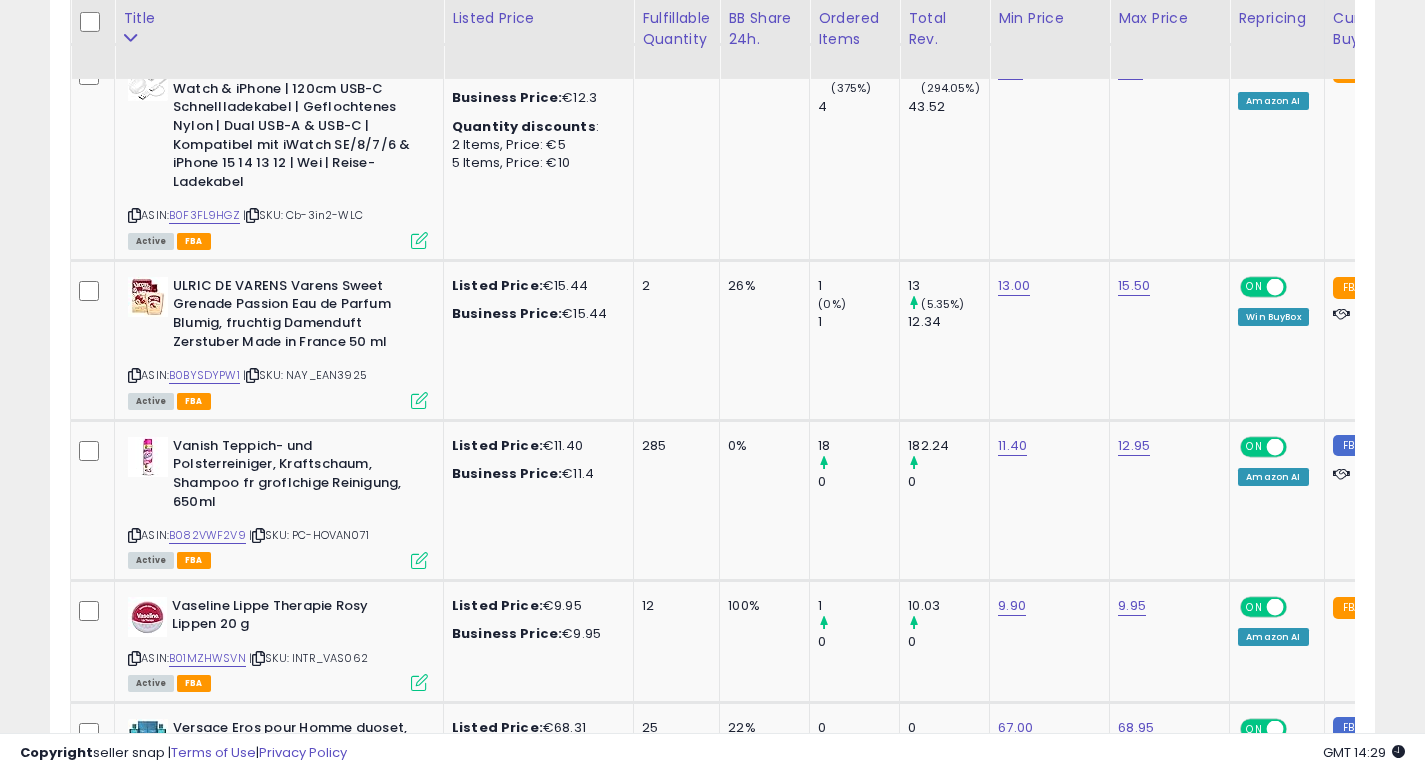 scroll, scrollTop: 2445, scrollLeft: 0, axis: vertical 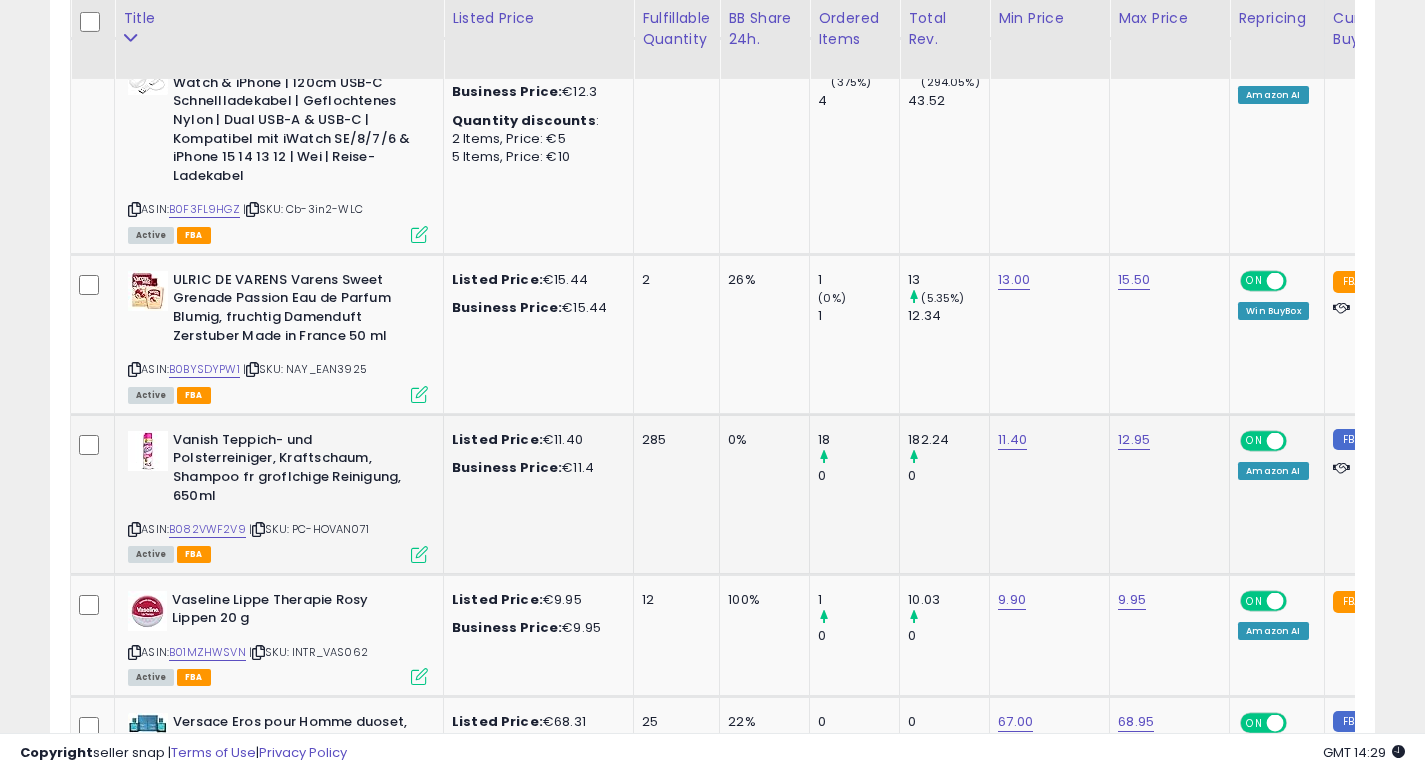 click on "285" 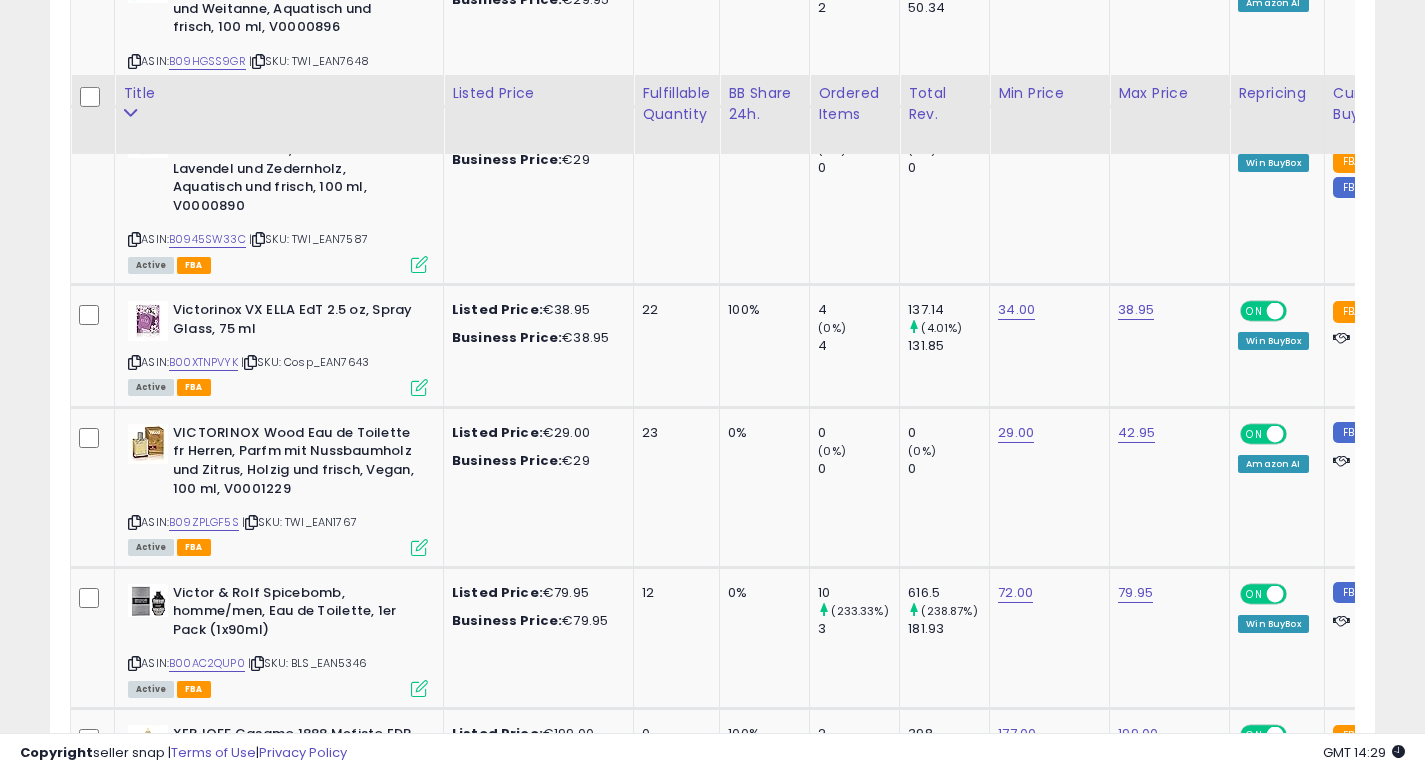 scroll, scrollTop: 3834, scrollLeft: 0, axis: vertical 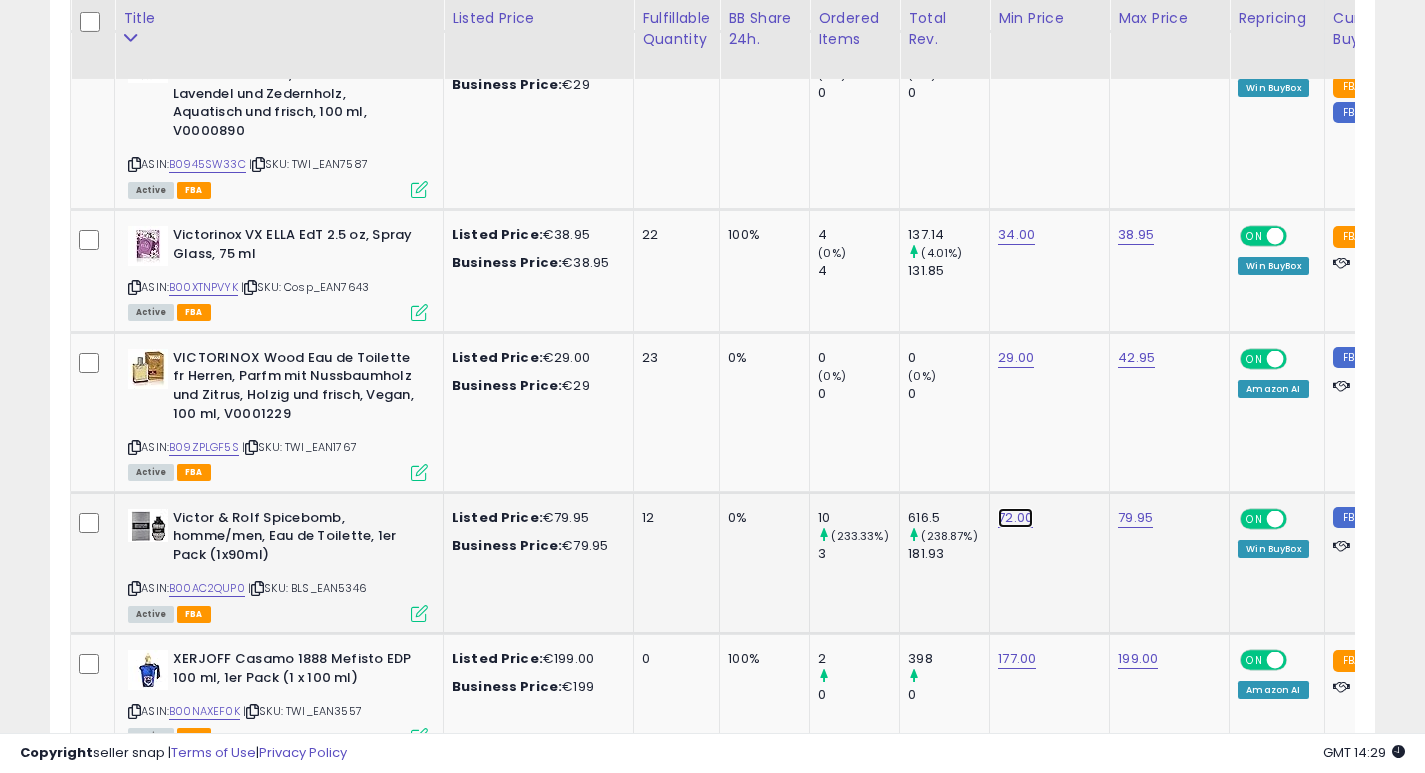 click on "72.00" at bounding box center (1016, -2760) 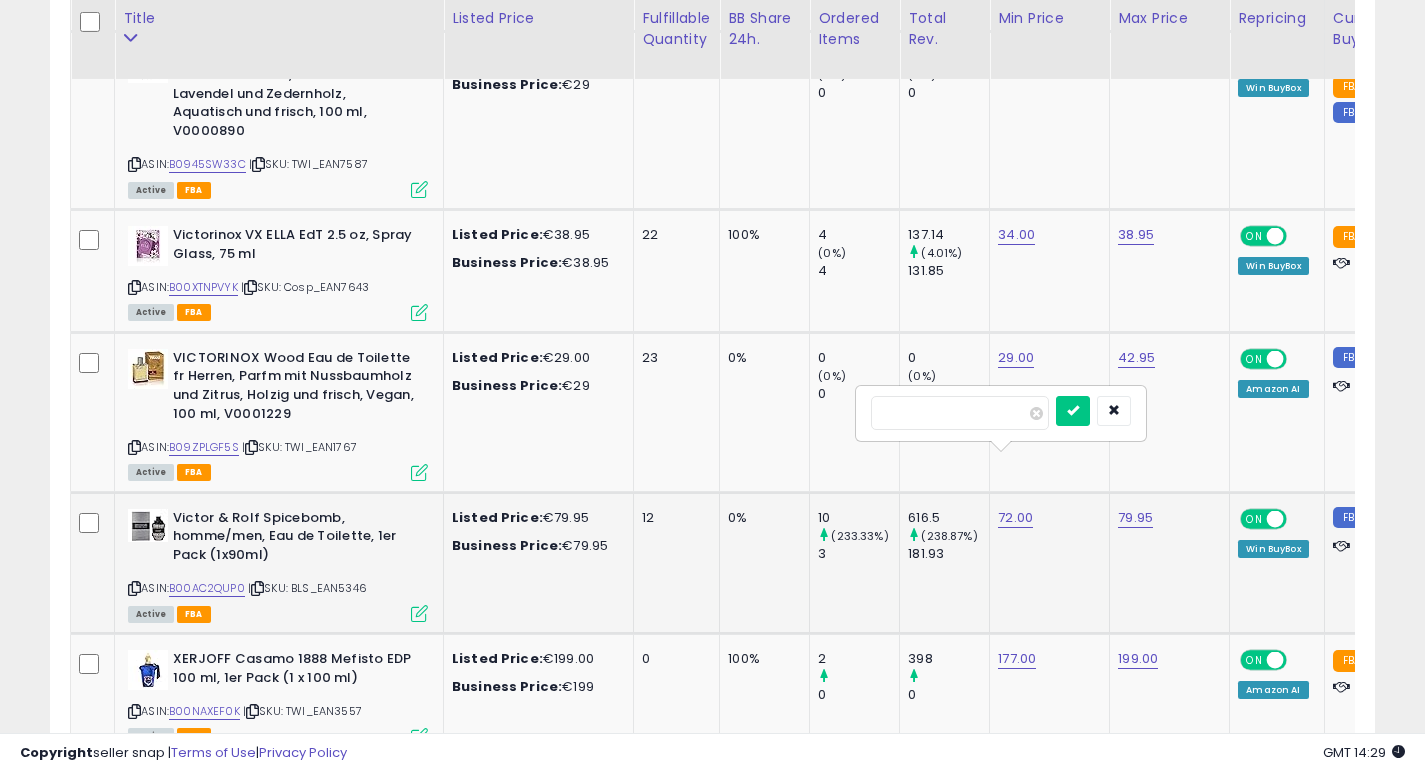 type on "**" 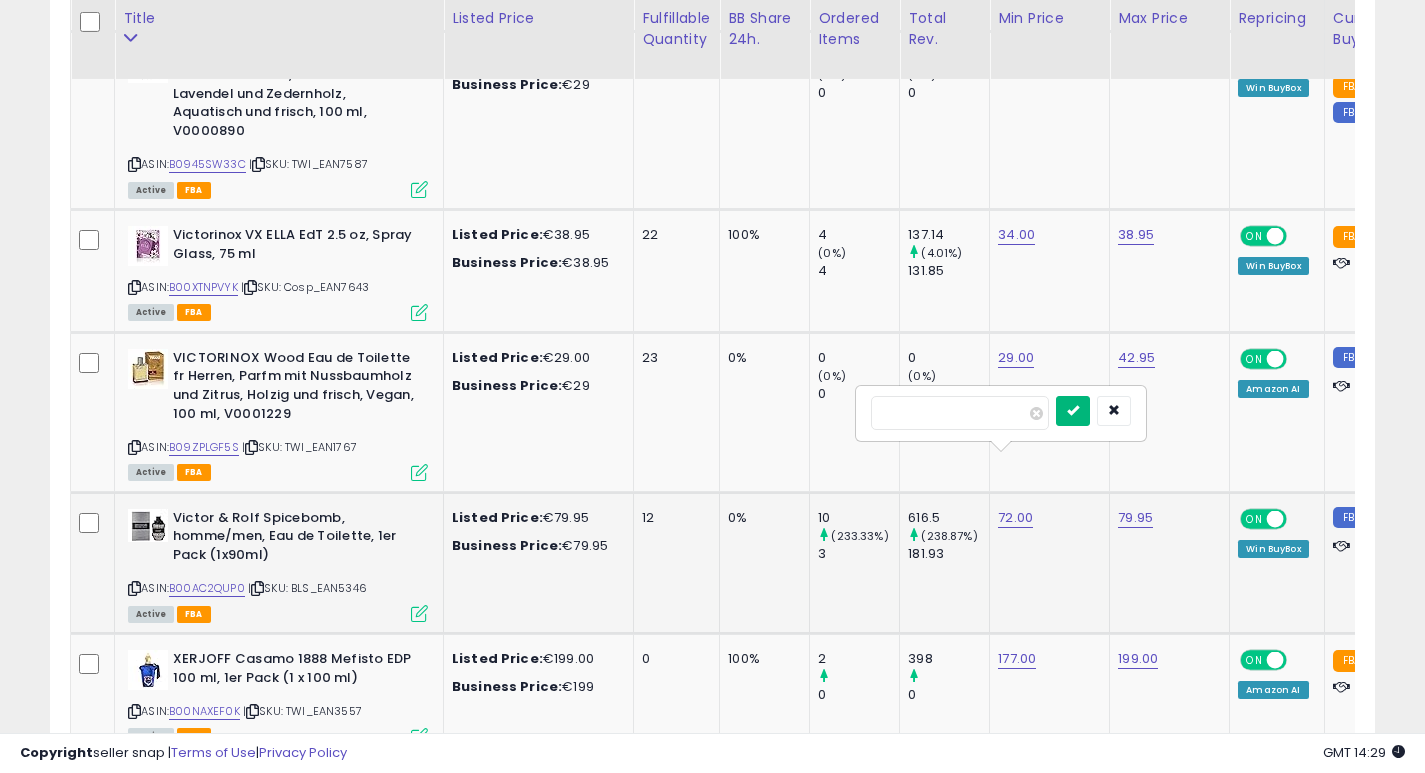 click at bounding box center [1073, 411] 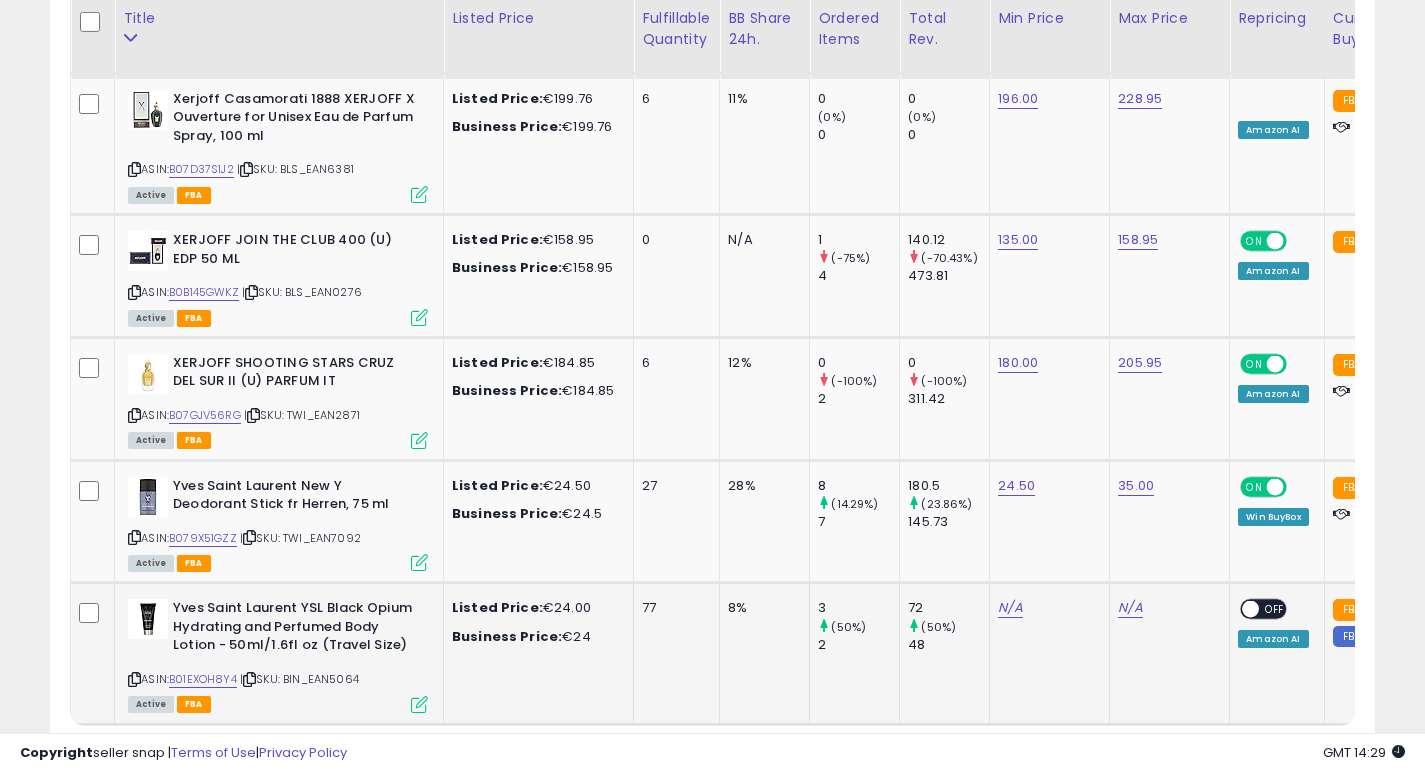 click at bounding box center (134, 679) 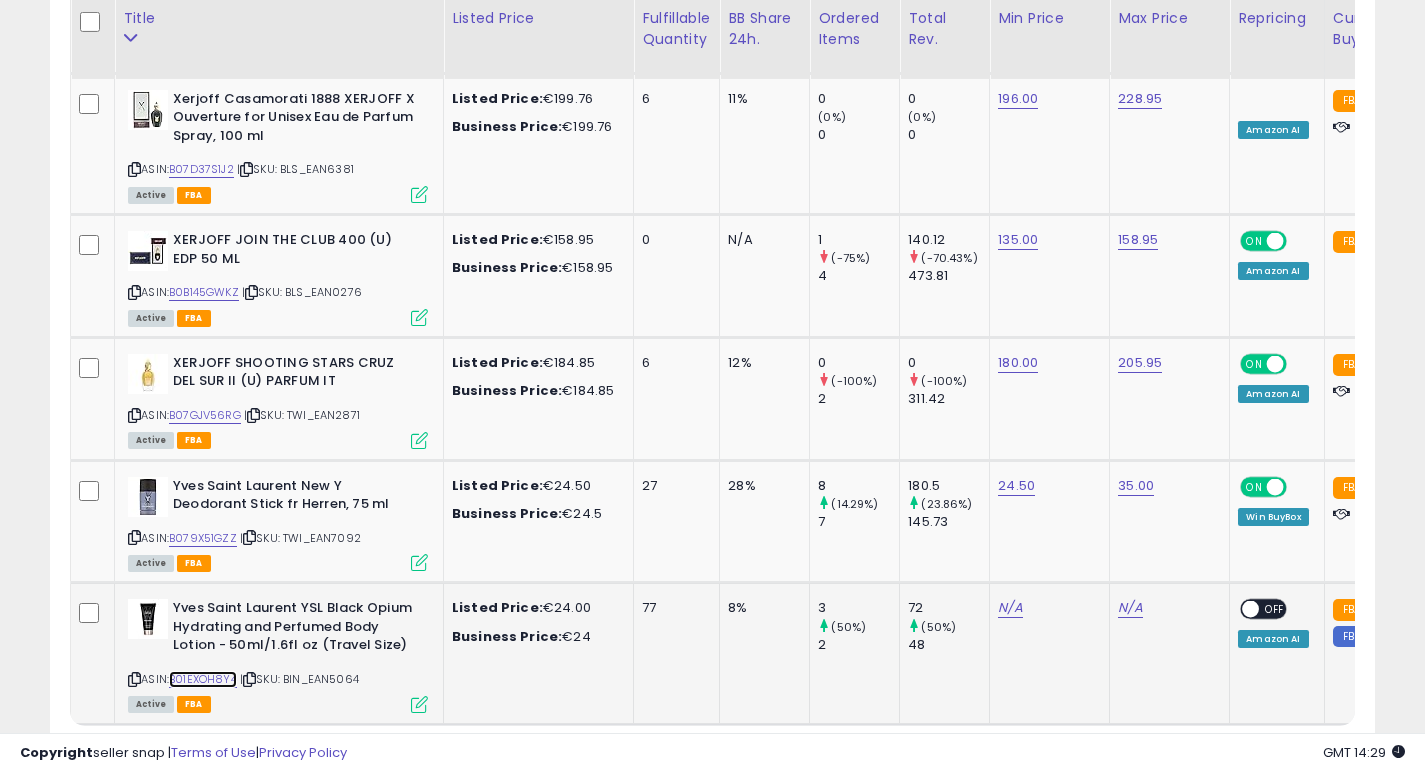 click on "B01EXOH8Y4" at bounding box center (203, 679) 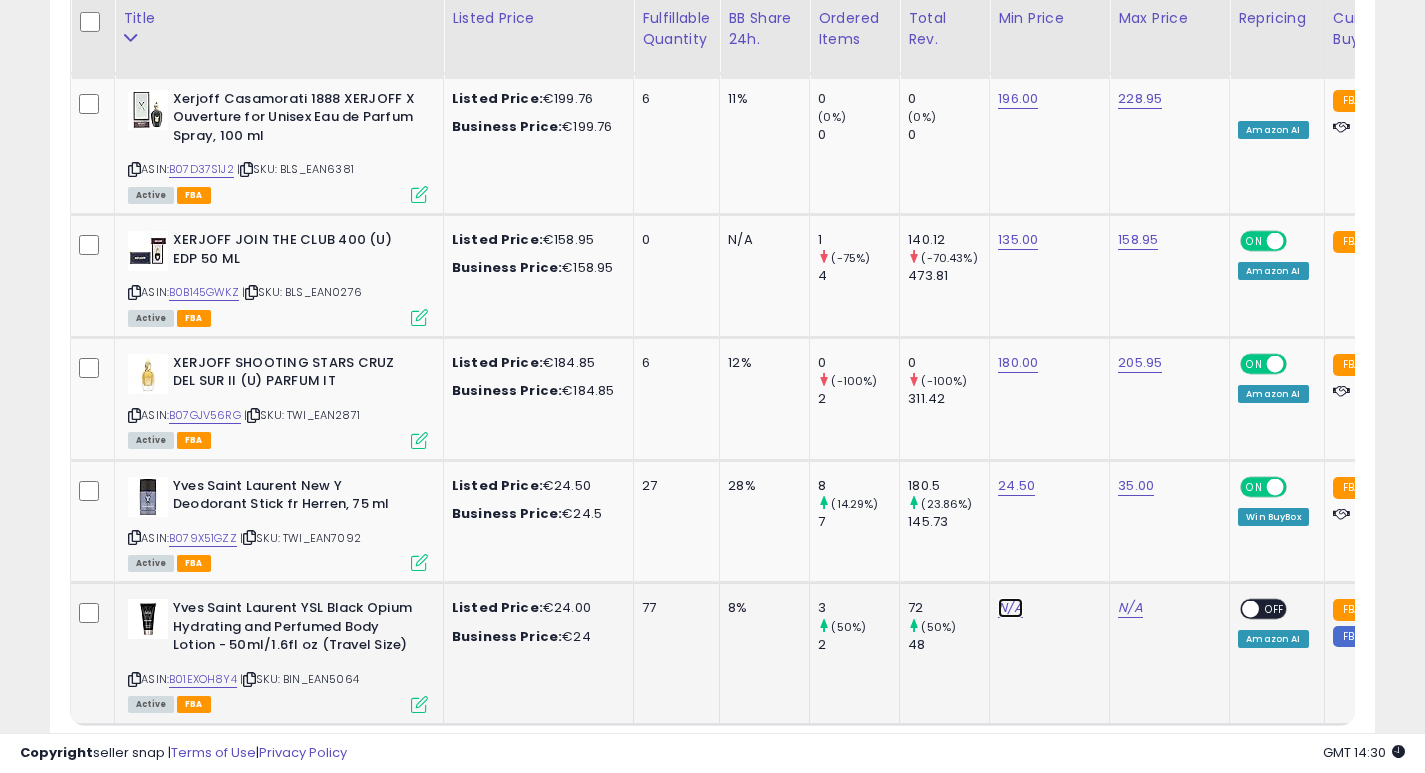 click on "N/A" at bounding box center (1010, -3264) 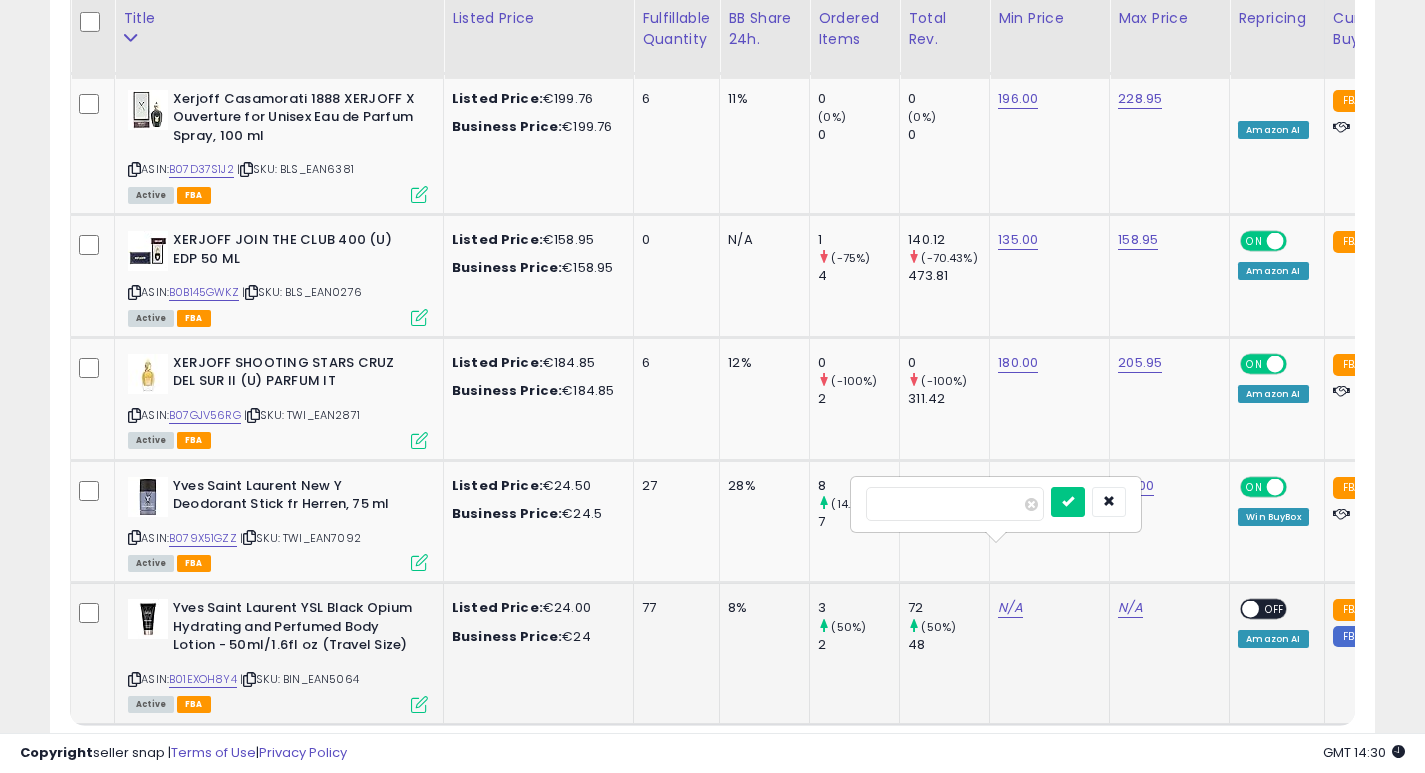type on "**" 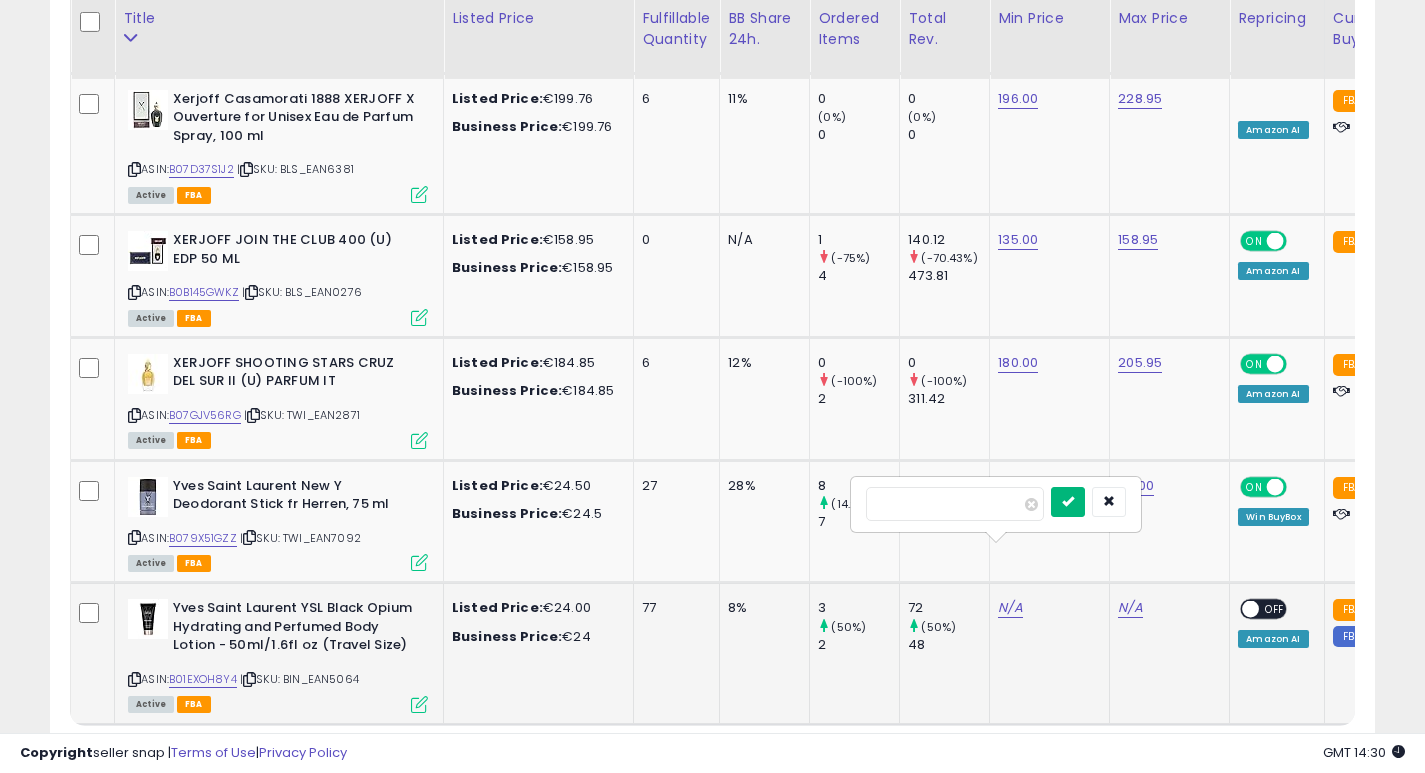 click at bounding box center (1068, 501) 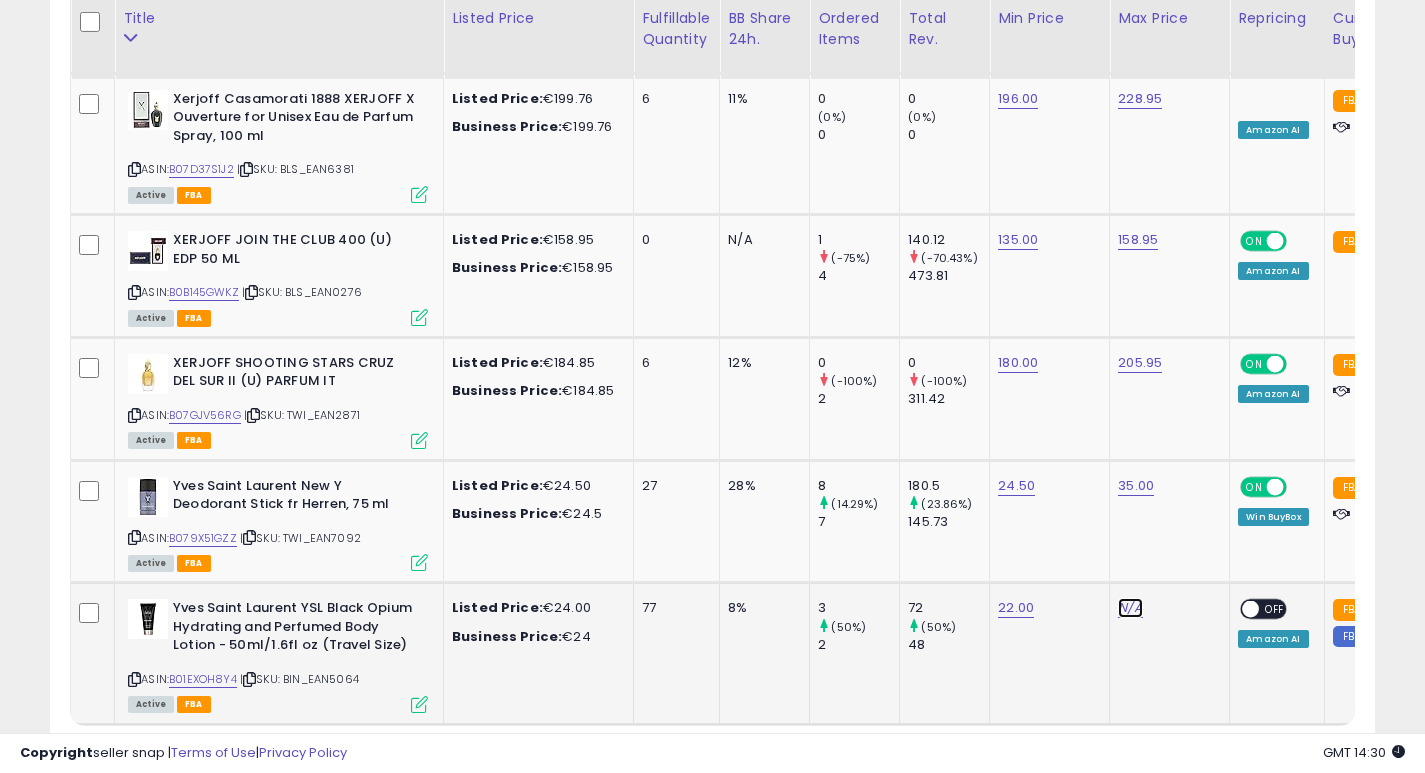 click on "N/A" at bounding box center (1130, -3264) 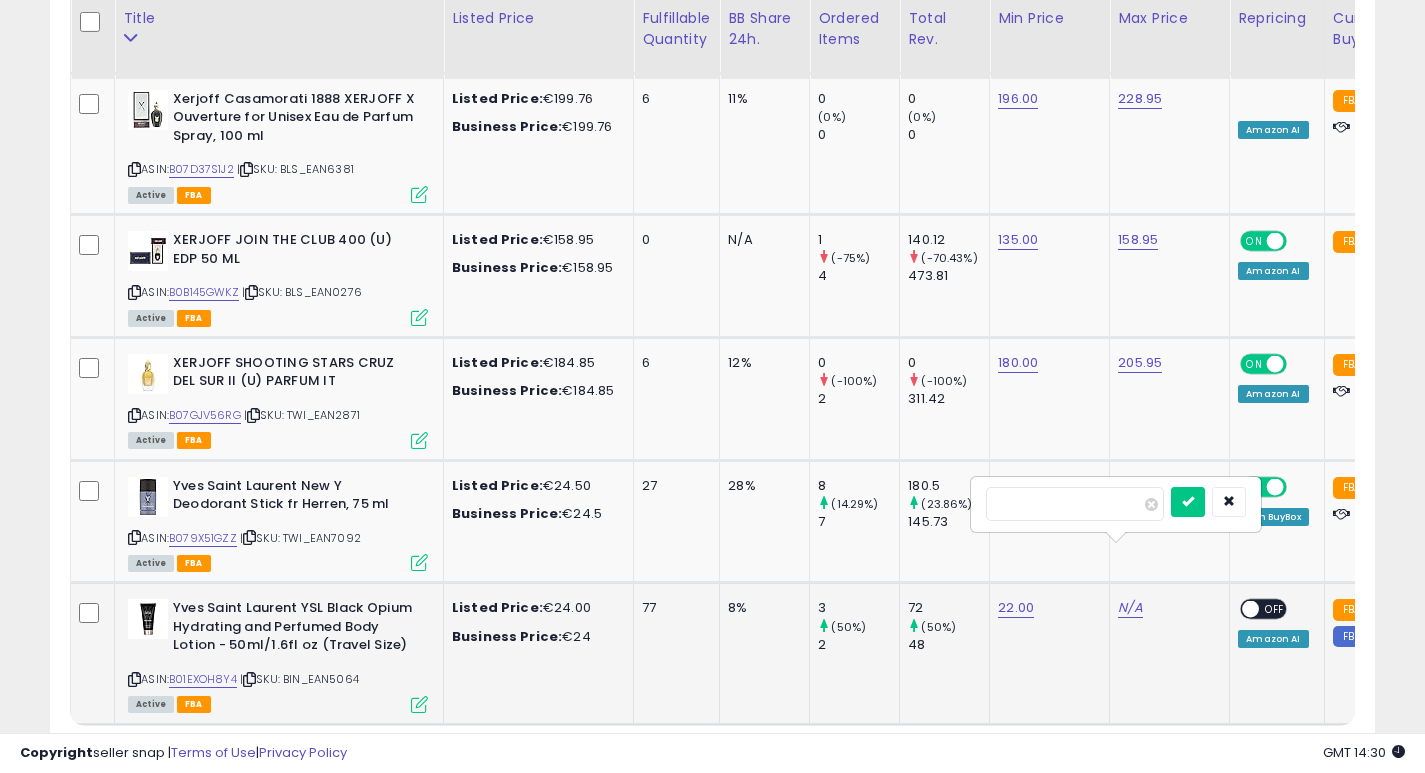 type on "*****" 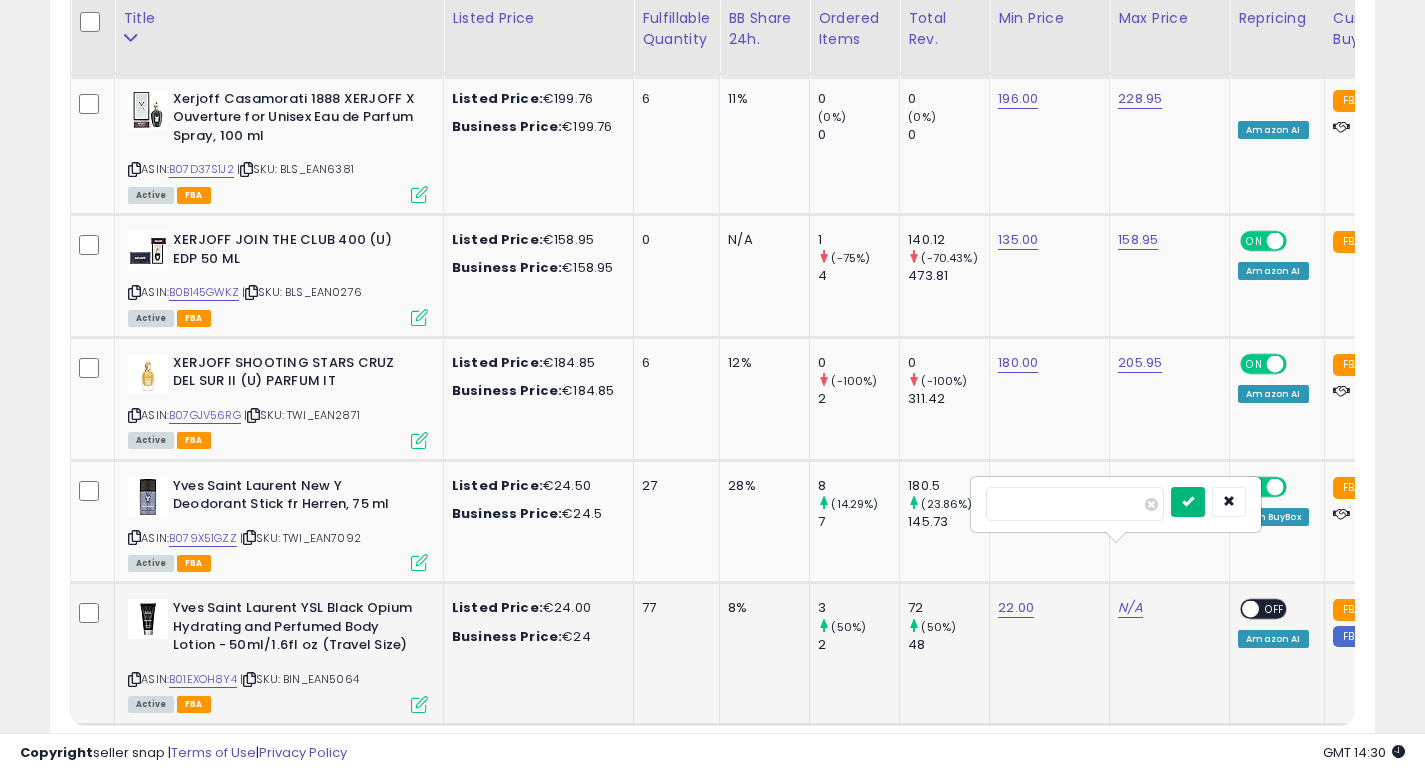 click at bounding box center (1188, 501) 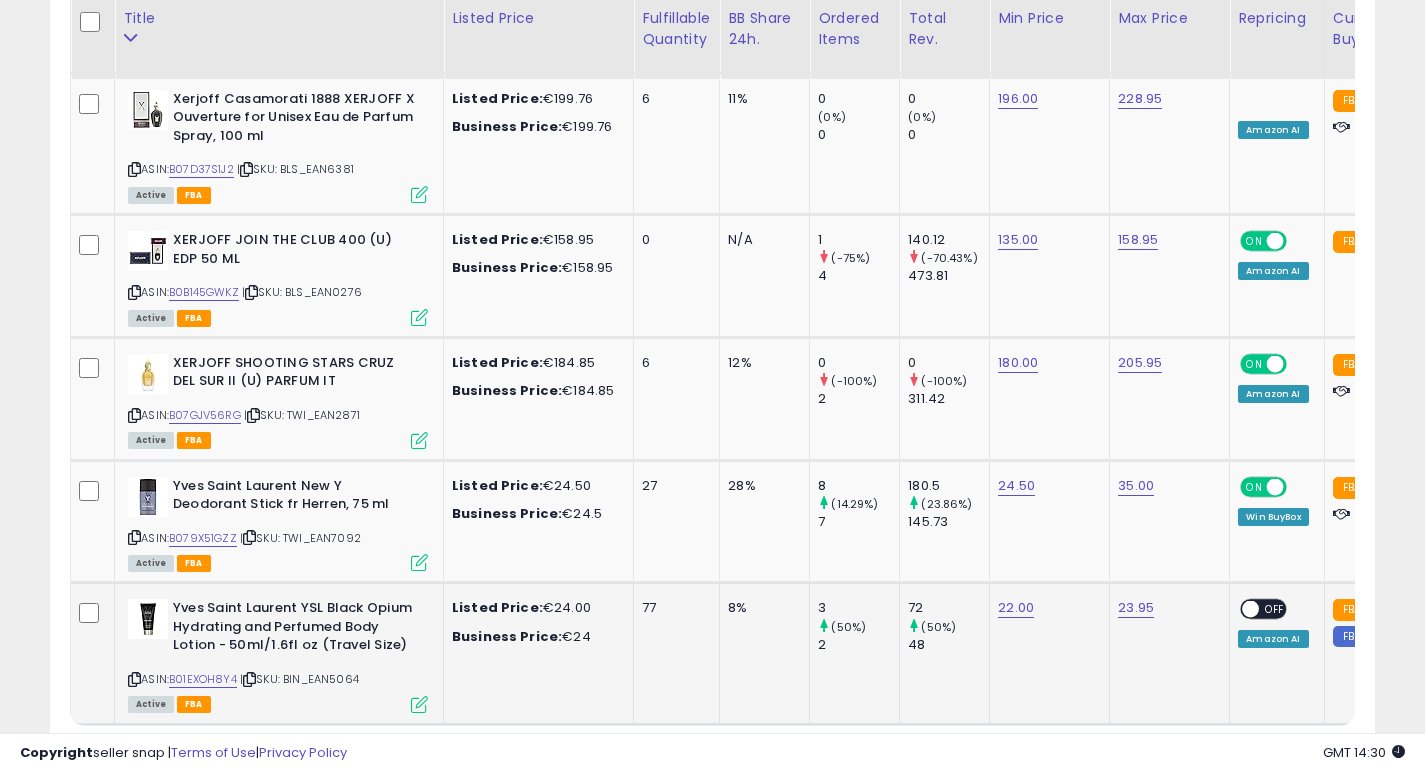 click at bounding box center [1251, 609] 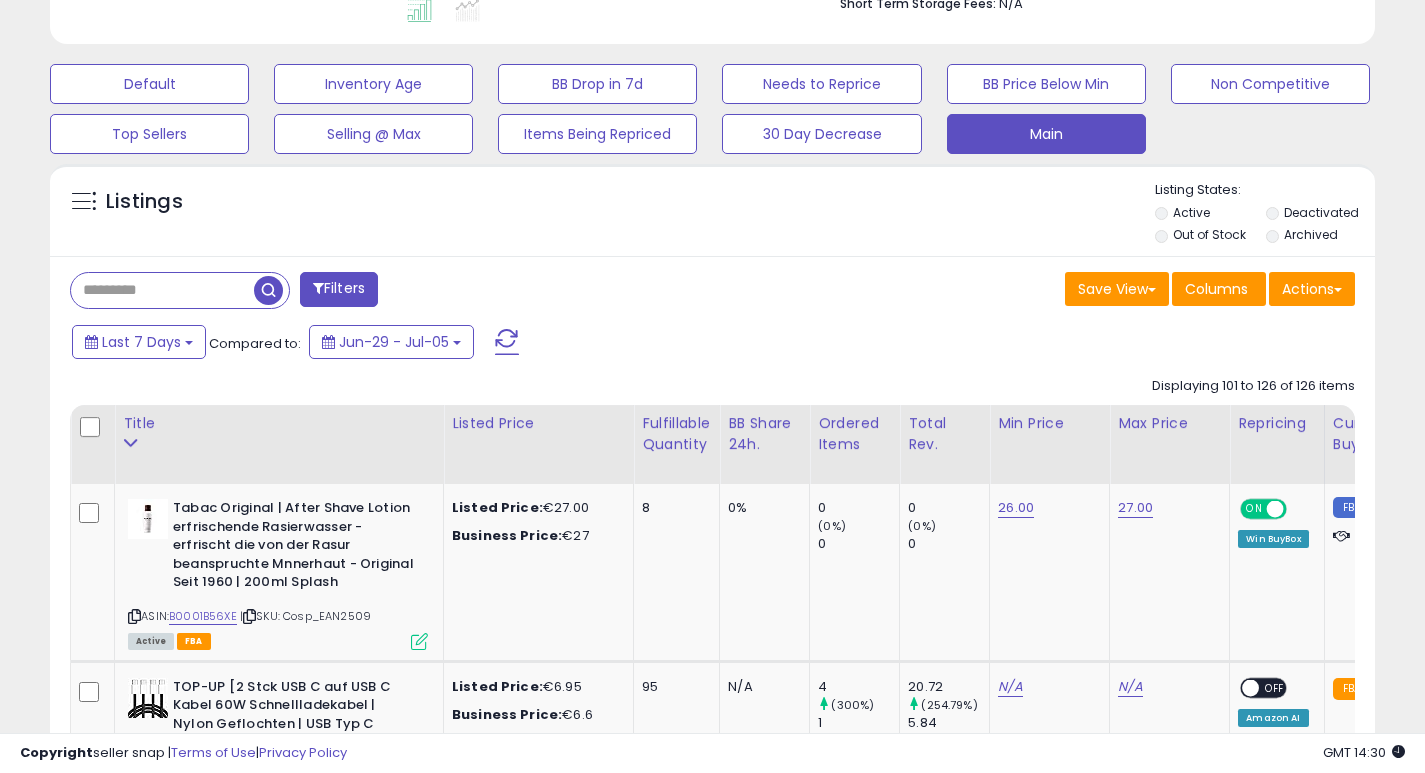 scroll, scrollTop: 0, scrollLeft: 0, axis: both 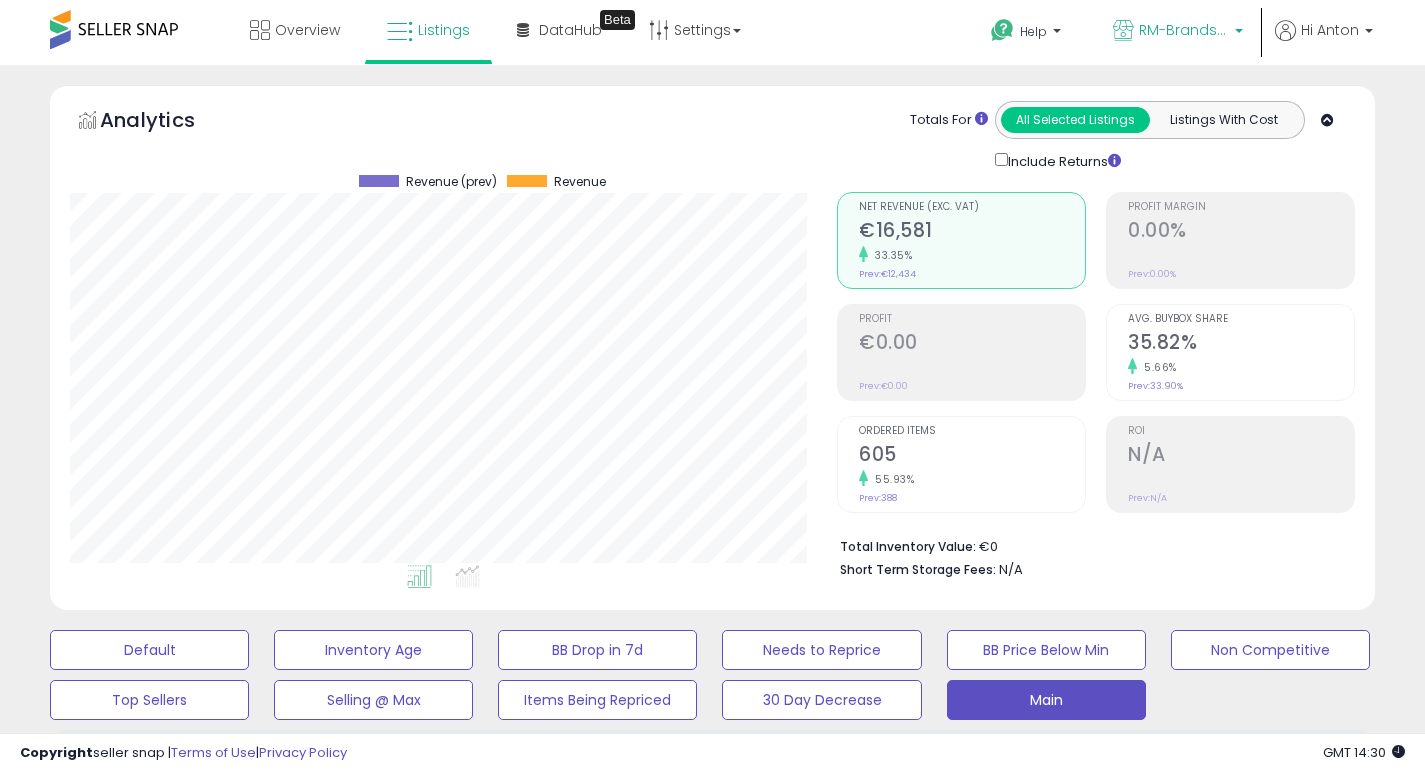 click on "RM-Brands (DE)" at bounding box center (1184, 30) 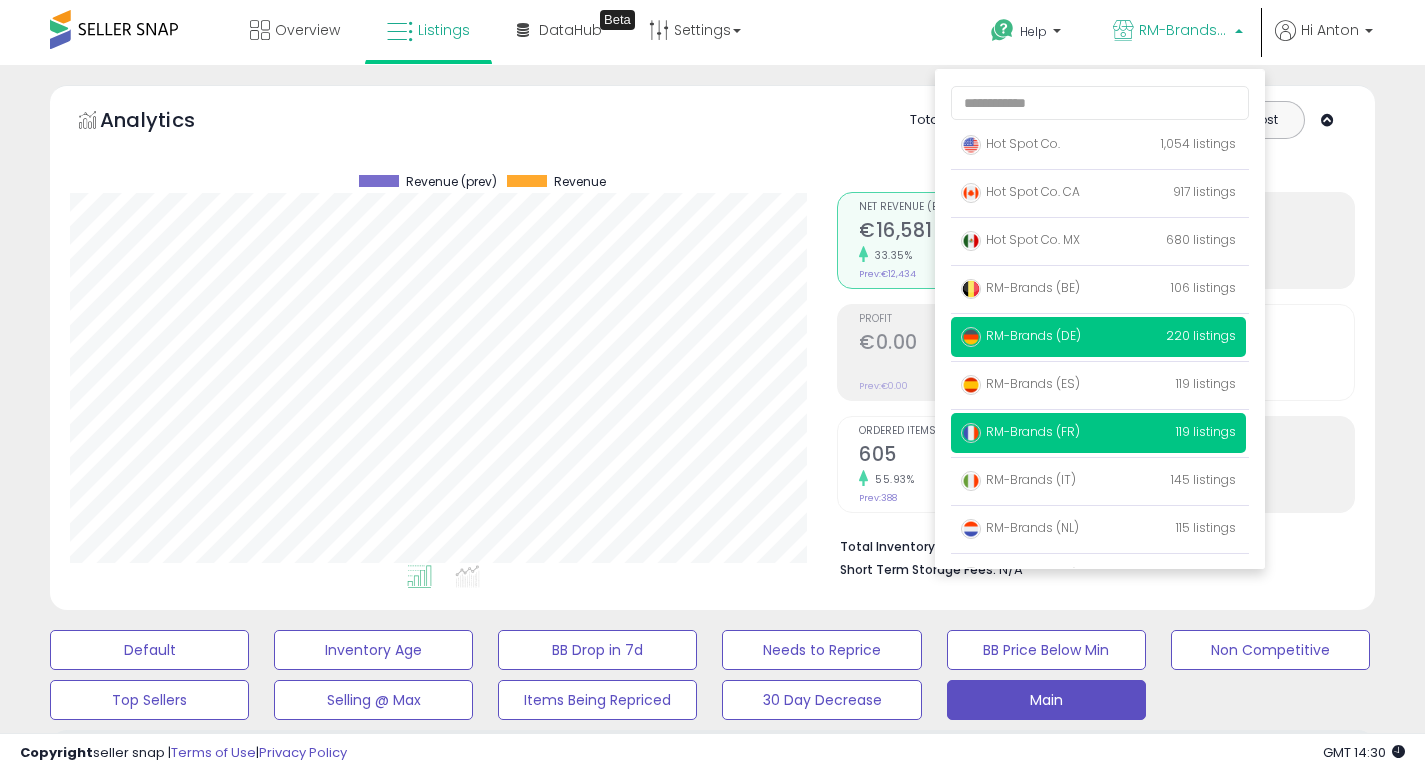 click on "RM-Brands (FR)" at bounding box center (1020, 431) 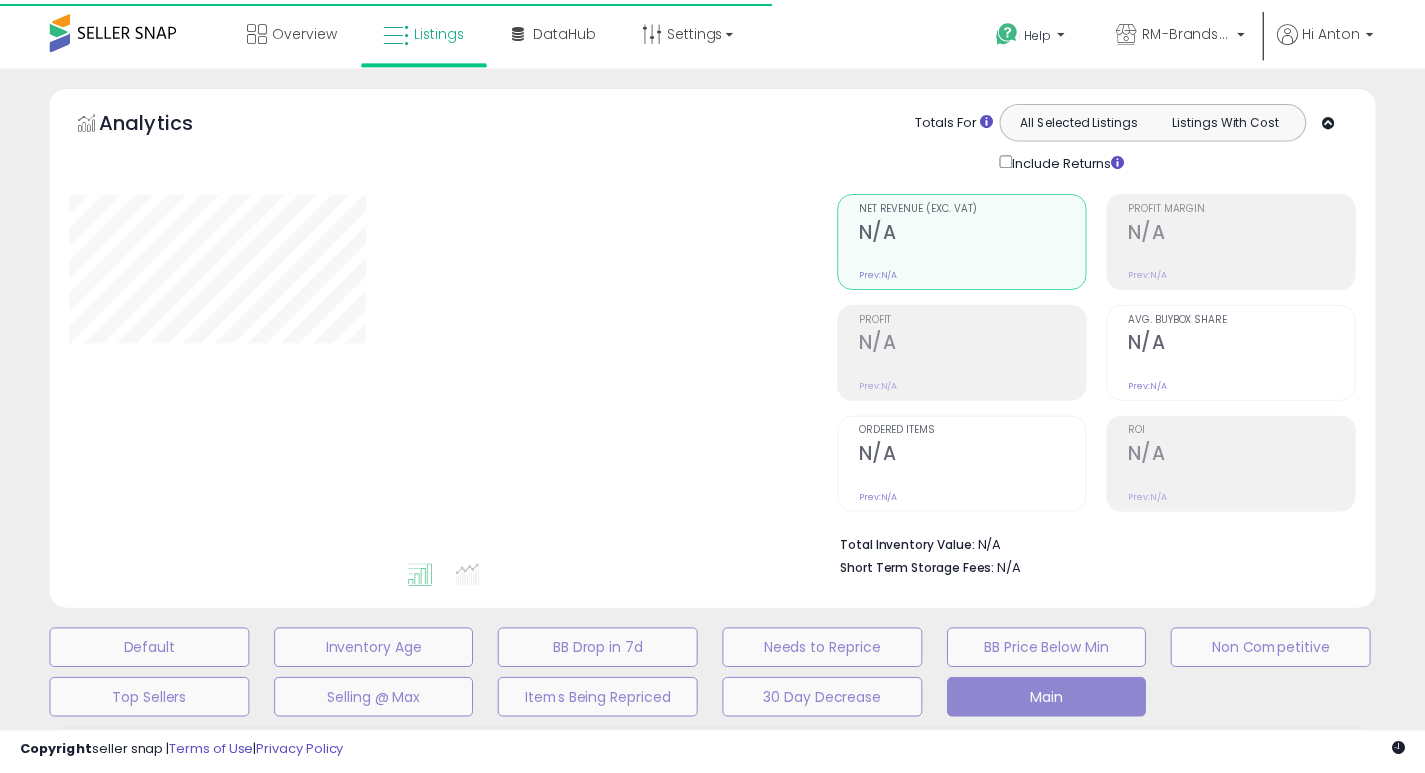 scroll, scrollTop: 0, scrollLeft: 0, axis: both 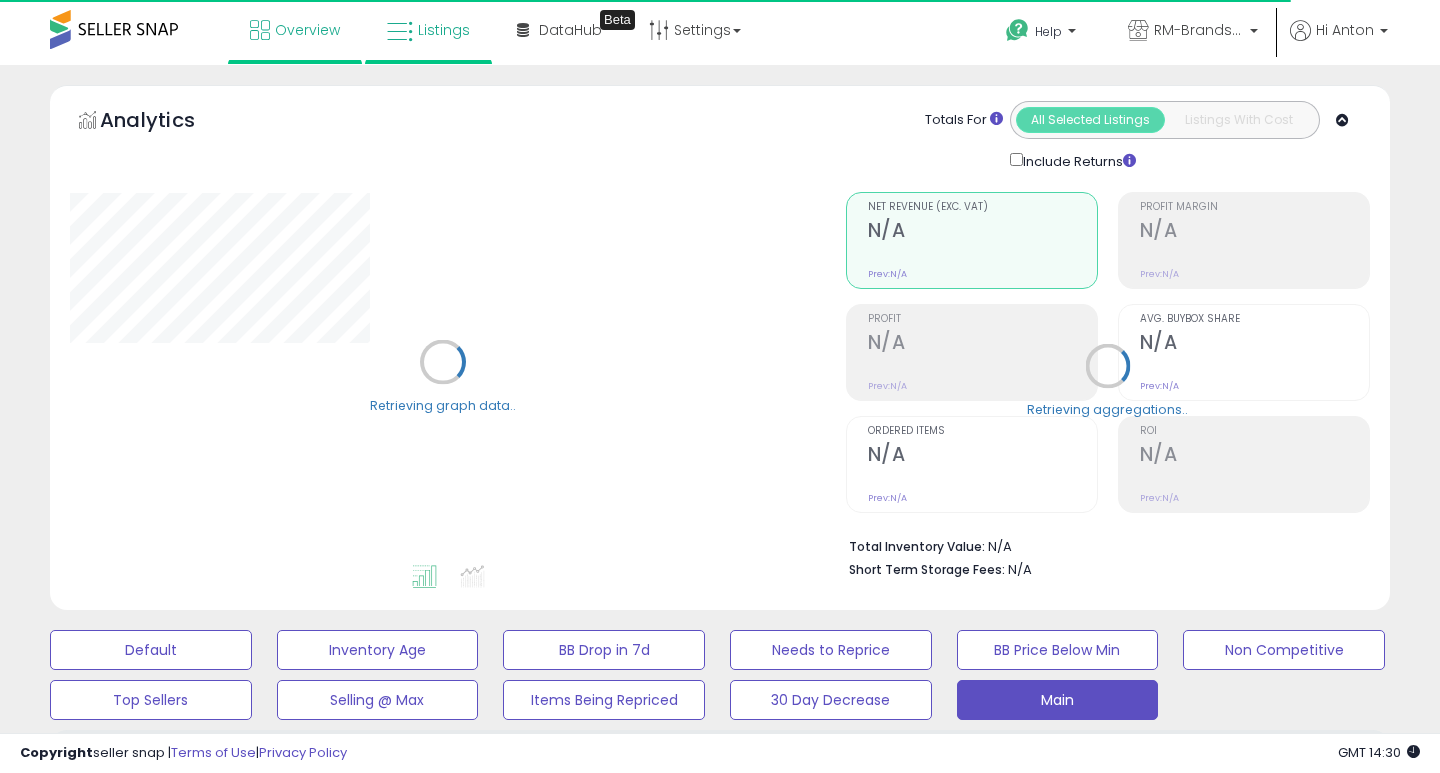 select on "**" 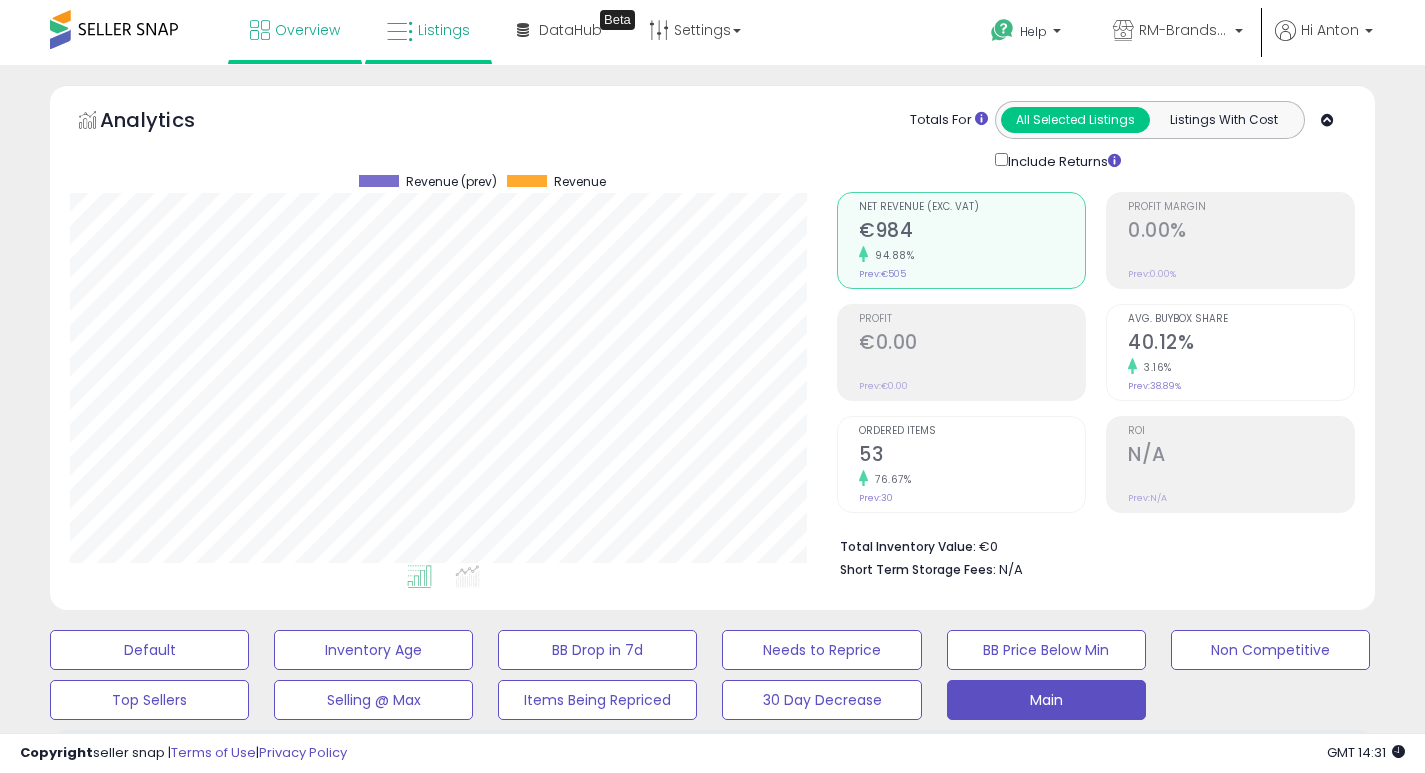 scroll, scrollTop: 999590, scrollLeft: 999233, axis: both 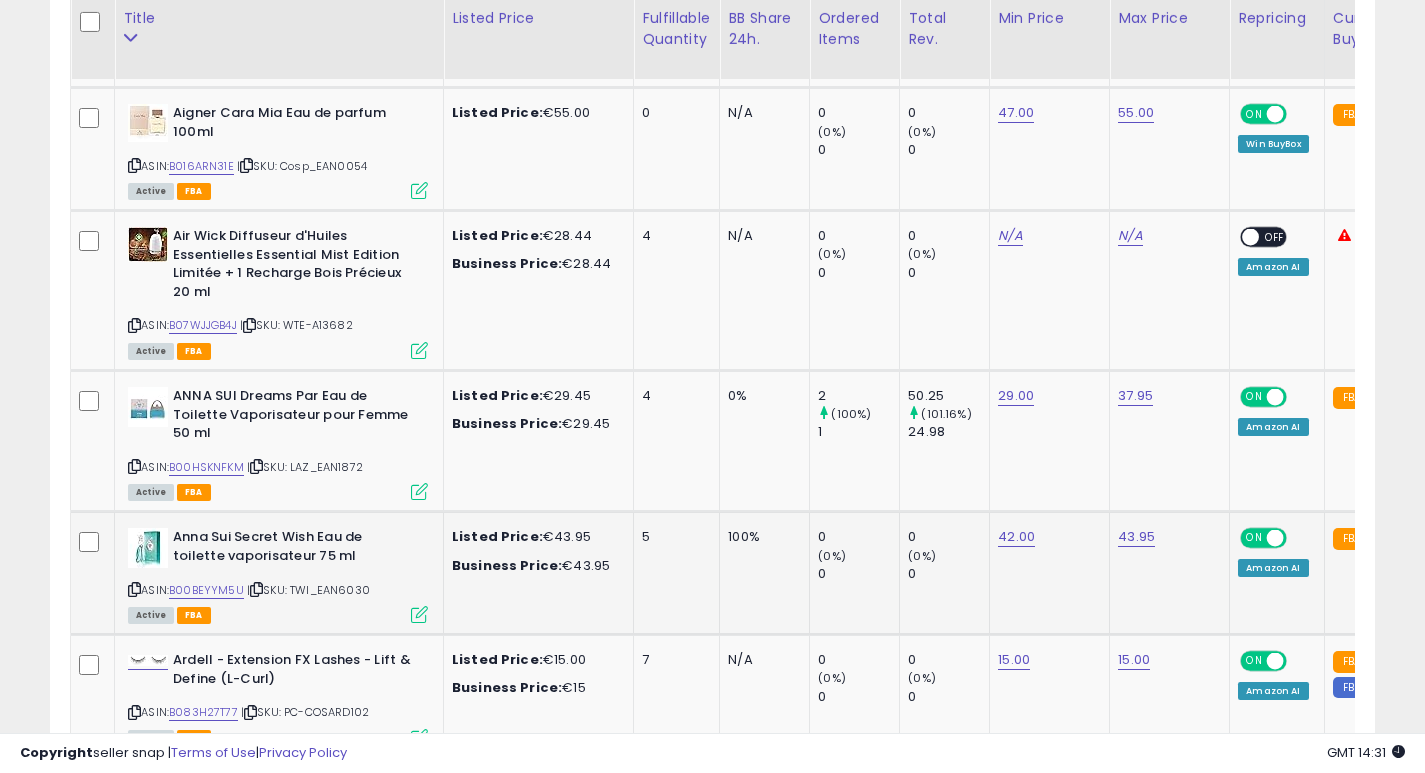 click on "5" at bounding box center [673, 537] 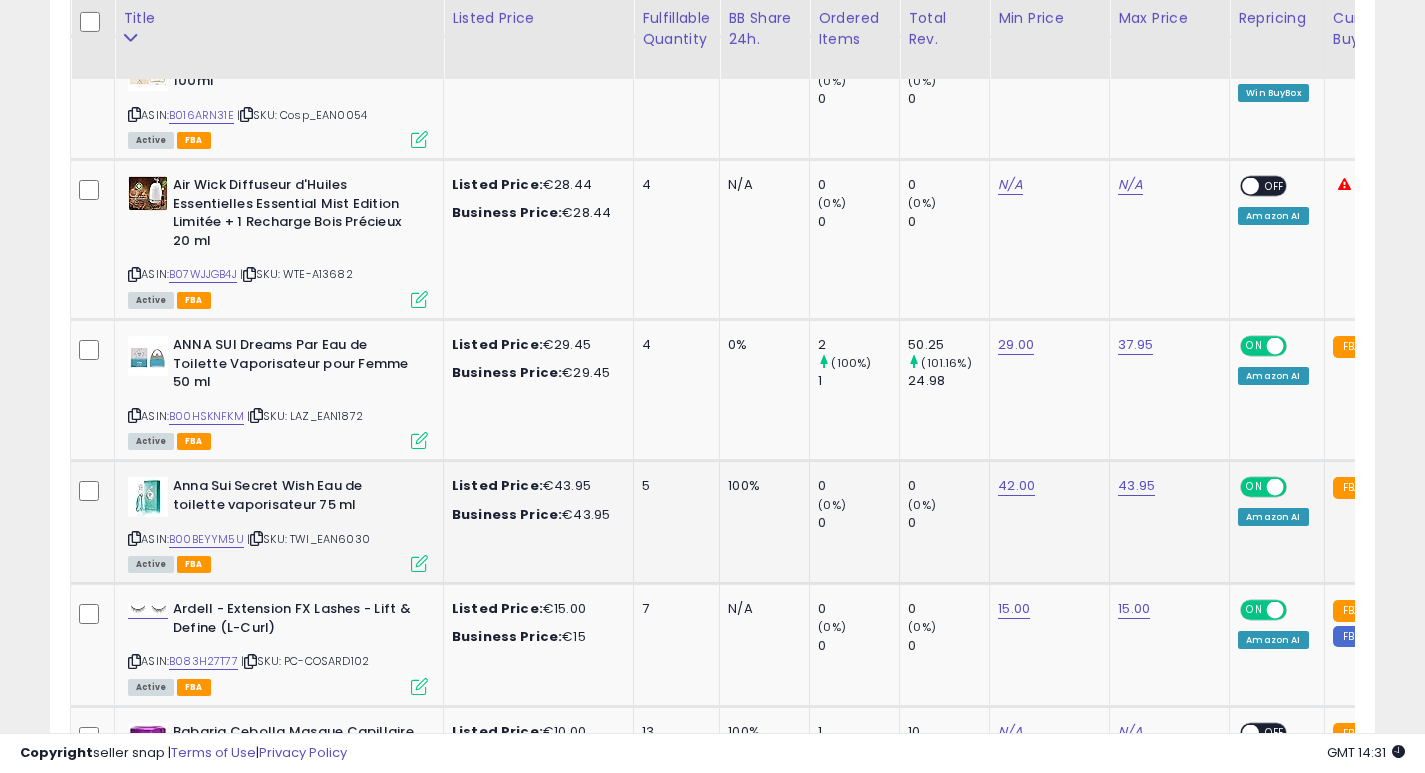 scroll, scrollTop: 1158, scrollLeft: 0, axis: vertical 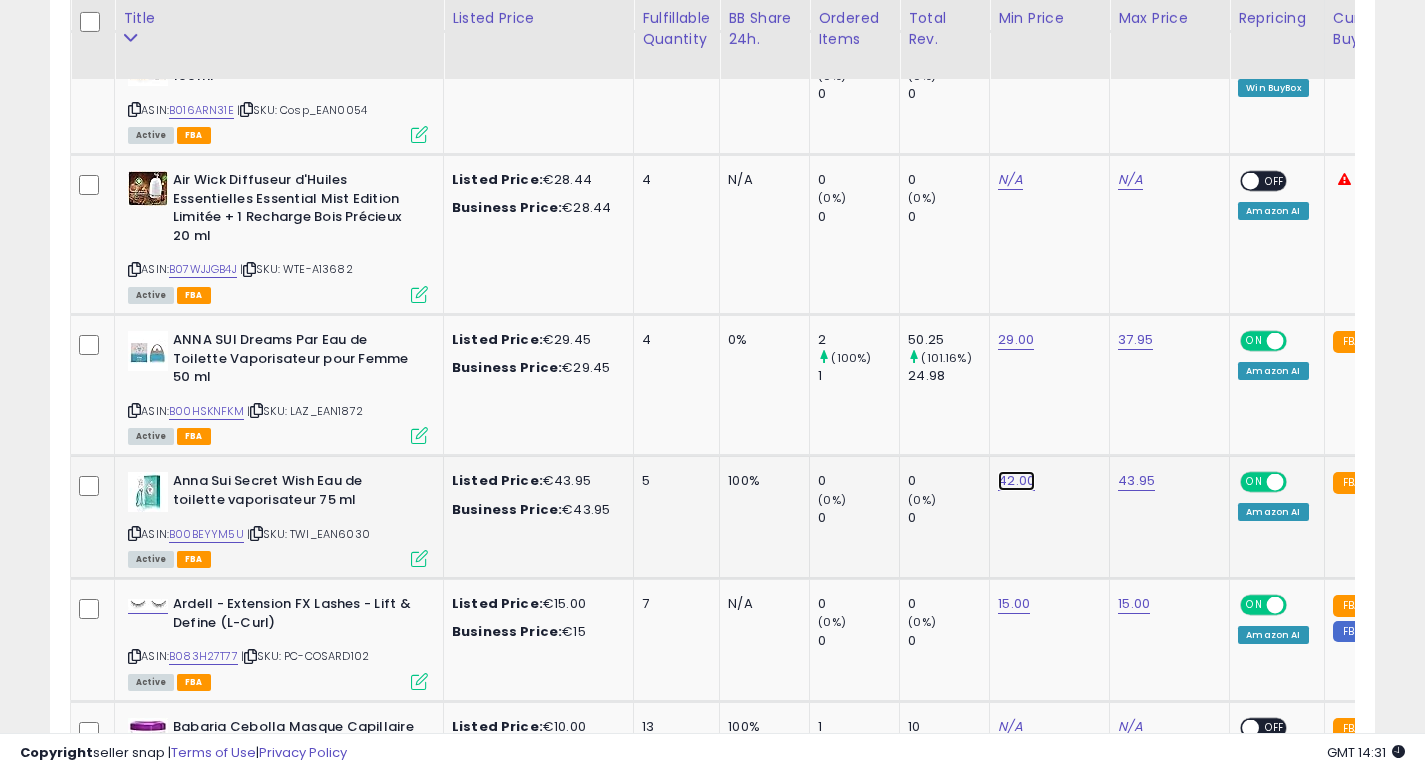 click on "42.00" at bounding box center (1016, -84) 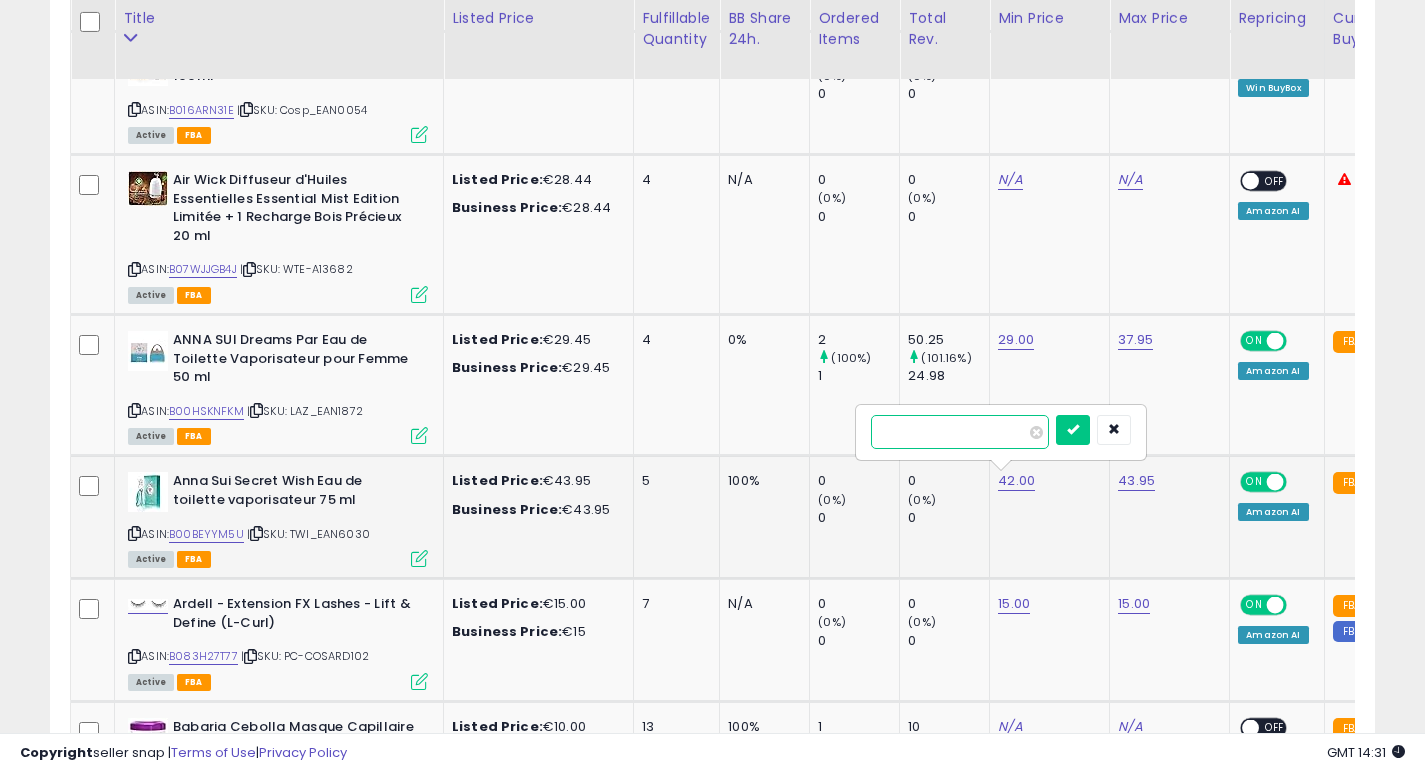 type on "*" 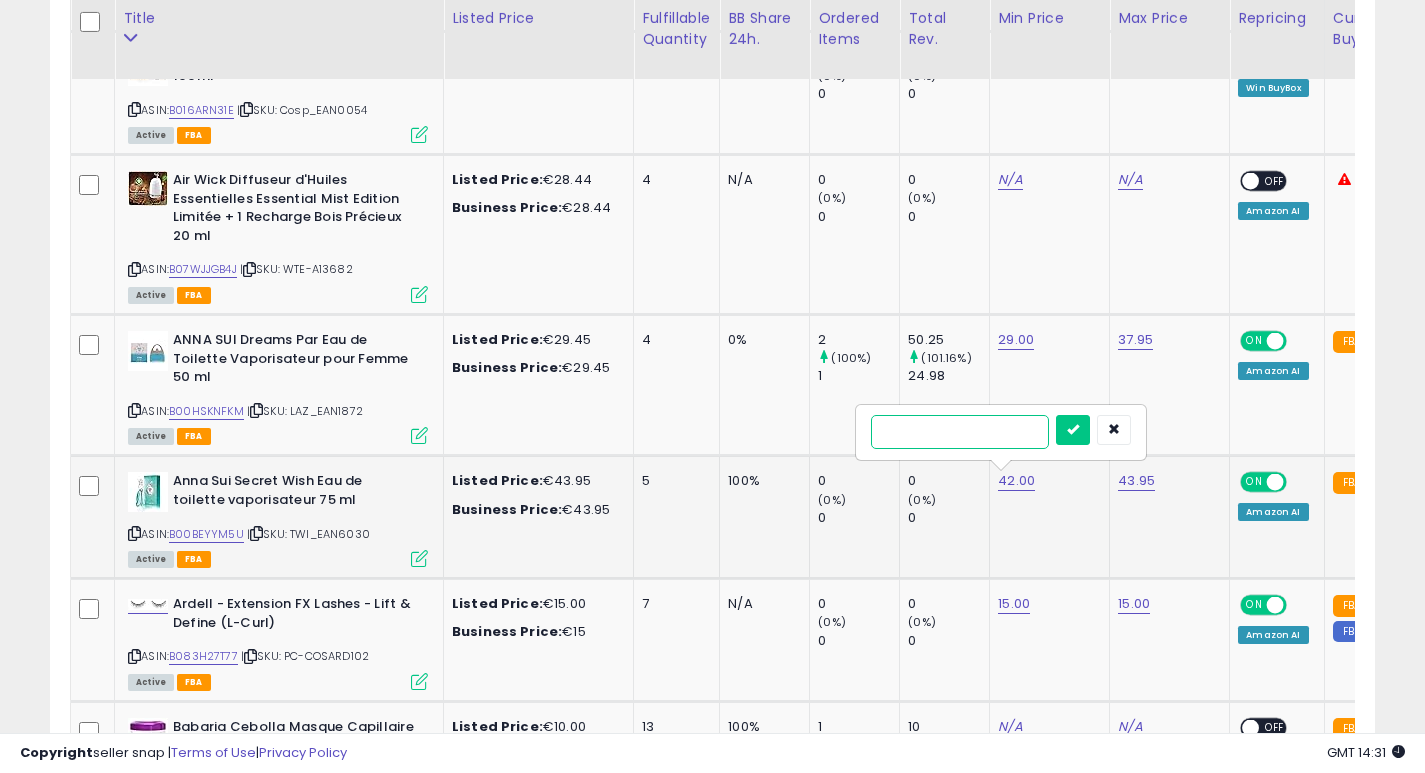 type on "**" 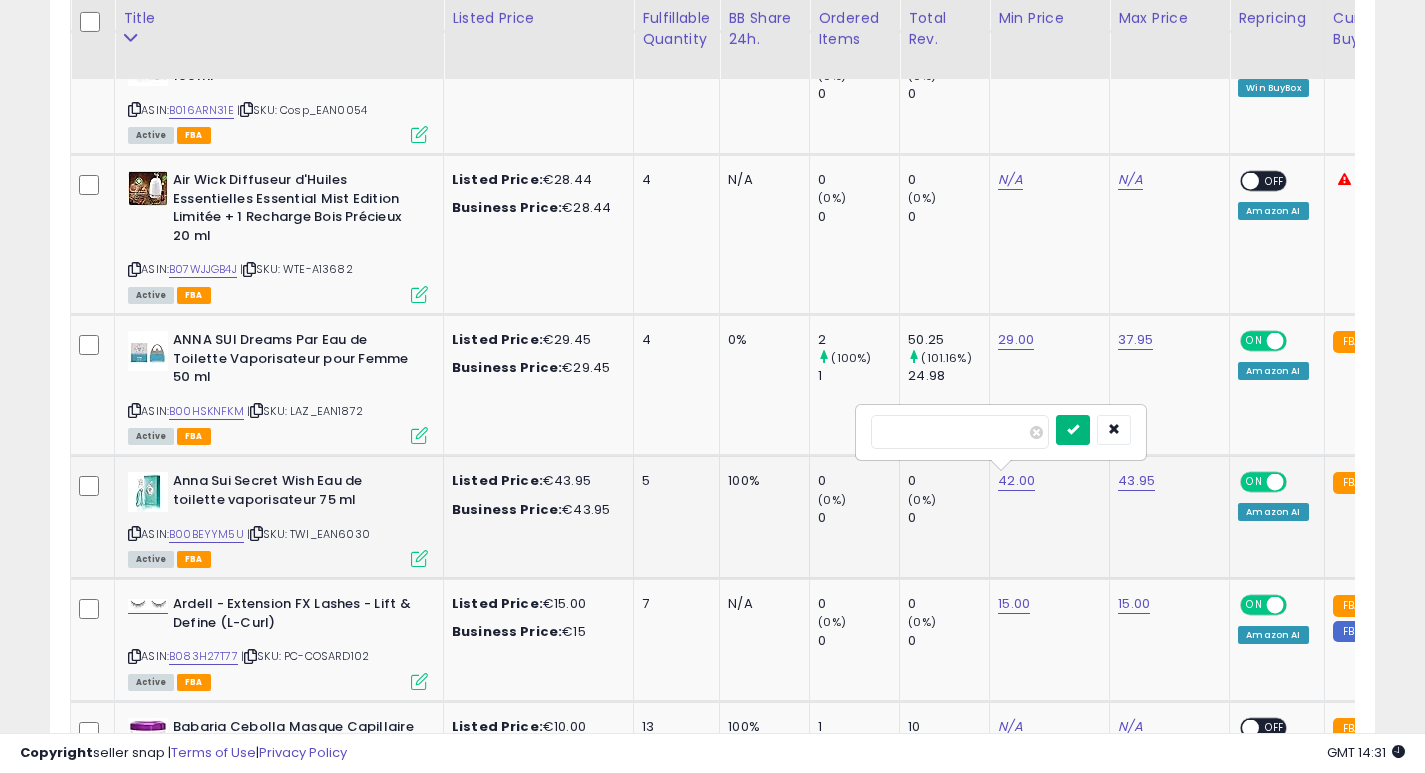 click at bounding box center [1073, 430] 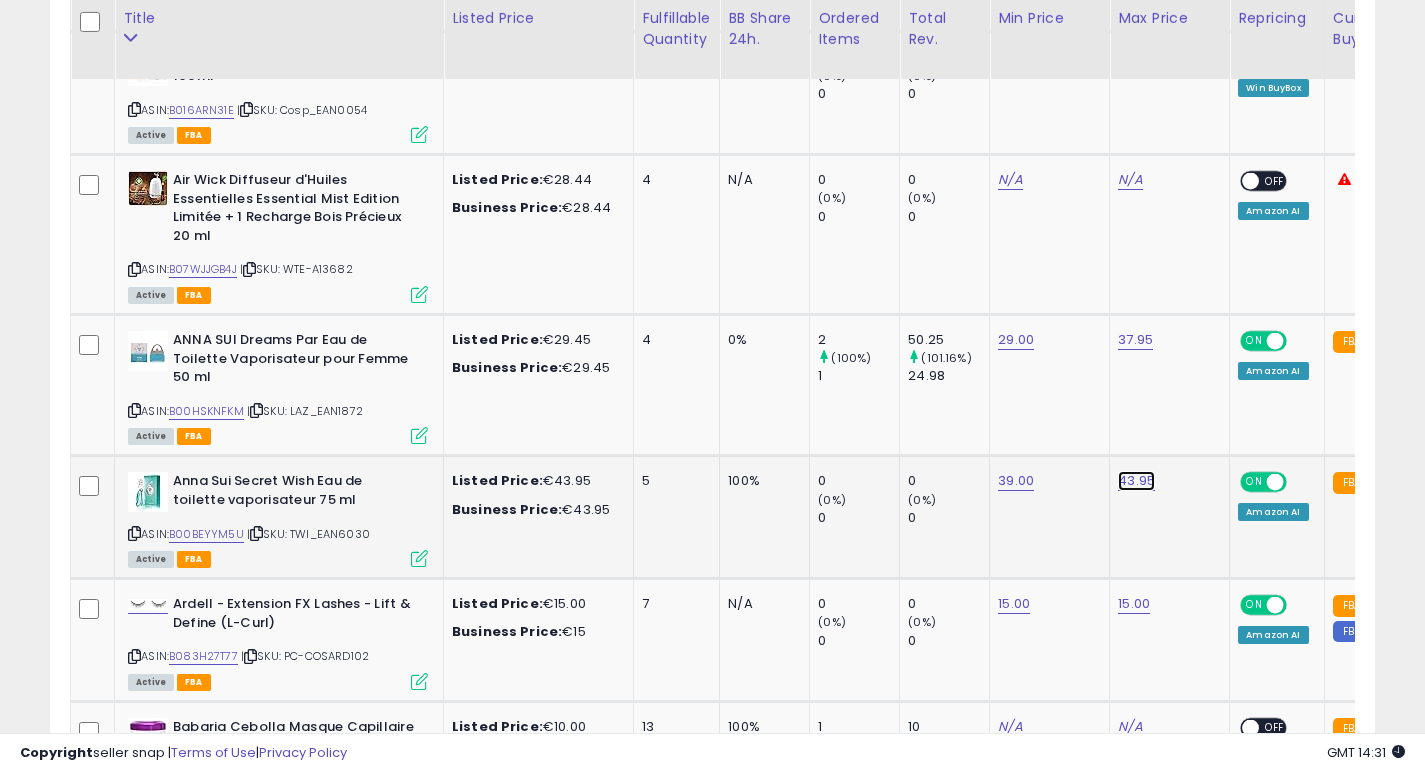 click on "43.95" at bounding box center [1136, -84] 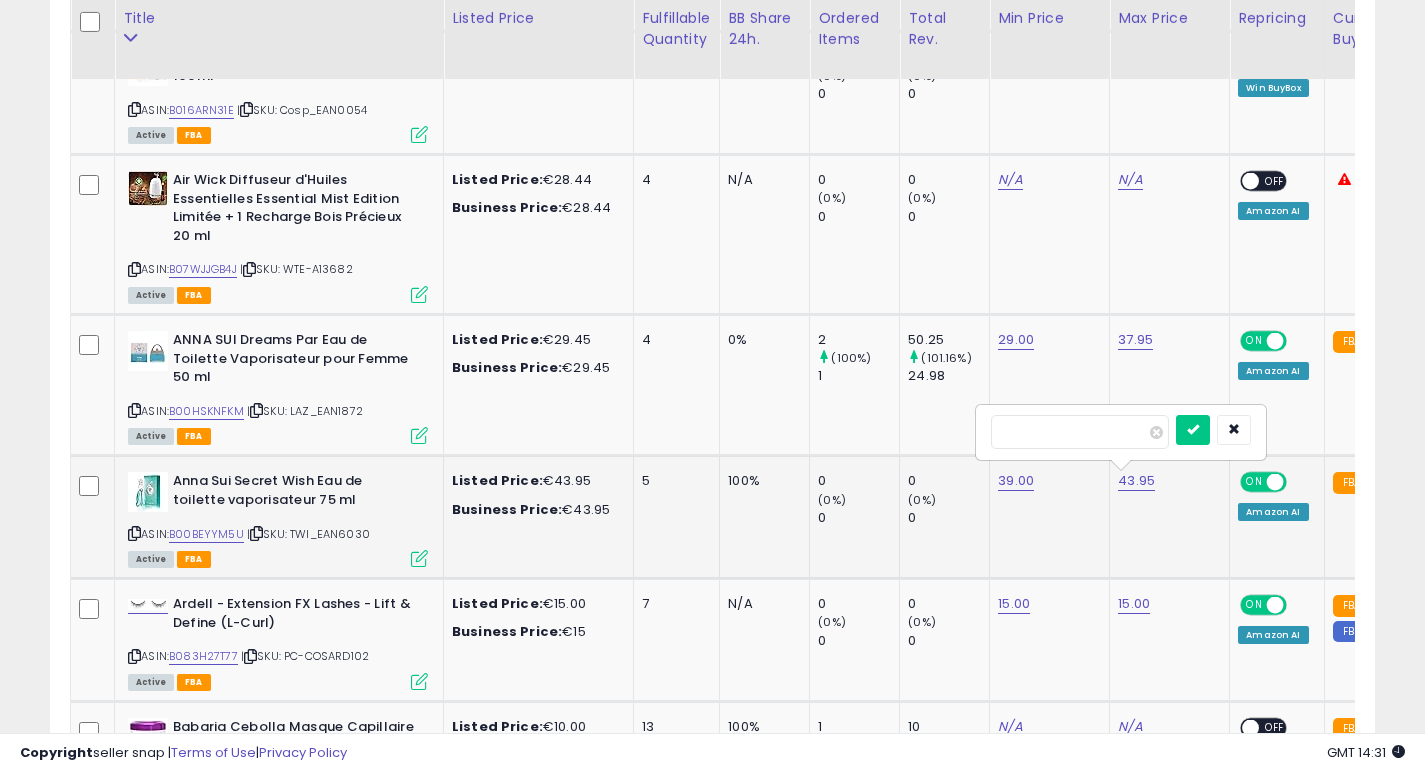 type on "*" 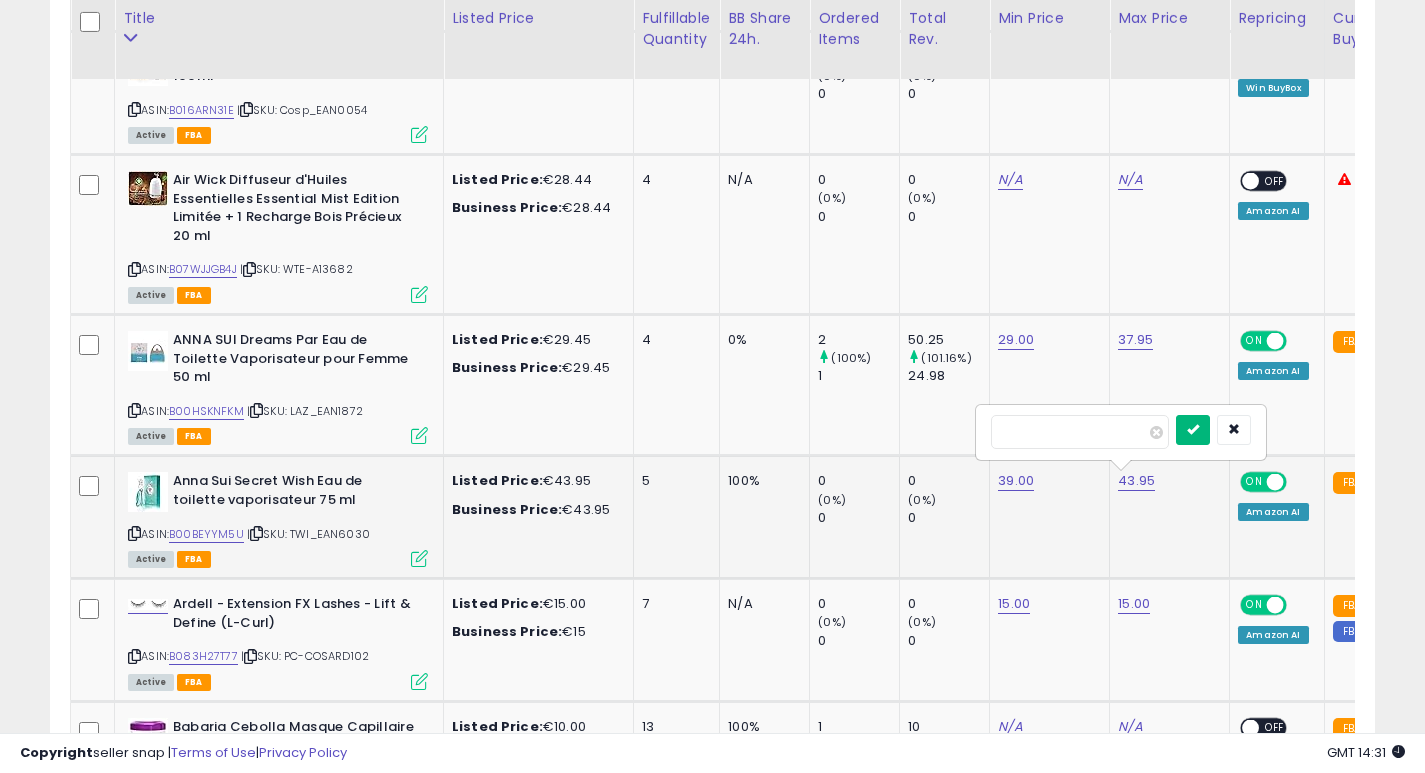 click at bounding box center [1193, 429] 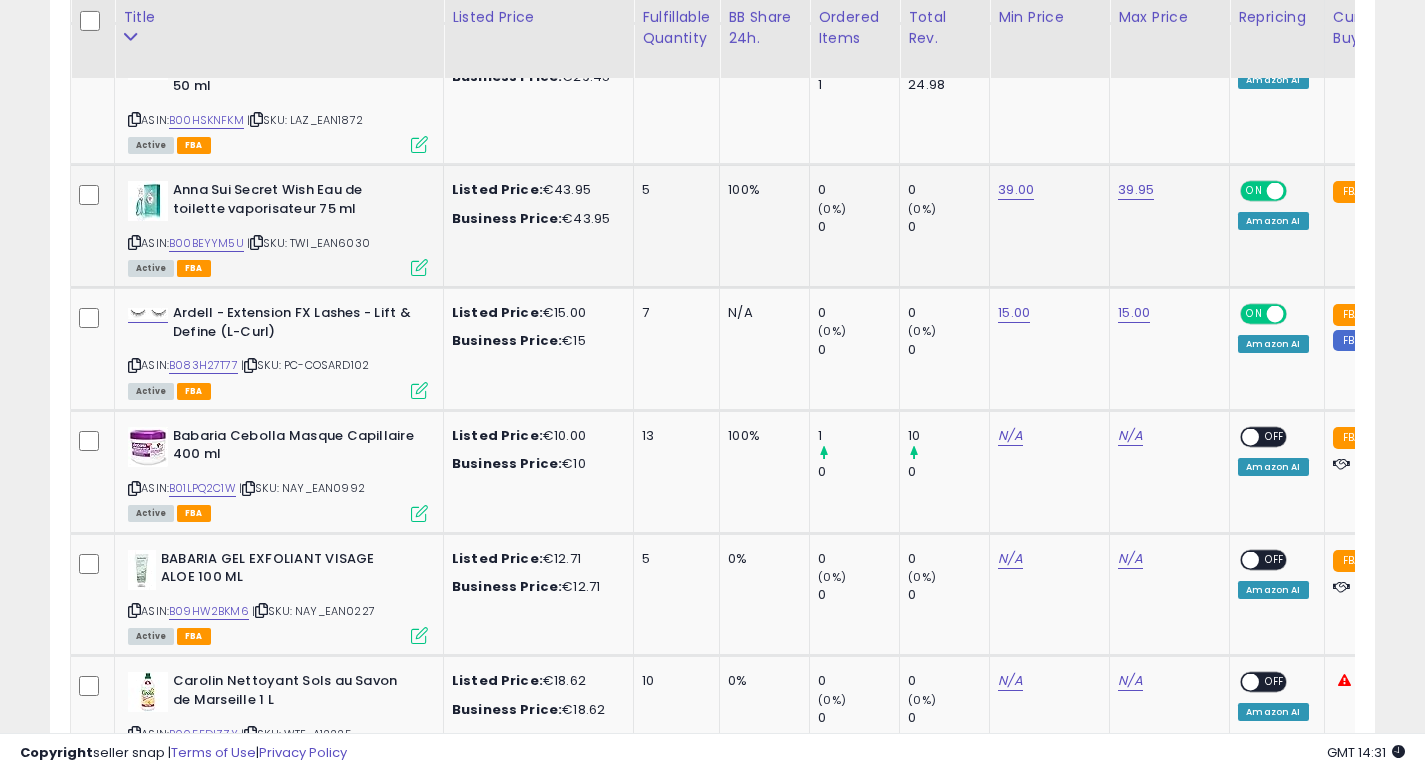 scroll, scrollTop: 1448, scrollLeft: 0, axis: vertical 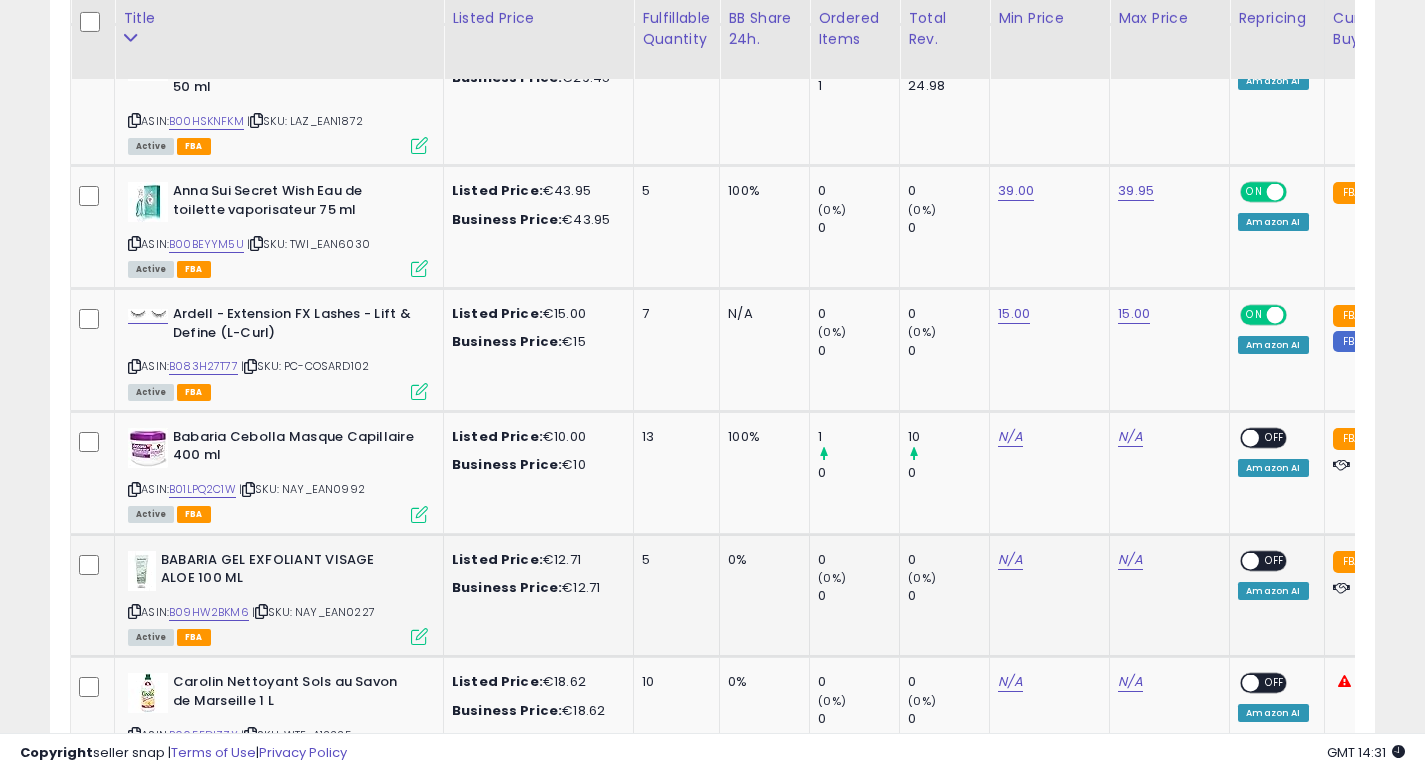 click on "0%" 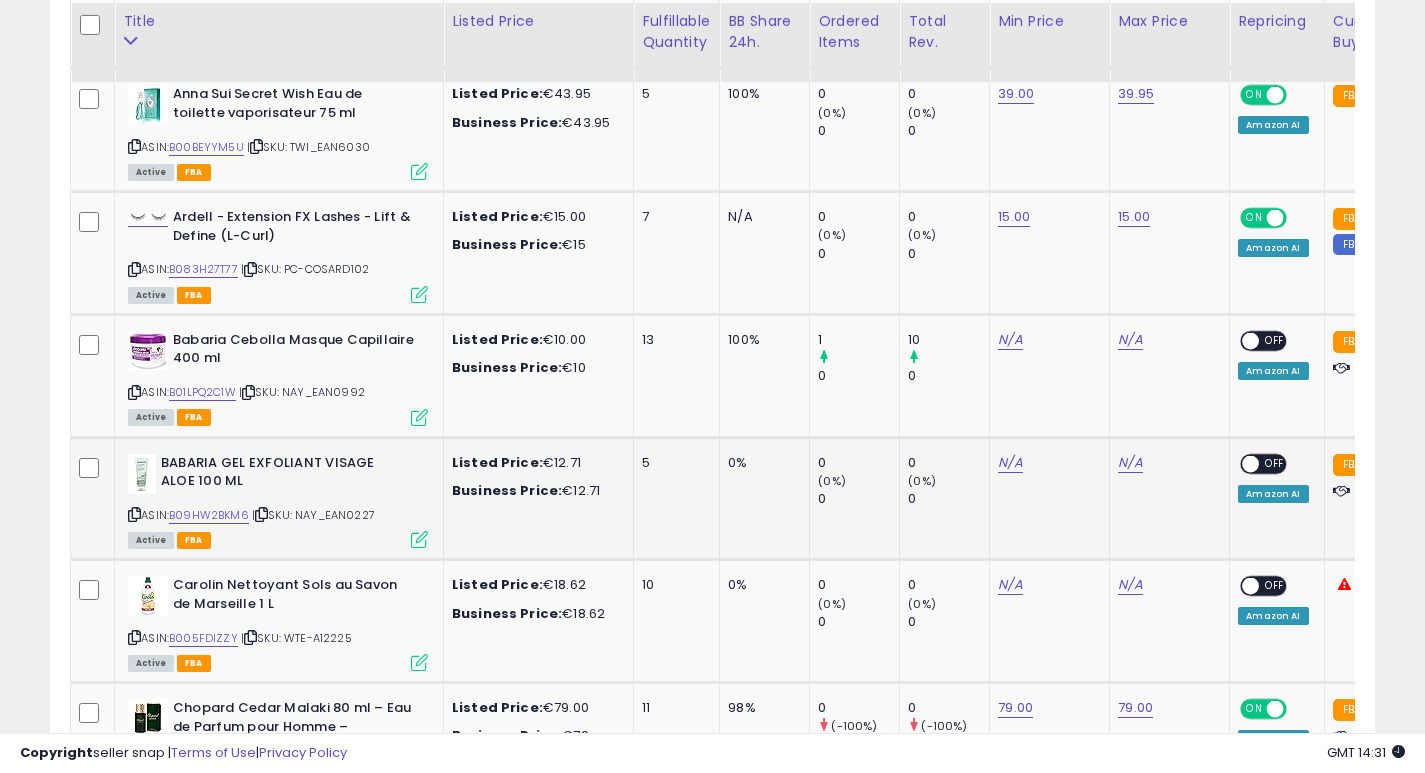 scroll, scrollTop: 1548, scrollLeft: 0, axis: vertical 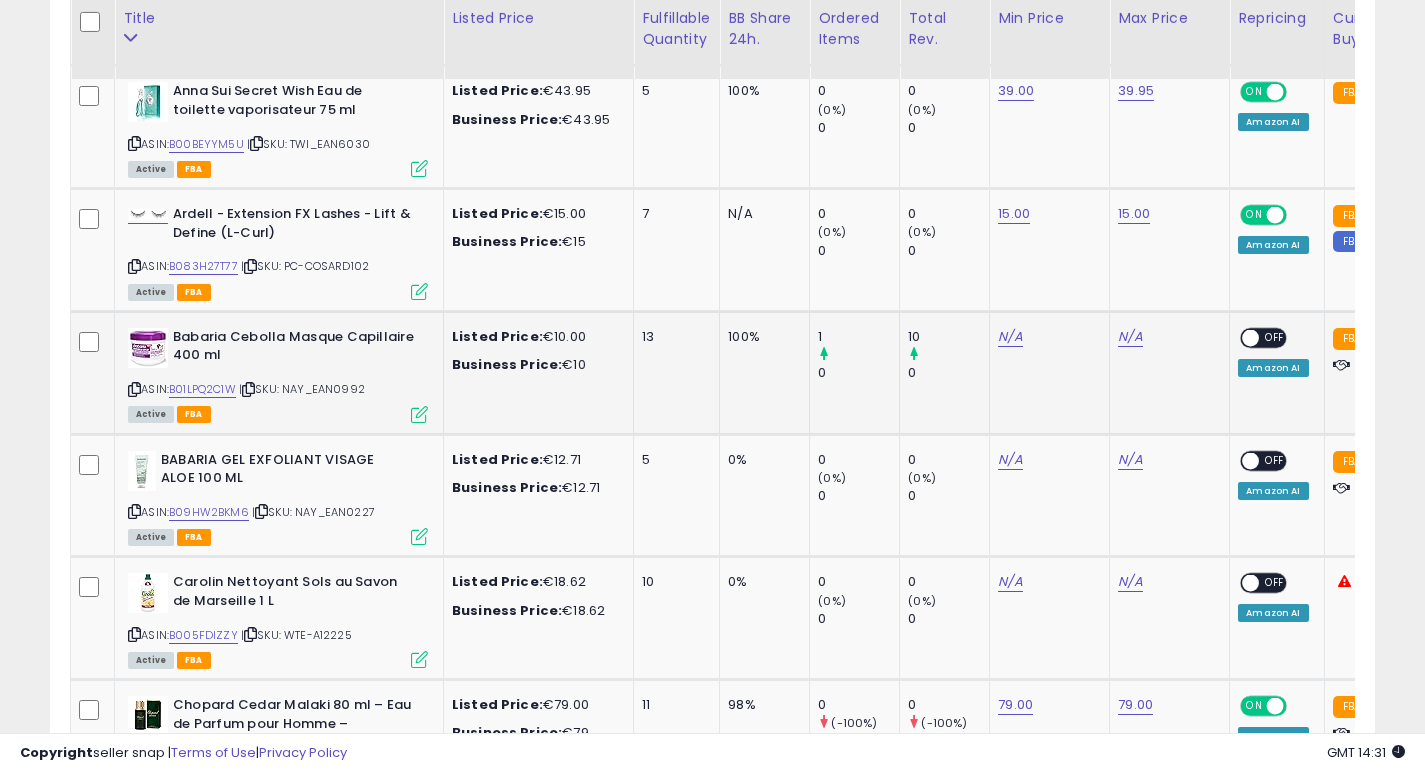 click at bounding box center [134, 389] 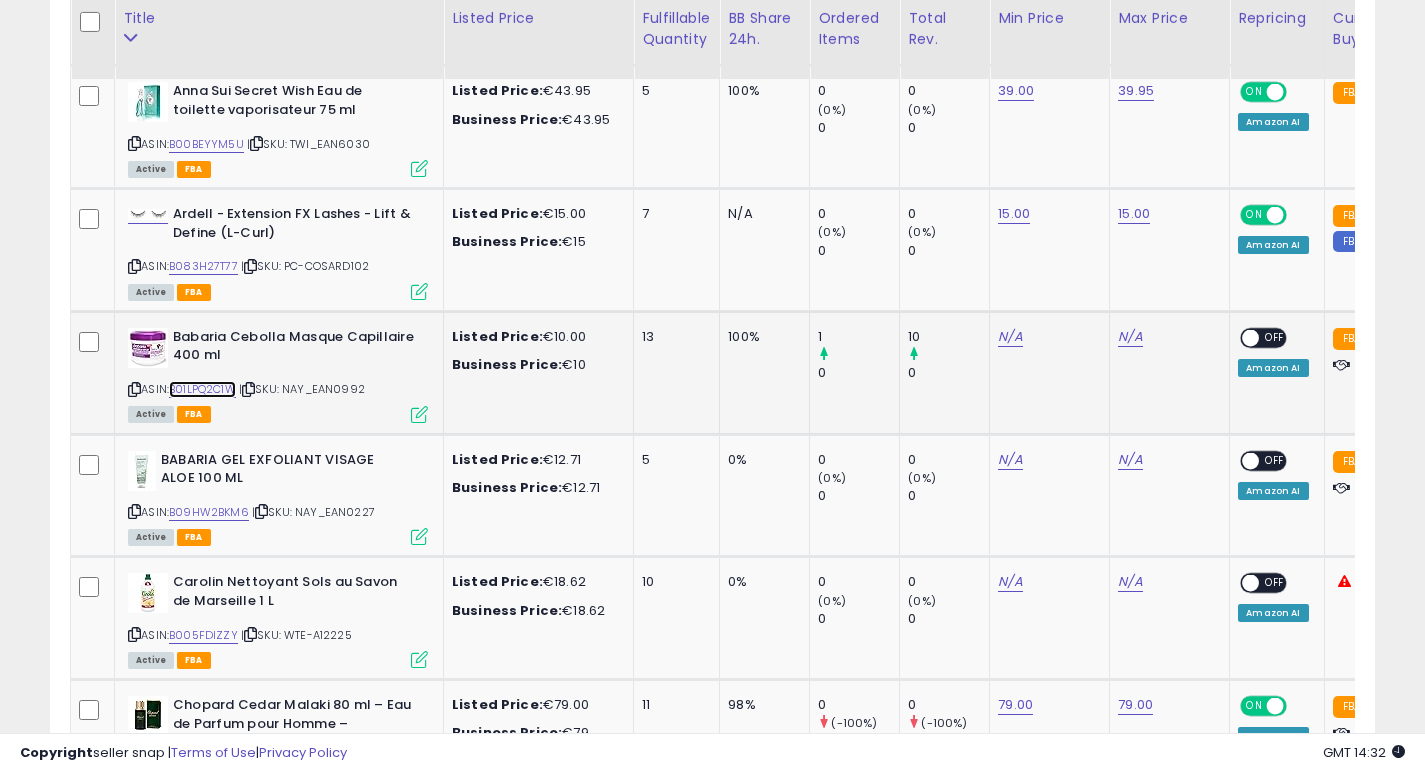 click on "B01LPQ2C1W" at bounding box center [202, 389] 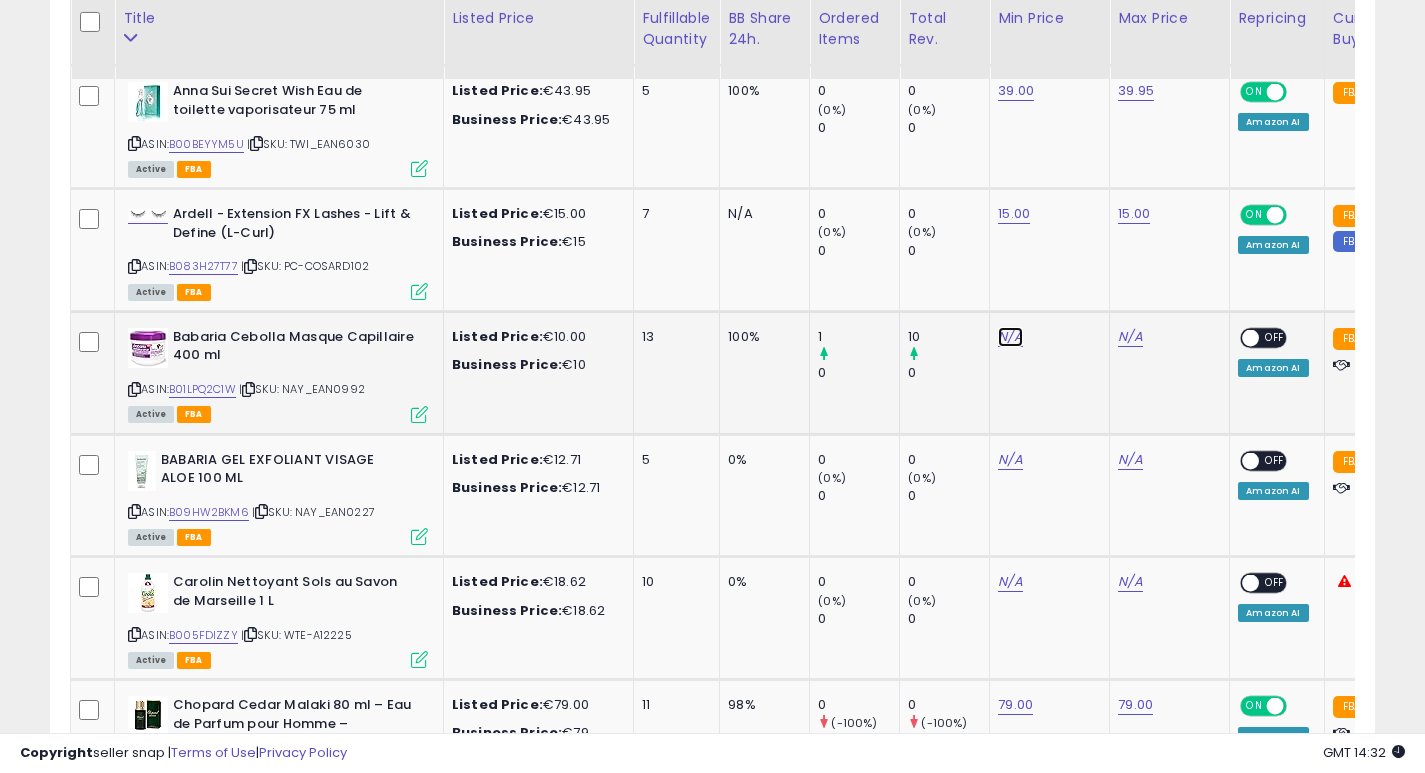click on "N/A" at bounding box center [1010, -210] 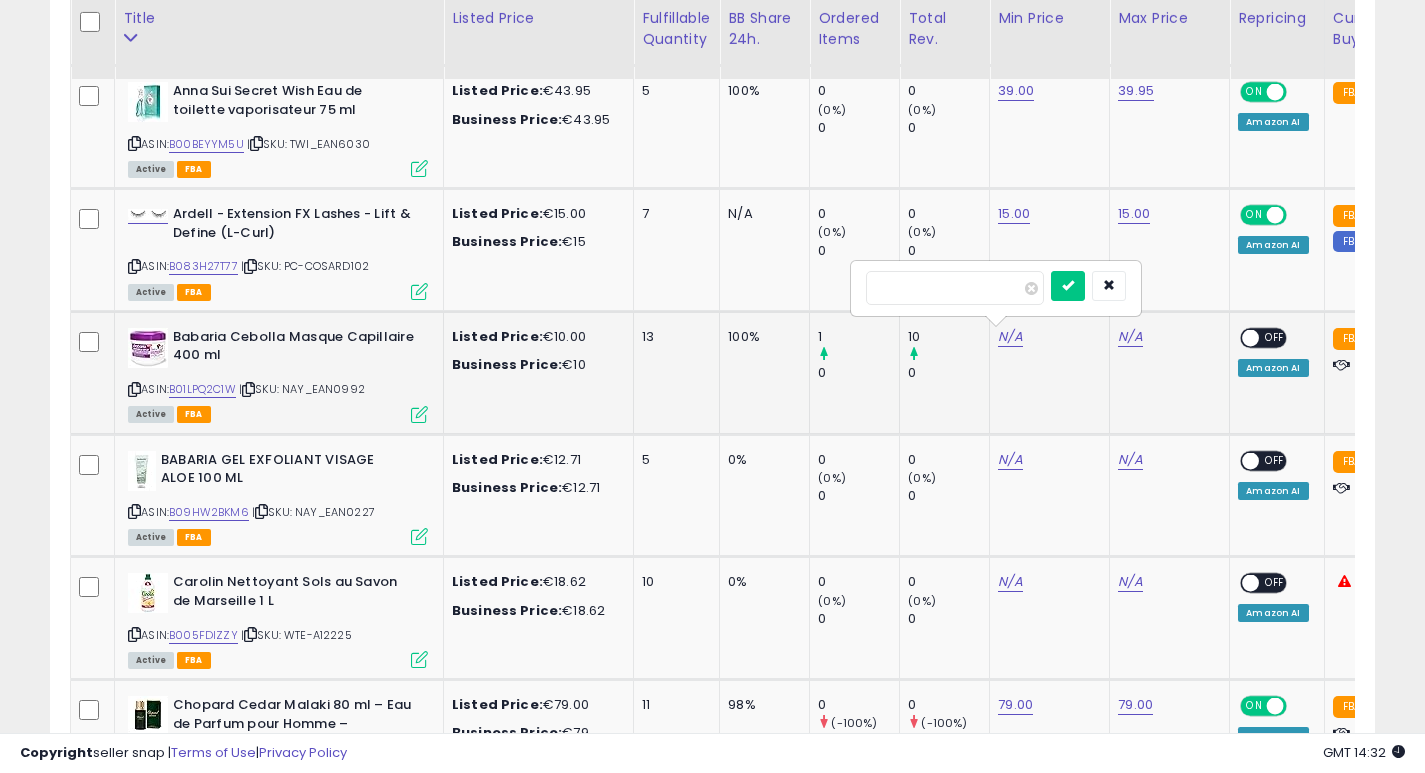 type on "**" 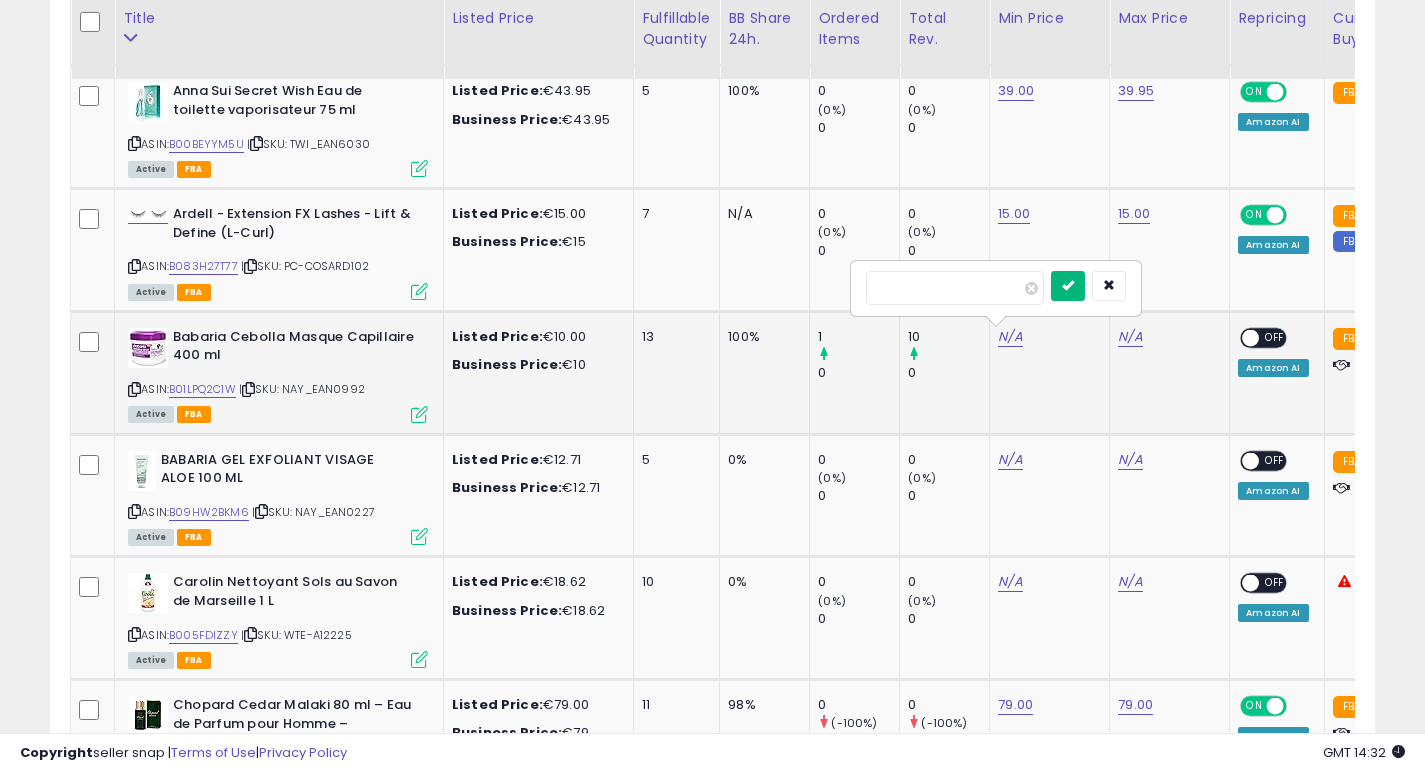 click at bounding box center [1068, 285] 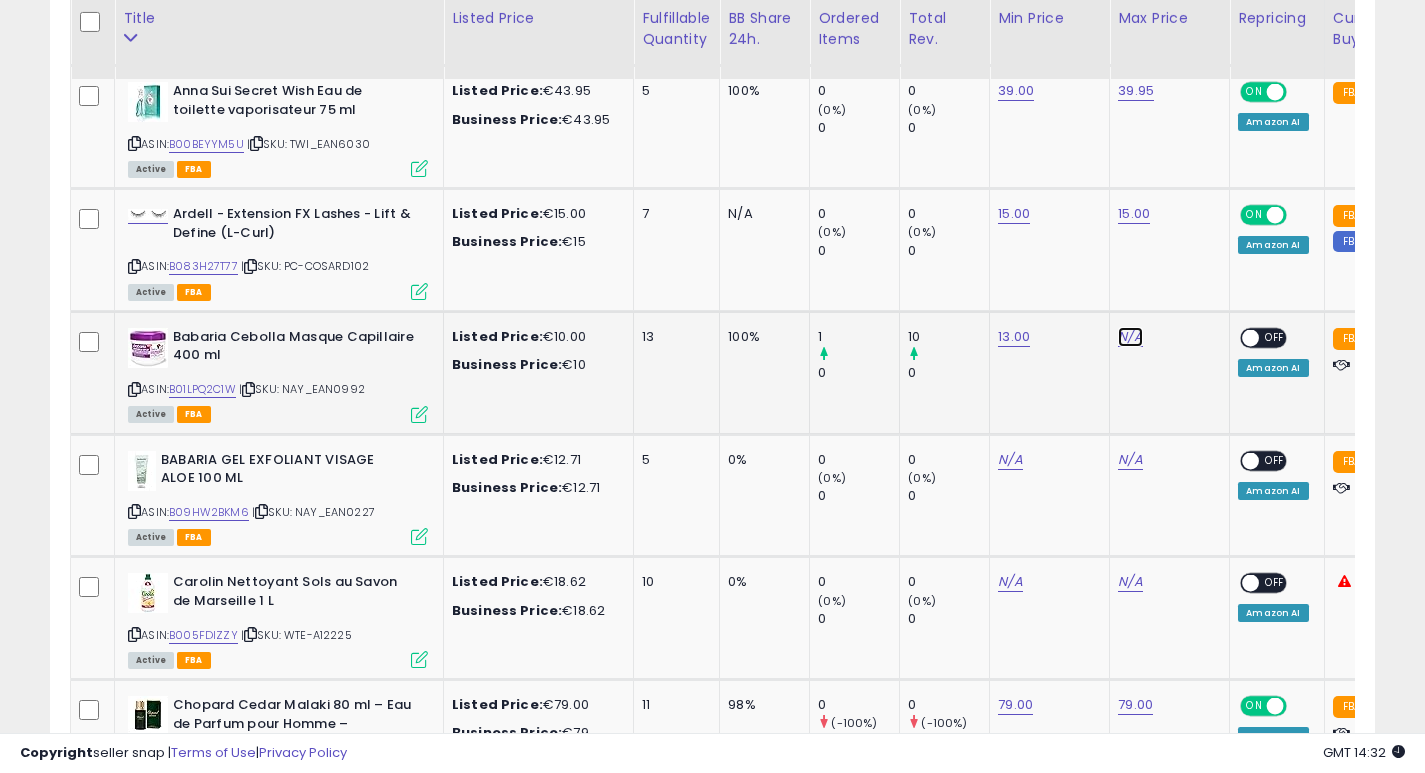 click on "N/A" at bounding box center (1130, -210) 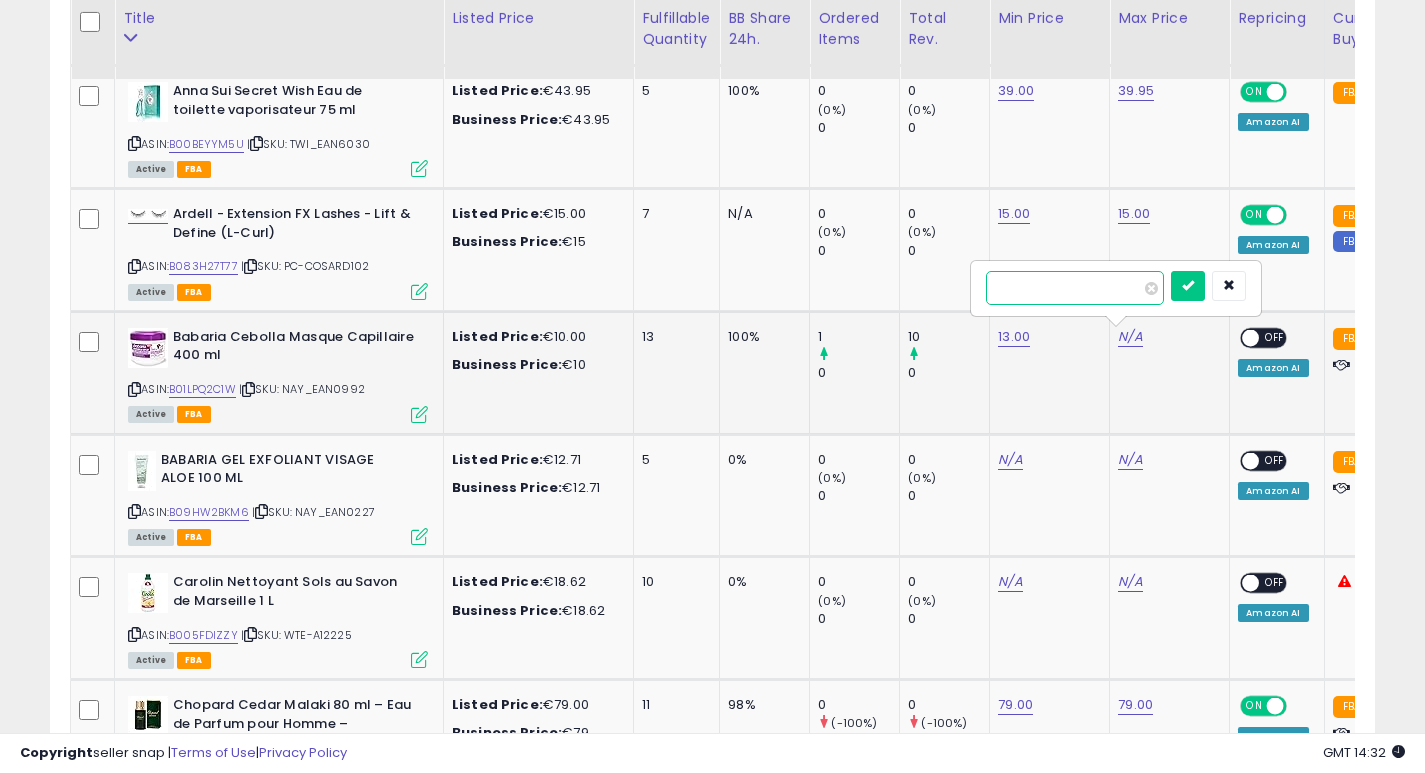 type on "**" 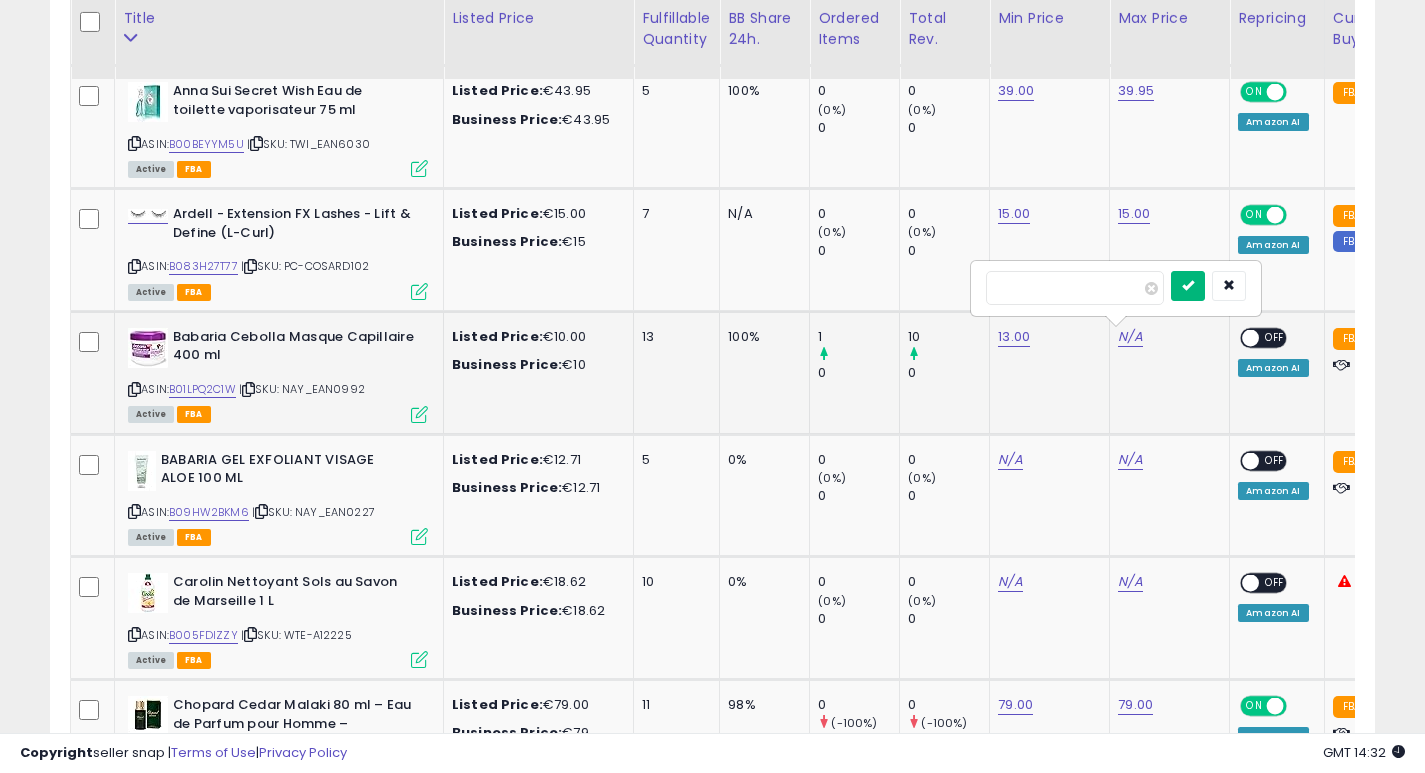 click at bounding box center [1188, 286] 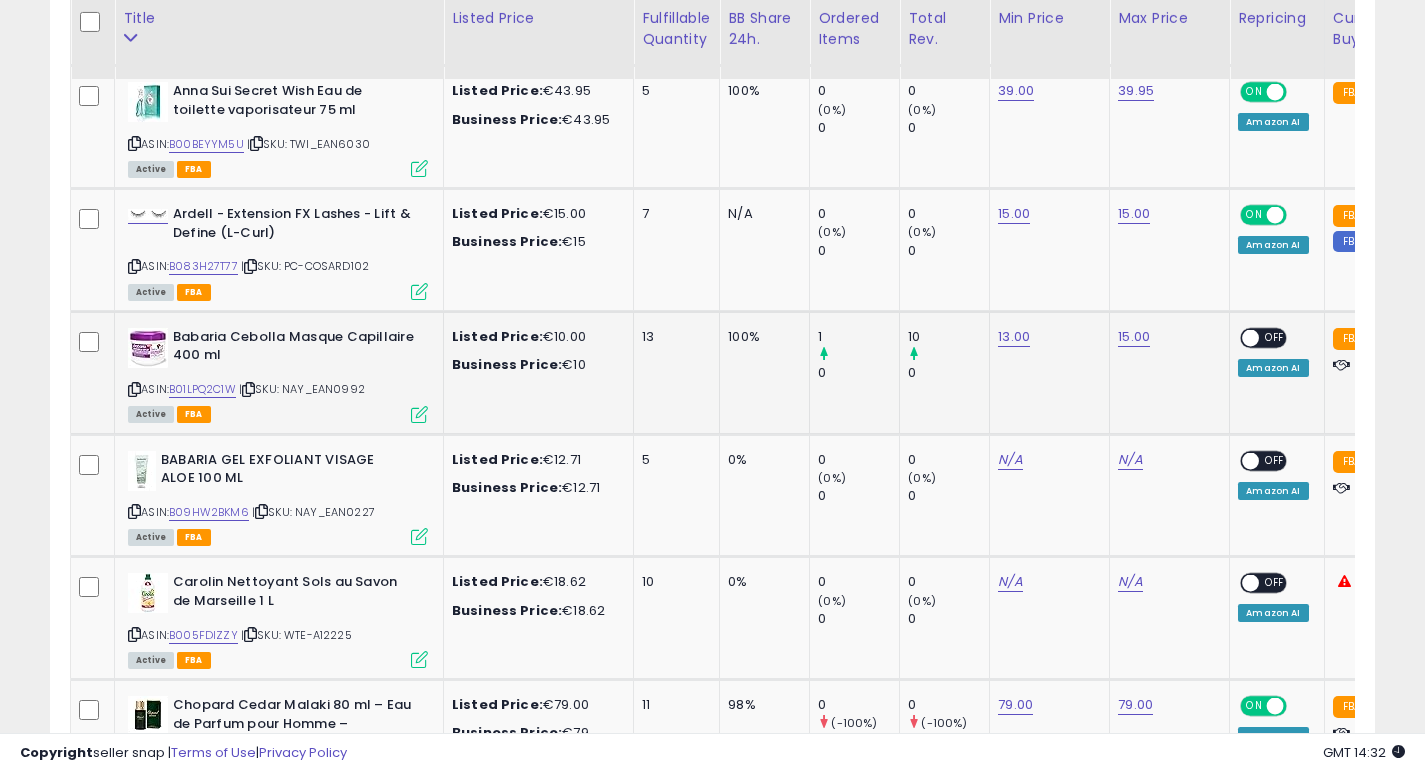 click at bounding box center (1251, 338) 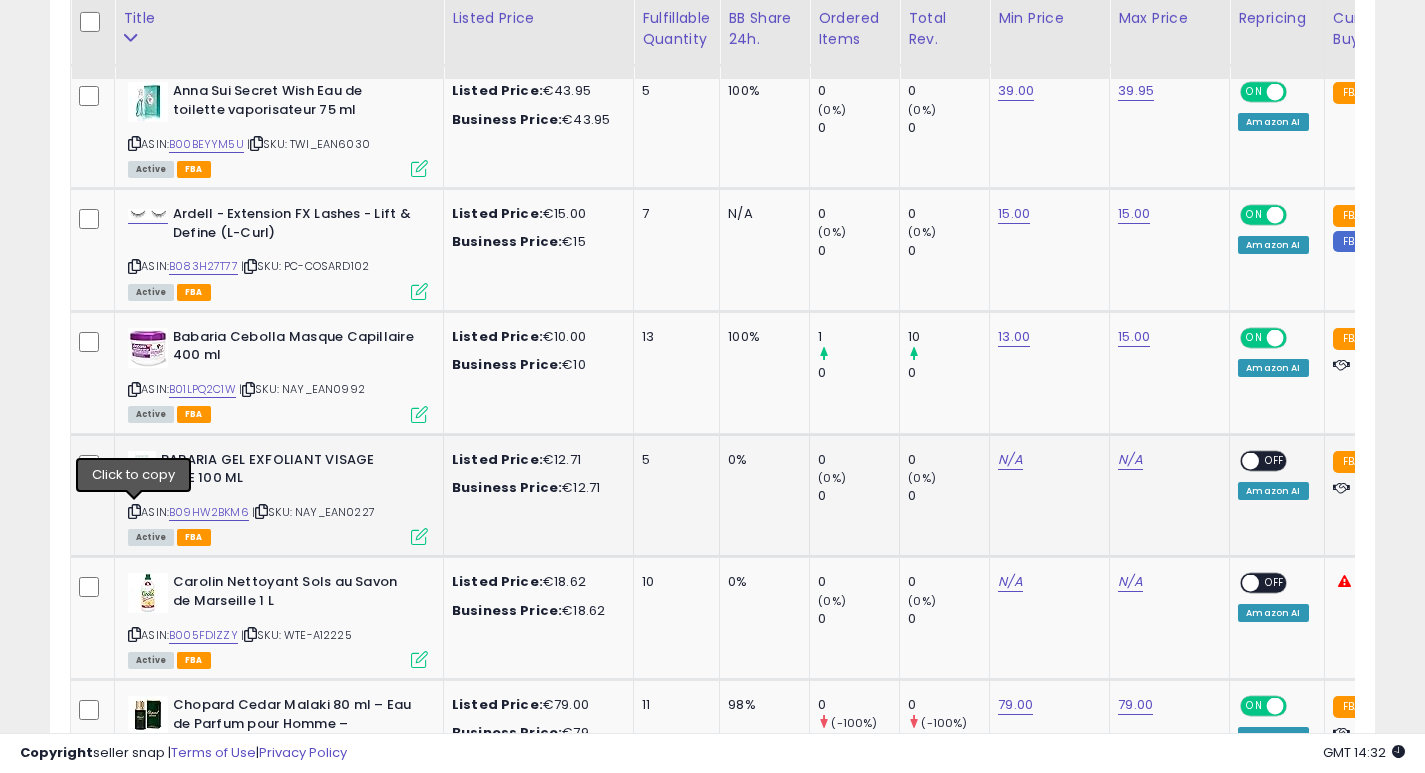click at bounding box center (134, 511) 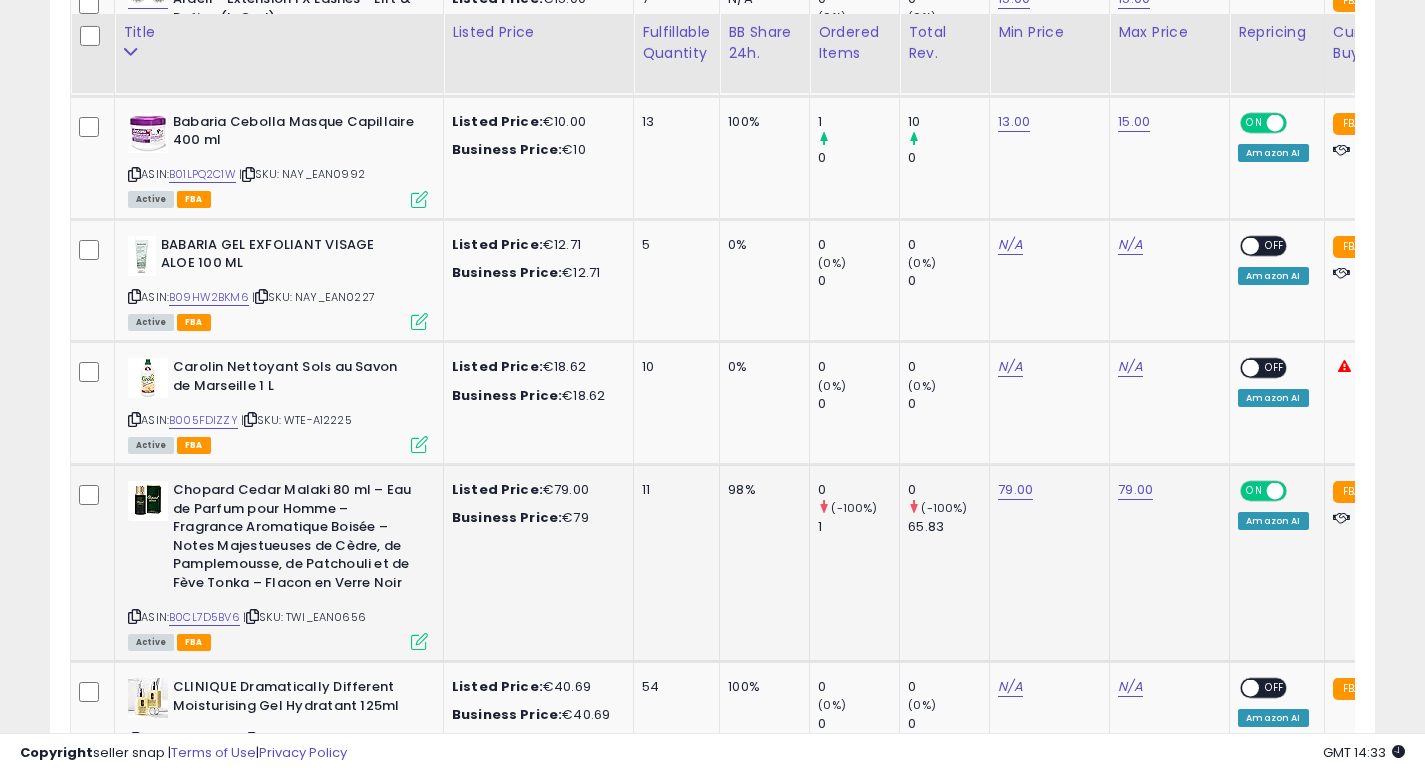 scroll, scrollTop: 1777, scrollLeft: 0, axis: vertical 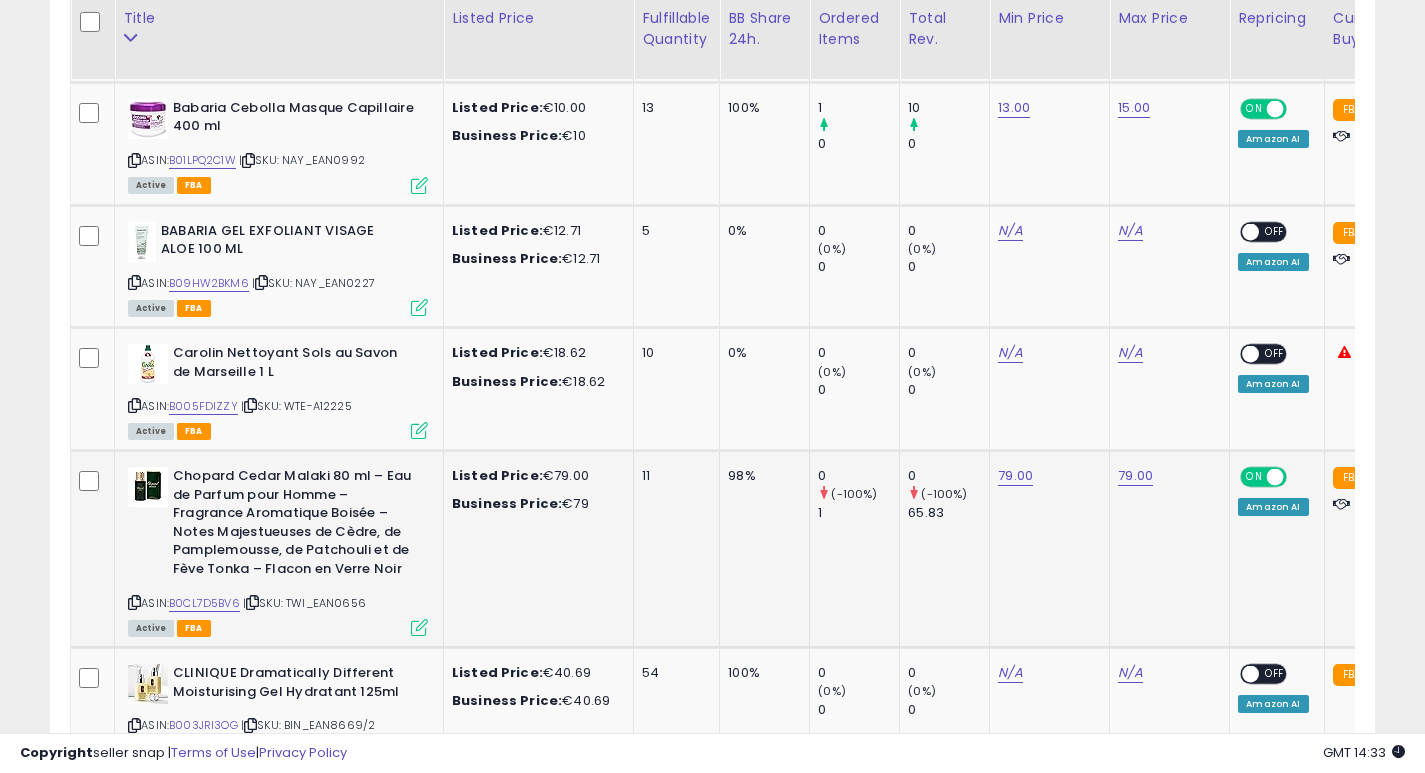 click at bounding box center [134, 602] 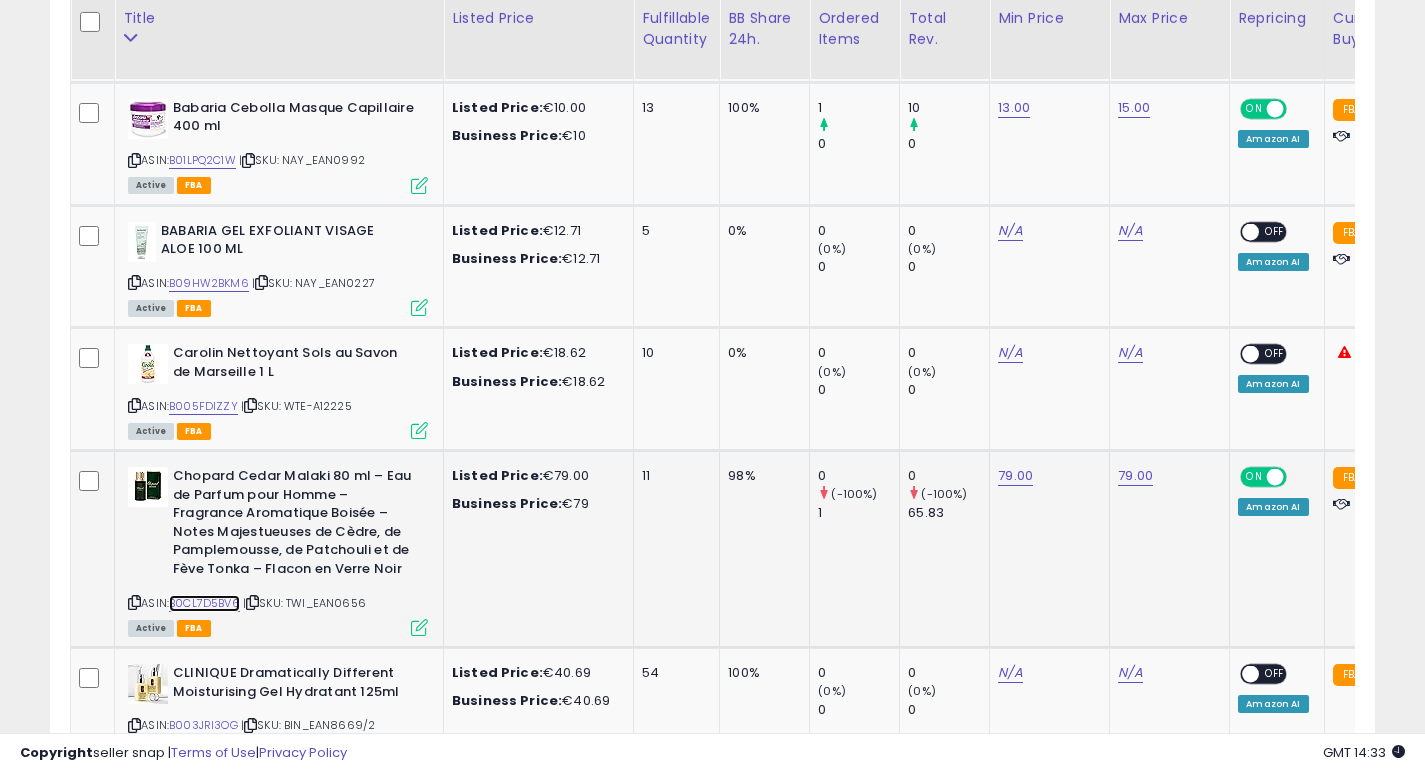 click on "B0CL7D5BV6" at bounding box center (204, 603) 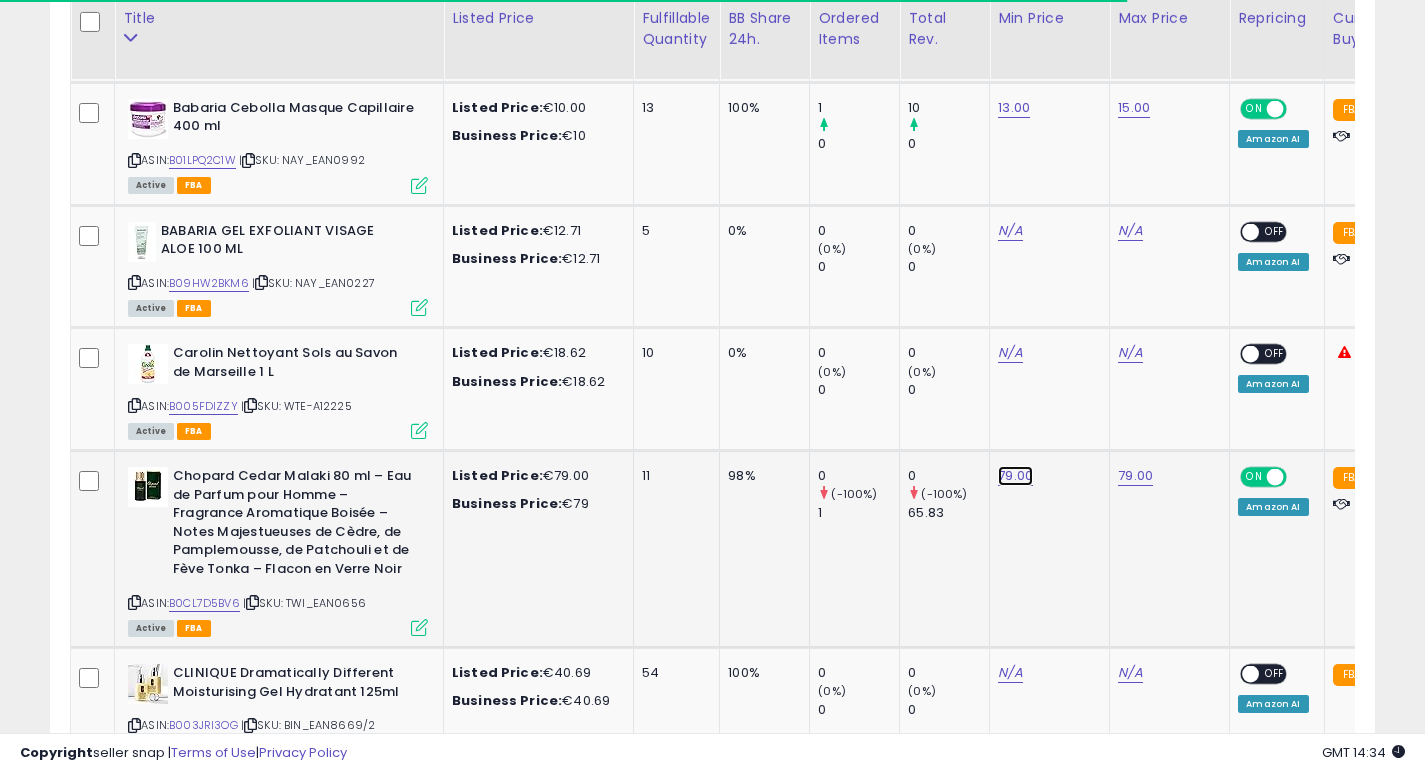 click on "79.00" at bounding box center [1016, -703] 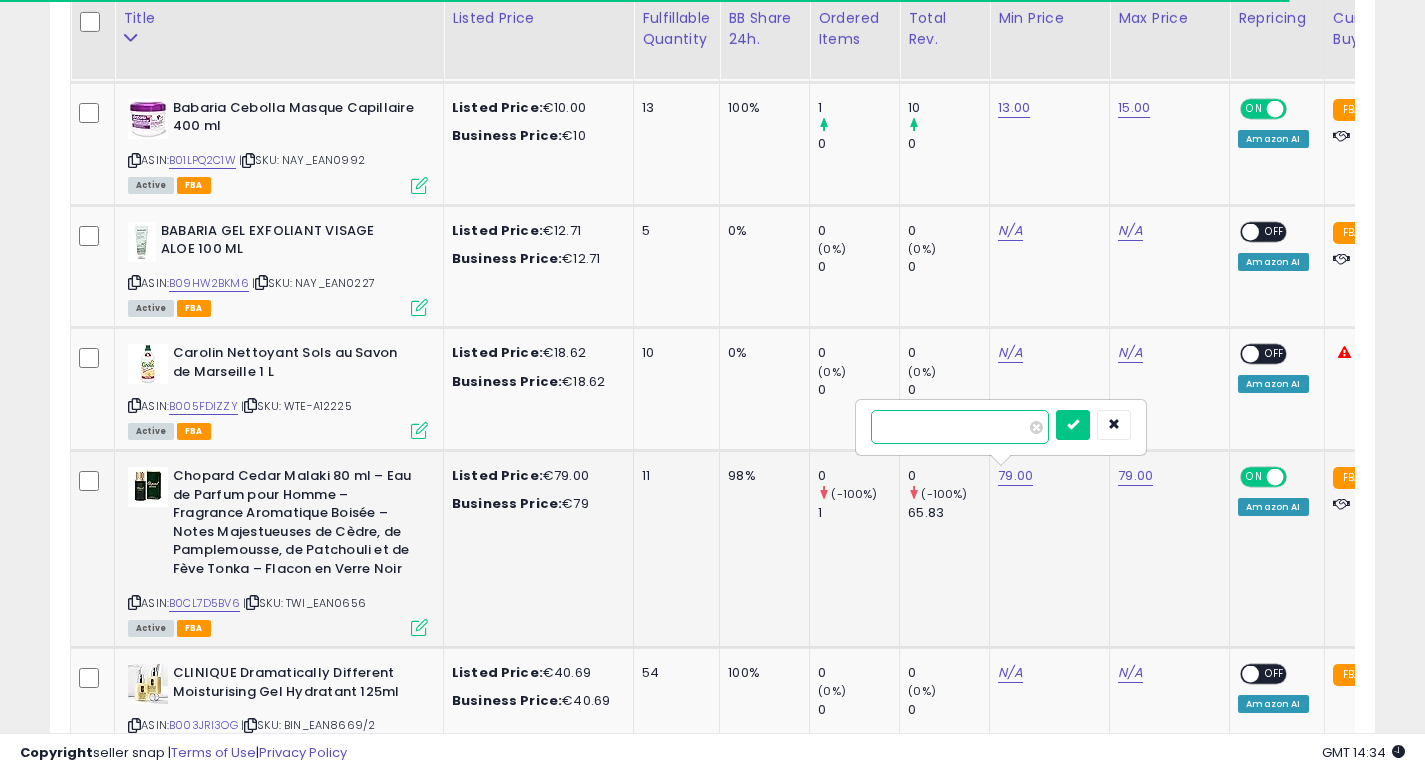 click on "*****" at bounding box center (960, 427) 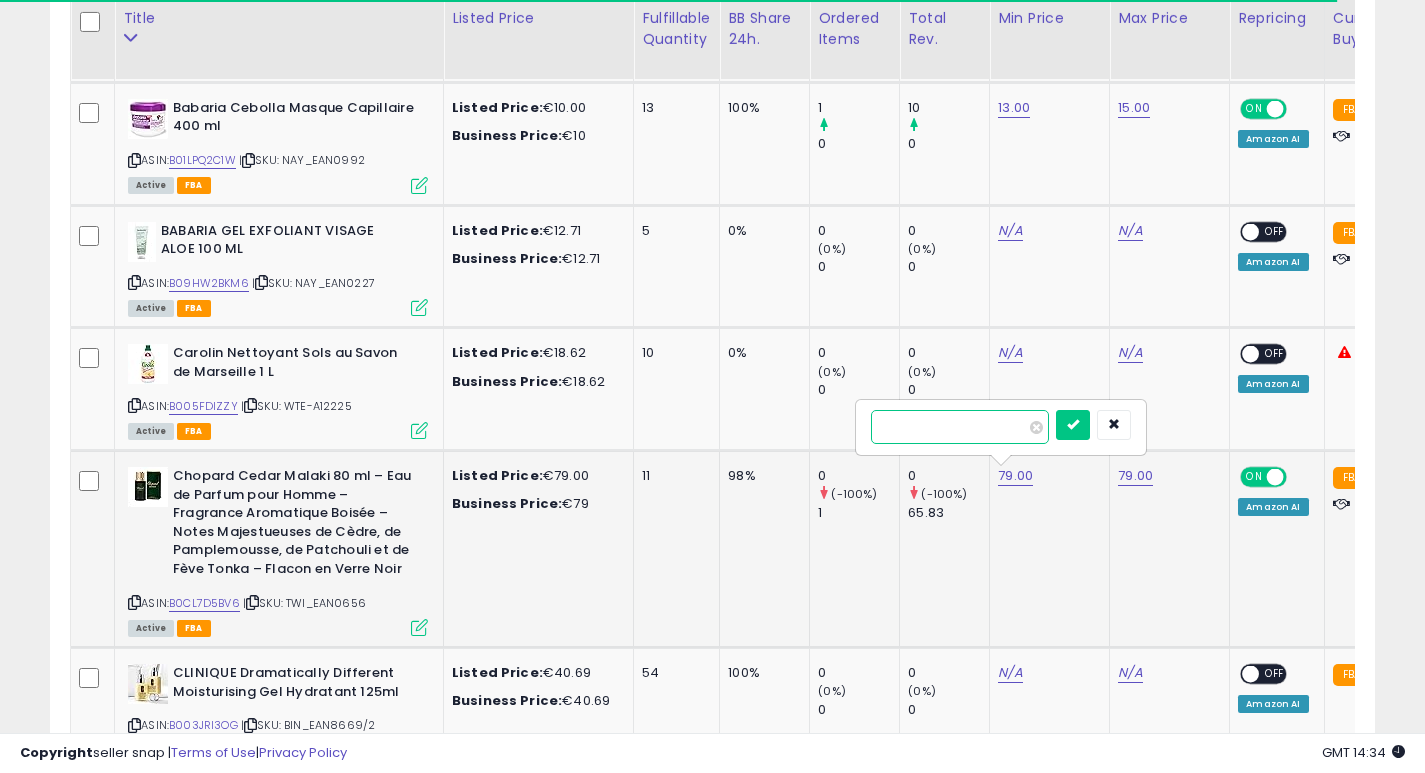 type on "*****" 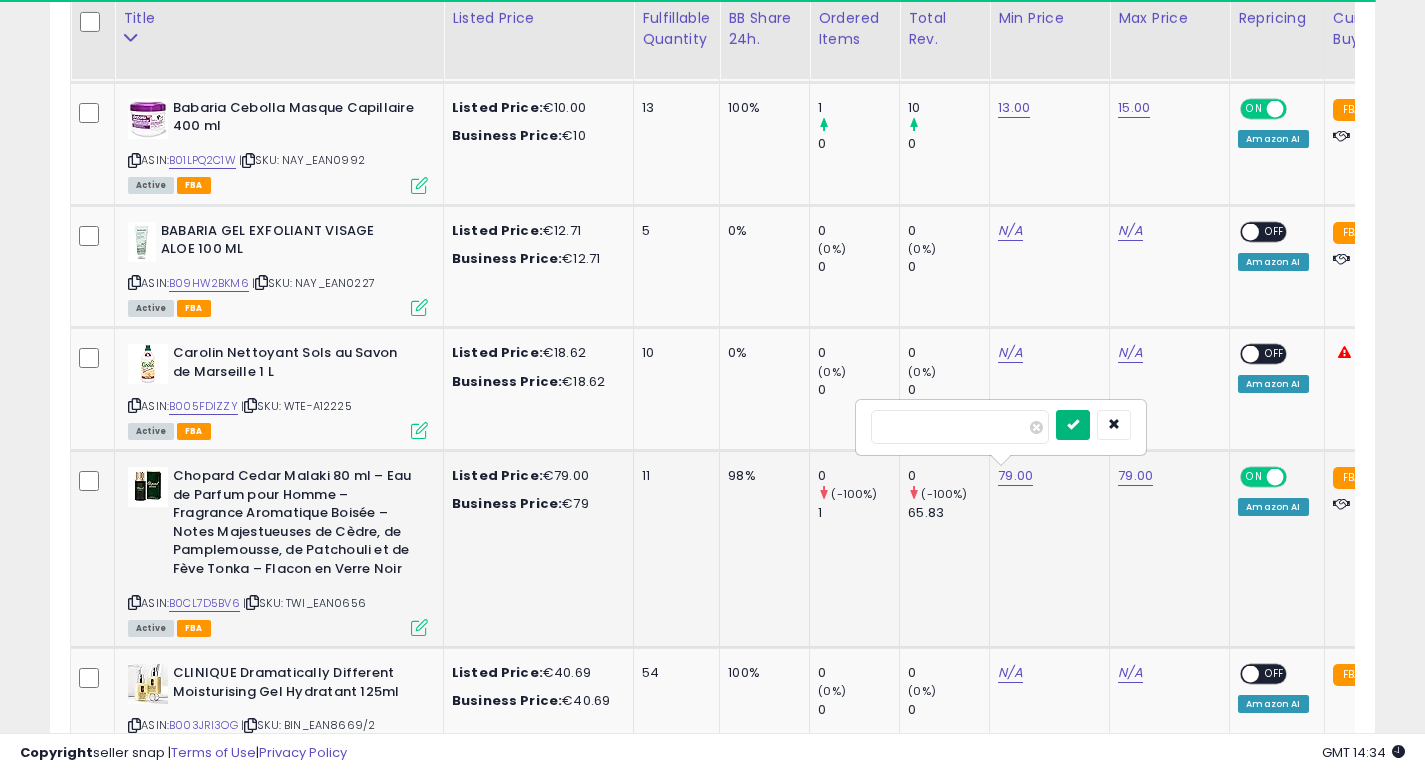 click at bounding box center [1073, 424] 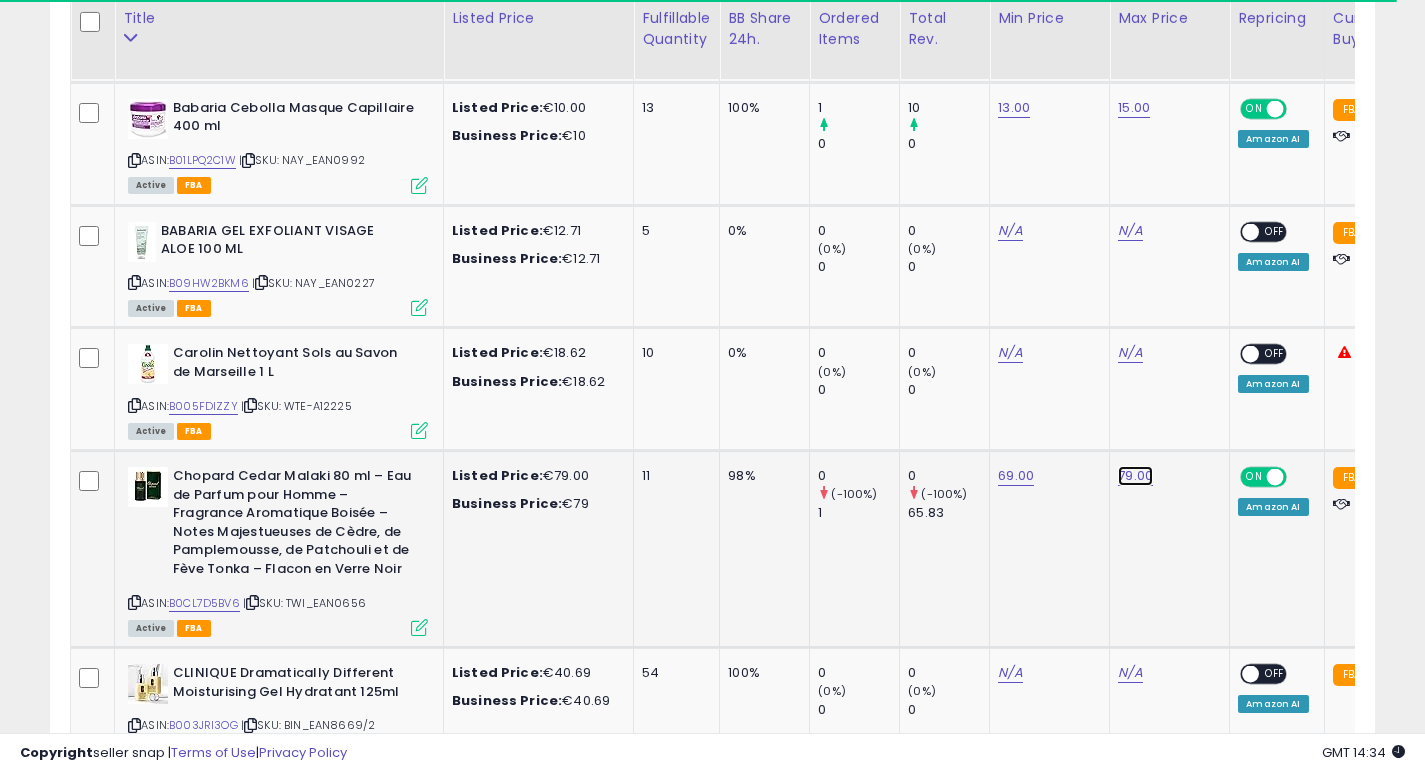 click on "79.00" at bounding box center (1136, -703) 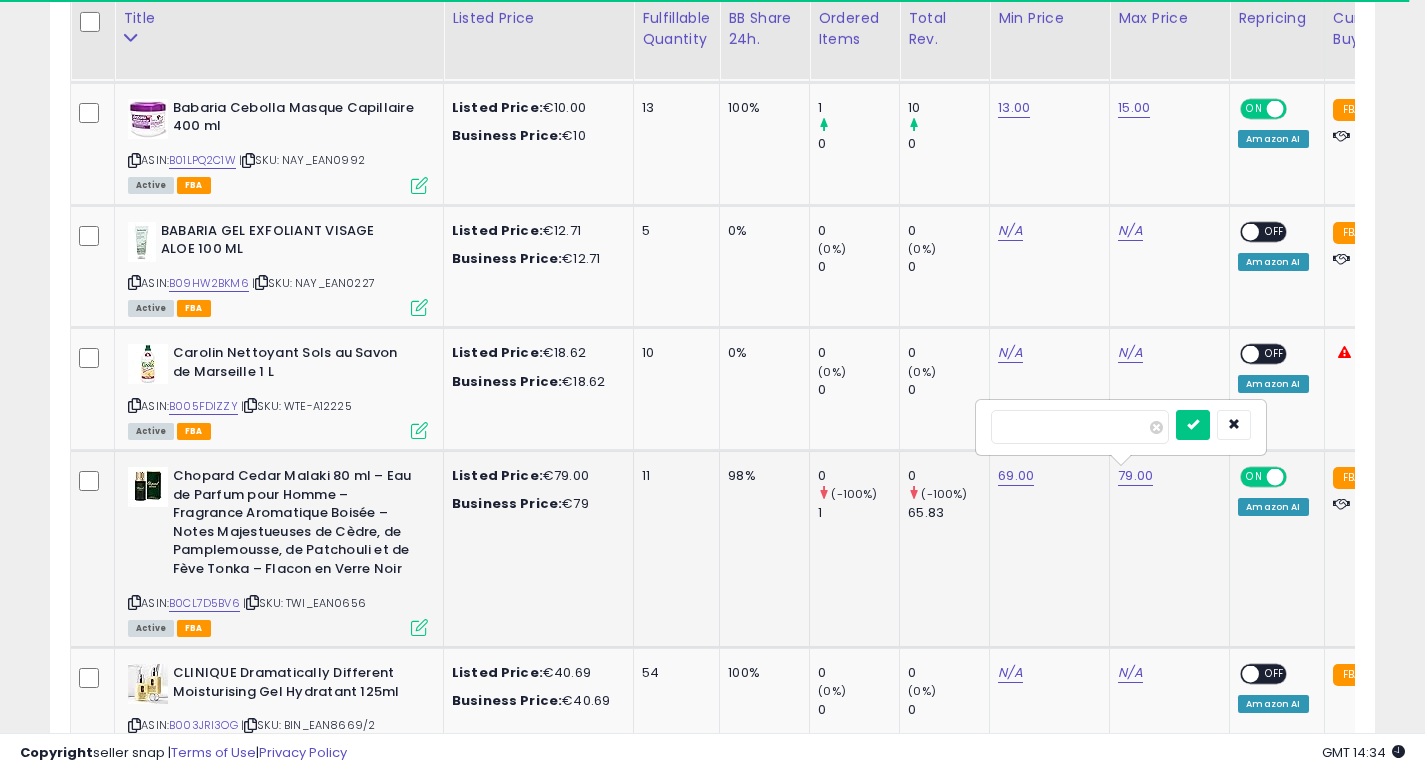 click on "*****" at bounding box center [1080, 427] 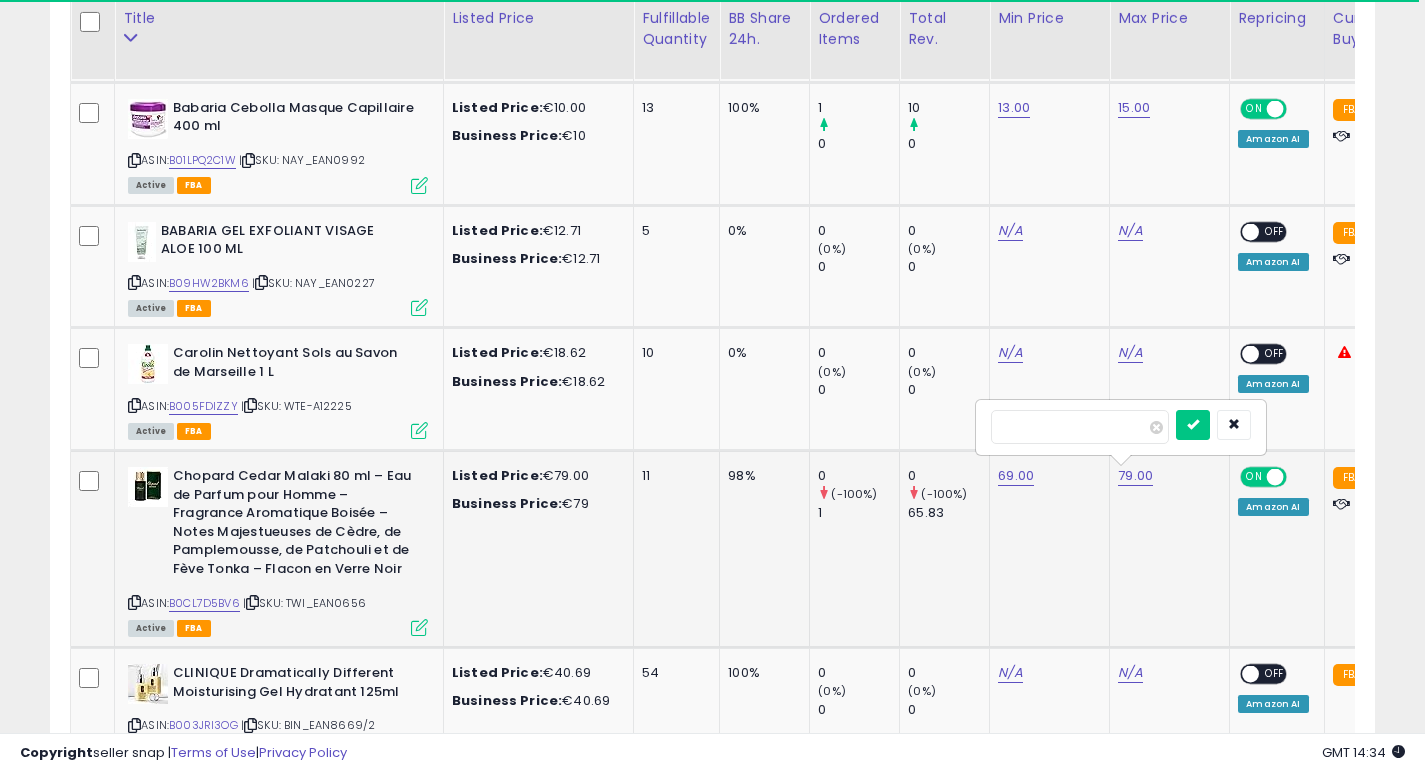 click on "*****" at bounding box center (1080, 427) 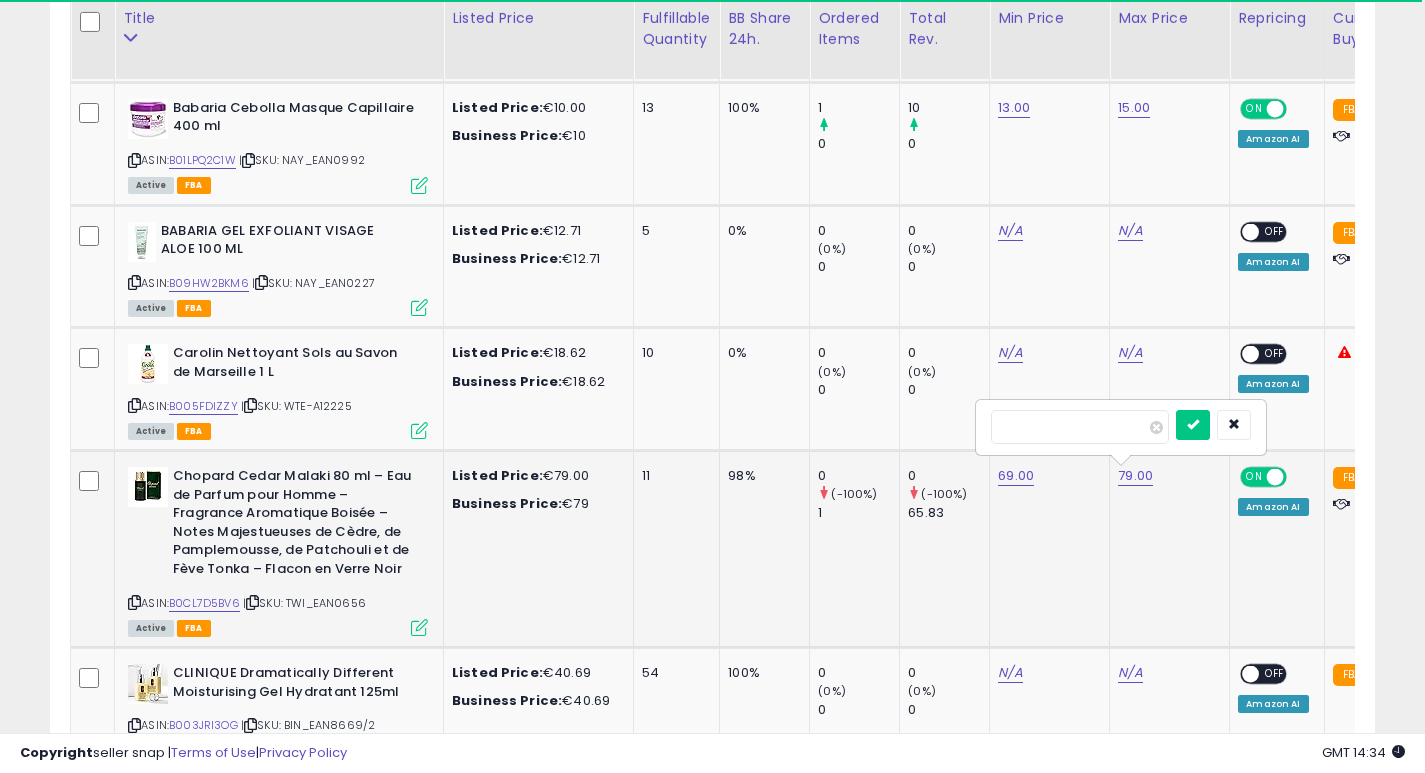 type on "*****" 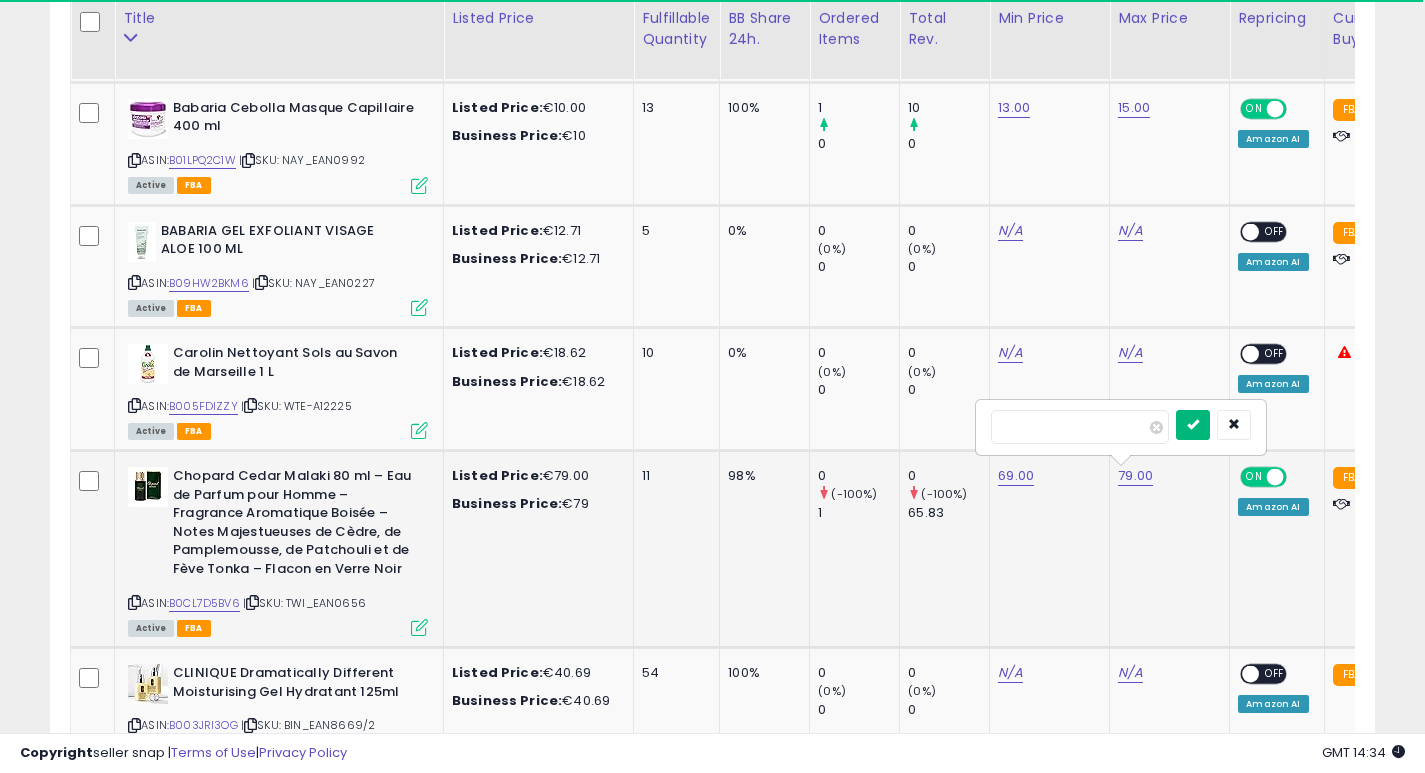 click at bounding box center [1193, 424] 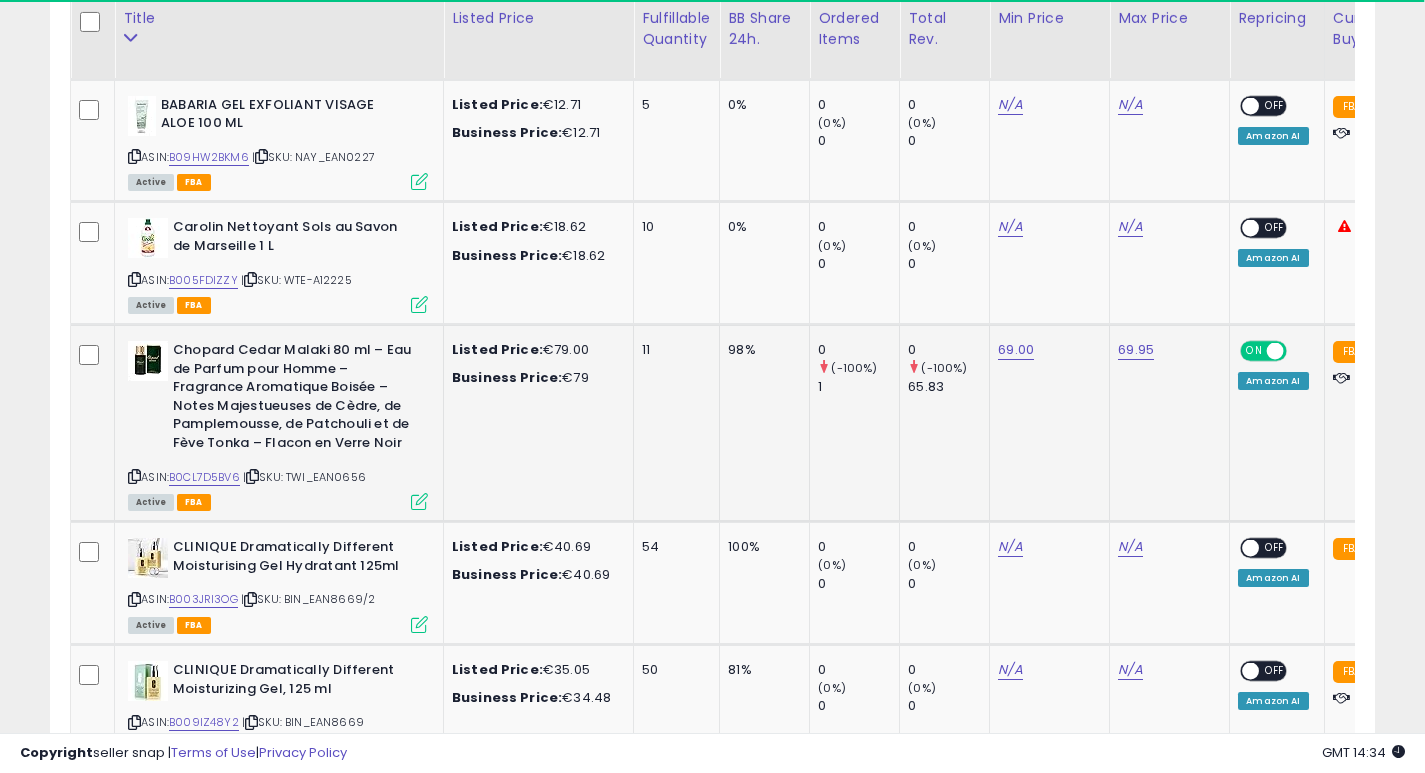scroll, scrollTop: 1947, scrollLeft: 0, axis: vertical 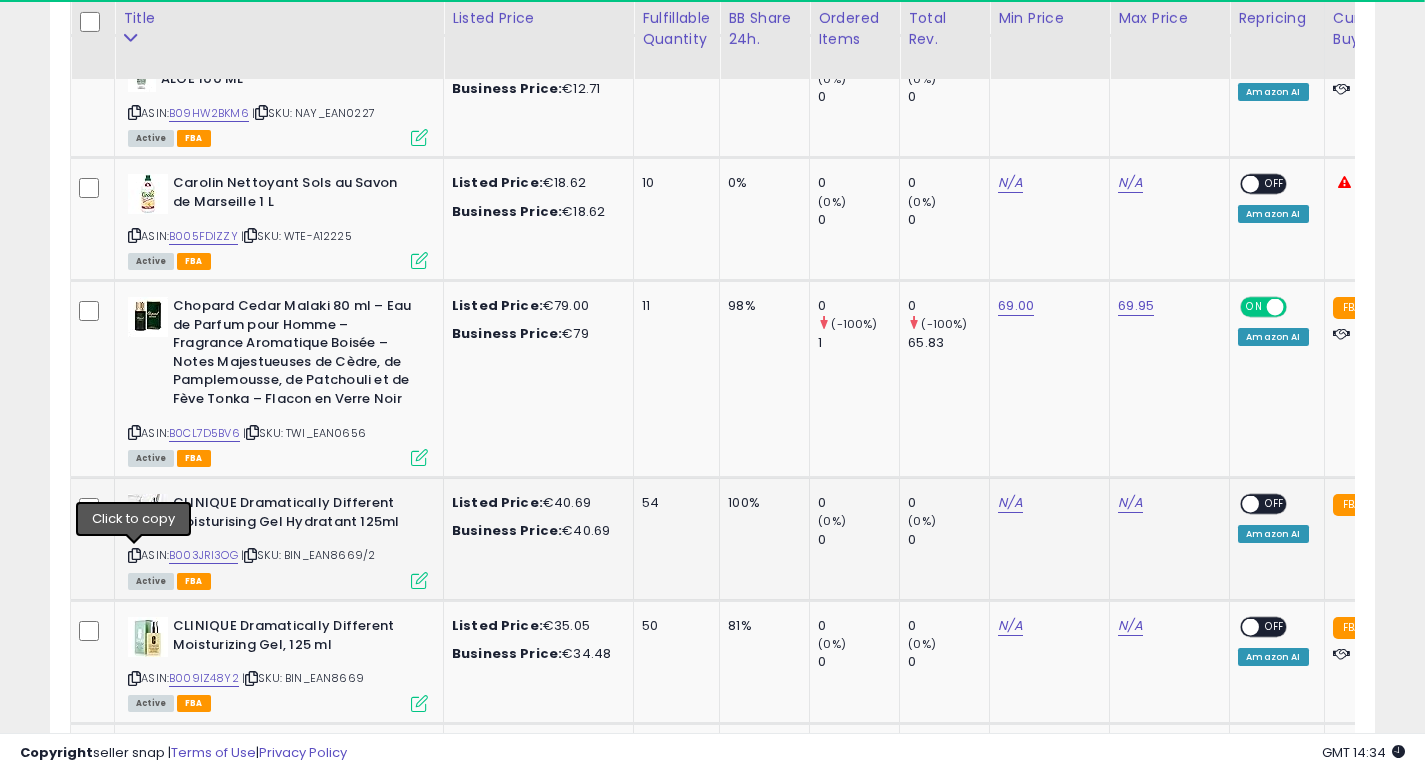 click at bounding box center [134, 555] 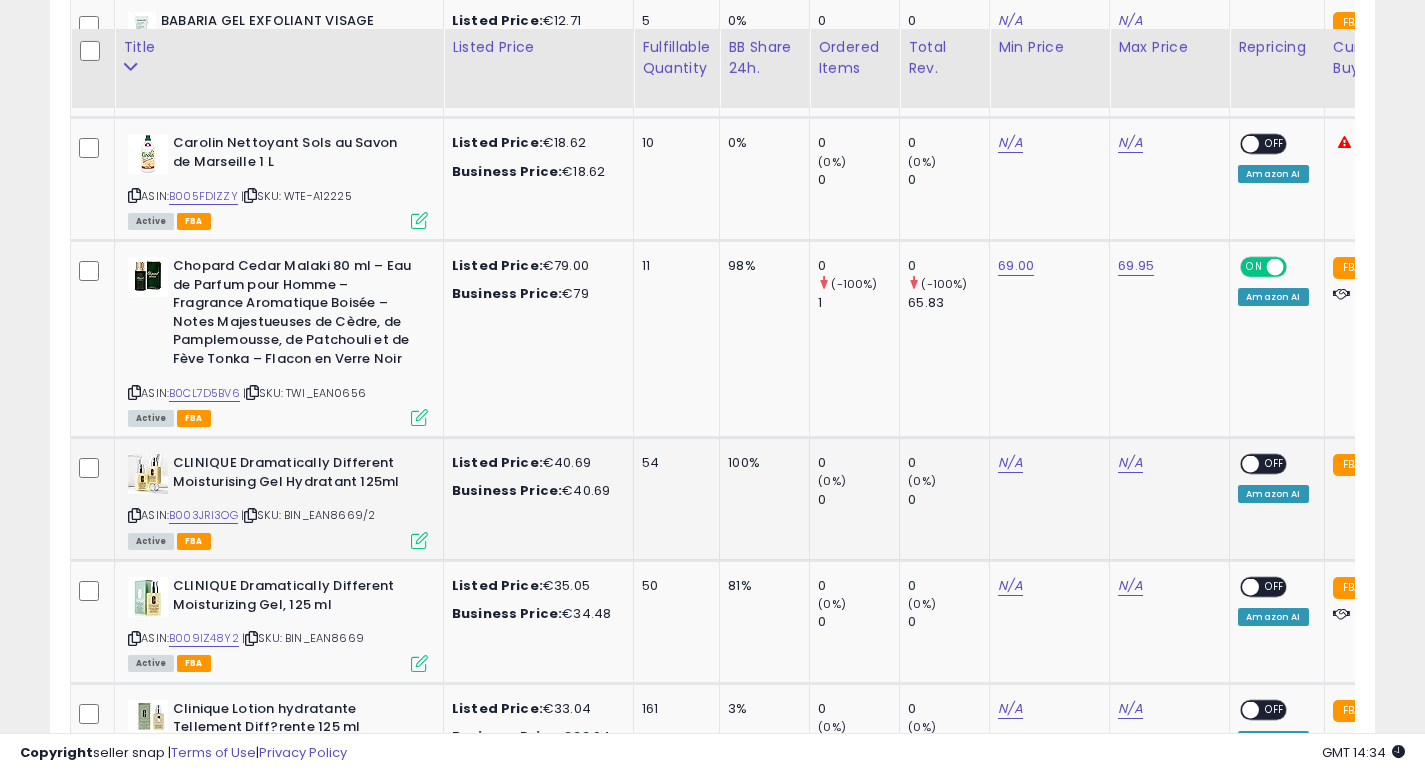 scroll, scrollTop: 2028, scrollLeft: 0, axis: vertical 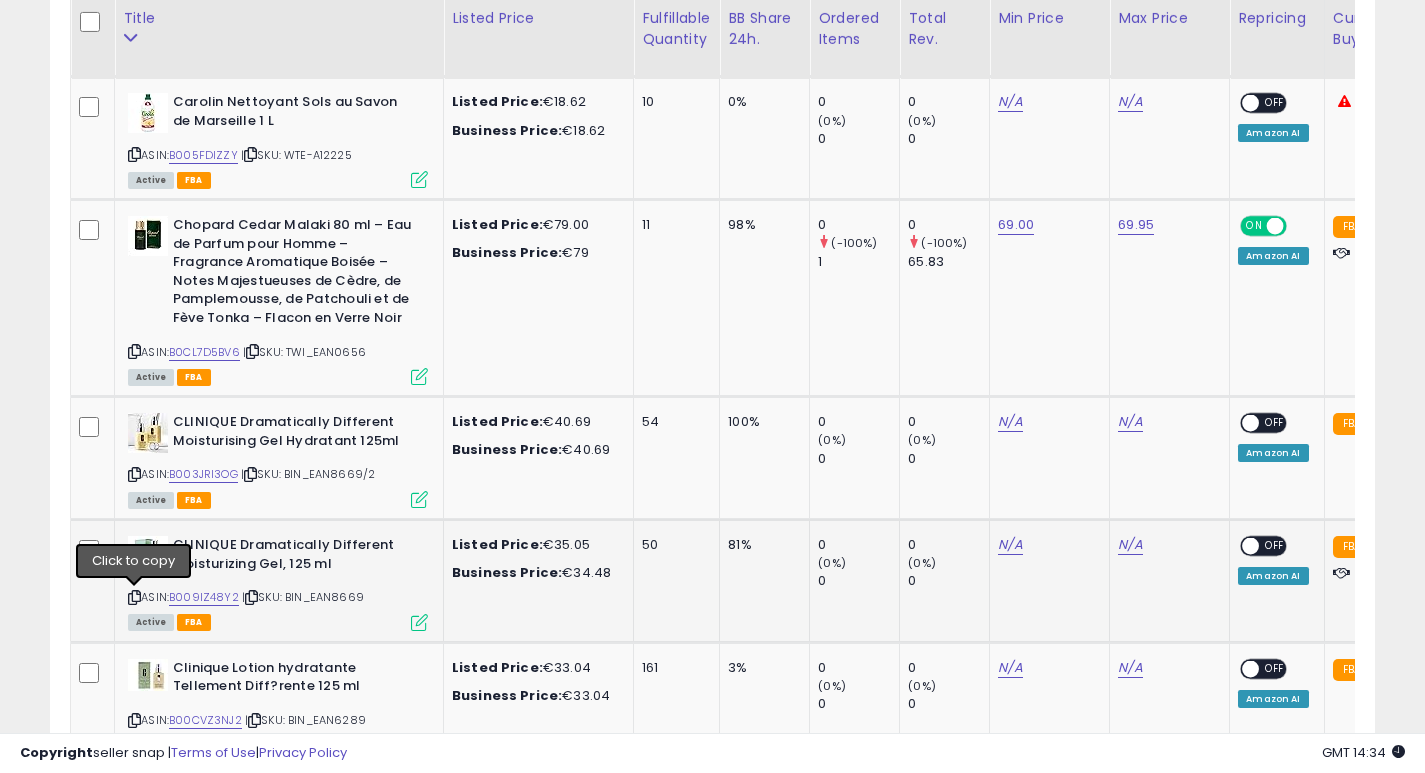 click at bounding box center [134, 597] 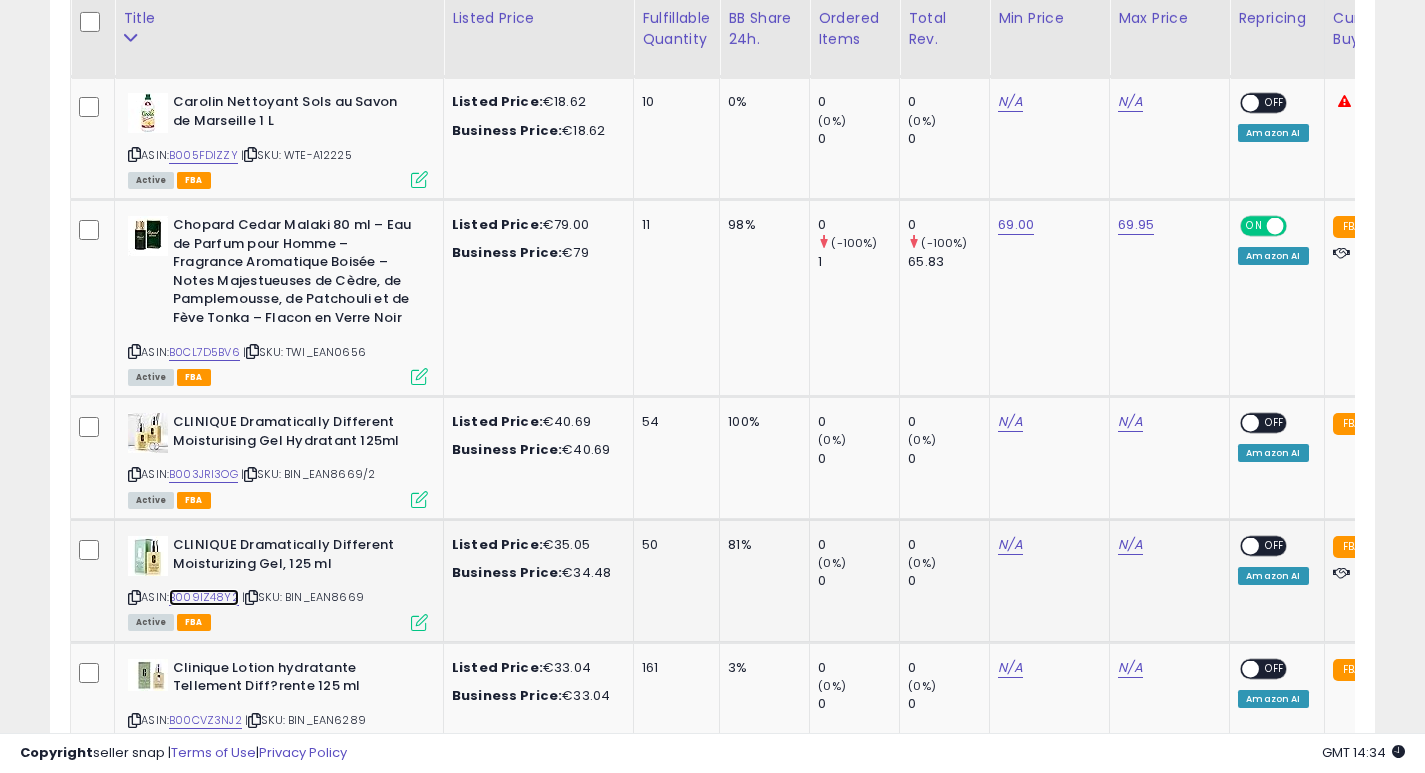 click on "B009IZ48Y2" at bounding box center (204, 597) 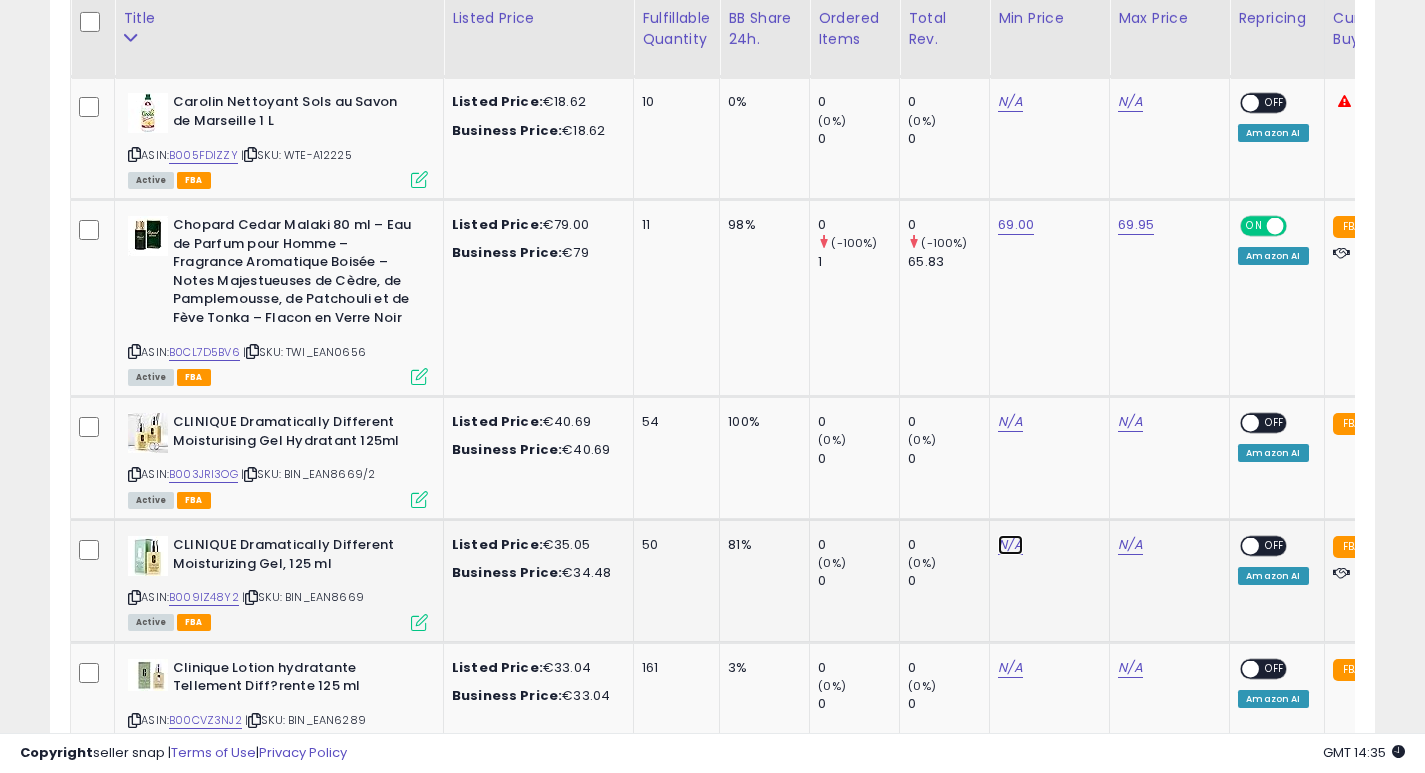 click on "N/A" at bounding box center (1010, -690) 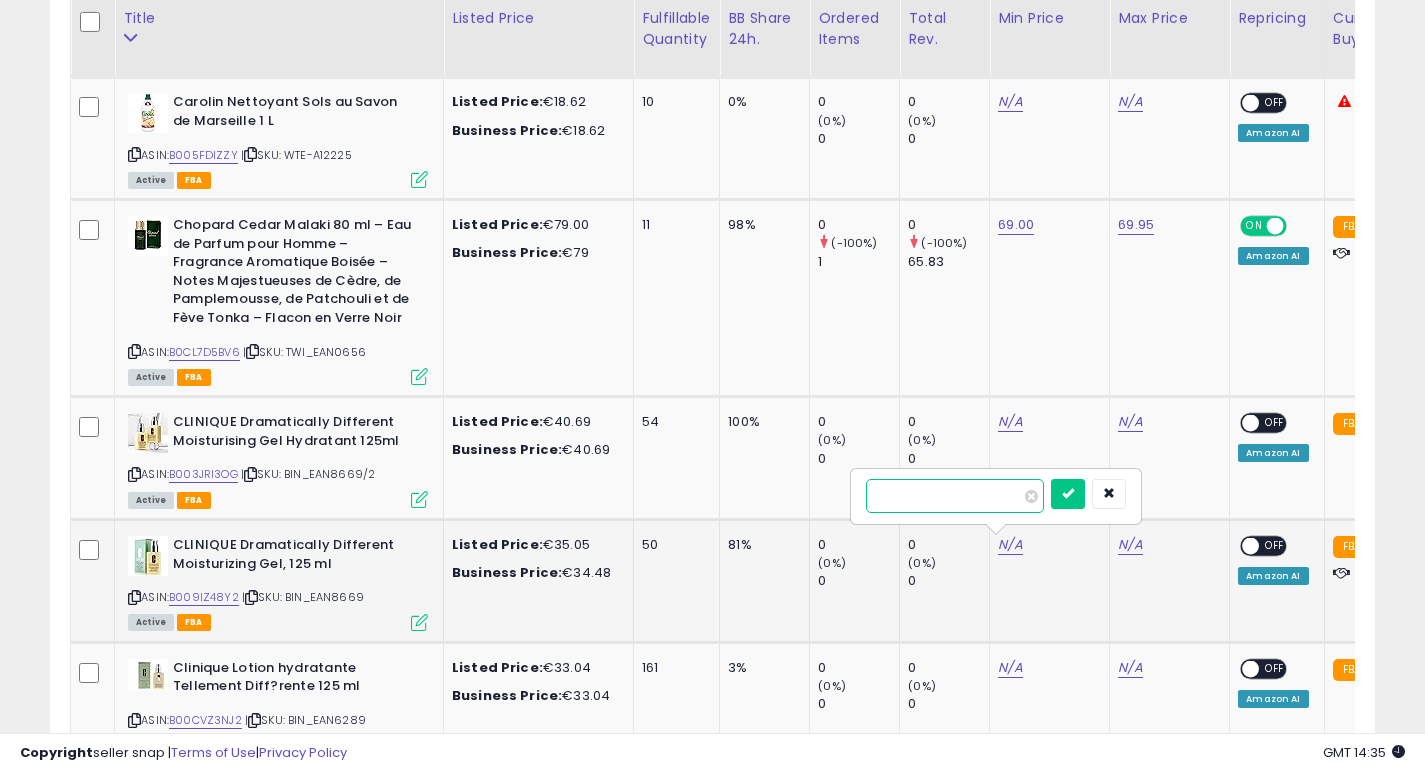 type on "**" 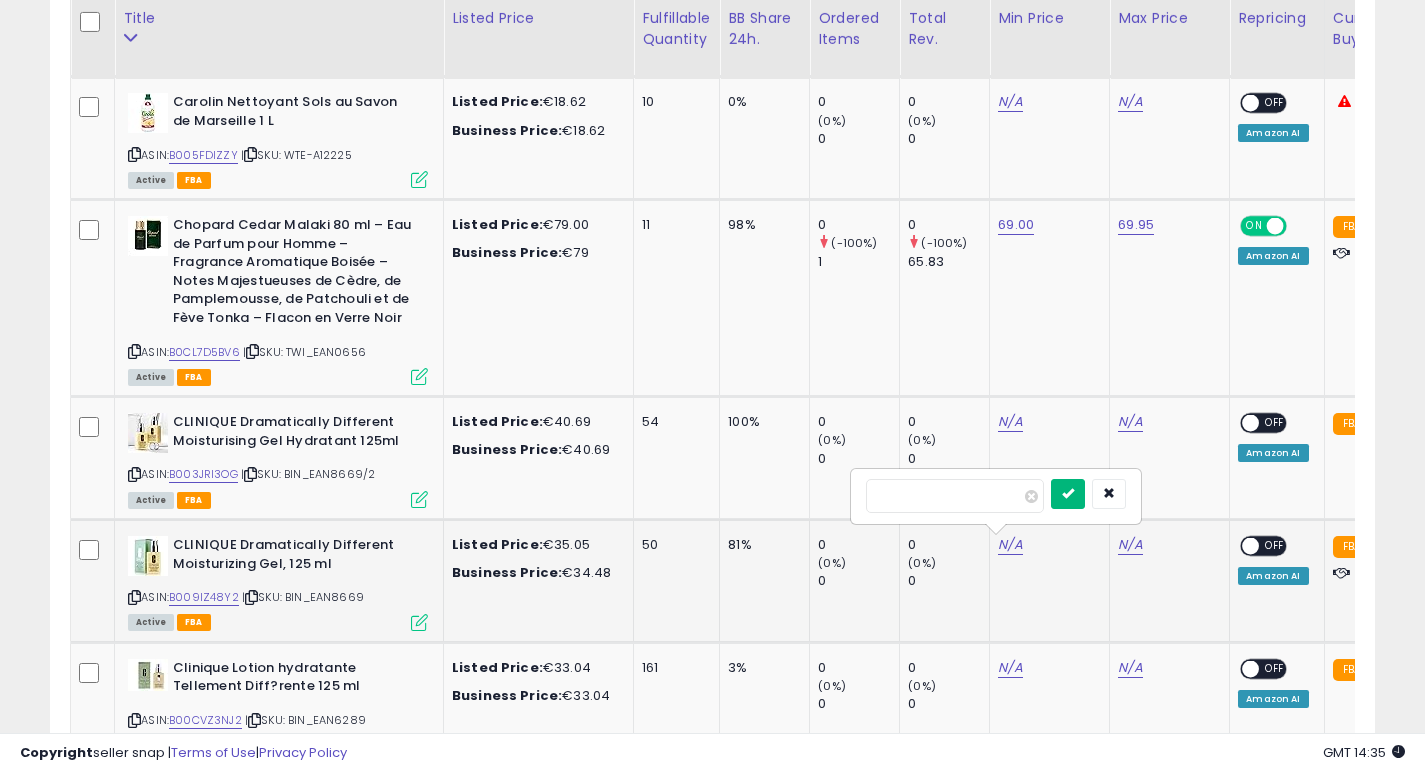 click at bounding box center (1068, 493) 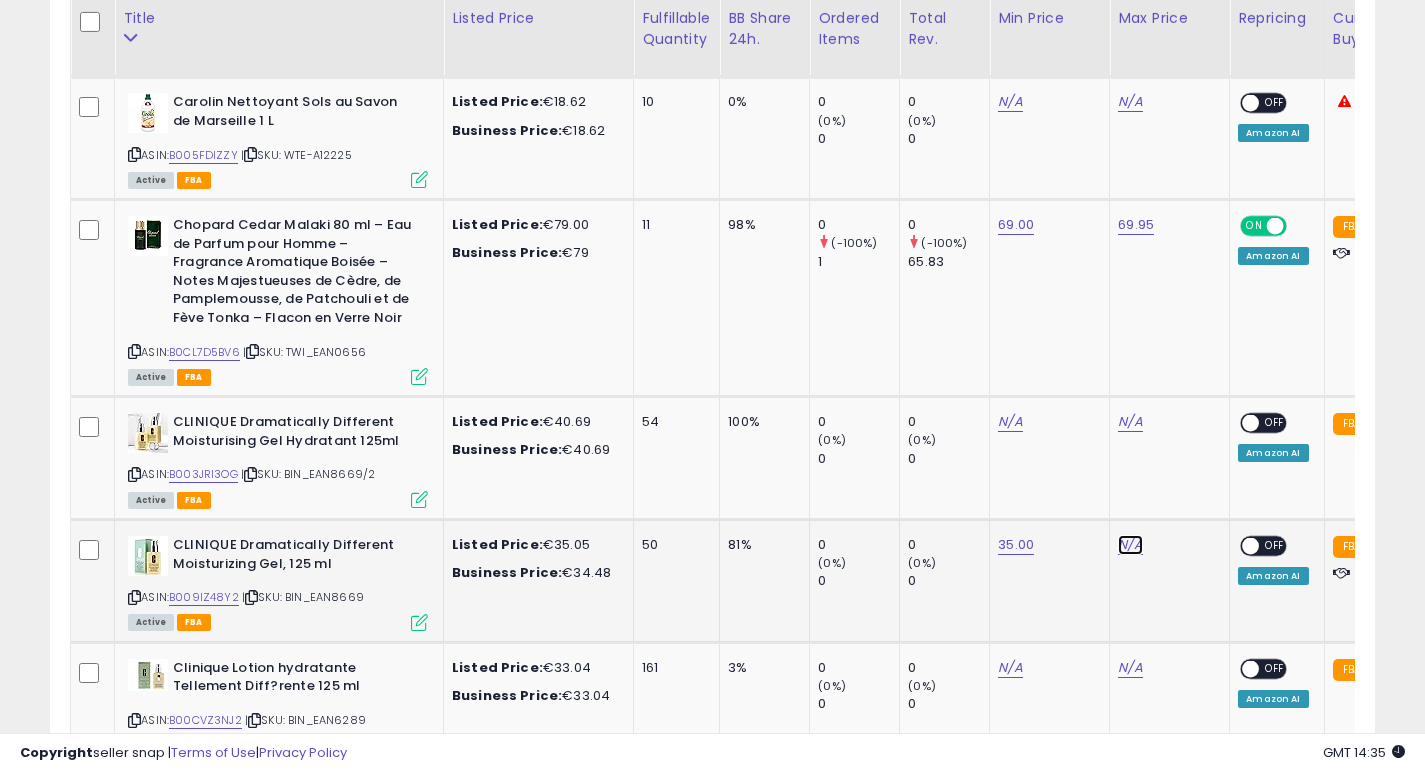 click on "N/A" at bounding box center (1130, -690) 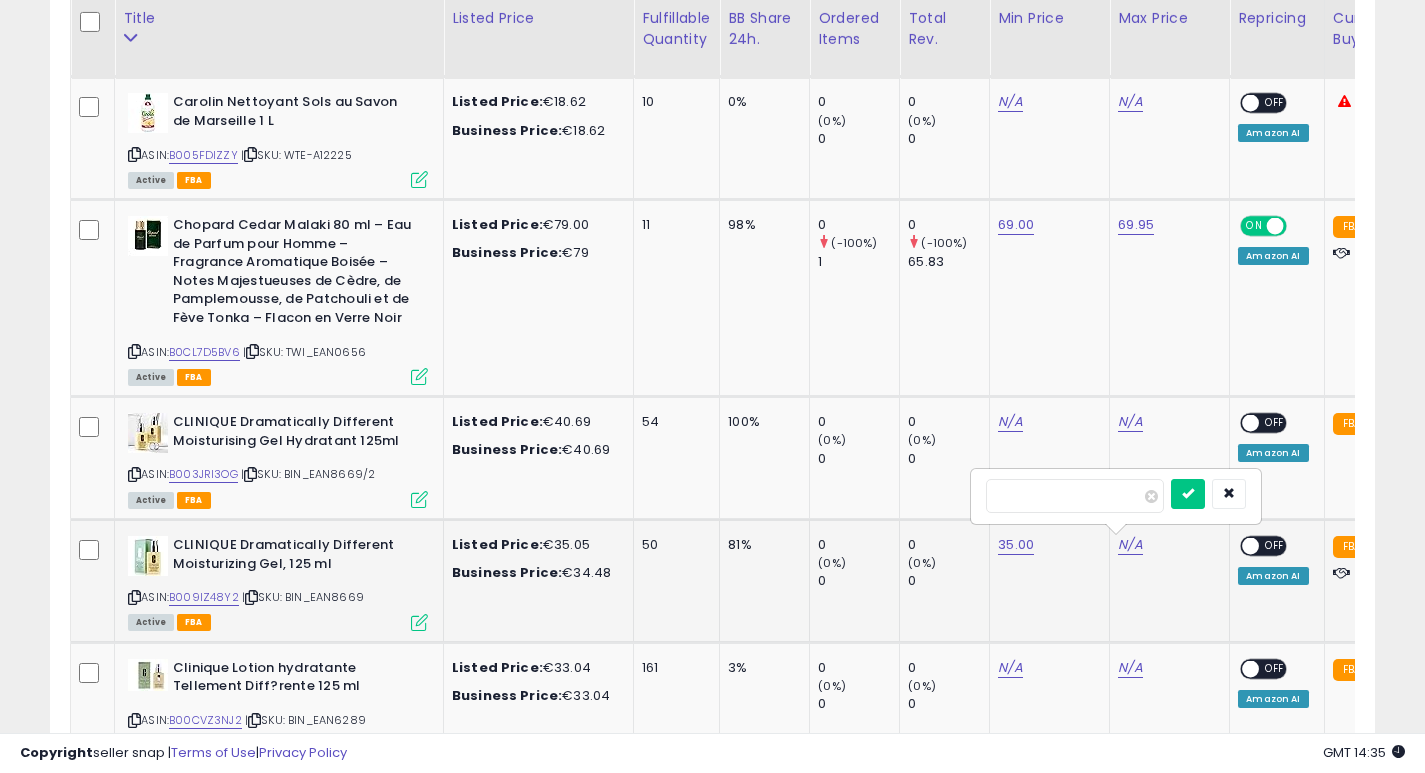 type on "*****" 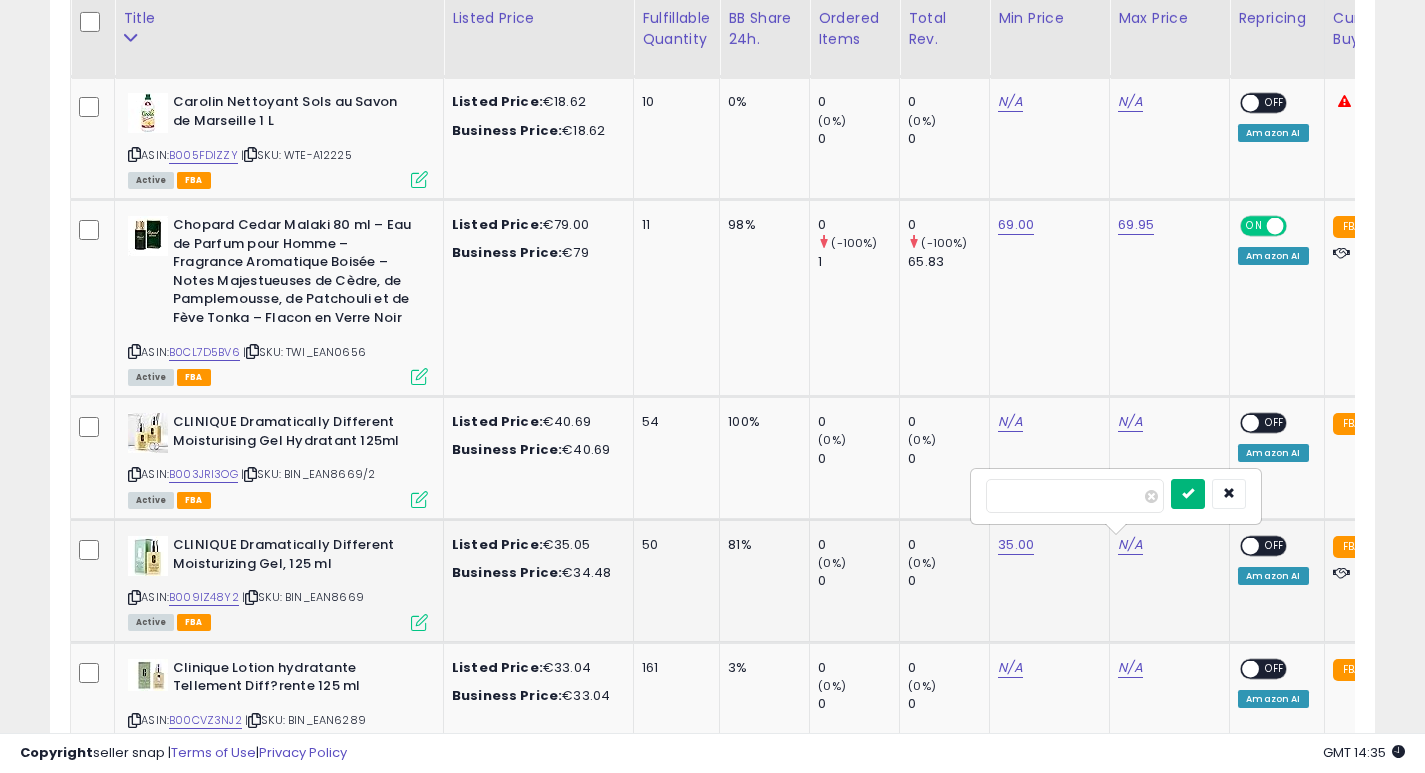 click at bounding box center (1188, 493) 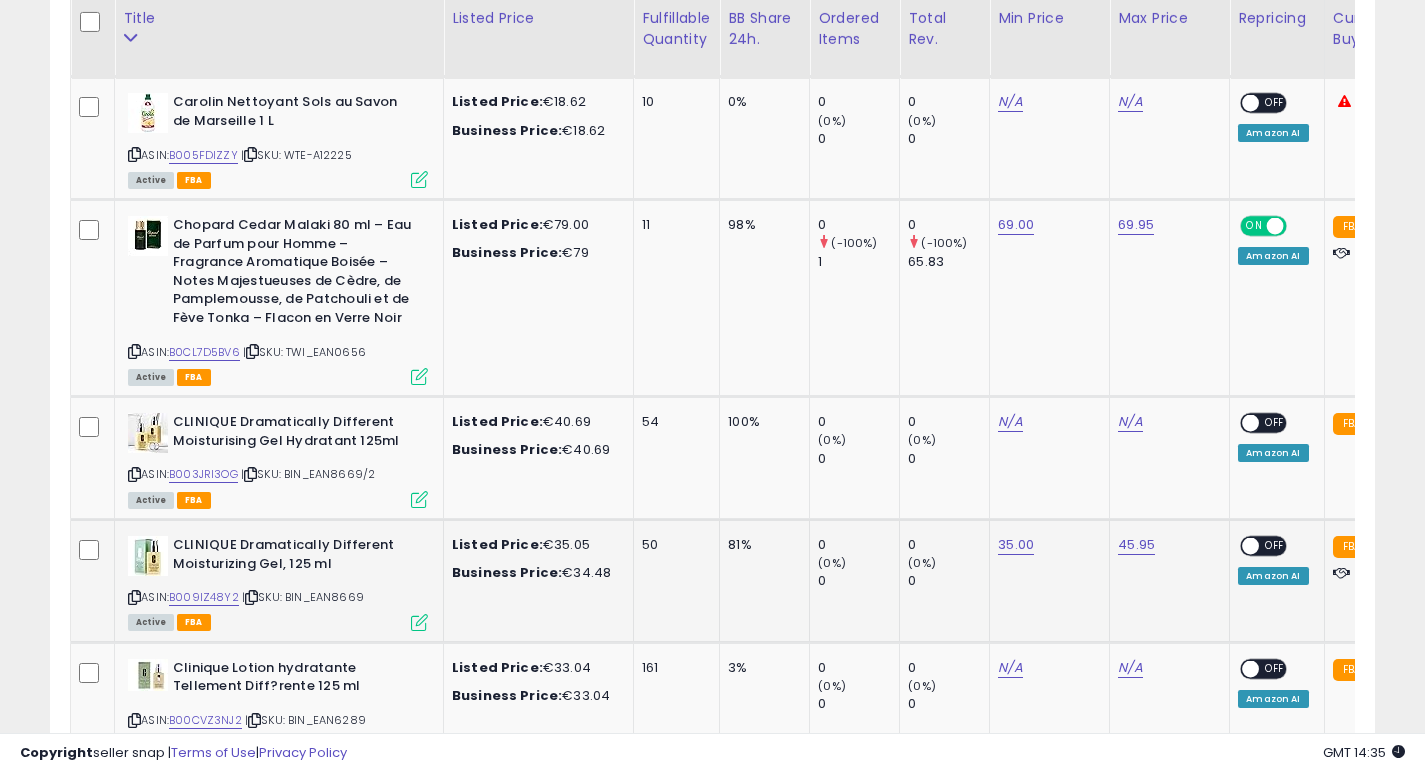 click at bounding box center (1251, 546) 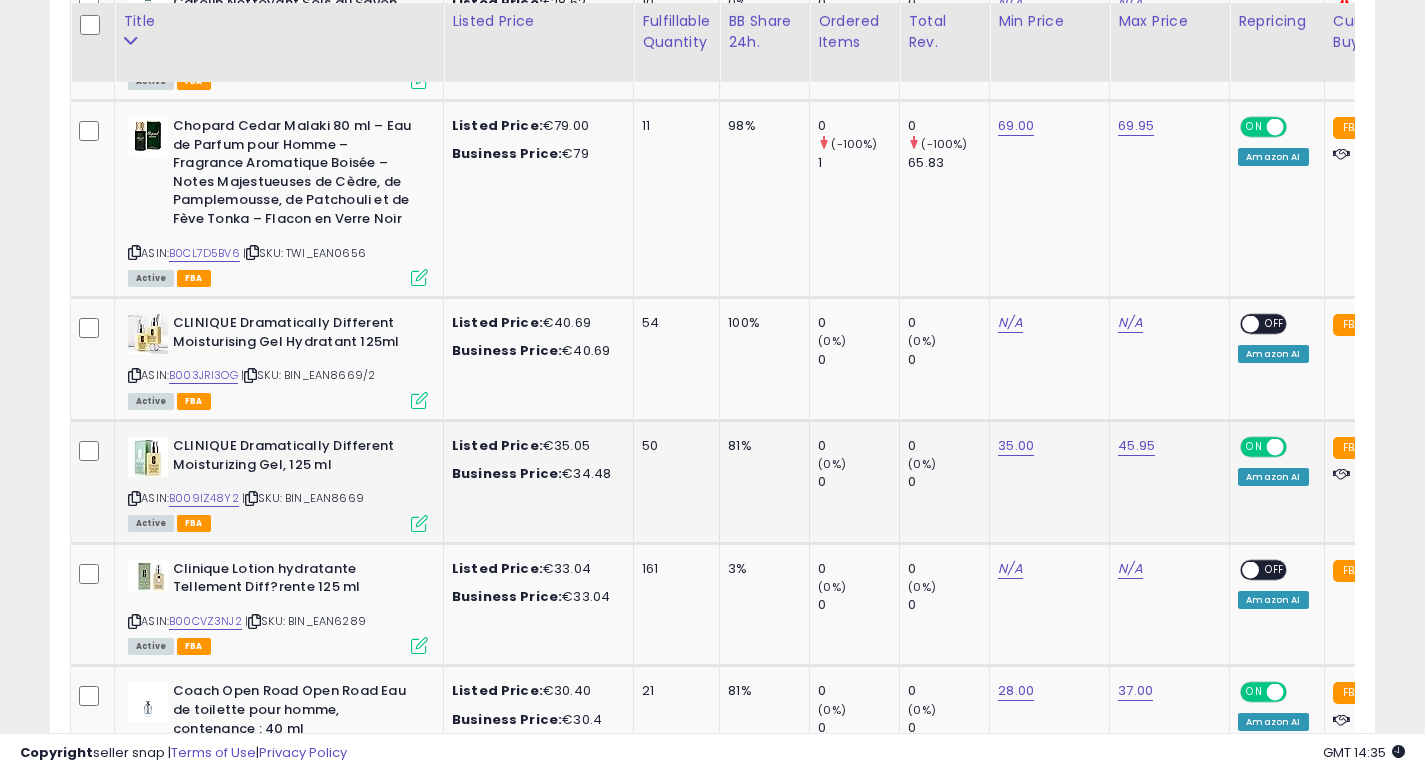 scroll, scrollTop: 2136, scrollLeft: 0, axis: vertical 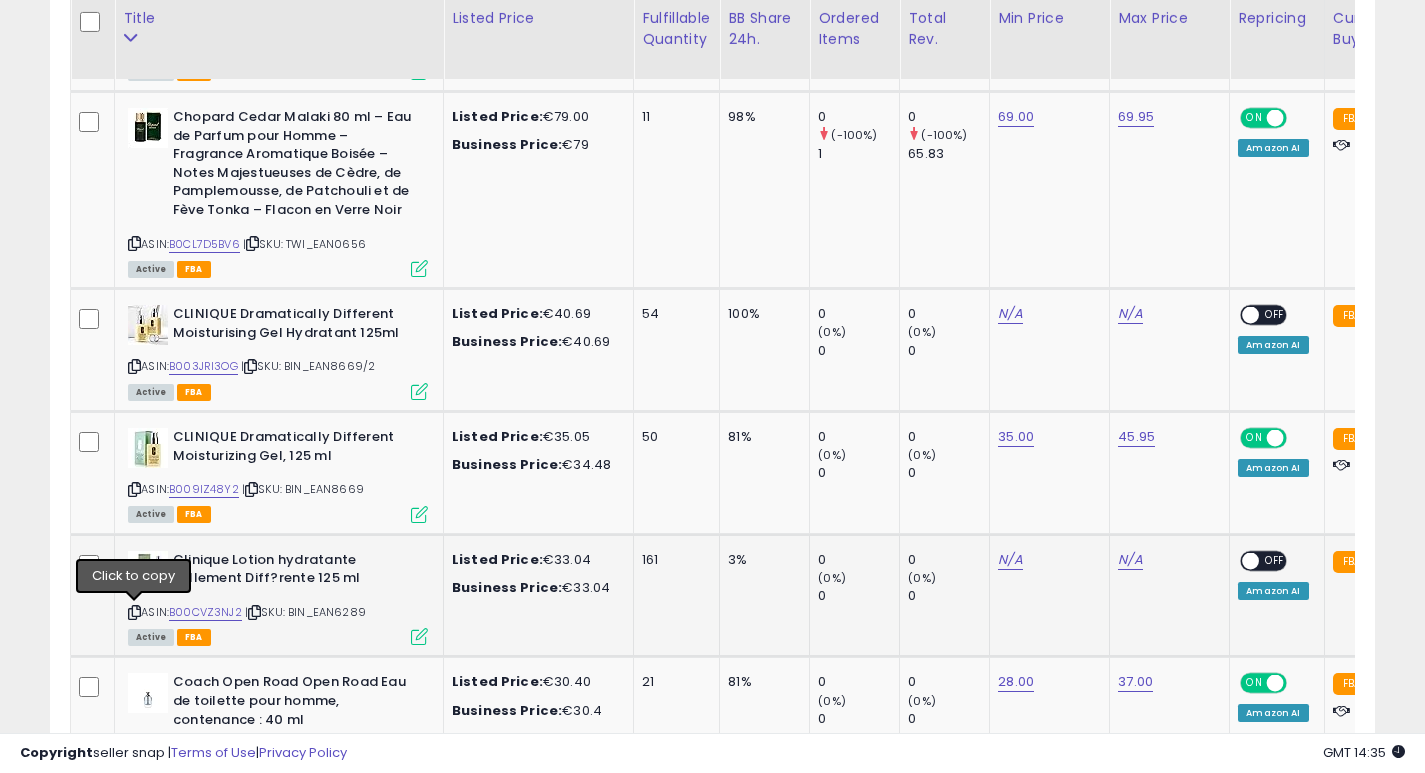 click at bounding box center [134, 612] 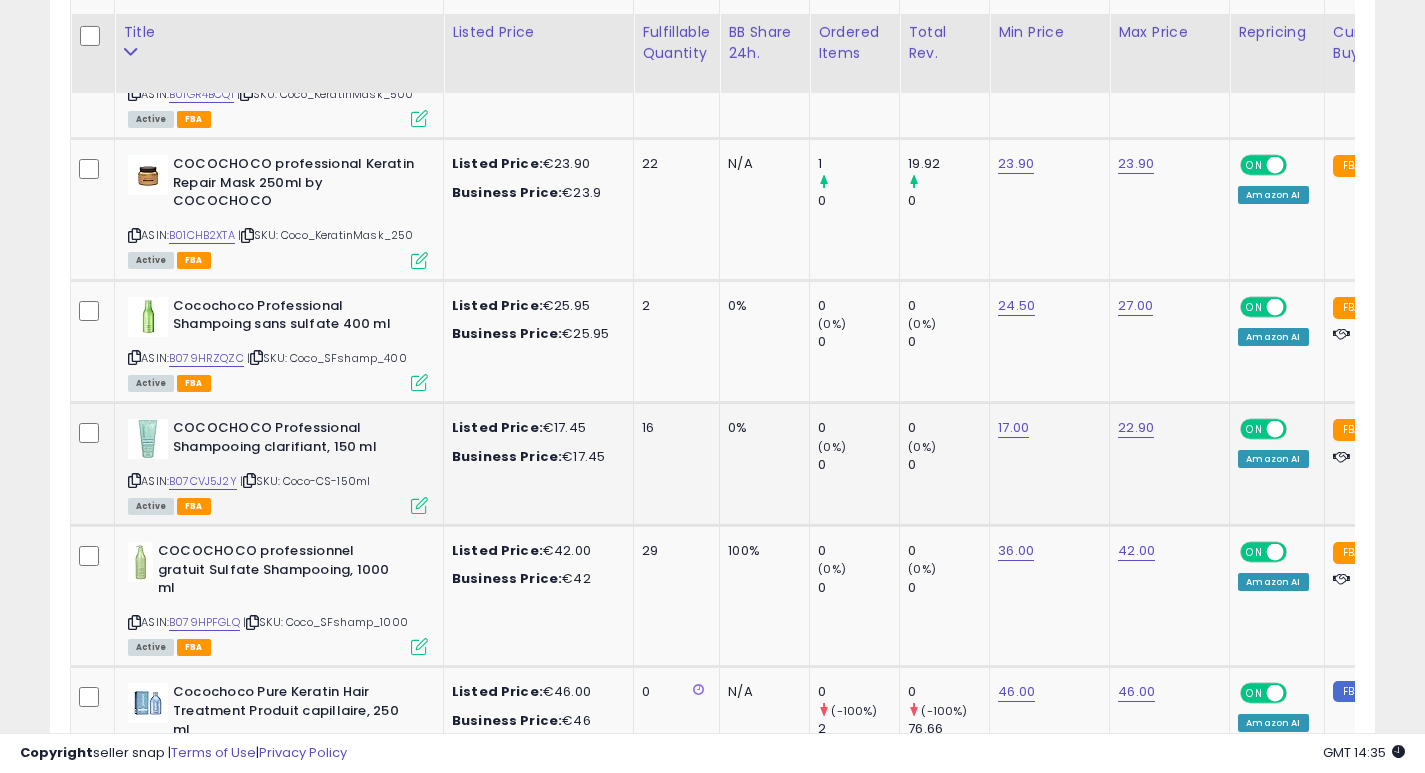 scroll, scrollTop: 3125, scrollLeft: 0, axis: vertical 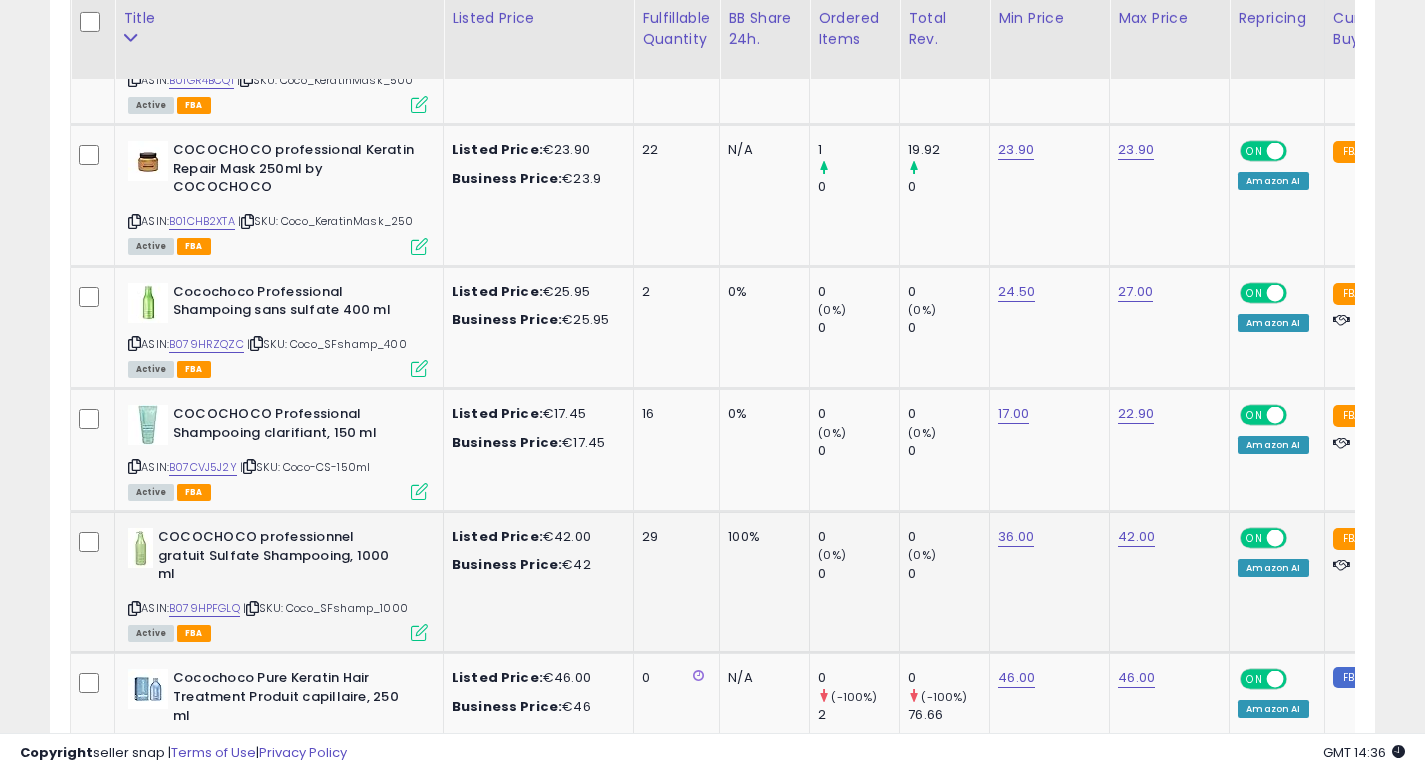 click on "0     (0%)   0" 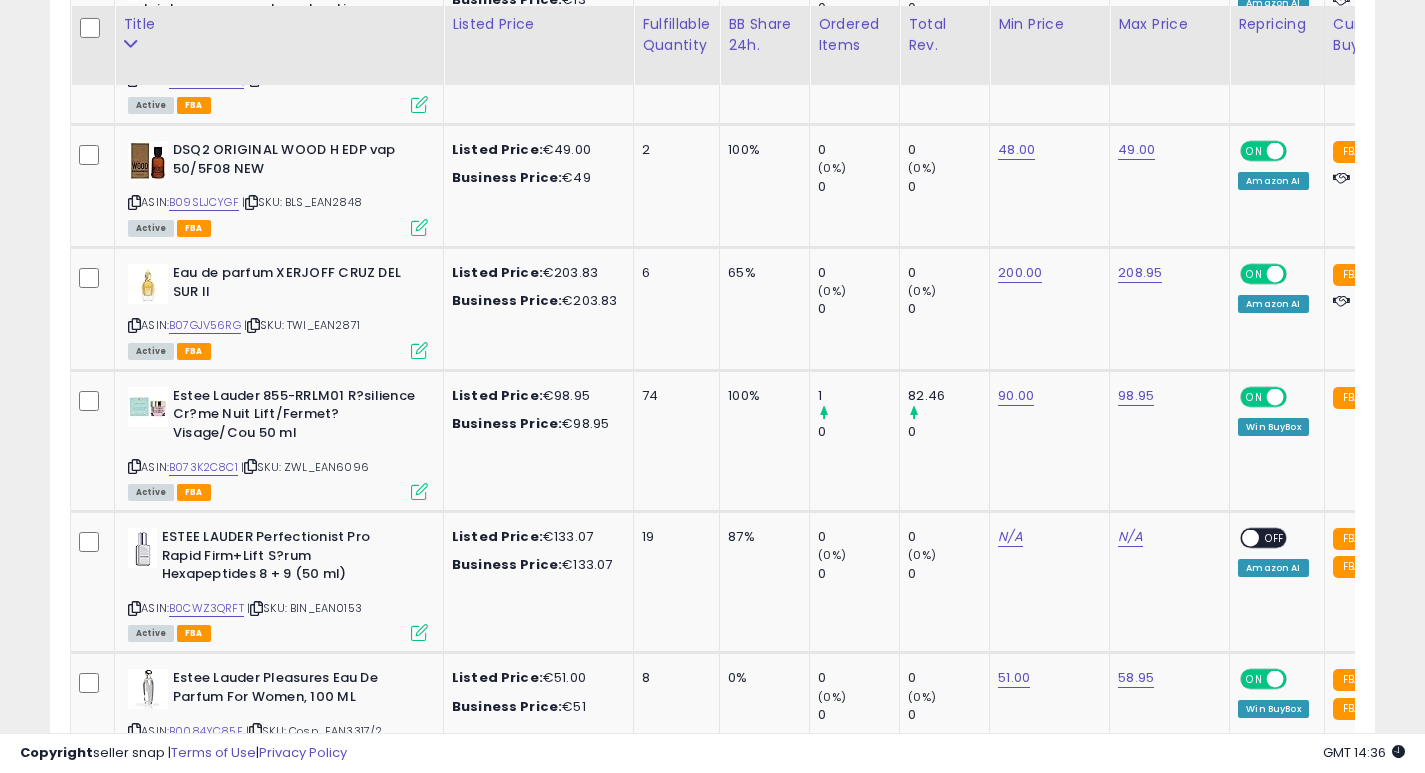 scroll, scrollTop: 3979, scrollLeft: 0, axis: vertical 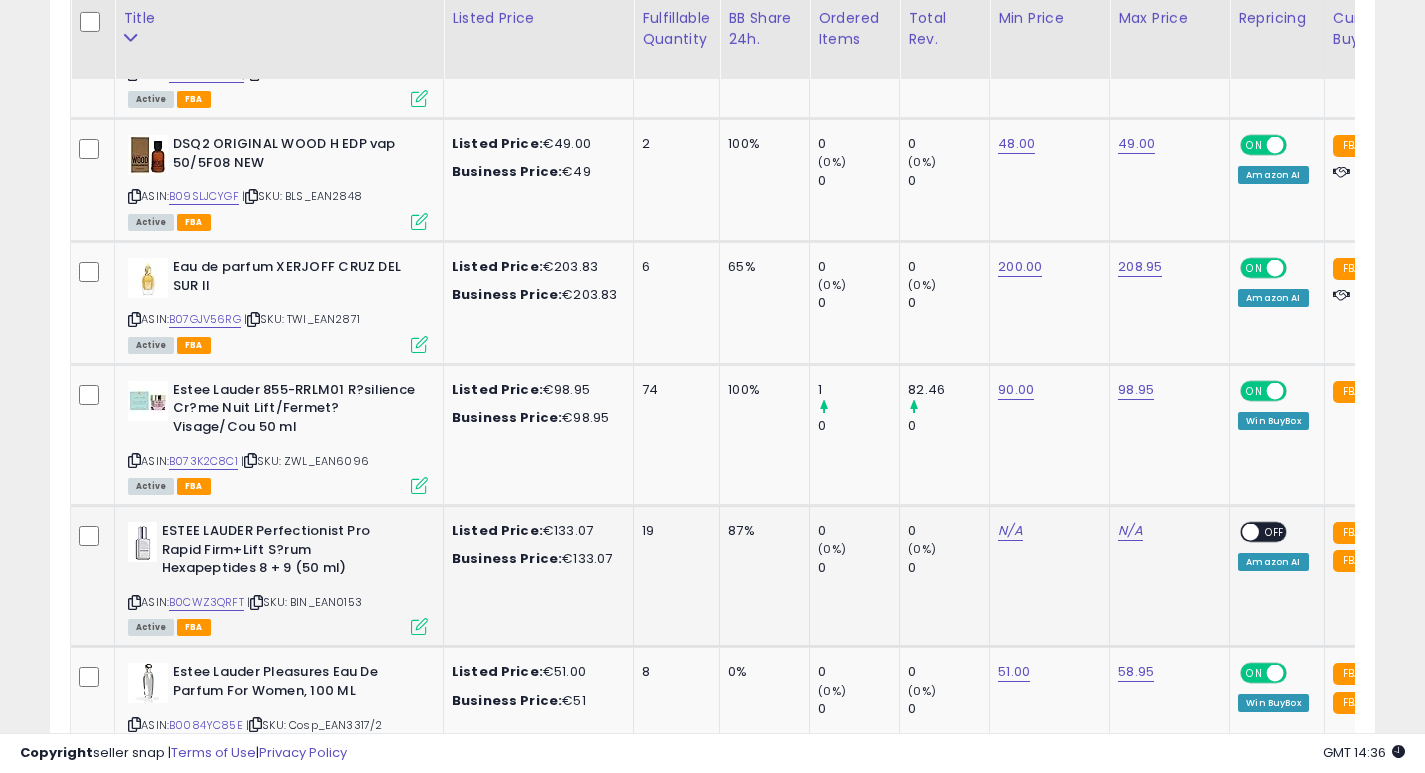 click at bounding box center (134, 602) 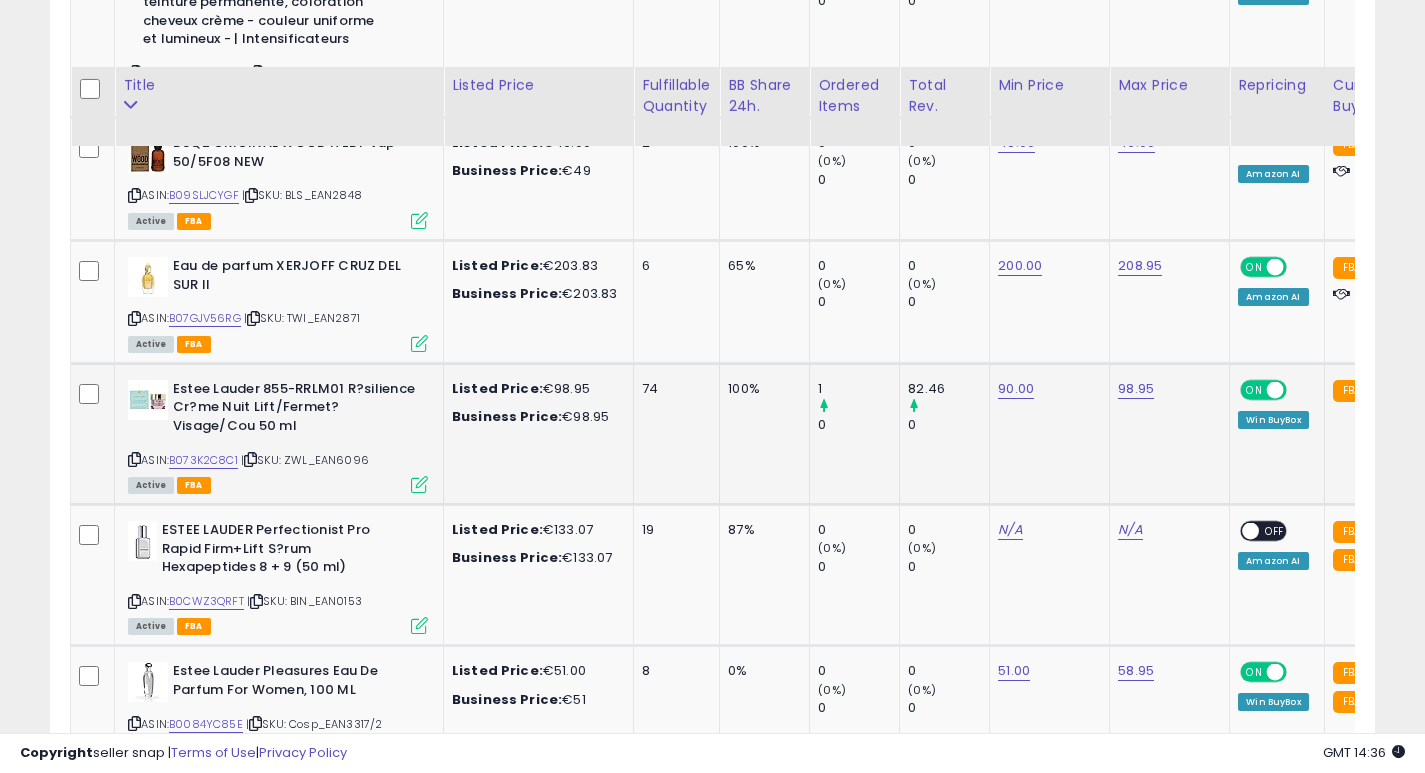 scroll, scrollTop: 4057, scrollLeft: 0, axis: vertical 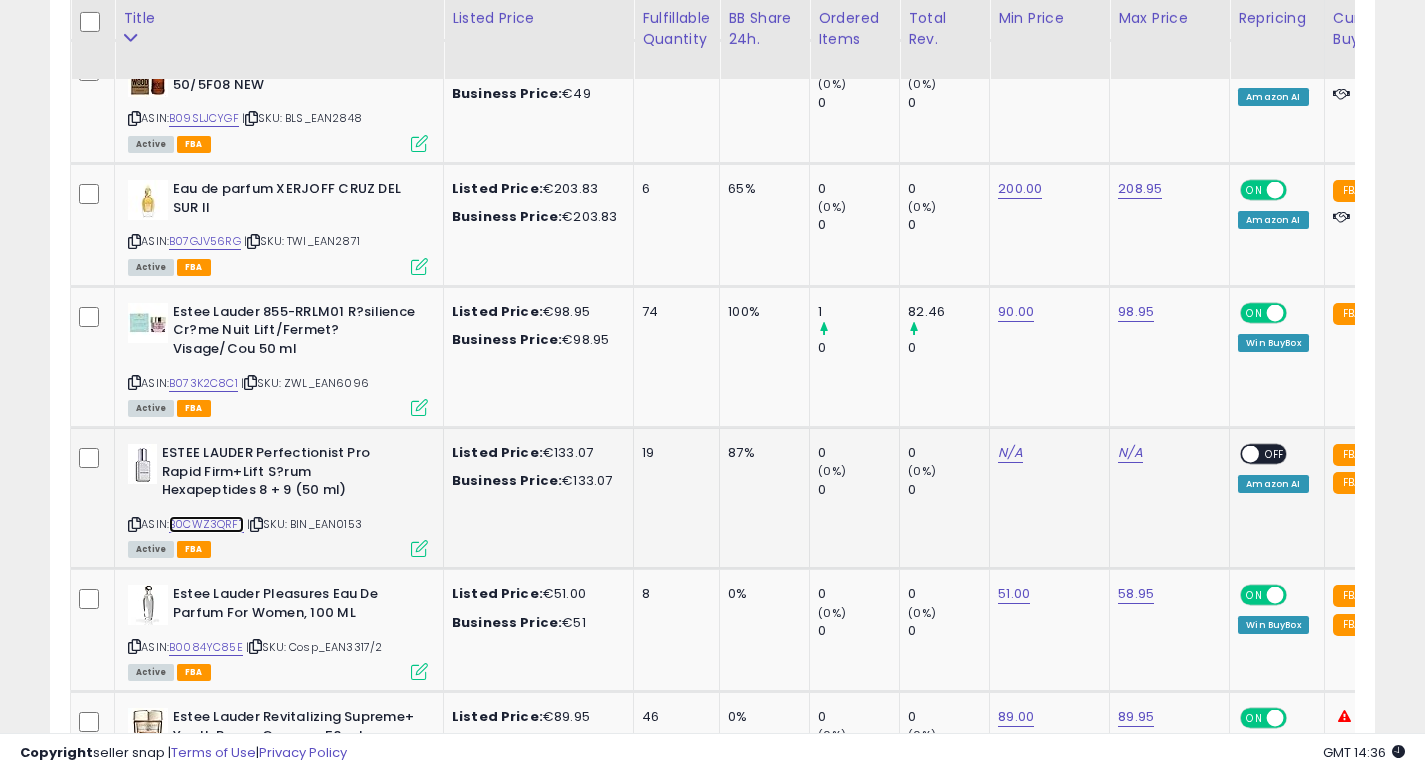 click on "B0CWZ3QRFT" at bounding box center [206, 524] 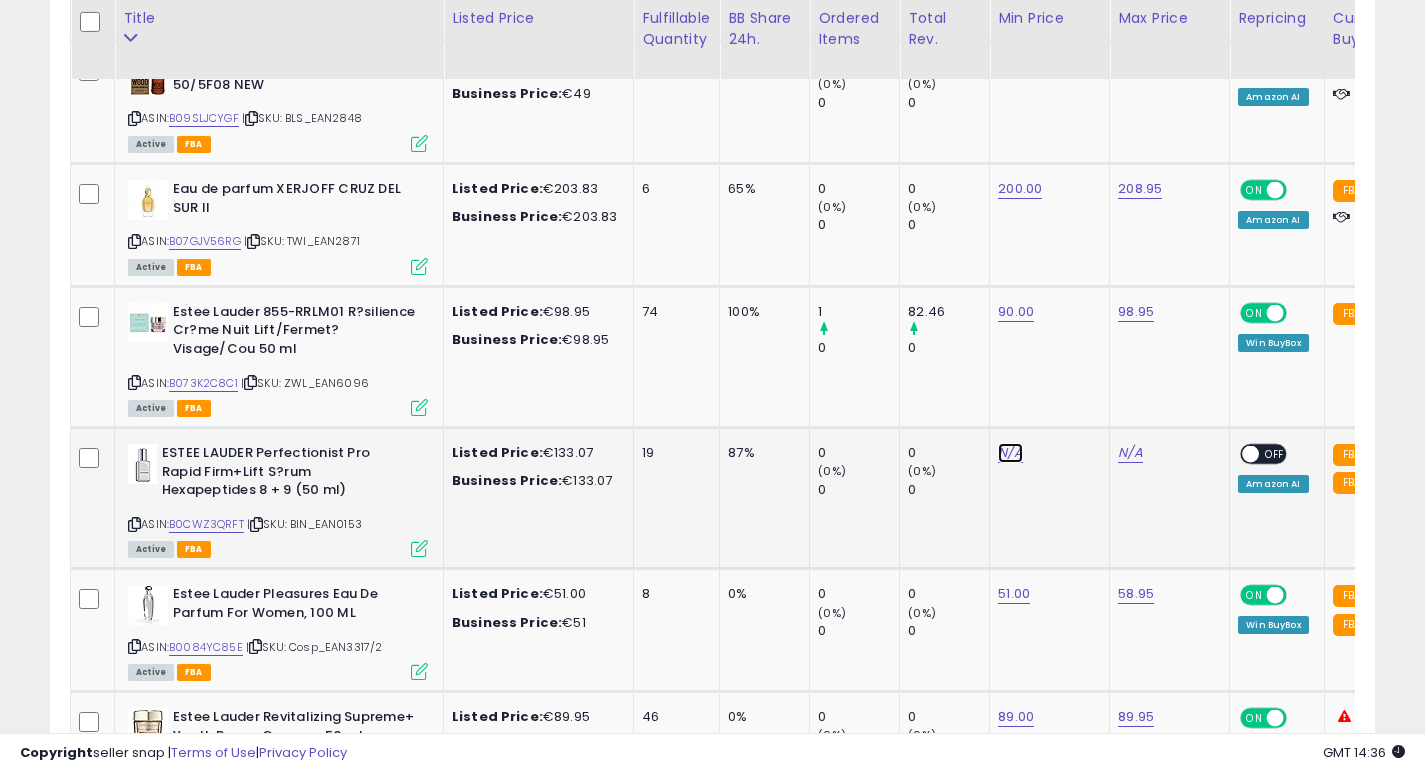 click on "N/A" at bounding box center [1010, -2719] 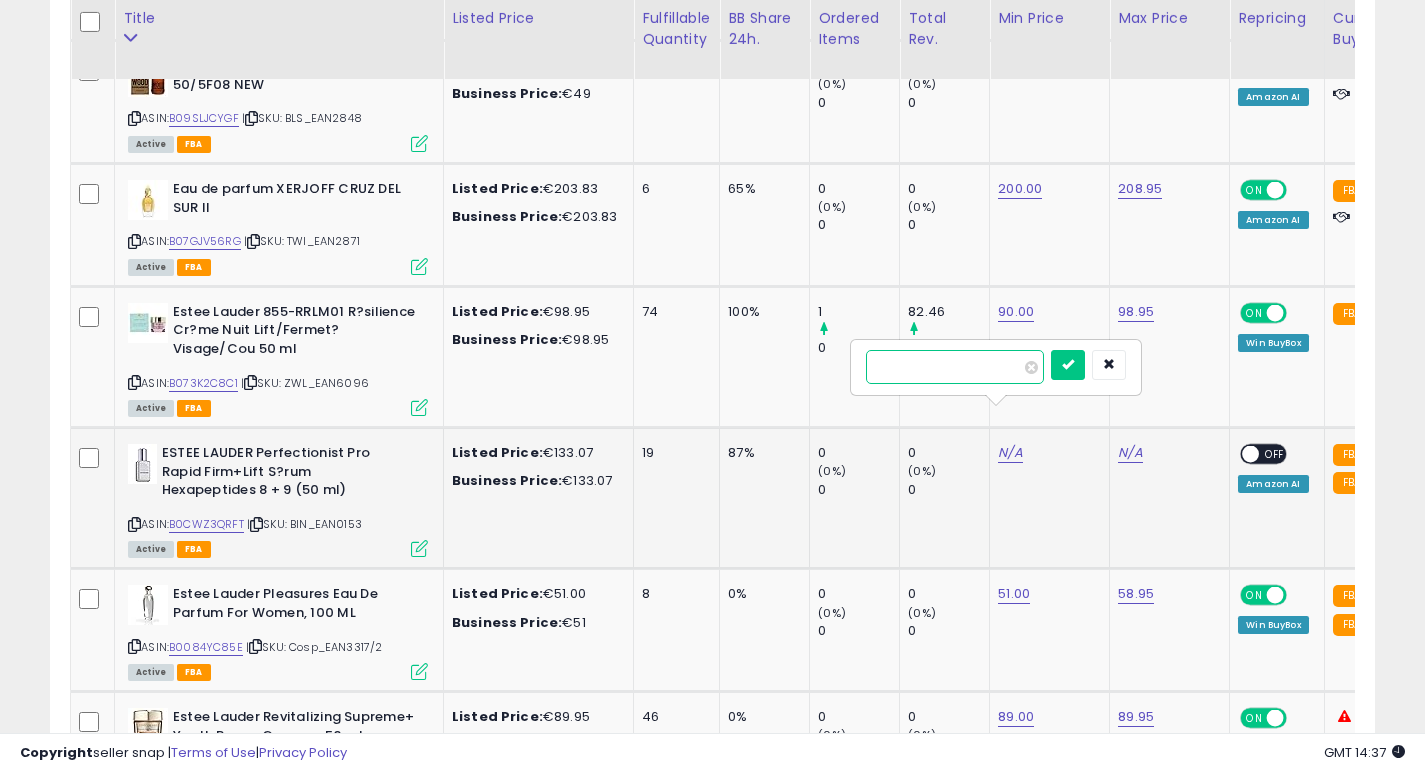 type on "***" 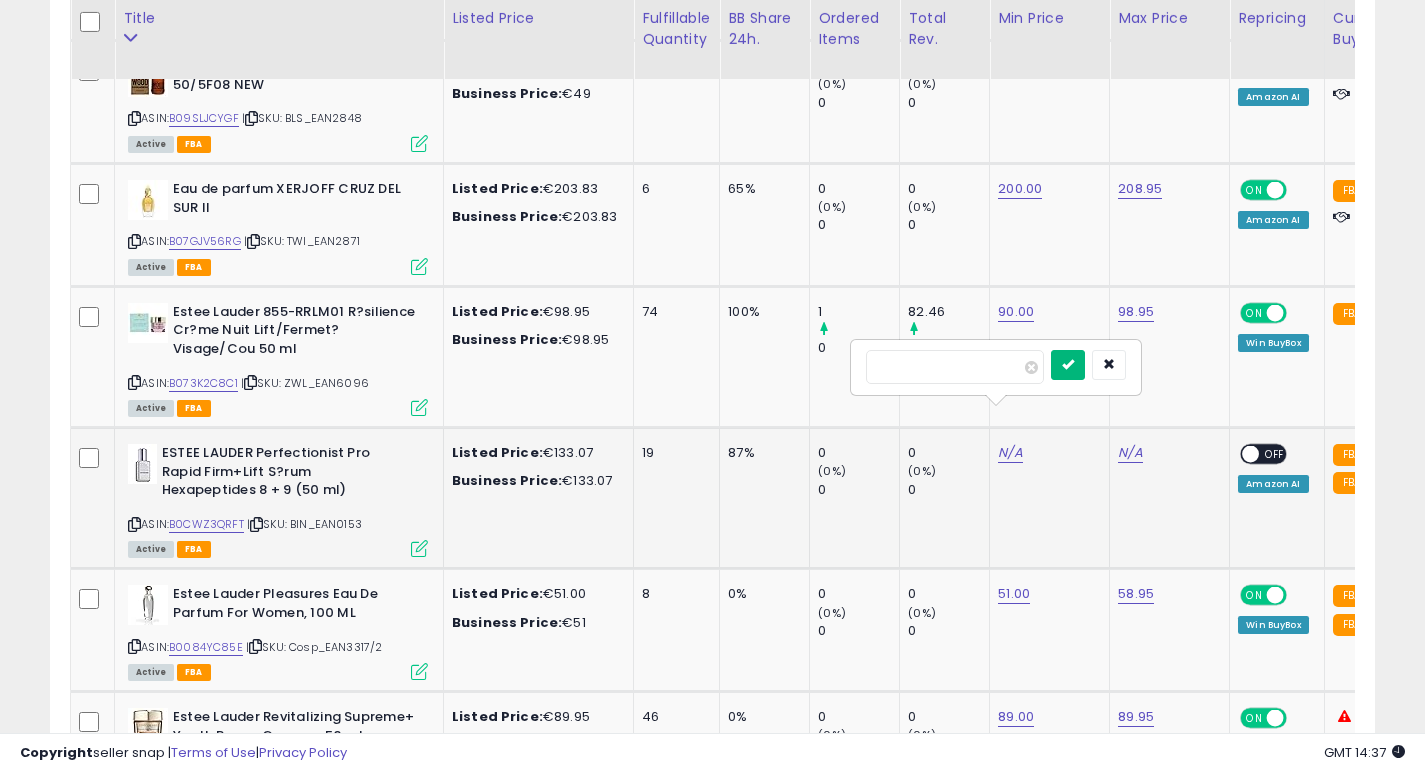 click at bounding box center (1068, 365) 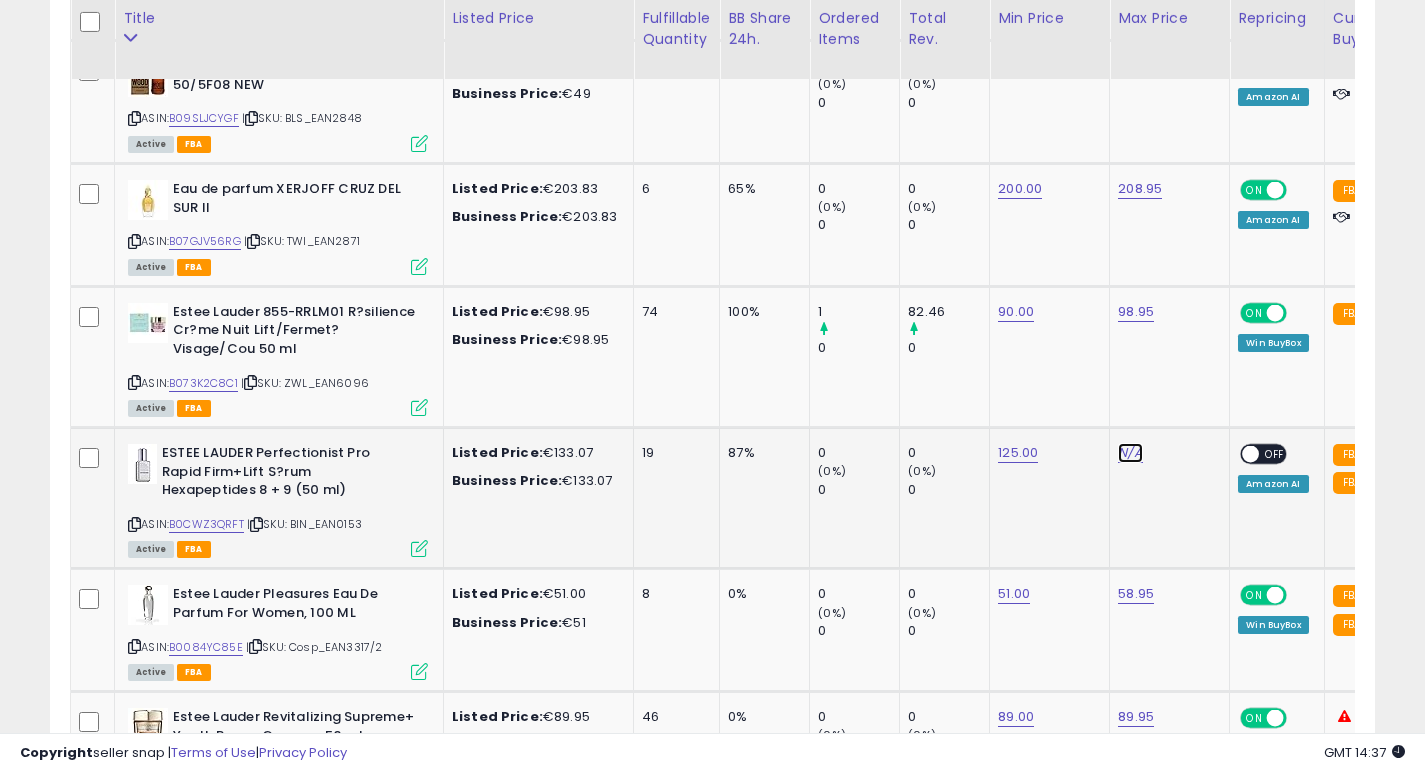 click on "N/A" at bounding box center [1130, -2719] 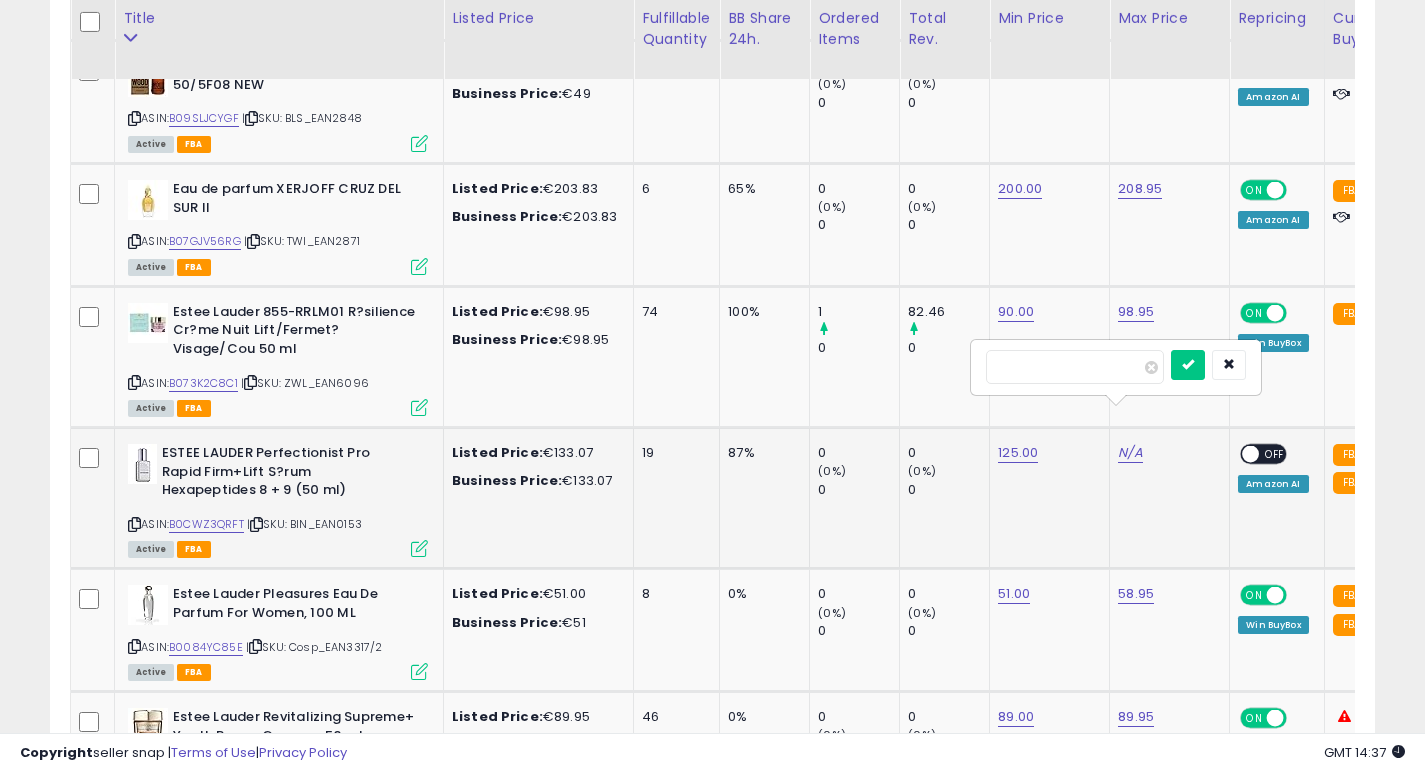 type on "******" 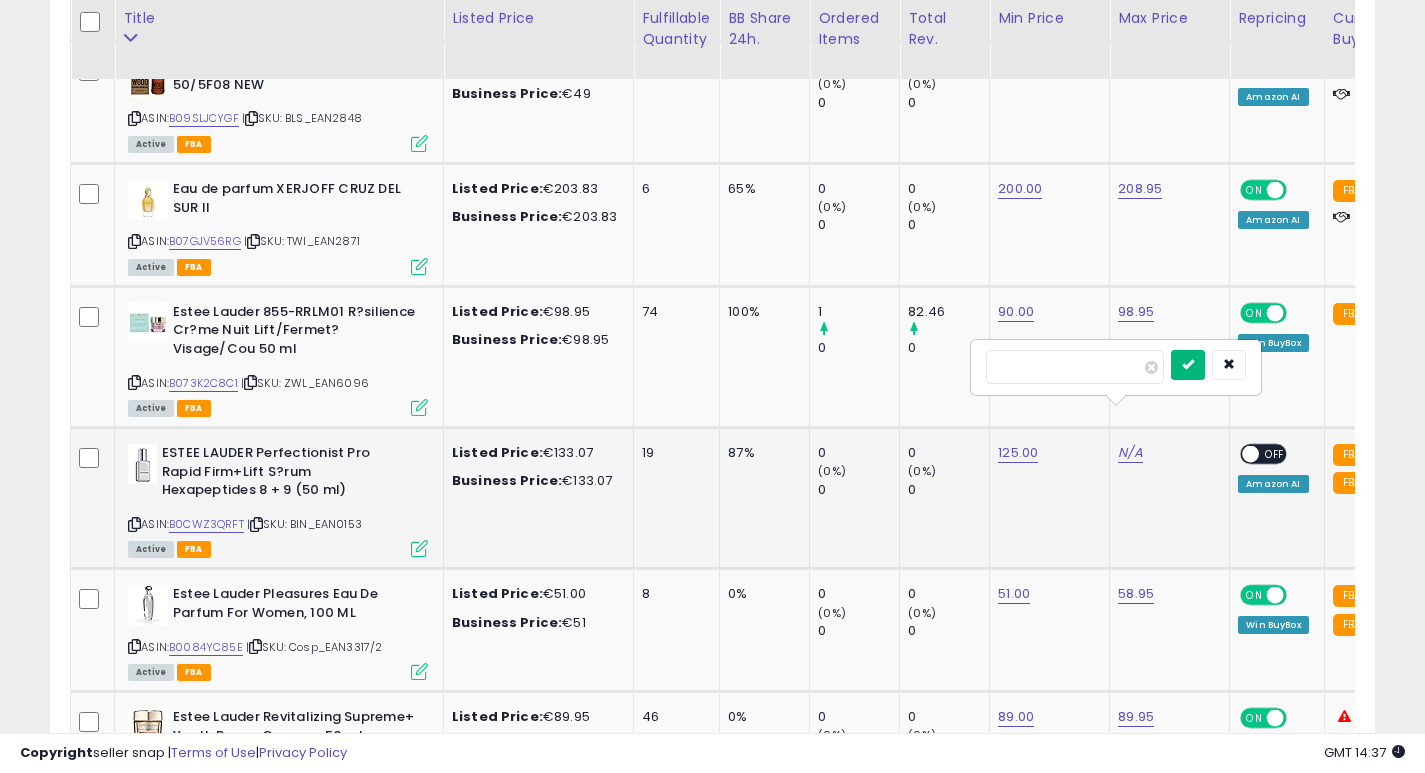 click at bounding box center [1188, 364] 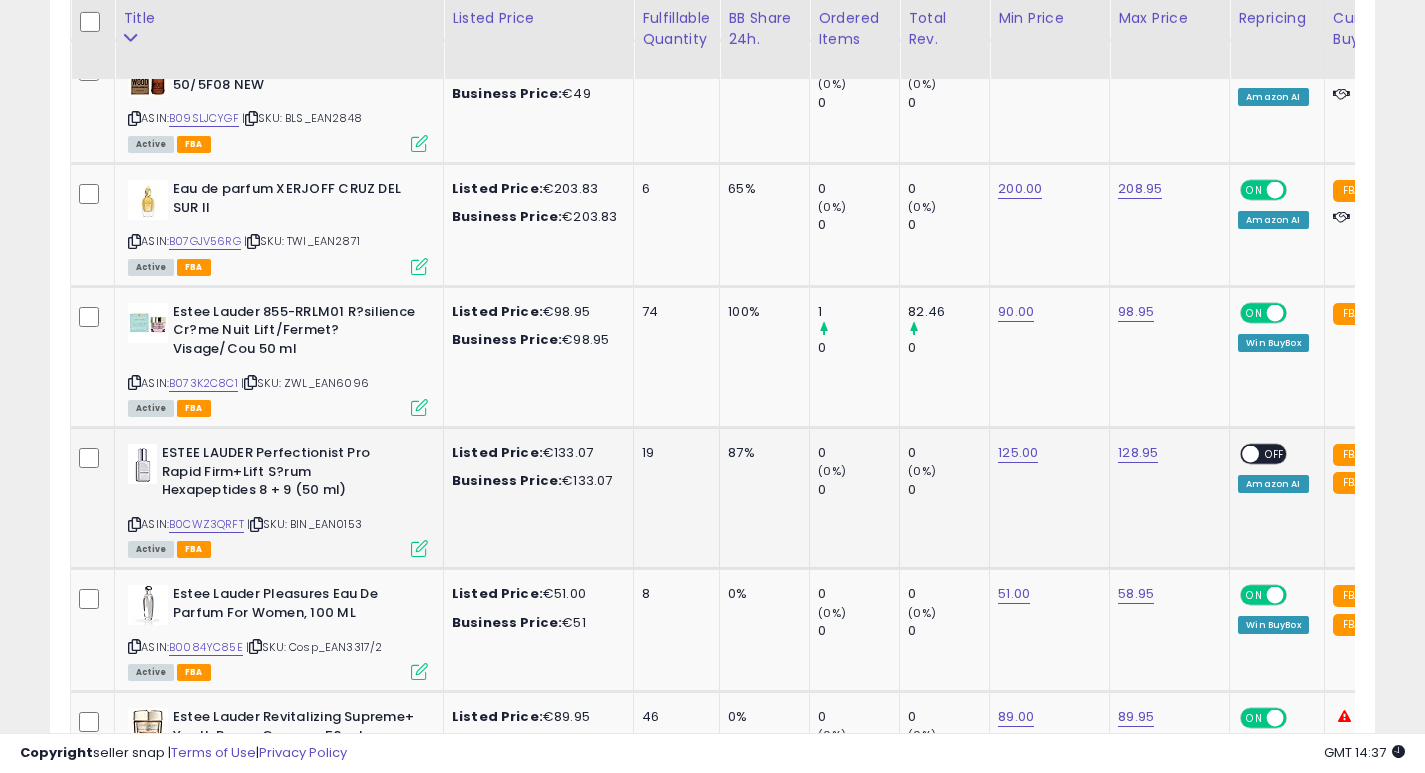 click at bounding box center [1251, 454] 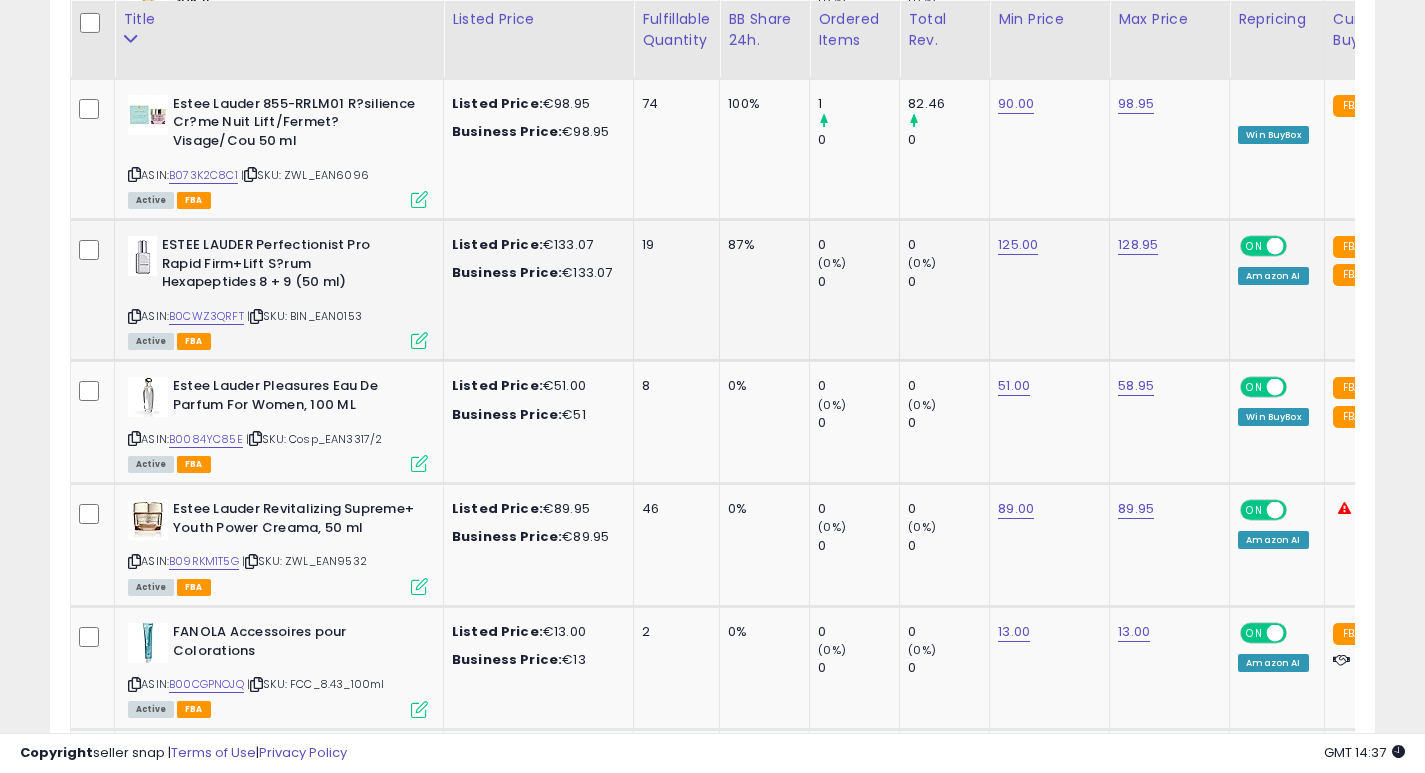 scroll, scrollTop: 4266, scrollLeft: 0, axis: vertical 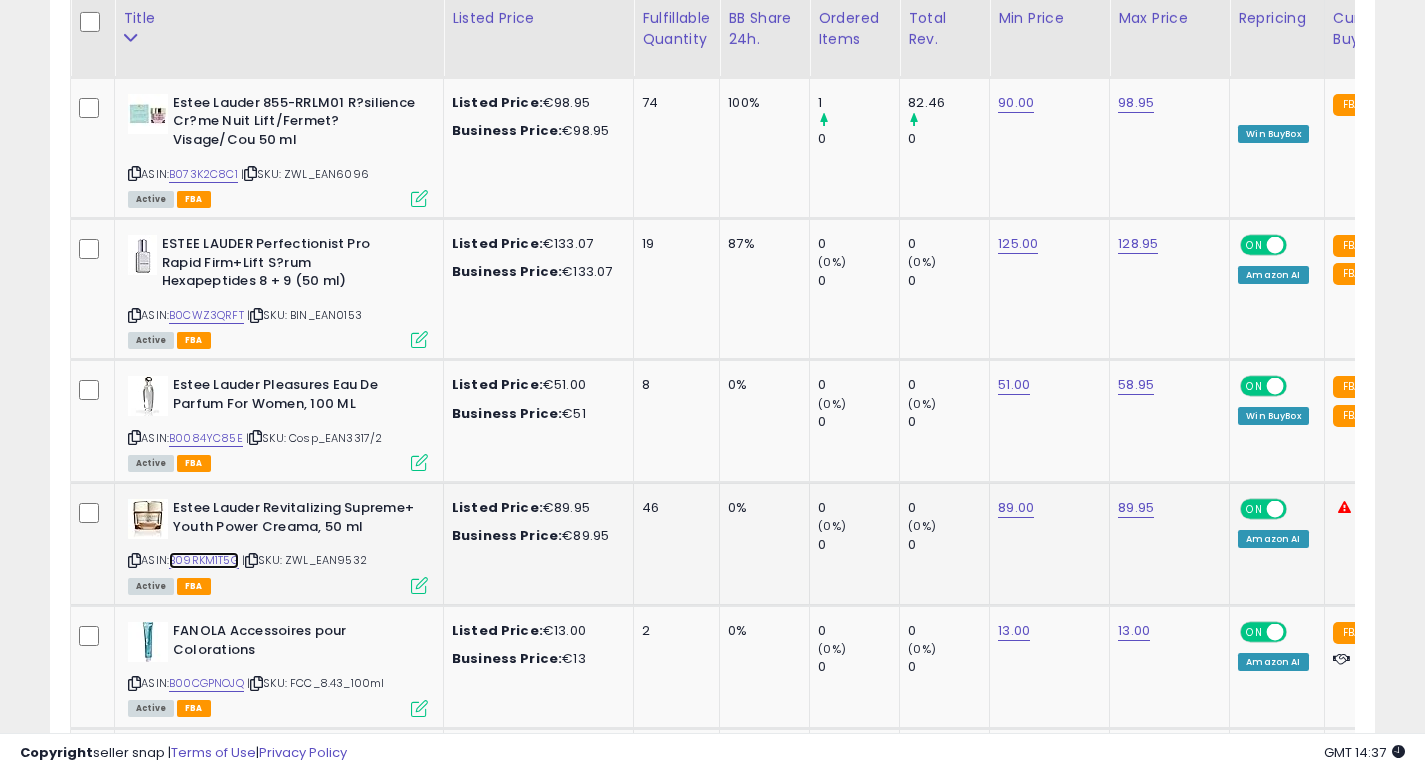 click on "B09RKM1T5G" at bounding box center (204, 560) 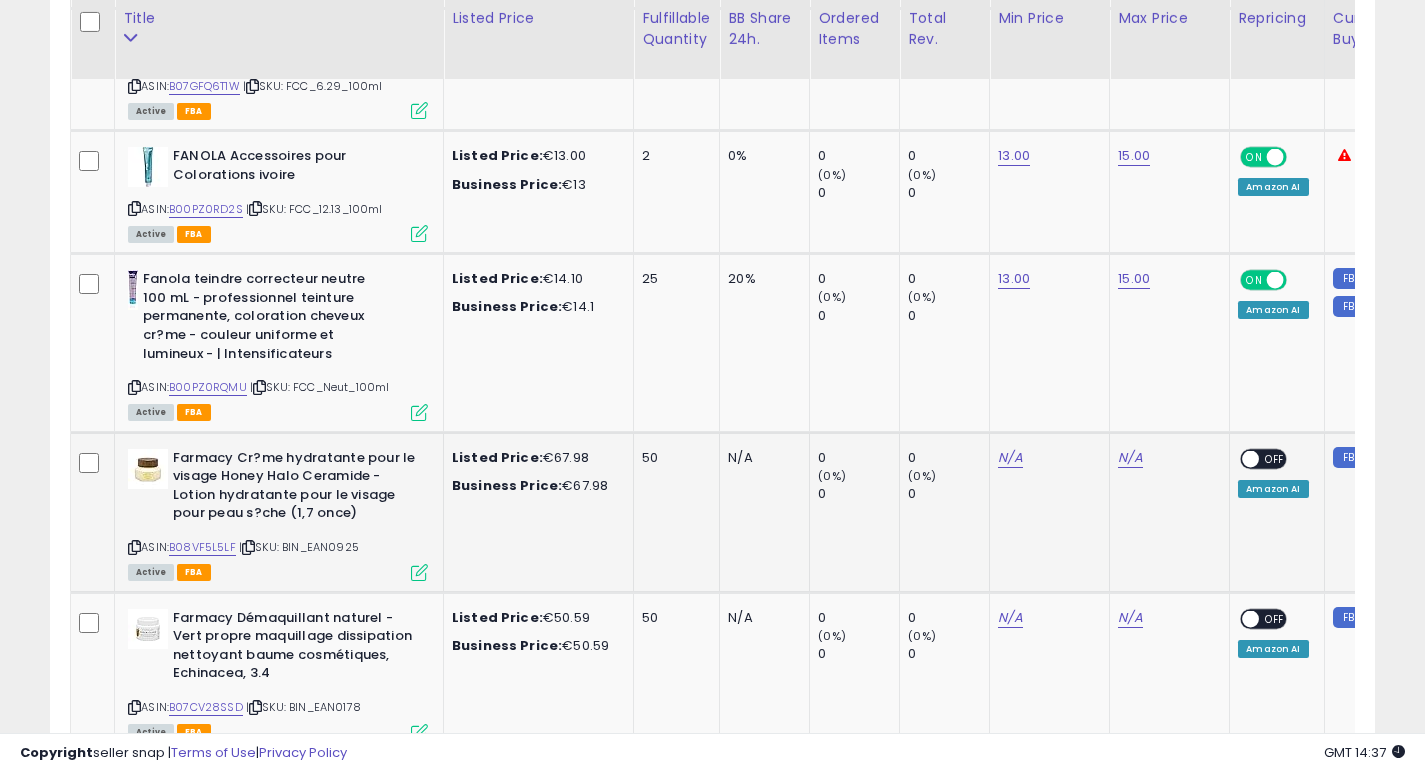 scroll, scrollTop: 4987, scrollLeft: 0, axis: vertical 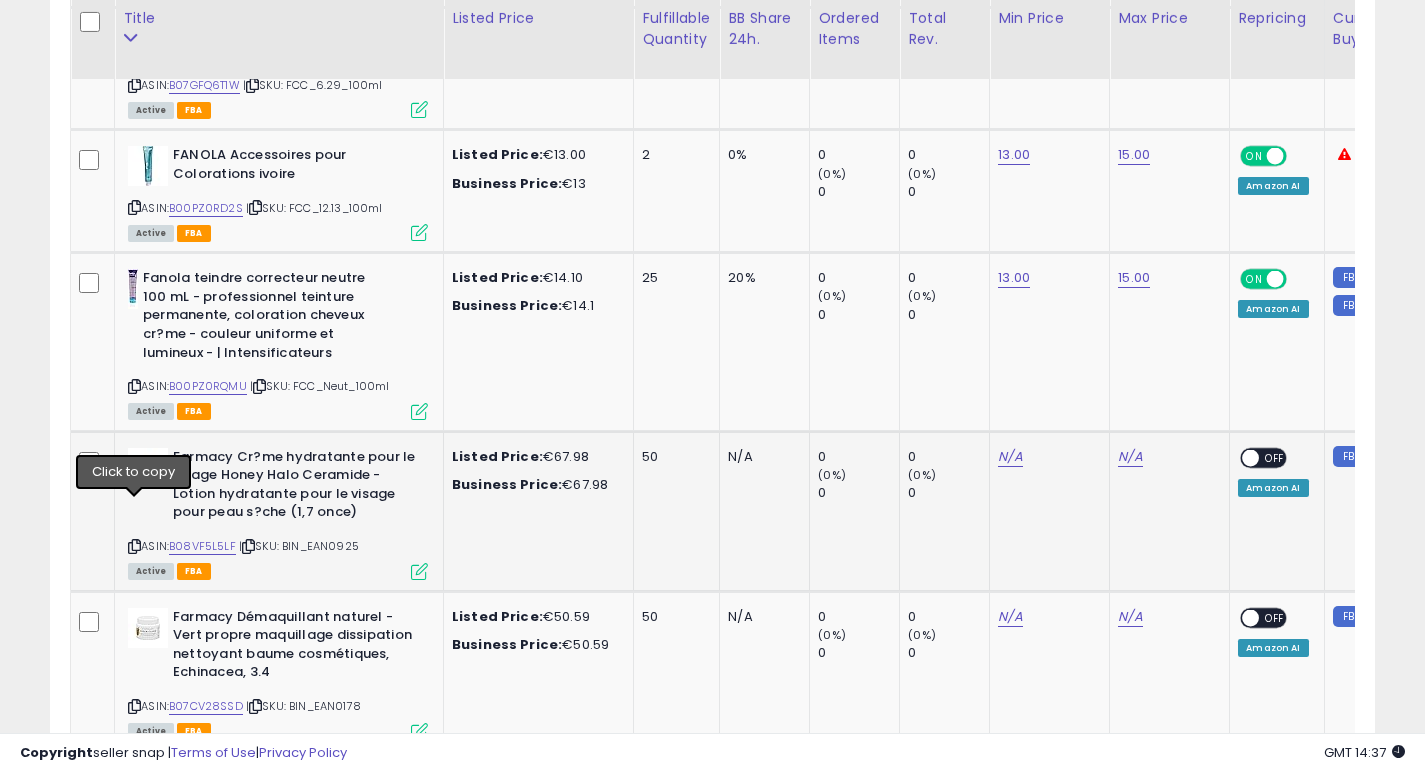 click at bounding box center (134, 546) 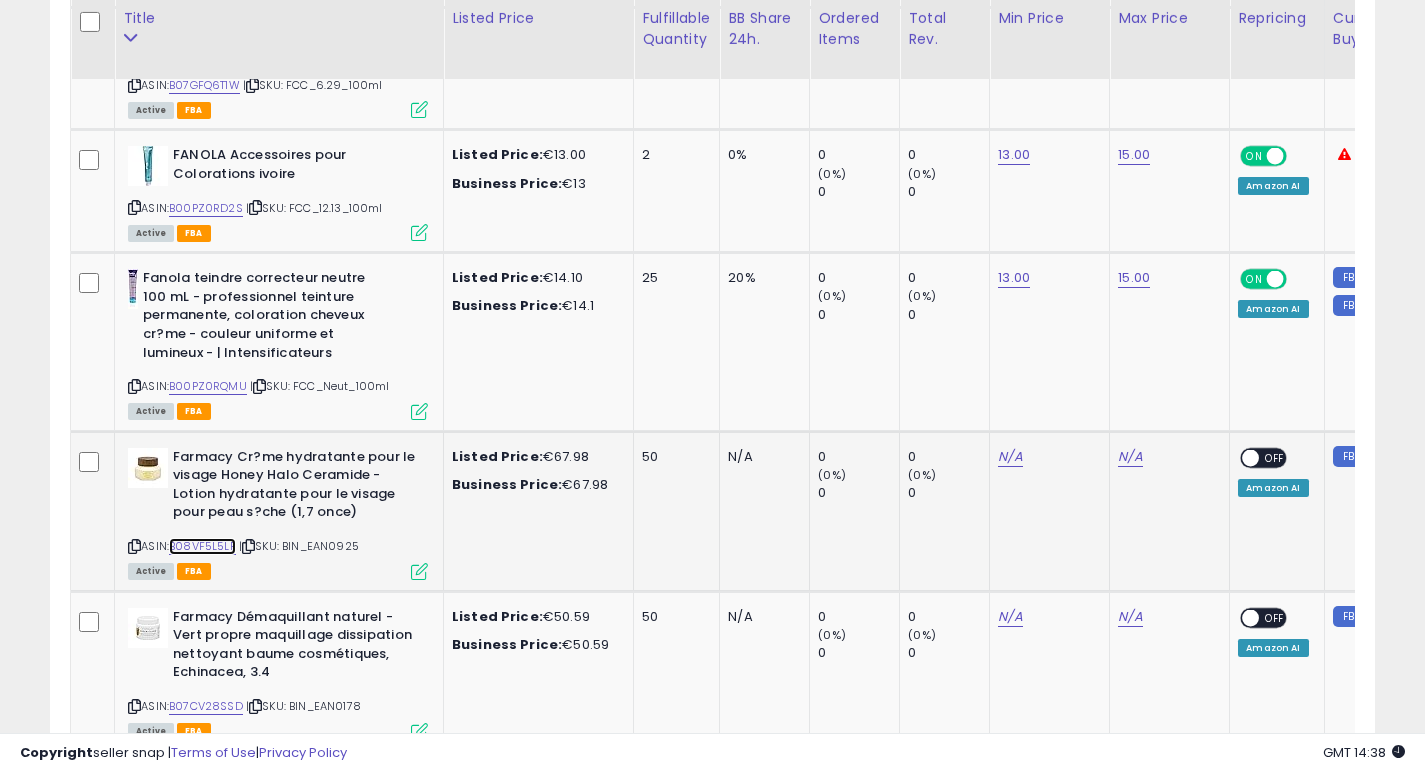 click on "B08VF5L5LF" at bounding box center (202, 546) 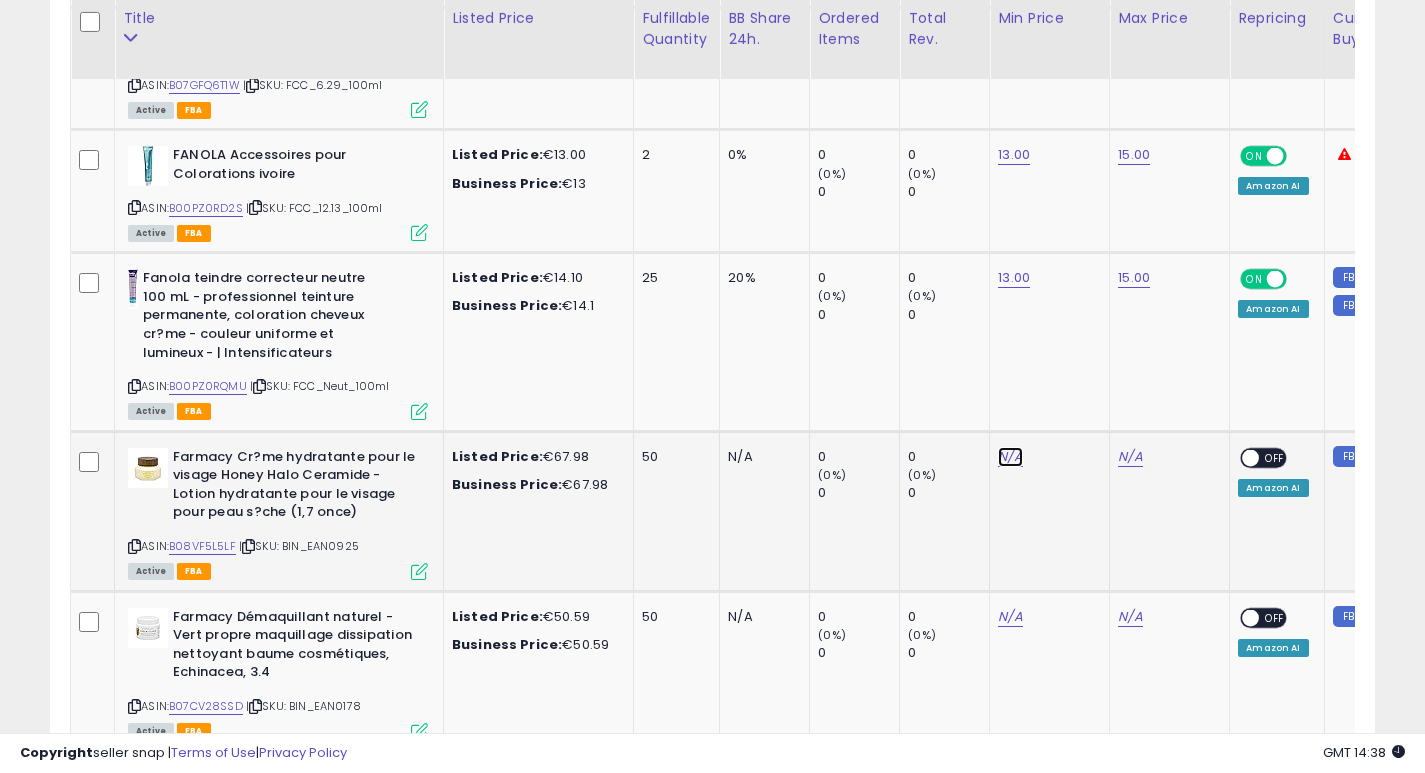 click on "N/A" at bounding box center [1010, -3649] 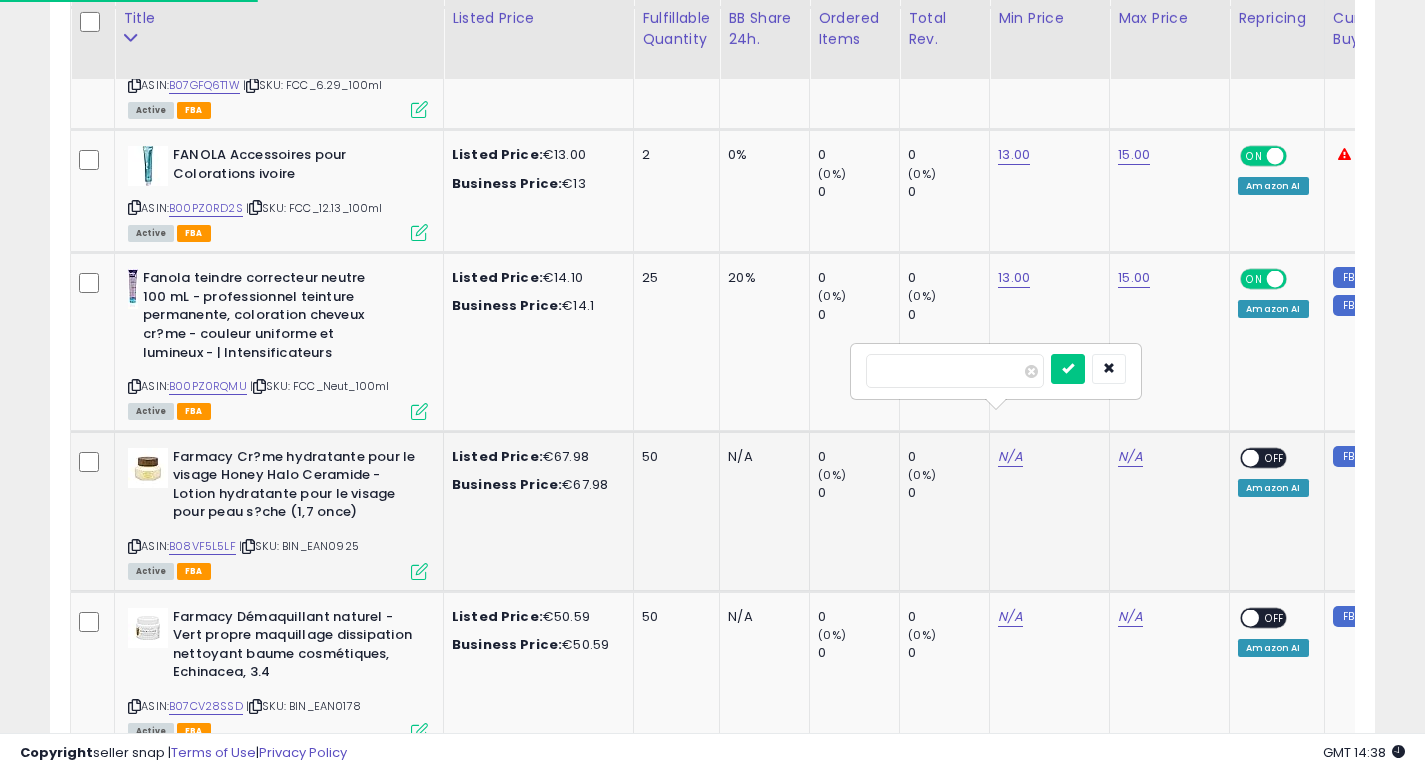 type on "**" 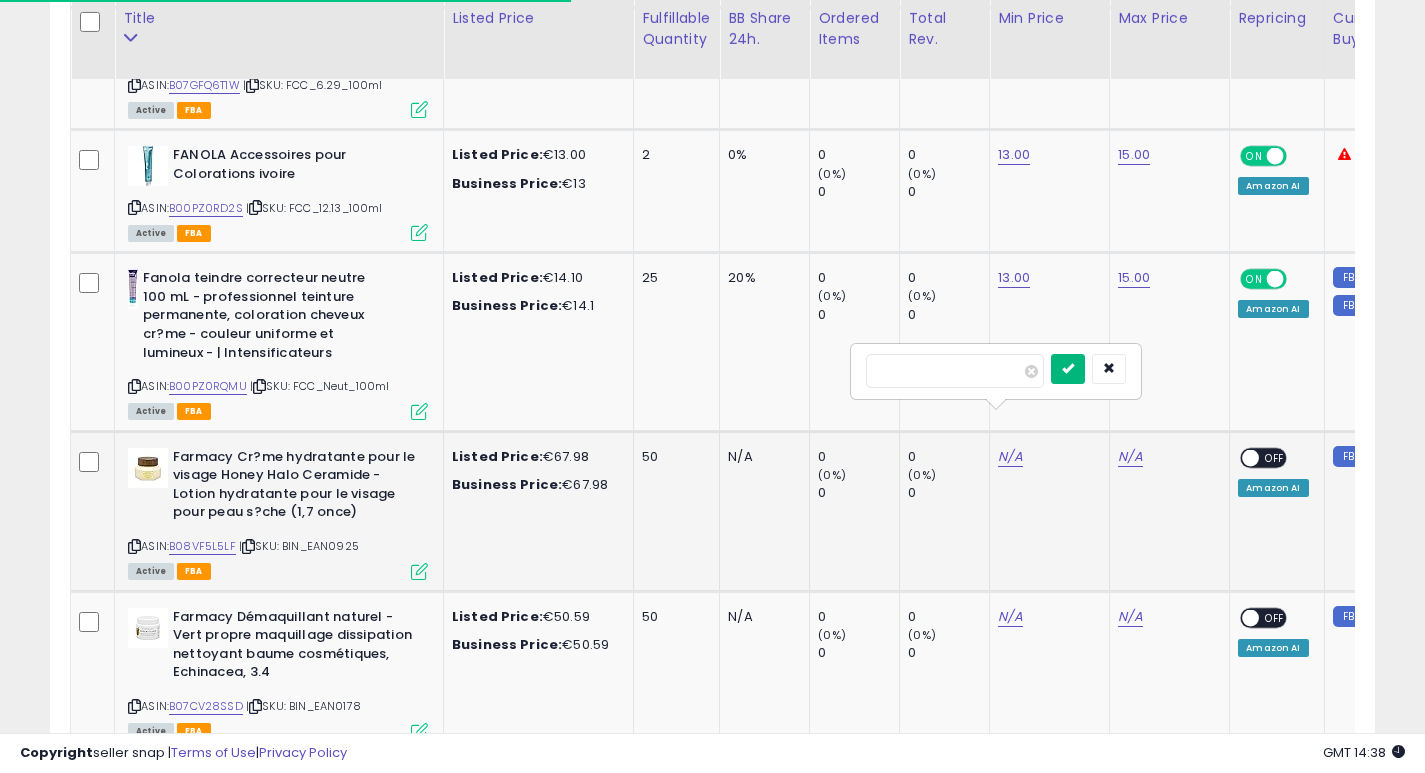 click at bounding box center [1068, 369] 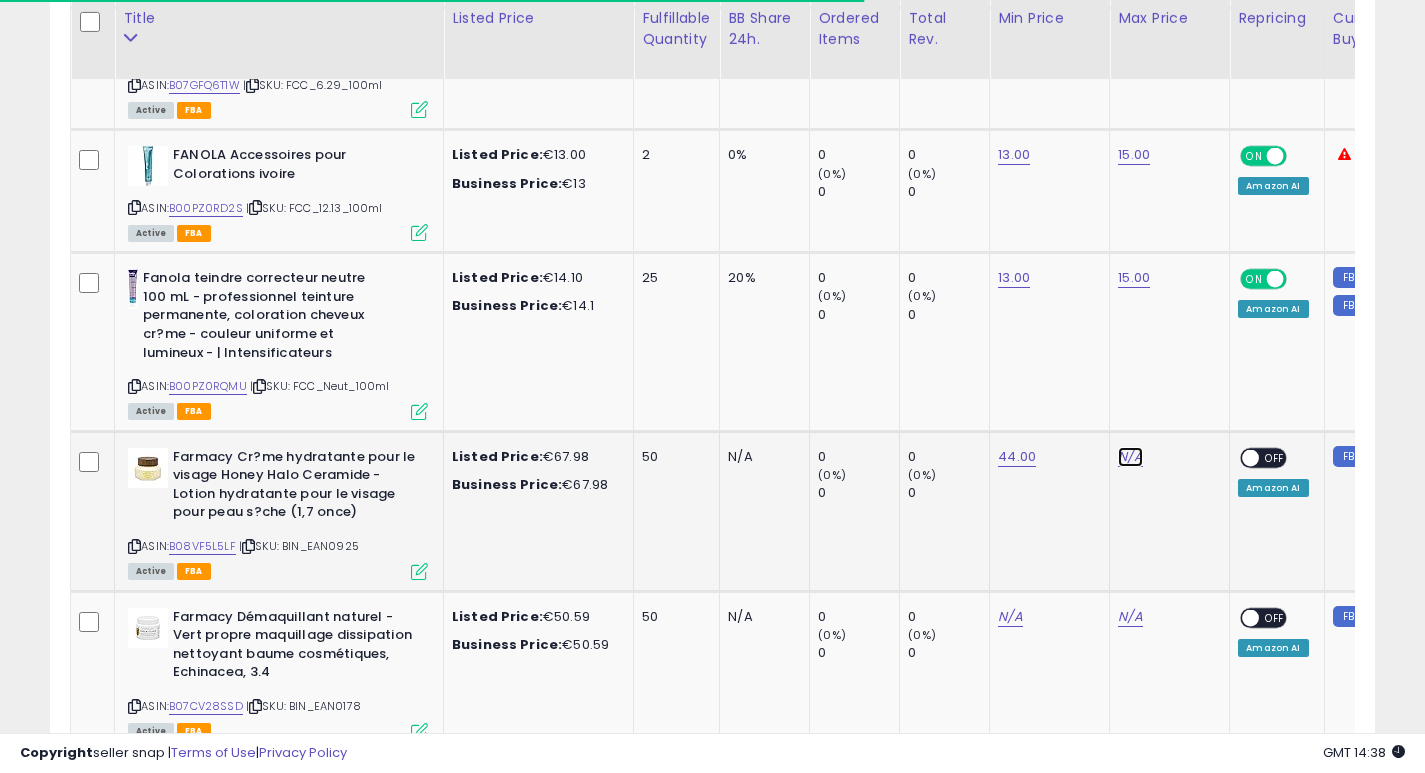 click on "N/A" at bounding box center [1130, -3649] 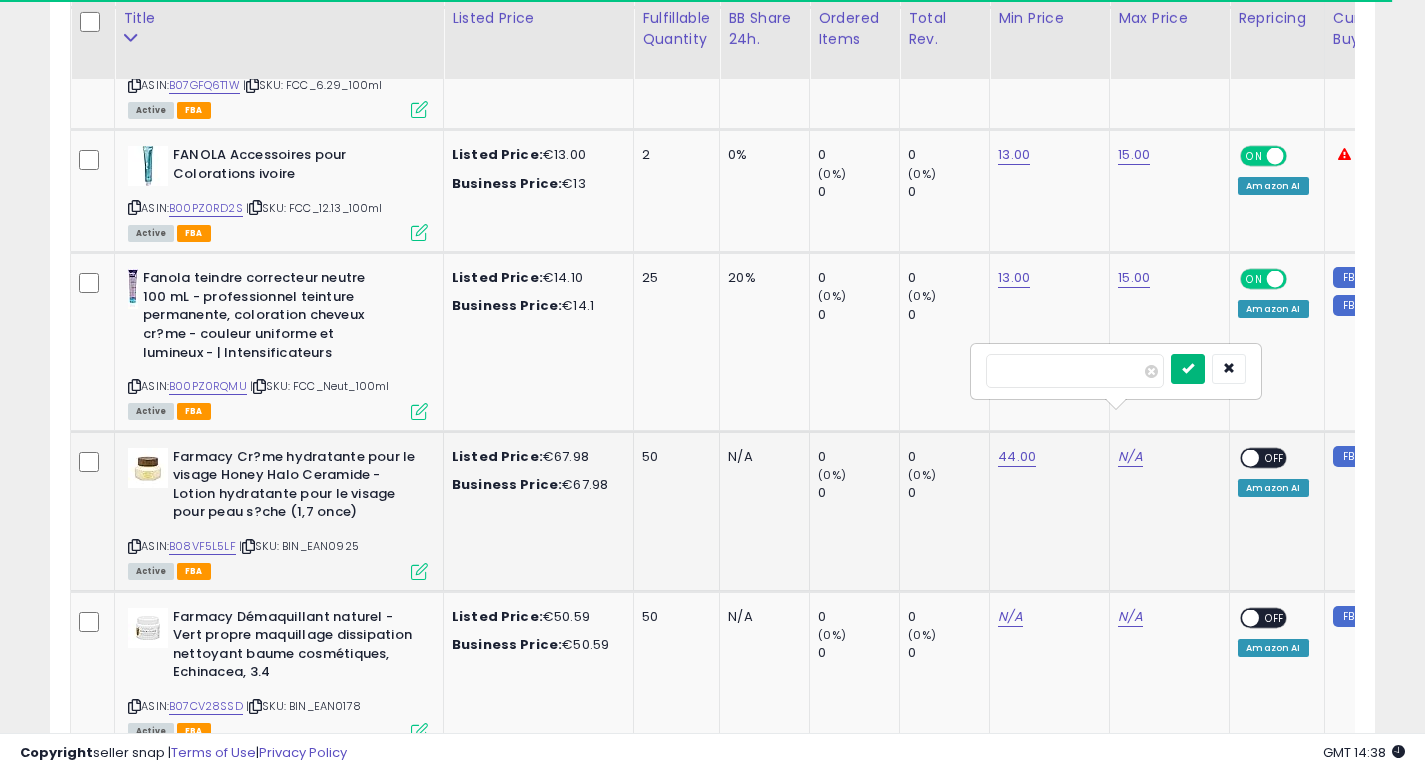 type on "*****" 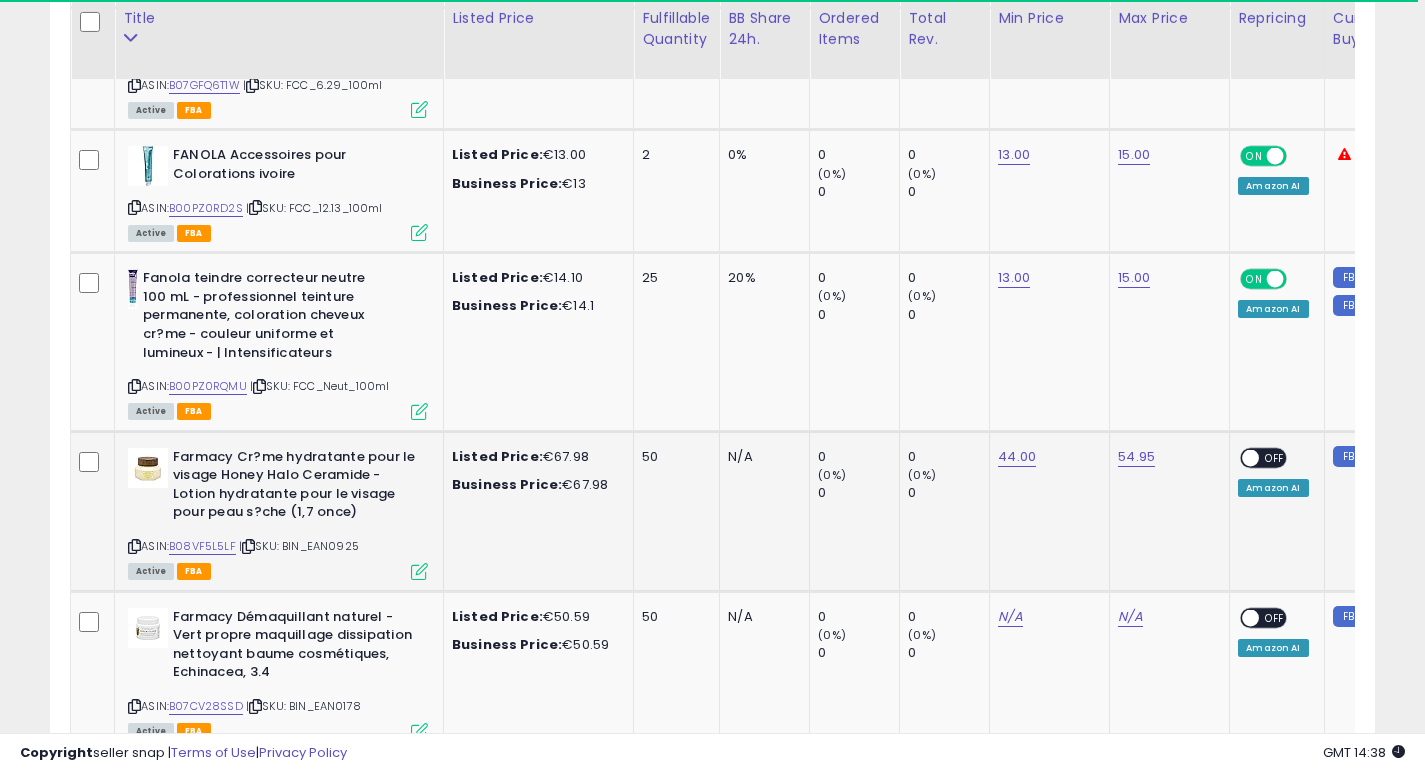 click at bounding box center (1251, 457) 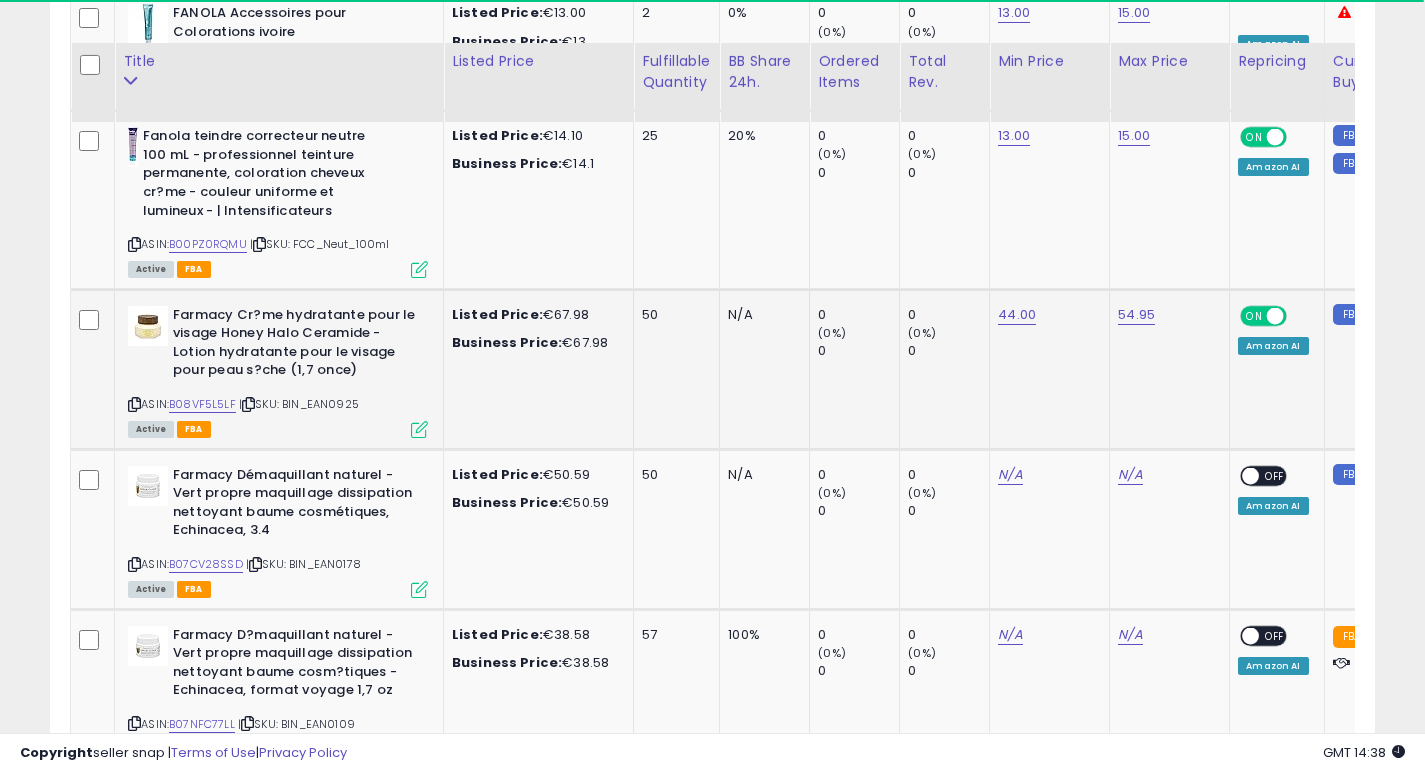 scroll, scrollTop: 5198, scrollLeft: 0, axis: vertical 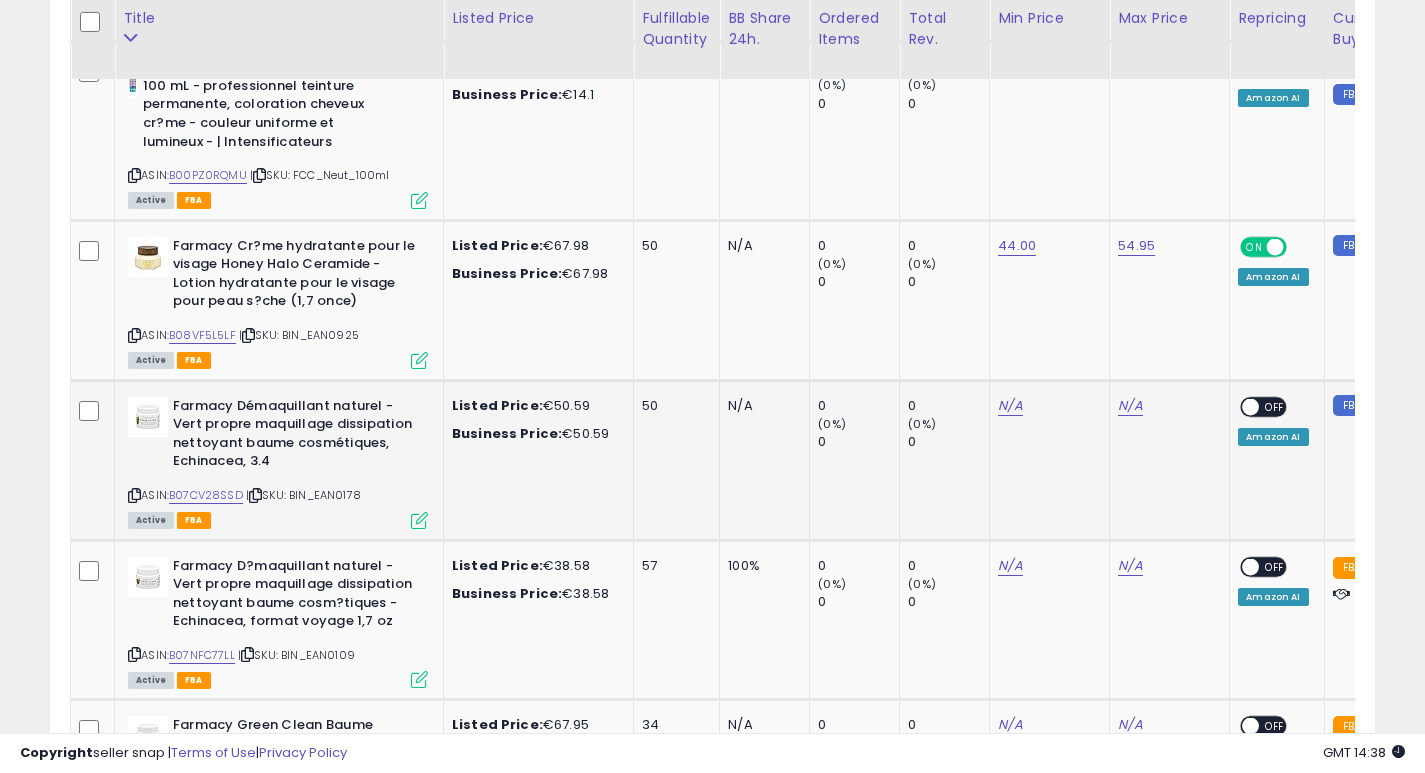 click at bounding box center (134, 495) 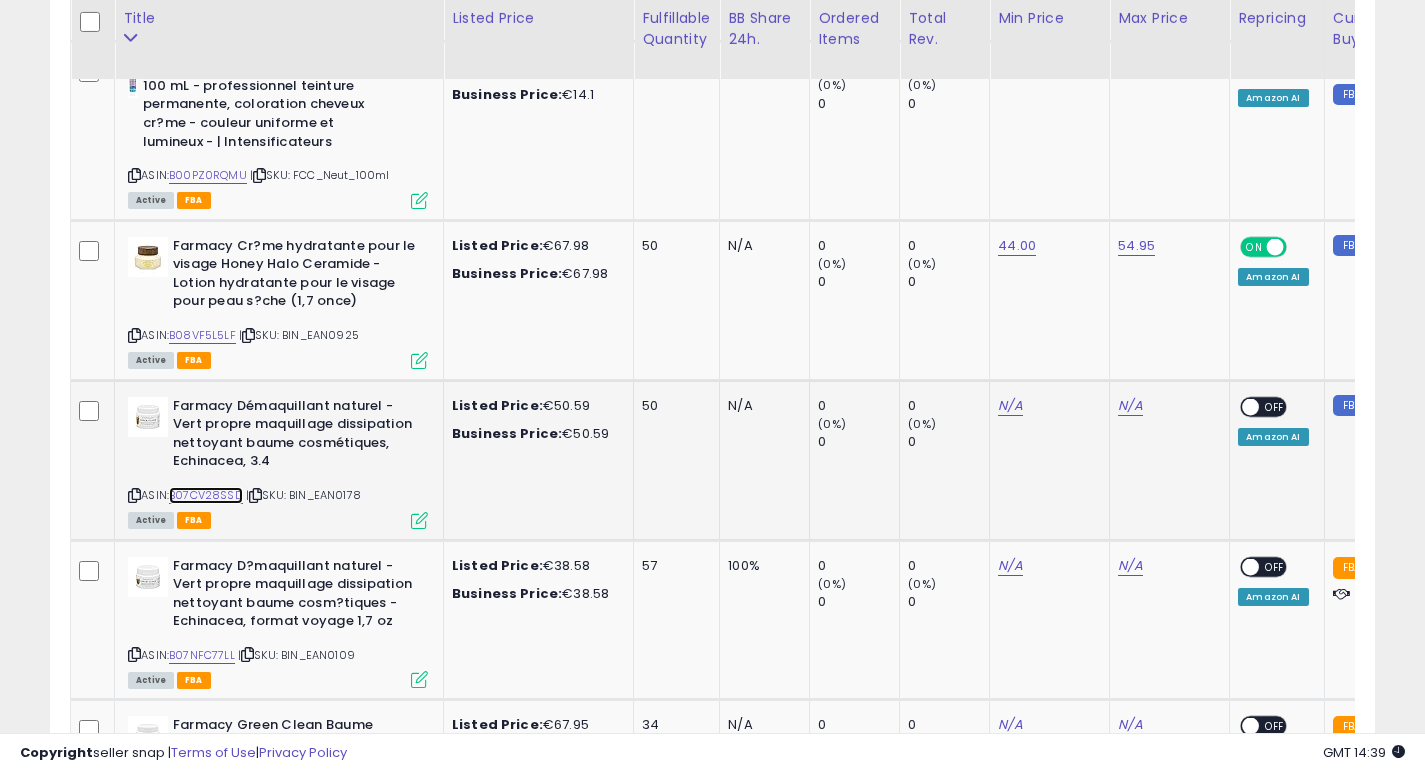 click on "B07CV28SSD" at bounding box center [206, 495] 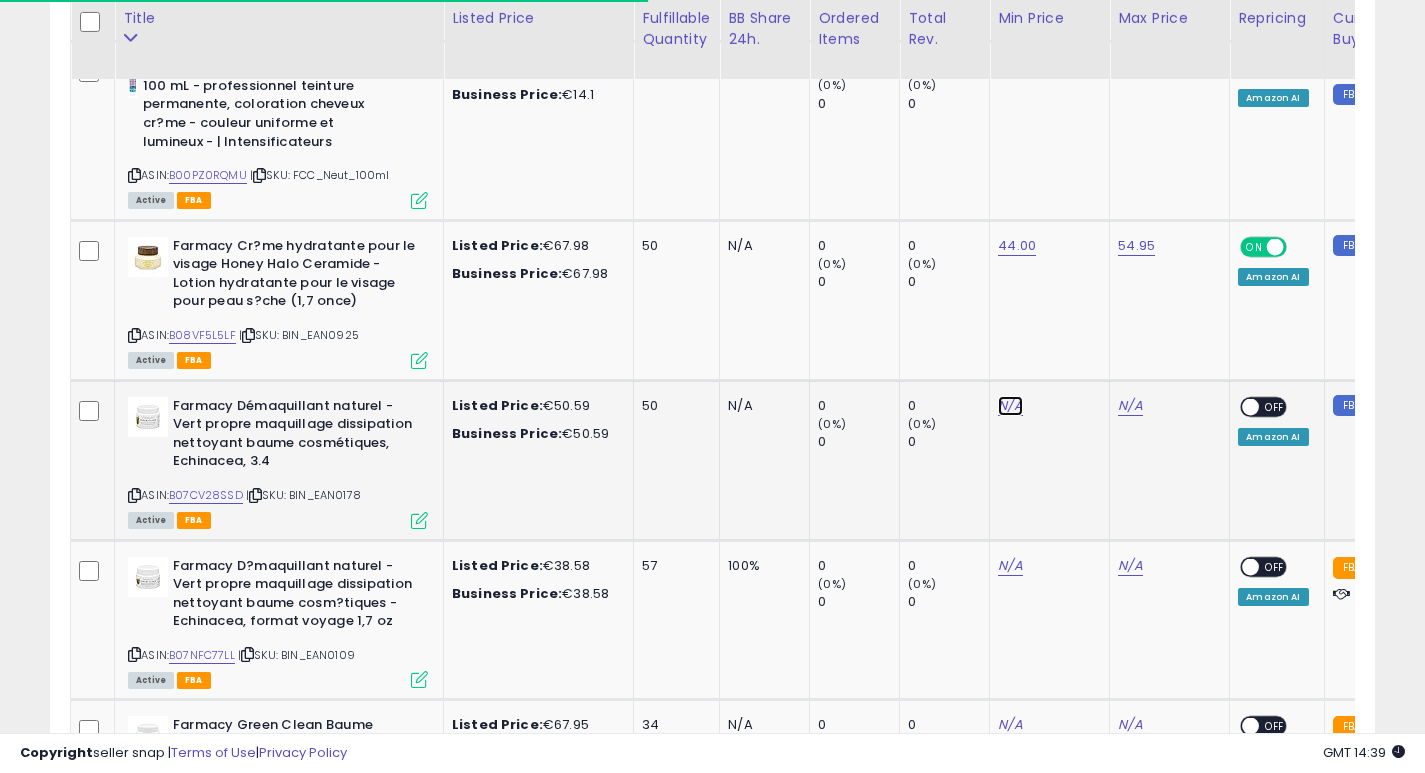 click on "N/A" at bounding box center (1010, -3860) 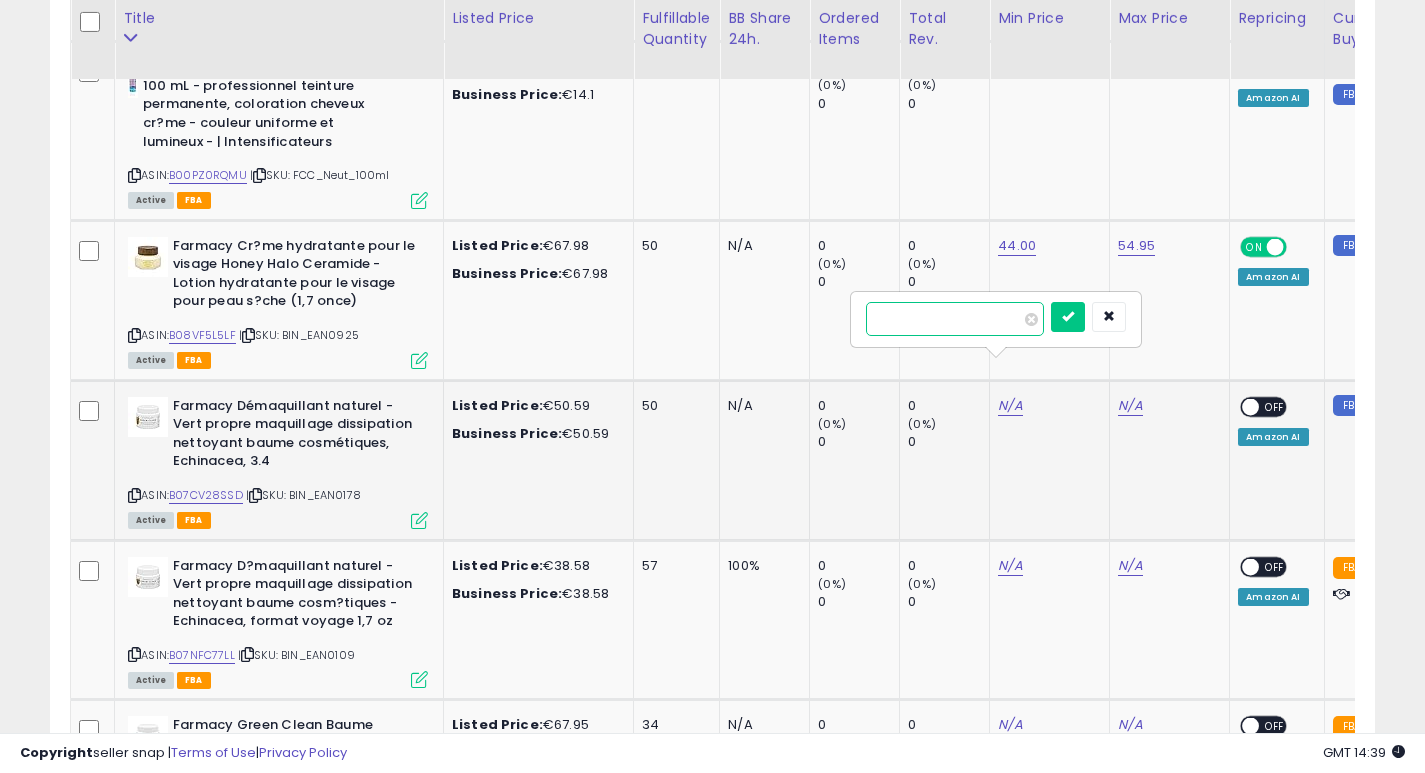 type on "**" 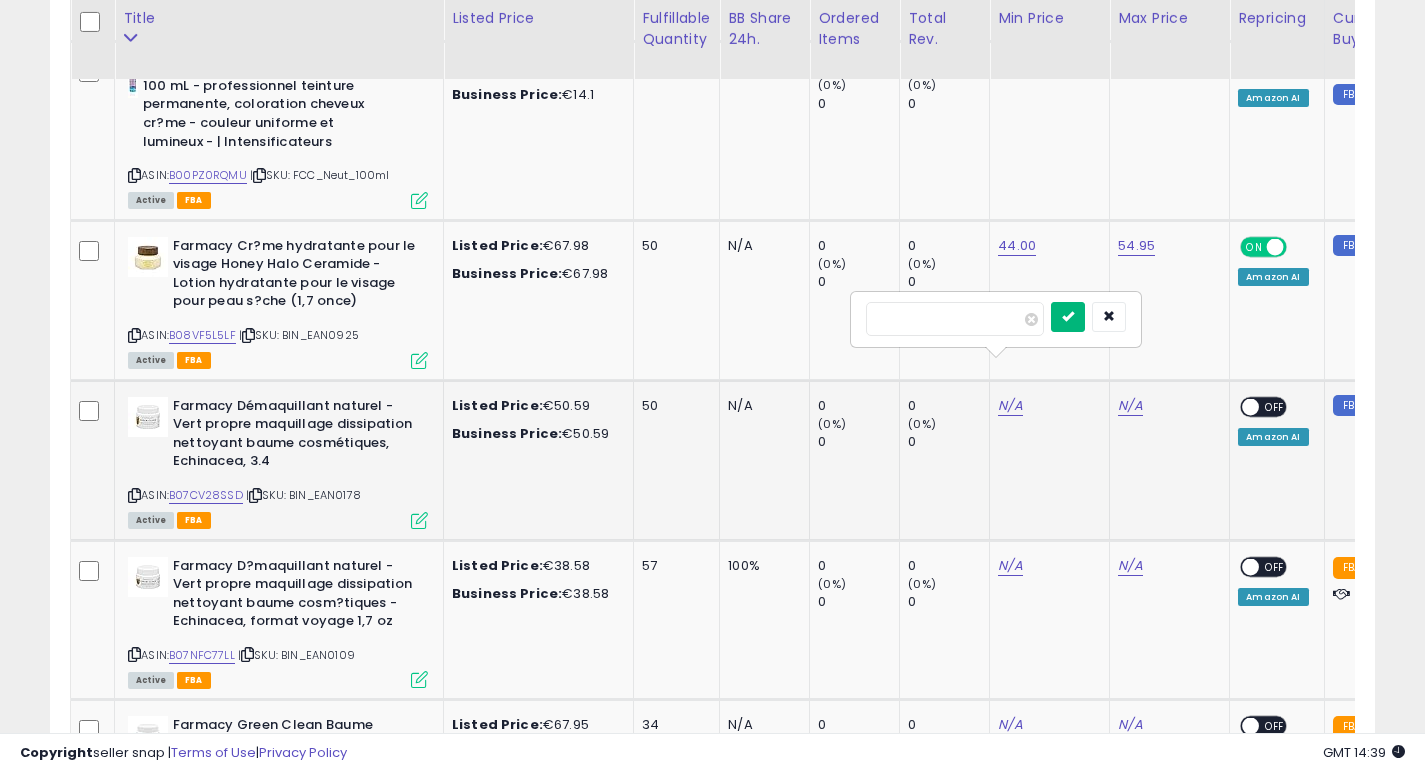 click at bounding box center [1068, 316] 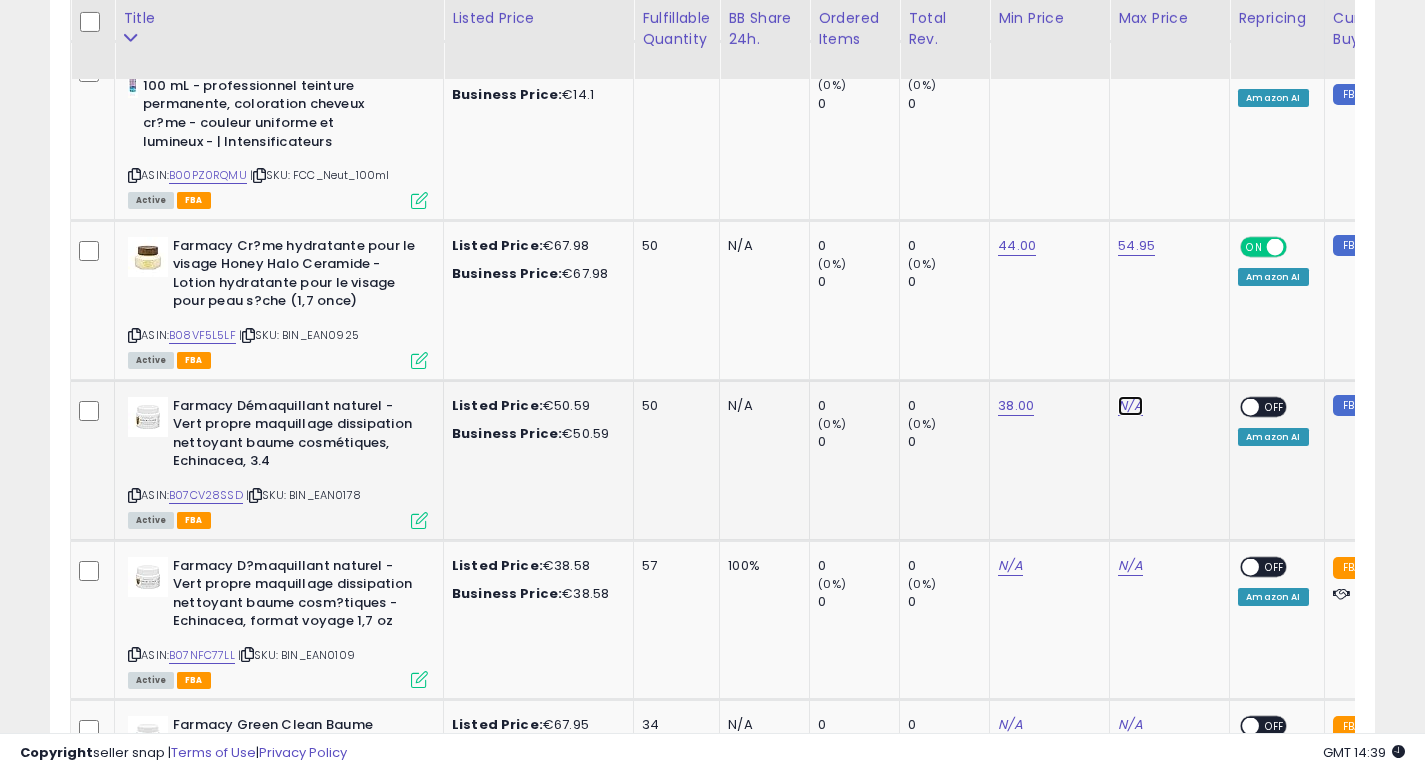 click on "N/A" at bounding box center [1130, -3860] 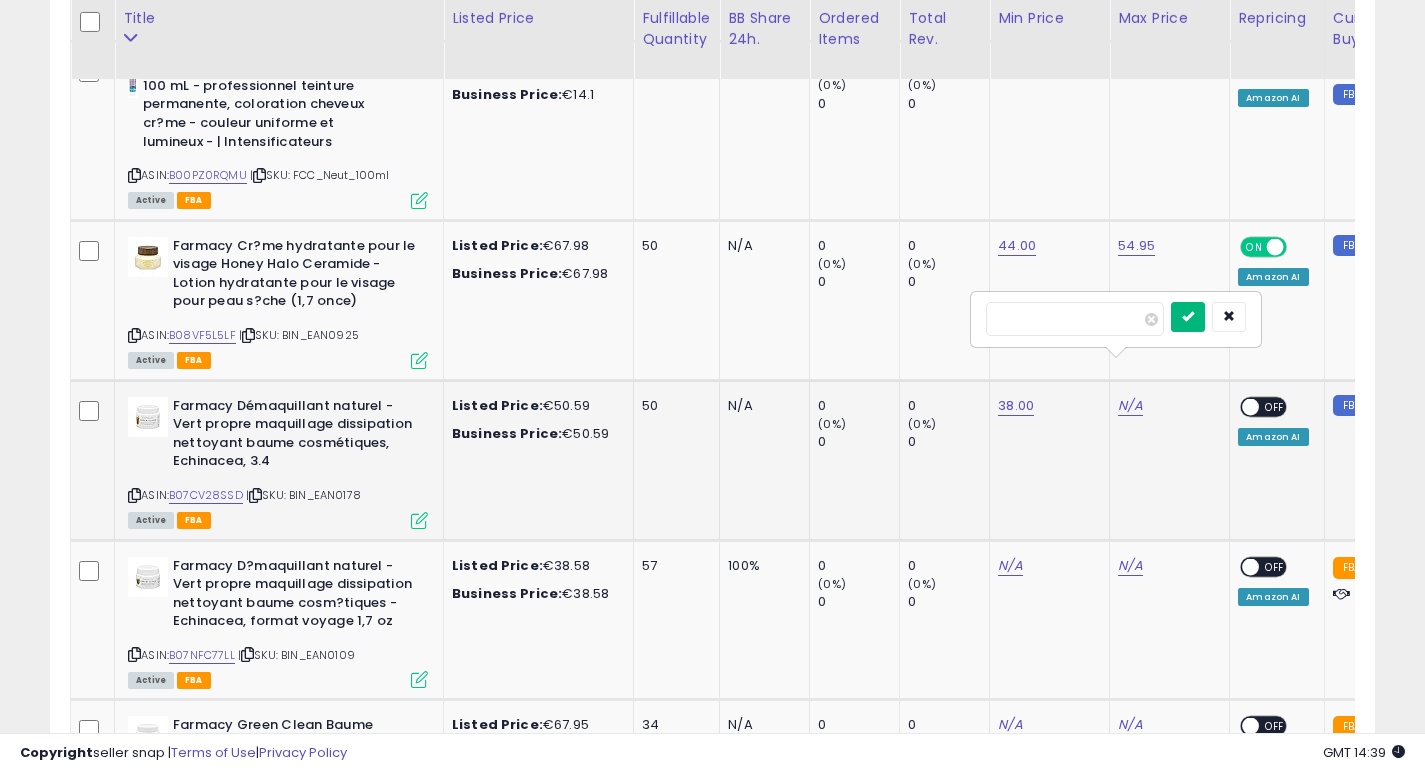 type on "*****" 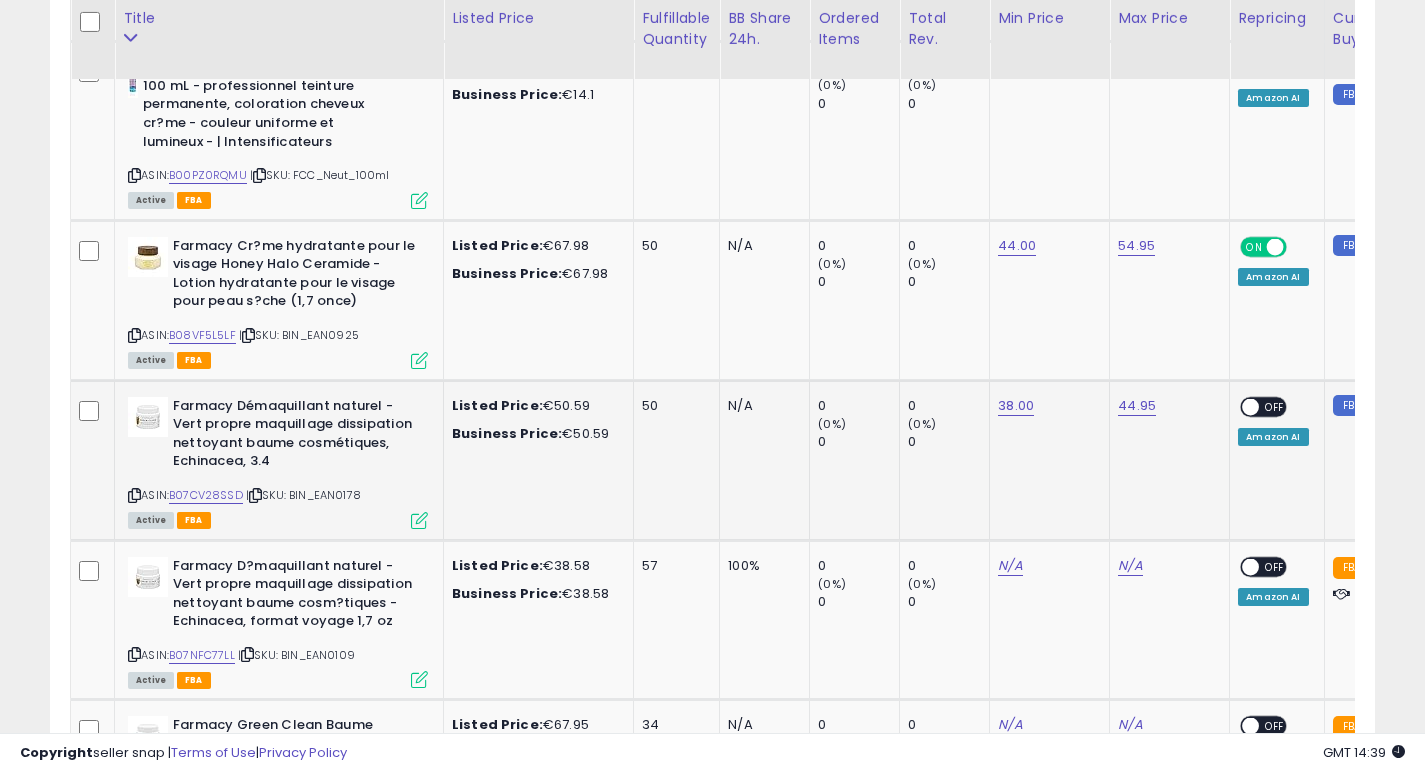 click at bounding box center (1251, 406) 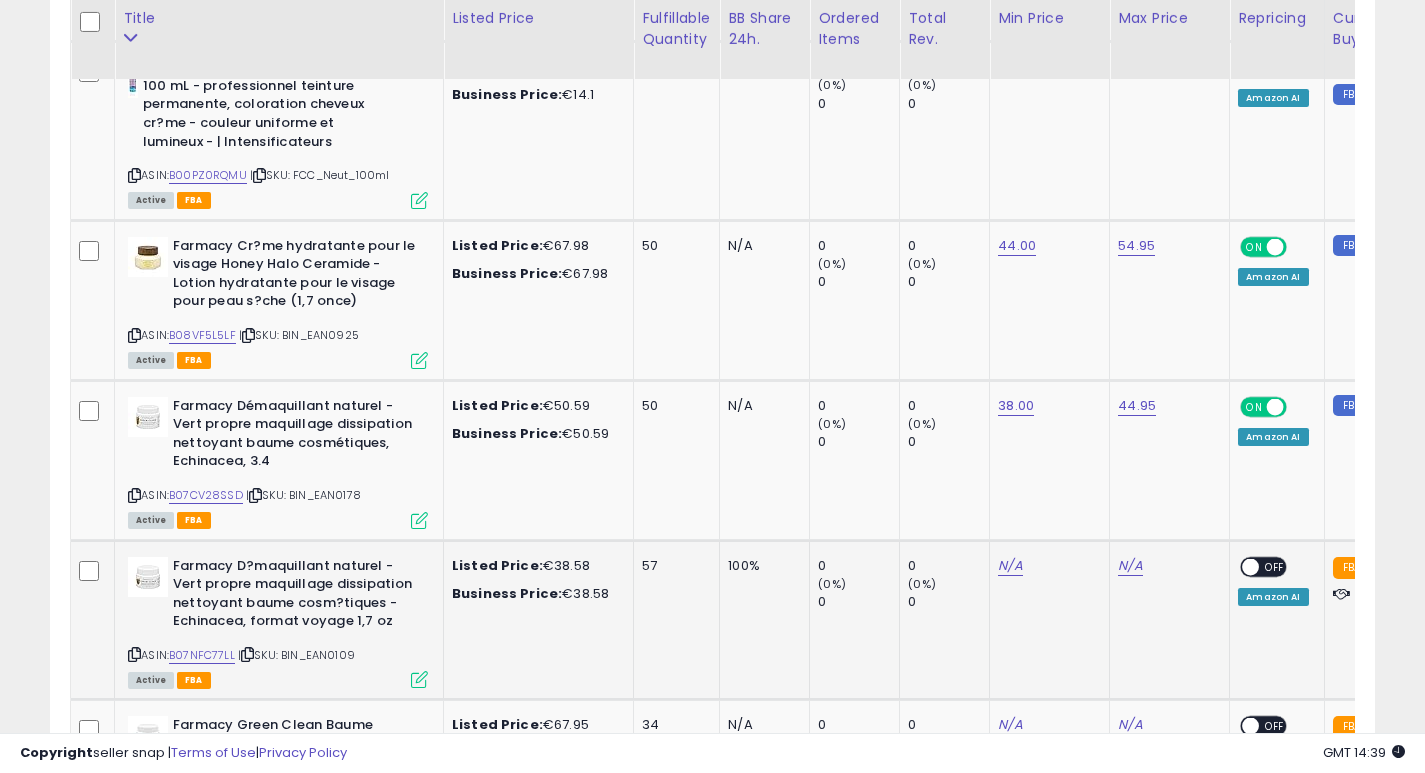 click at bounding box center [134, 654] 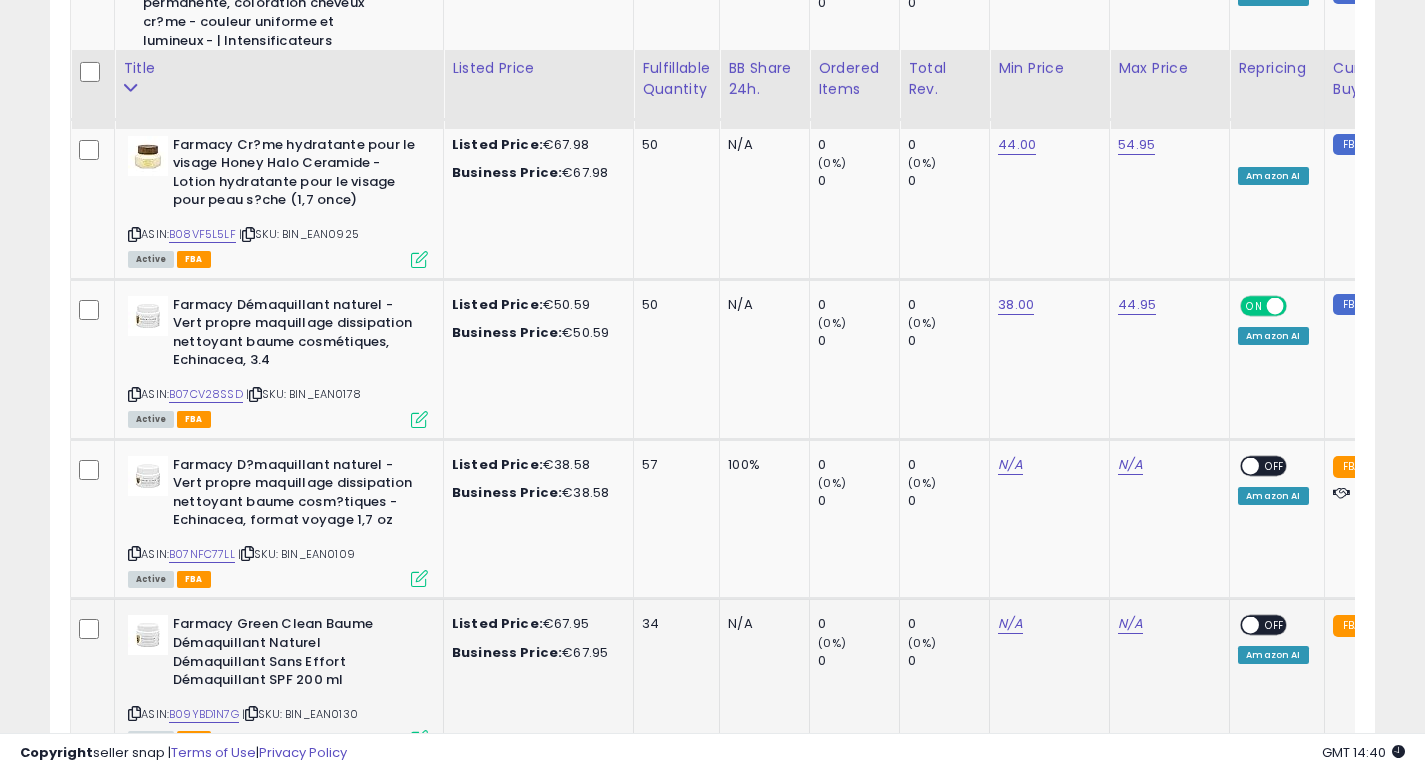 scroll, scrollTop: 5349, scrollLeft: 0, axis: vertical 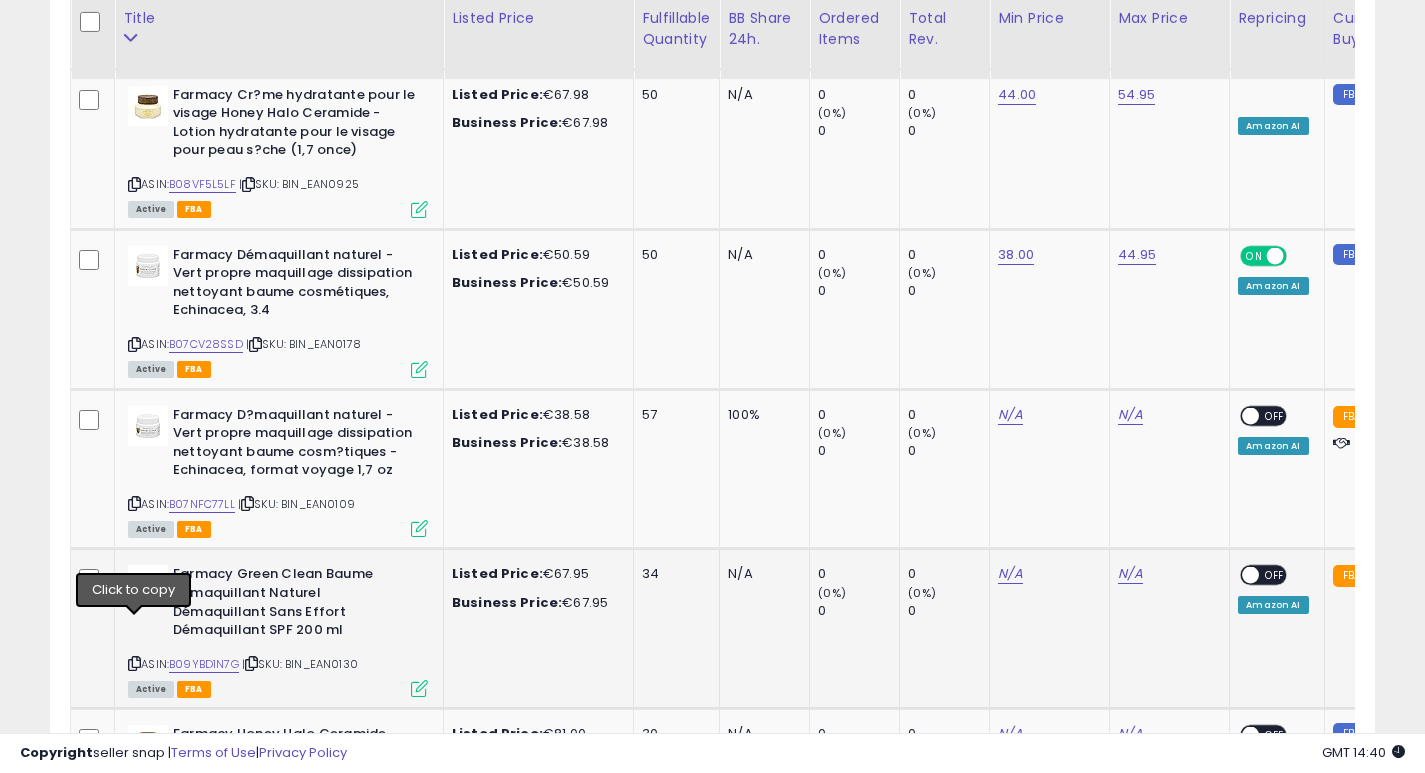 click at bounding box center [134, 663] 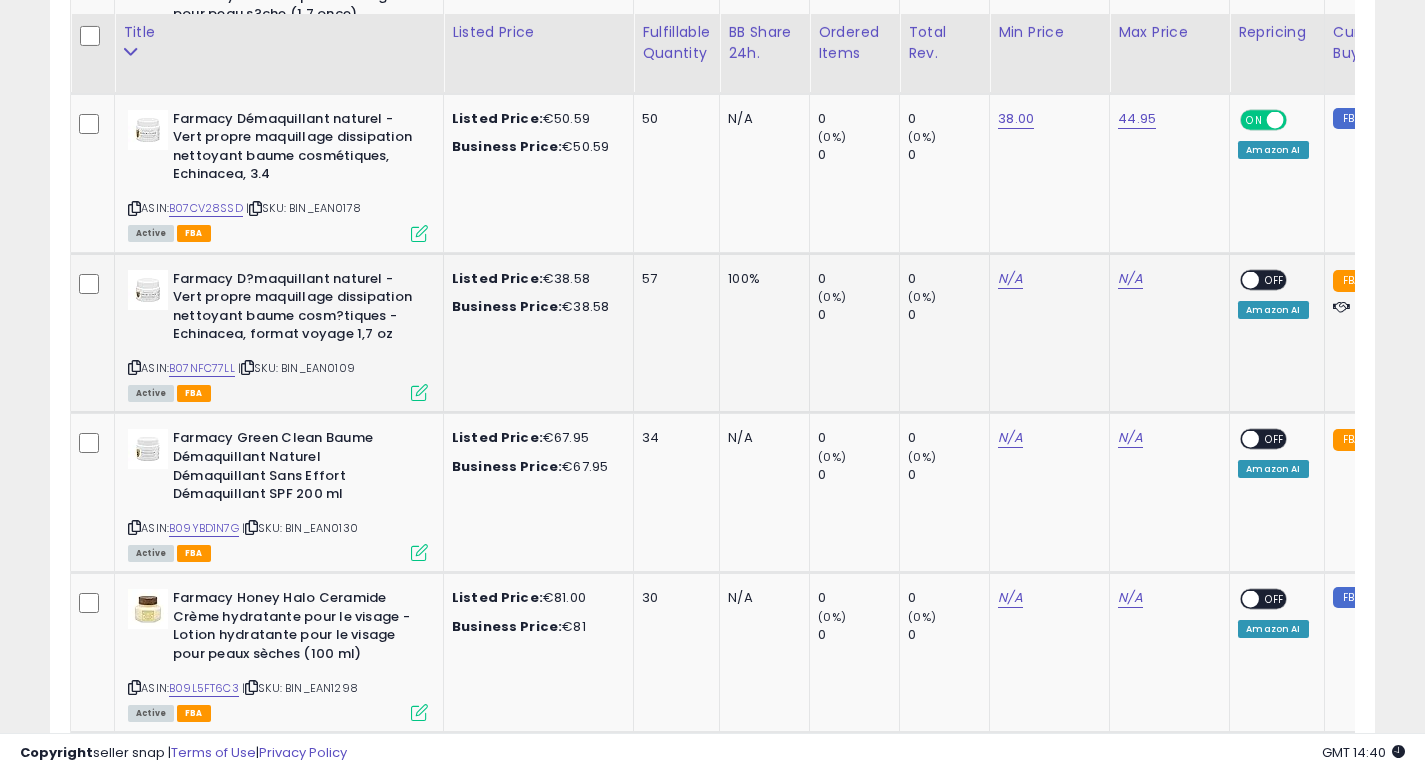 scroll, scrollTop: 5505, scrollLeft: 0, axis: vertical 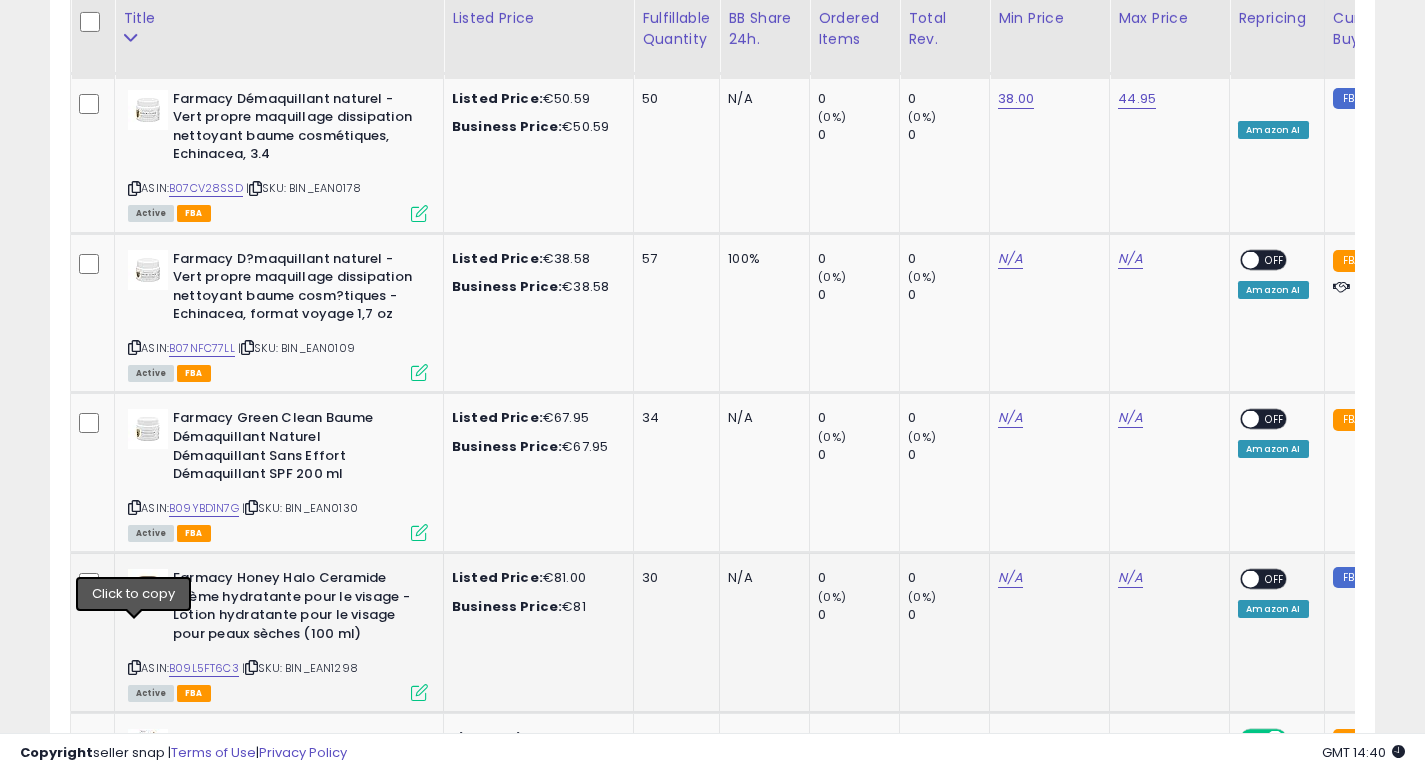 click at bounding box center [134, 667] 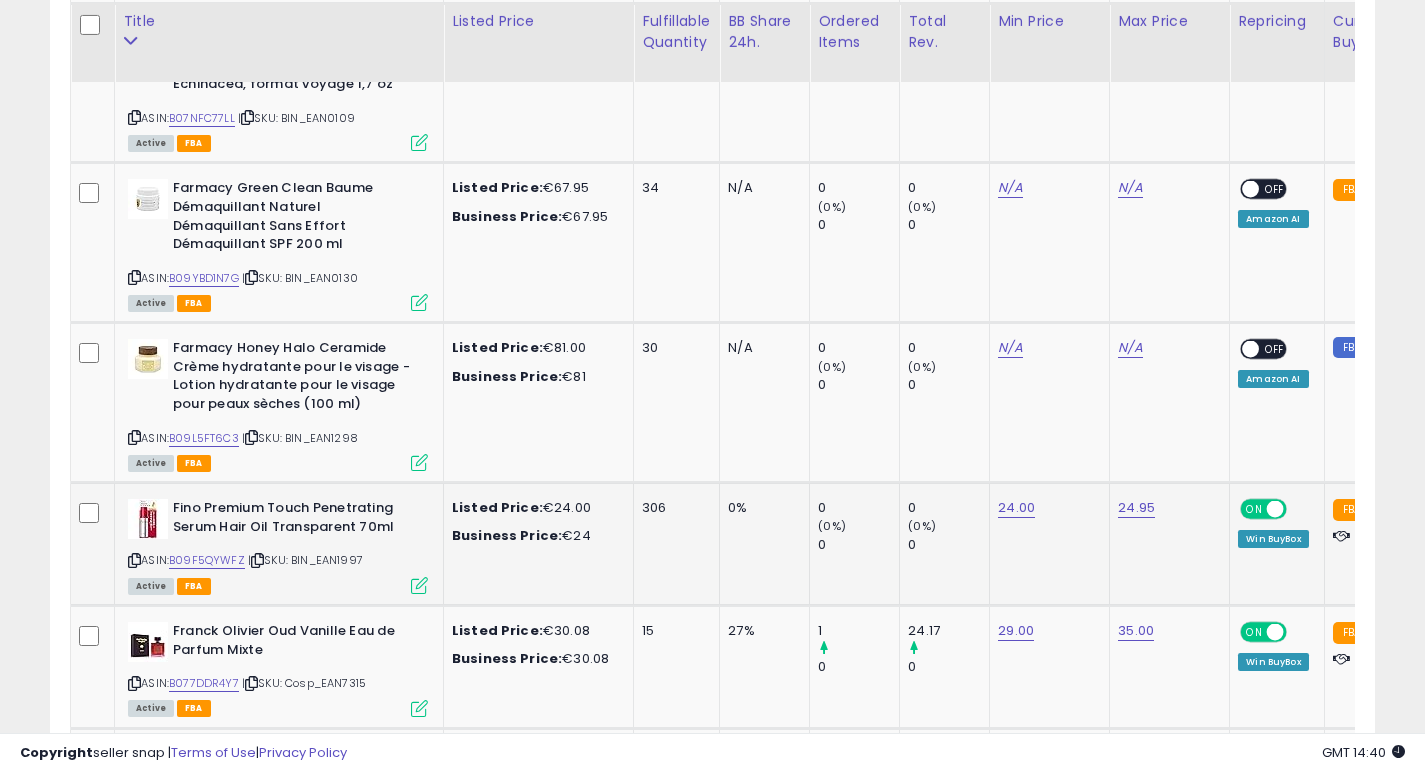 scroll, scrollTop: 5738, scrollLeft: 0, axis: vertical 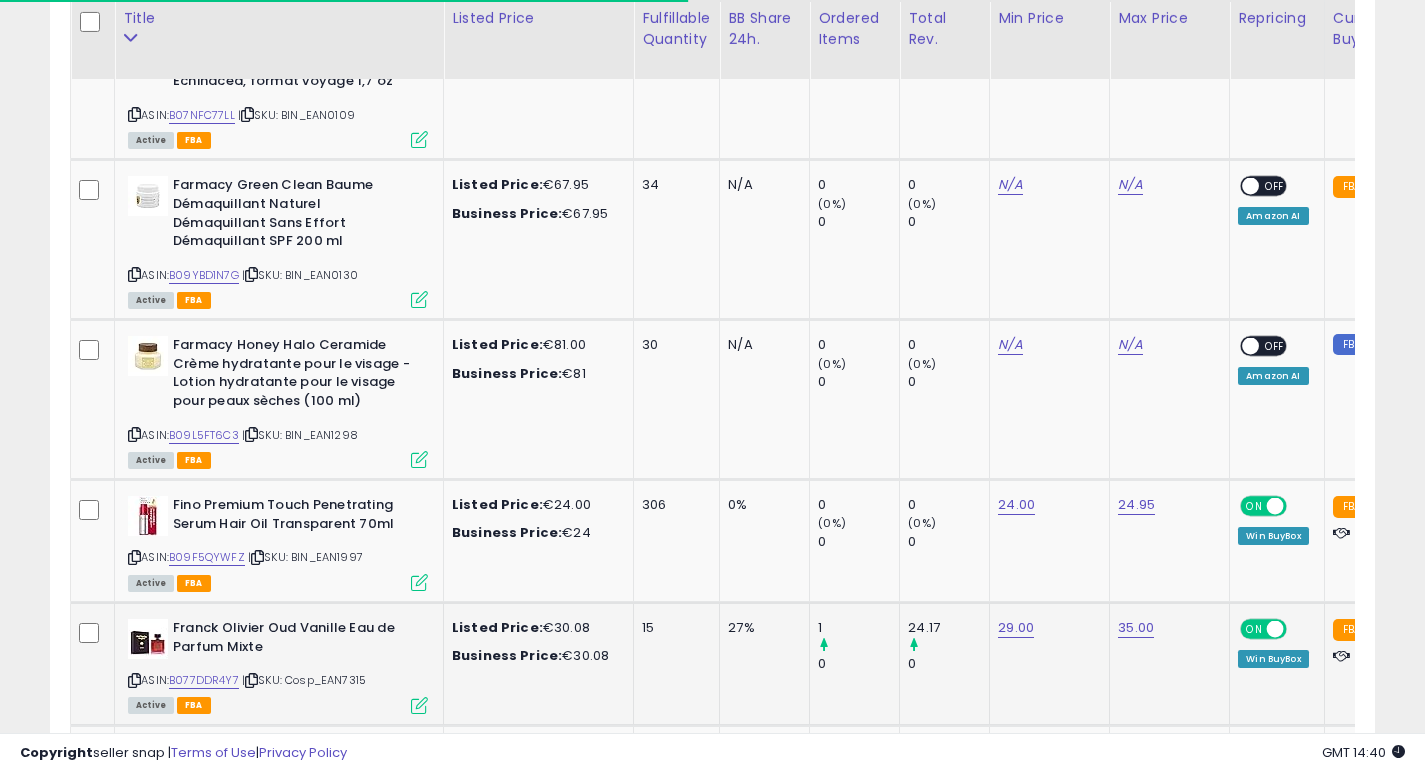 click on "15" 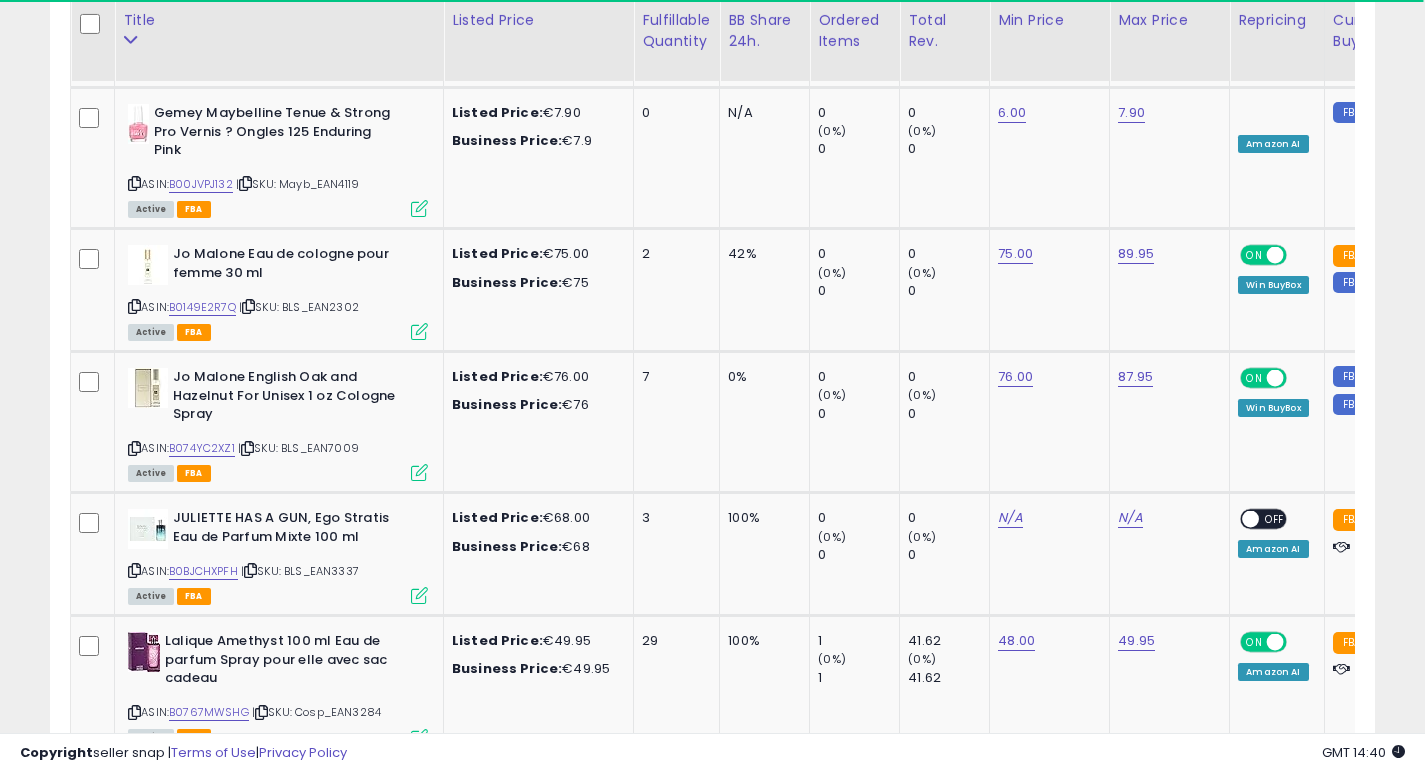 scroll, scrollTop: 6519, scrollLeft: 0, axis: vertical 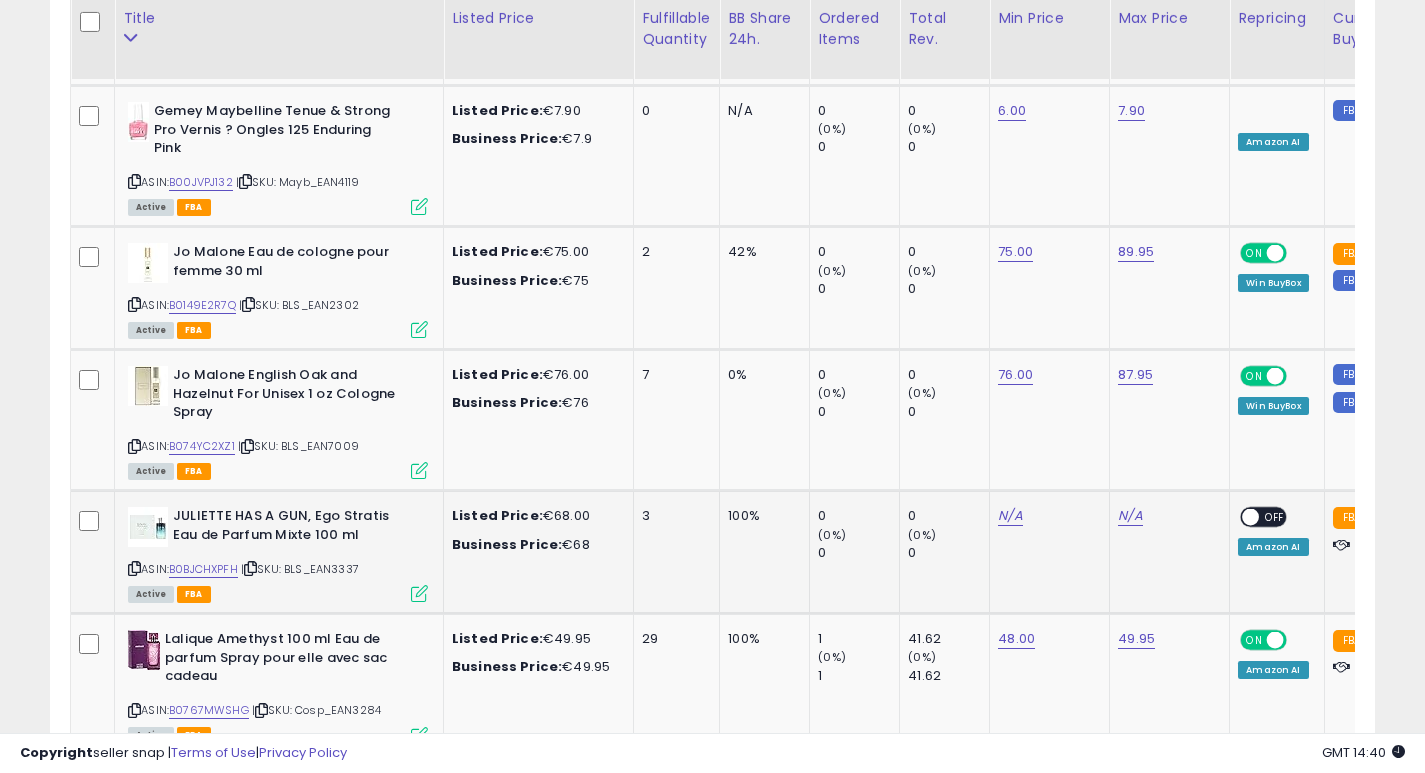 click at bounding box center [134, 568] 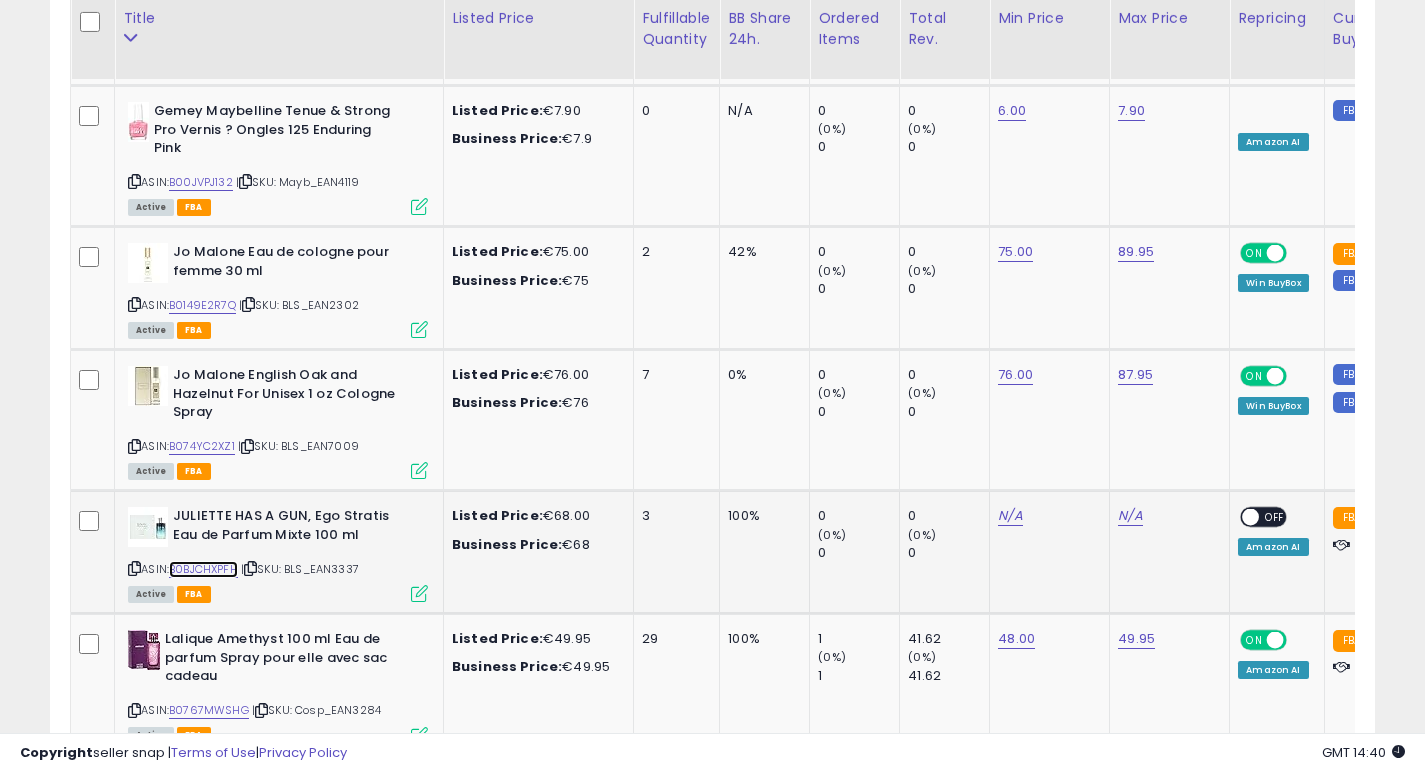 click on "B0BJCHXPFH" at bounding box center (203, 569) 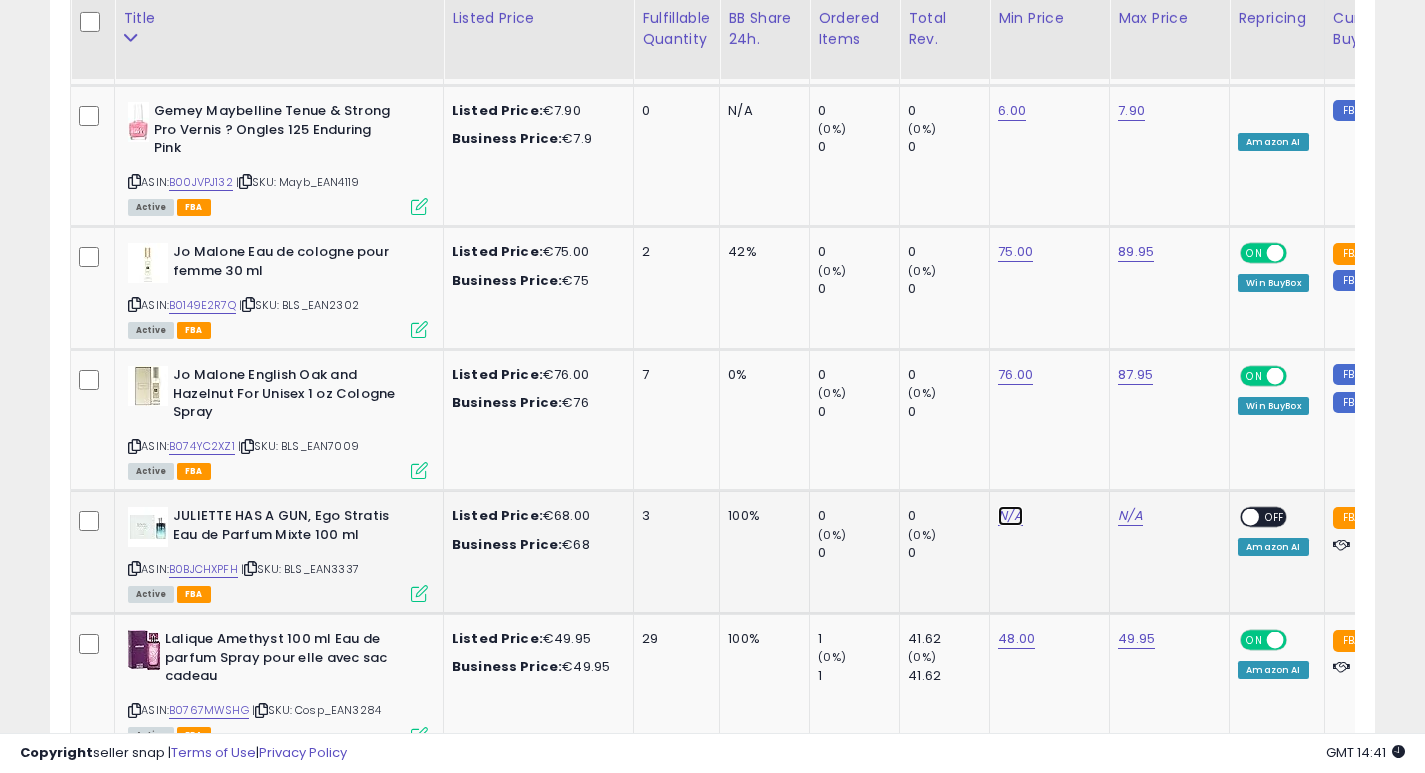 click on "N/A" at bounding box center [1010, -5181] 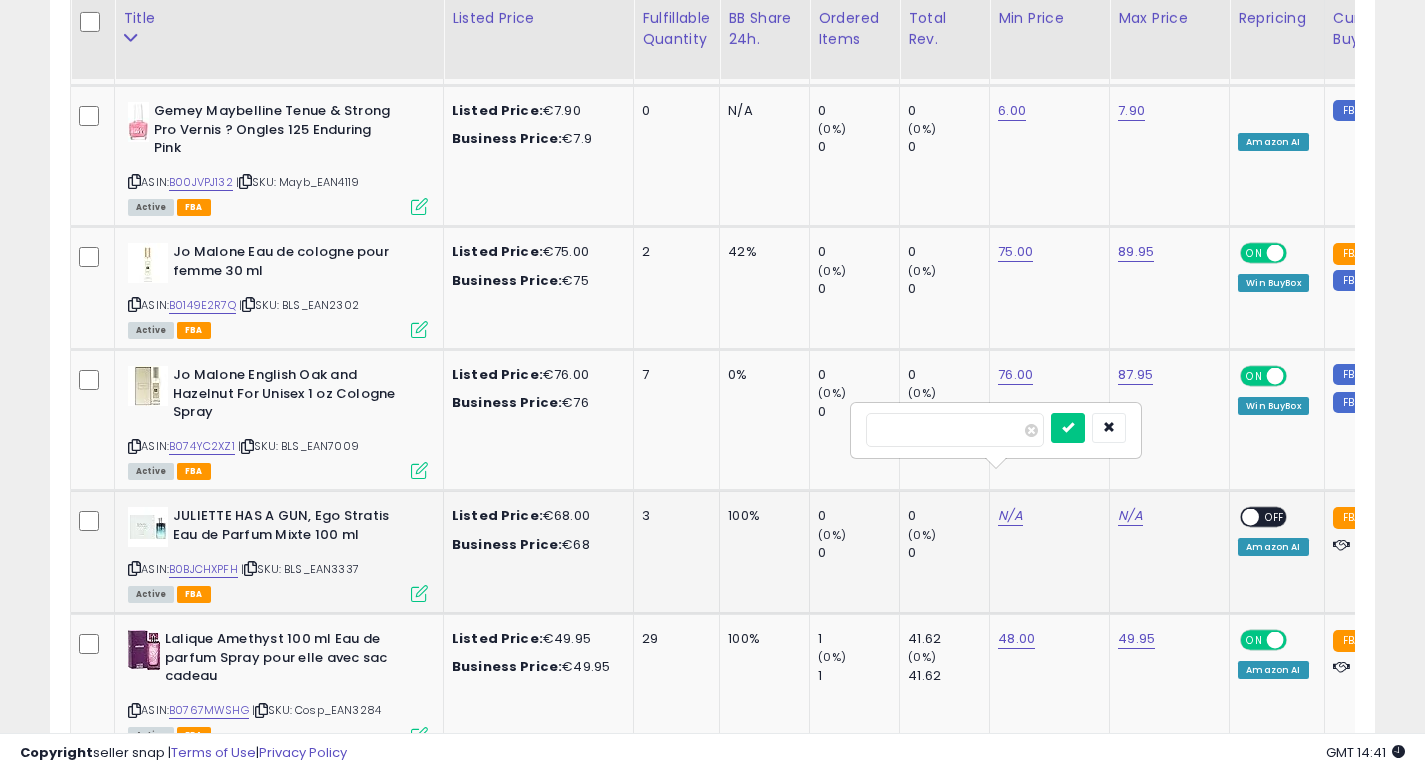 type on "**" 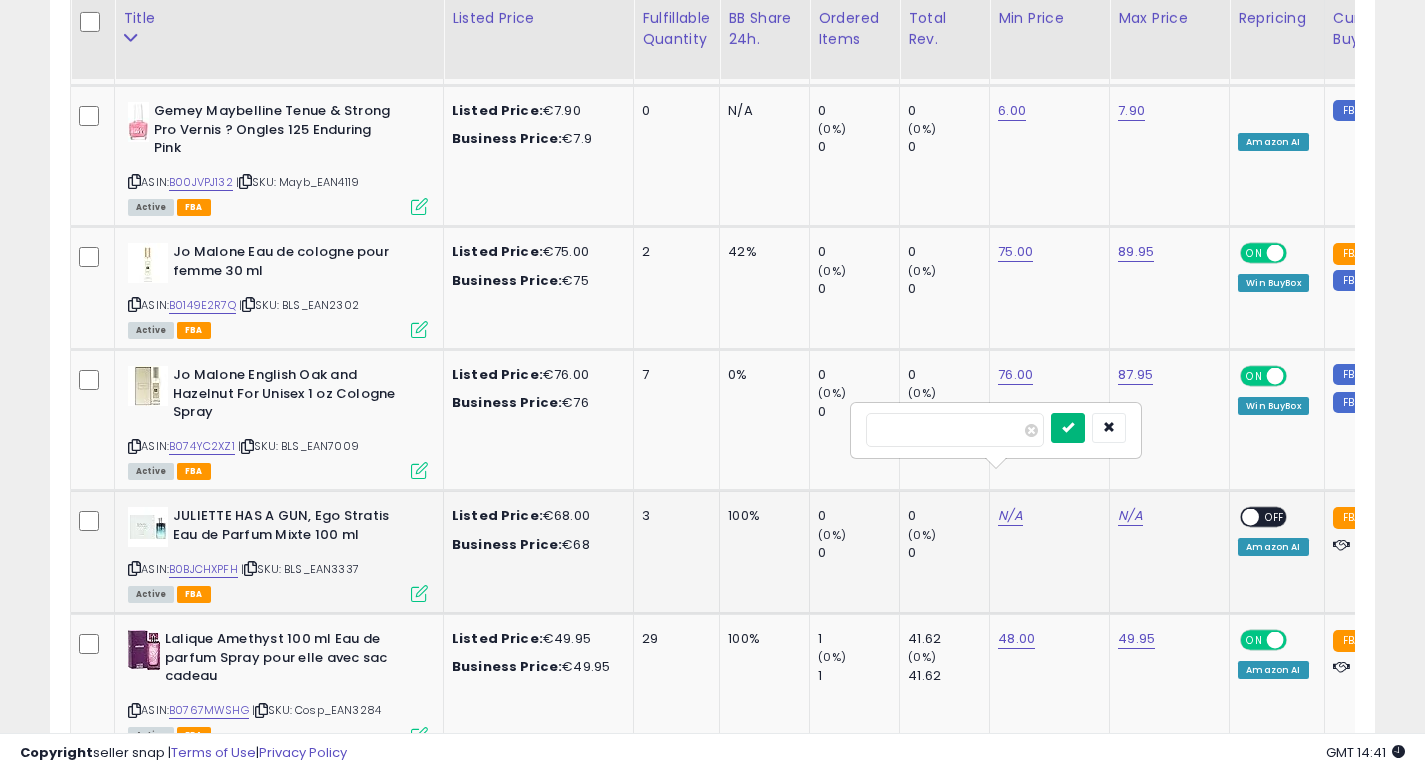 click at bounding box center [1068, 428] 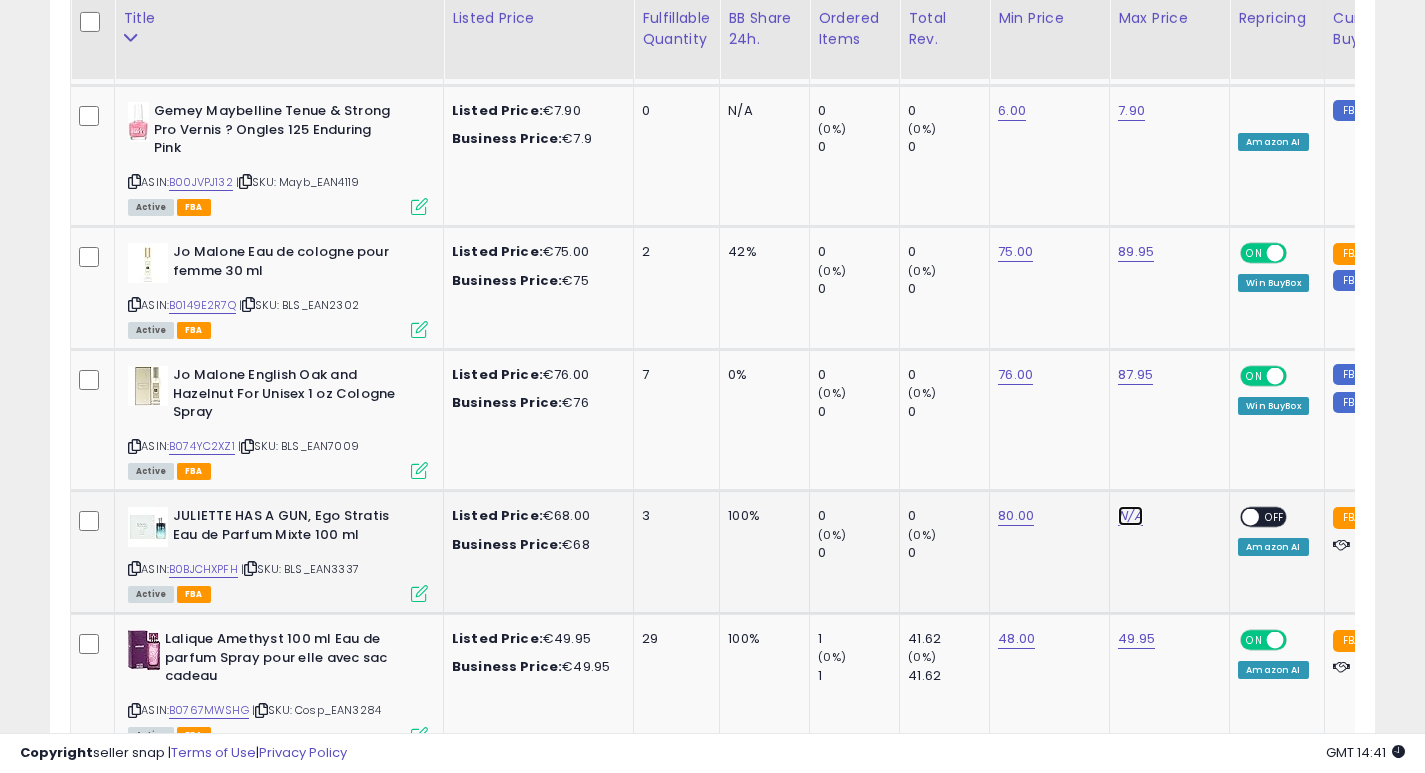 click on "N/A" at bounding box center (1130, -5181) 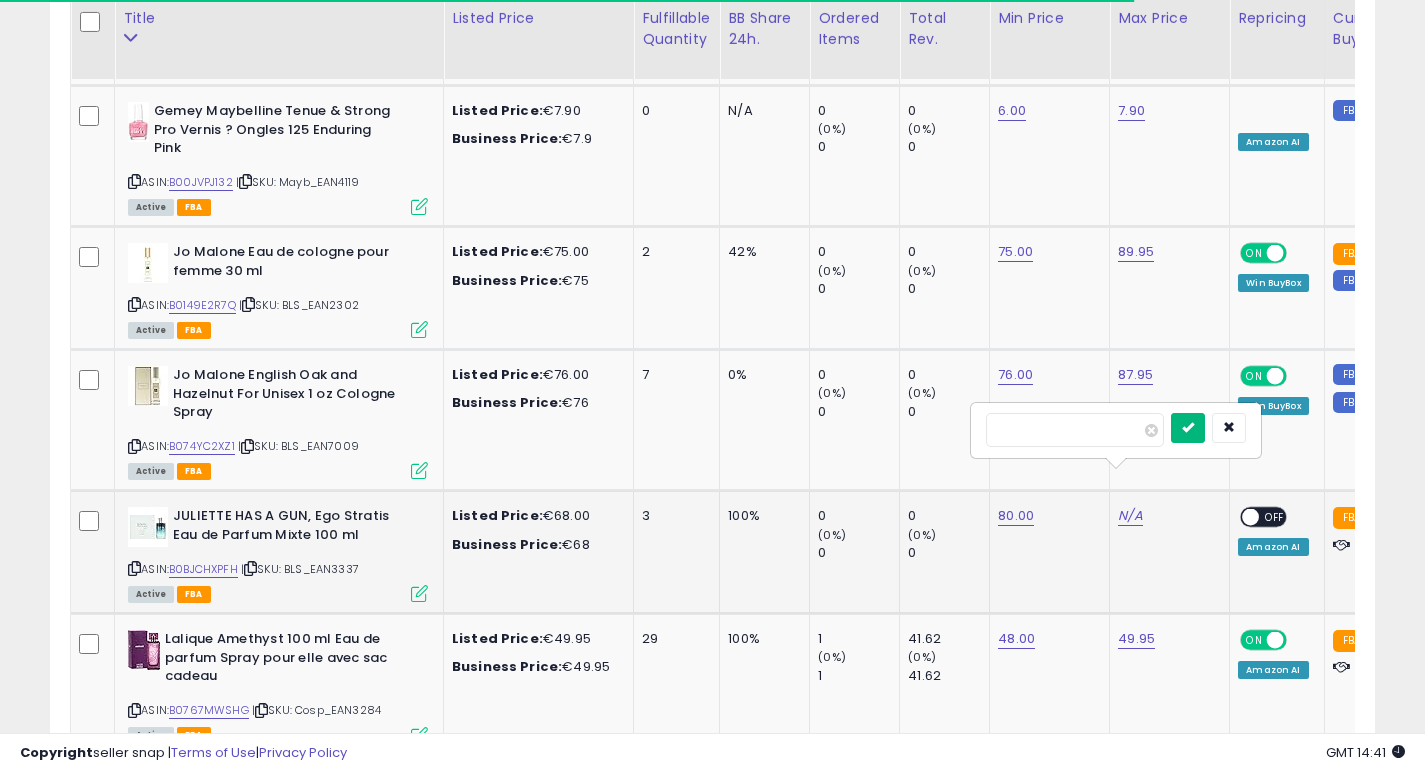 type on "*****" 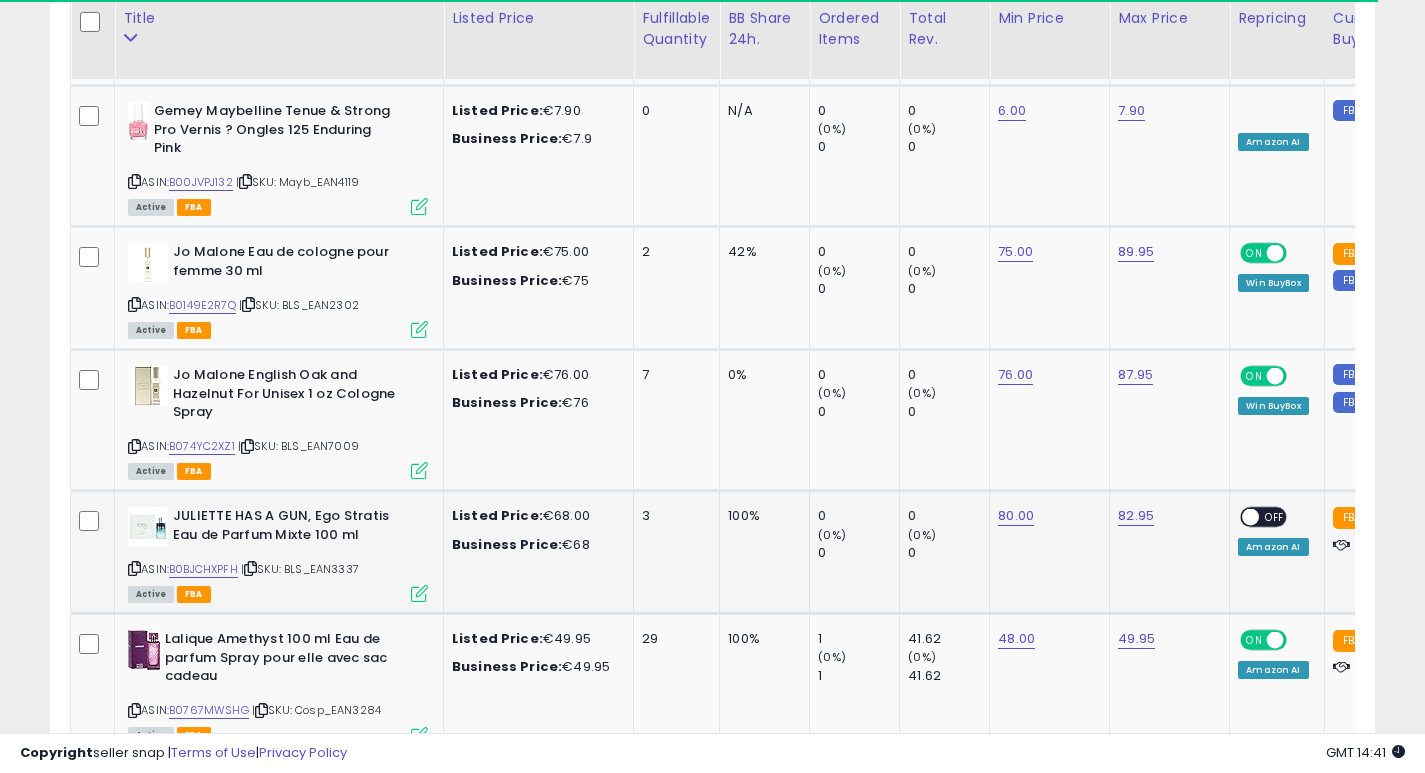 click at bounding box center (1251, 517) 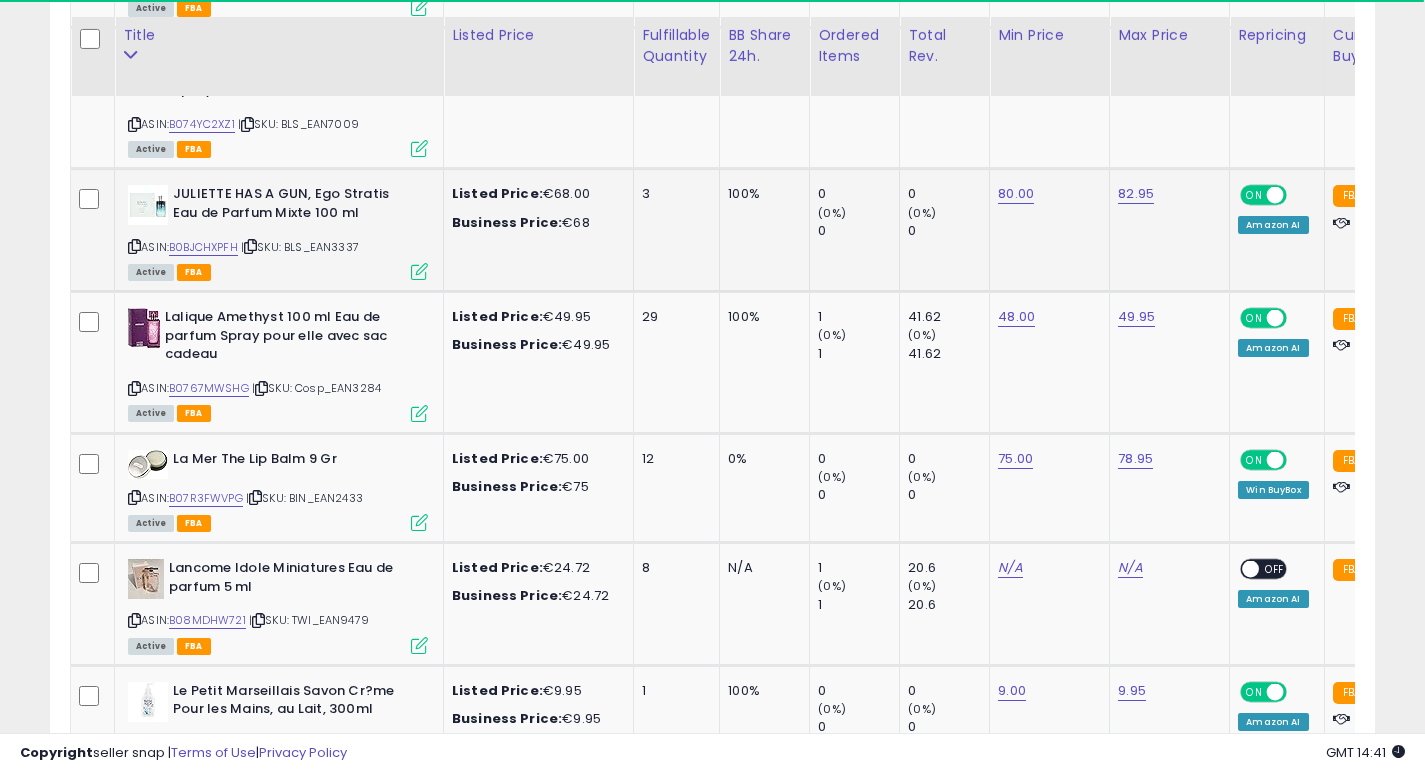 scroll, scrollTop: 6858, scrollLeft: 0, axis: vertical 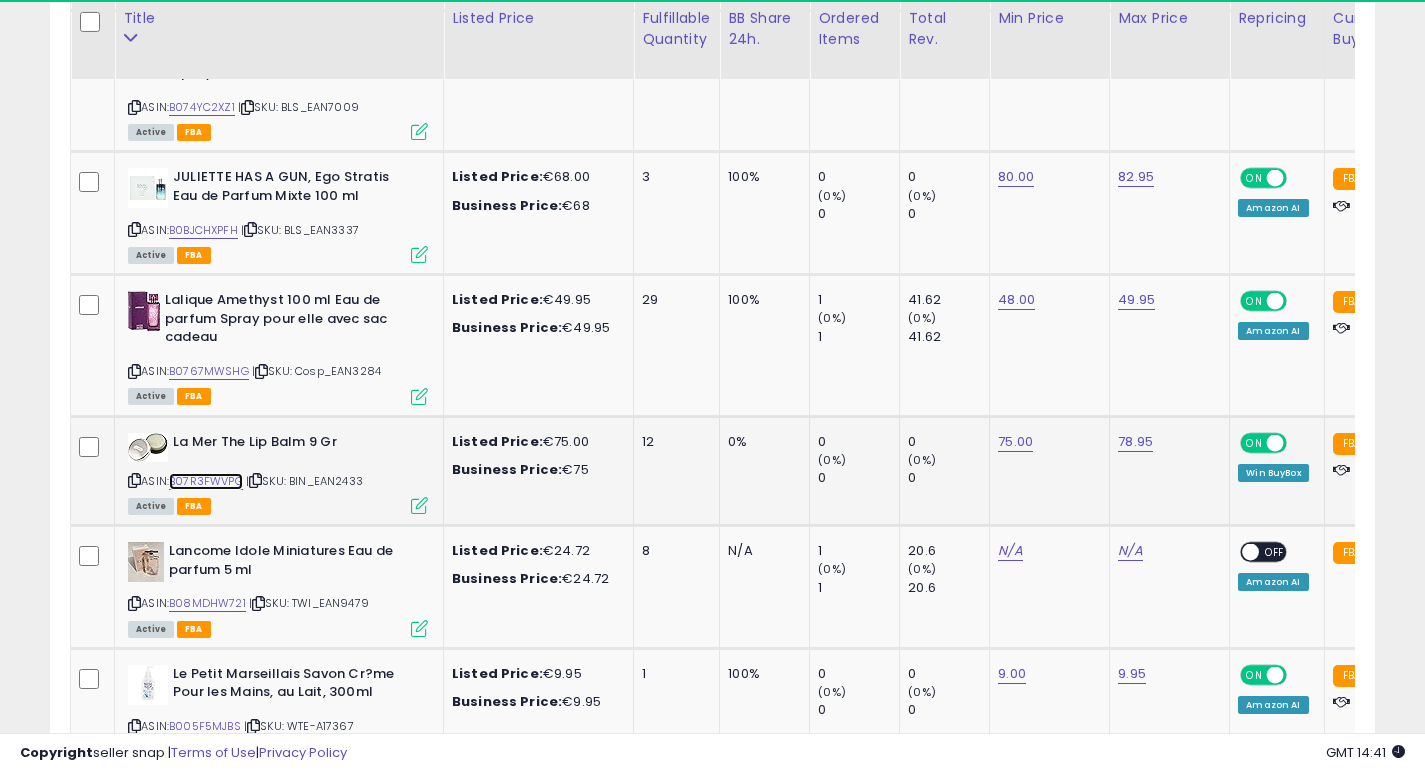 click on "B07R3FWVPG" at bounding box center [206, 481] 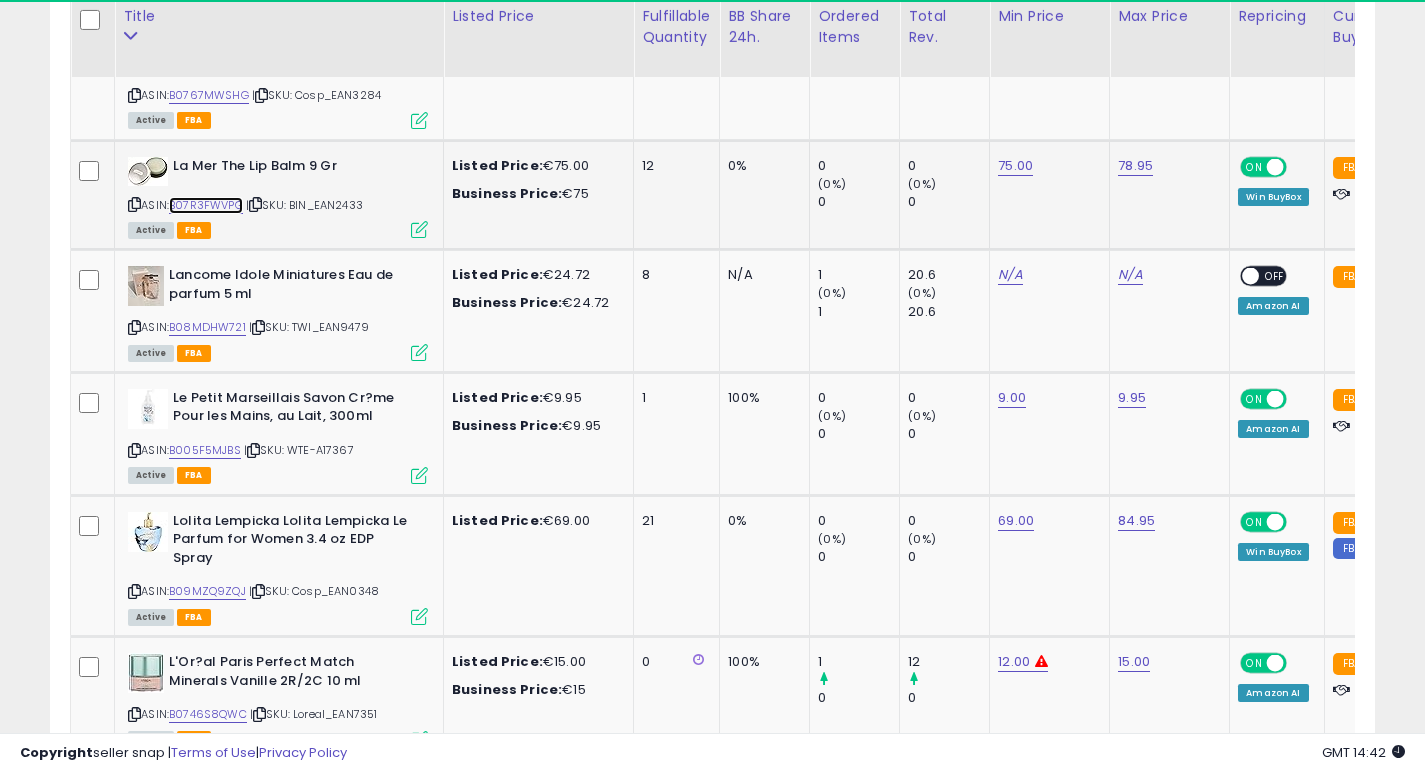 scroll, scrollTop: 7132, scrollLeft: 0, axis: vertical 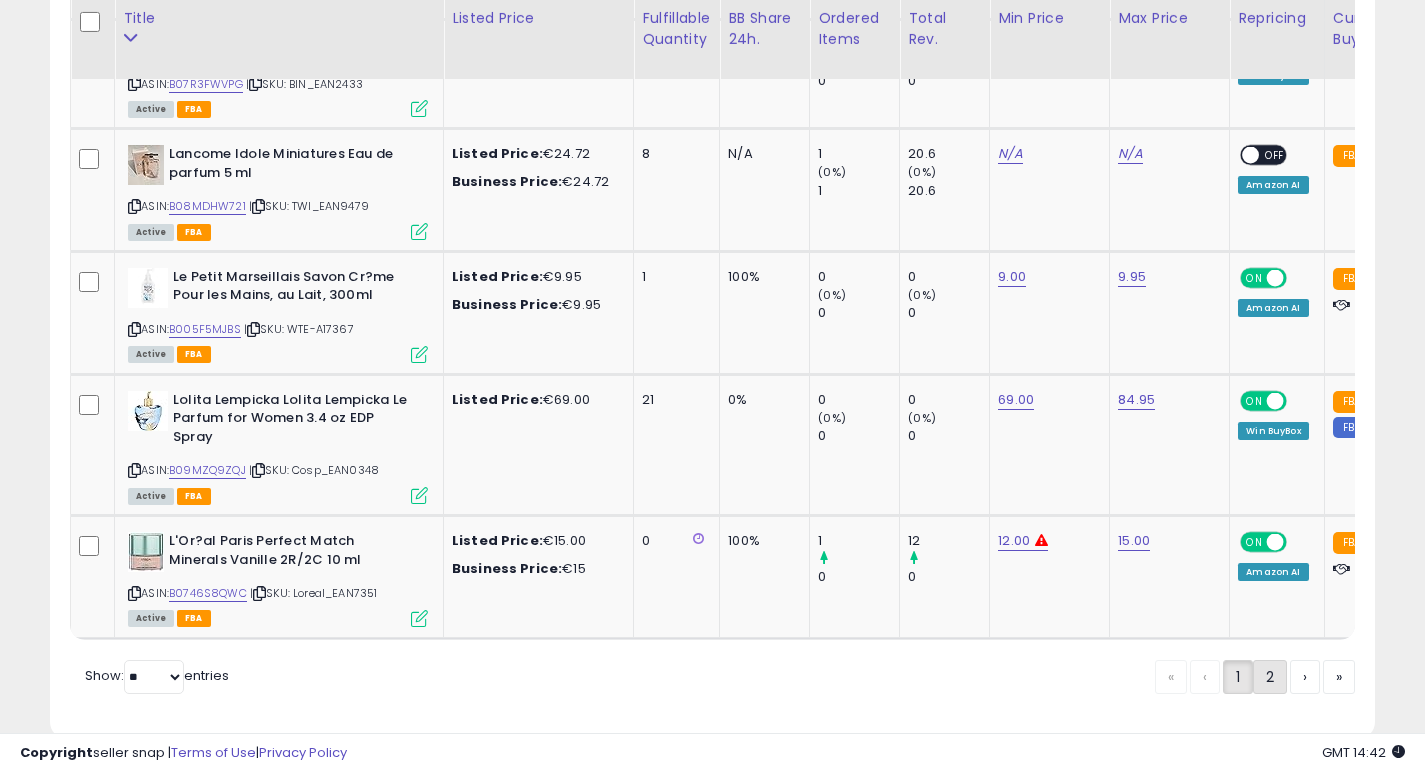 click on "2" 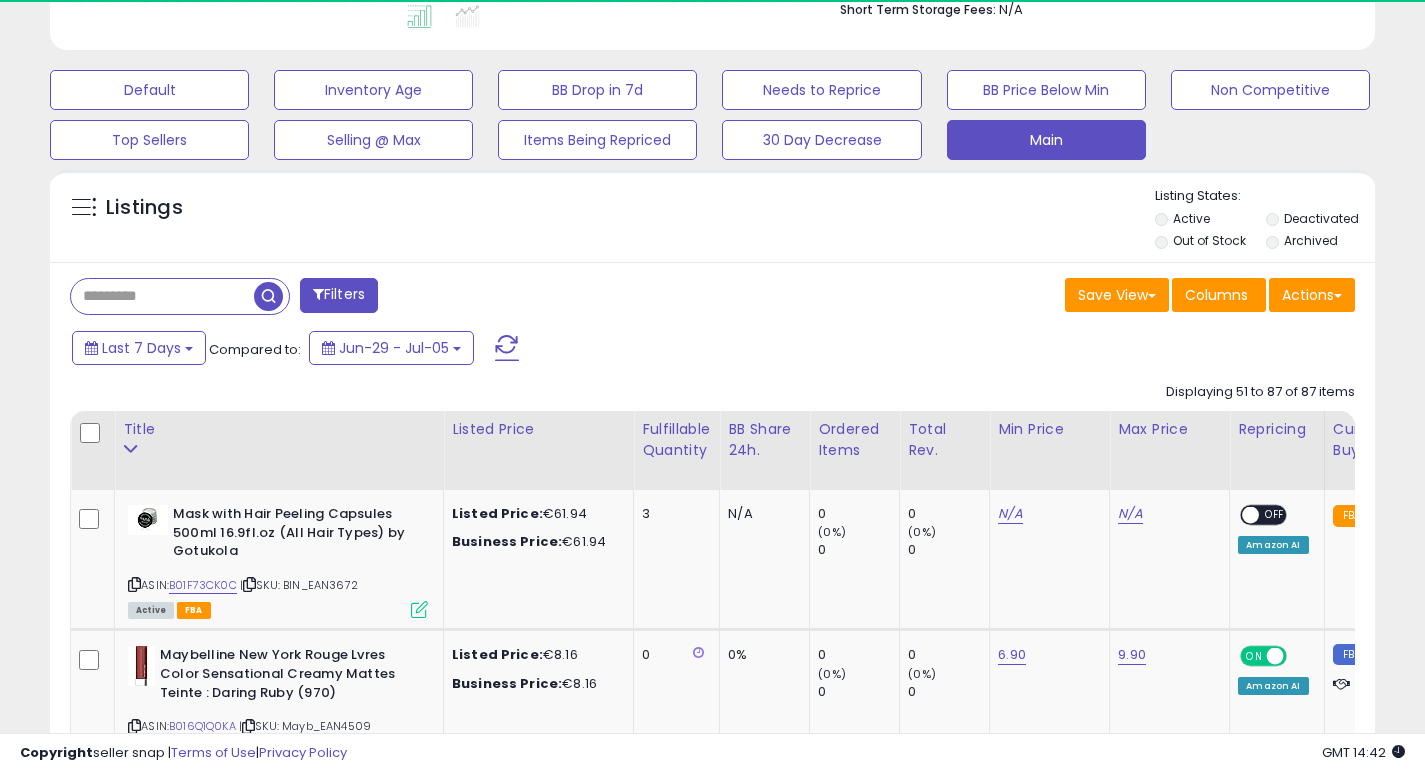 scroll, scrollTop: 584, scrollLeft: 0, axis: vertical 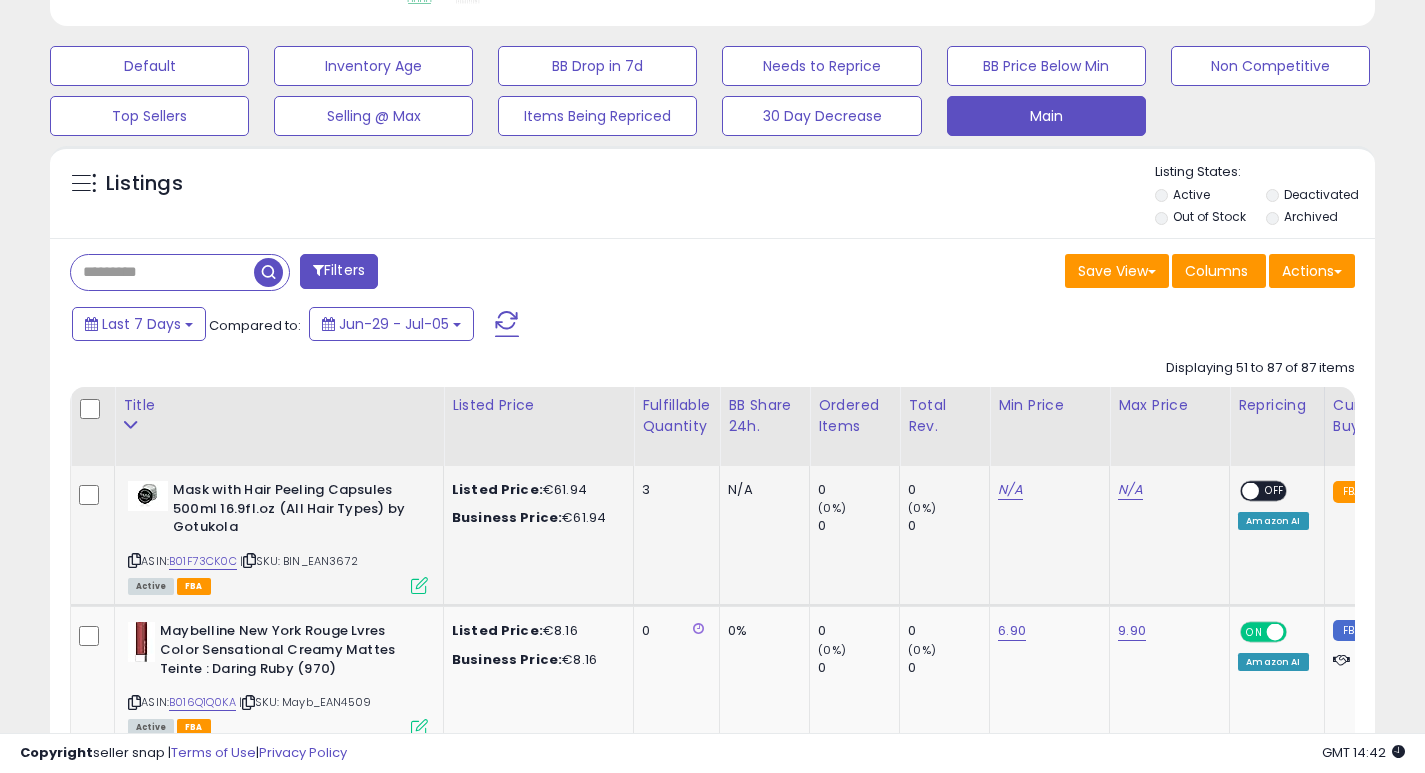 click on "ASIN:  B01F73CK0C    |   SKU: BIN_EAN3672 Active FBA" at bounding box center (278, 536) 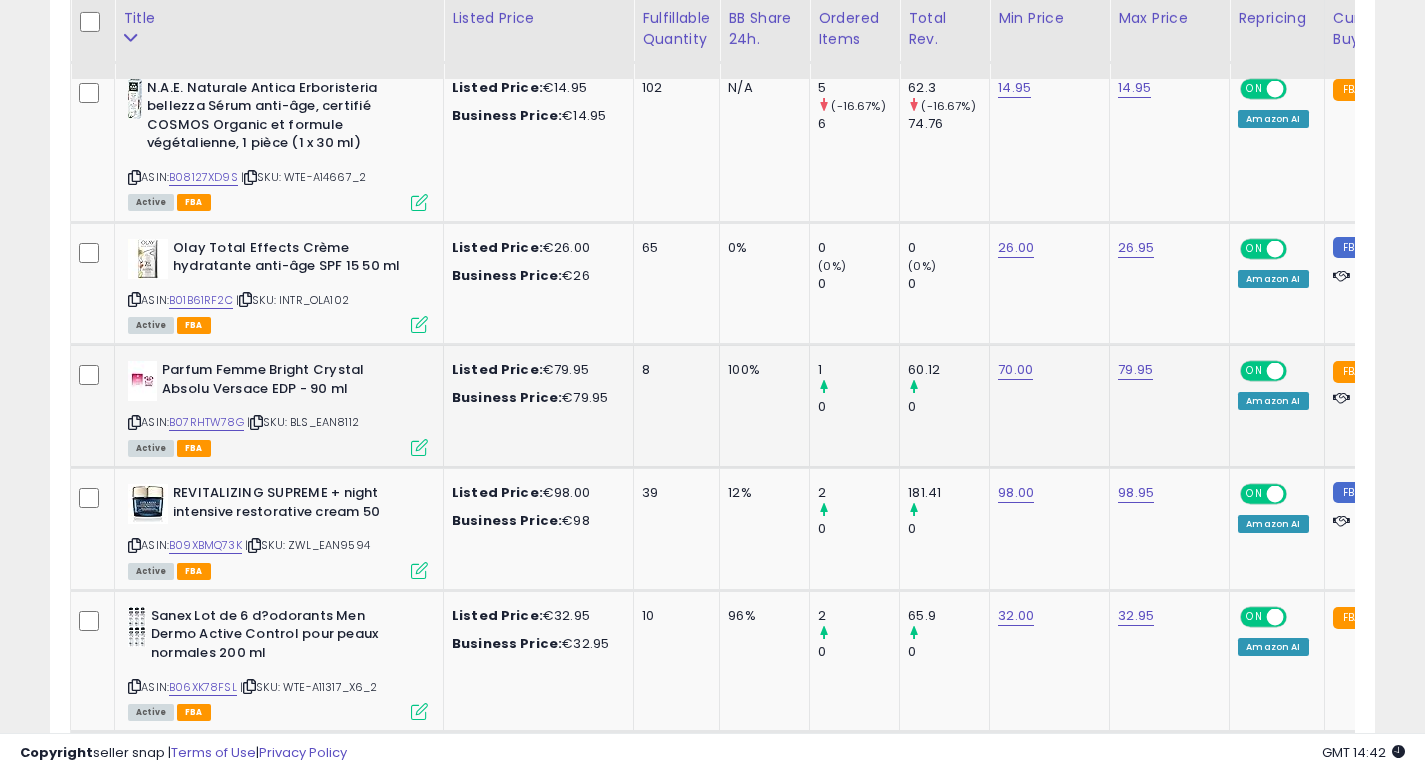 scroll, scrollTop: 1856, scrollLeft: 0, axis: vertical 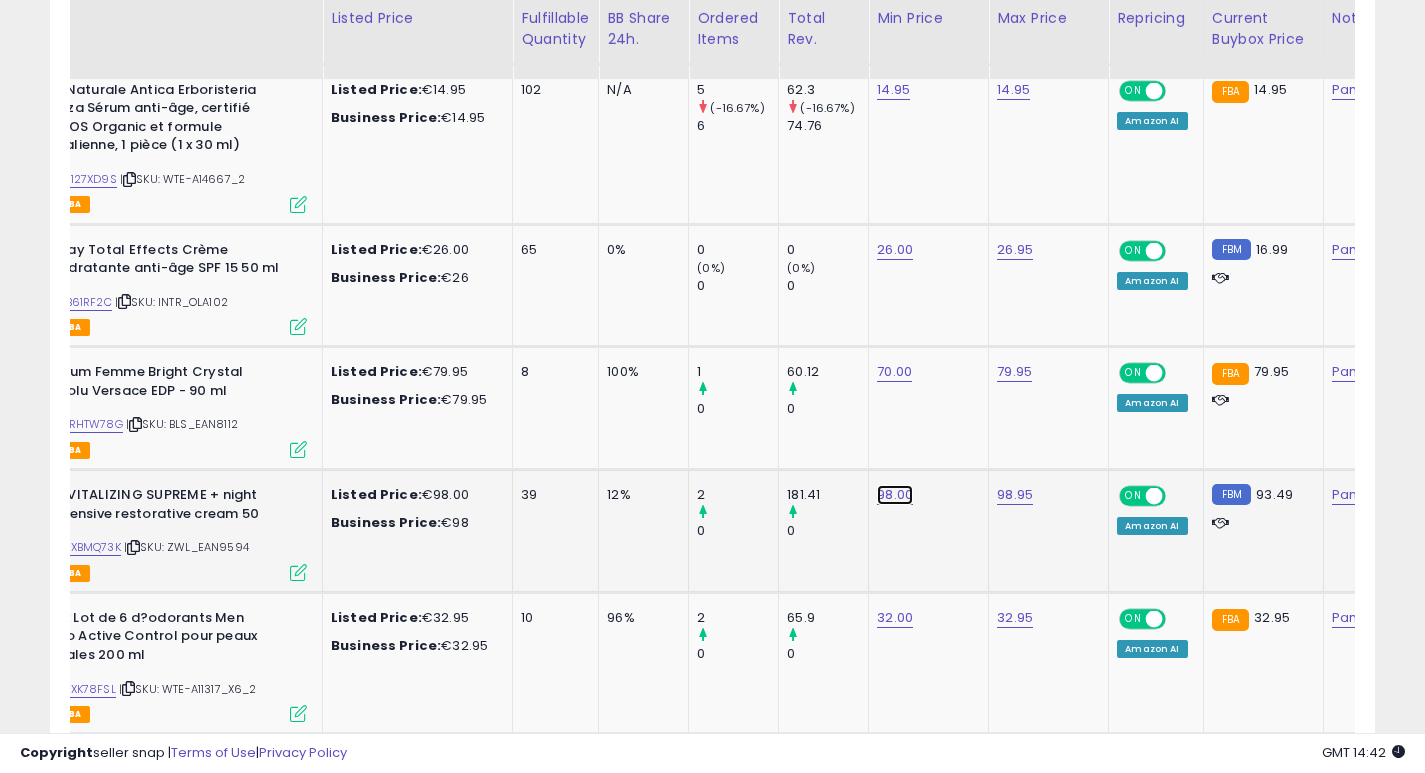 click on "98.00" at bounding box center (889, -777) 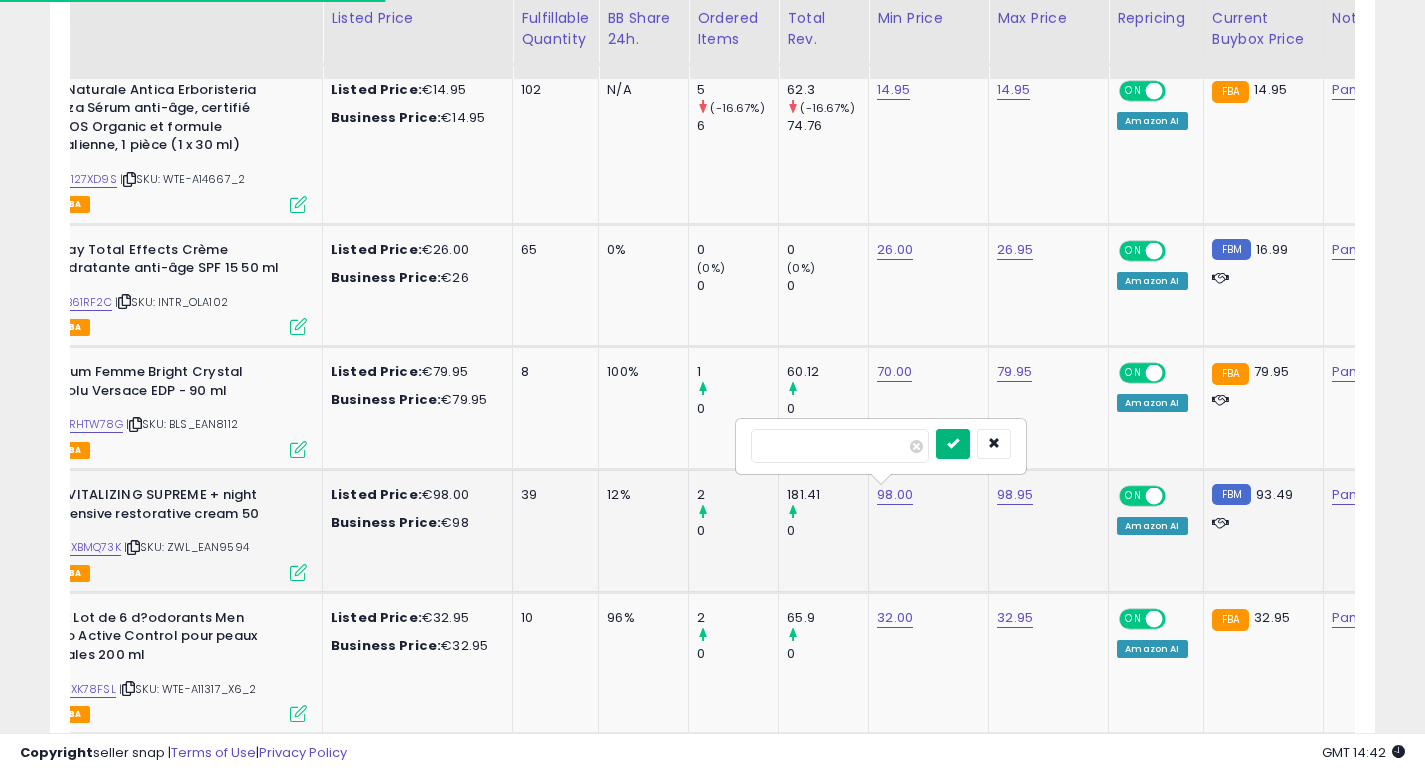 type on "**" 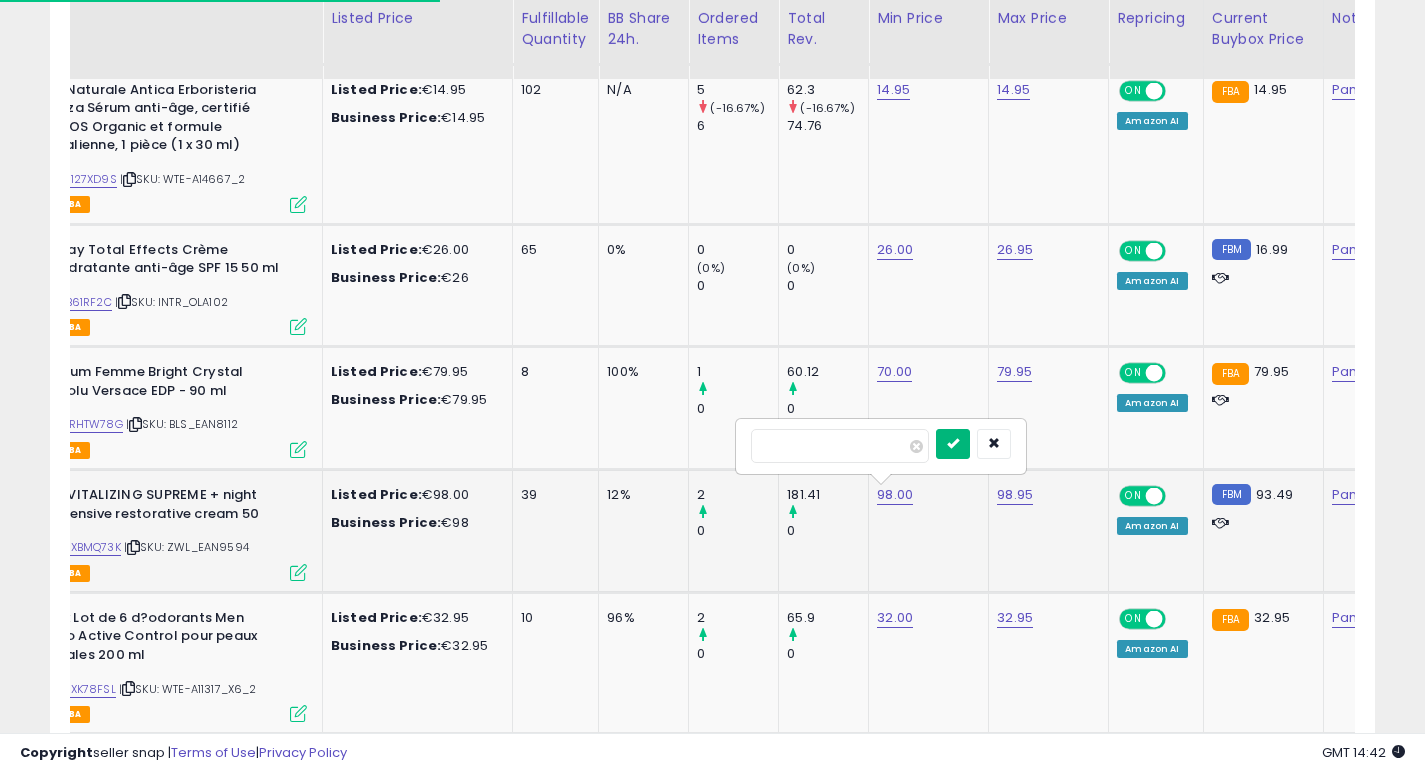 drag, startPoint x: 972, startPoint y: 436, endPoint x: 896, endPoint y: 454, distance: 78.10249 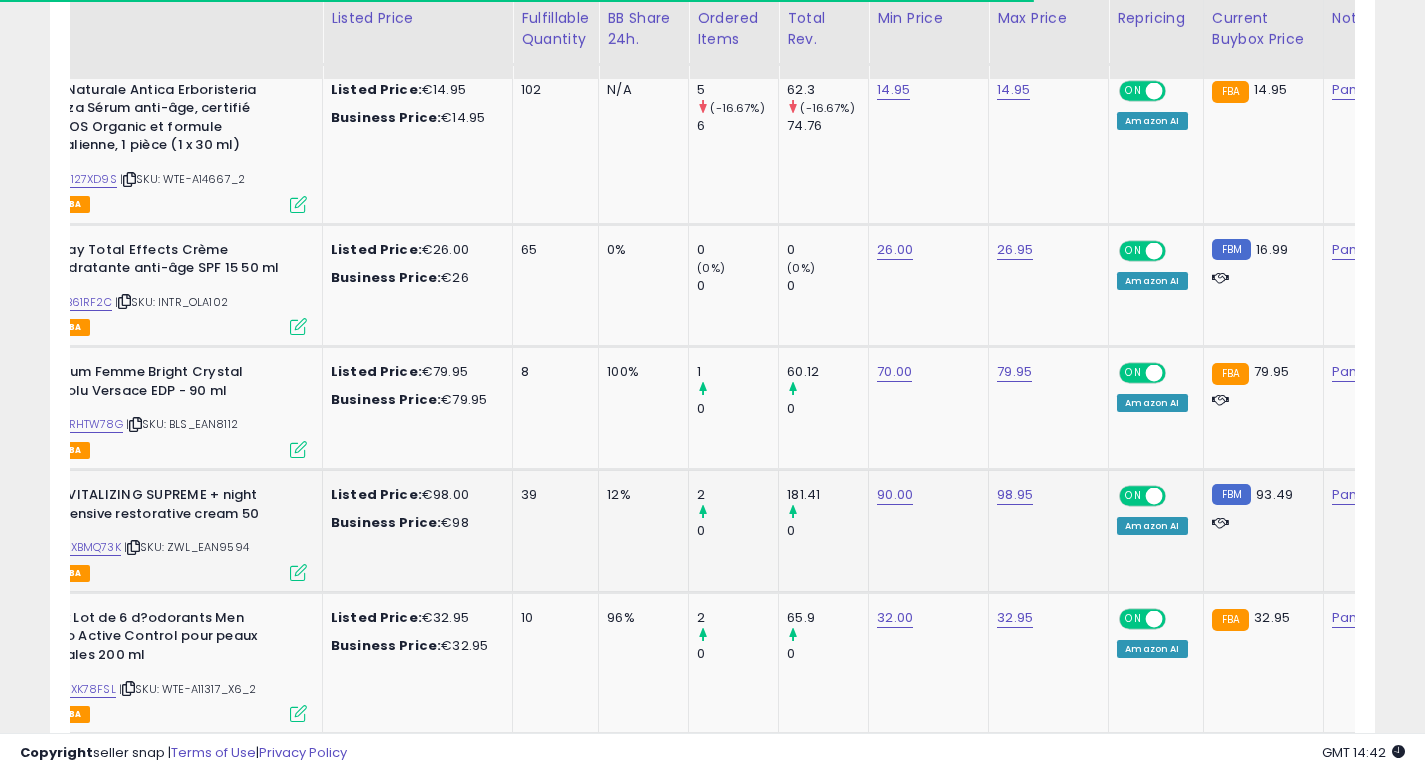 scroll, scrollTop: 0, scrollLeft: 0, axis: both 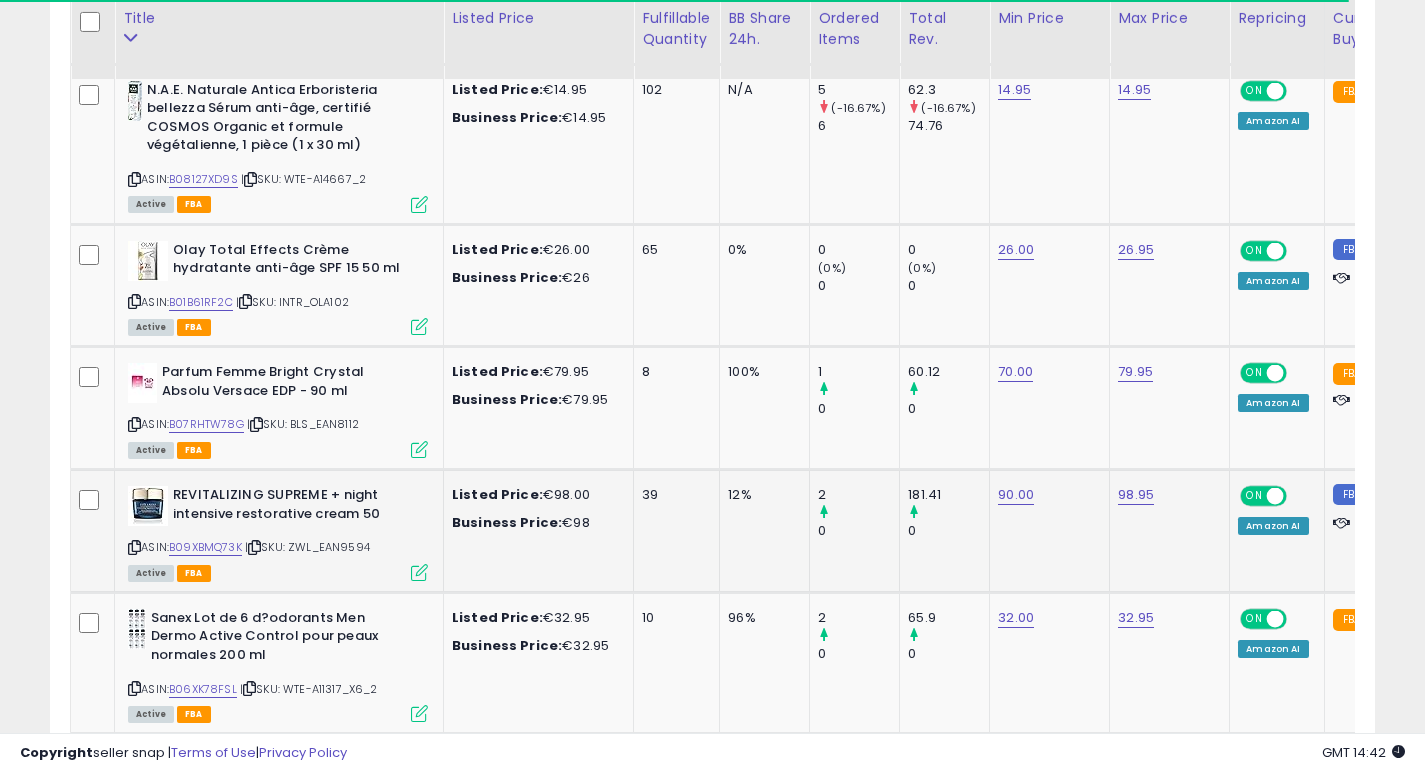 click on "39" 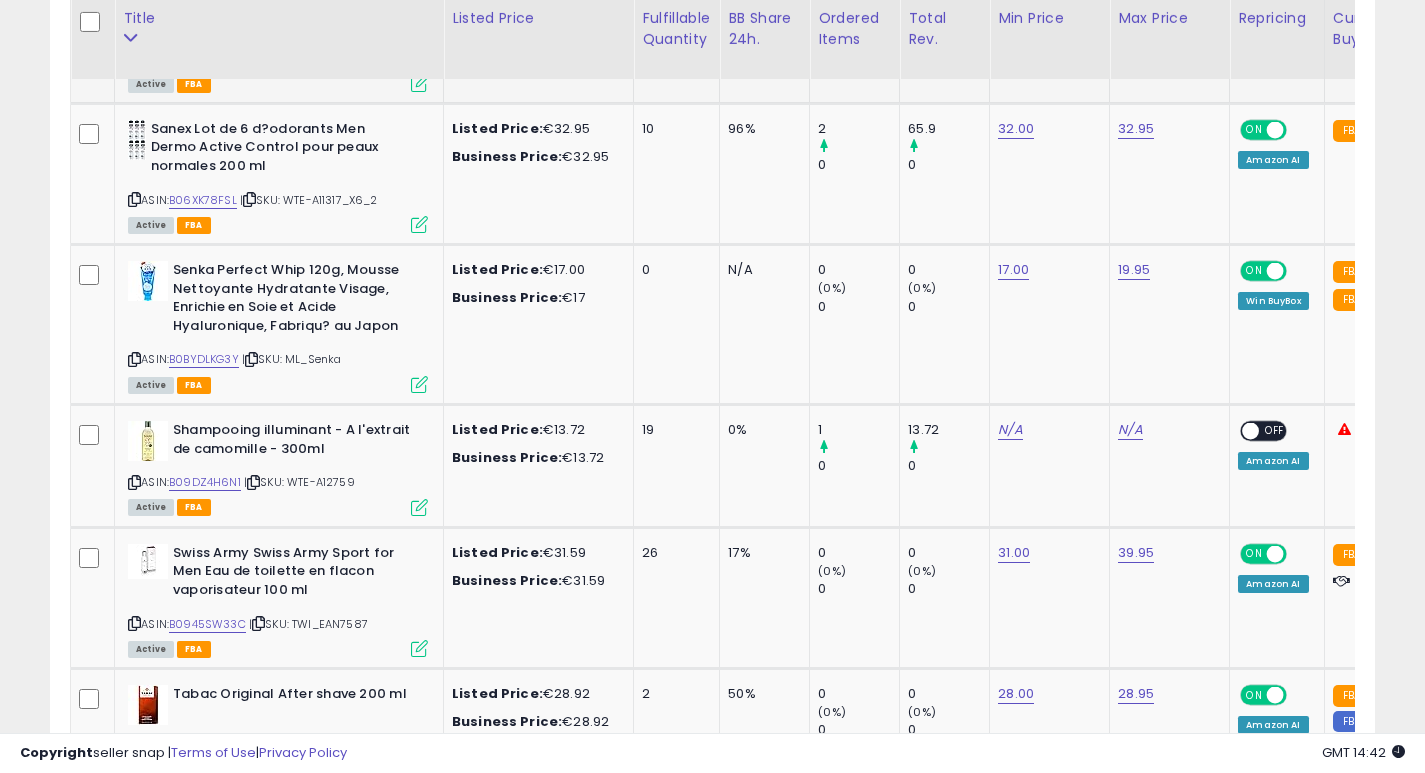 scroll, scrollTop: 2345, scrollLeft: 0, axis: vertical 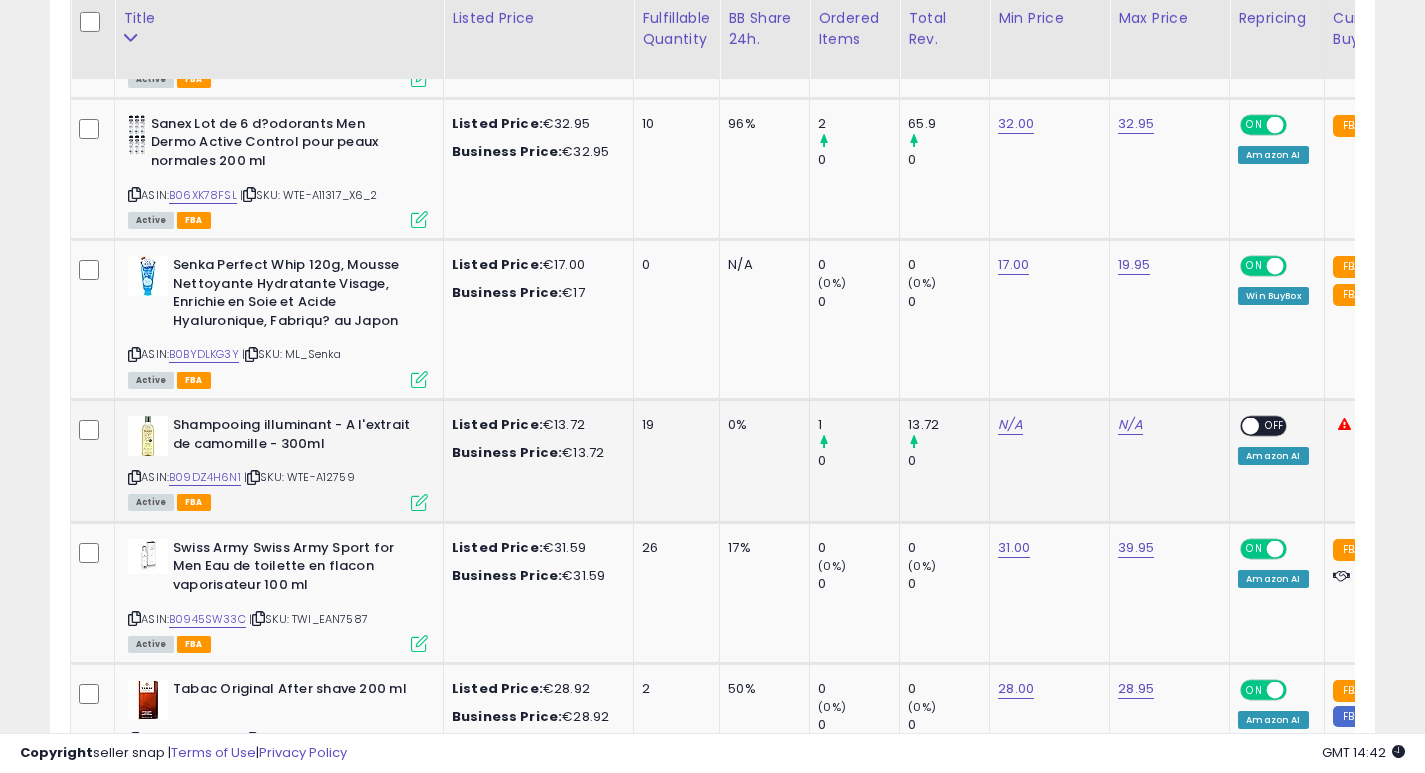 click at bounding box center [134, 477] 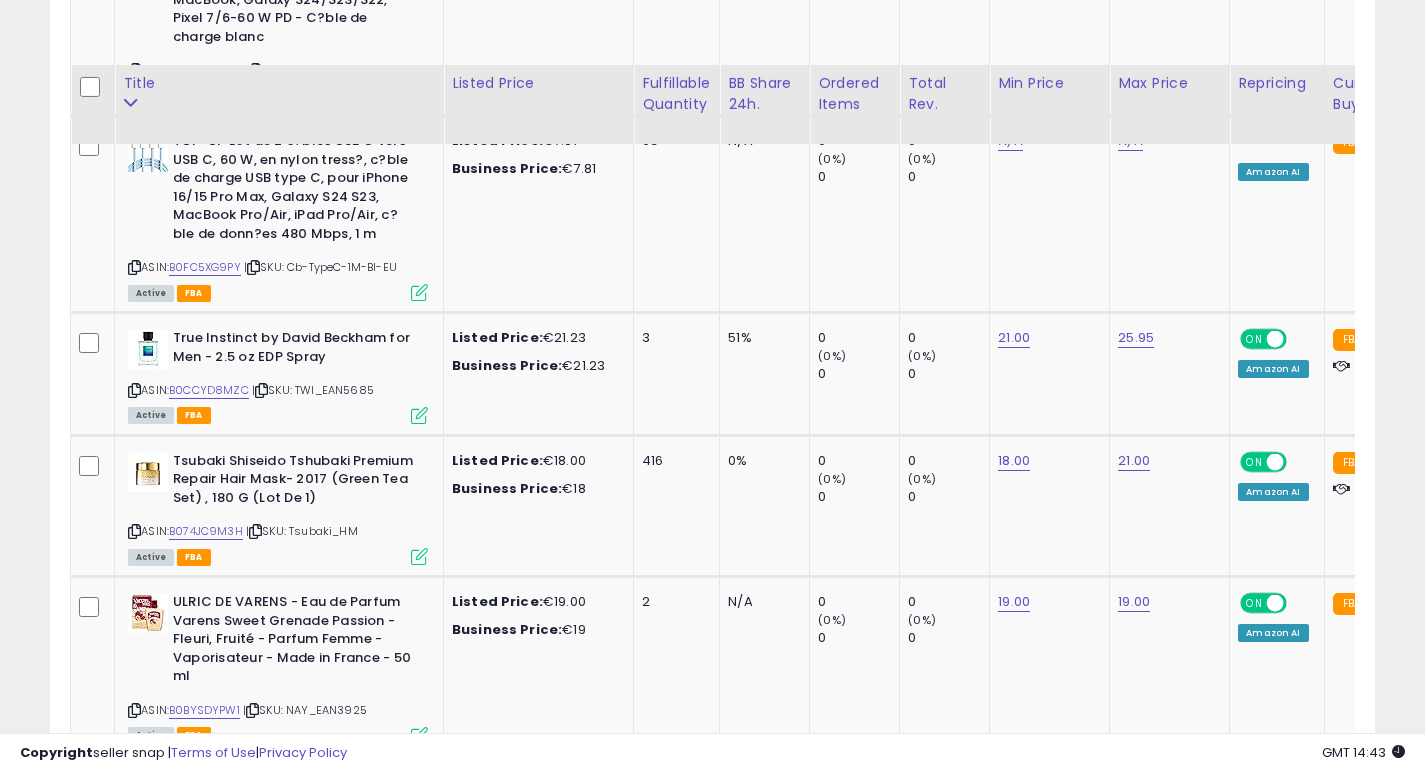 scroll, scrollTop: 4239, scrollLeft: 0, axis: vertical 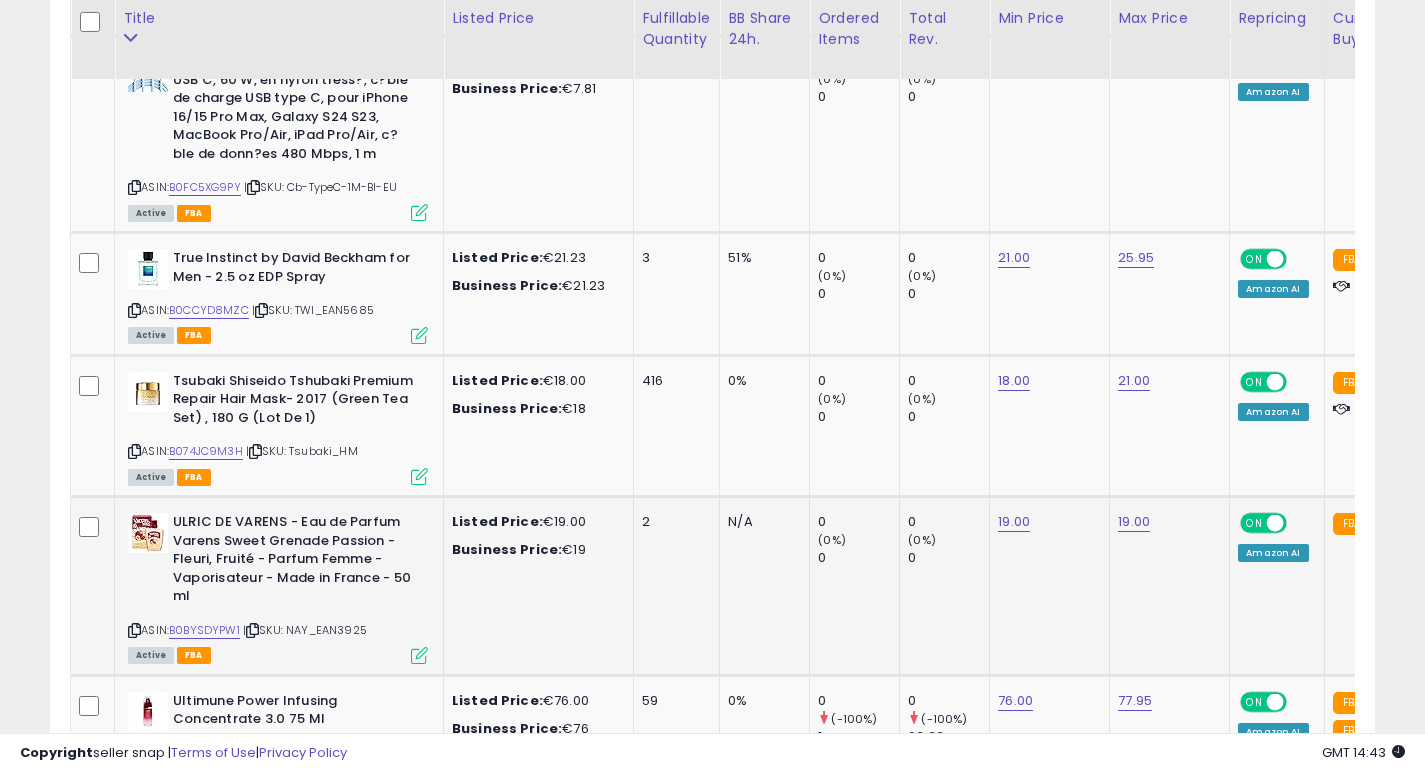 click on "2" 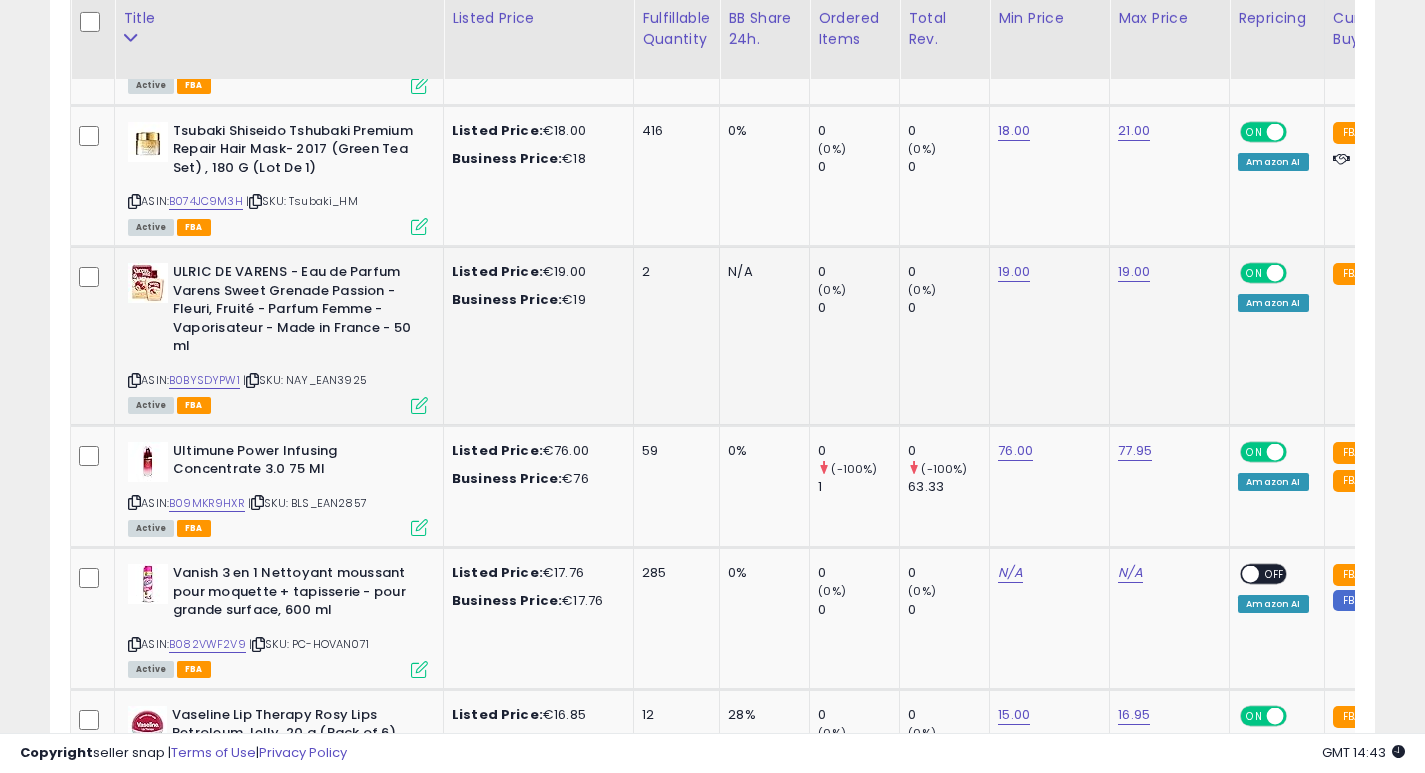 scroll, scrollTop: 4494, scrollLeft: 0, axis: vertical 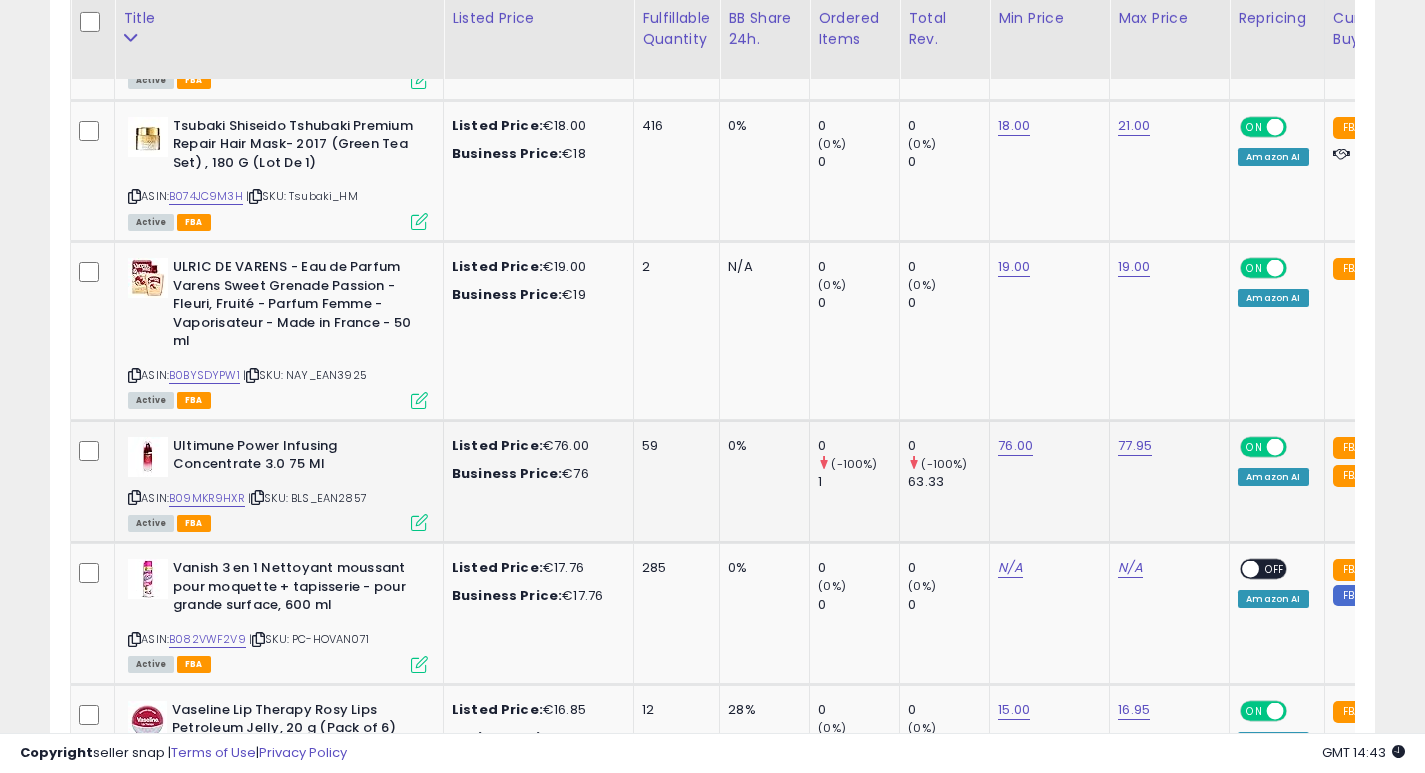 click on "59" 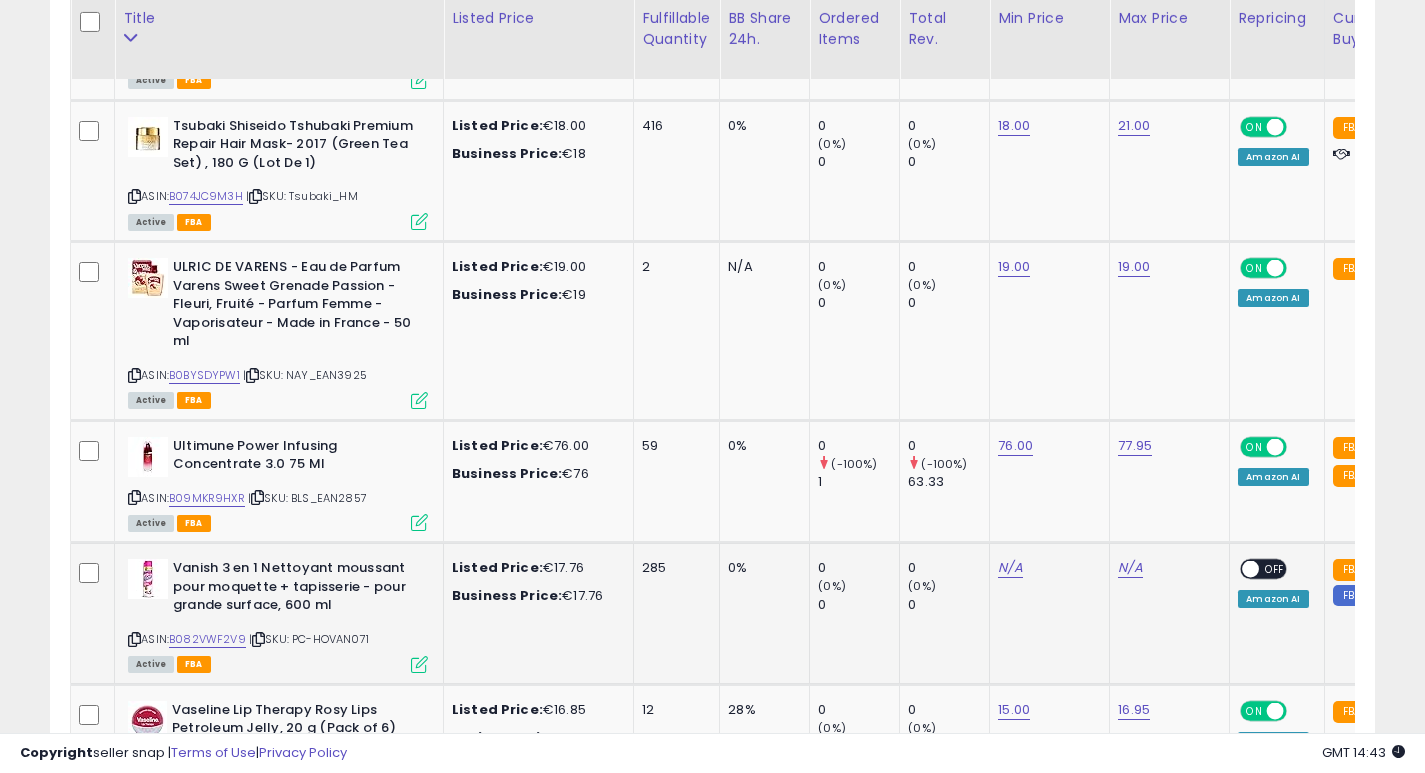 click on "285" at bounding box center [673, 568] 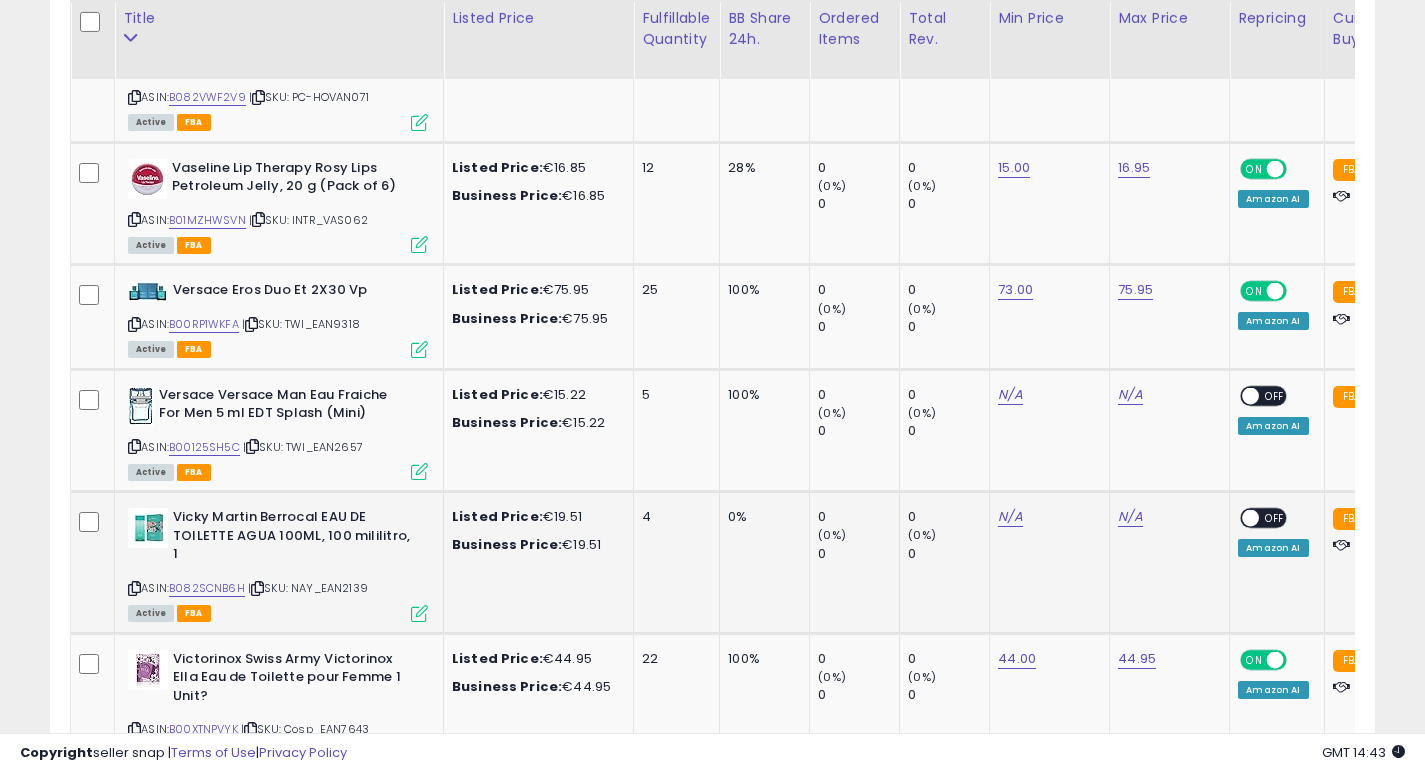 click at bounding box center [134, 588] 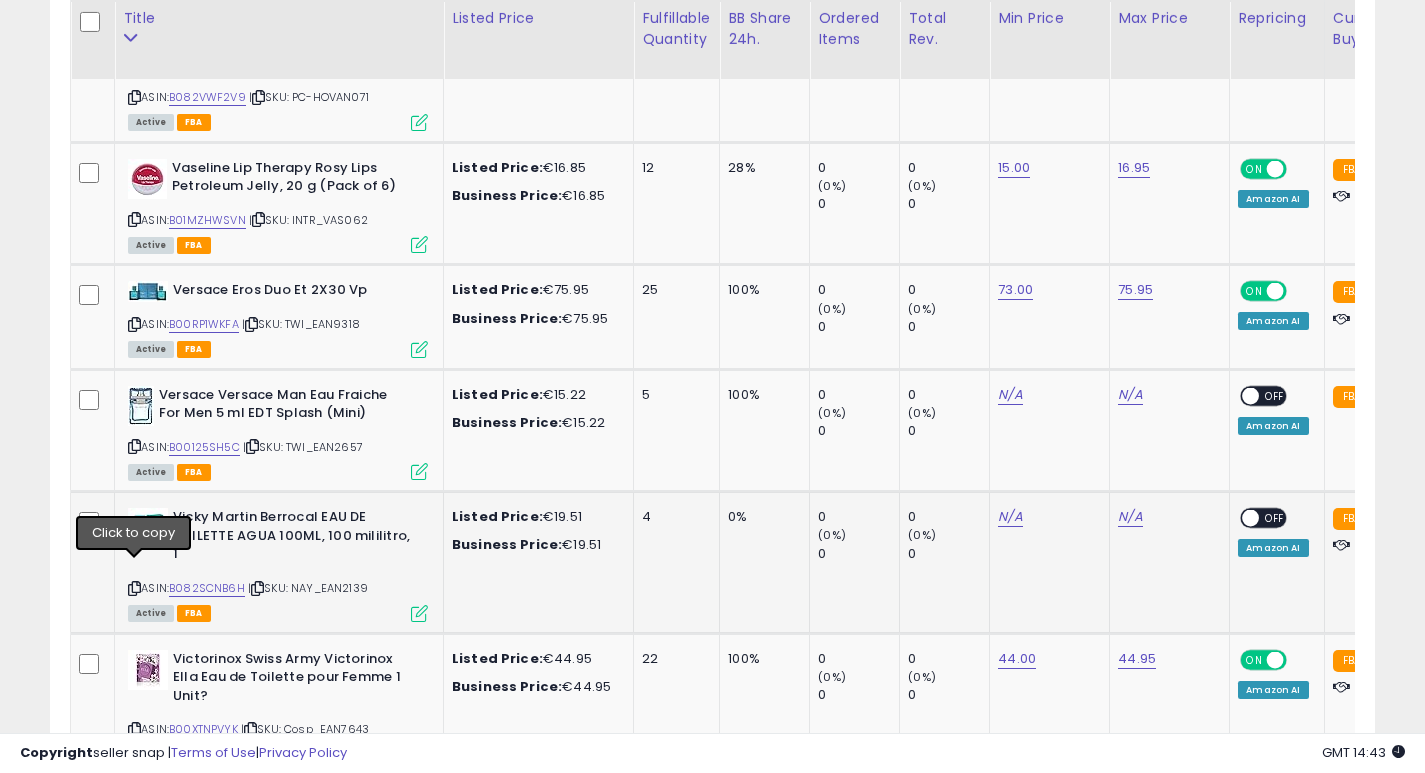 click at bounding box center [134, 588] 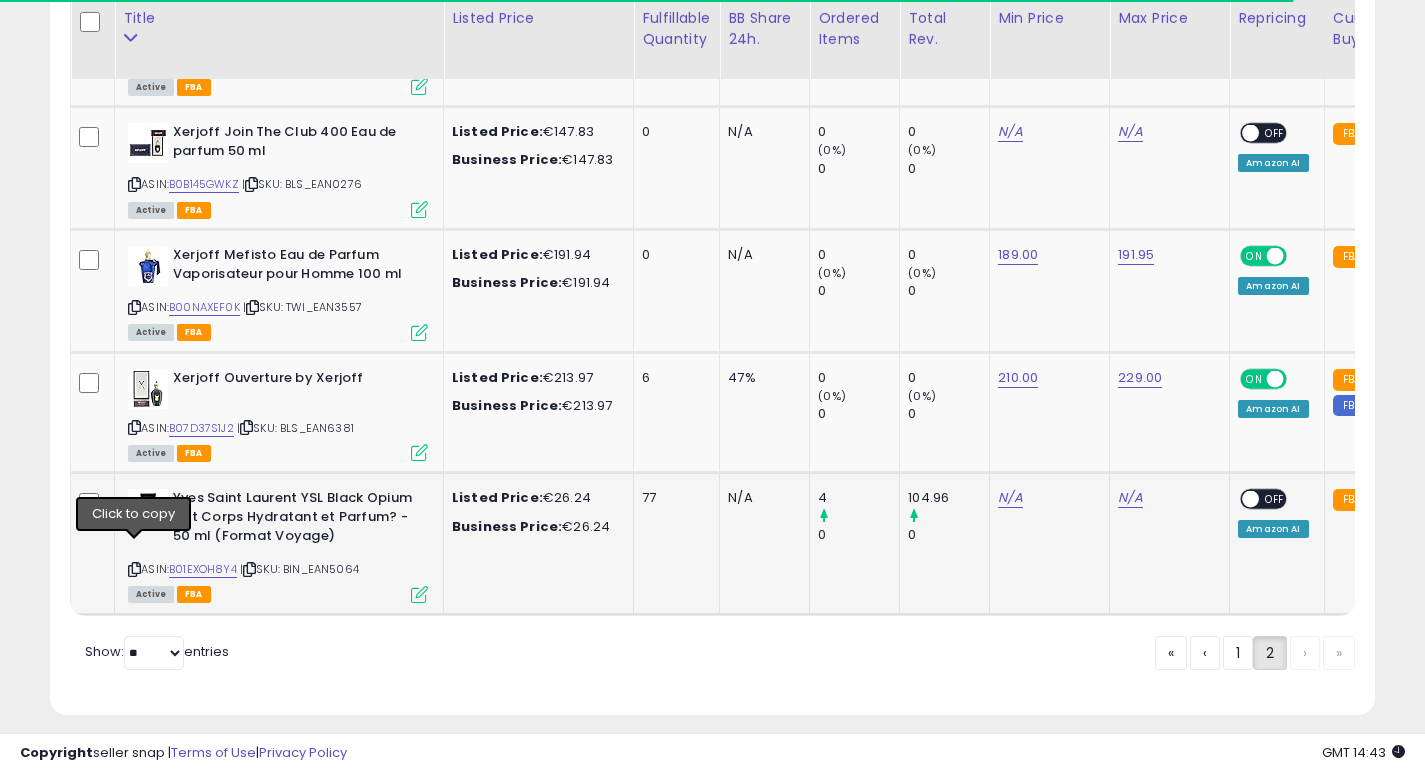 click at bounding box center (134, 569) 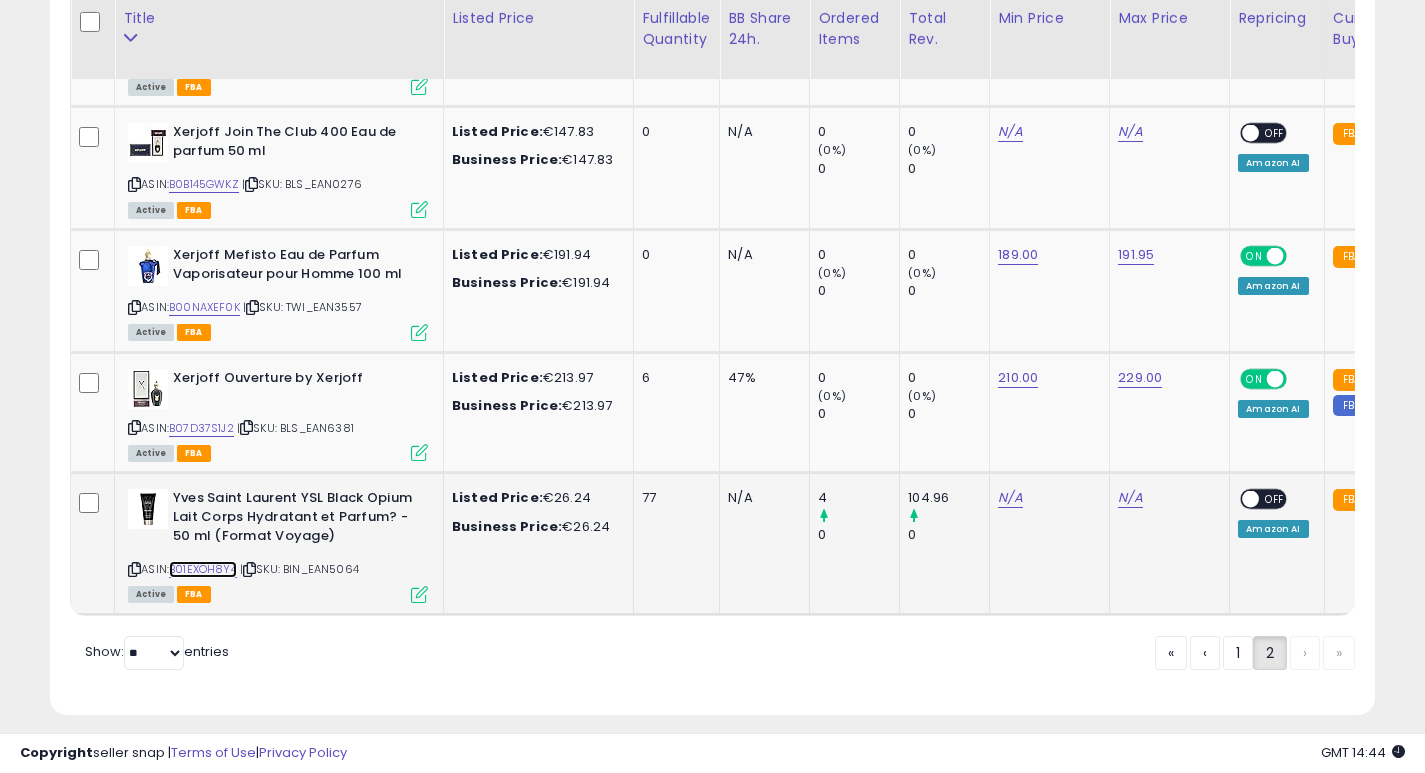 click on "B01EXOH8Y4" at bounding box center [203, 569] 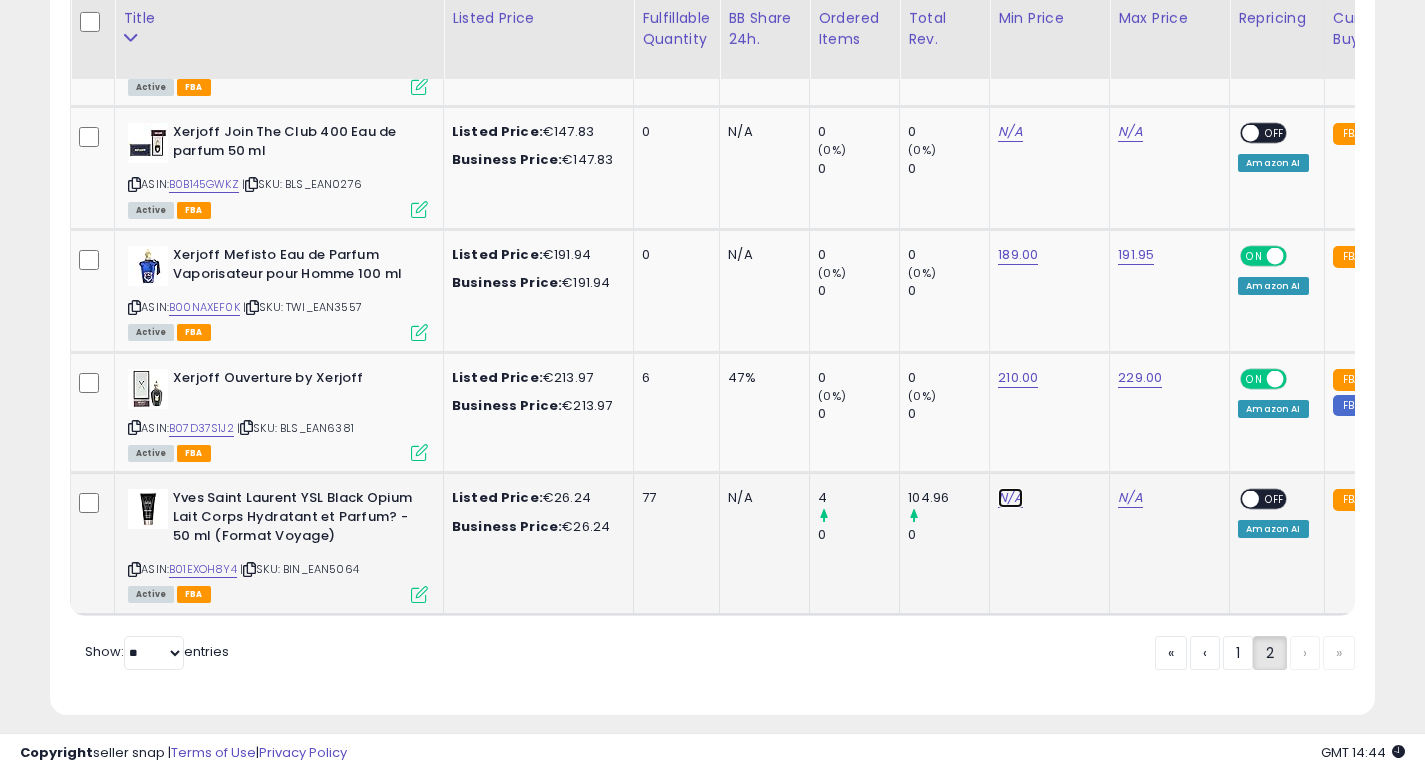 click on "N/A" at bounding box center (1010, -4771) 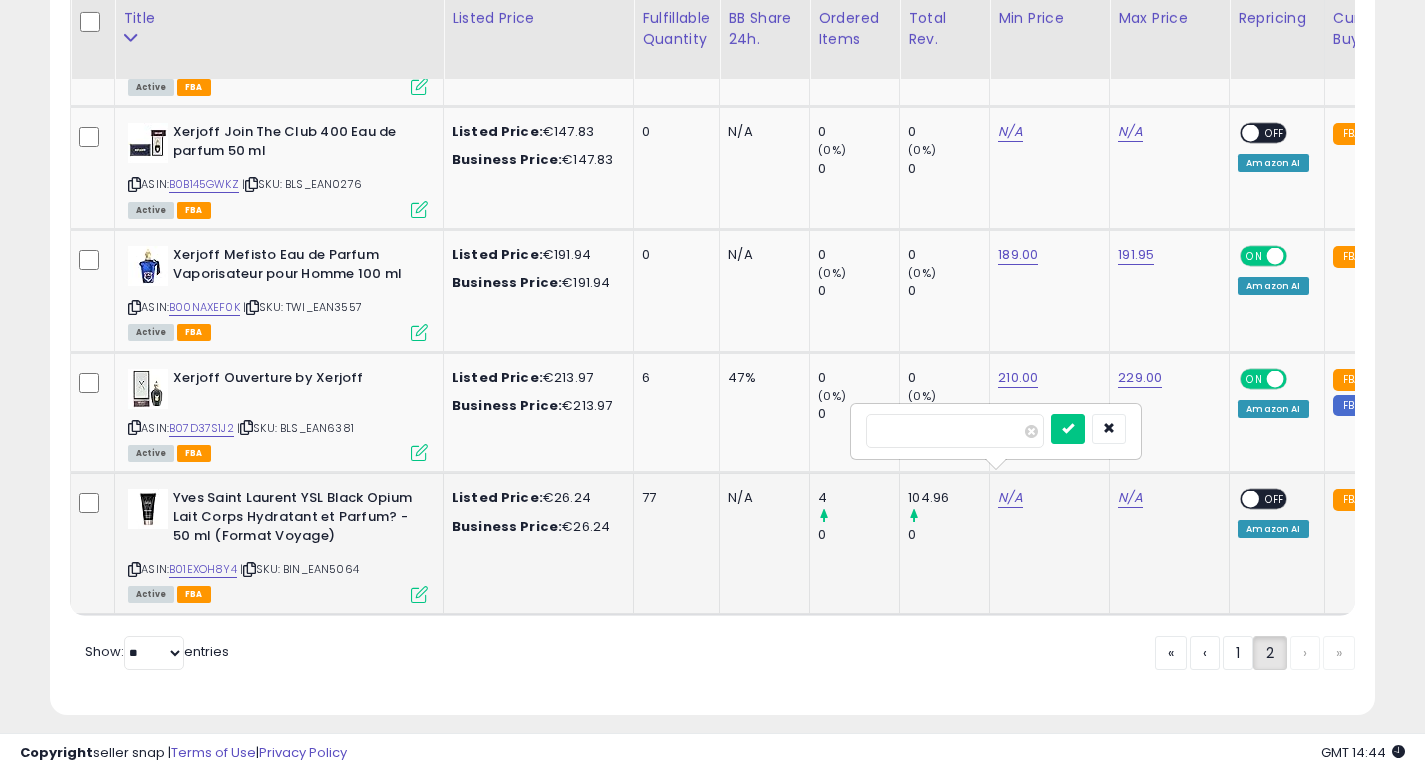 type on "**" 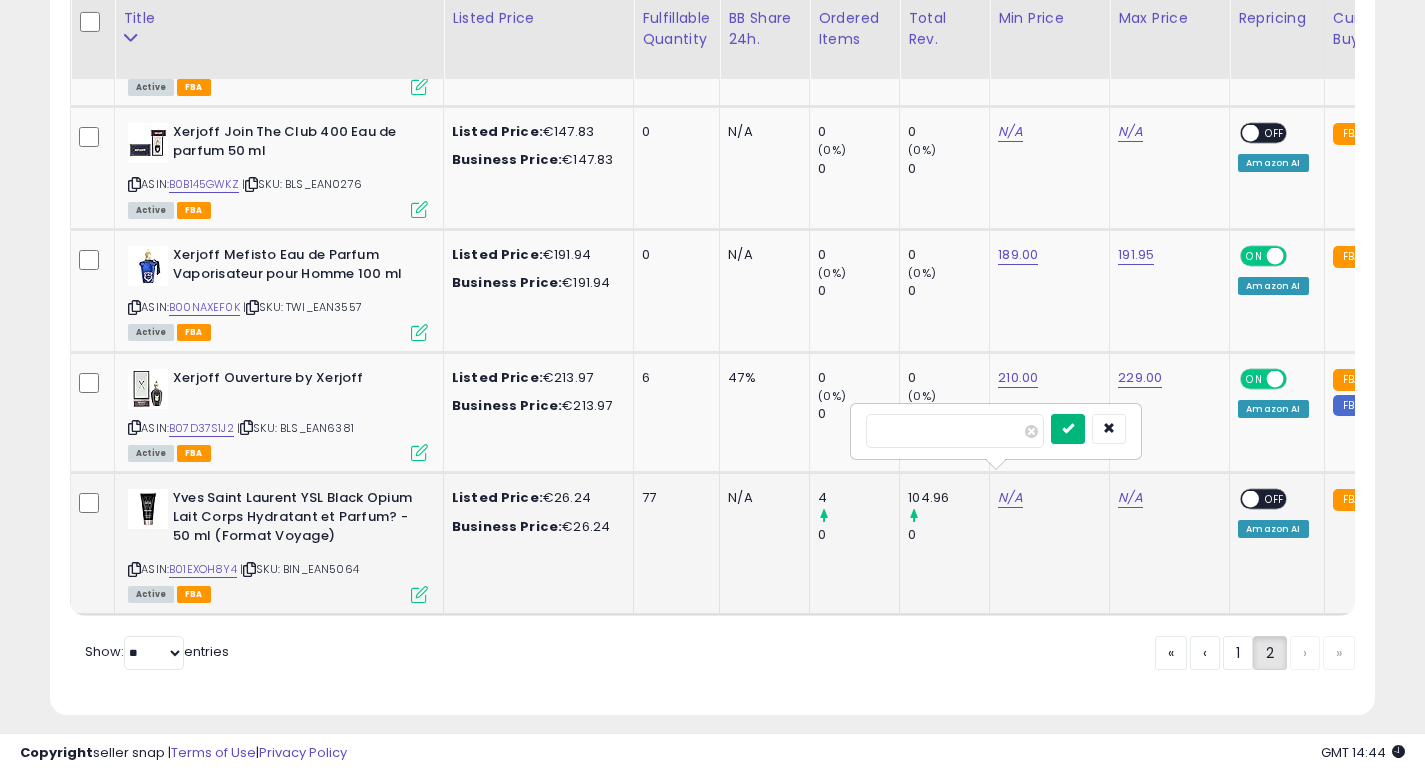 click at bounding box center (1068, 428) 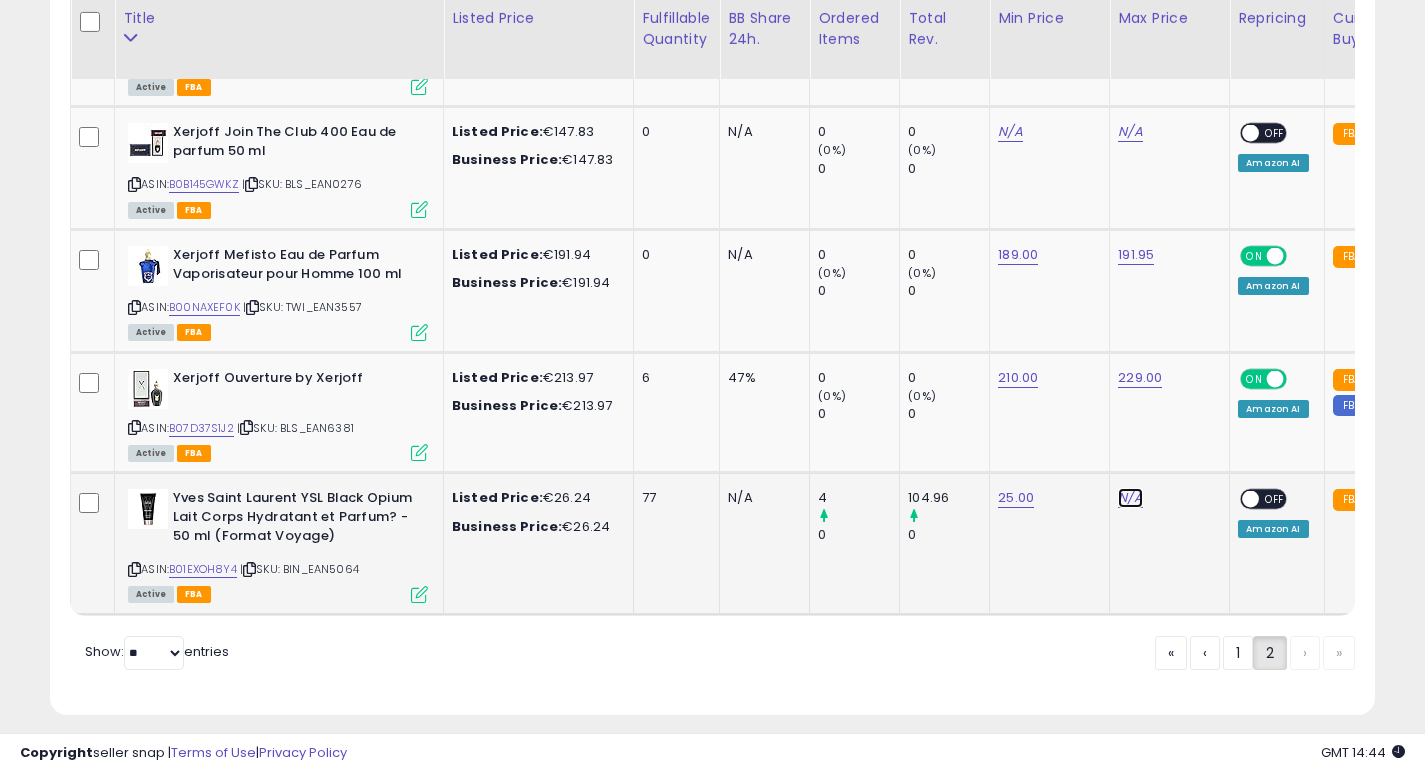 click on "N/A" at bounding box center [1130, -4771] 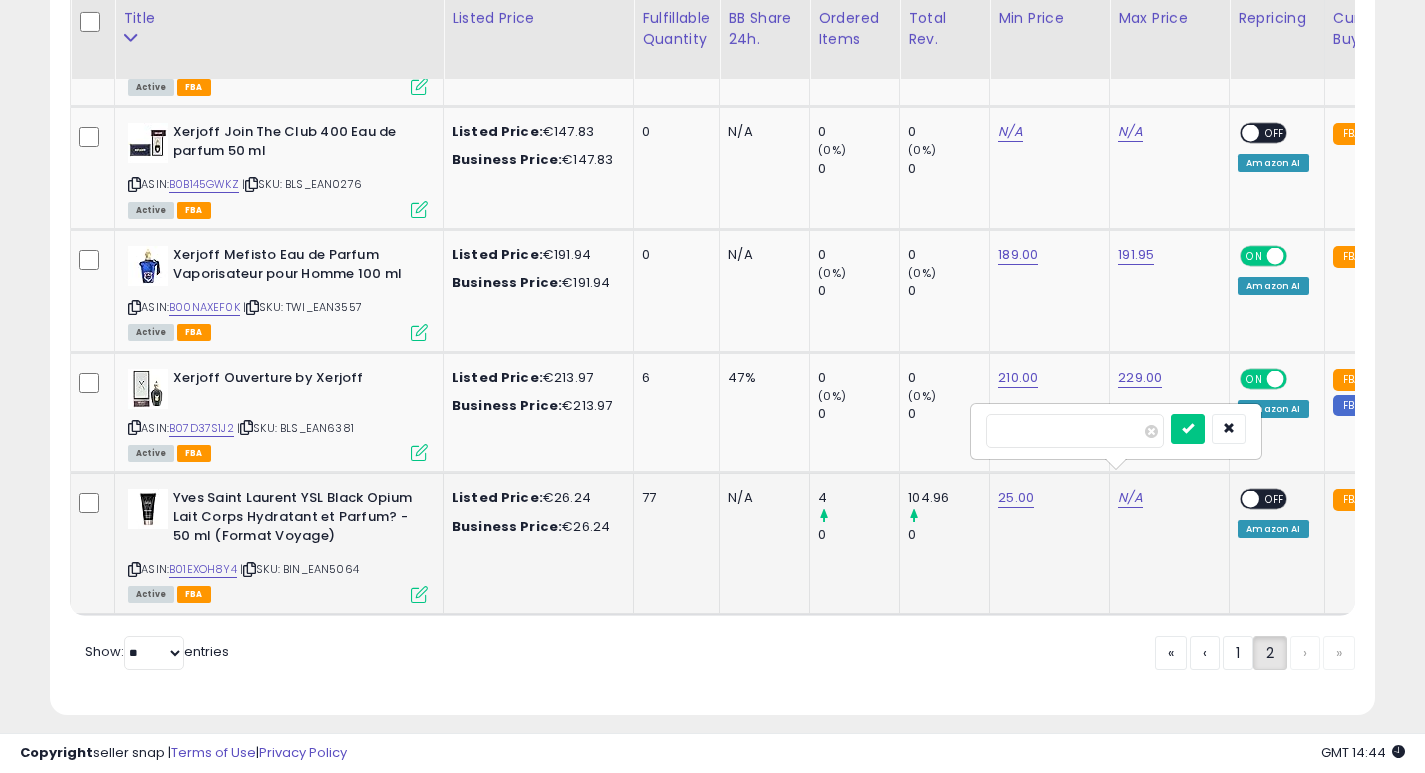 type on "*****" 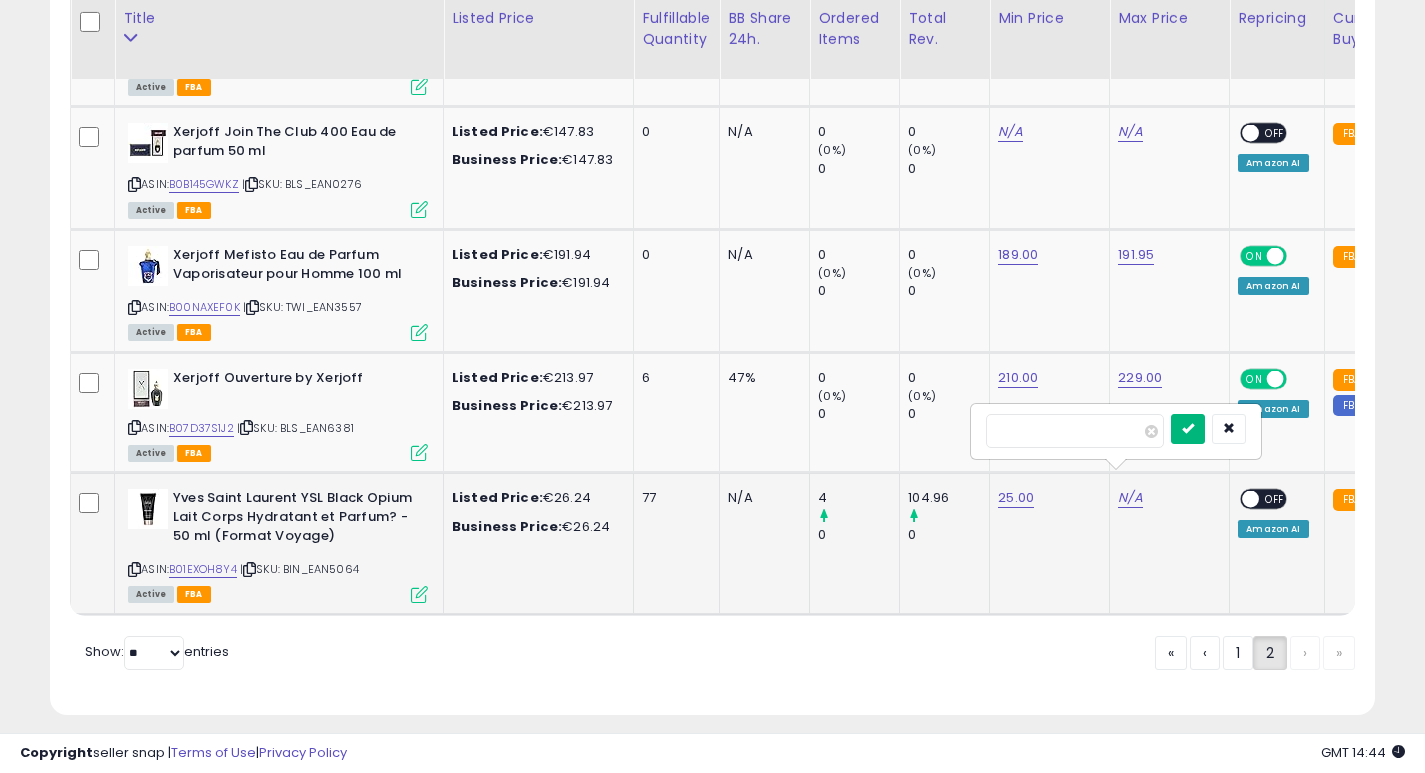click at bounding box center [1188, 428] 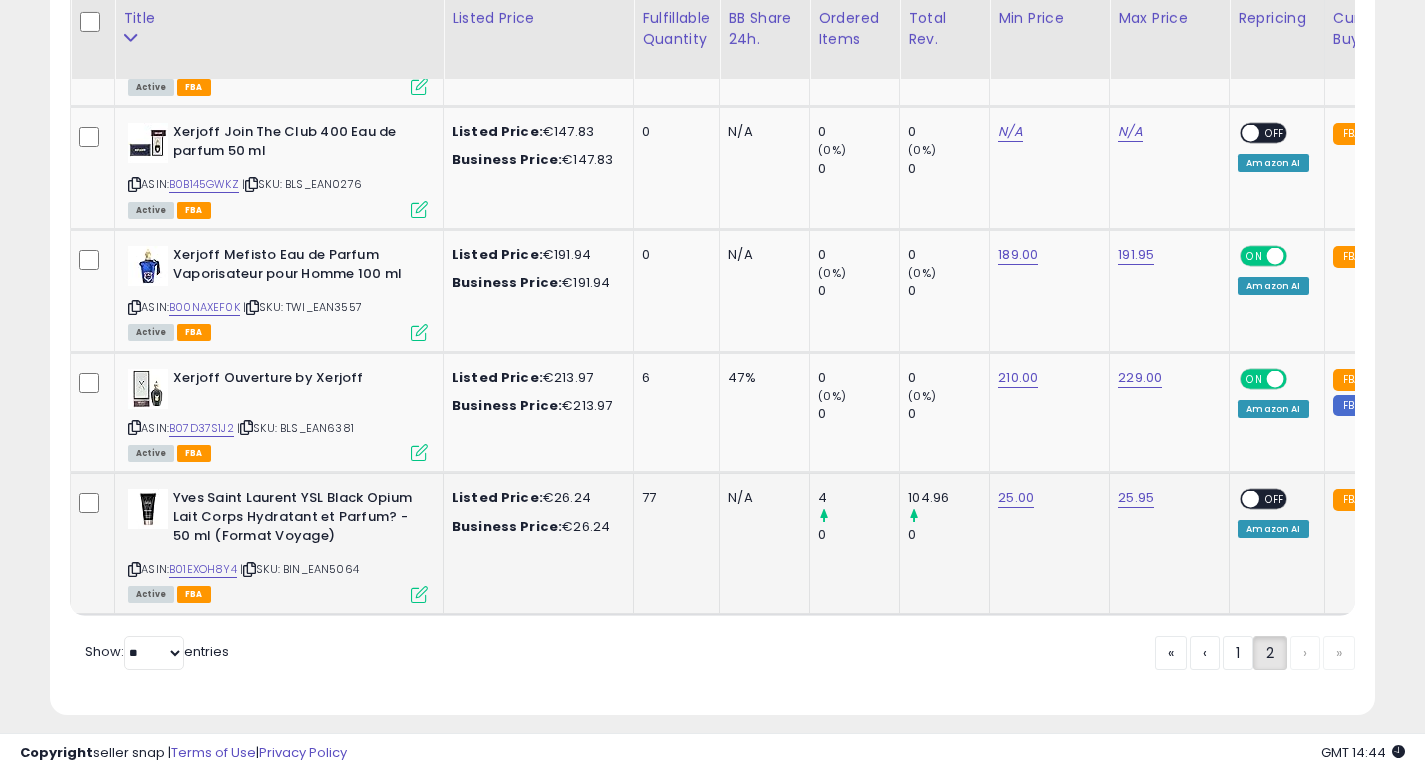 click at bounding box center (1251, 499) 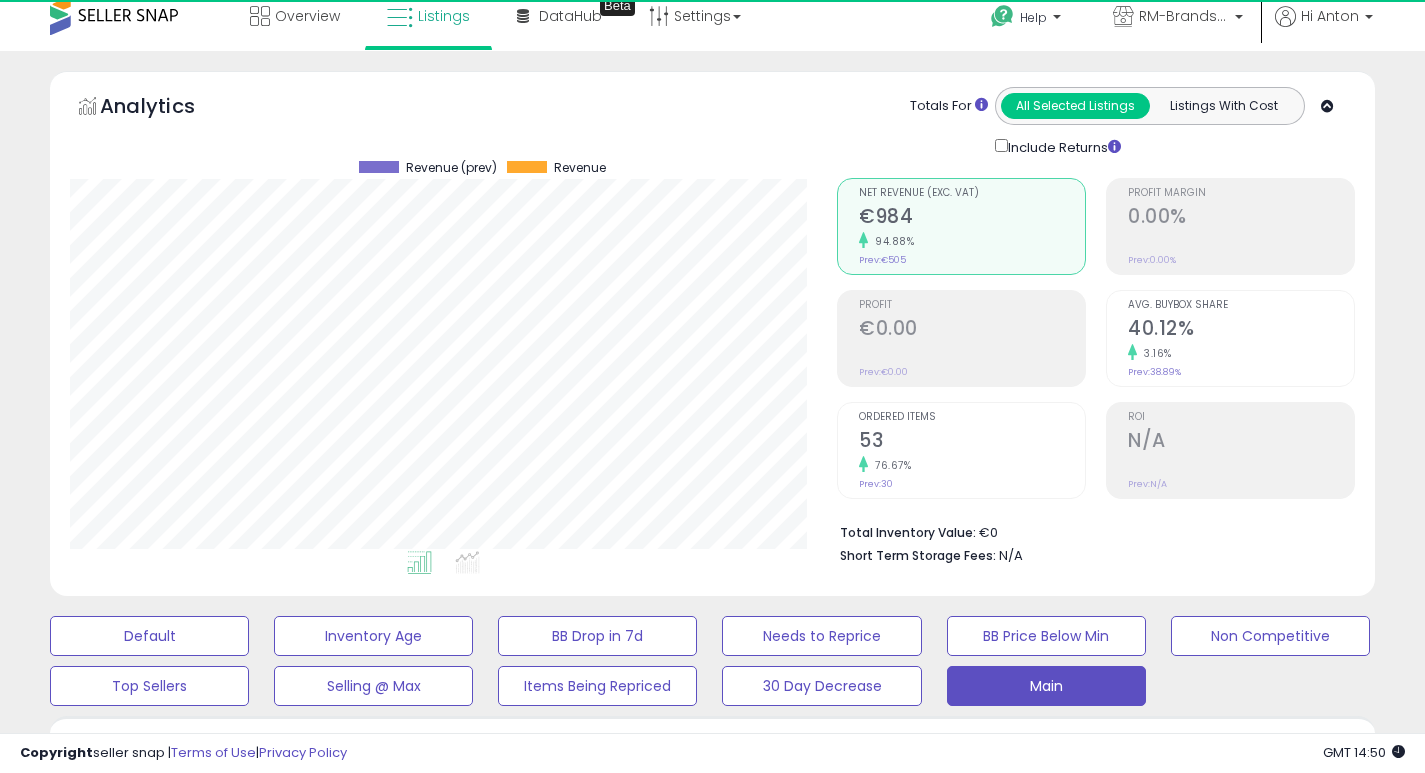 scroll, scrollTop: 0, scrollLeft: 0, axis: both 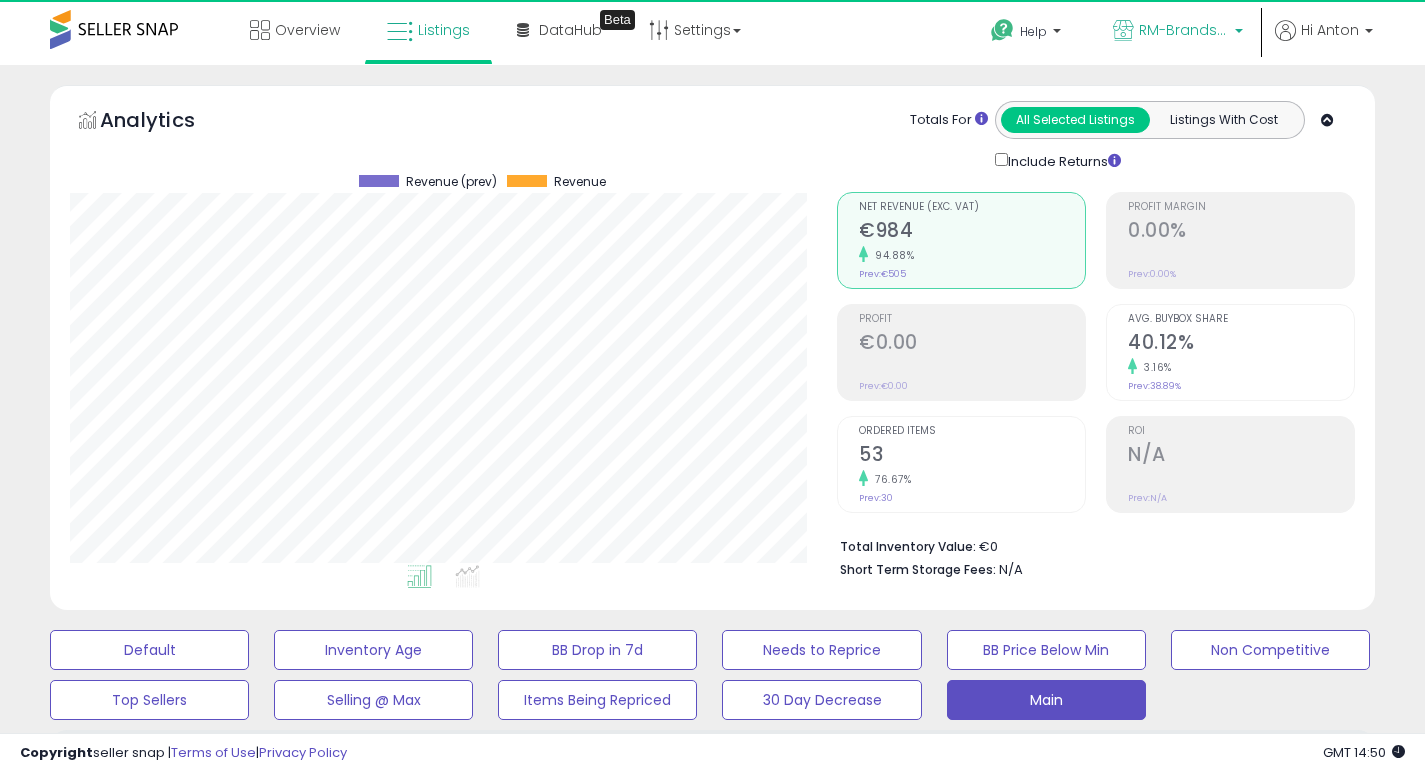 click on "RM-Brands (FR)" at bounding box center [1184, 30] 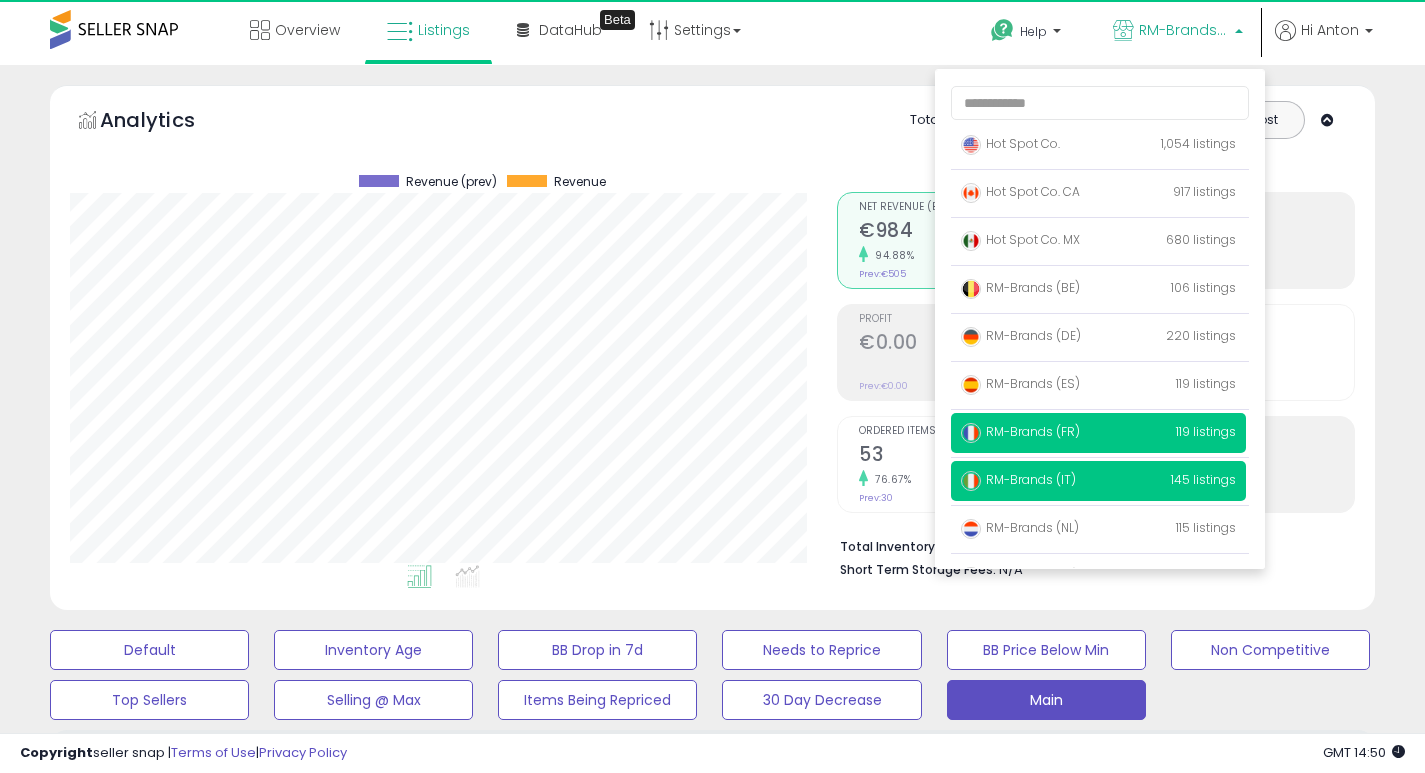 click on "RM-Brands (IT)" at bounding box center [1018, 479] 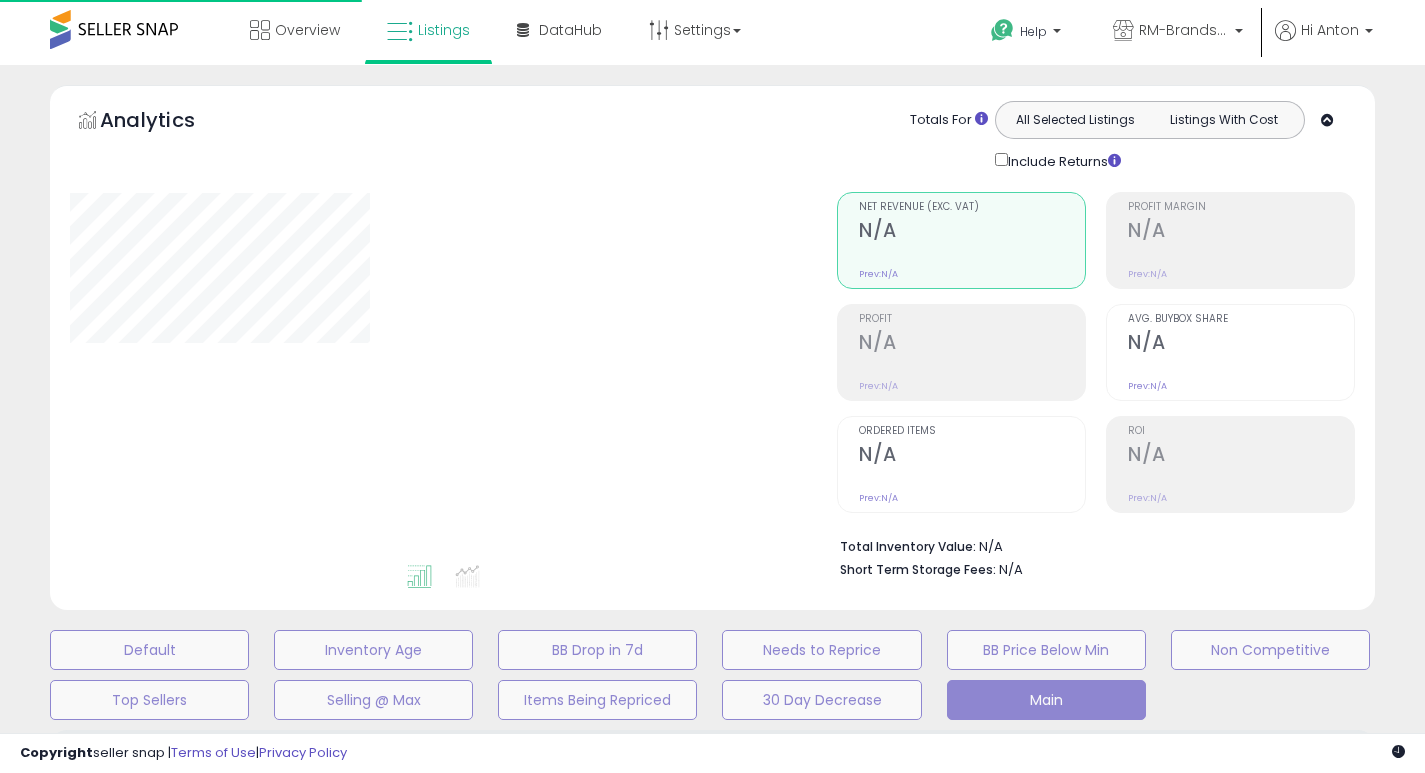scroll, scrollTop: 0, scrollLeft: 0, axis: both 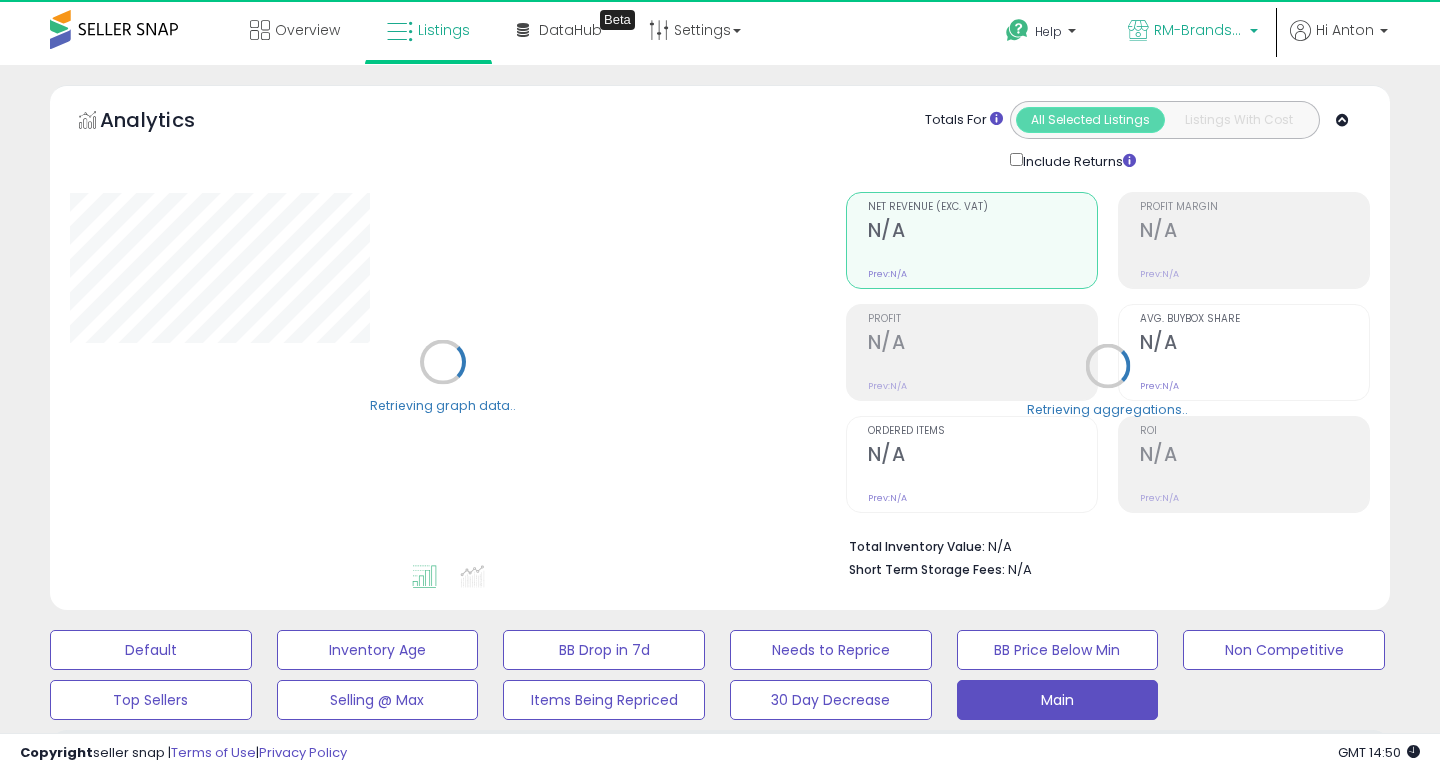 select on "**" 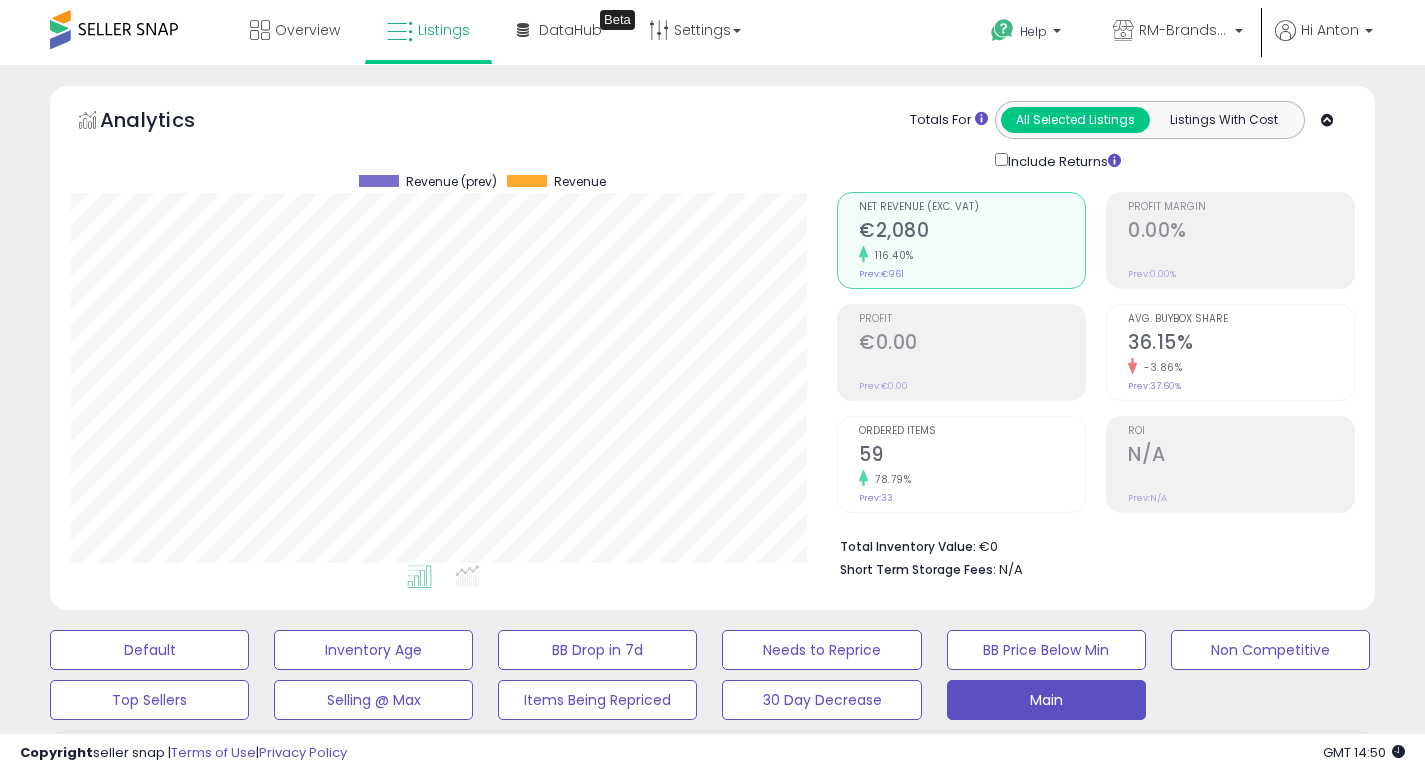 scroll, scrollTop: 999590, scrollLeft: 999233, axis: both 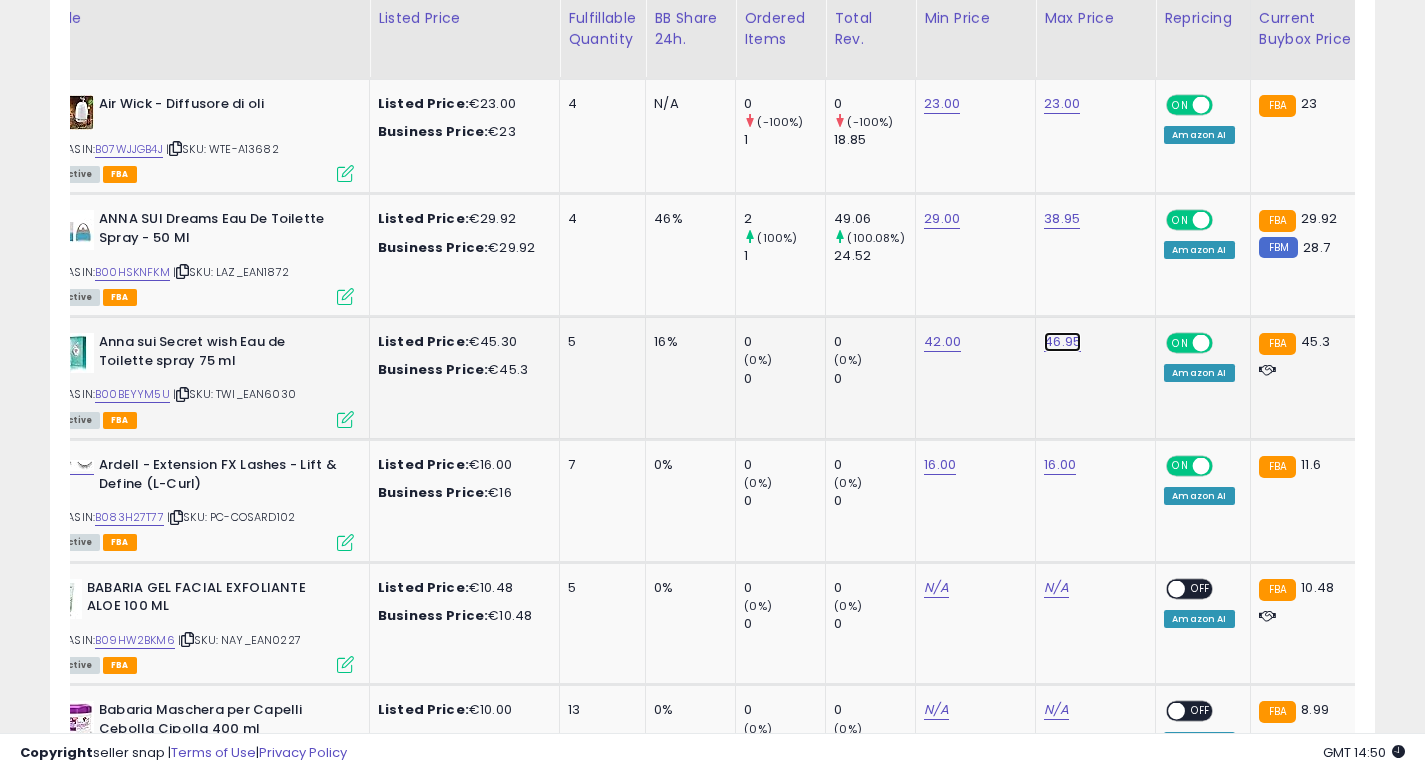 click on "46.95" at bounding box center [1062, -19] 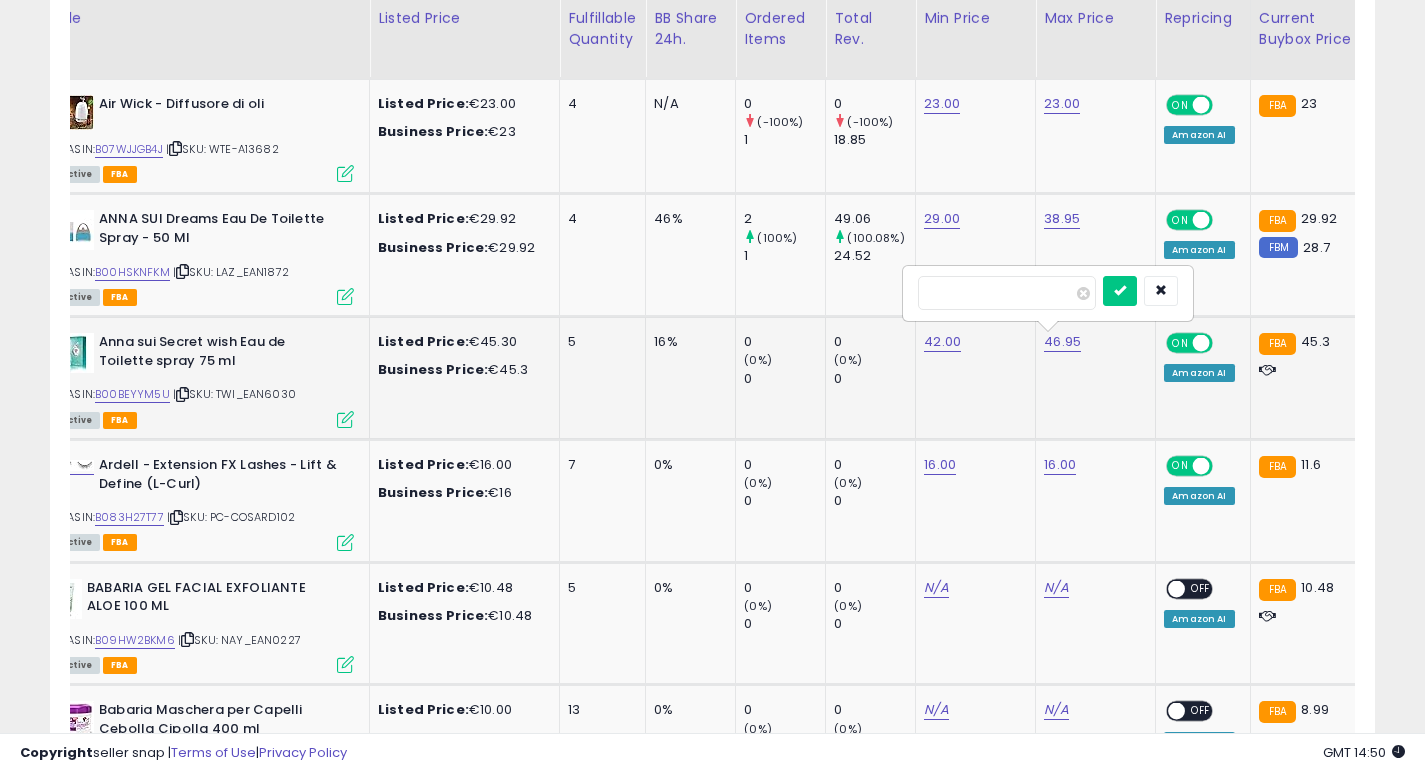 click on "*****" at bounding box center [1007, 293] 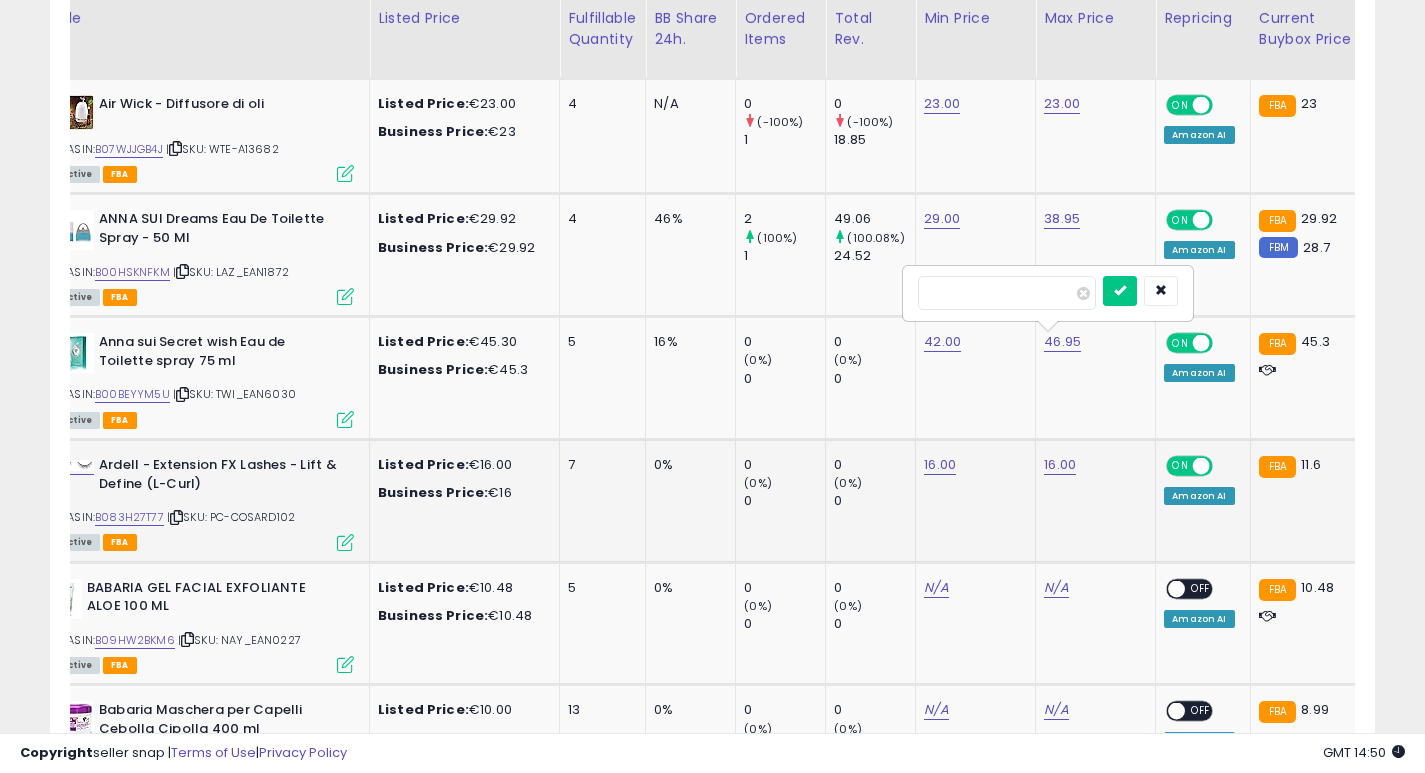 type on "*****" 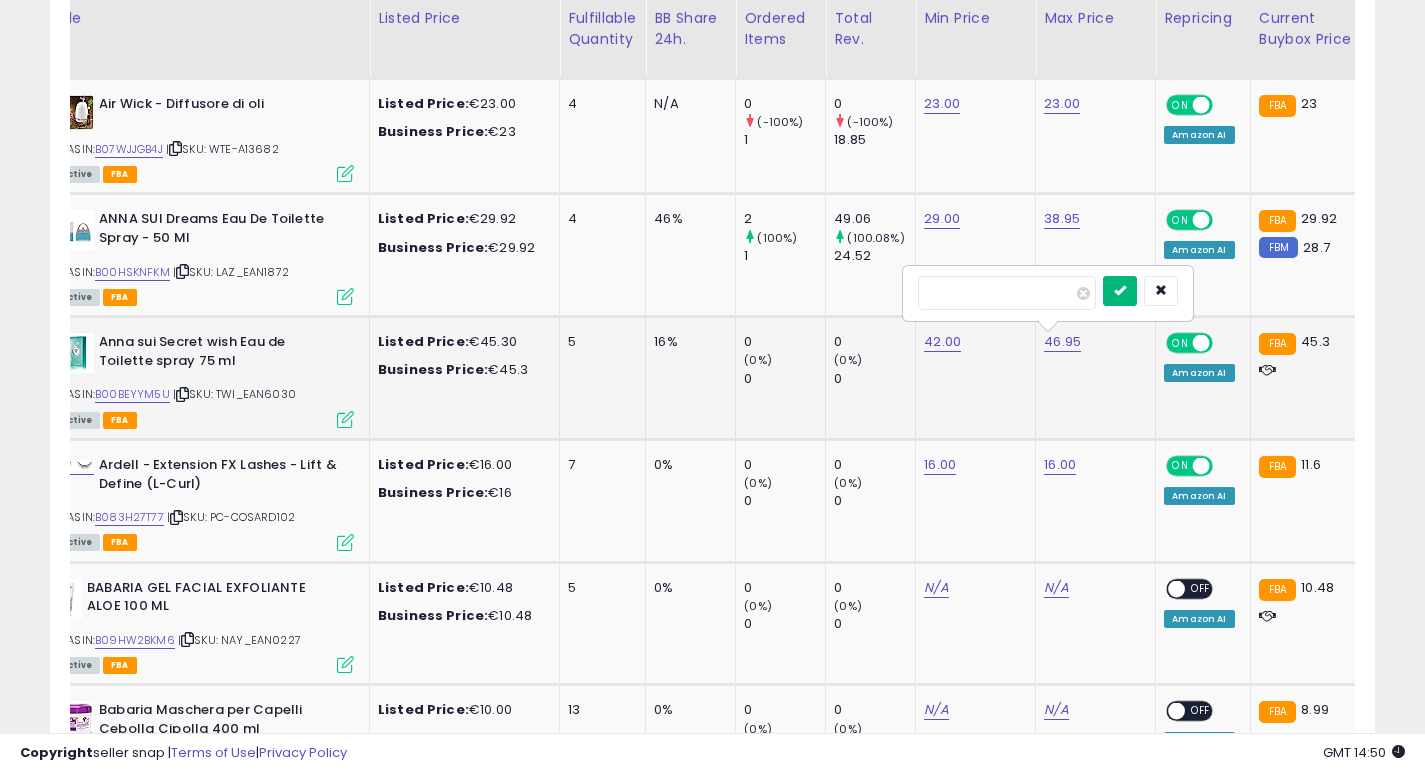 click at bounding box center [1120, 291] 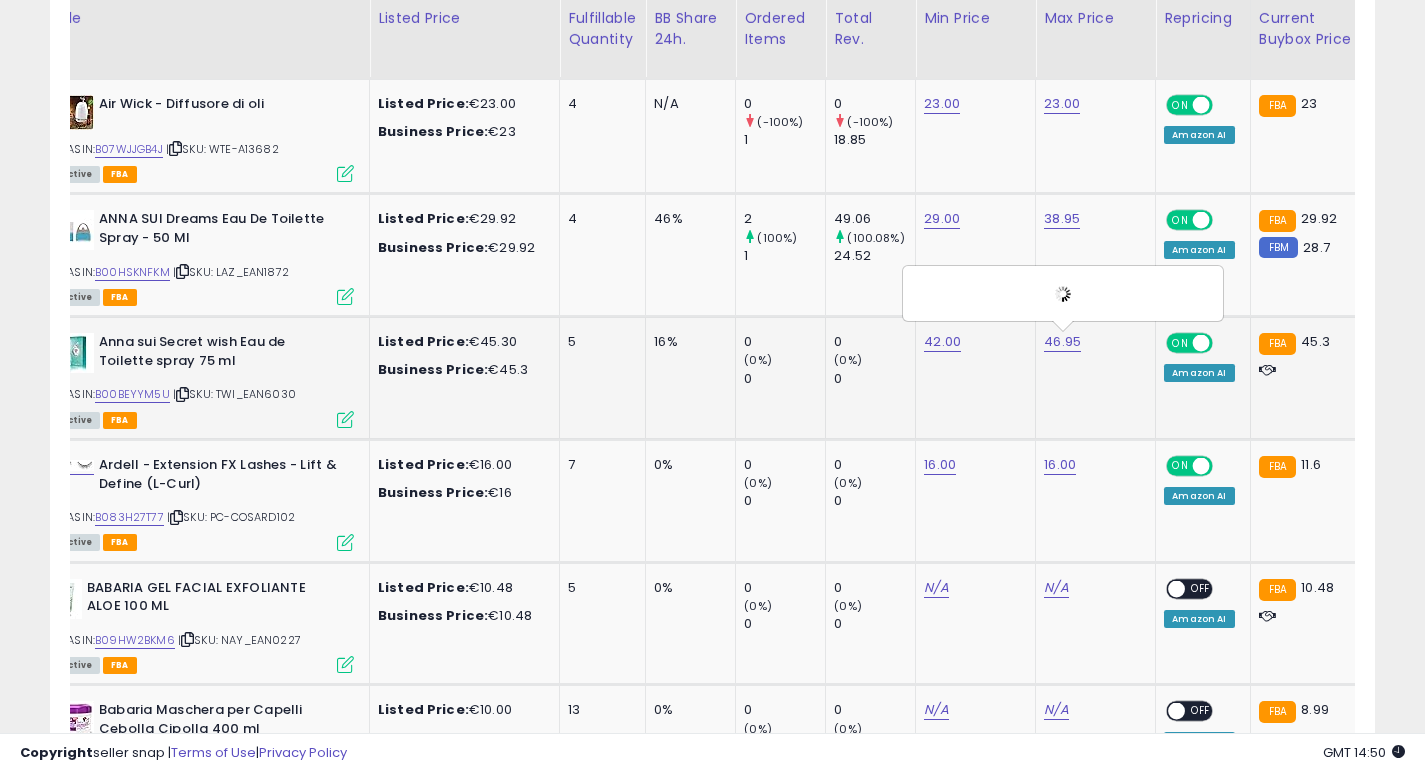 scroll, scrollTop: 0, scrollLeft: 0, axis: both 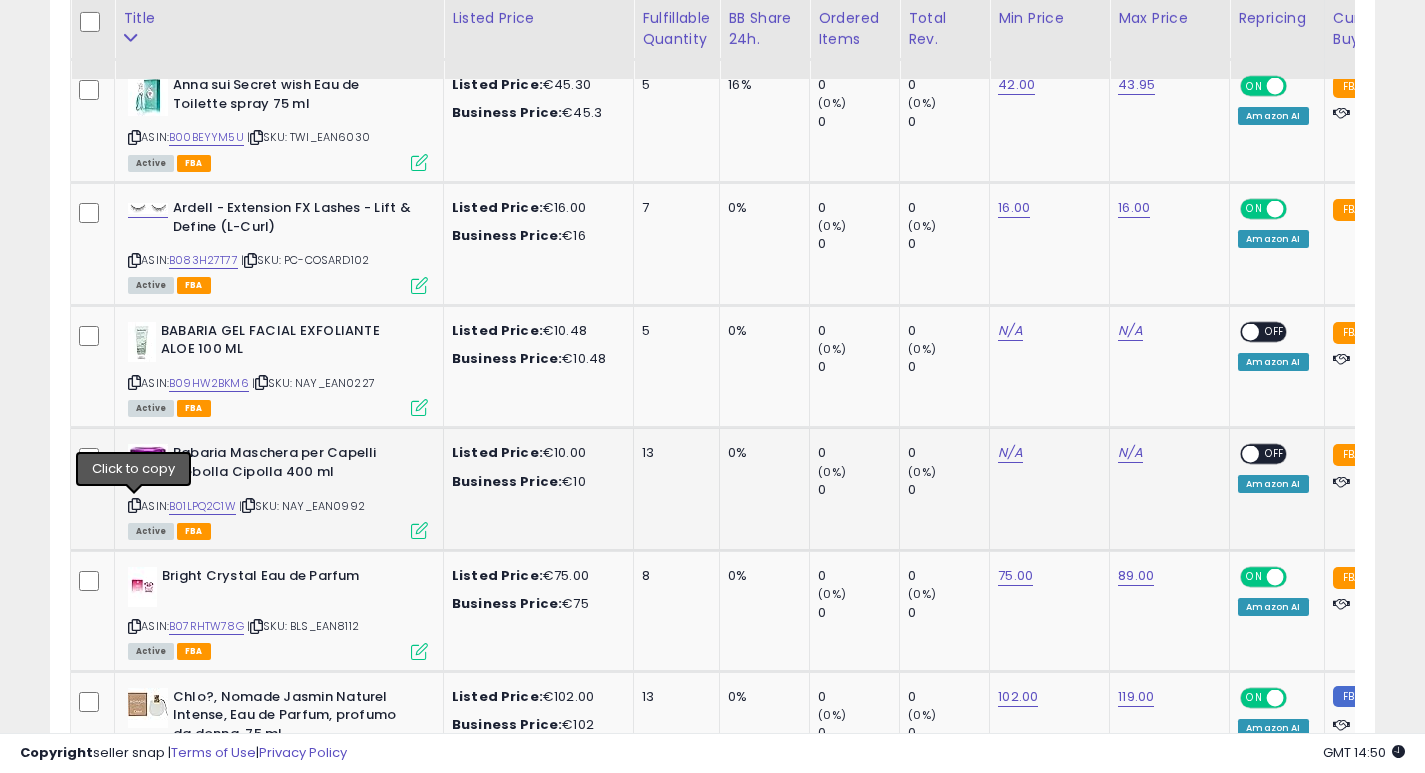 click at bounding box center (134, 505) 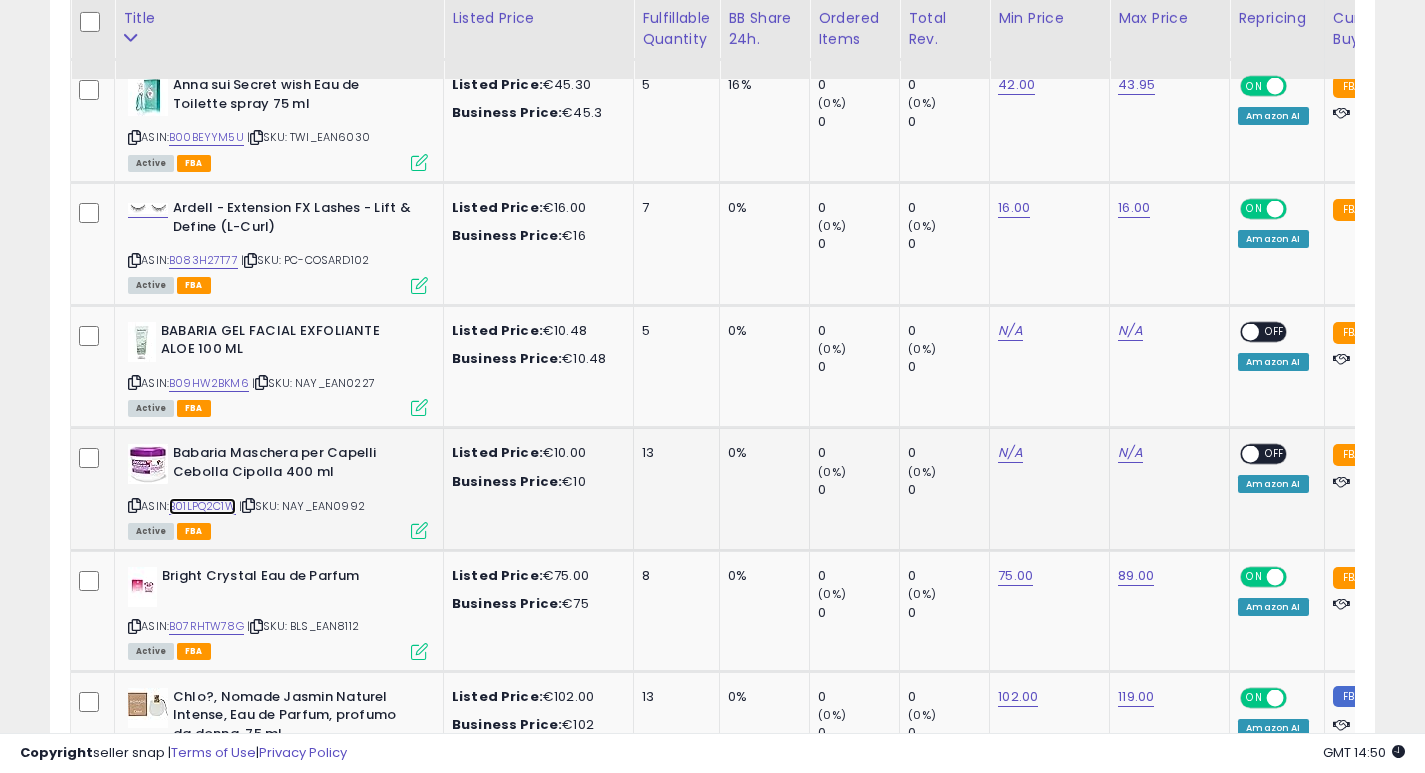 click on "B01LPQ2C1W" at bounding box center (202, 506) 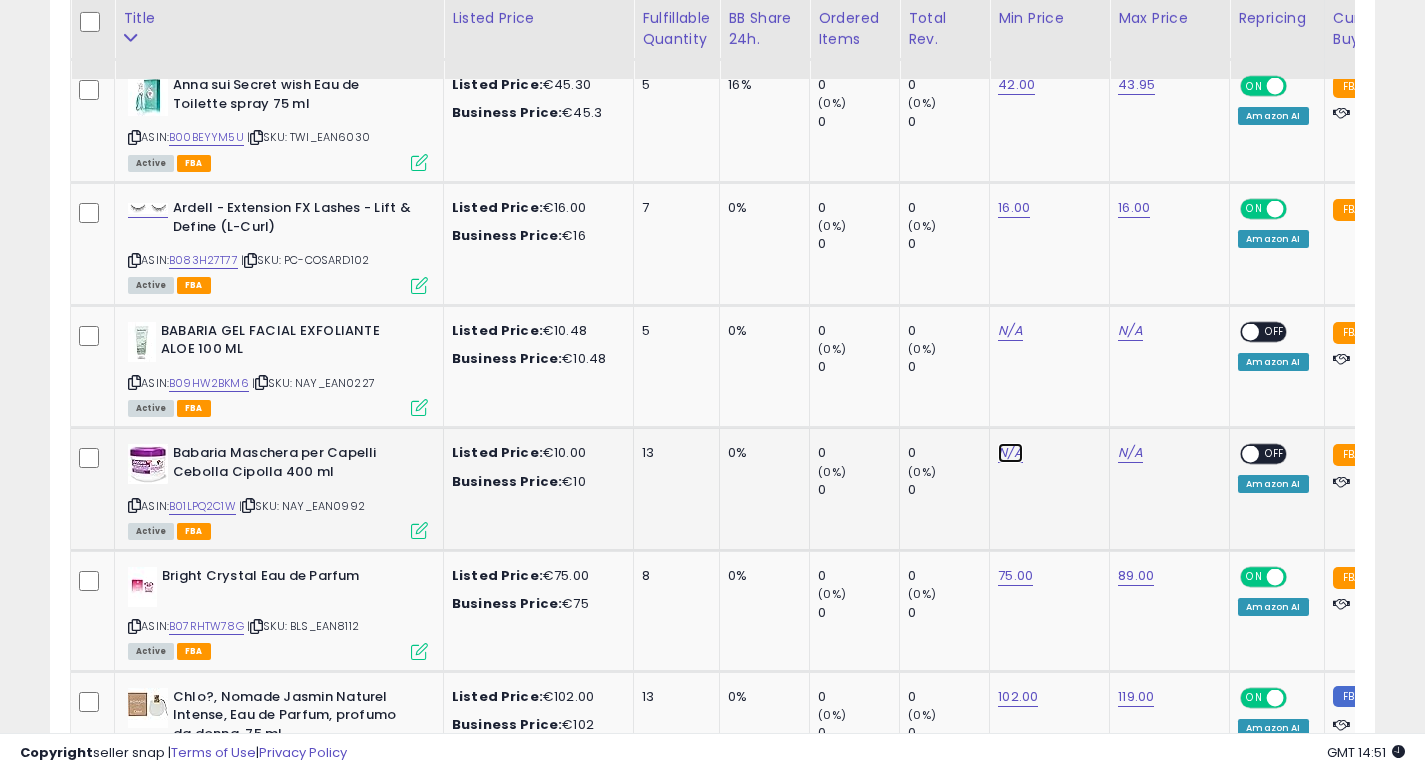 click on "N/A" at bounding box center [1010, 331] 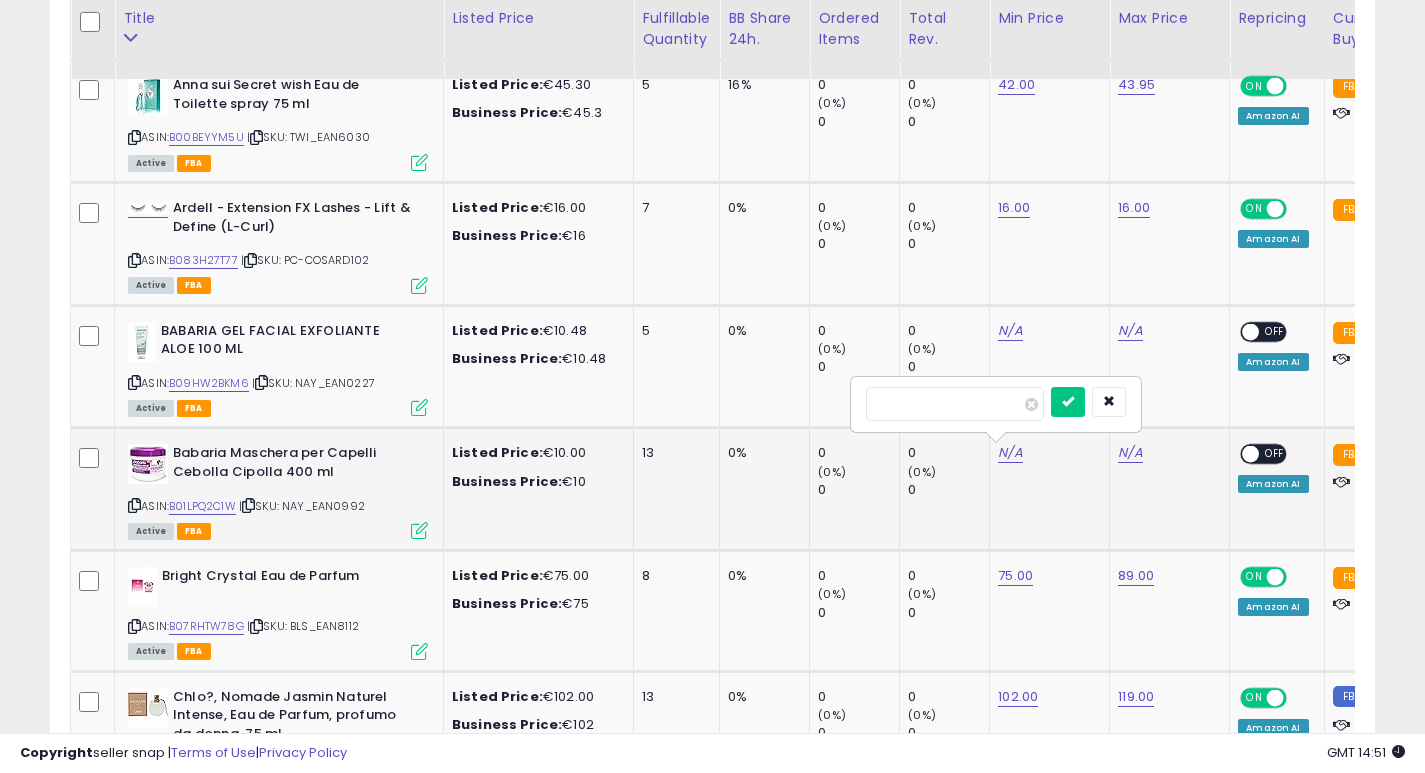 click on "**" at bounding box center [955, 404] 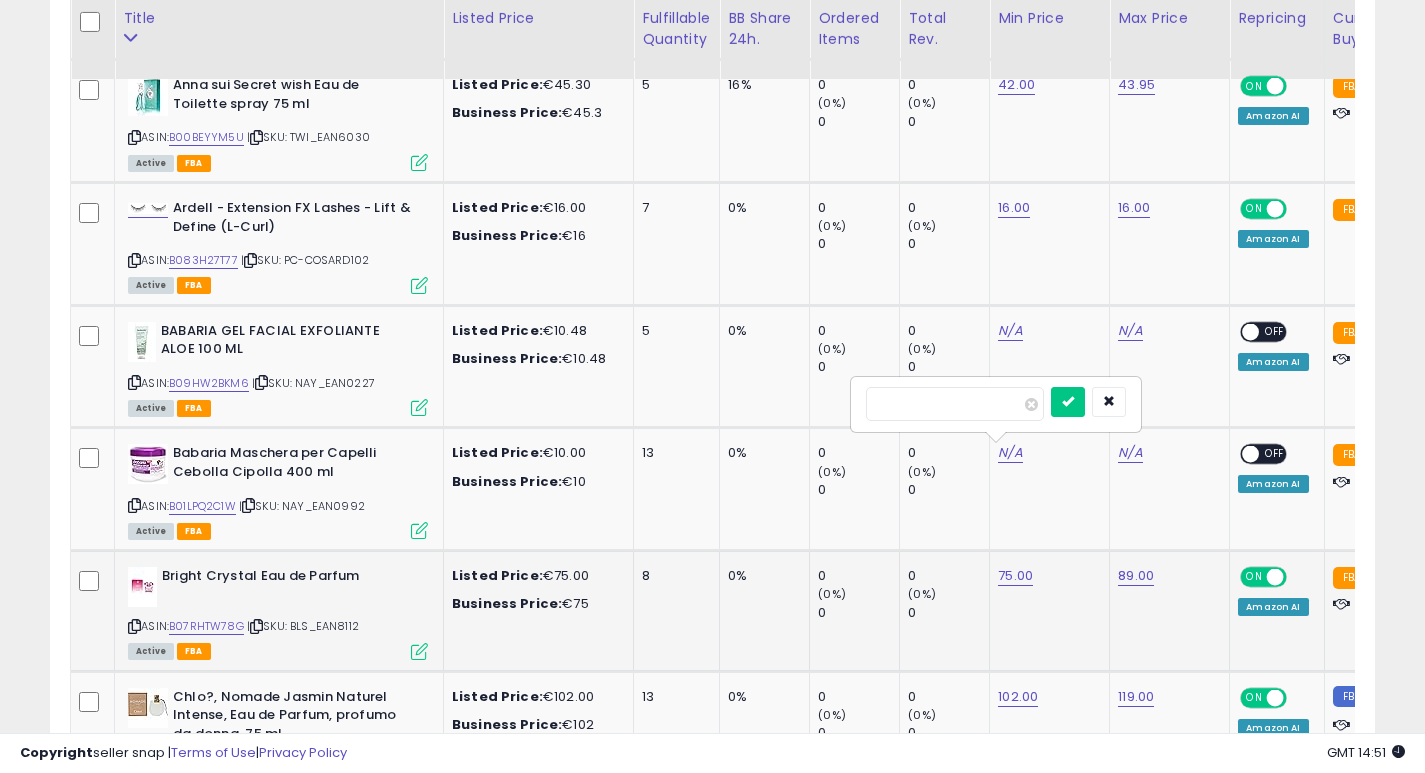 type on "****" 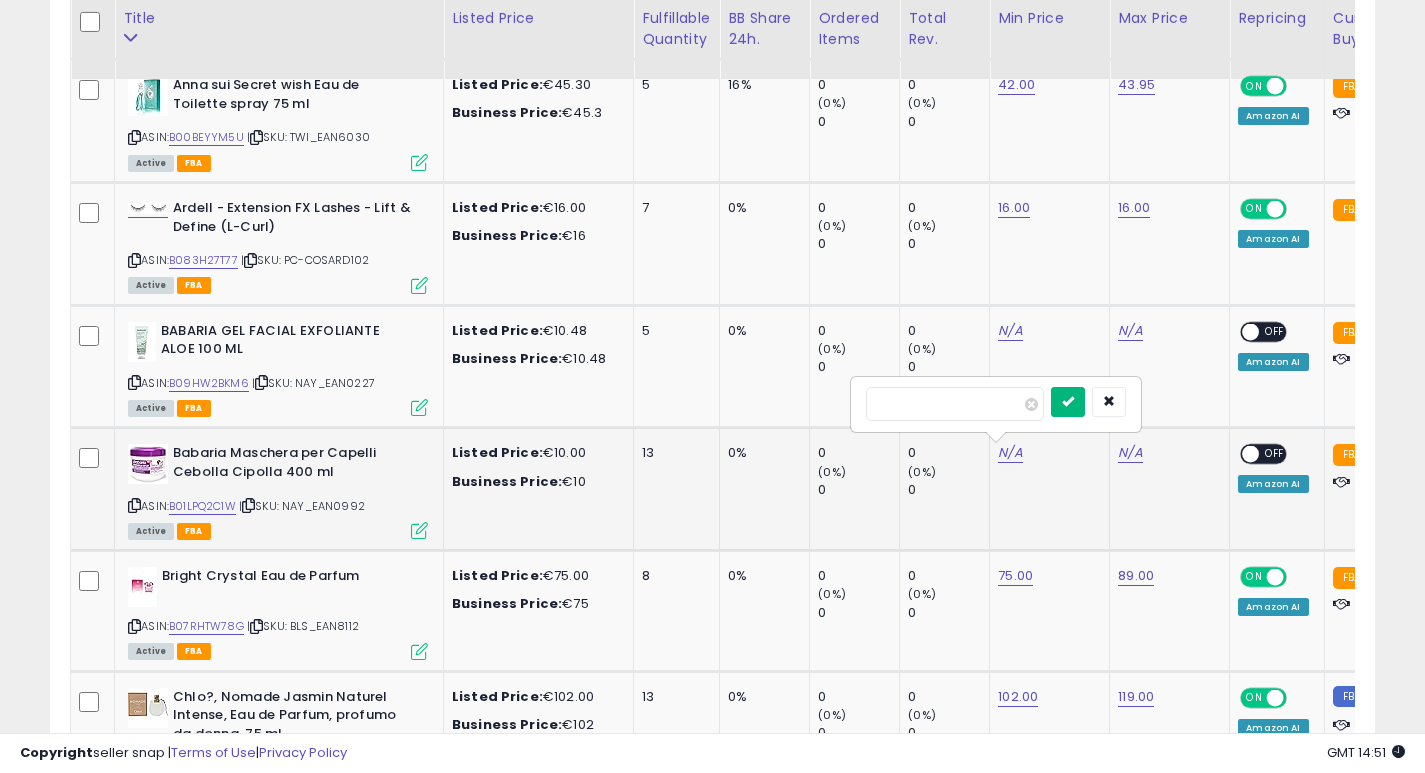 click at bounding box center (1068, 402) 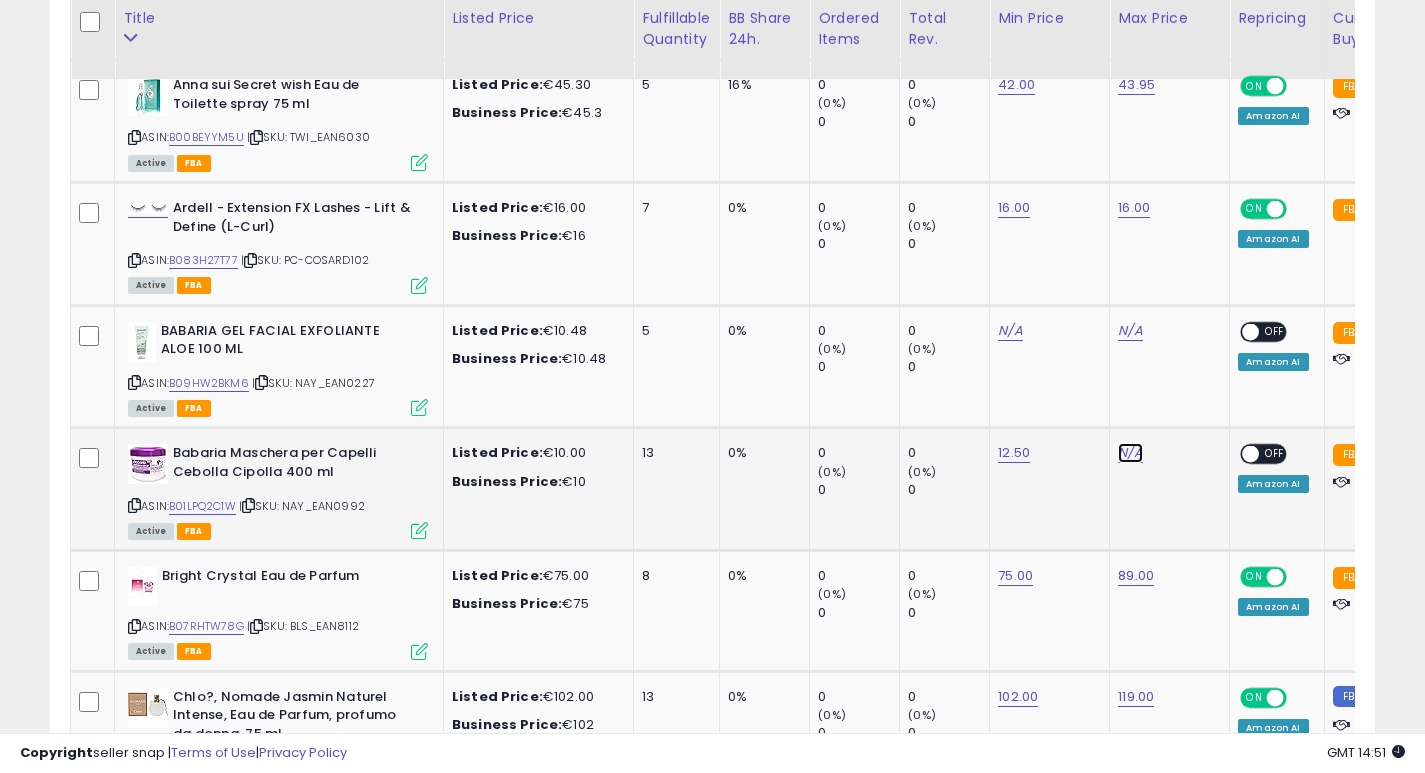 click on "N/A" at bounding box center [1130, 331] 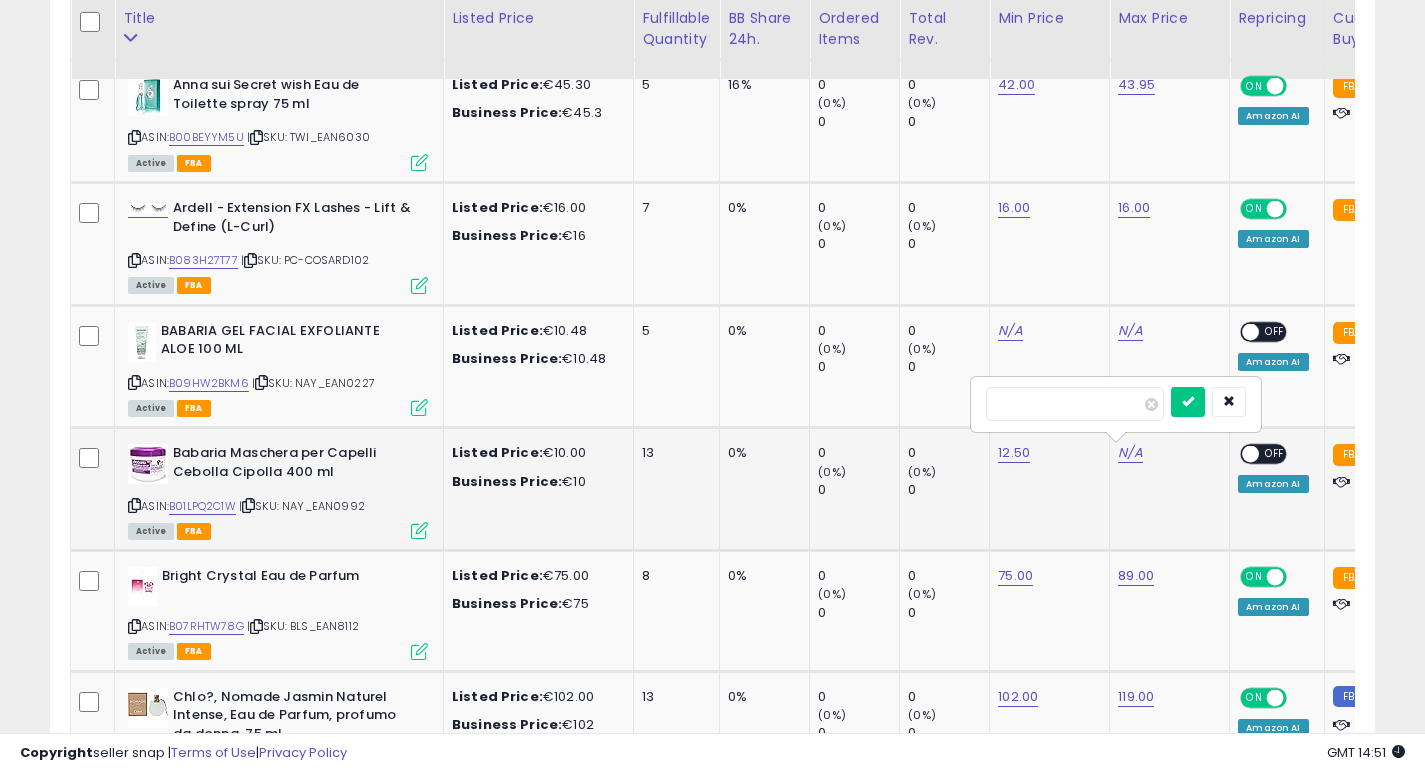 type on "**" 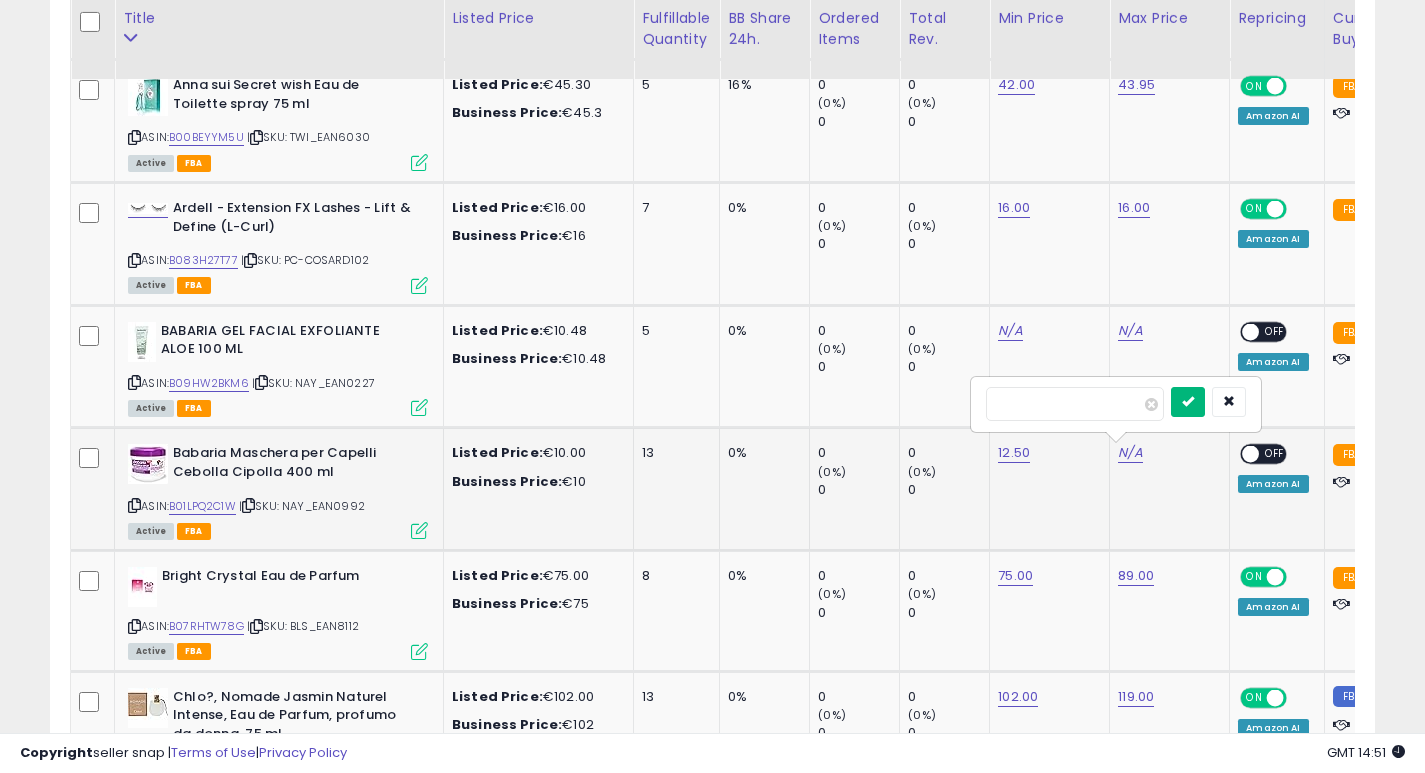 click at bounding box center (1188, 401) 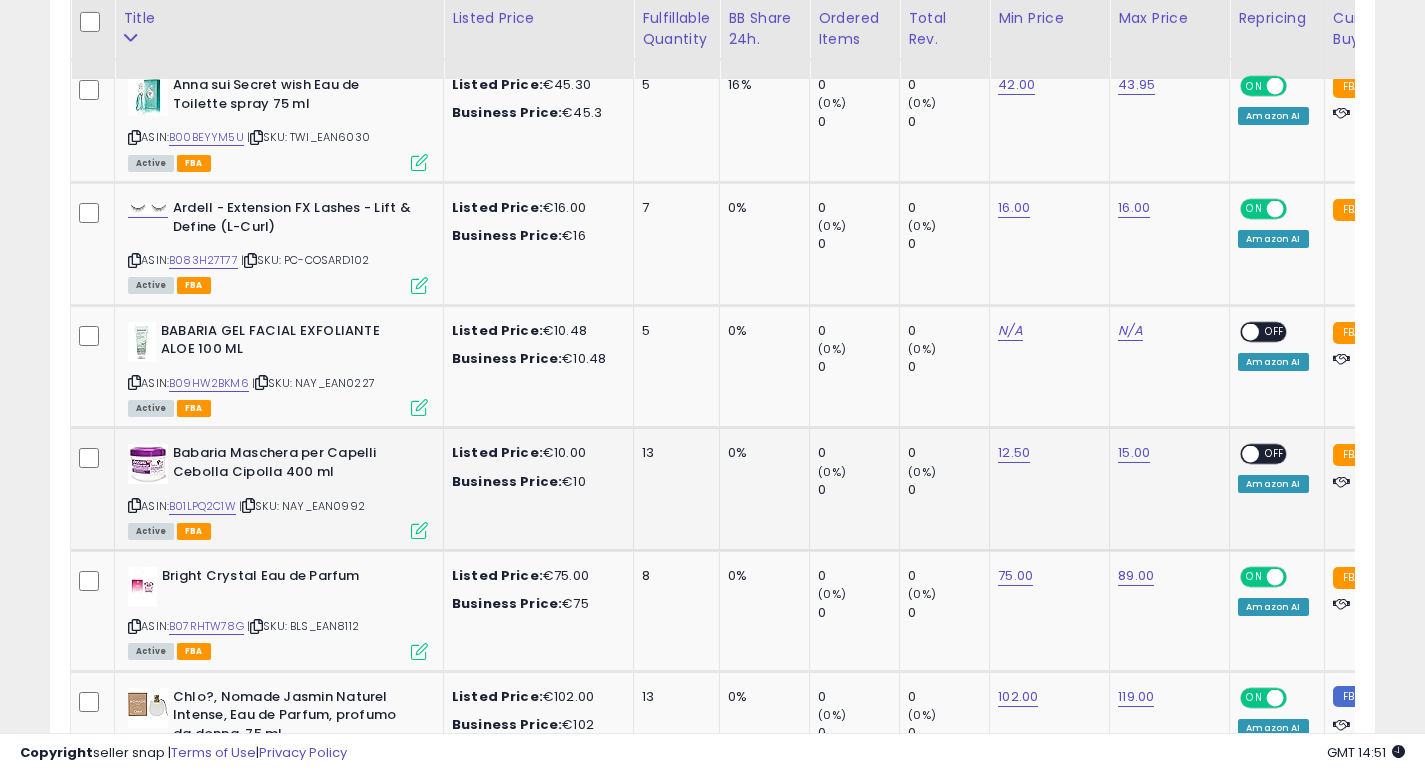 click at bounding box center (1251, 454) 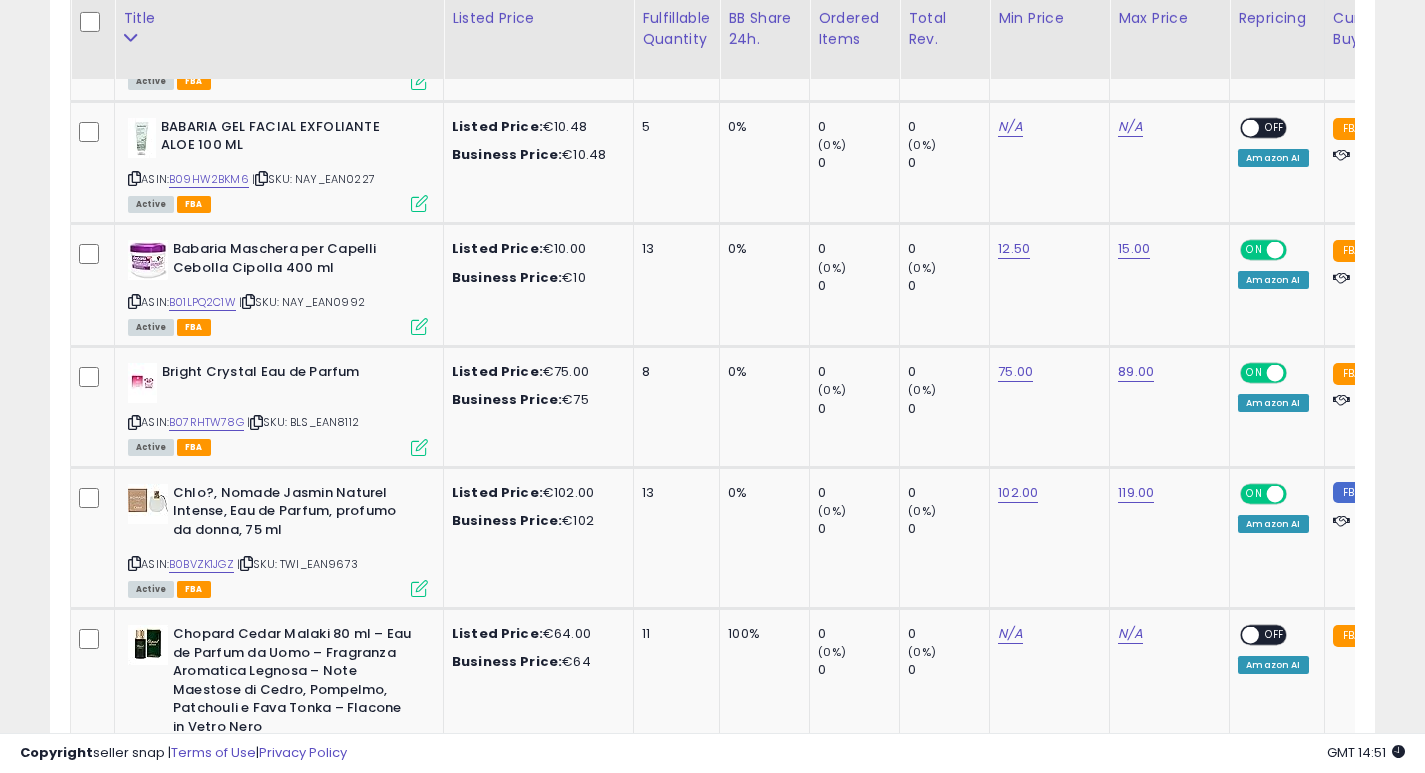 scroll, scrollTop: 1574, scrollLeft: 0, axis: vertical 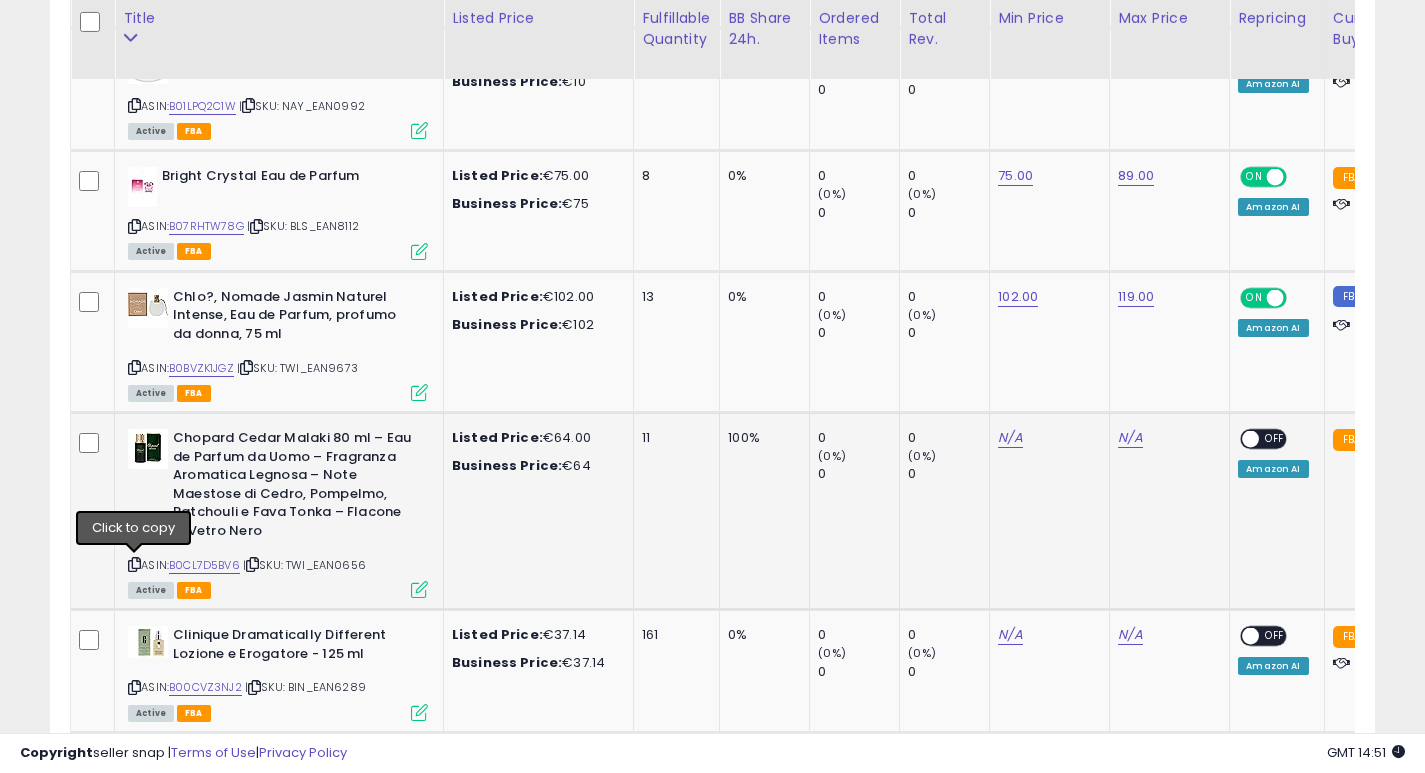 click at bounding box center [134, 564] 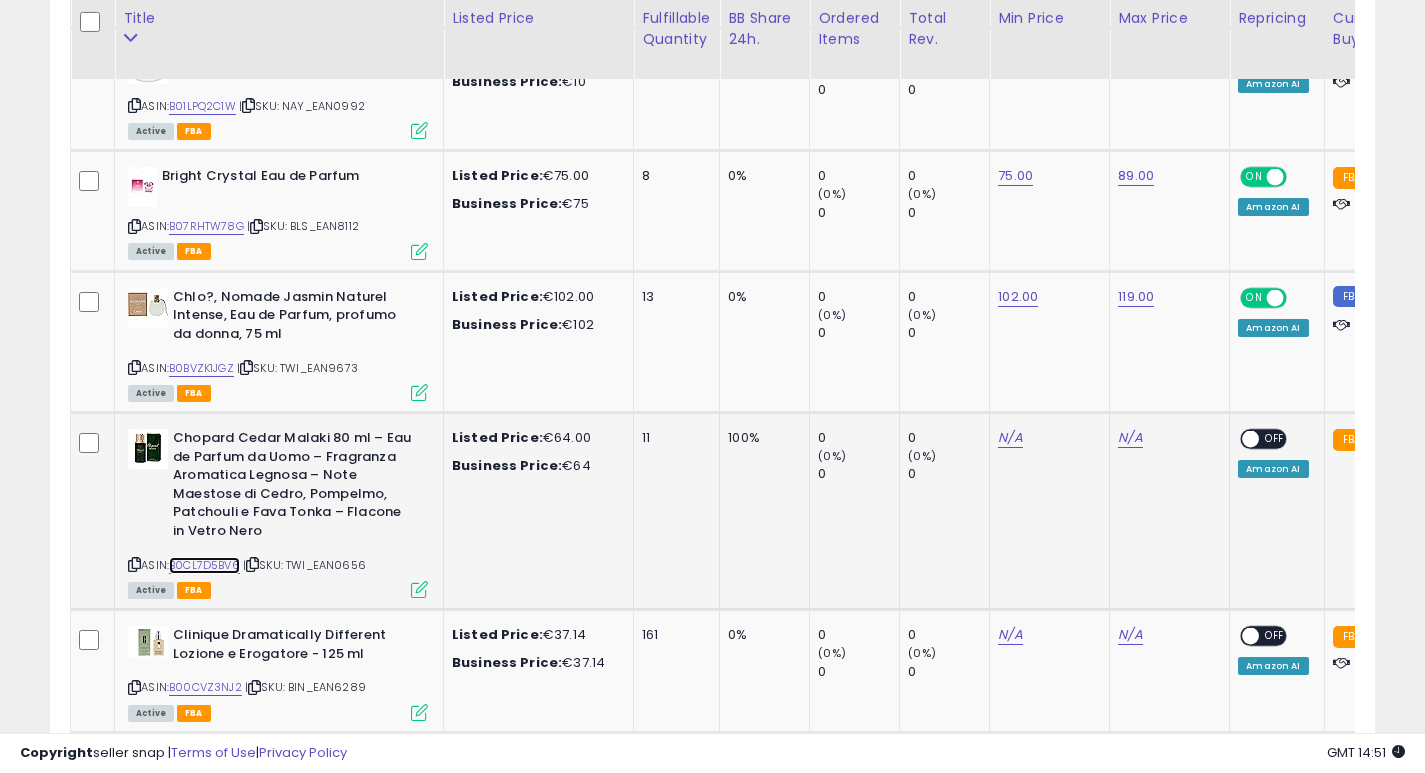 click on "B0CL7D5BV6" at bounding box center [204, 565] 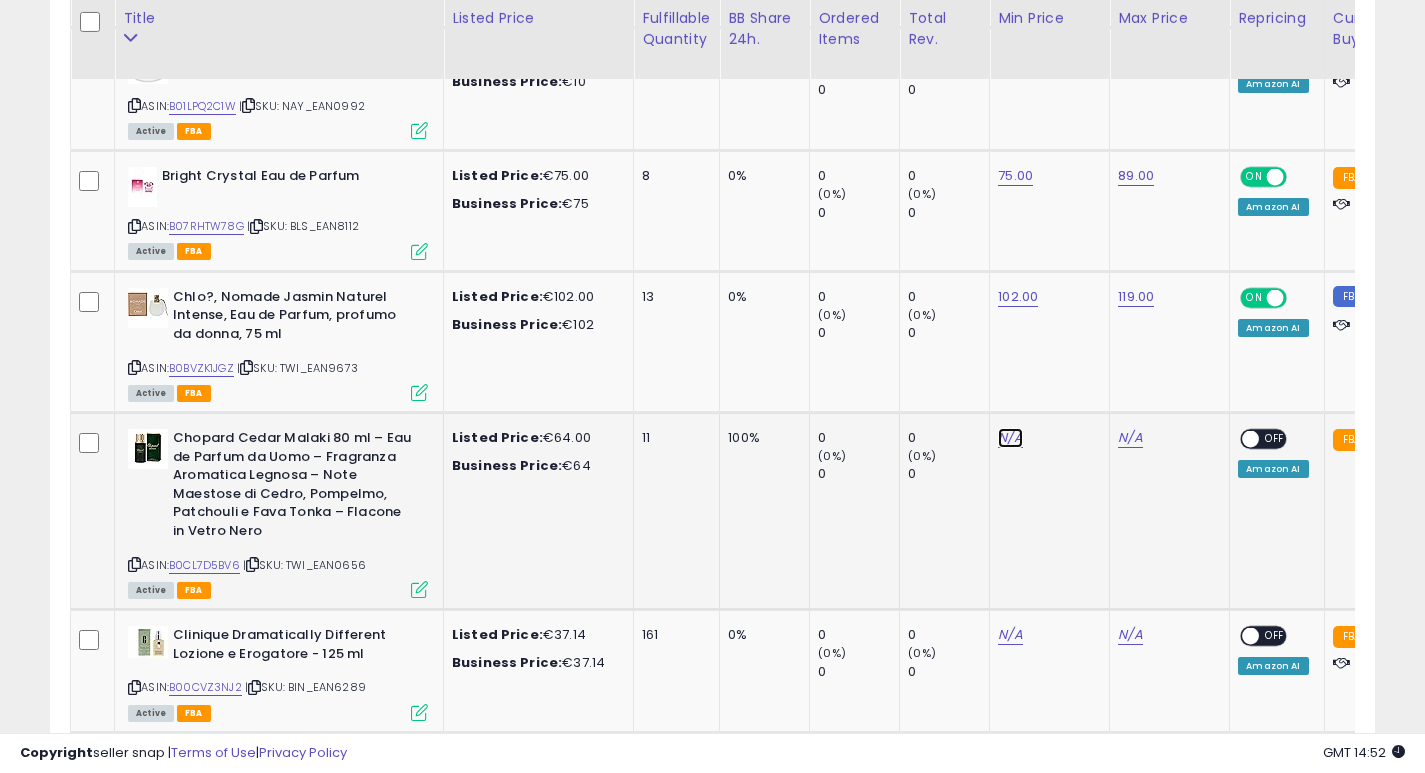 click on "N/A" at bounding box center [1010, -69] 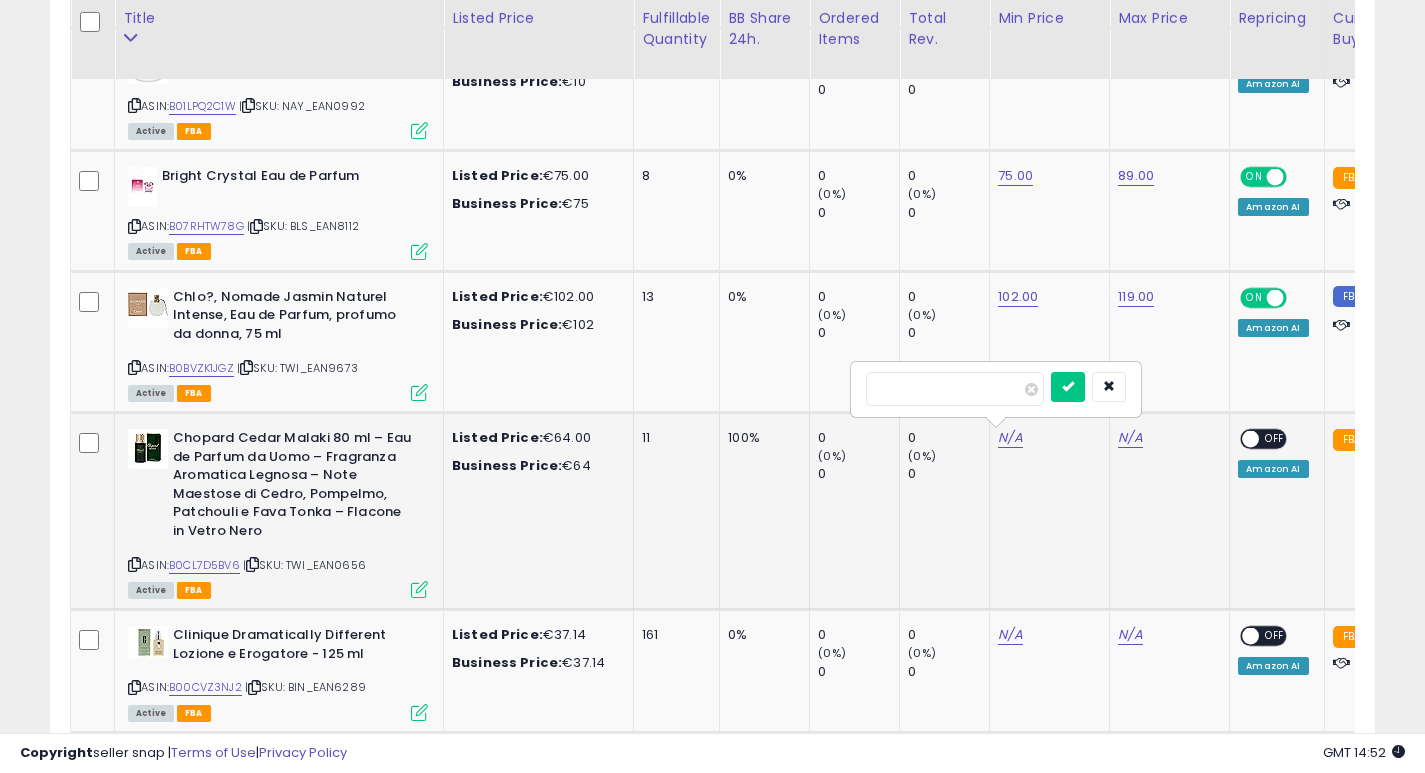 type on "**" 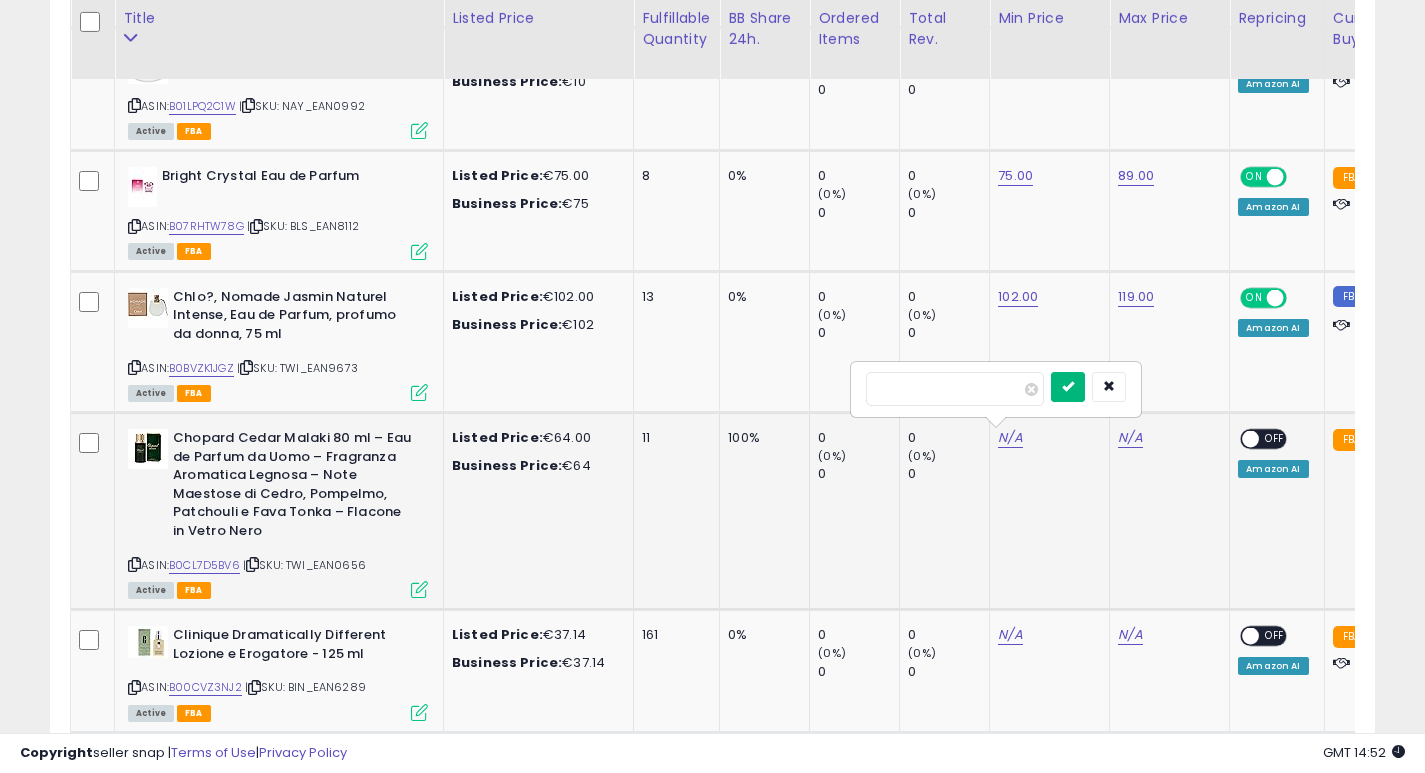click at bounding box center (1068, 386) 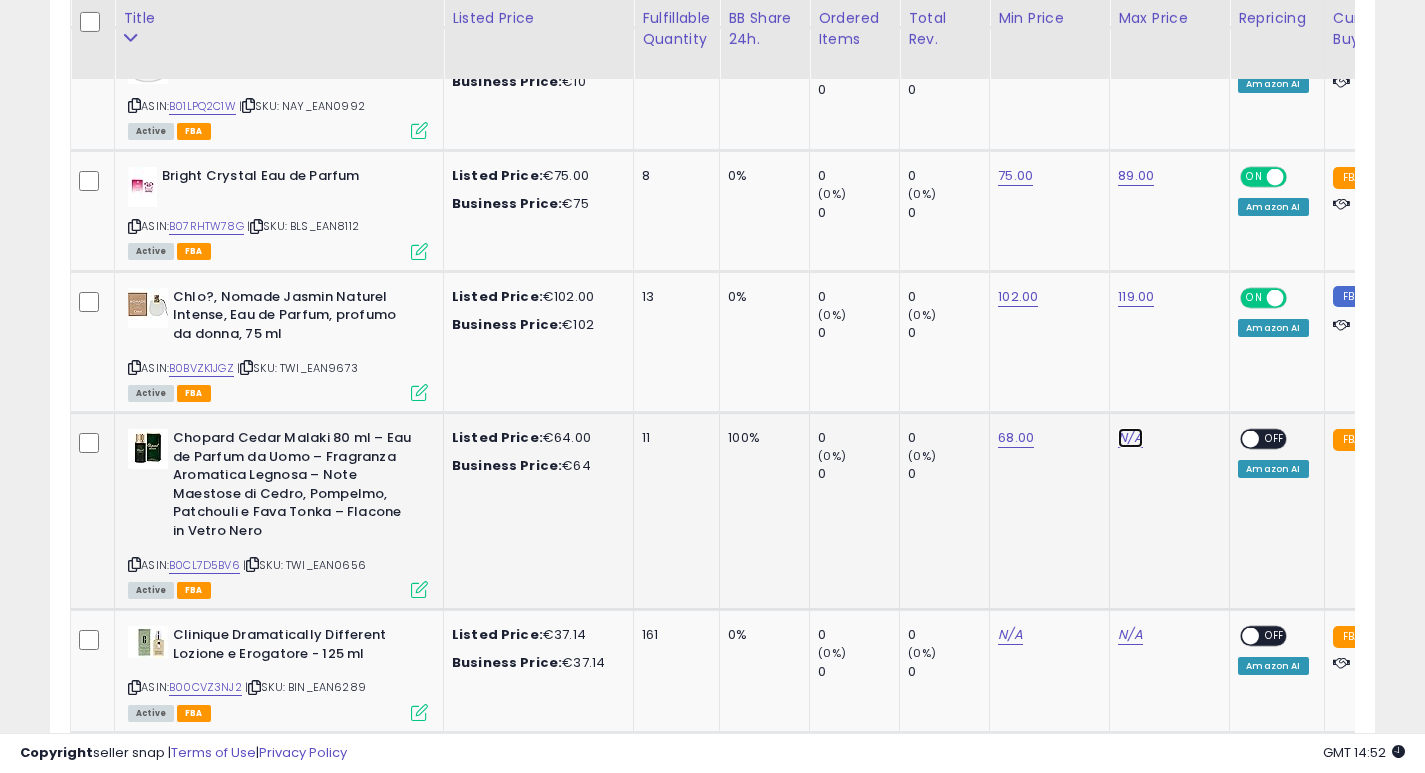 click on "N/A" at bounding box center (1130, -69) 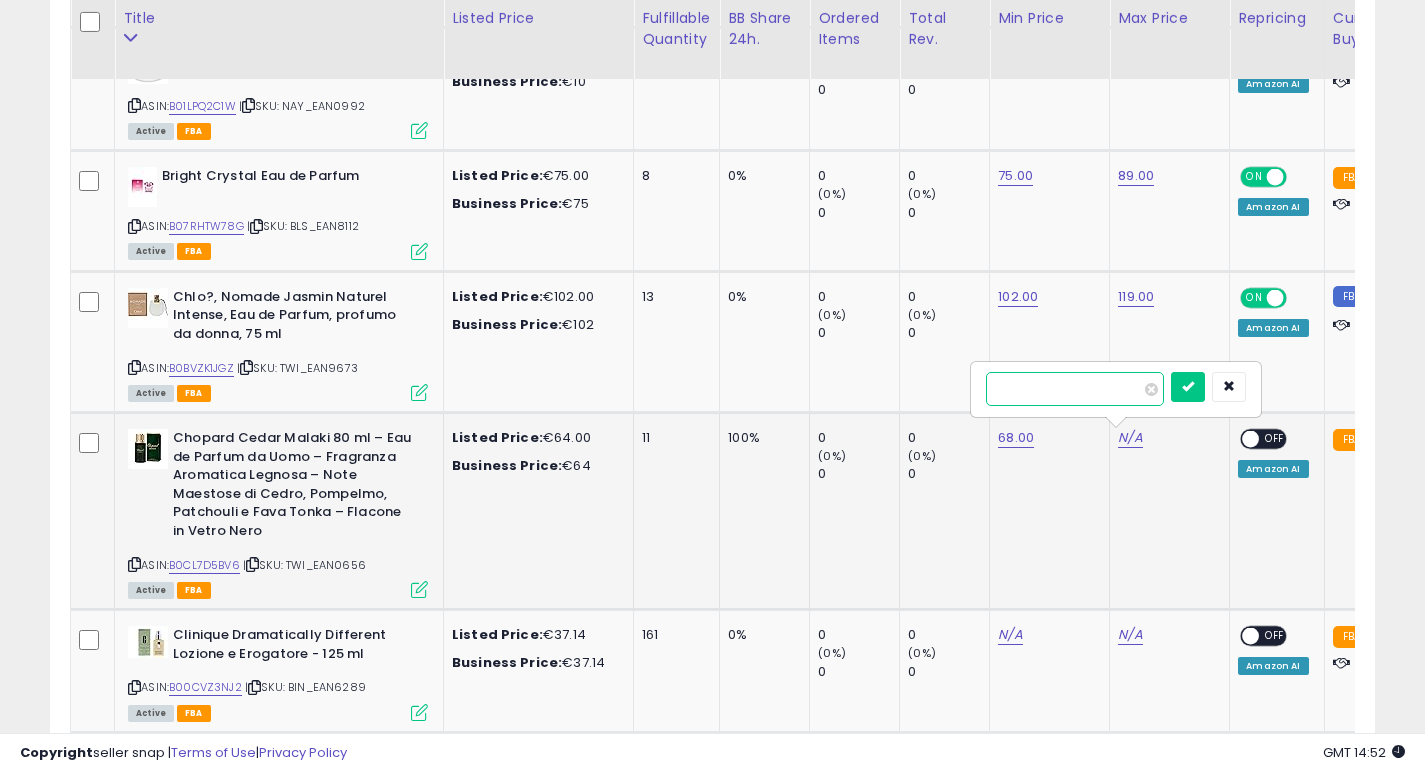 type on "*****" 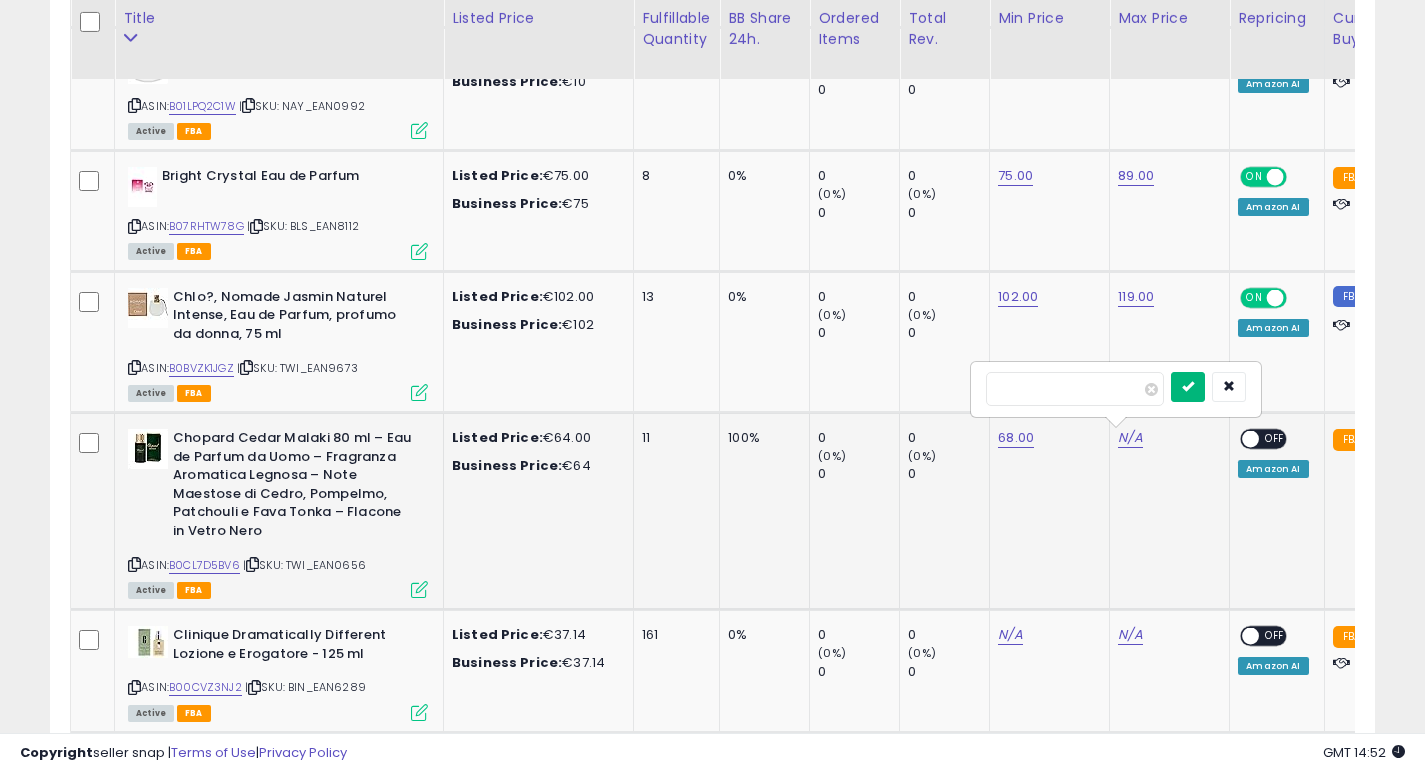 click at bounding box center (1188, 387) 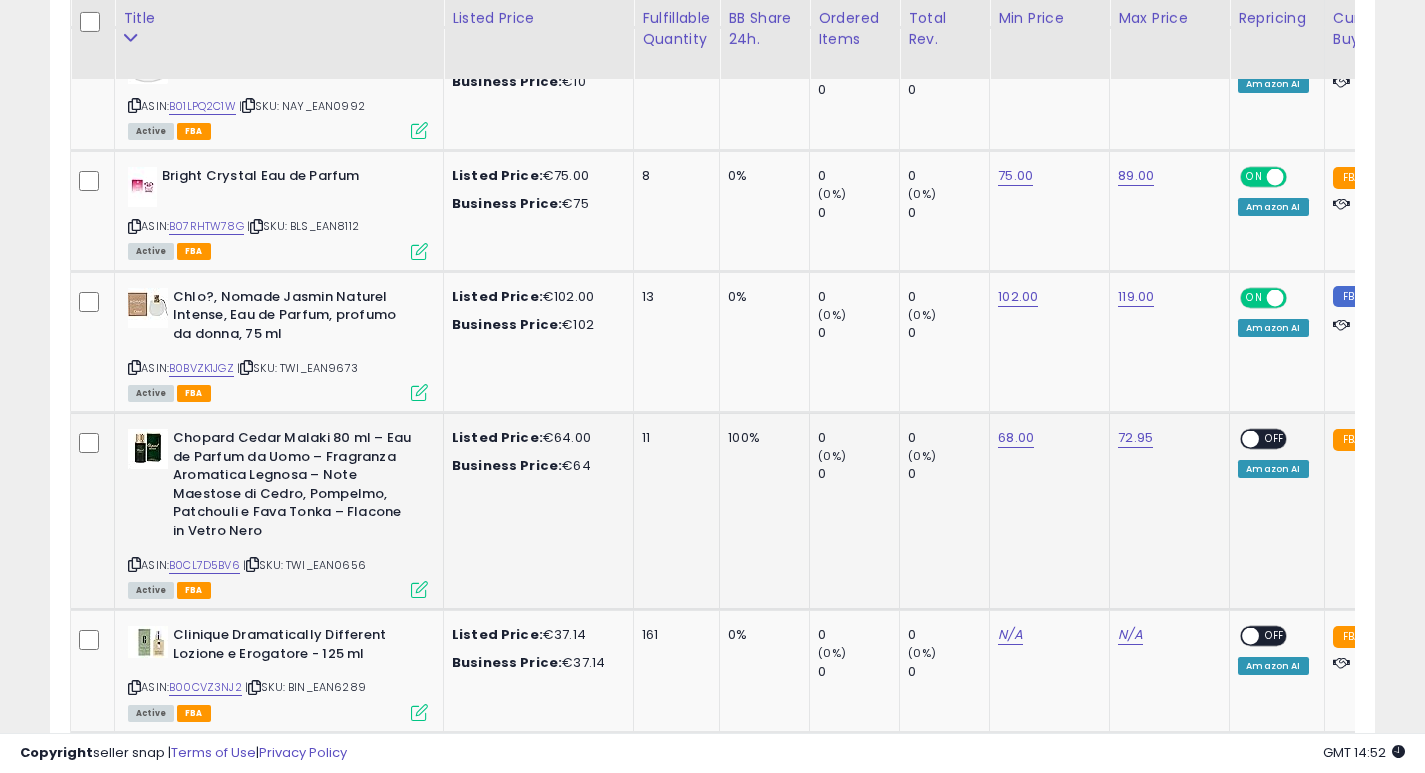 click at bounding box center [1251, 439] 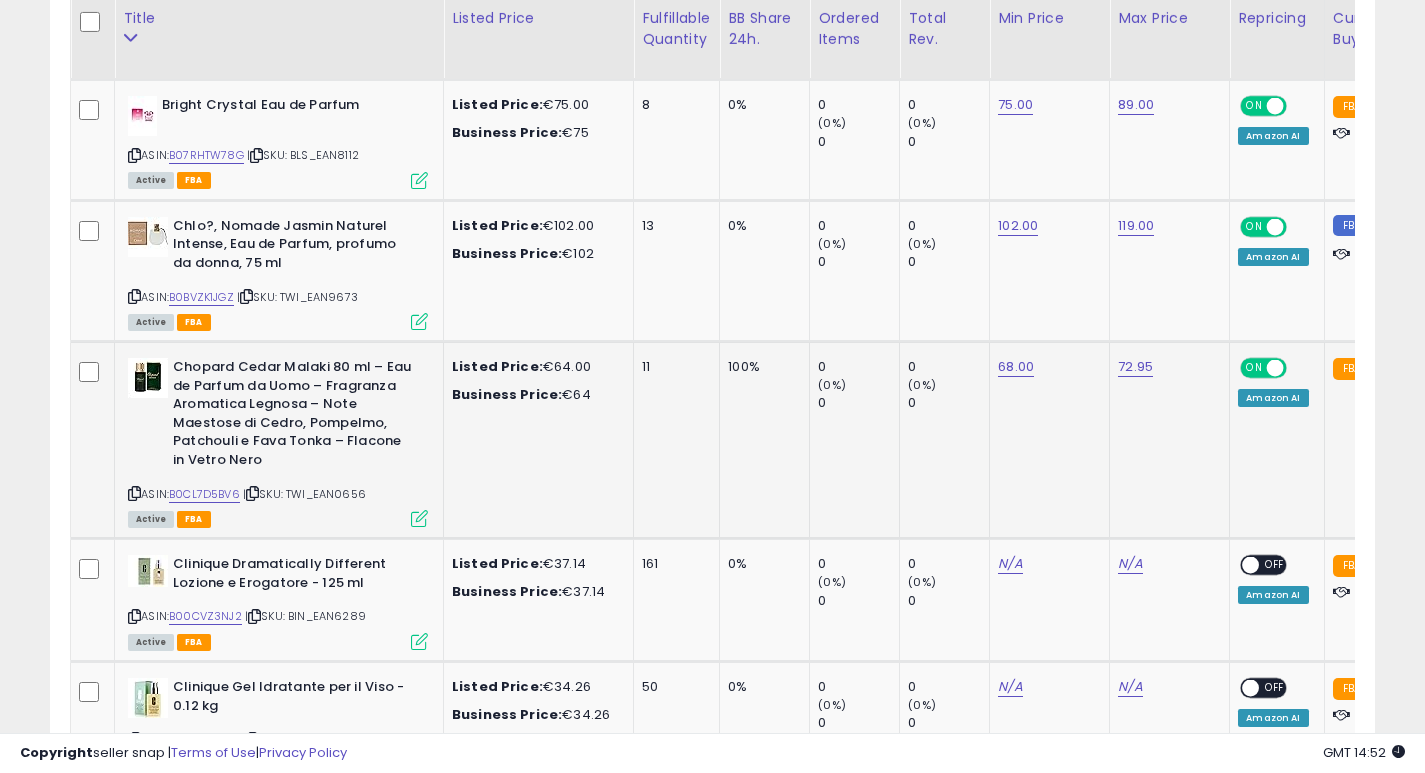 scroll, scrollTop: 1994, scrollLeft: 0, axis: vertical 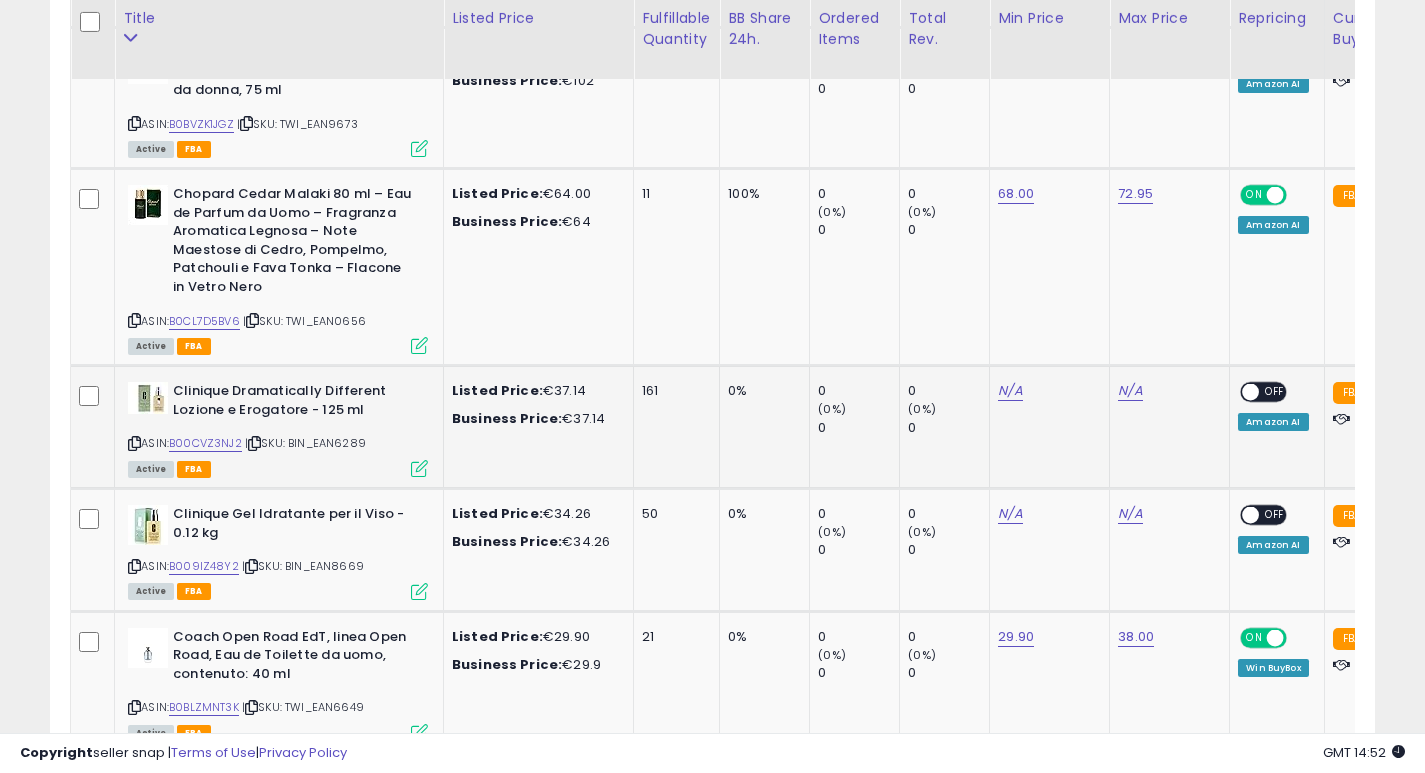 click at bounding box center [134, 443] 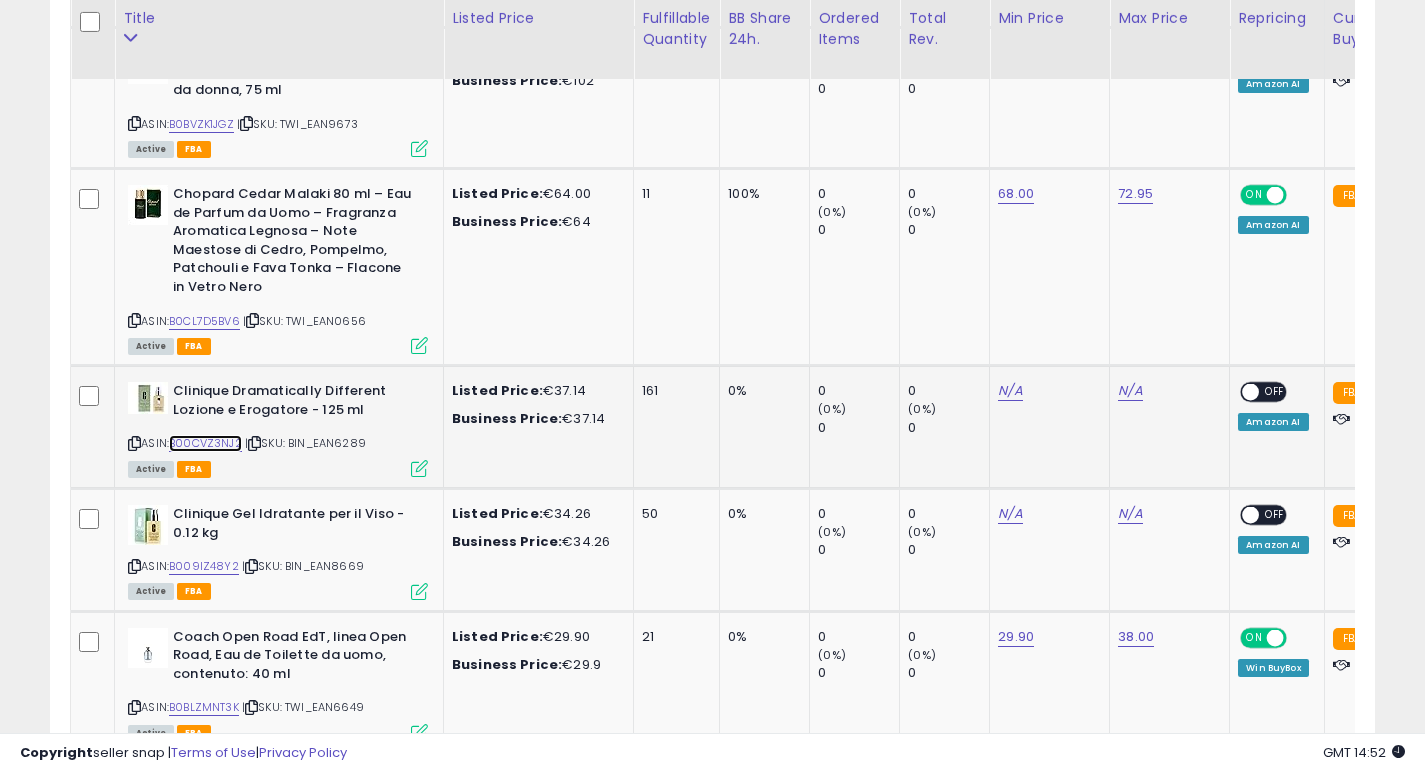 click on "B00CVZ3NJ2" at bounding box center (205, 443) 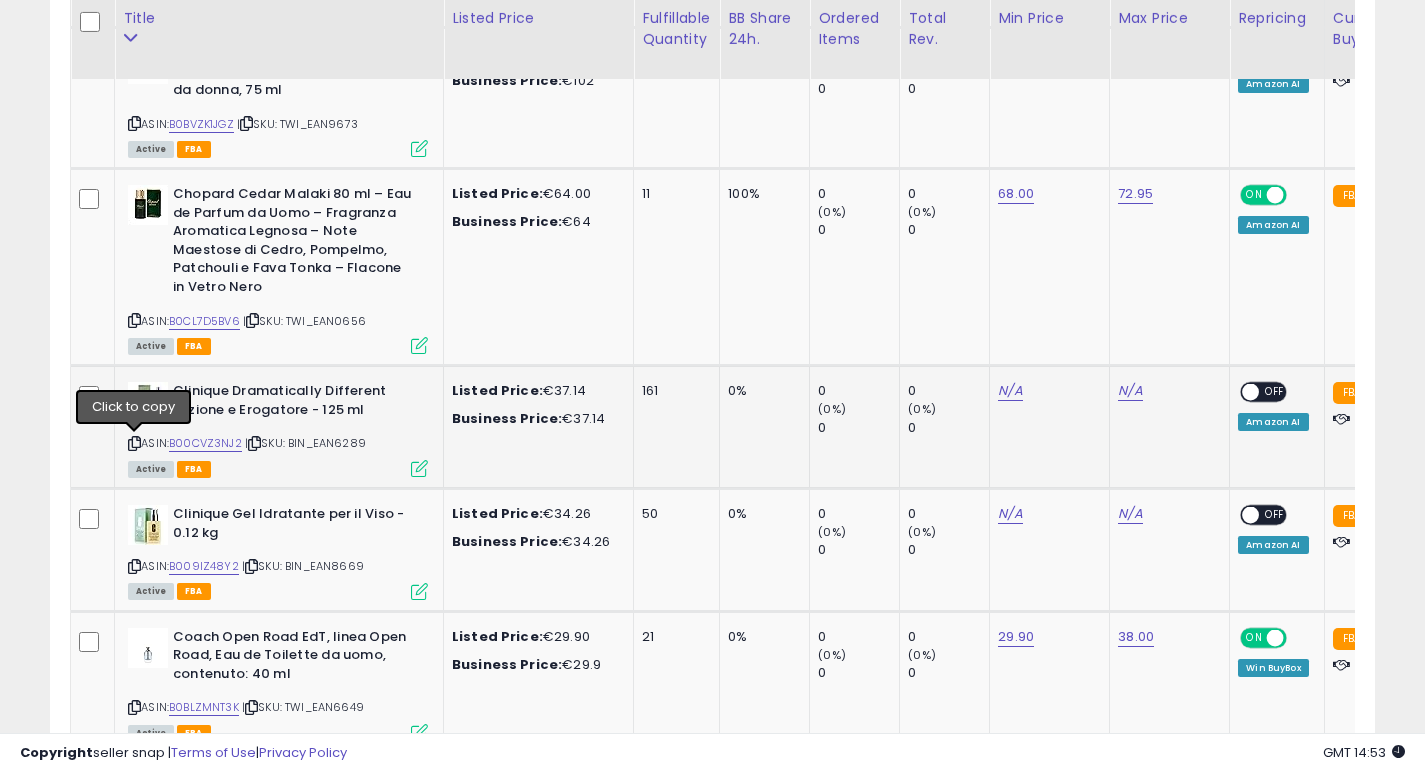click at bounding box center (134, 443) 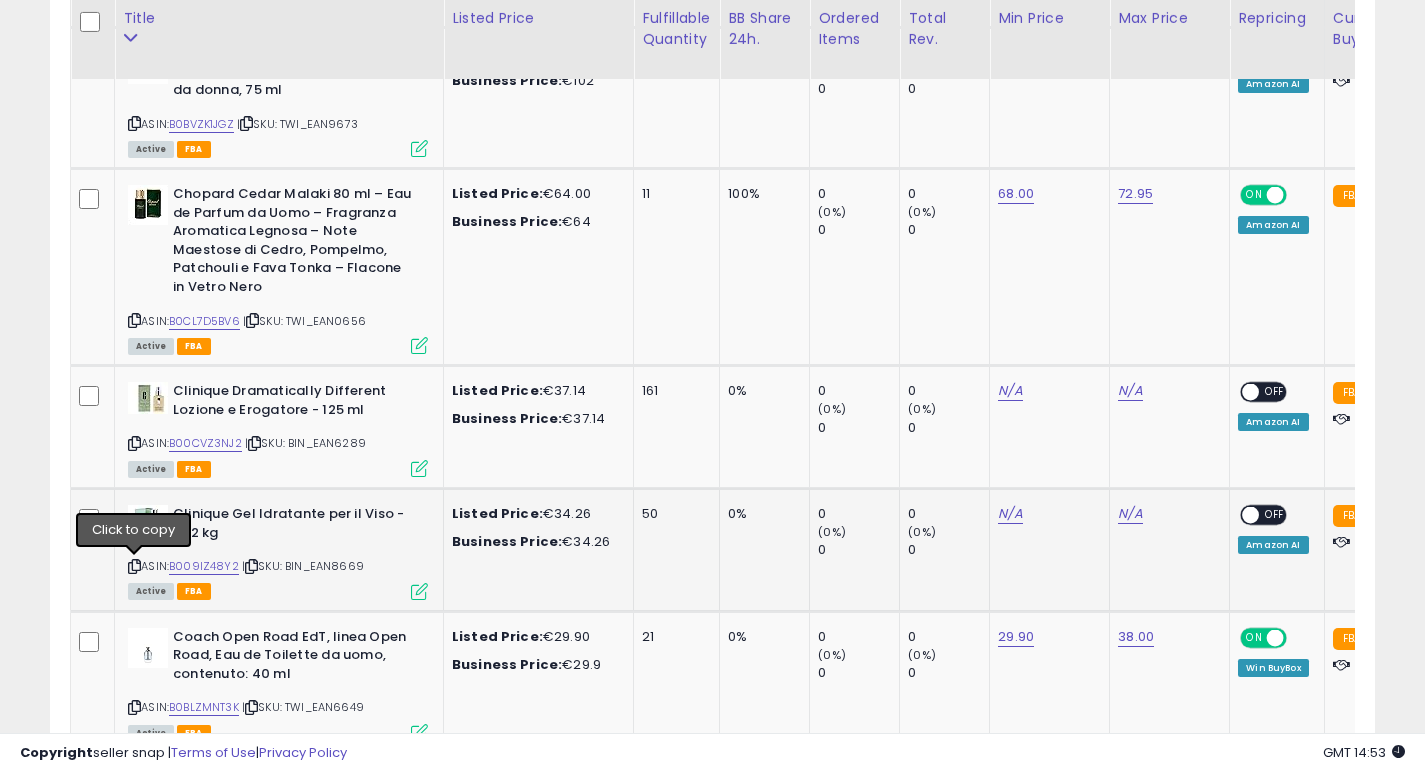 click at bounding box center (134, 566) 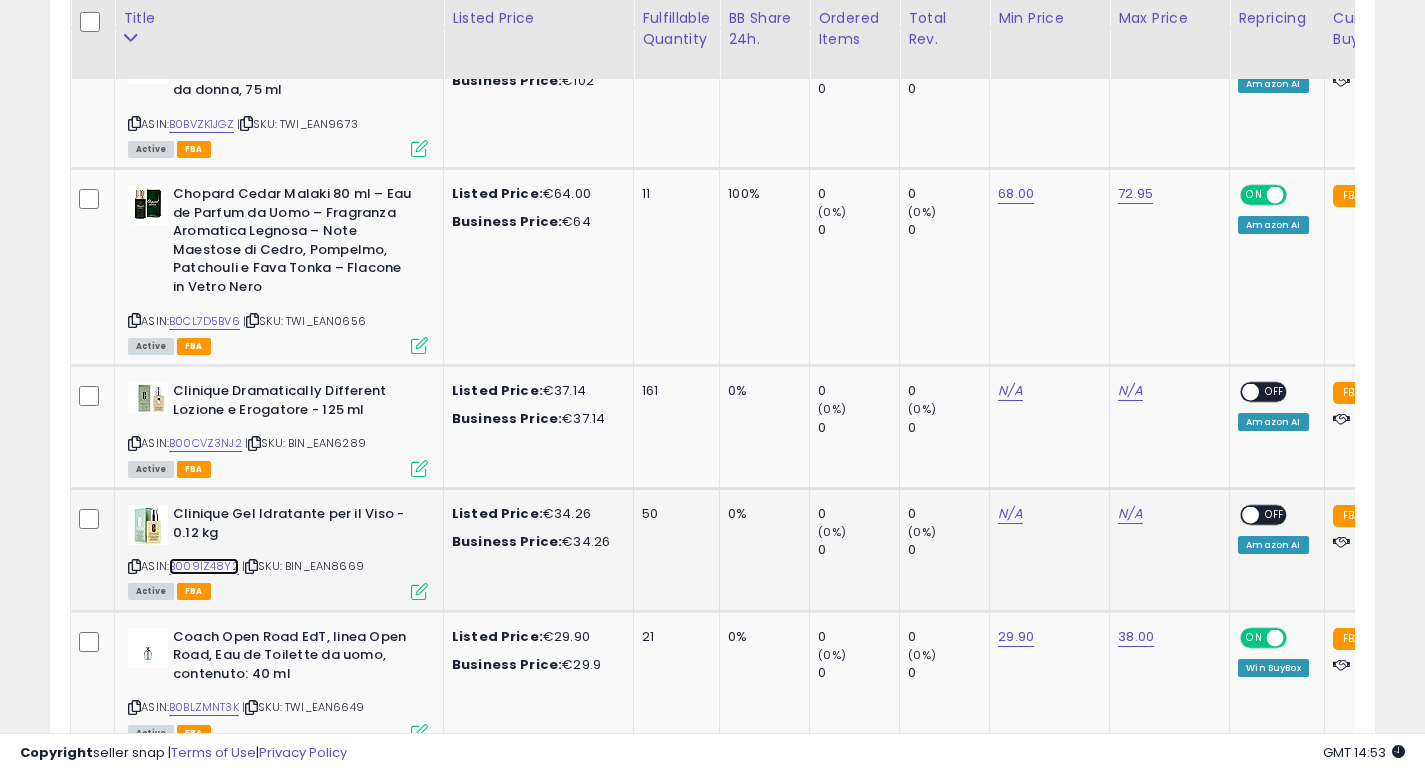 click on "B009IZ48Y2" at bounding box center (204, 566) 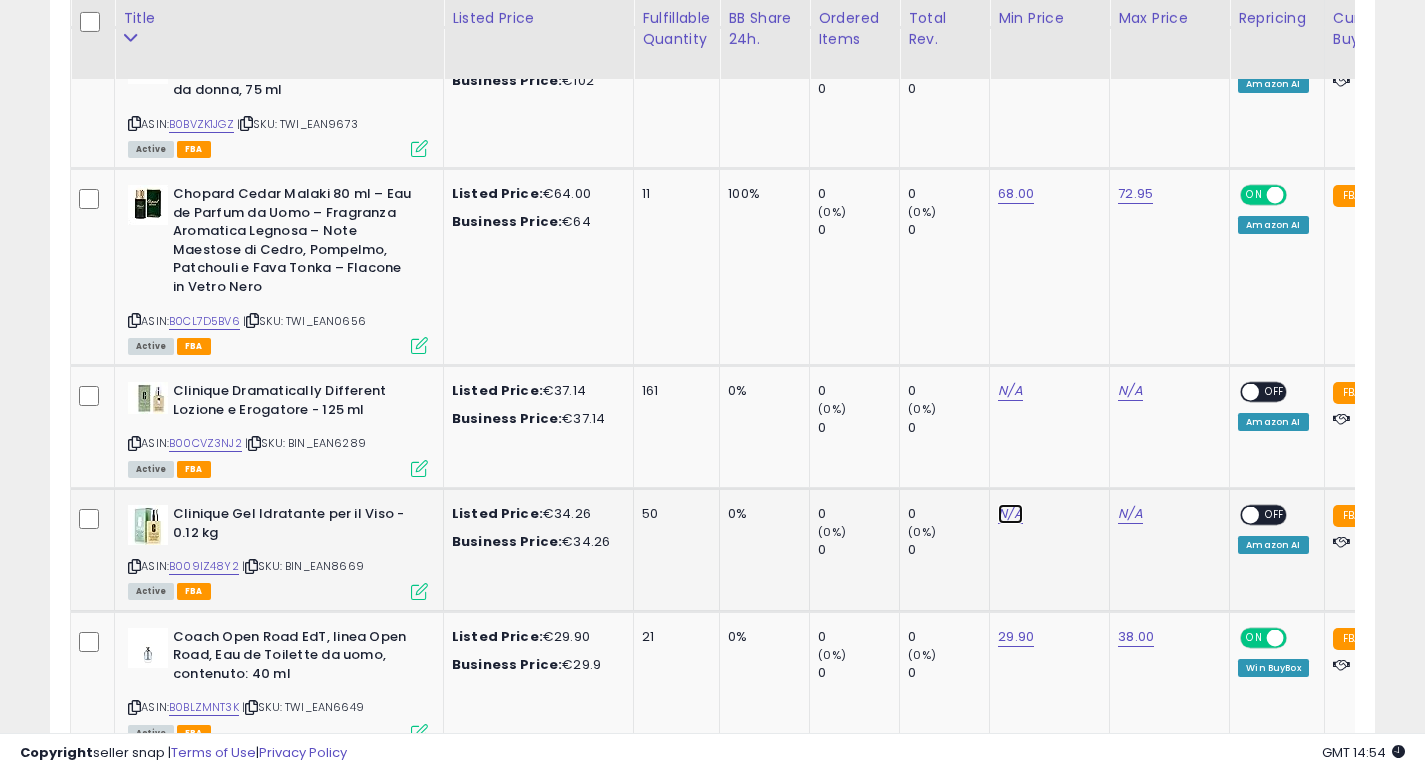 click on "N/A" at bounding box center [1010, -313] 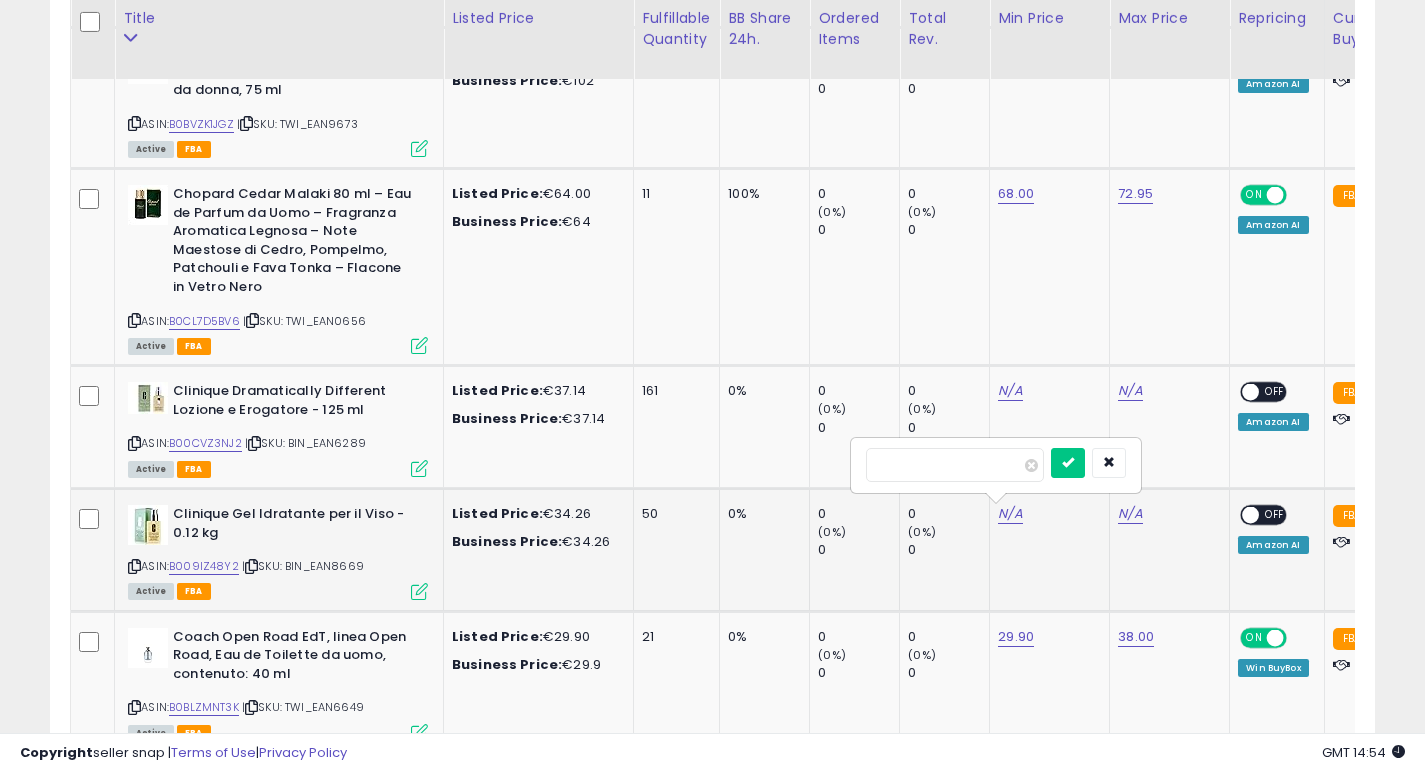type on "**" 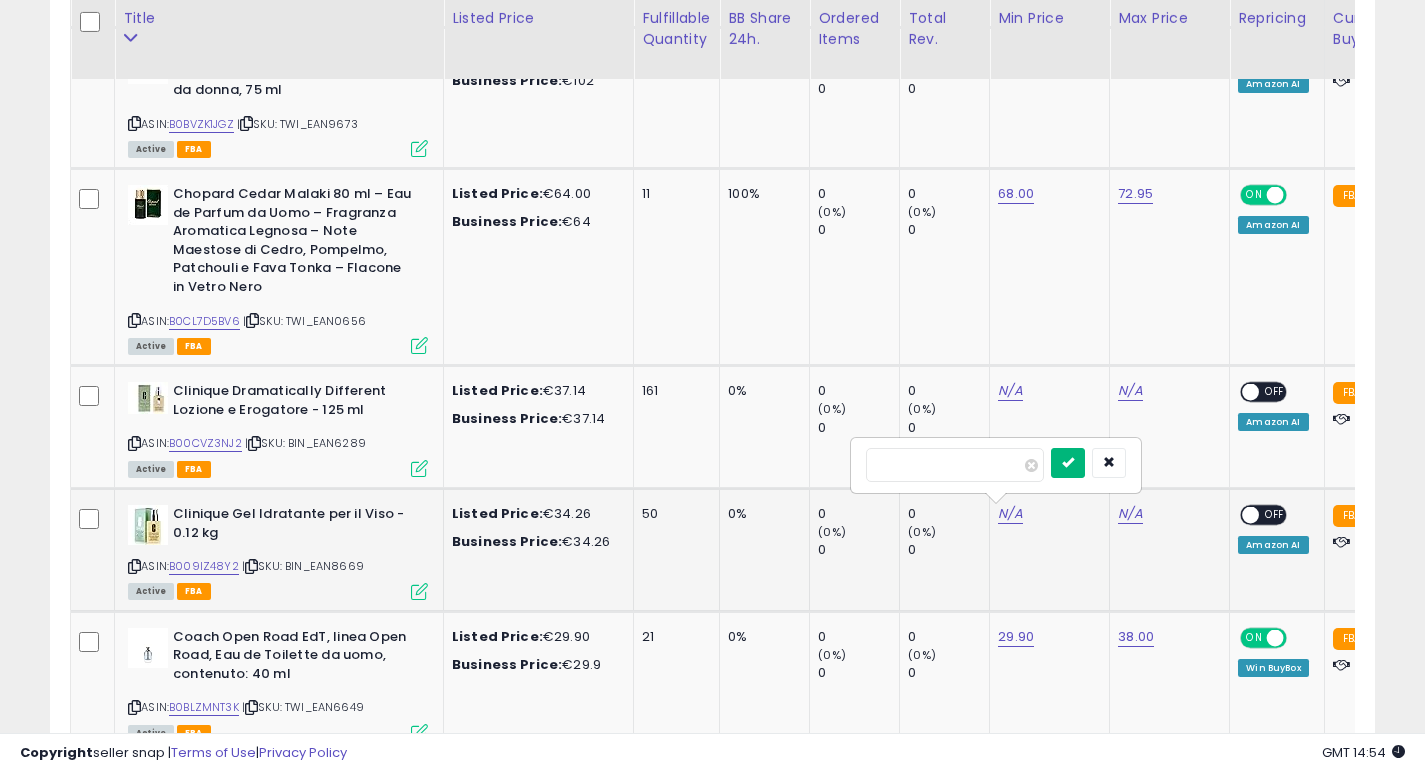 click at bounding box center (1068, 462) 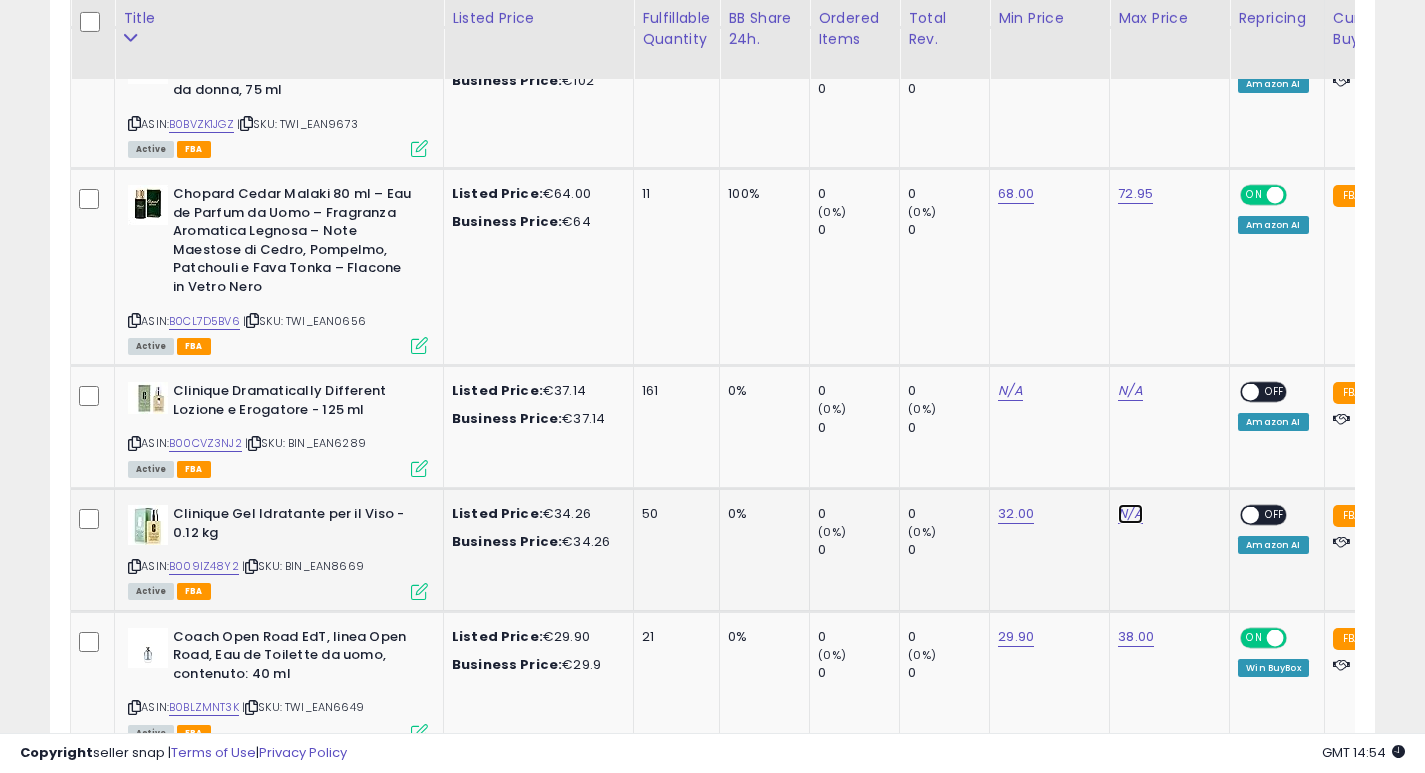 click on "N/A" at bounding box center [1130, -313] 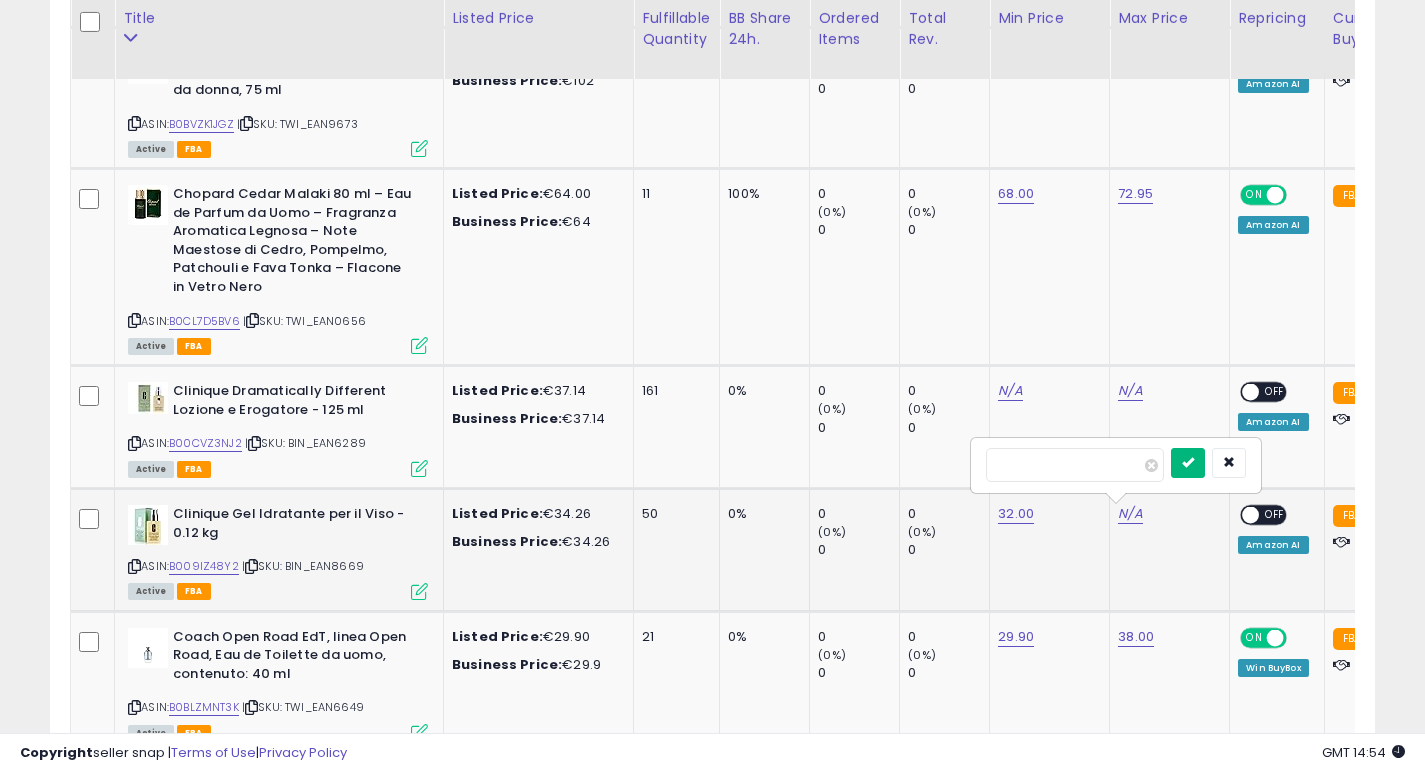 type on "*****" 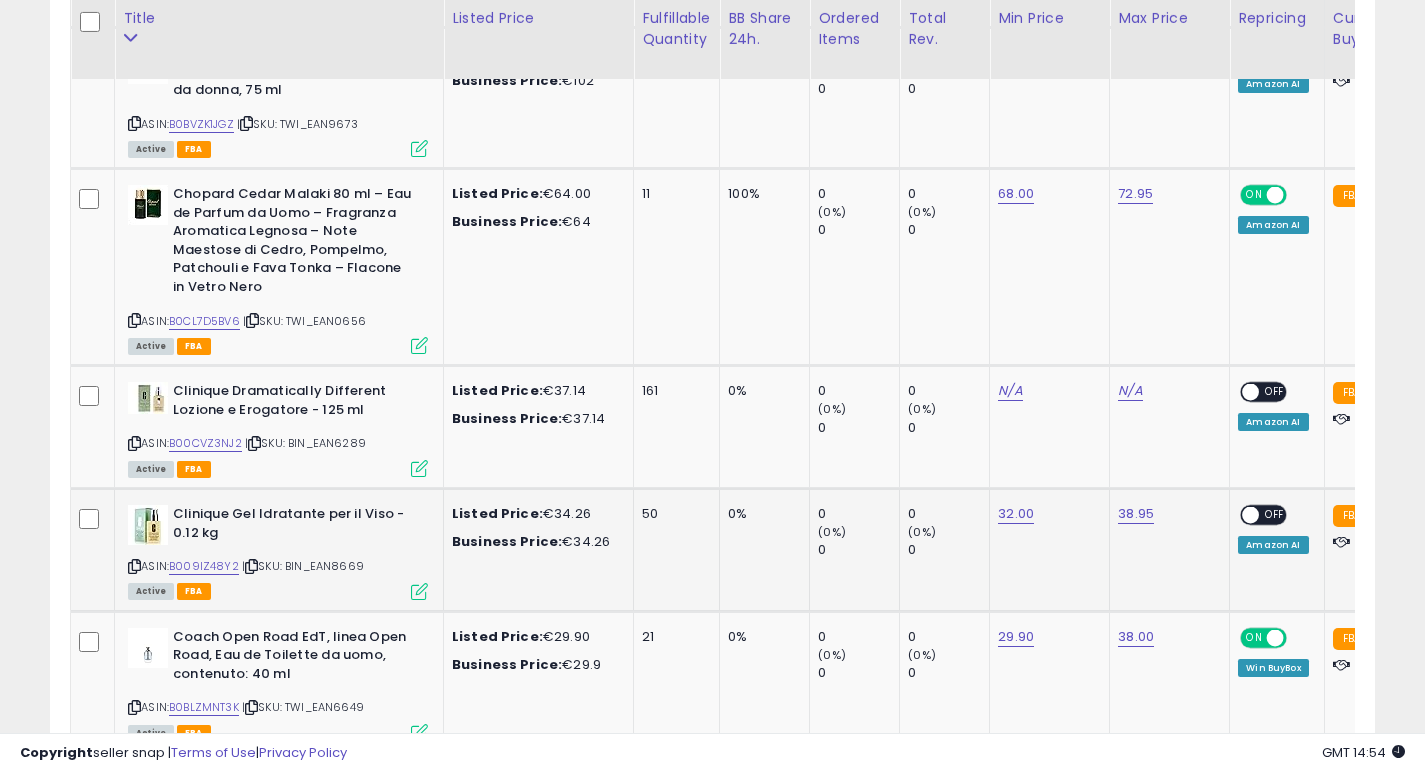 click at bounding box center [1251, 515] 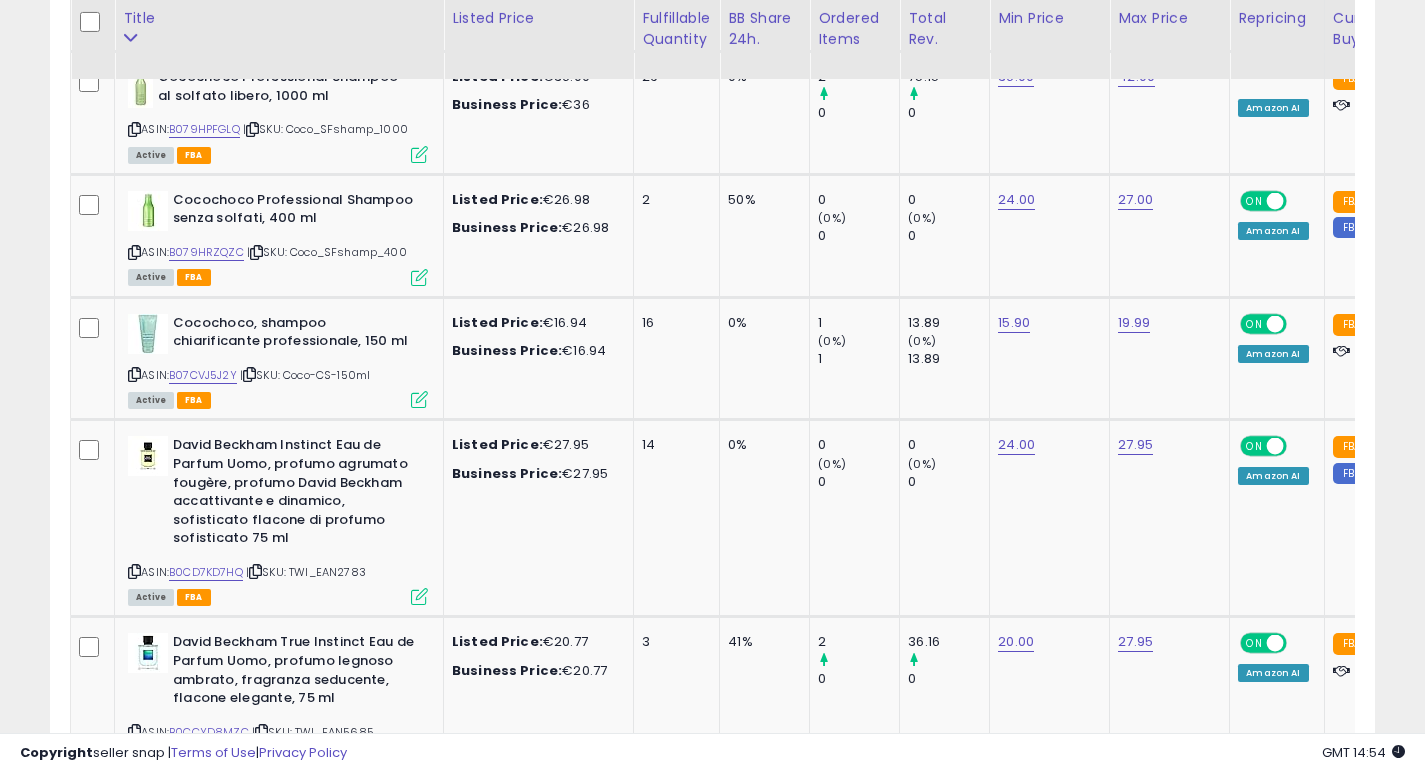 scroll, scrollTop: 3028, scrollLeft: 0, axis: vertical 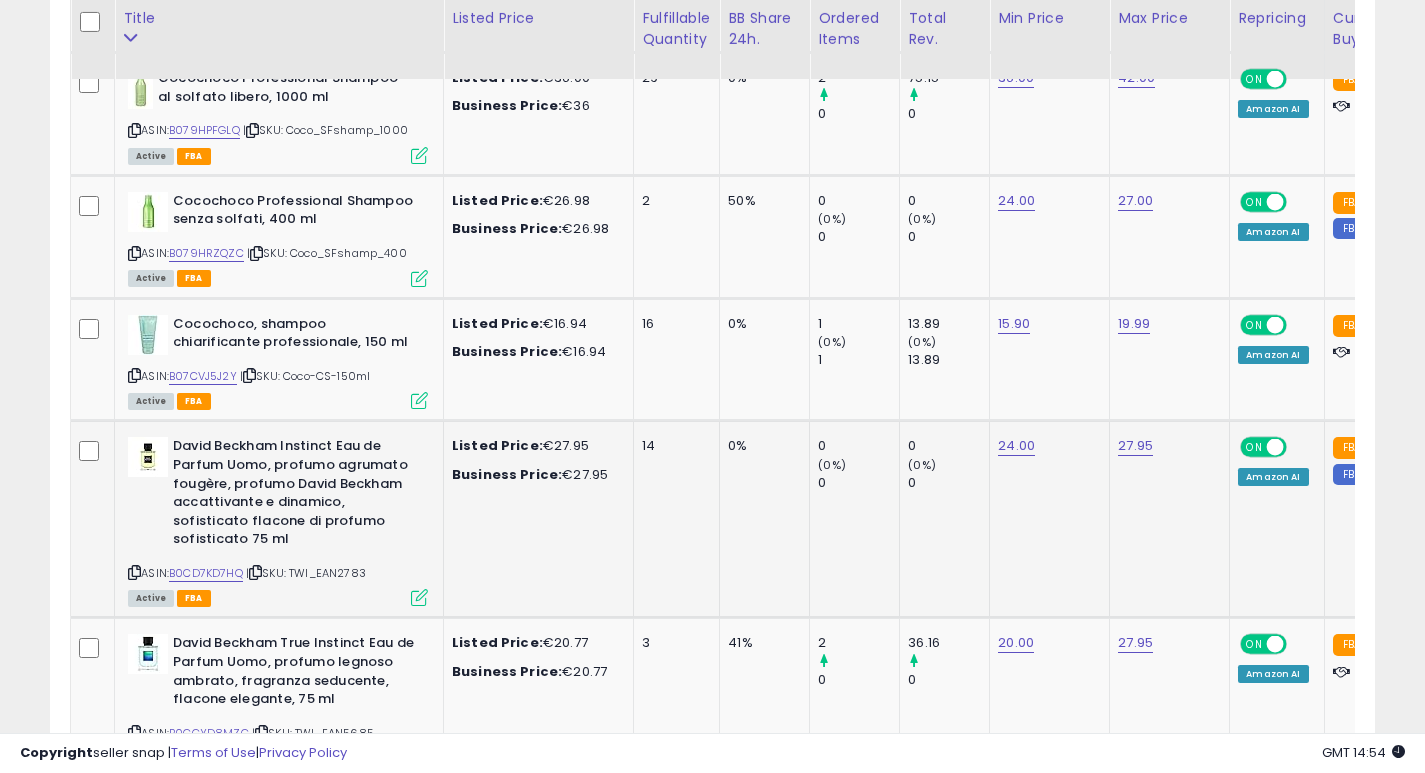 click on "14" 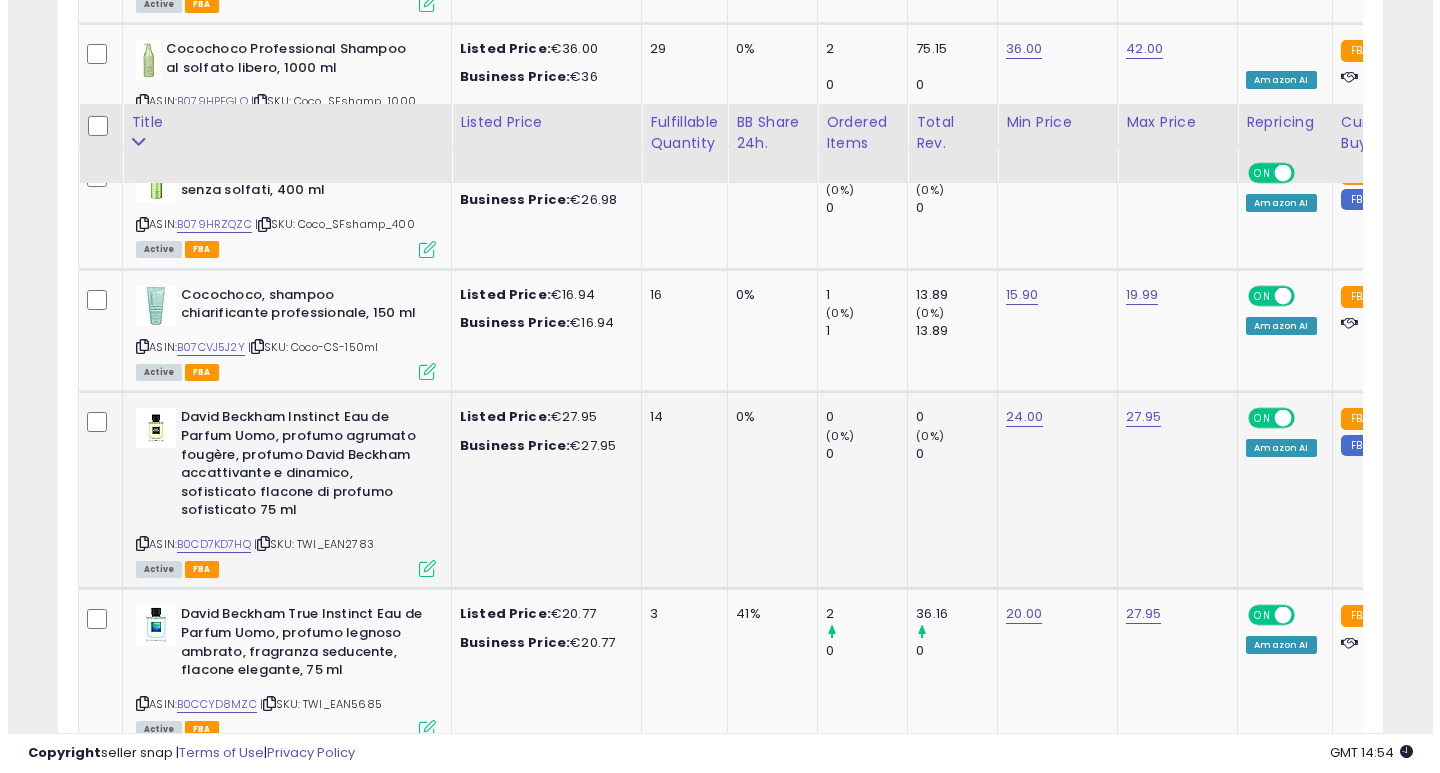 scroll, scrollTop: 3197, scrollLeft: 0, axis: vertical 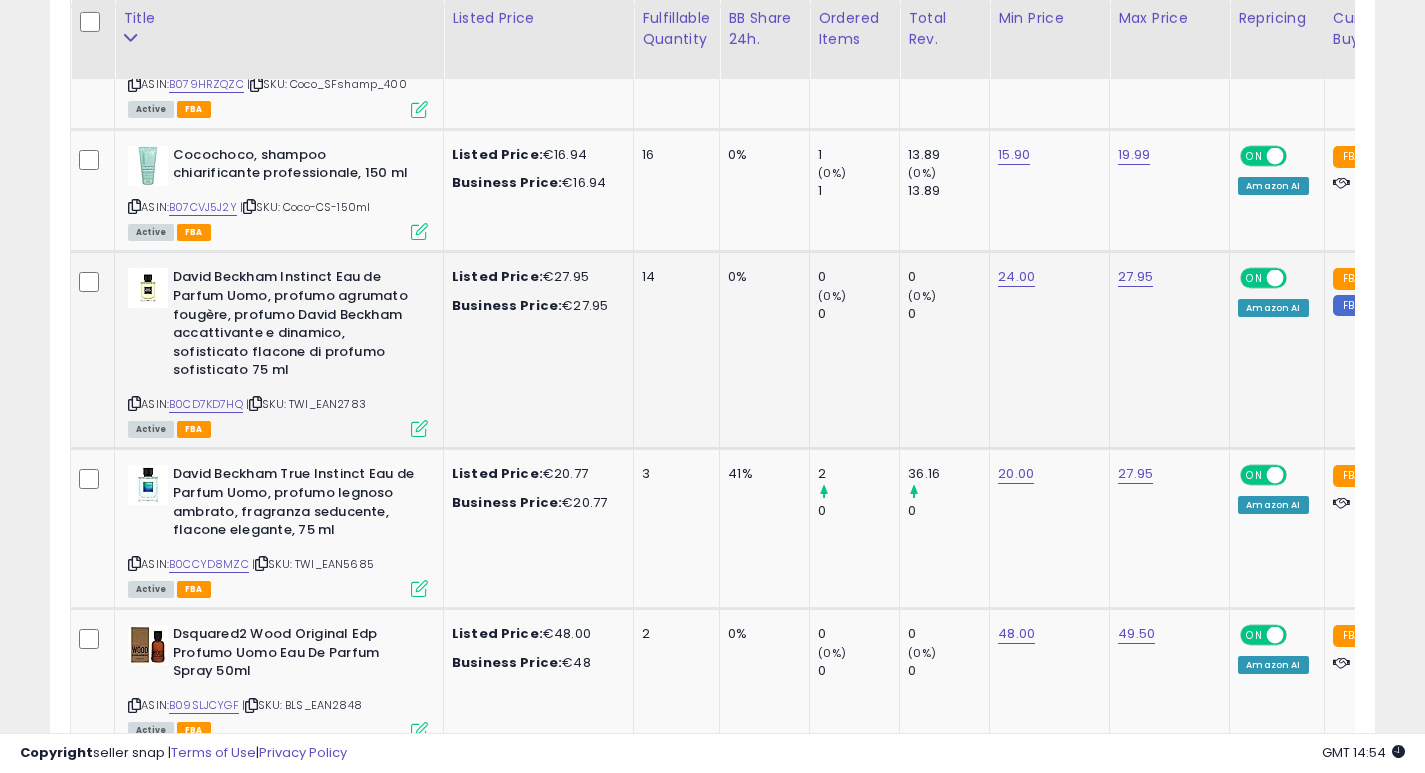 click at bounding box center (419, 428) 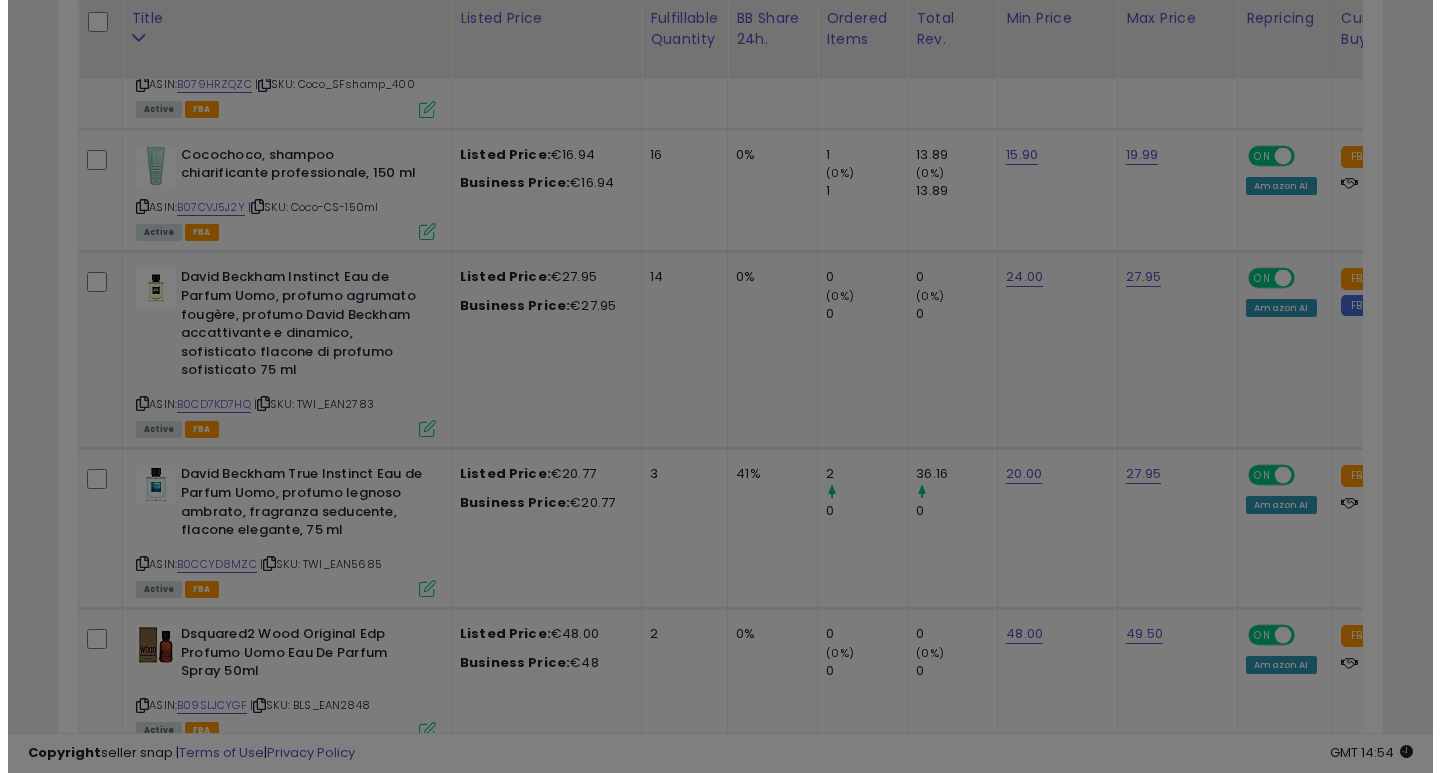 scroll, scrollTop: 999590, scrollLeft: 999224, axis: both 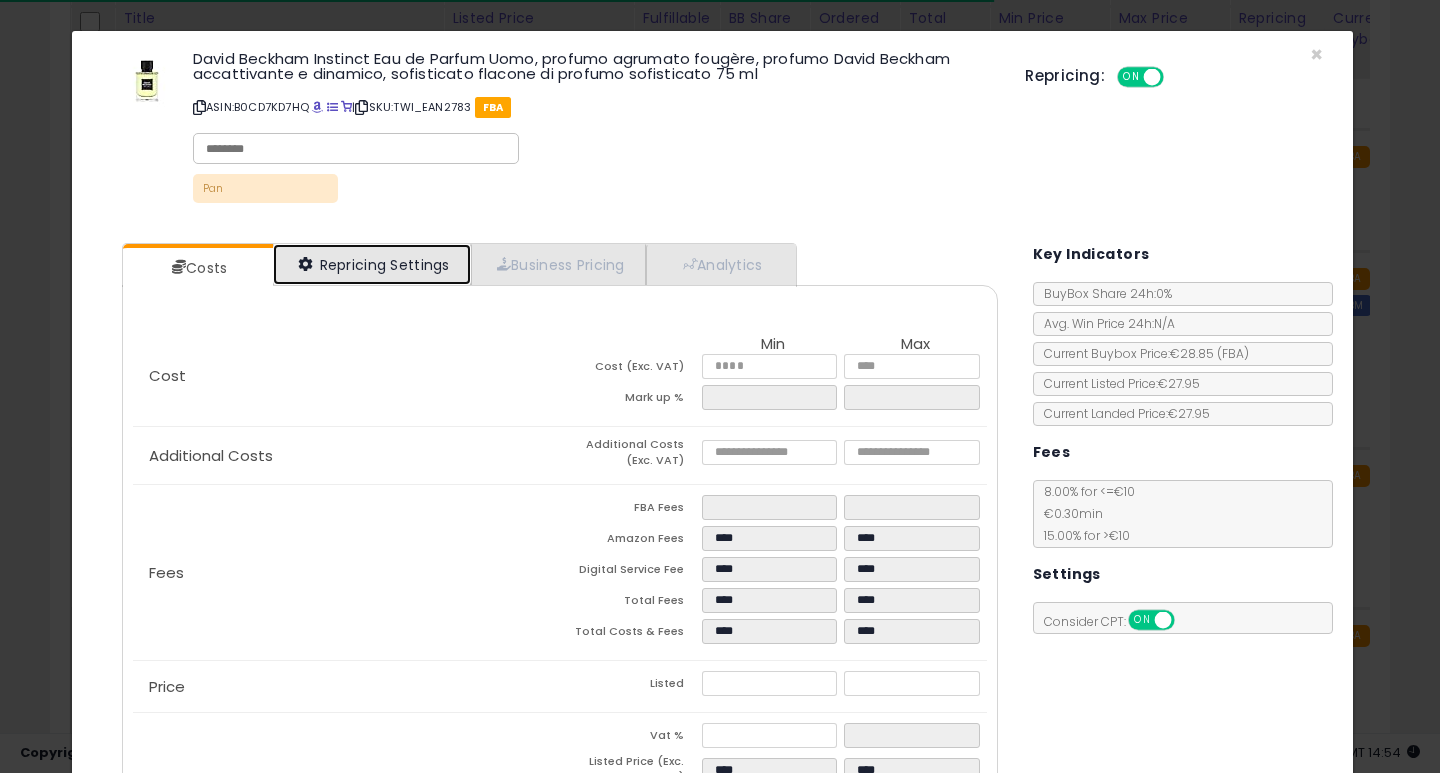 click on "Repricing Settings" at bounding box center (372, 264) 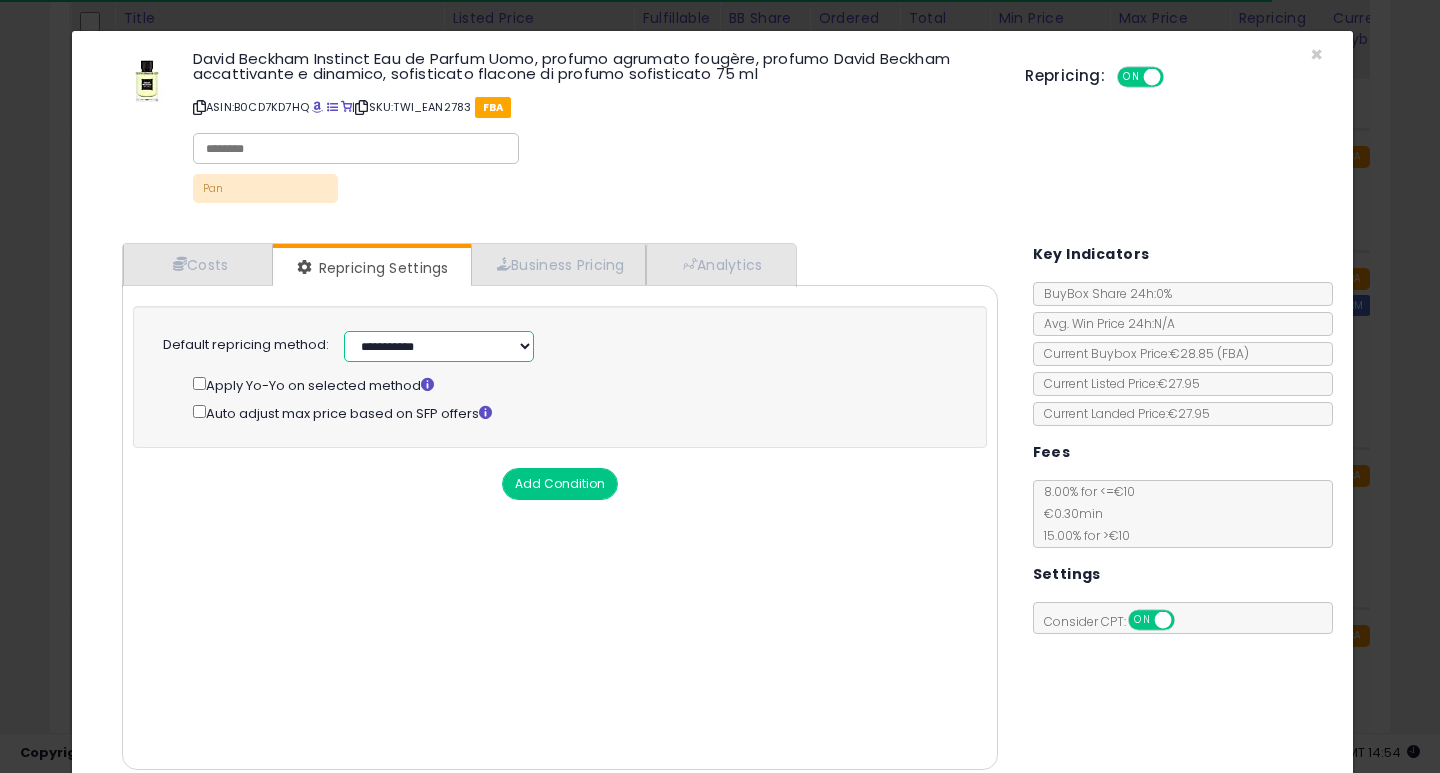 click on "**********" at bounding box center (439, 346) 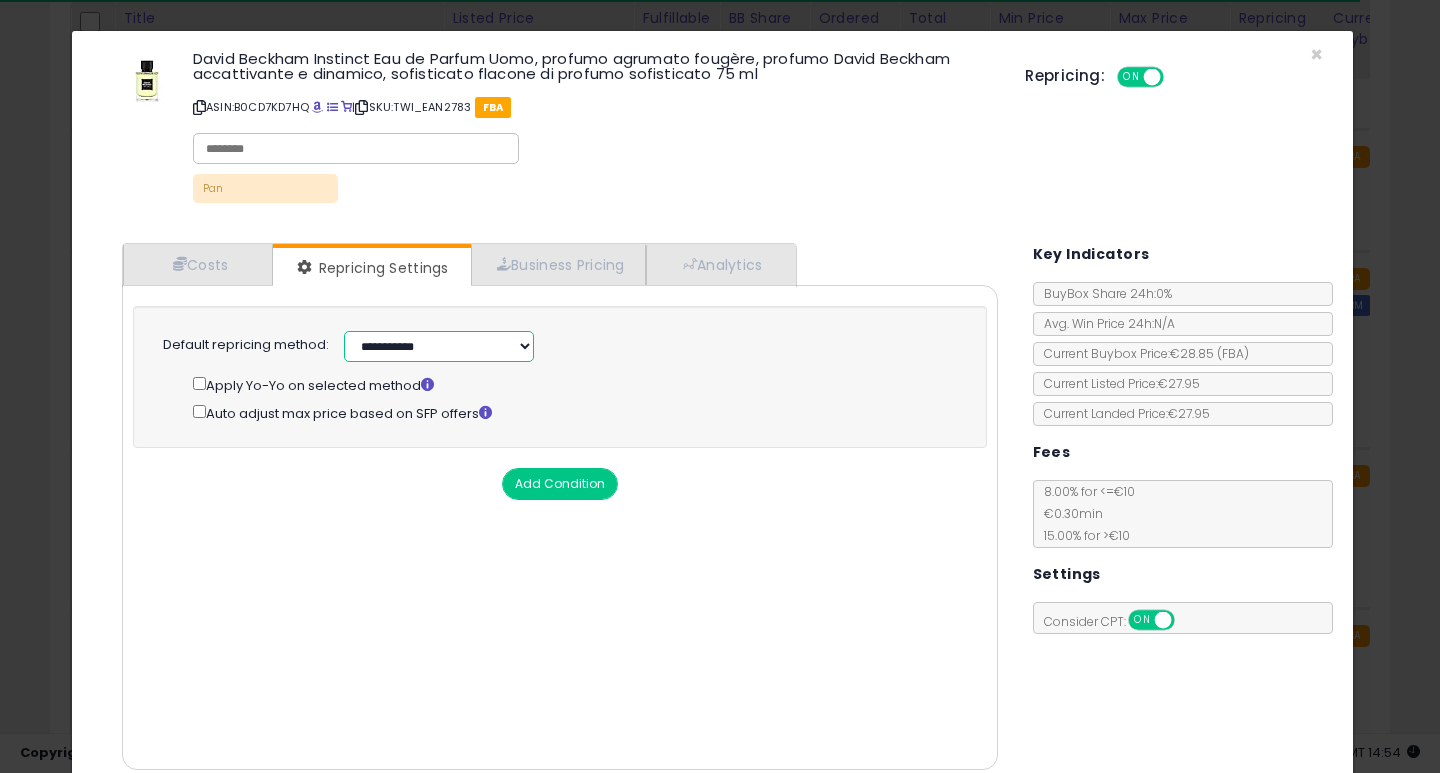 select on "******" 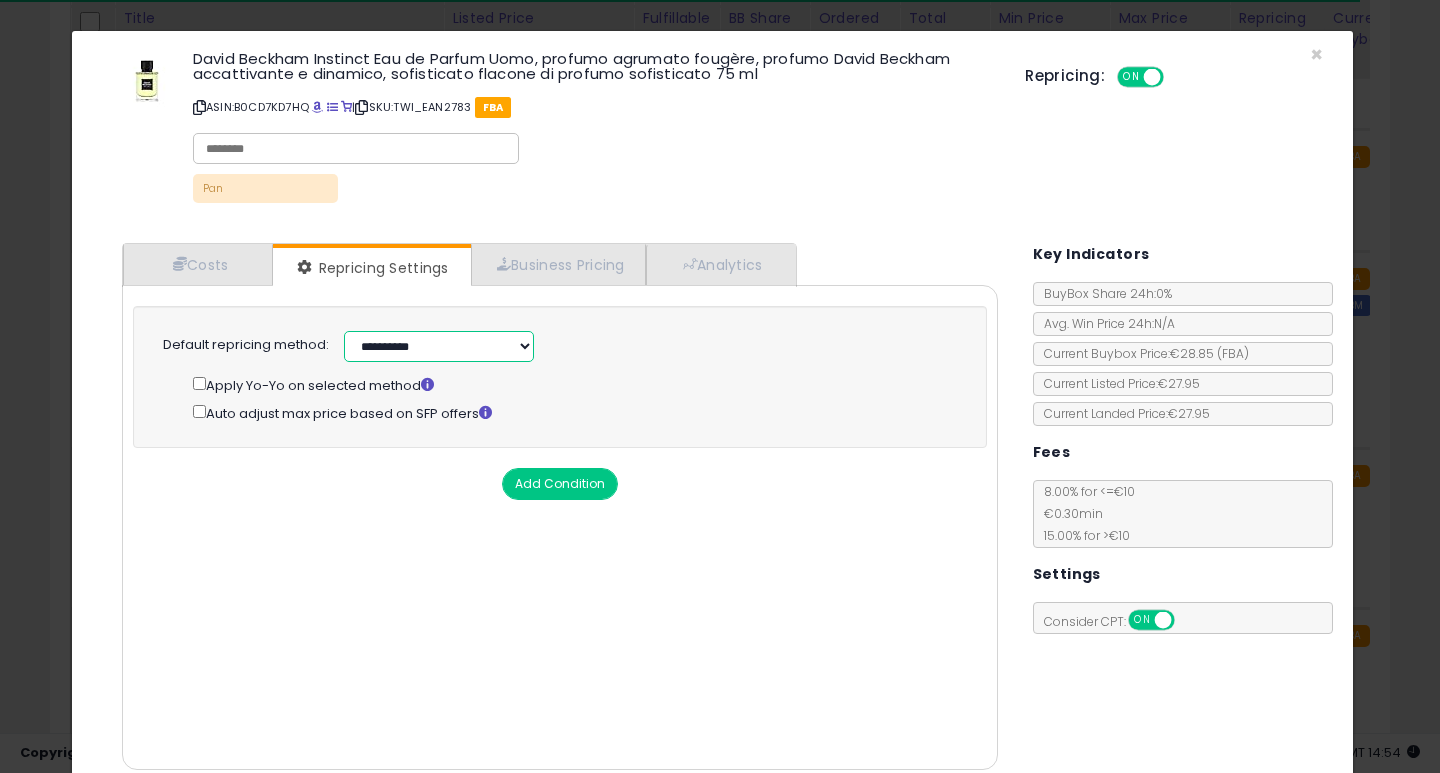 click on "**********" at bounding box center (439, 346) 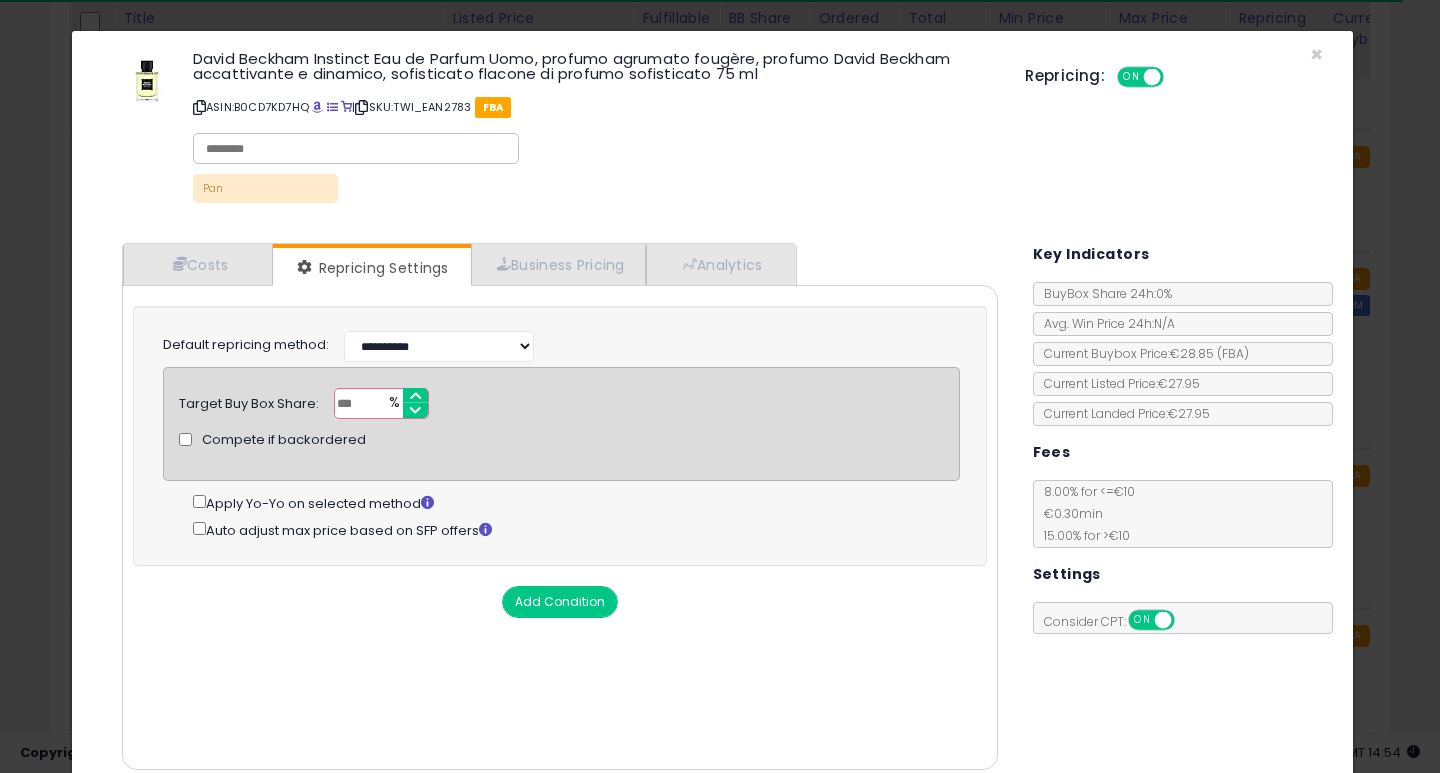 drag, startPoint x: 371, startPoint y: 399, endPoint x: 309, endPoint y: 404, distance: 62.201286 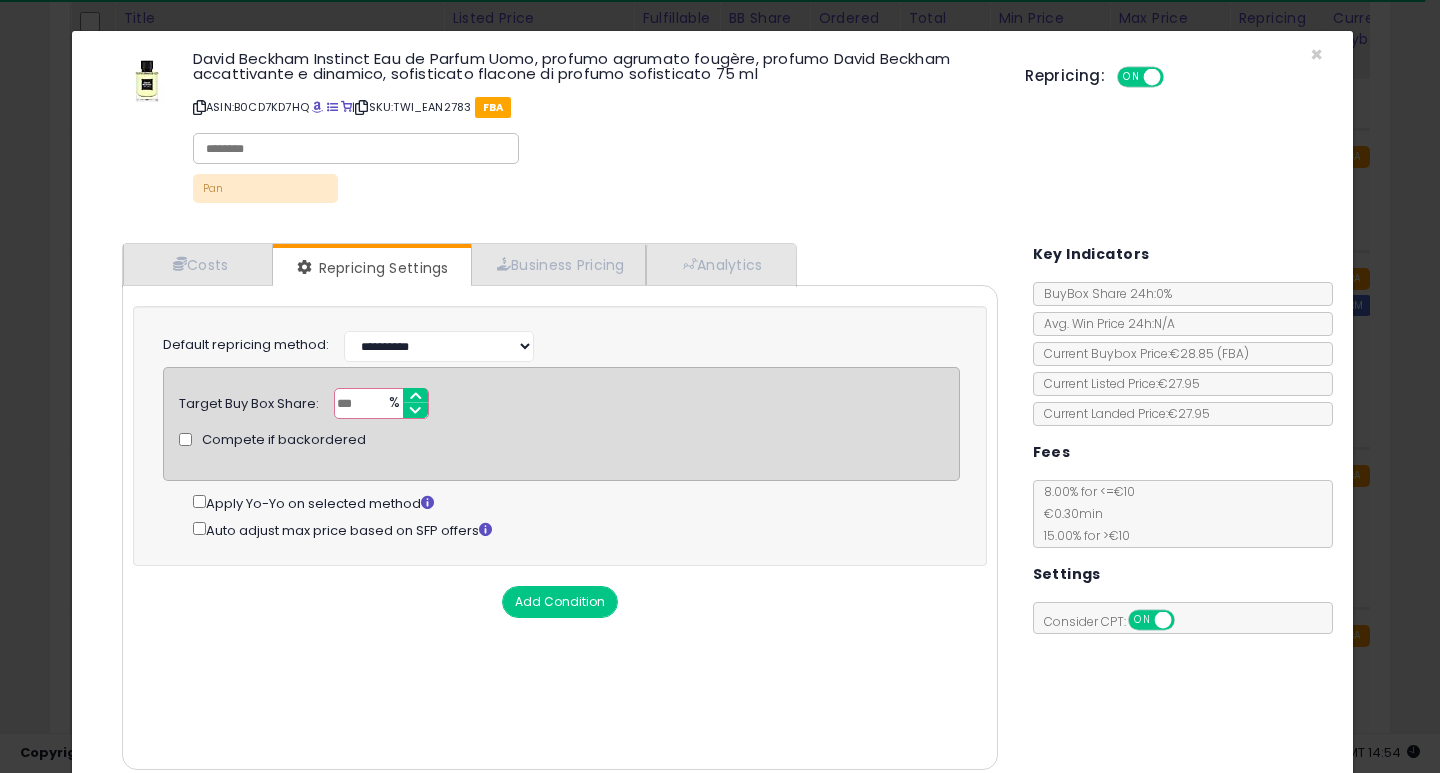 type on "**" 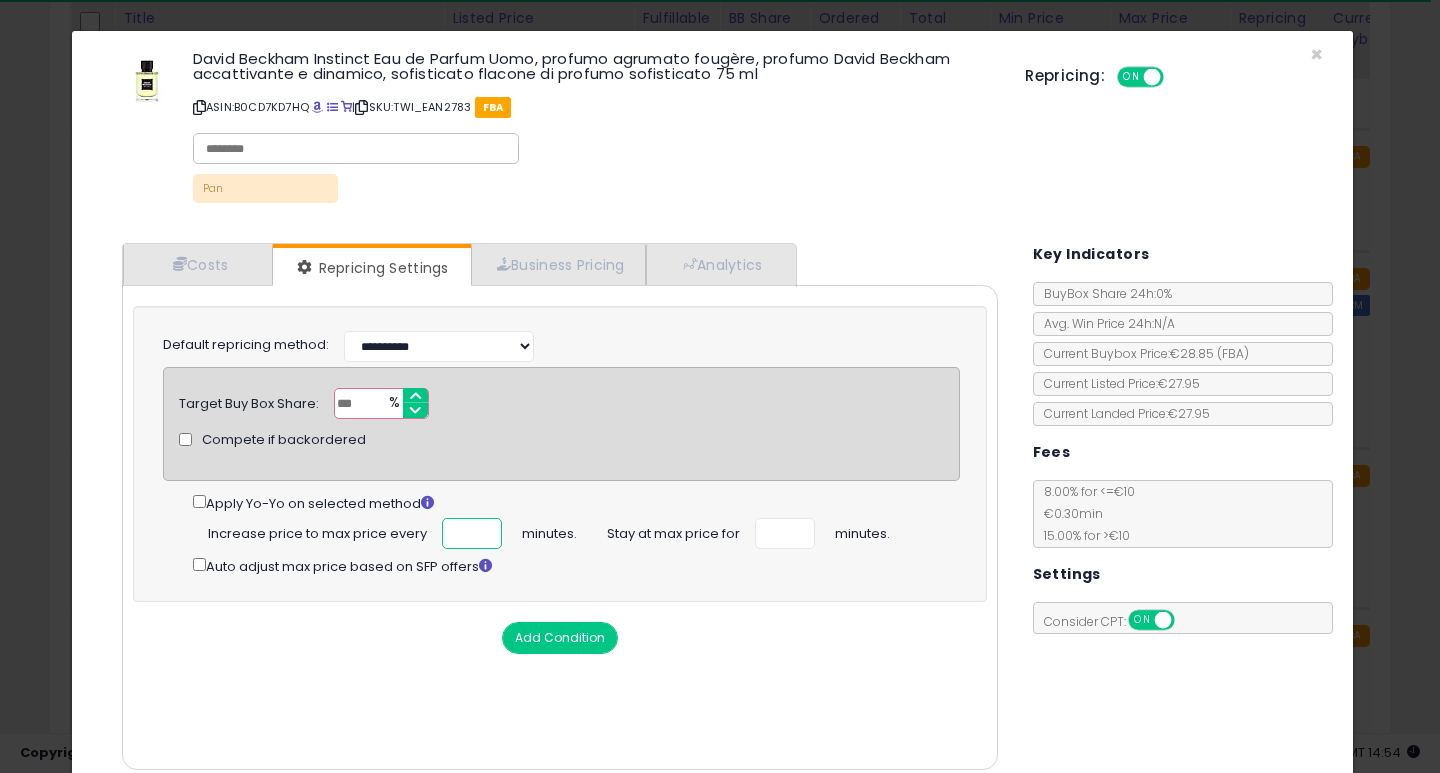 click at bounding box center [472, 533] 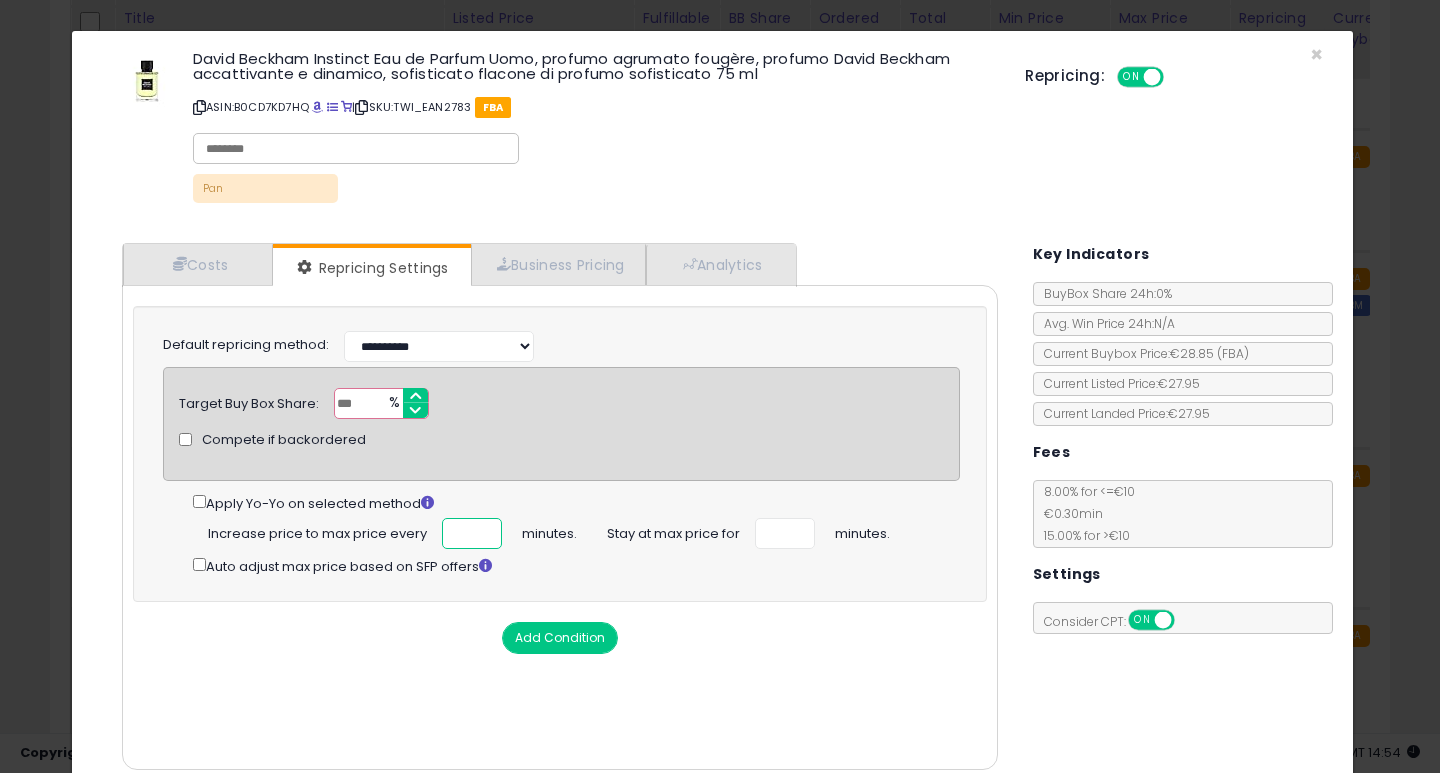 scroll, scrollTop: 0, scrollLeft: 4, axis: horizontal 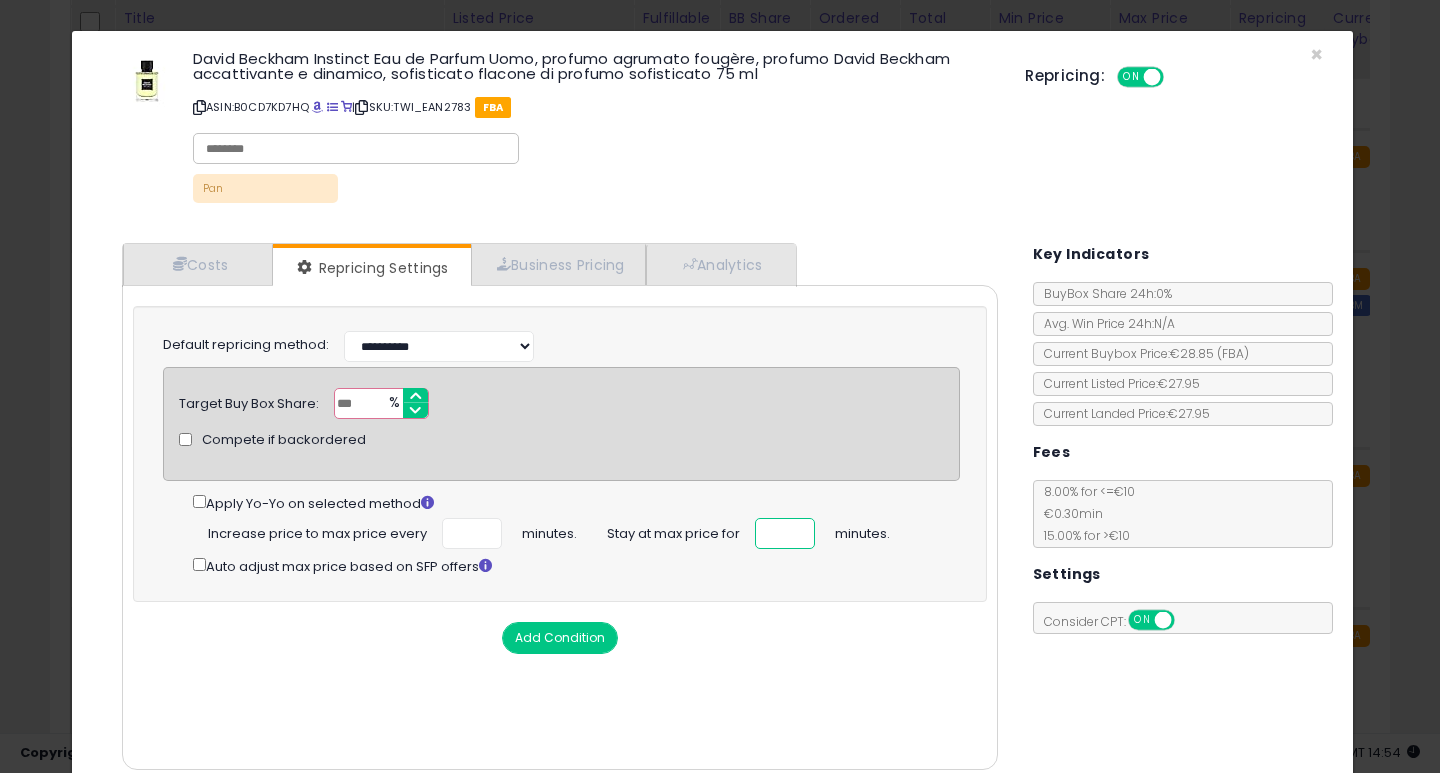 click at bounding box center (785, 533) 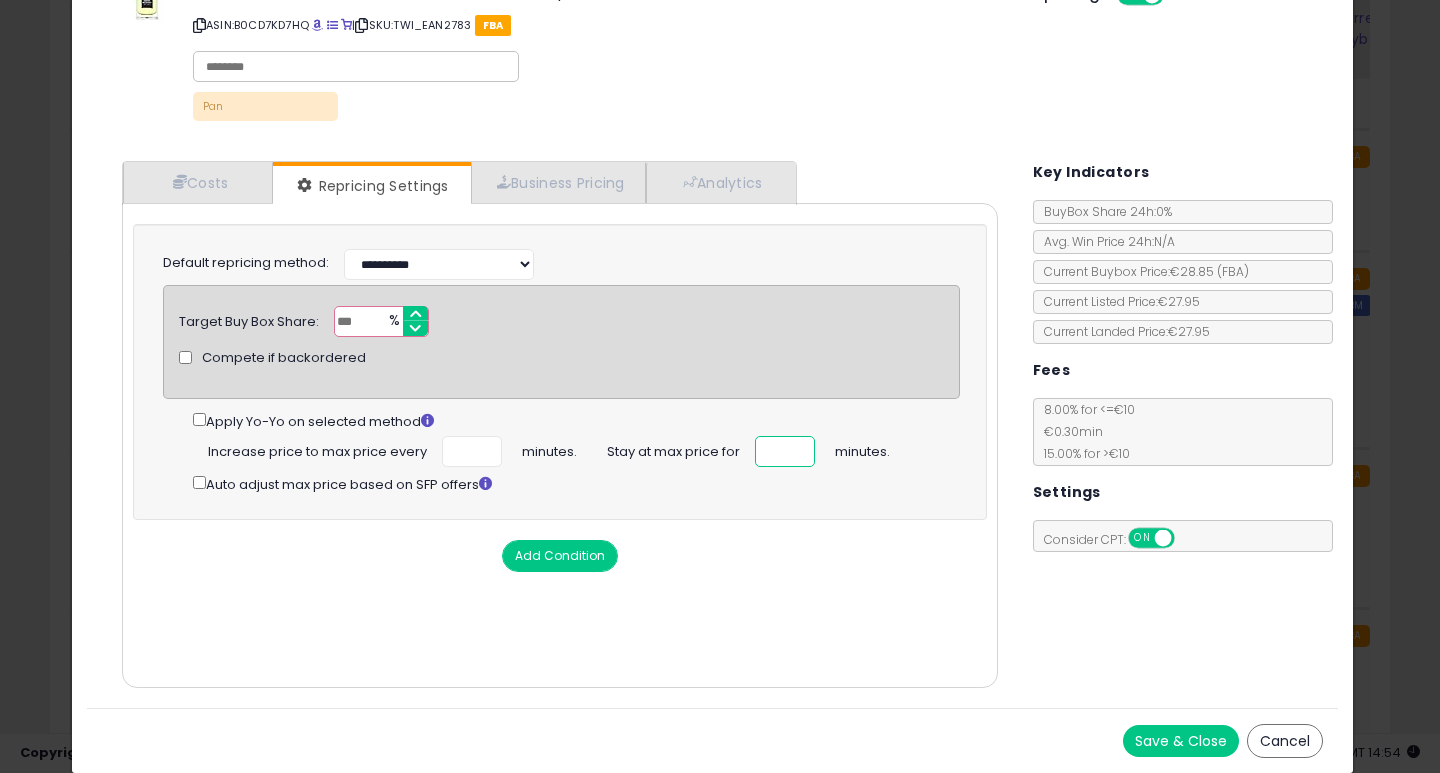 type on "**" 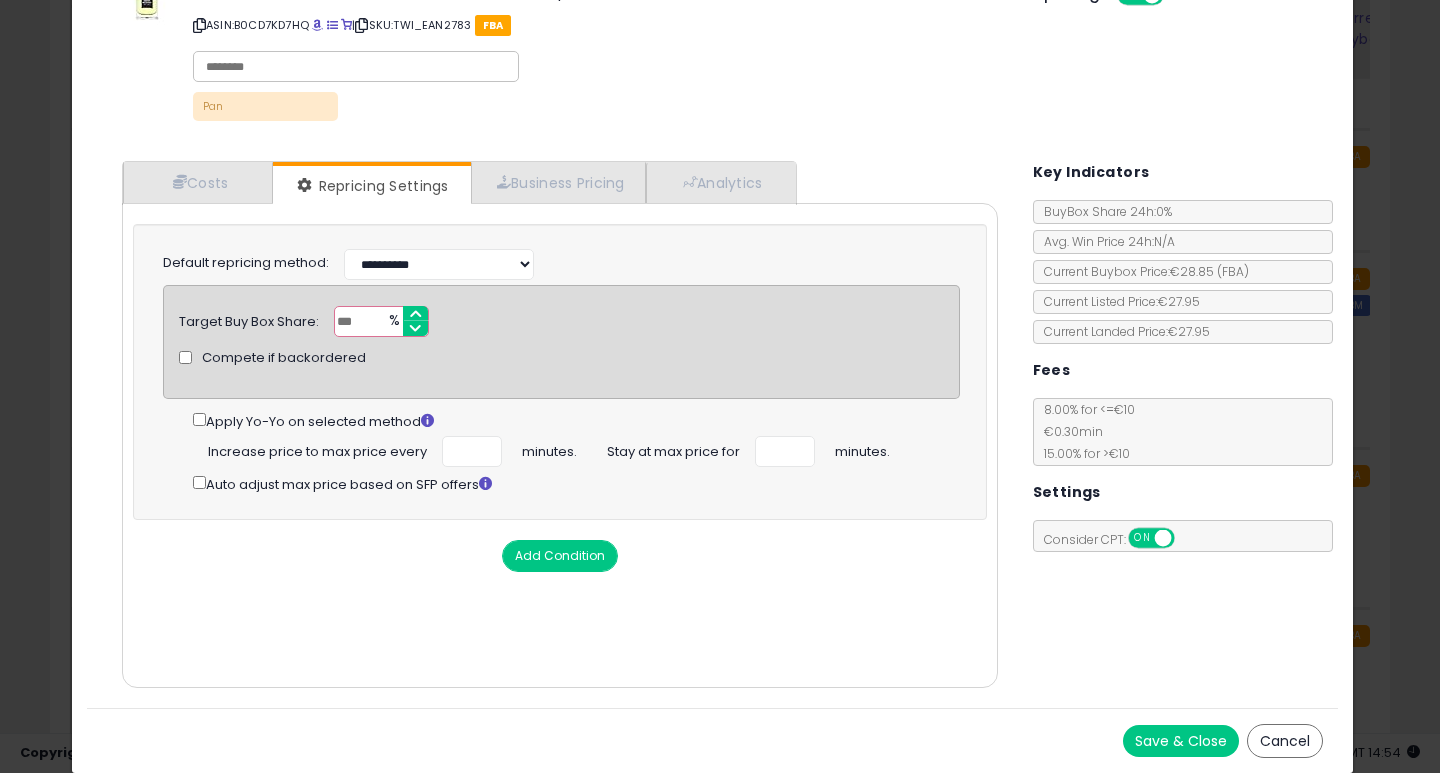 click on "Save & Close" at bounding box center (1181, 741) 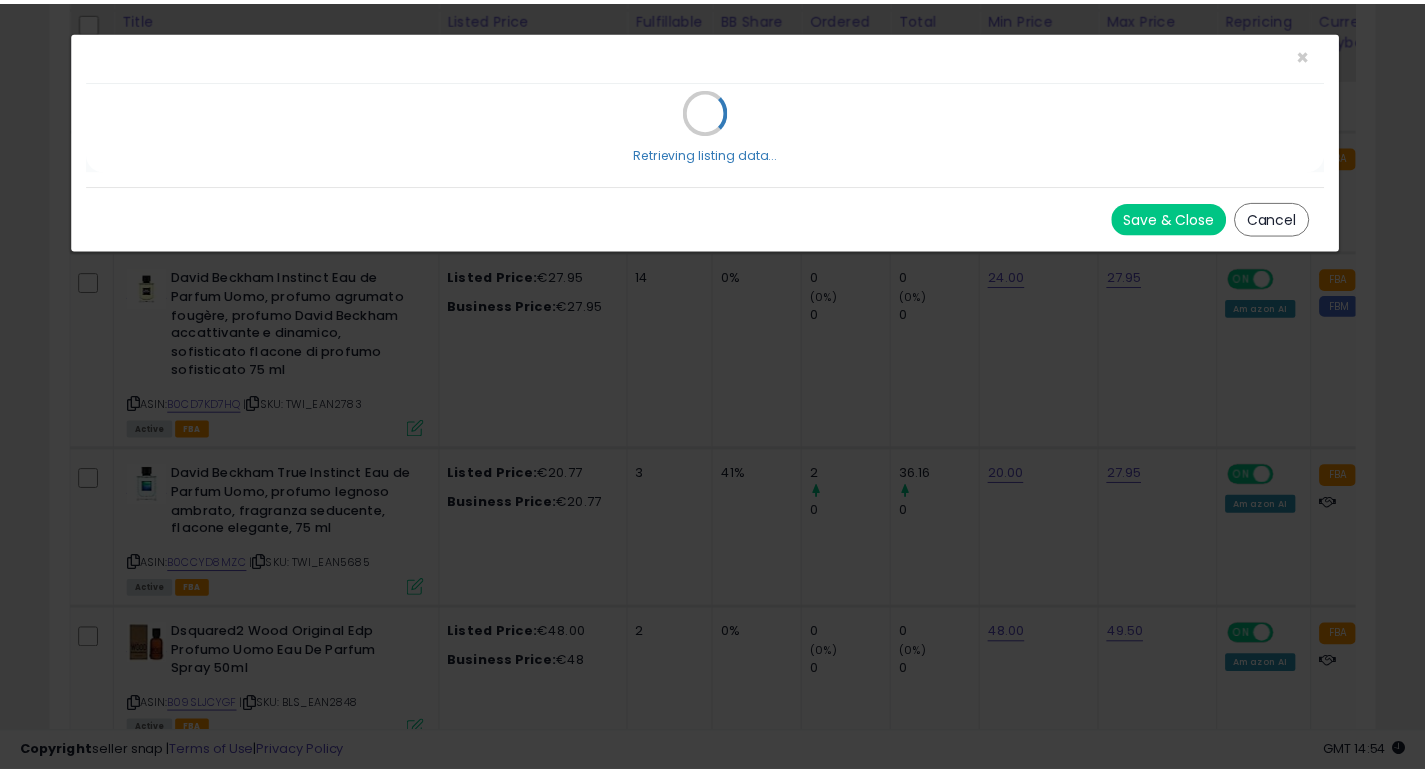 scroll, scrollTop: 0, scrollLeft: 0, axis: both 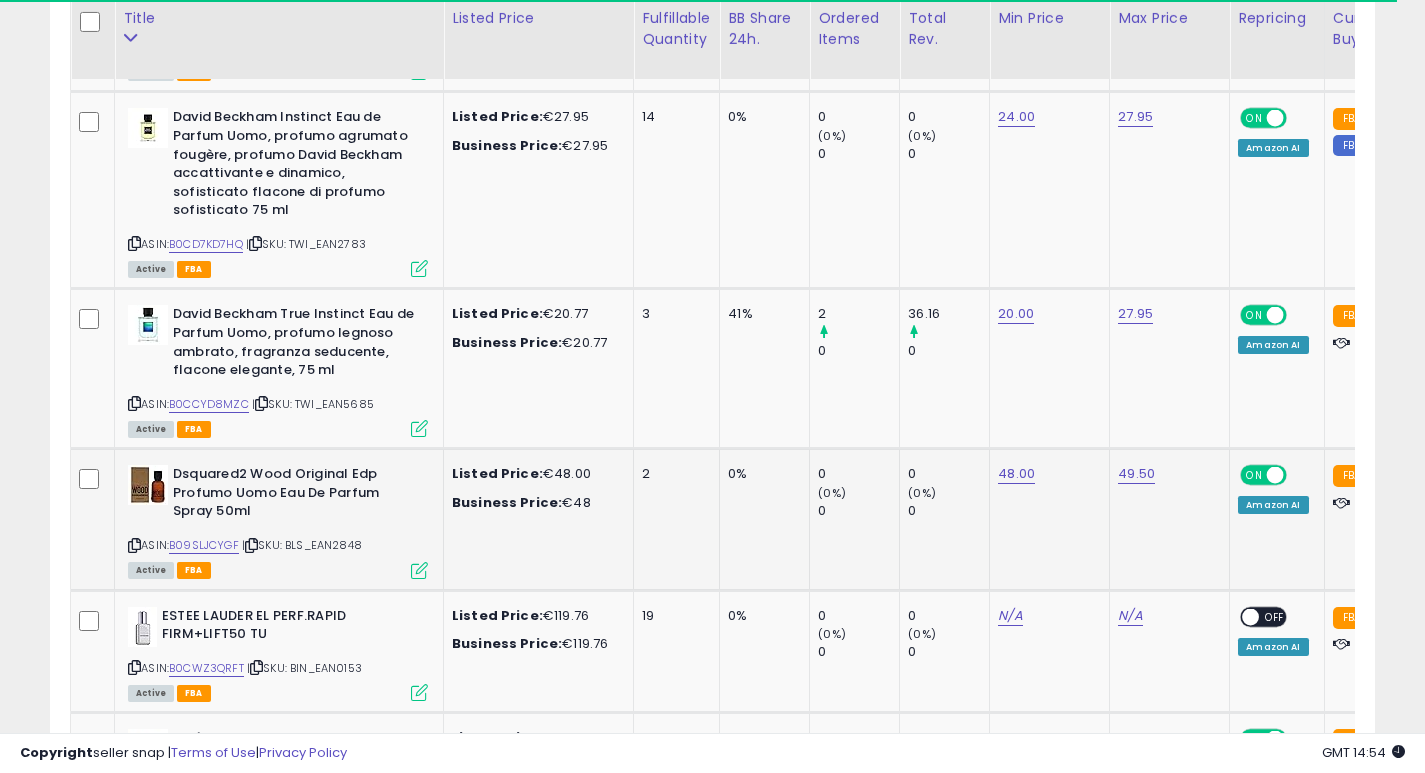 click on "0     (0%)   0" 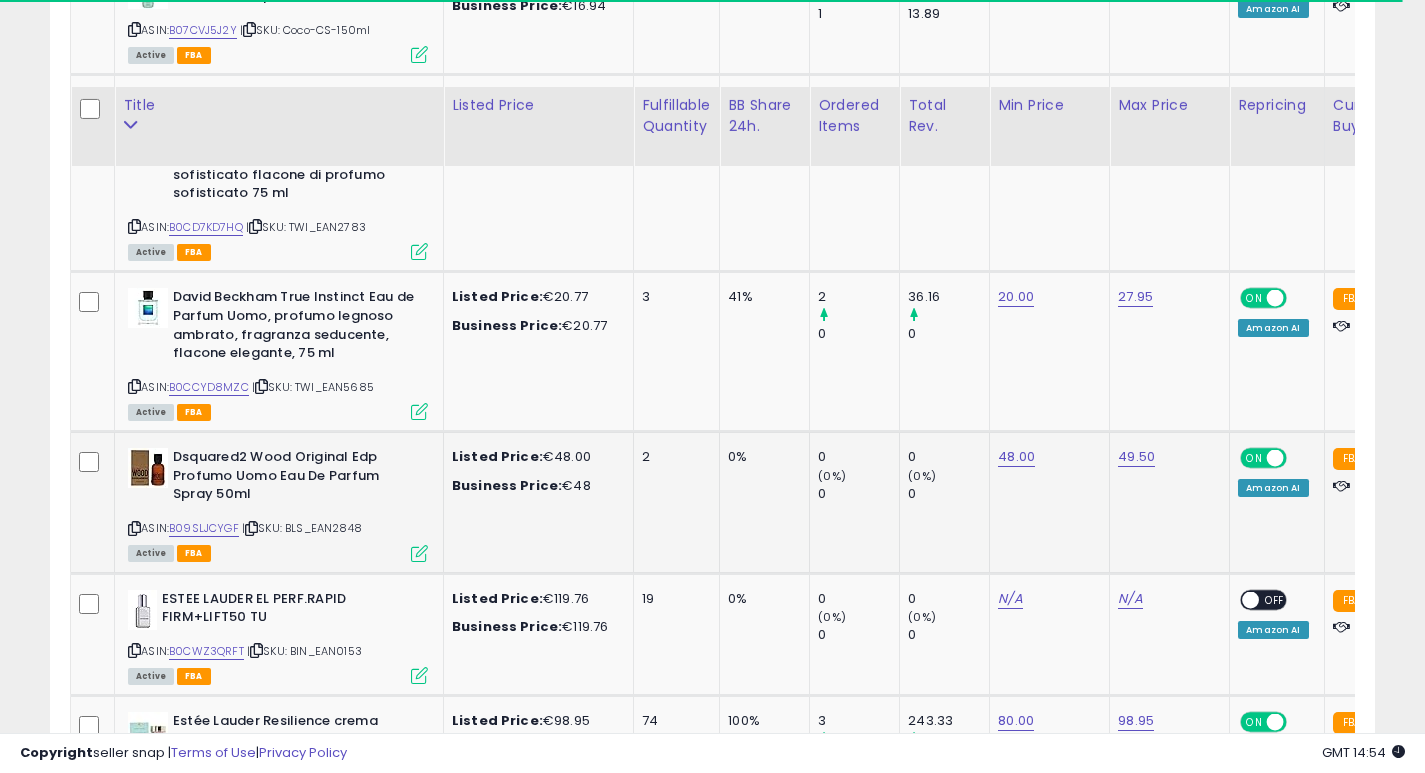 scroll, scrollTop: 3512, scrollLeft: 0, axis: vertical 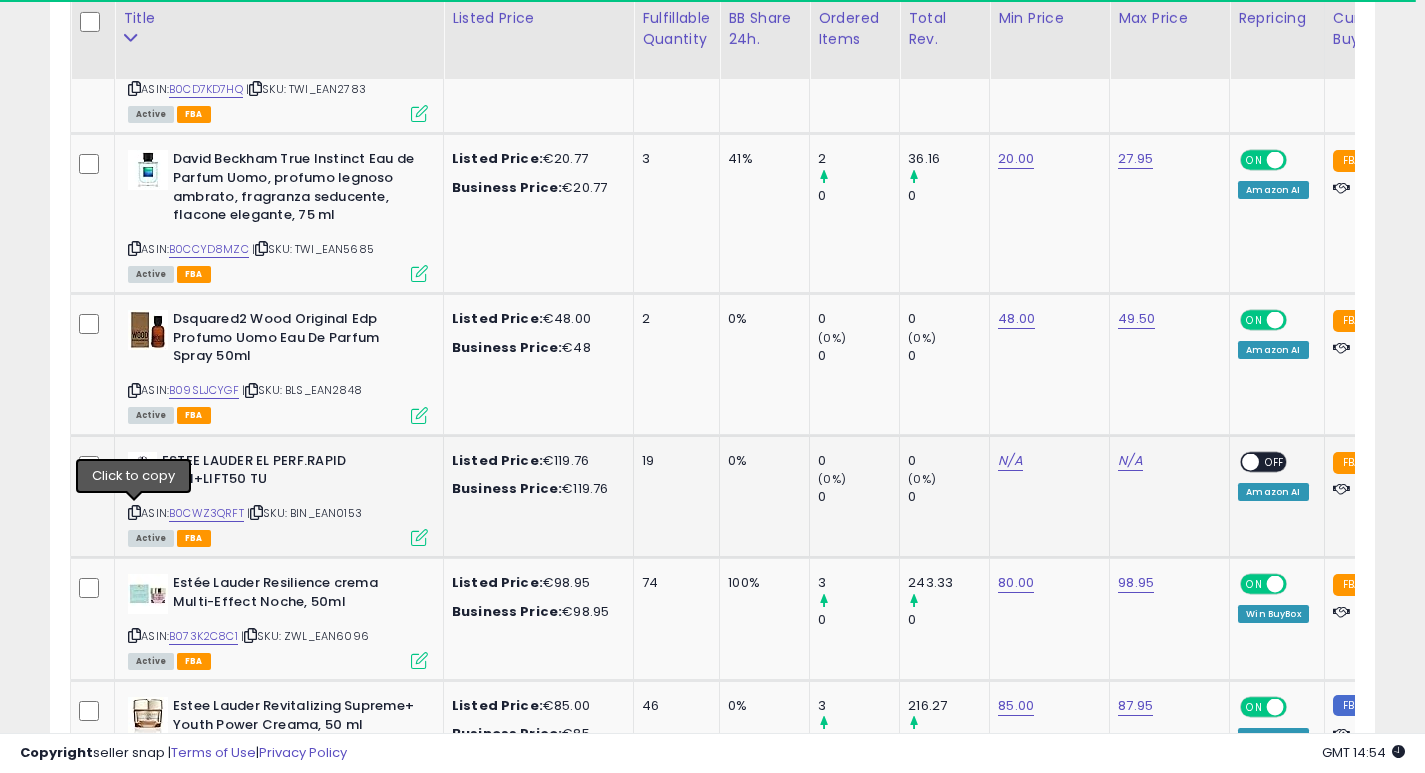 click at bounding box center [134, 512] 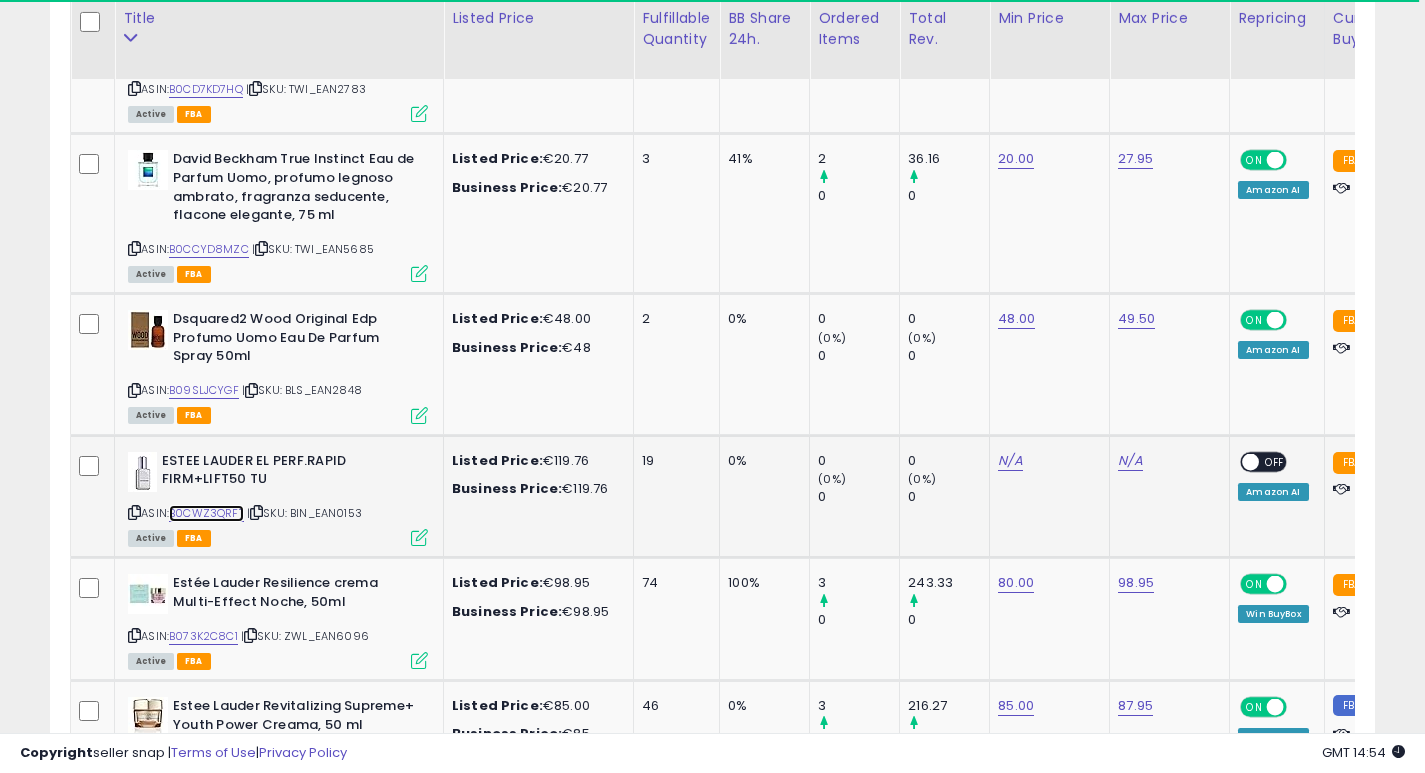 click on "B0CWZ3QRFT" at bounding box center (206, 513) 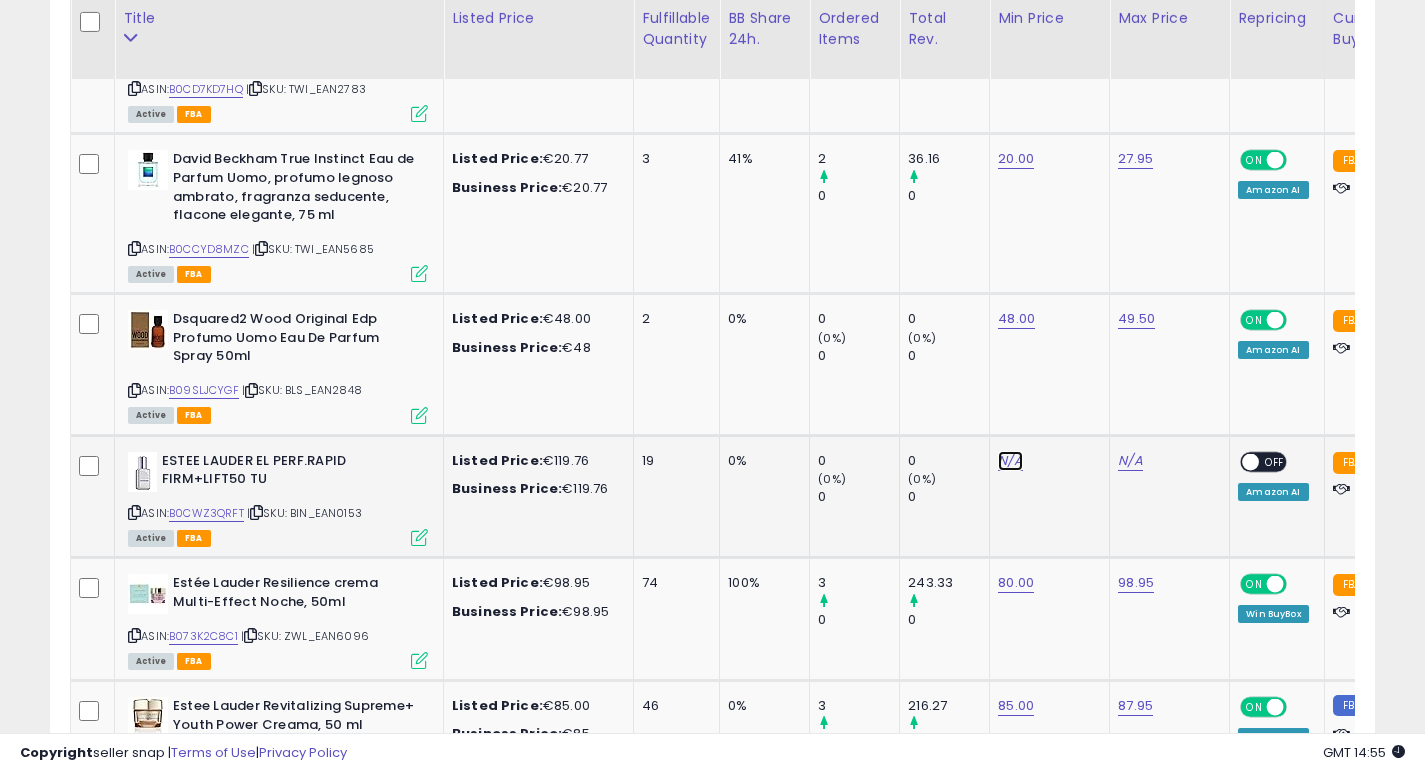 click on "N/A" at bounding box center [1010, -1831] 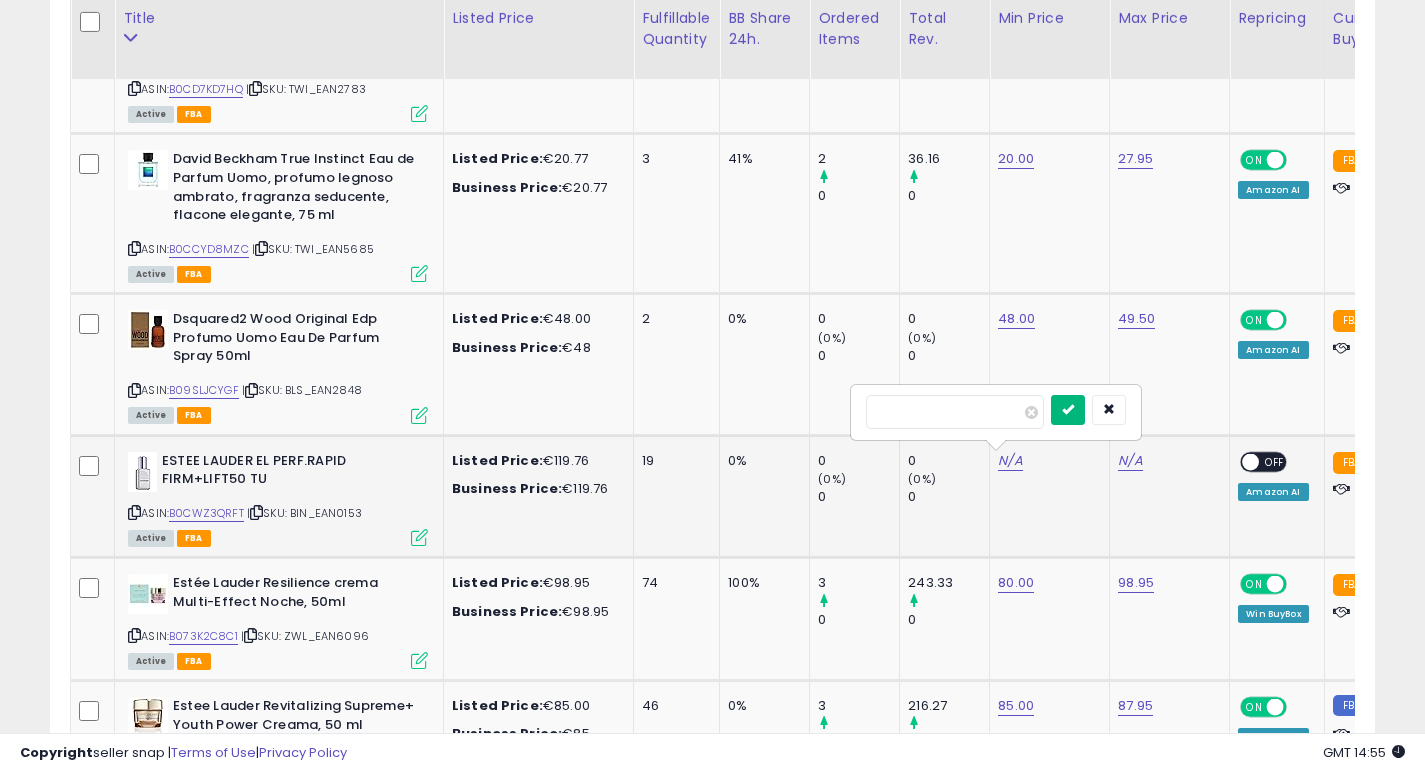 type on "***" 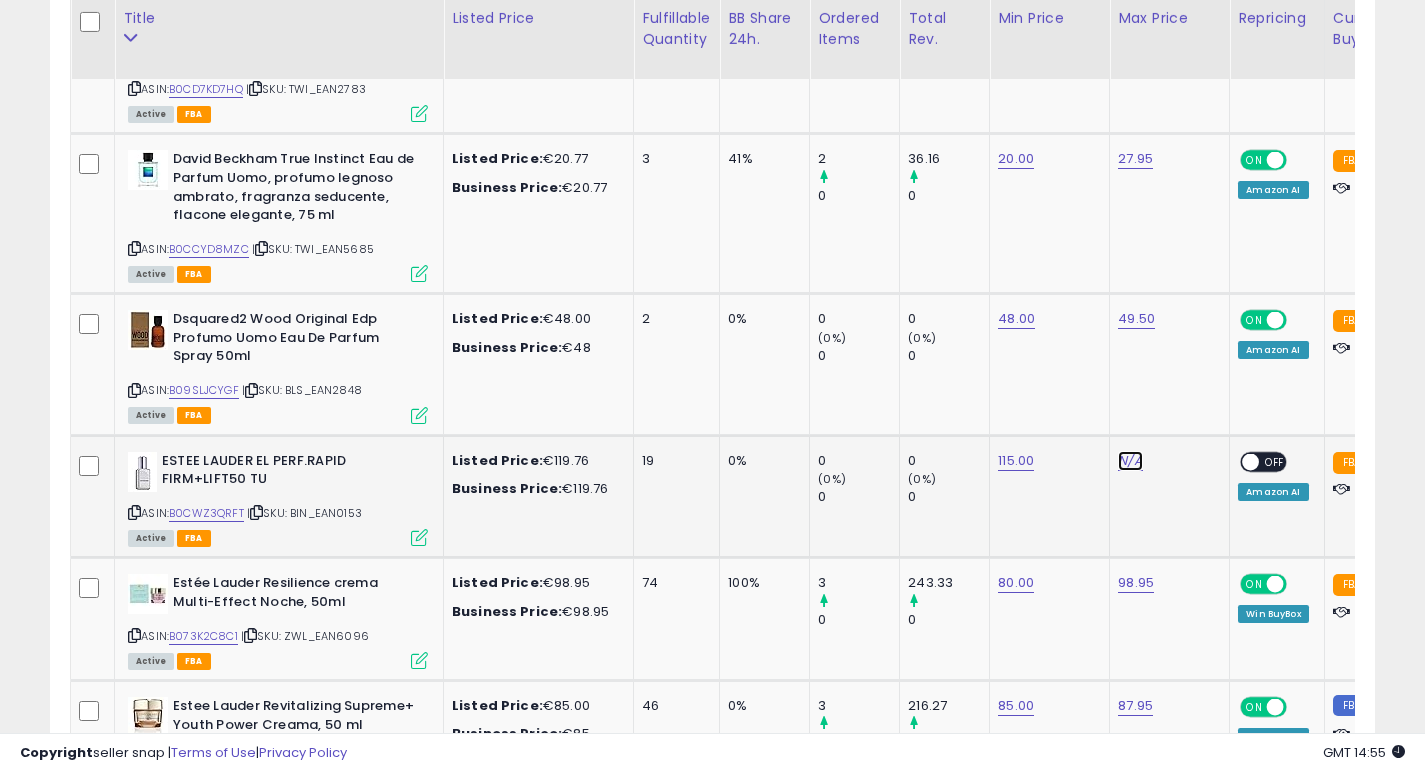 click on "N/A" at bounding box center [1130, -1831] 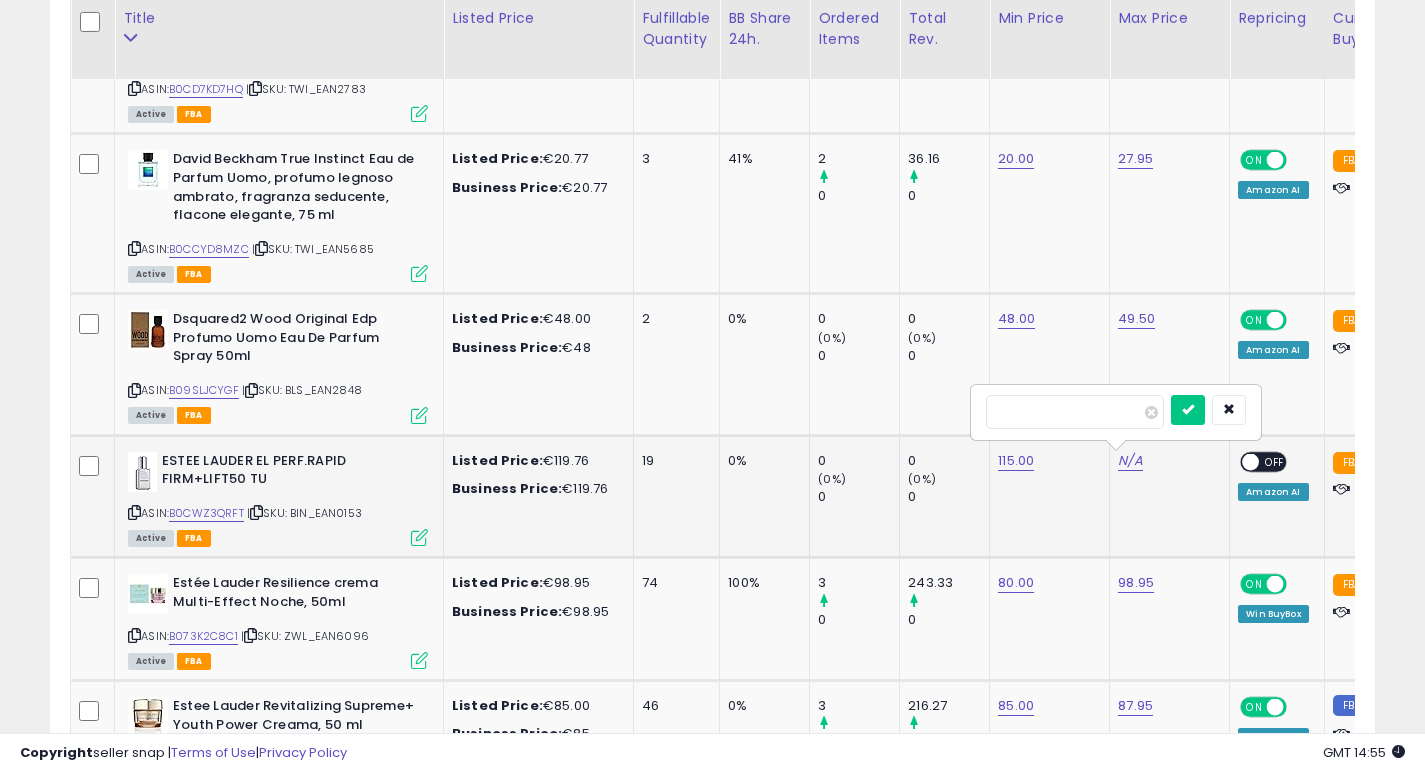 type on "******" 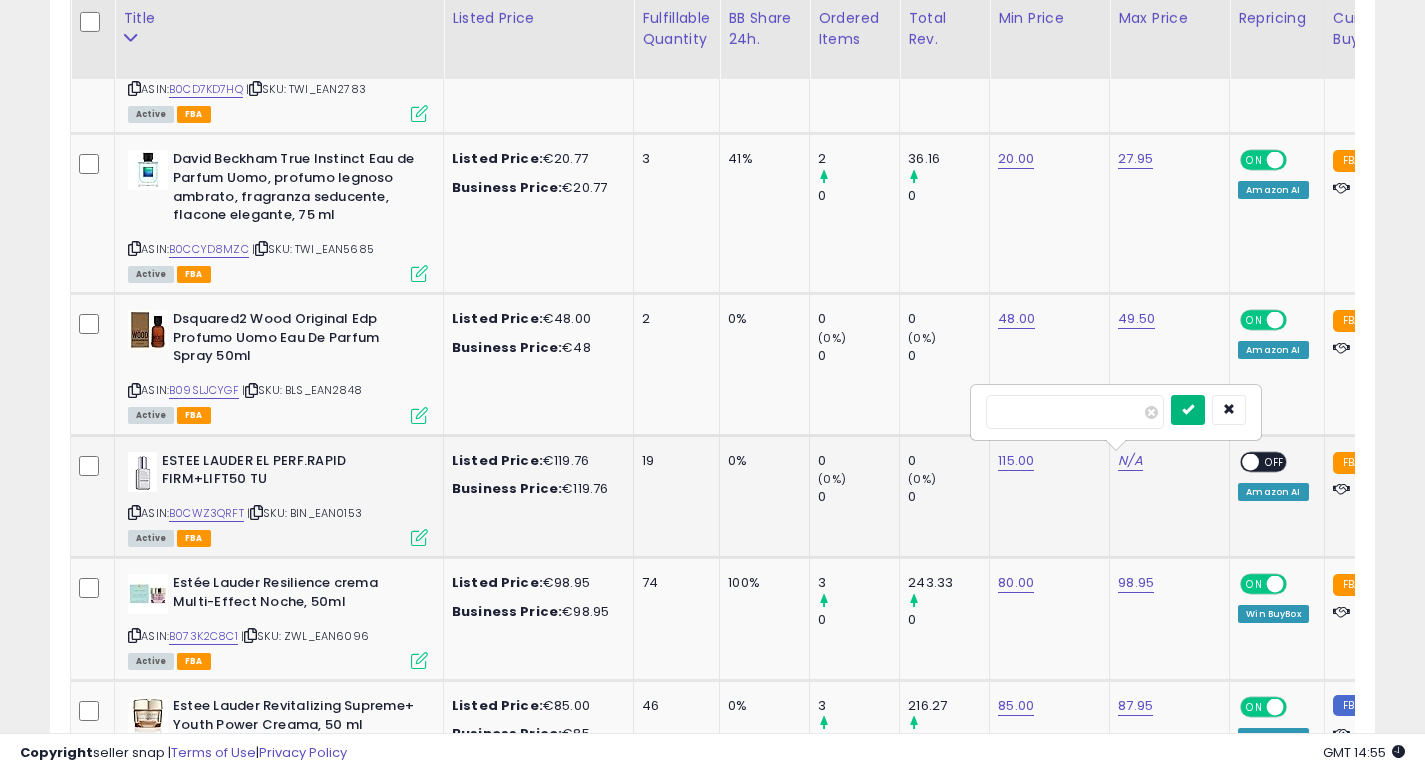 click at bounding box center [1188, 409] 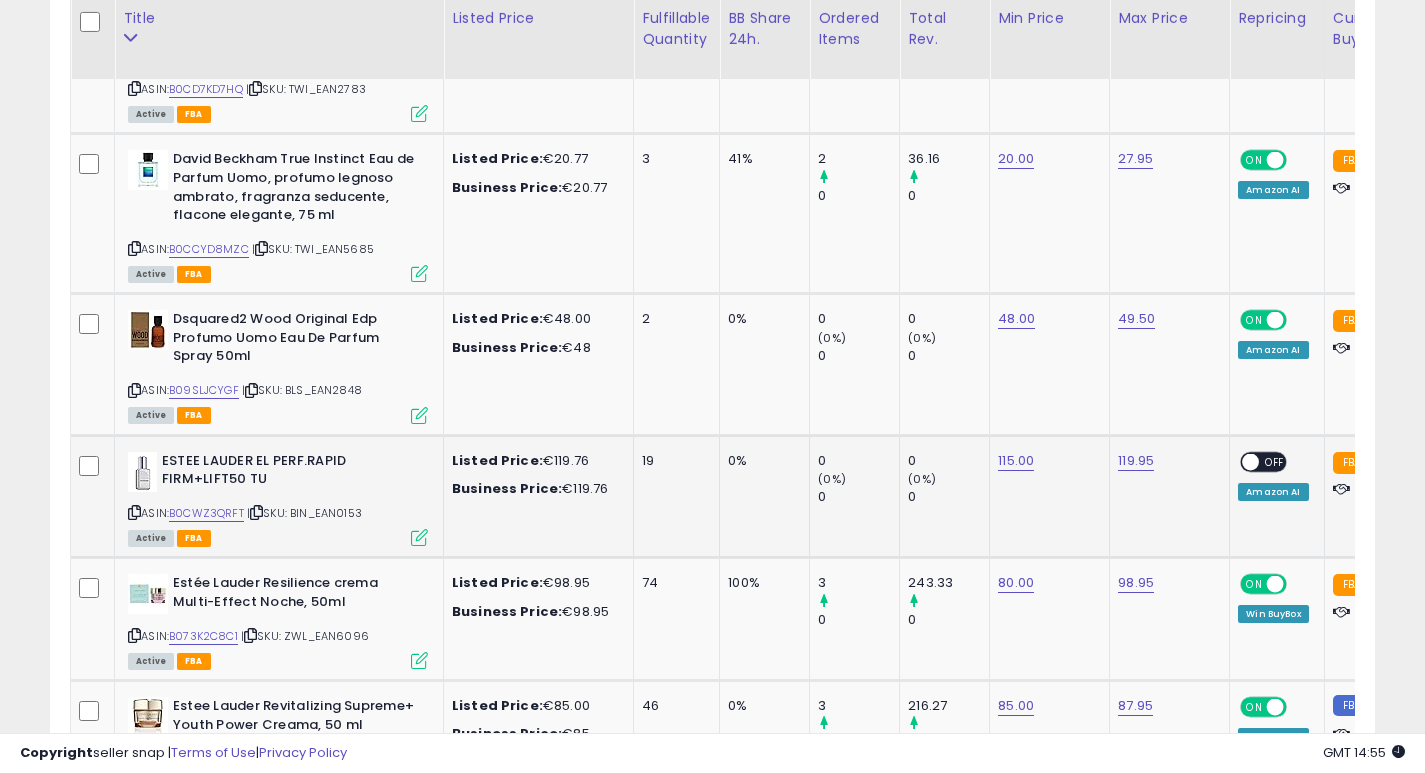 click at bounding box center (1251, 461) 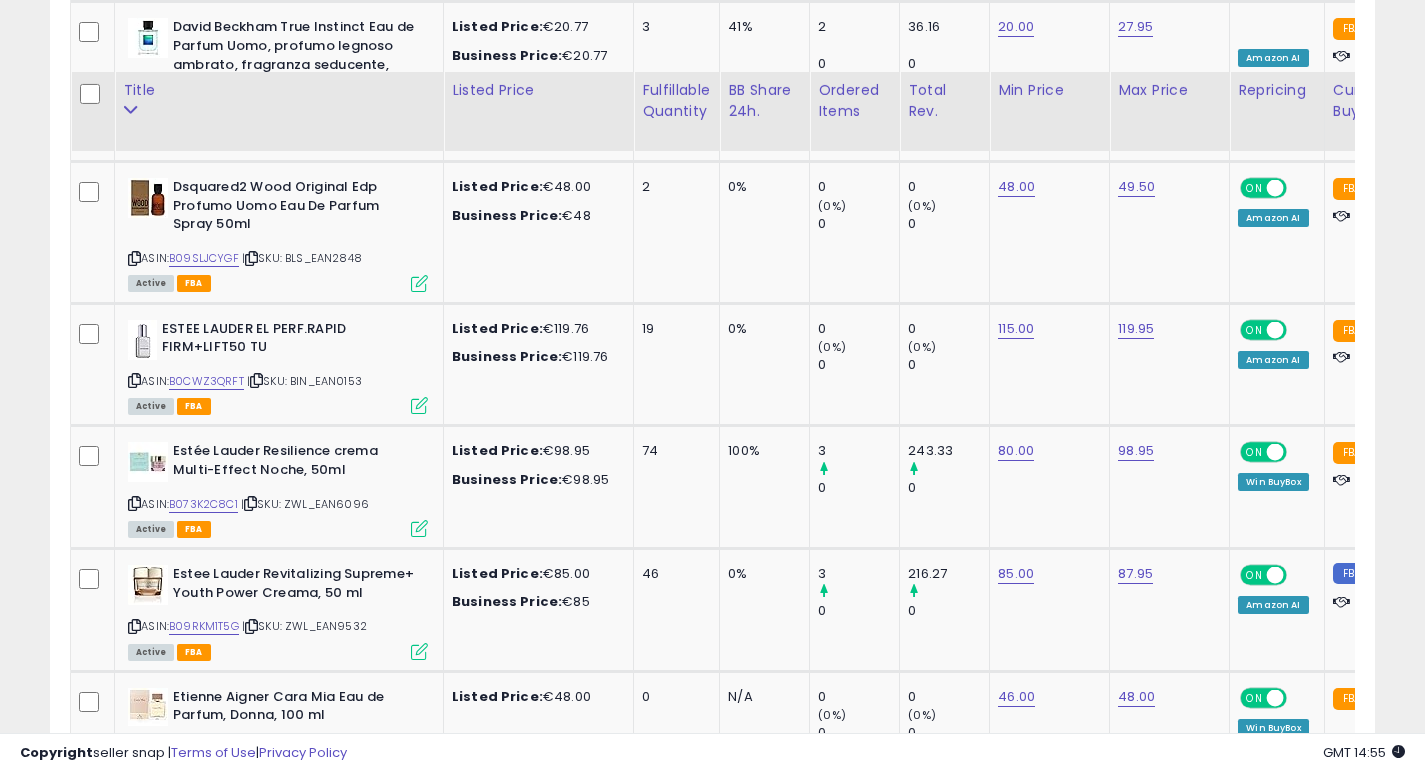 scroll, scrollTop: 3732, scrollLeft: 0, axis: vertical 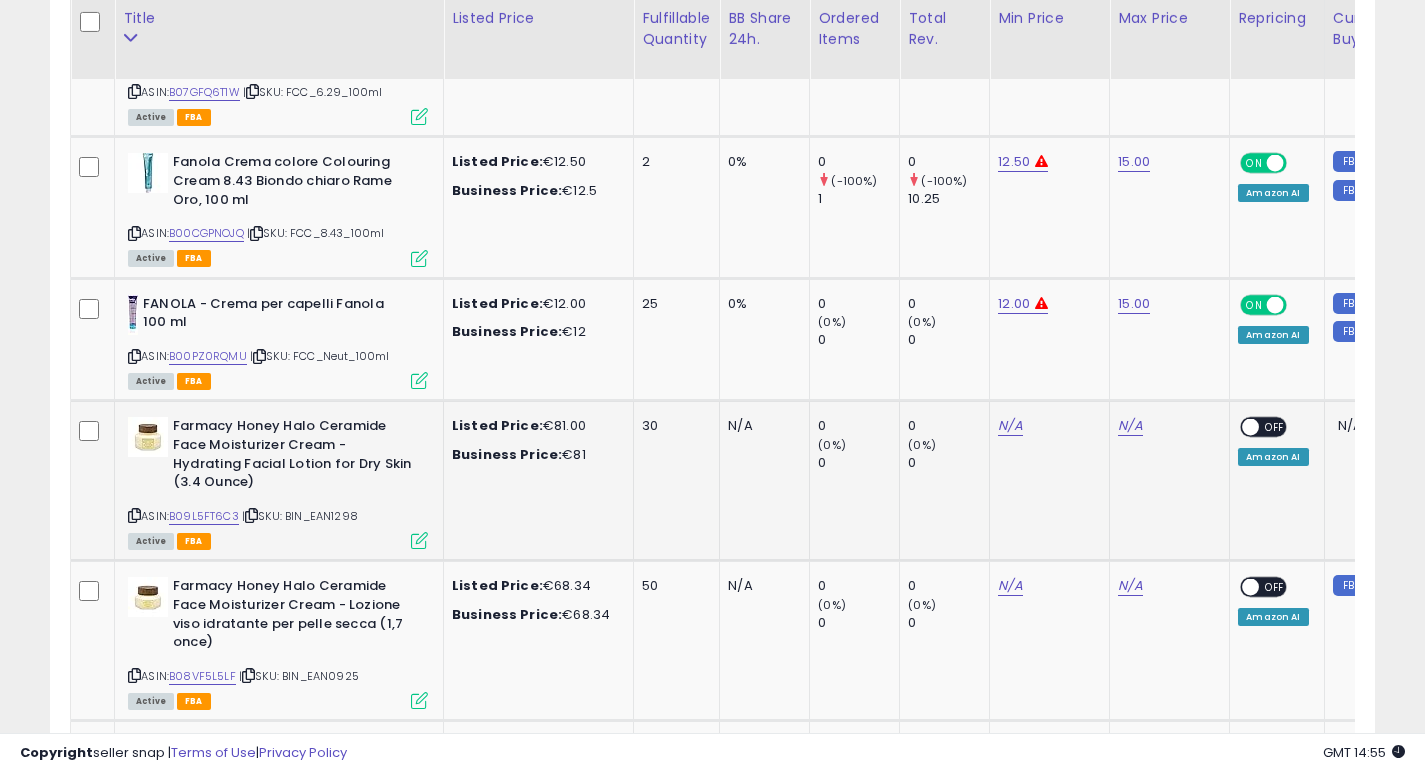 click on "ASIN:  B09L5FT6C3    |   SKU: BIN_EAN1298 Active FBA" at bounding box center (278, 482) 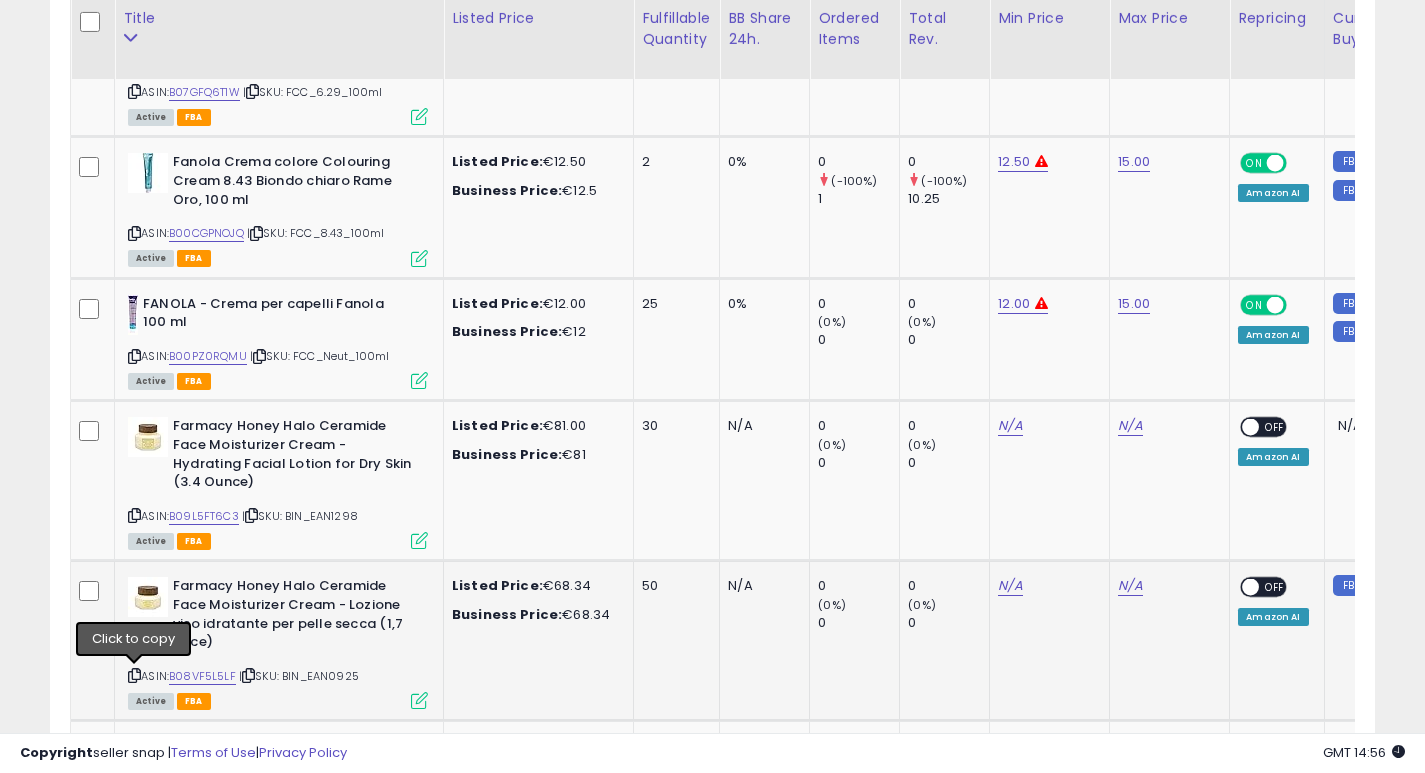 click at bounding box center [134, 675] 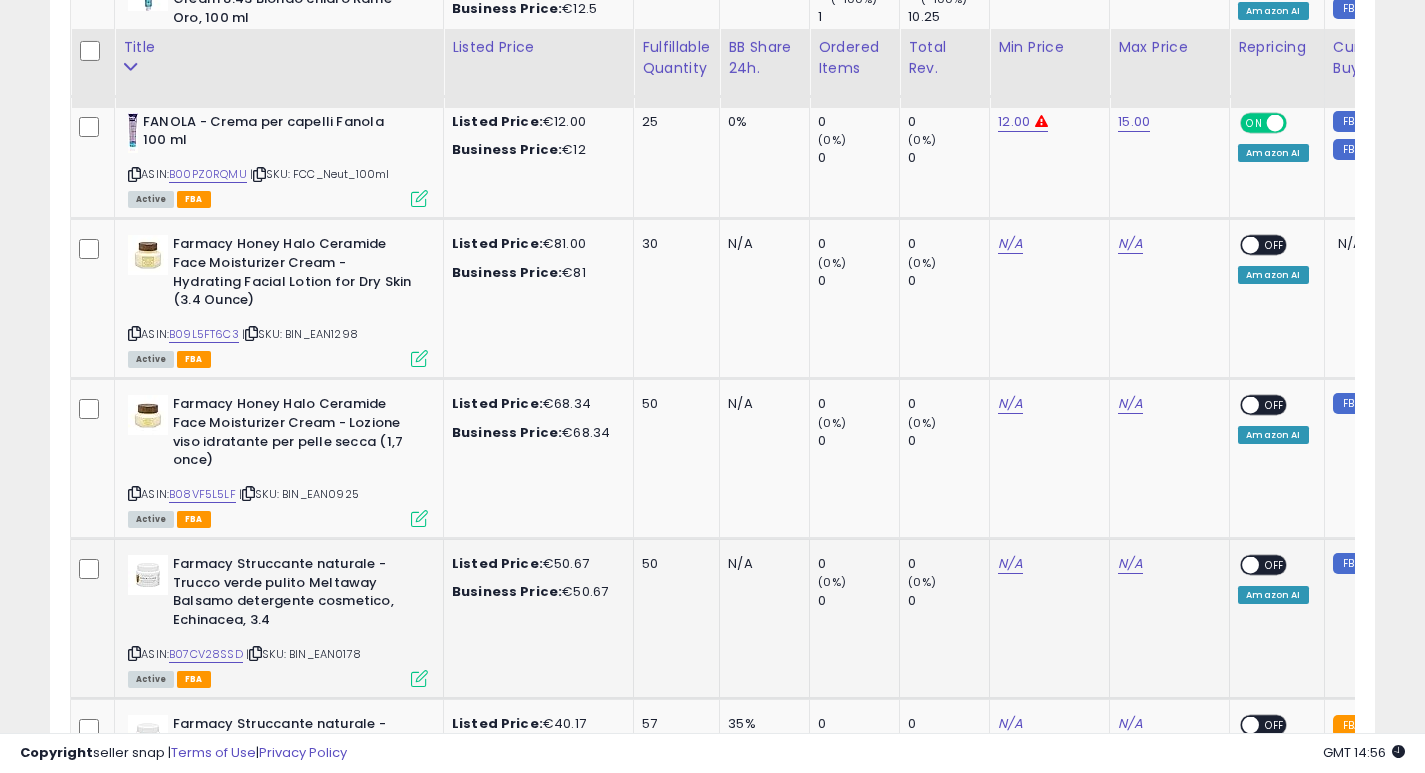 scroll, scrollTop: 5173, scrollLeft: 0, axis: vertical 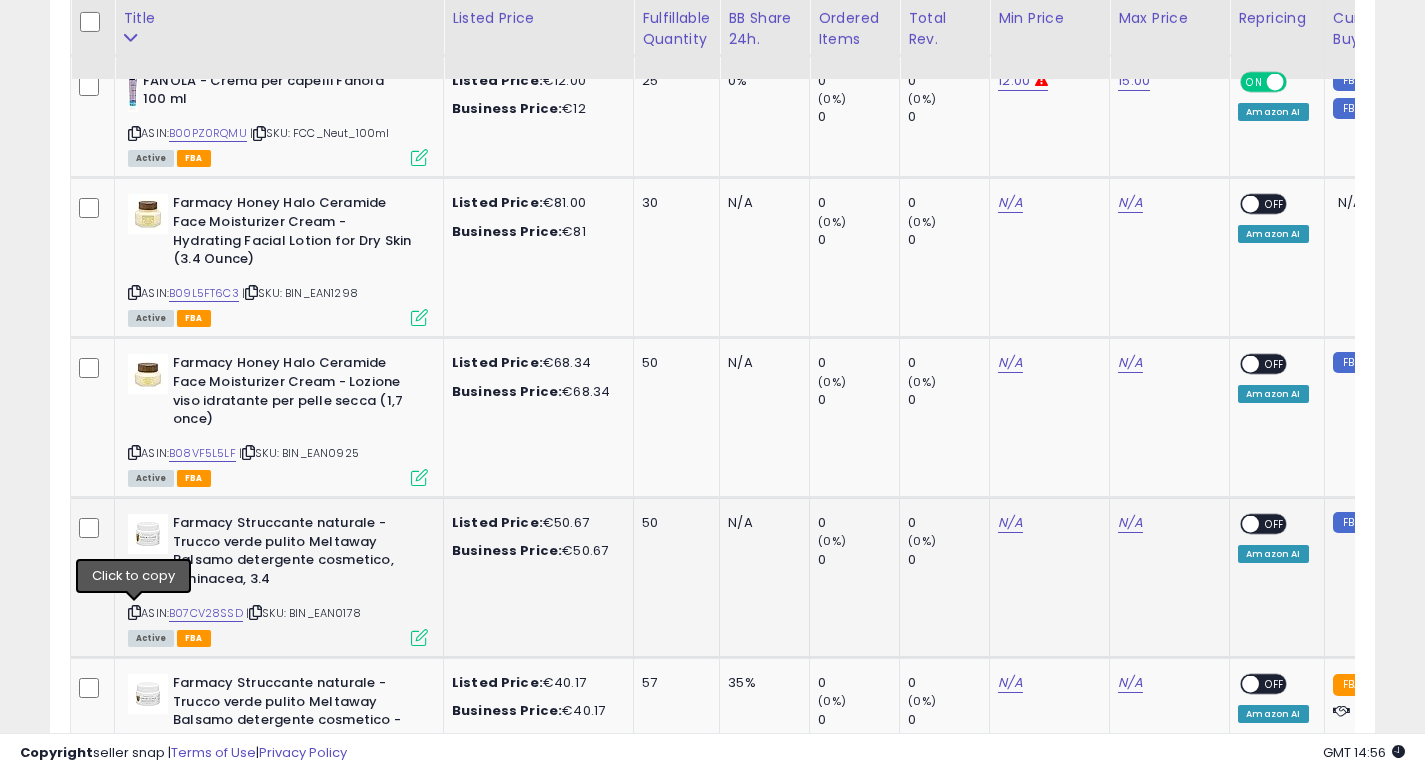 click at bounding box center (134, 612) 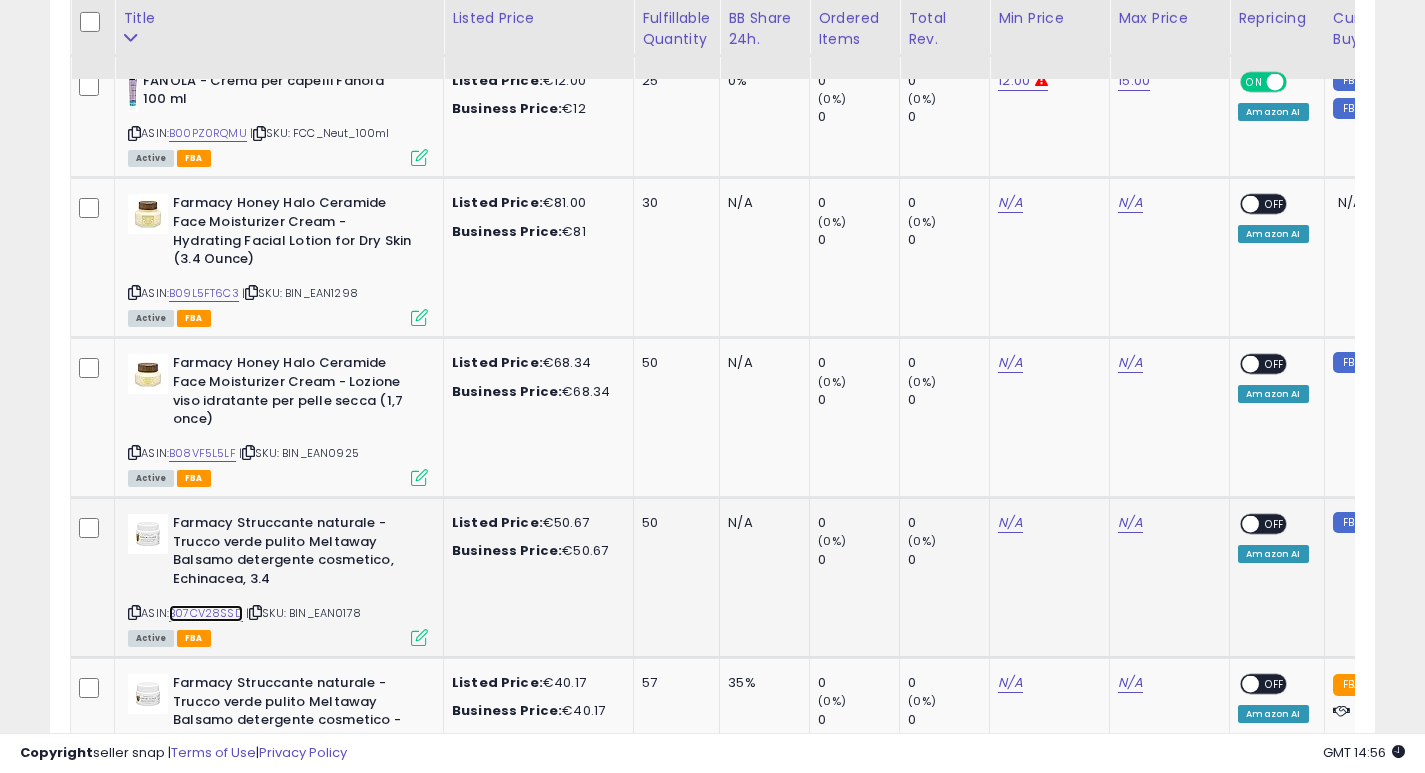 click on "B07CV28SSD" at bounding box center (206, 613) 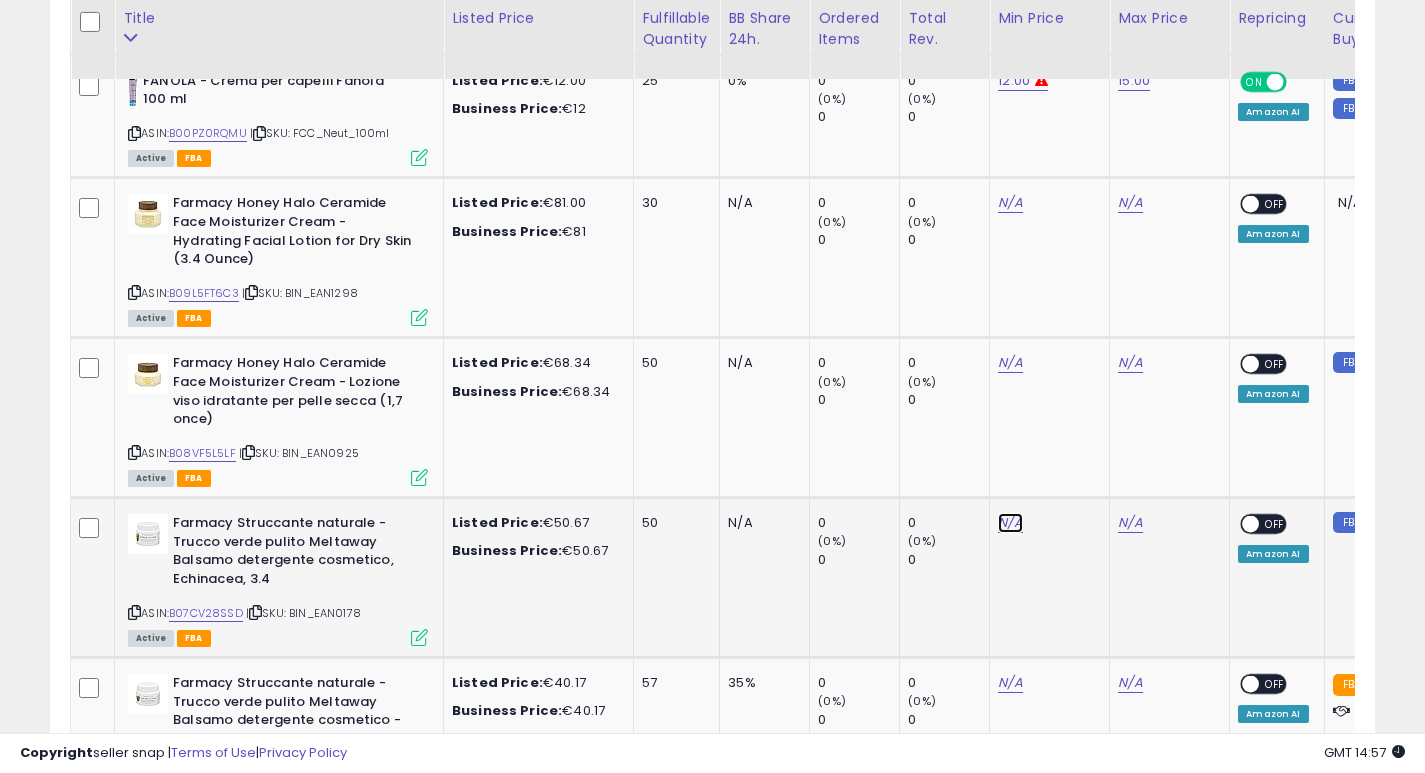 click on "N/A" at bounding box center [1010, -3492] 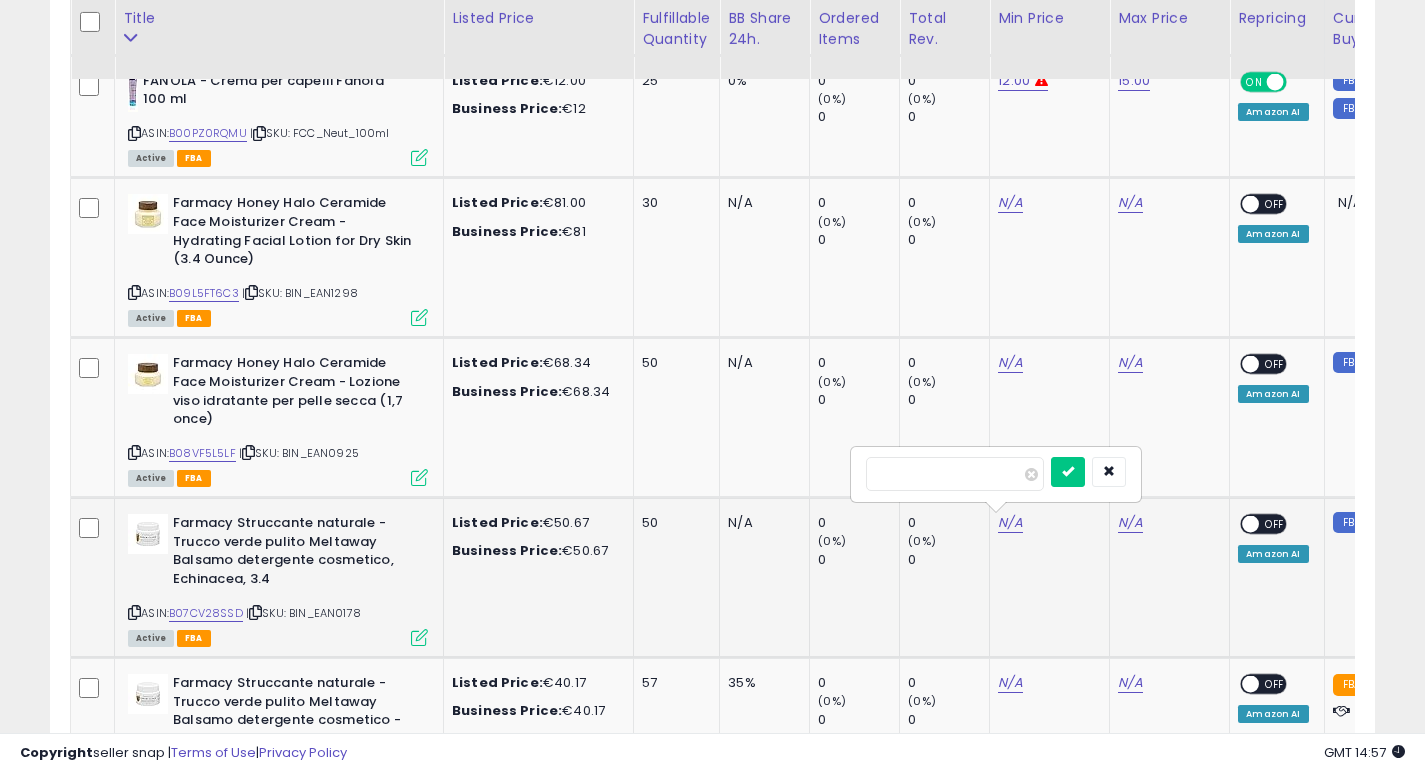 type on "**" 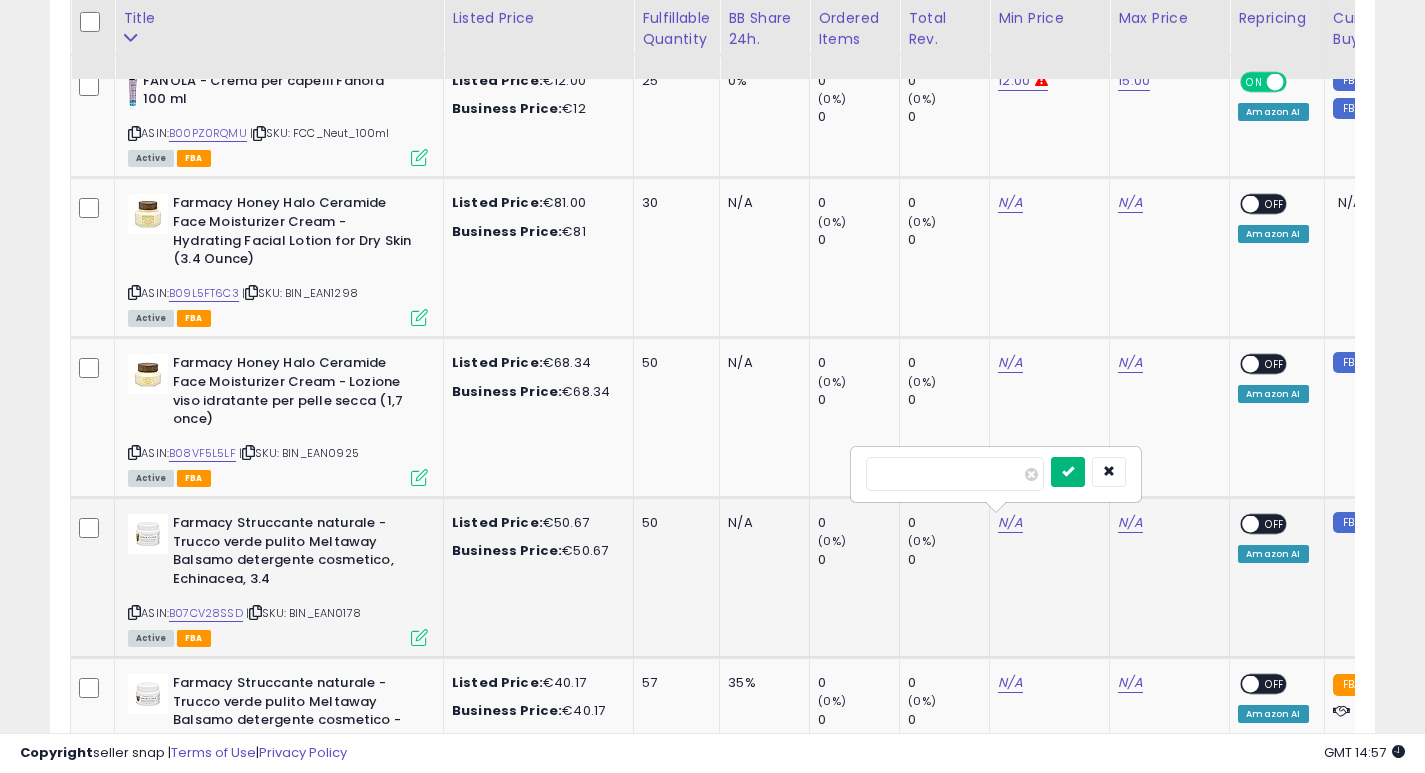 click at bounding box center [1068, 472] 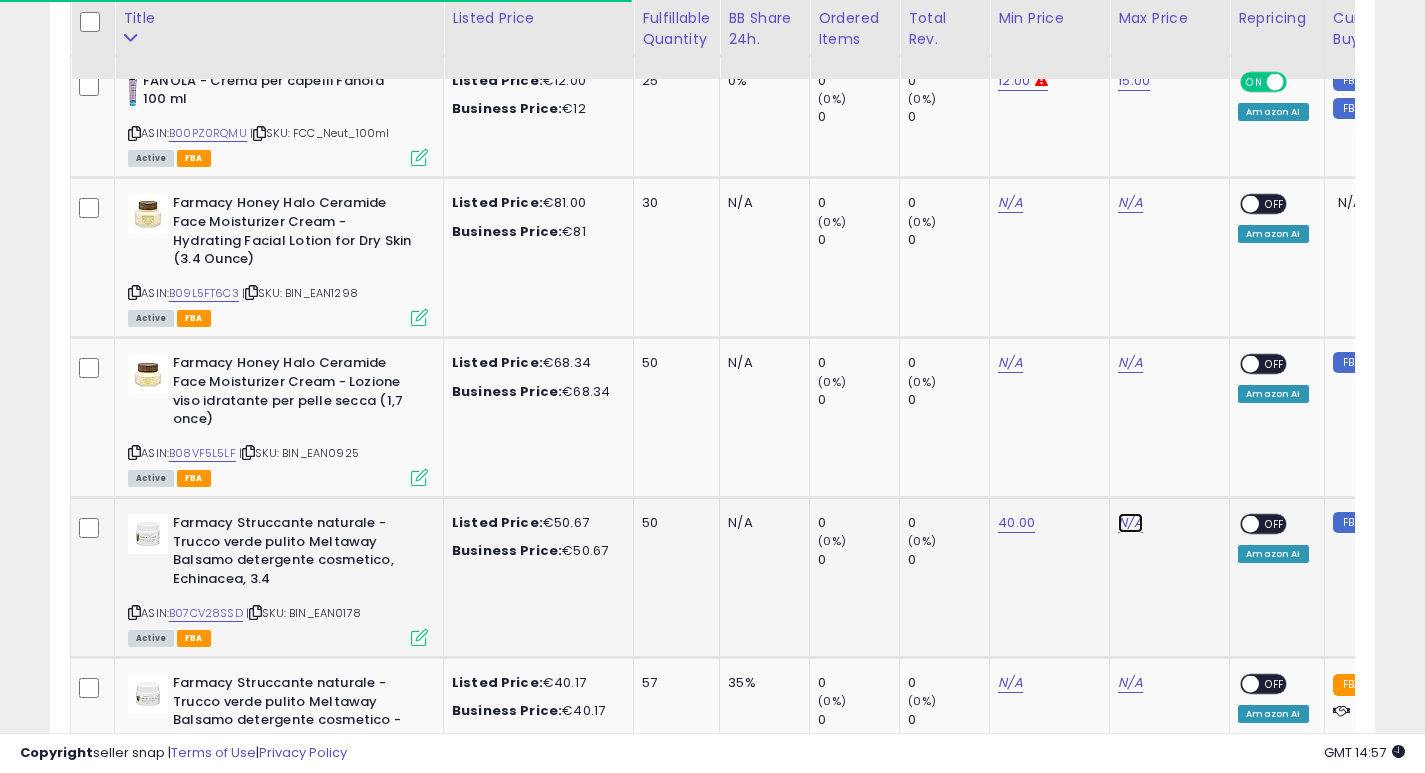 click on "N/A" at bounding box center (1130, -3492) 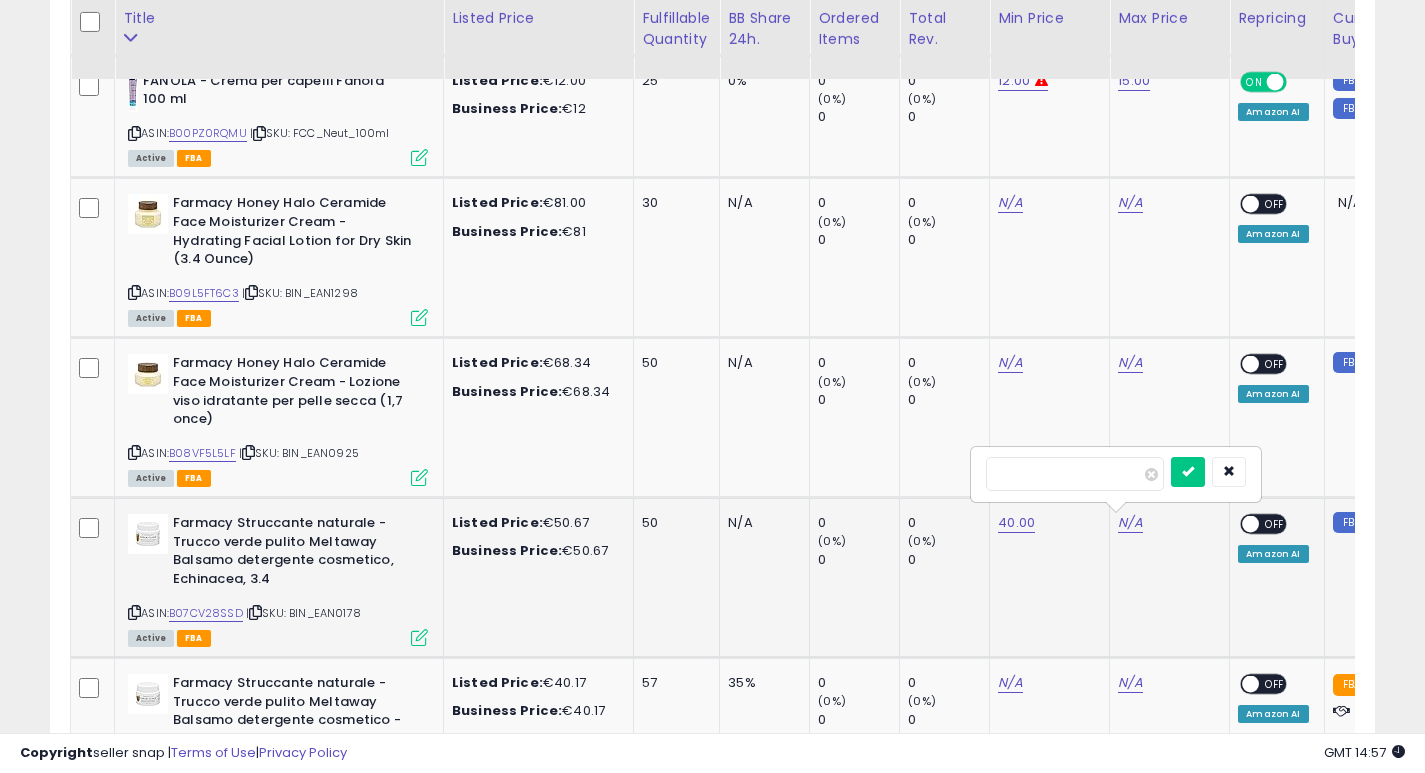 type on "*****" 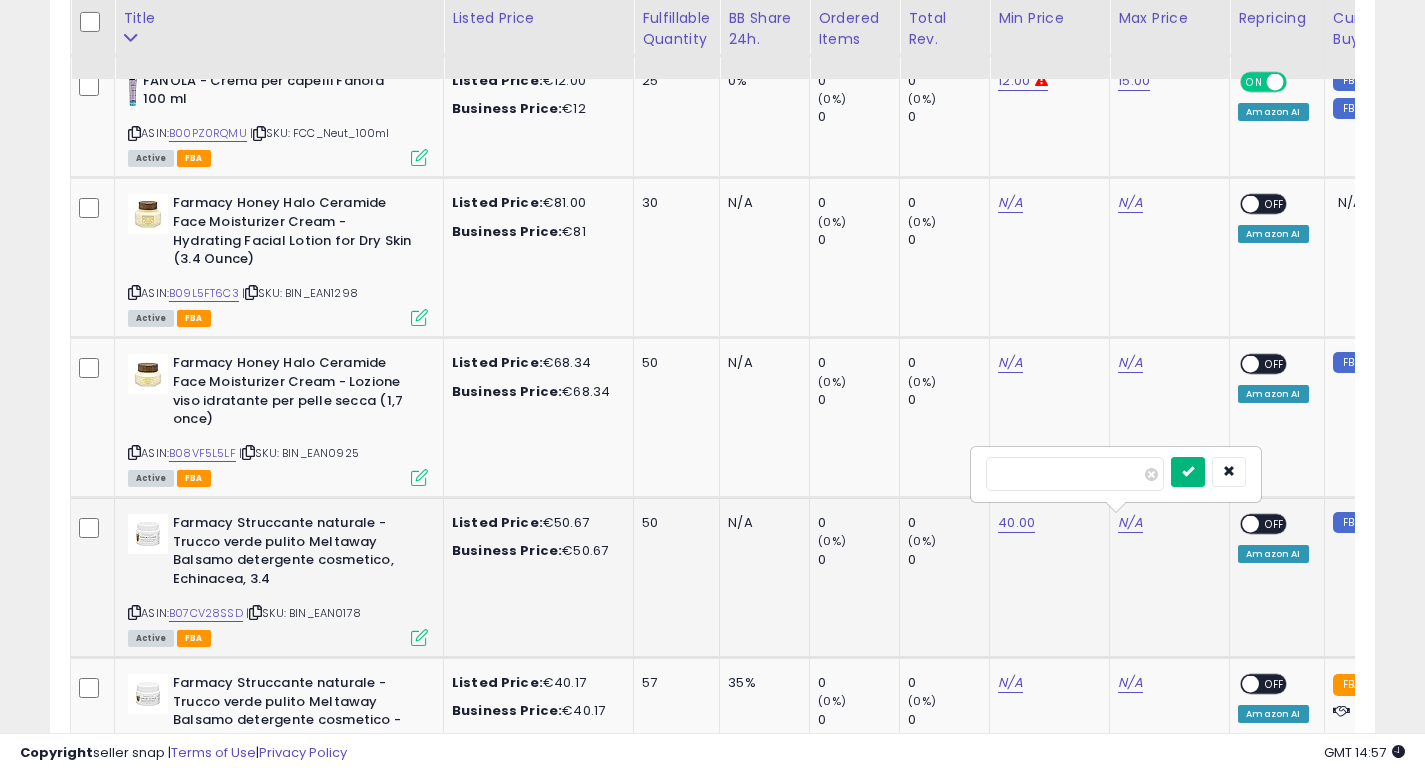 click at bounding box center [1188, 472] 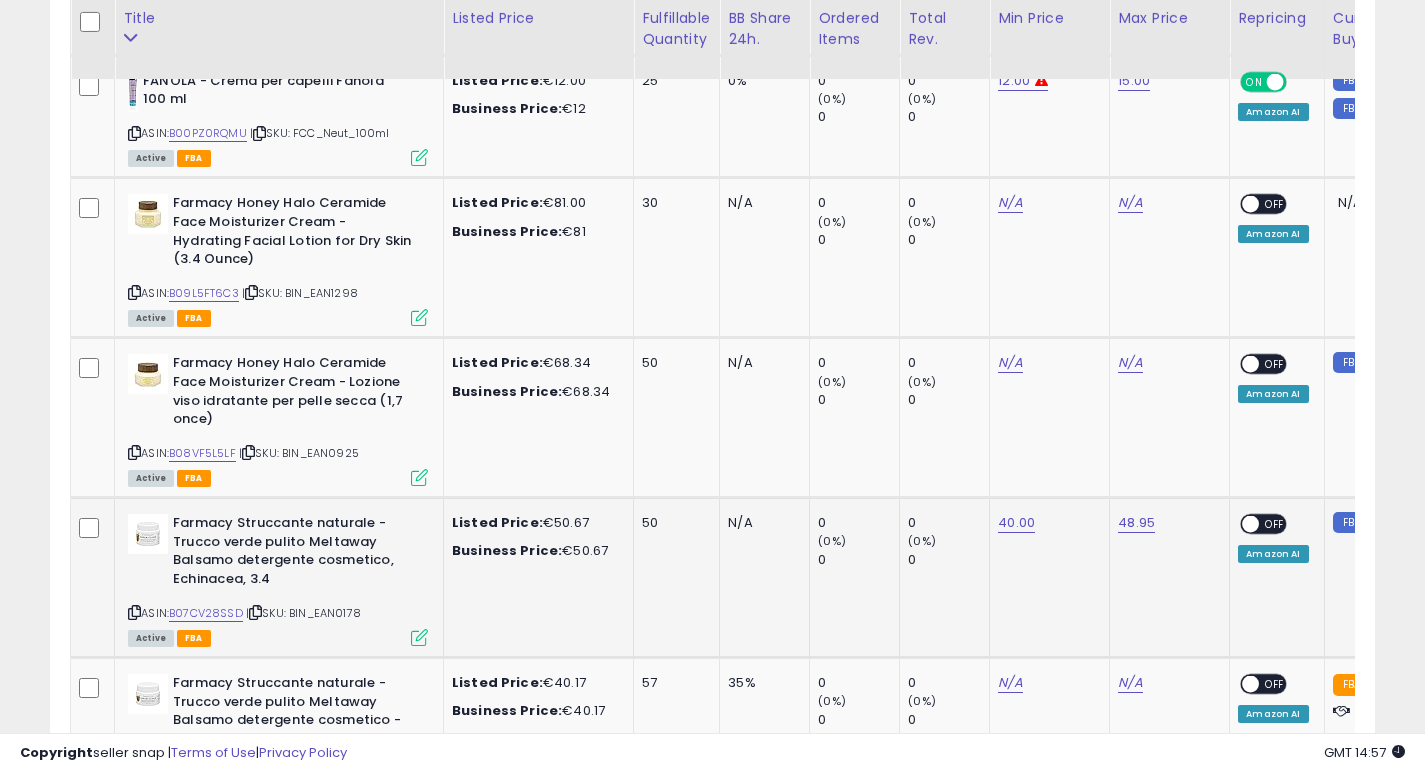 click at bounding box center (1251, 524) 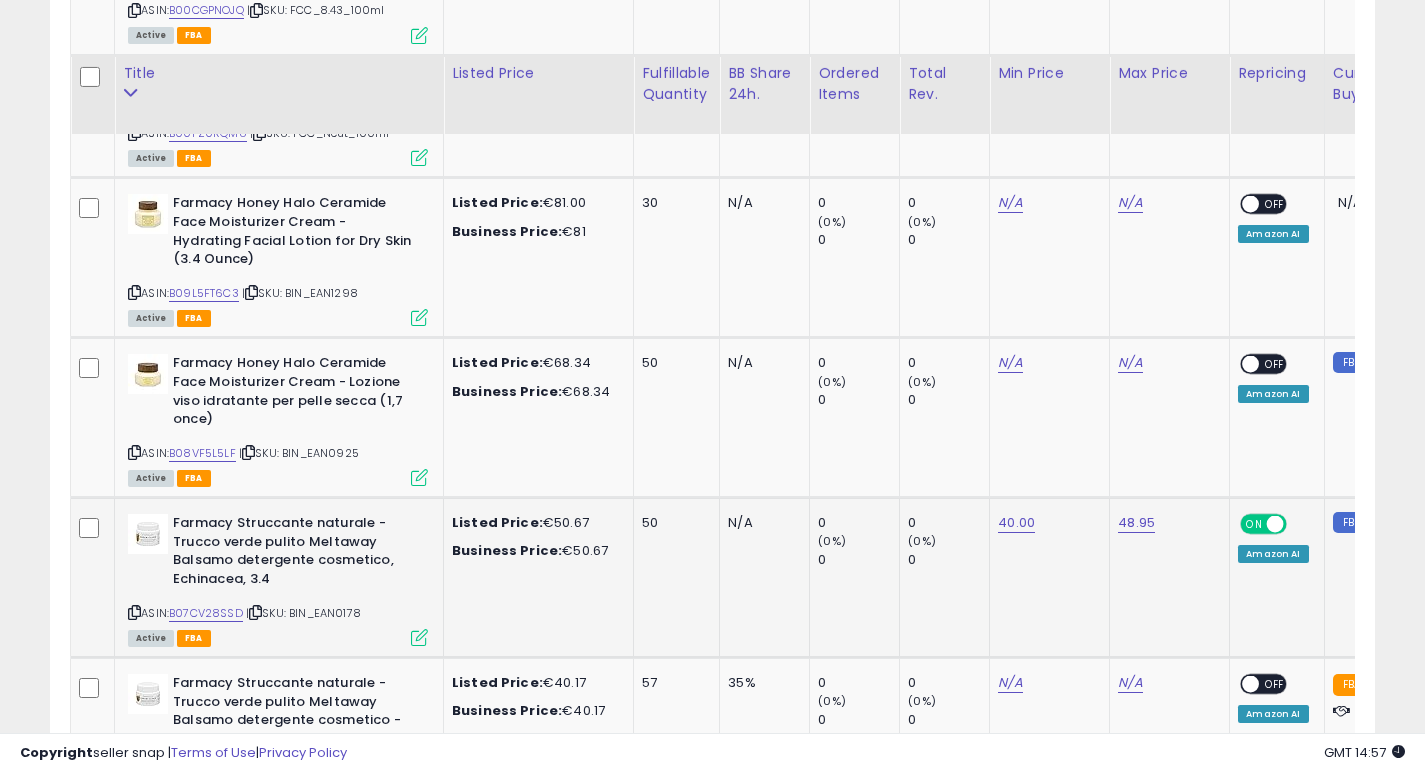 scroll, scrollTop: 5291, scrollLeft: 0, axis: vertical 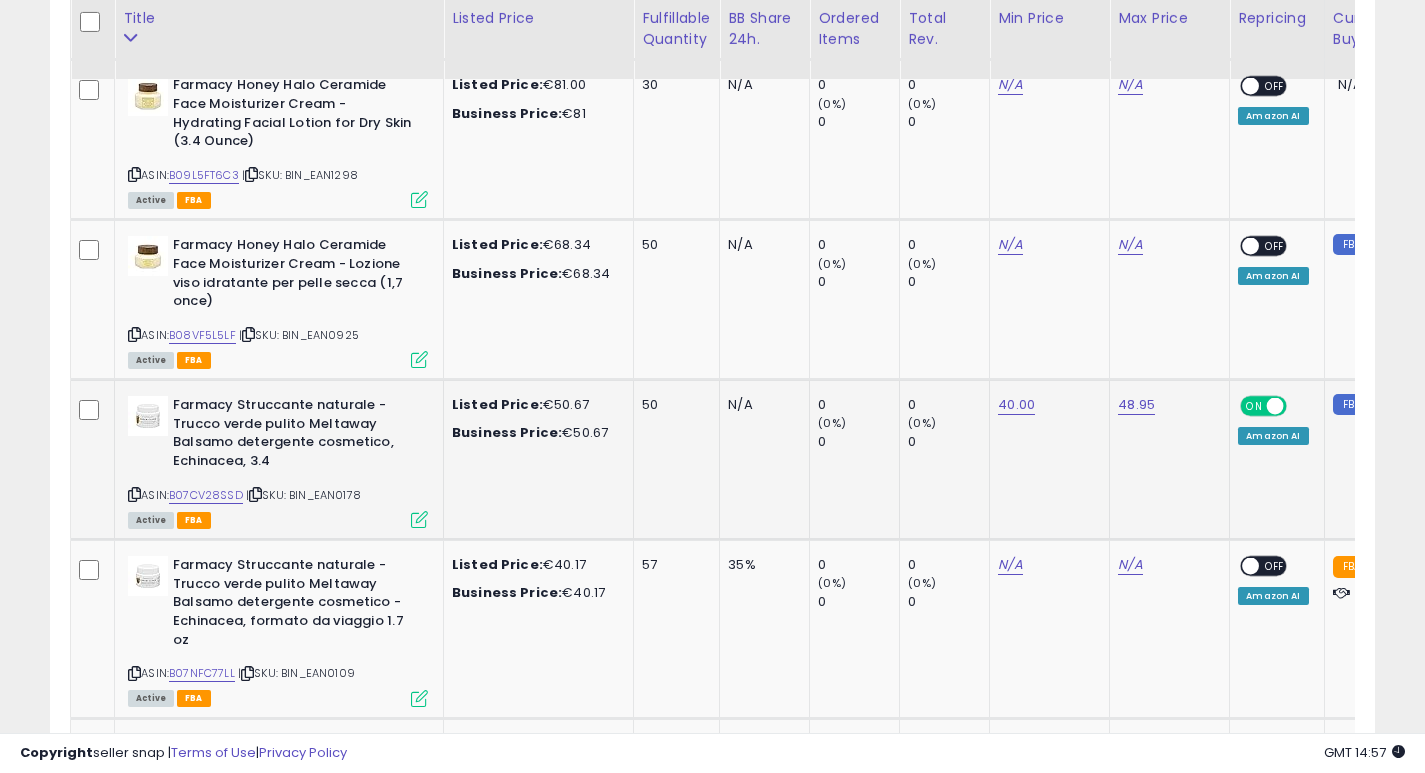 click at bounding box center (419, 519) 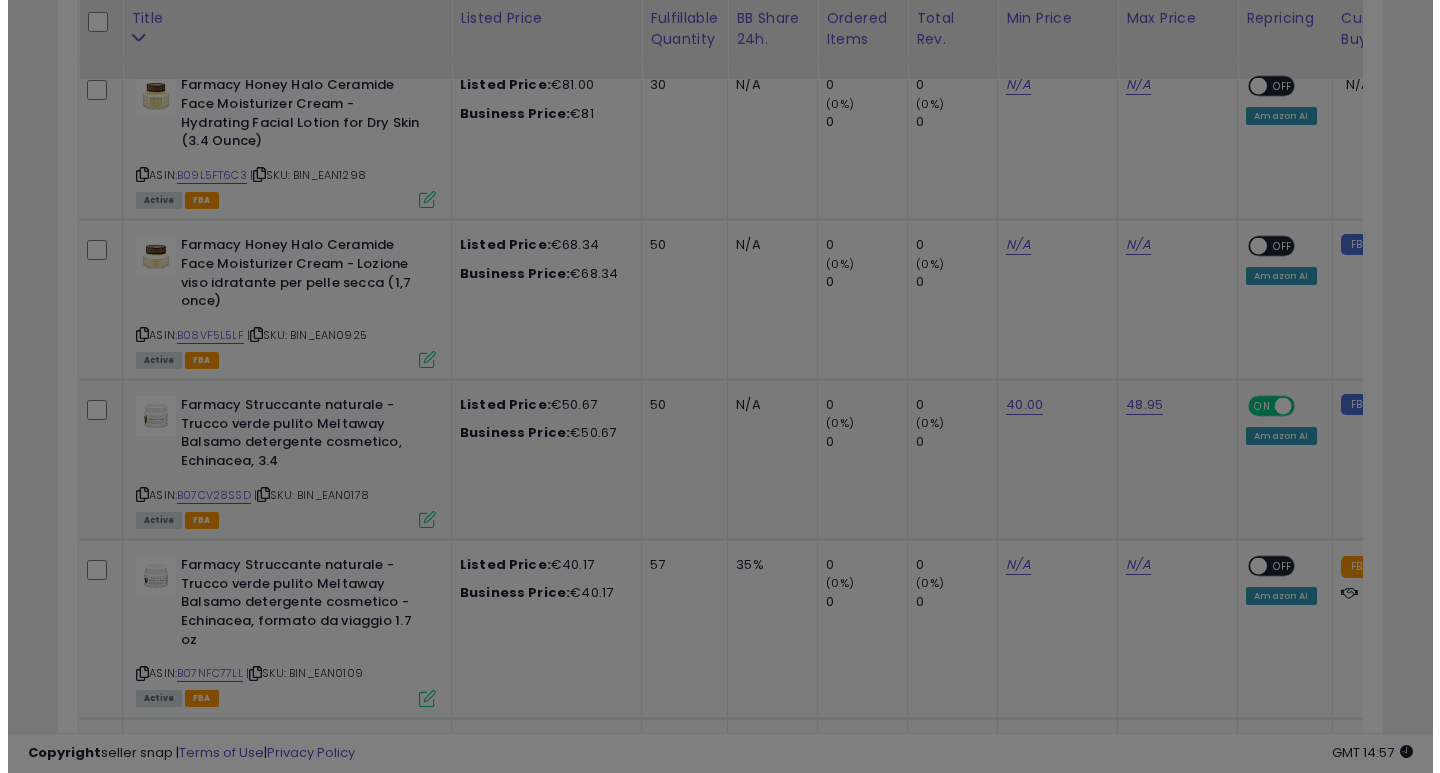 scroll, scrollTop: 999590, scrollLeft: 999224, axis: both 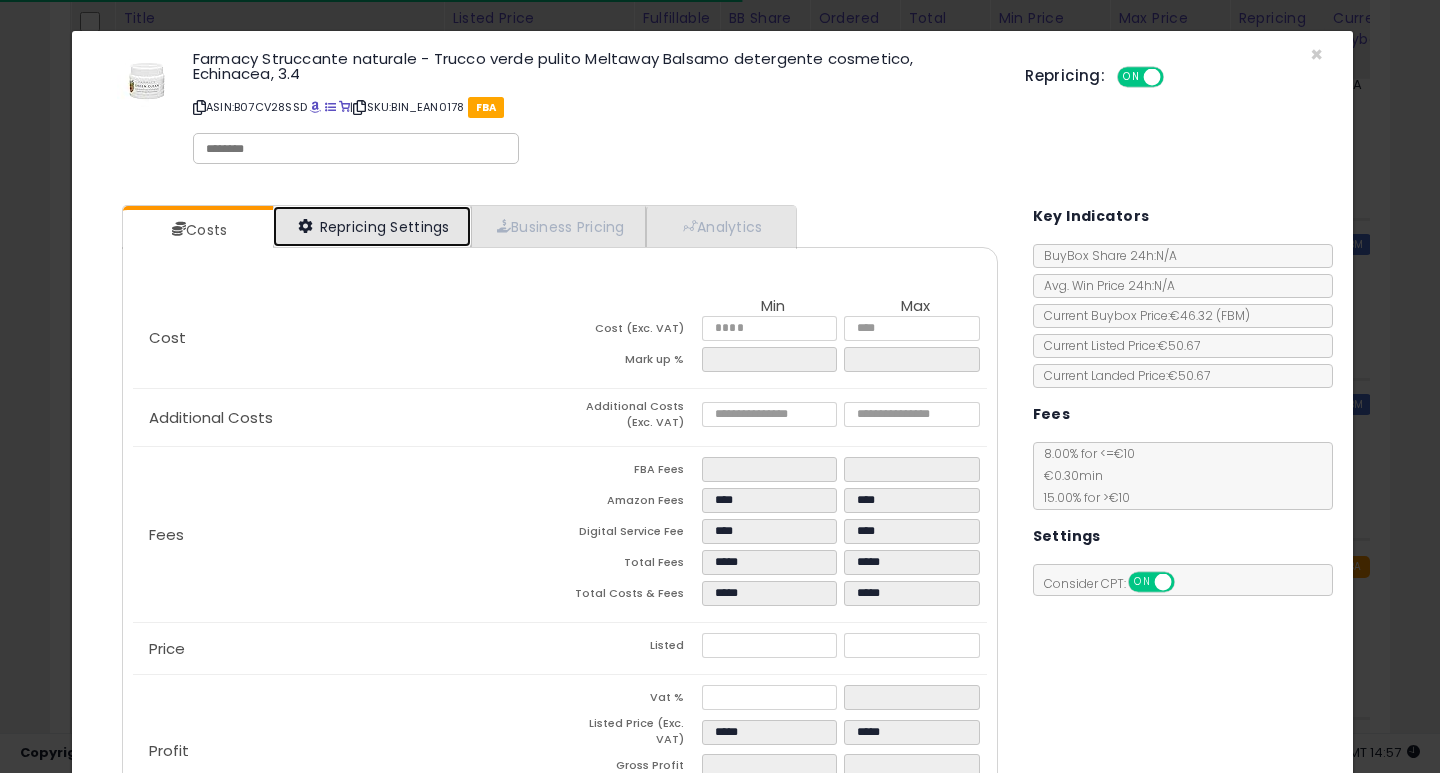 click on "Repricing Settings" at bounding box center [372, 226] 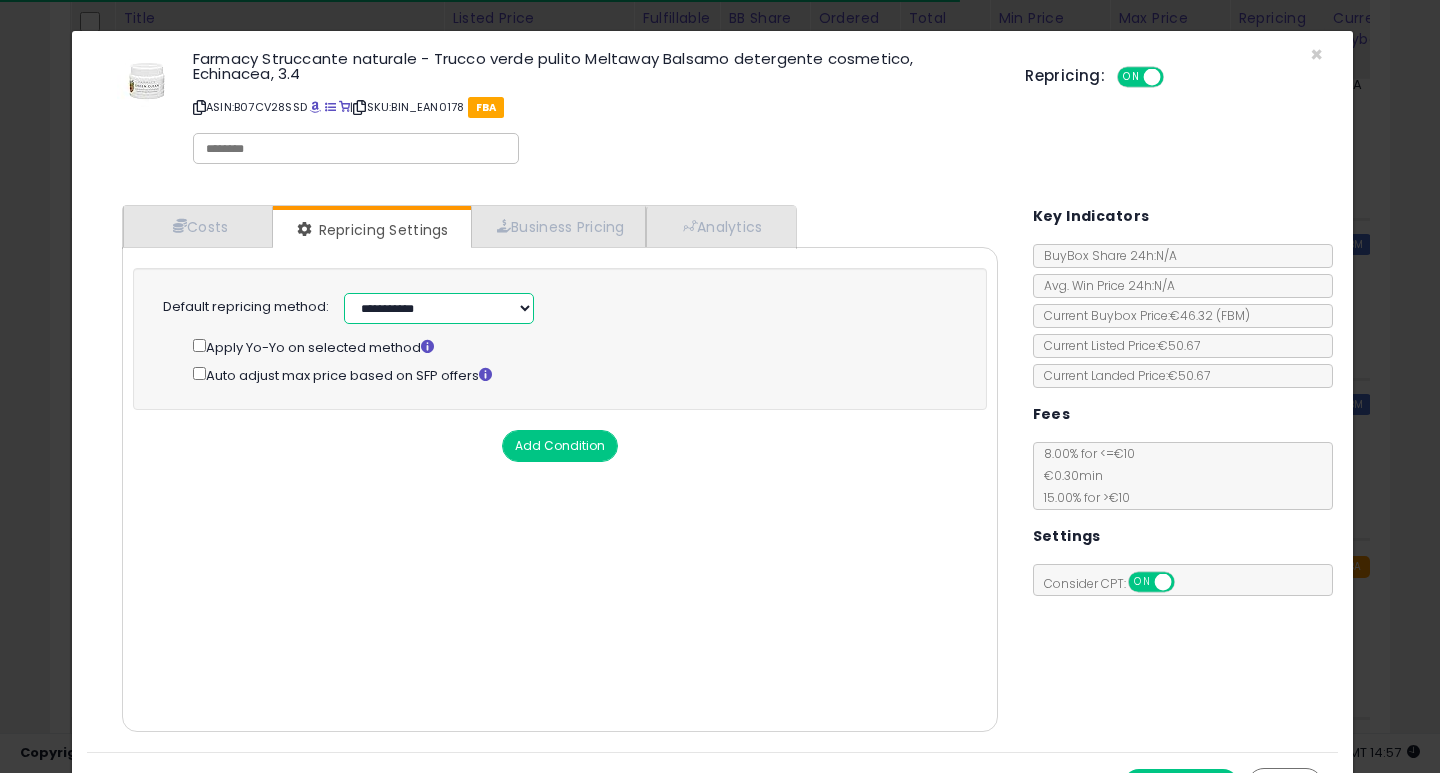 click on "**********" at bounding box center (439, 308) 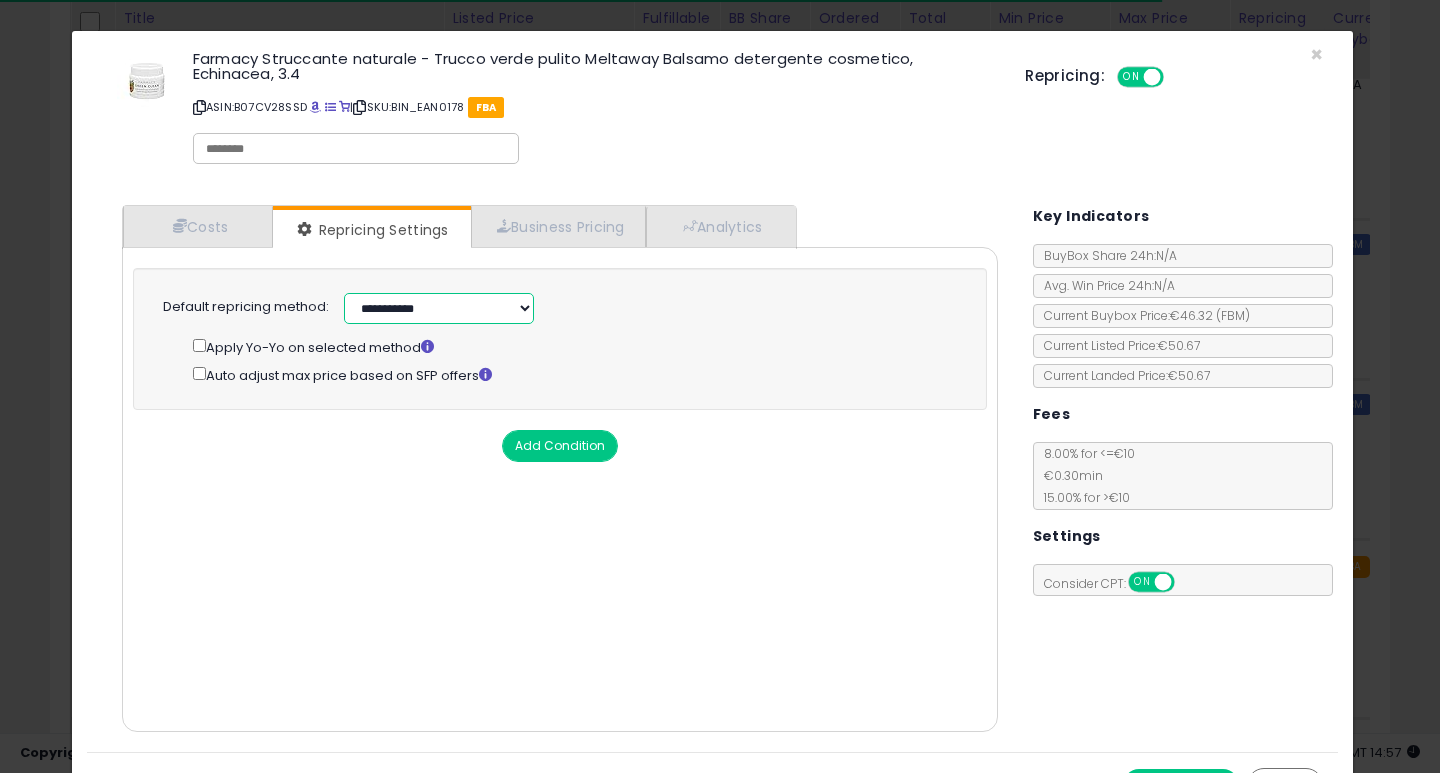 select on "******" 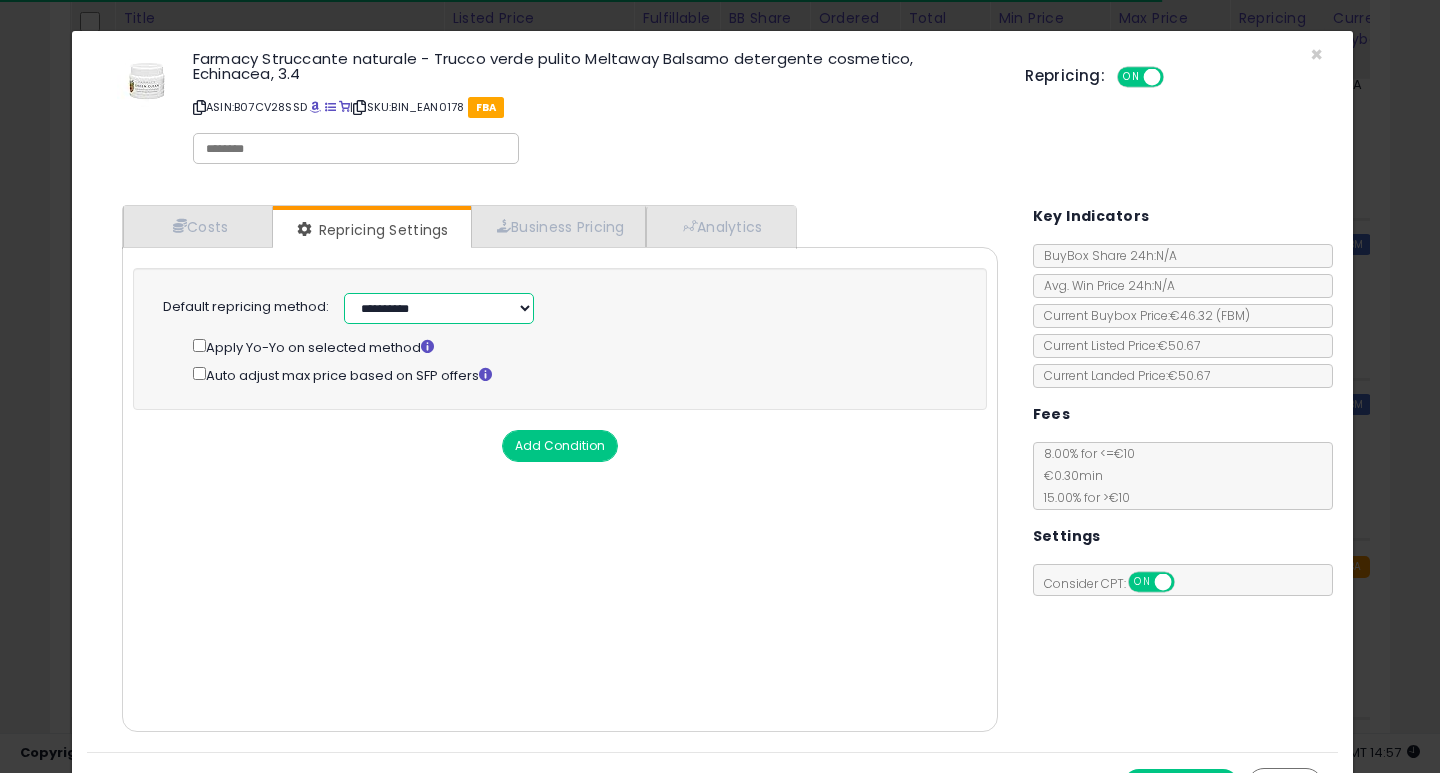 click on "**********" at bounding box center (439, 308) 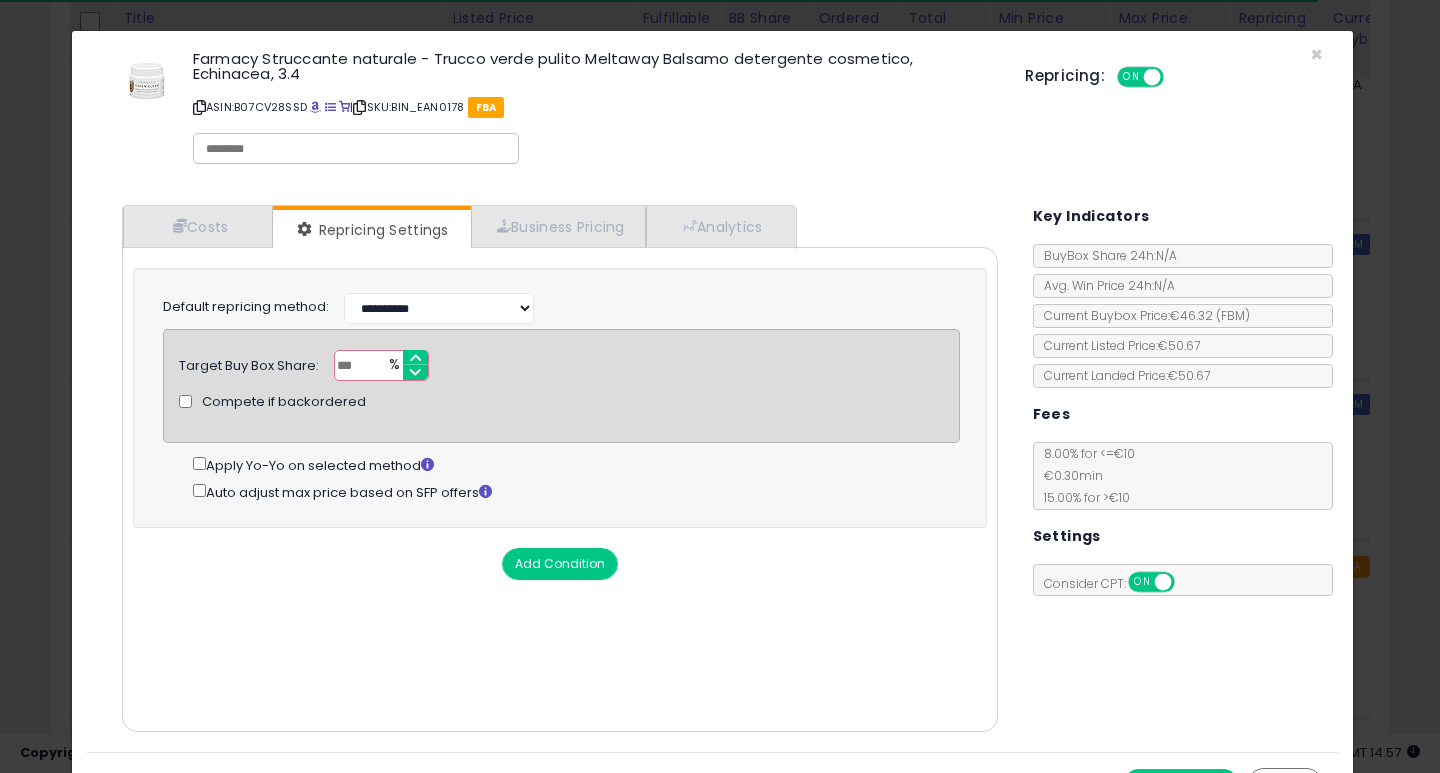 drag, startPoint x: 359, startPoint y: 358, endPoint x: 309, endPoint y: 358, distance: 50 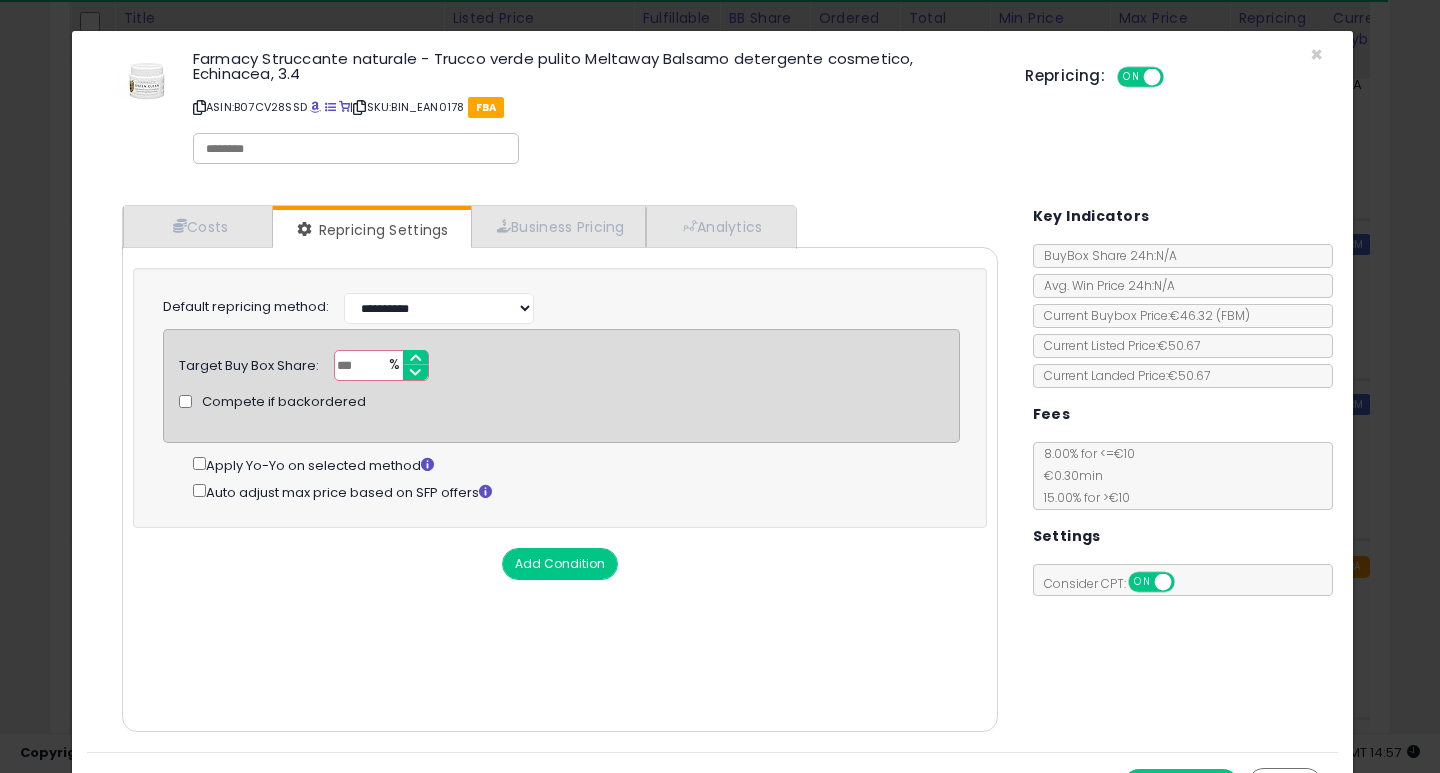 type on "**" 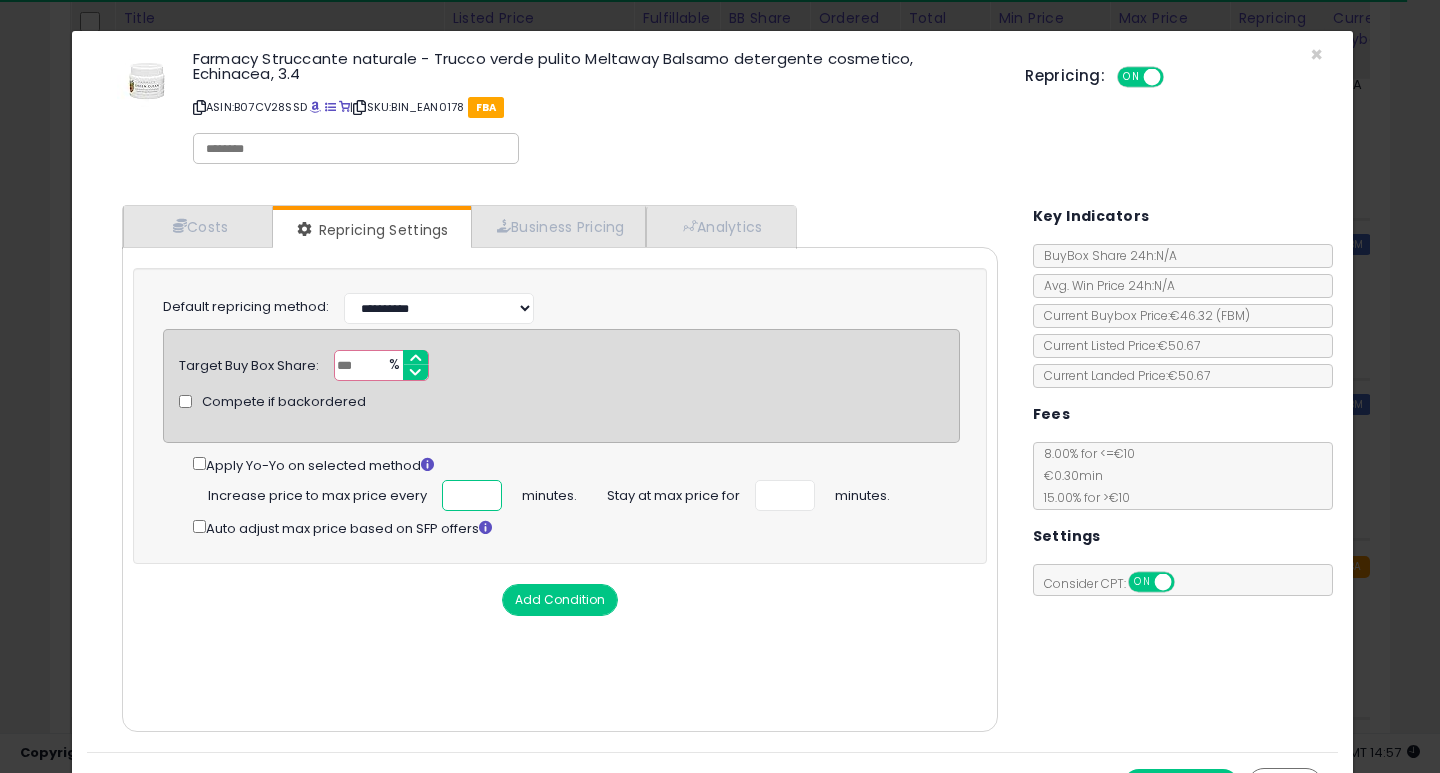 click at bounding box center (472, 495) 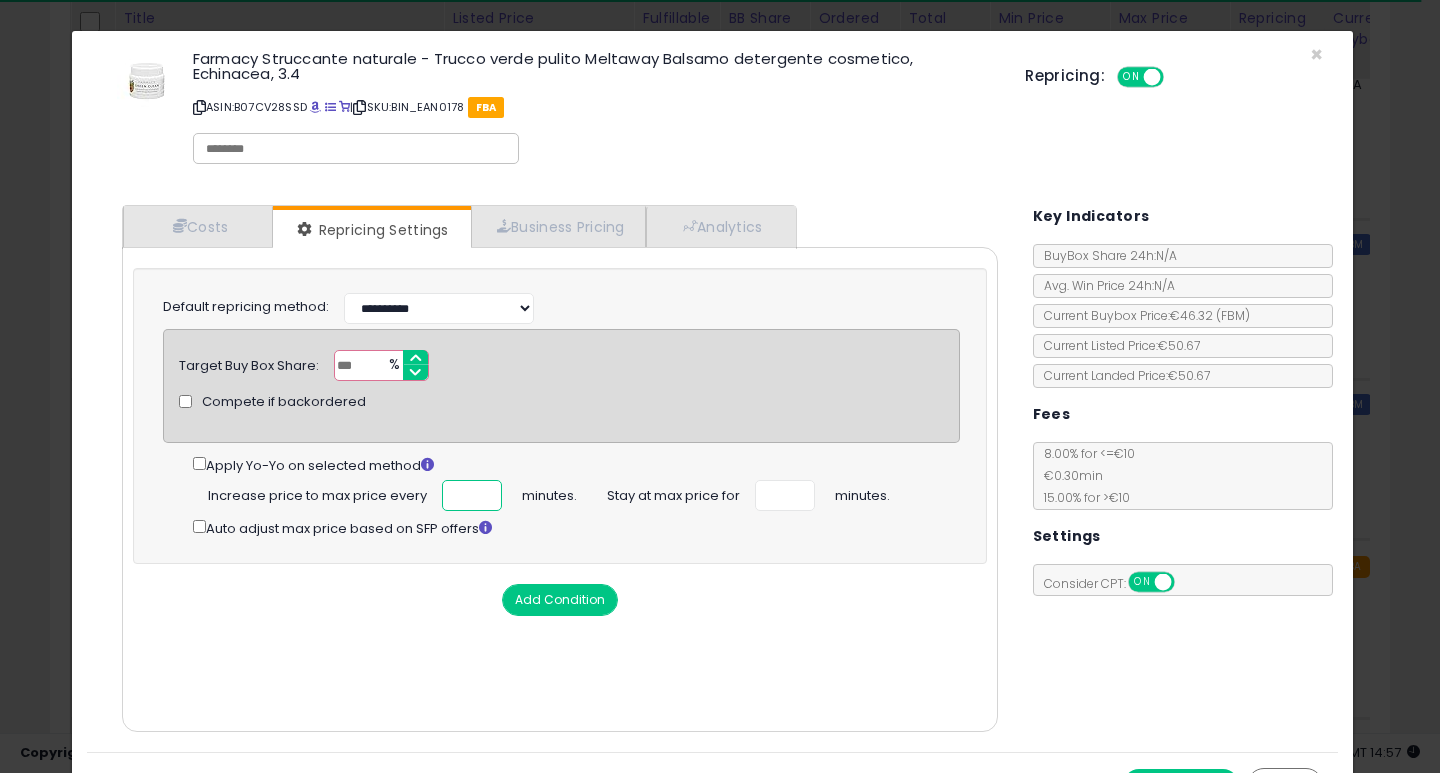 scroll, scrollTop: 0, scrollLeft: 4, axis: horizontal 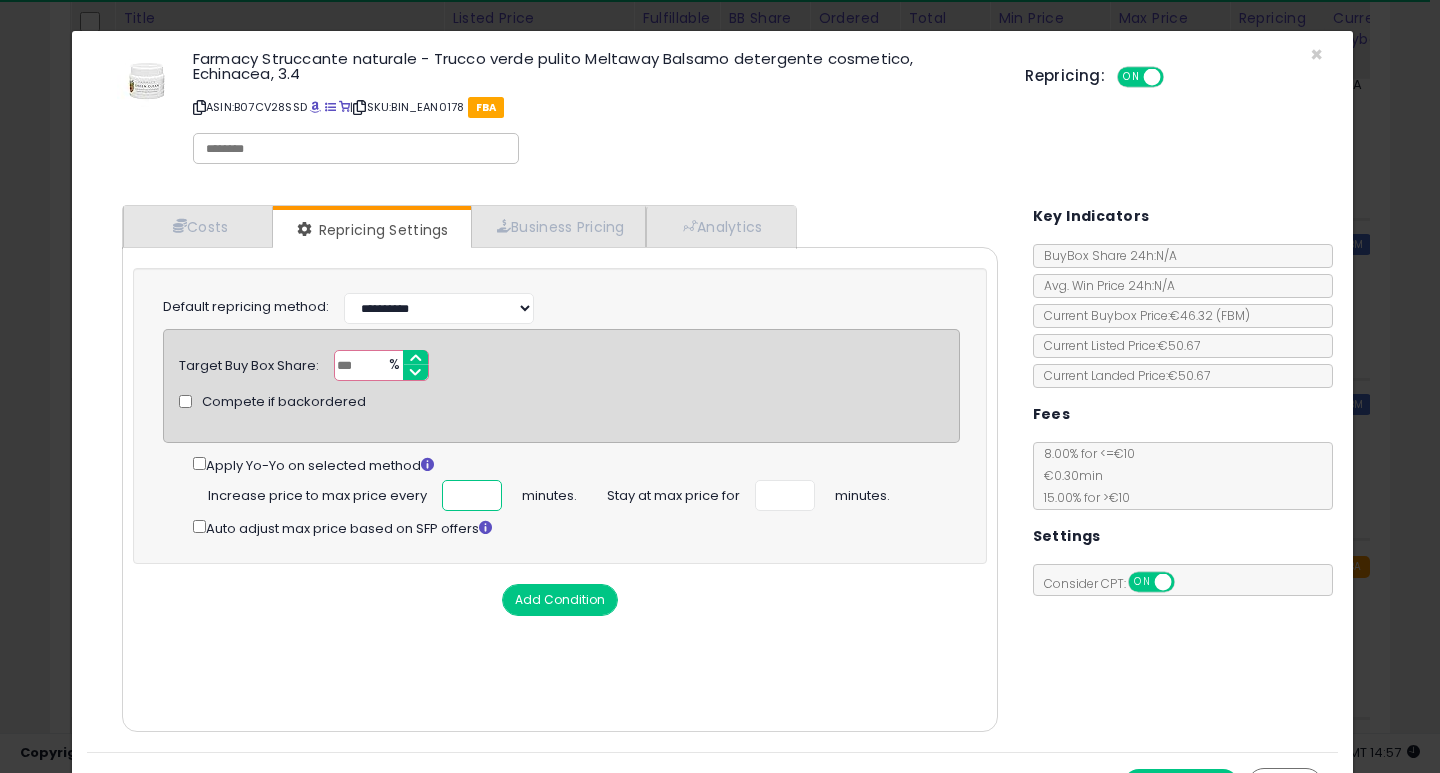 type on "***" 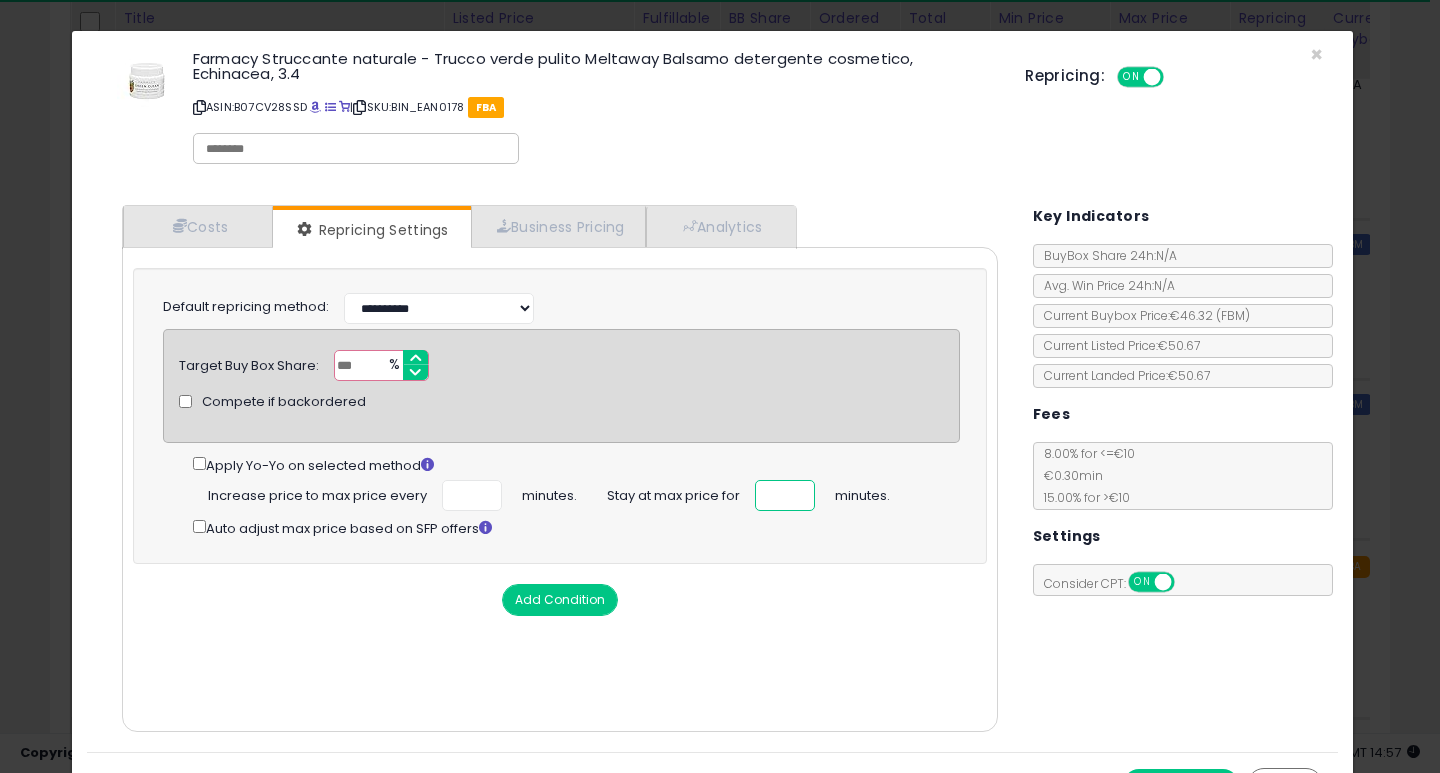 click at bounding box center [785, 495] 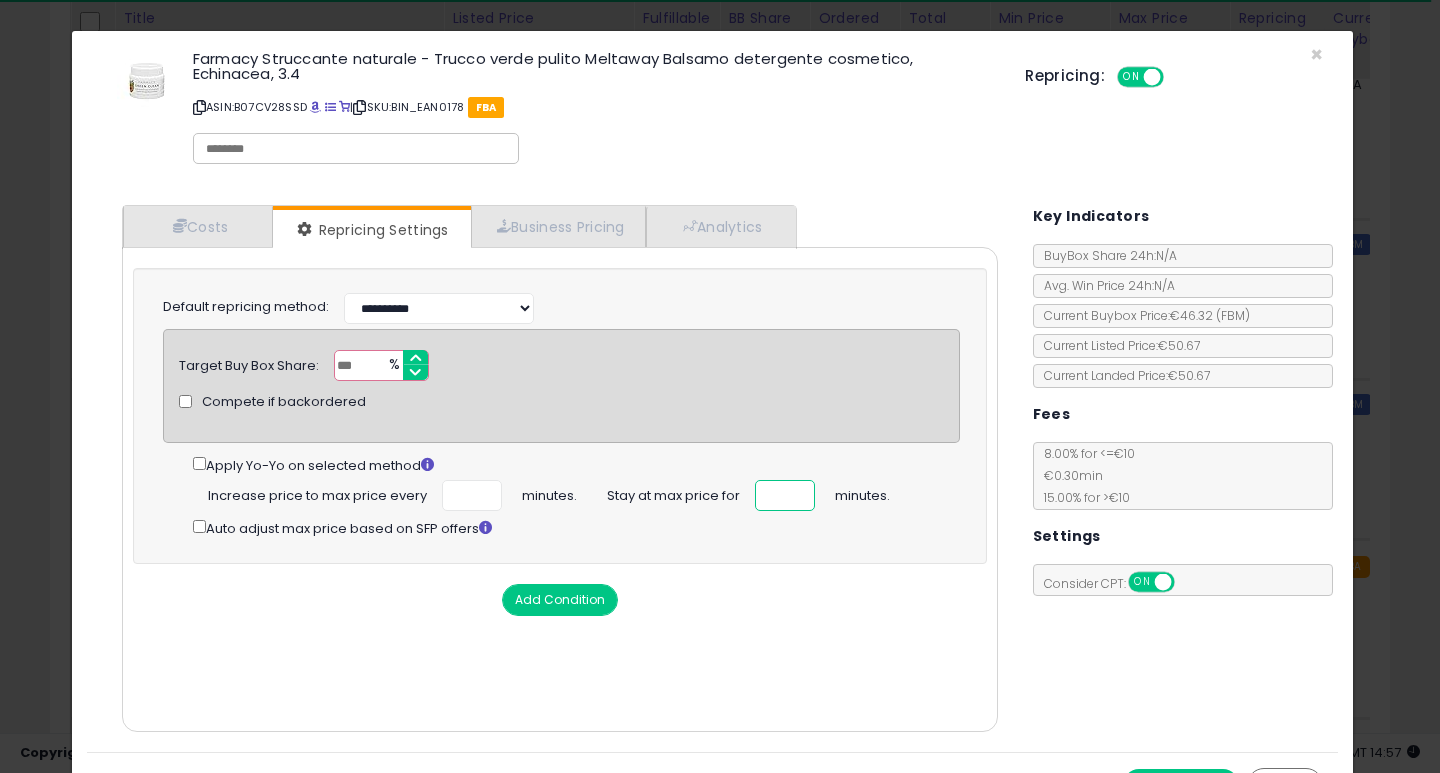 scroll, scrollTop: 0, scrollLeft: 0, axis: both 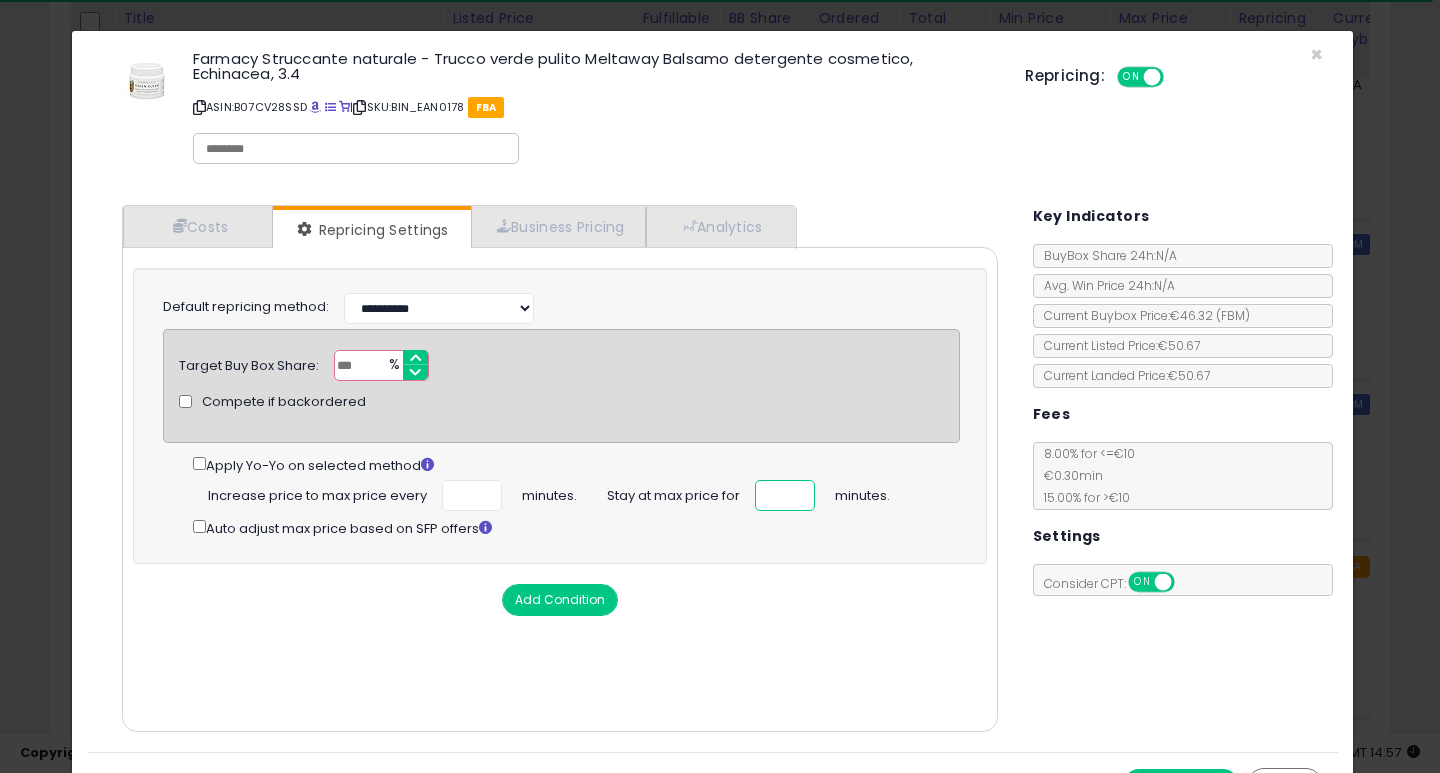 type on "**" 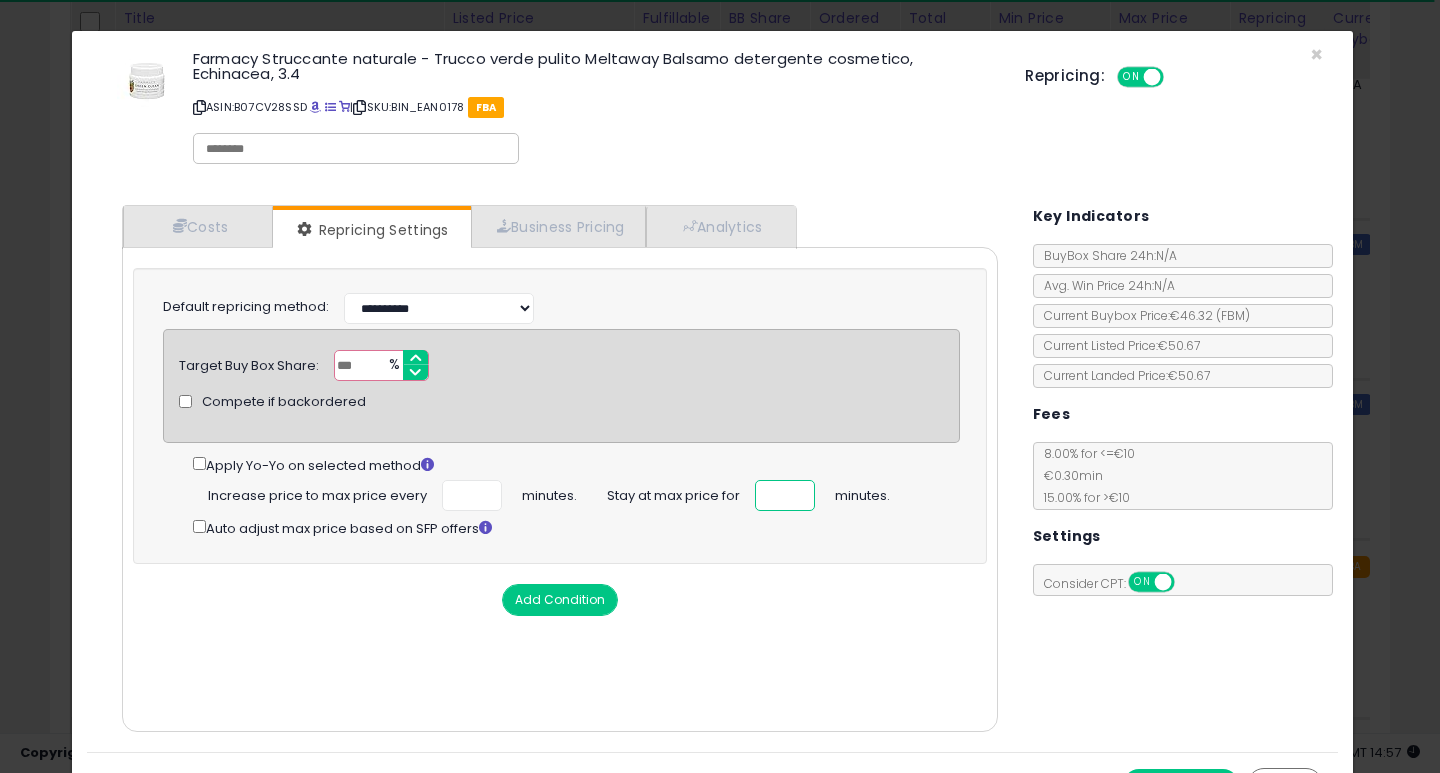 scroll, scrollTop: 44, scrollLeft: 0, axis: vertical 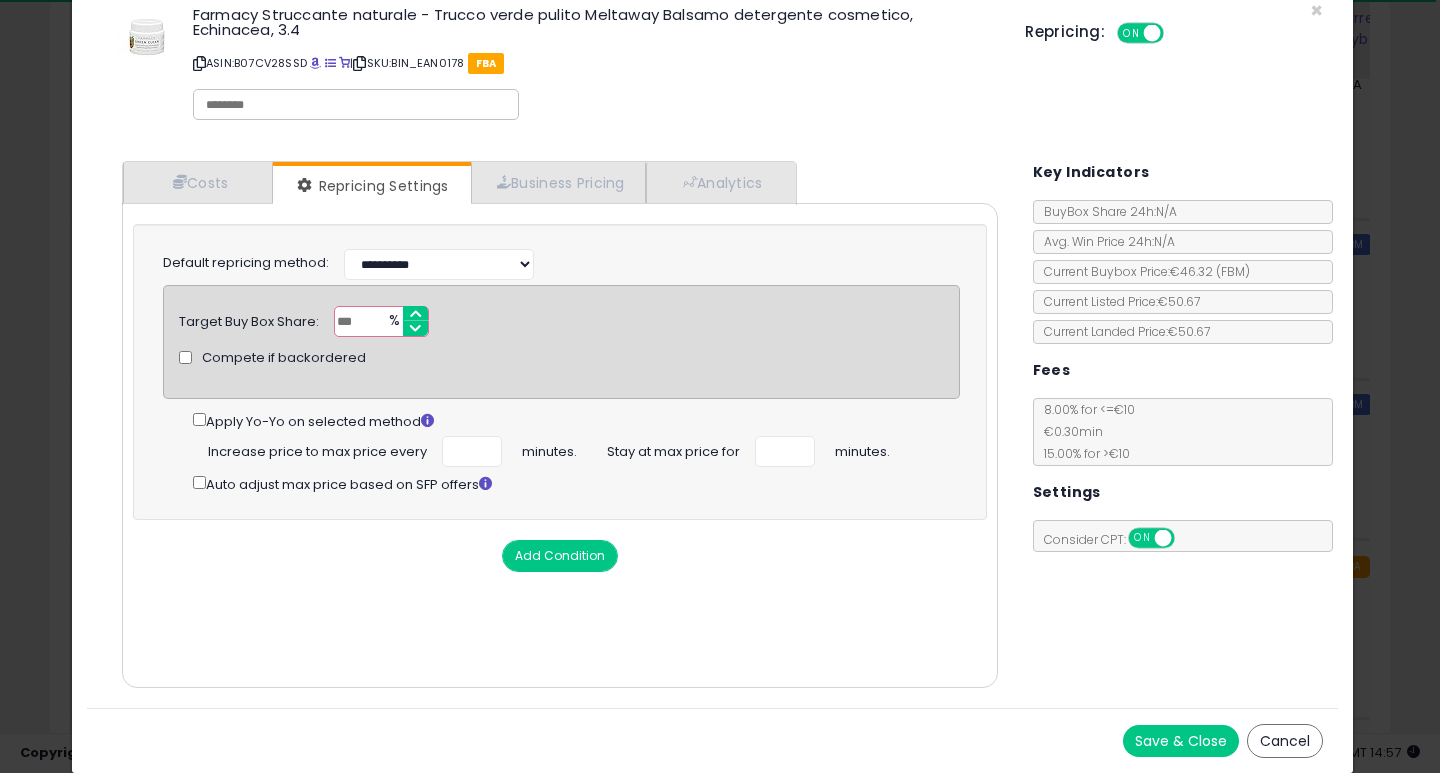 click on "Save & Close" at bounding box center (1181, 741) 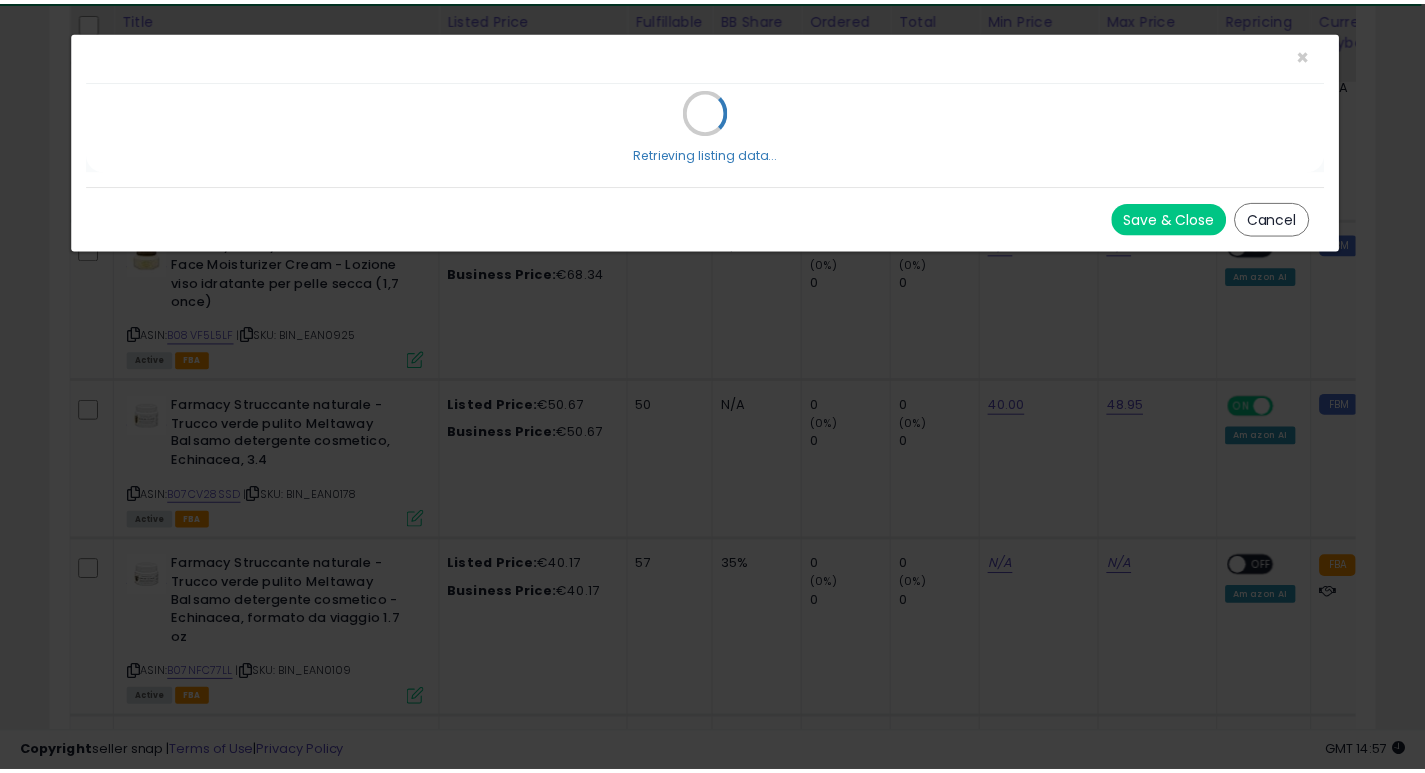 scroll, scrollTop: 0, scrollLeft: 0, axis: both 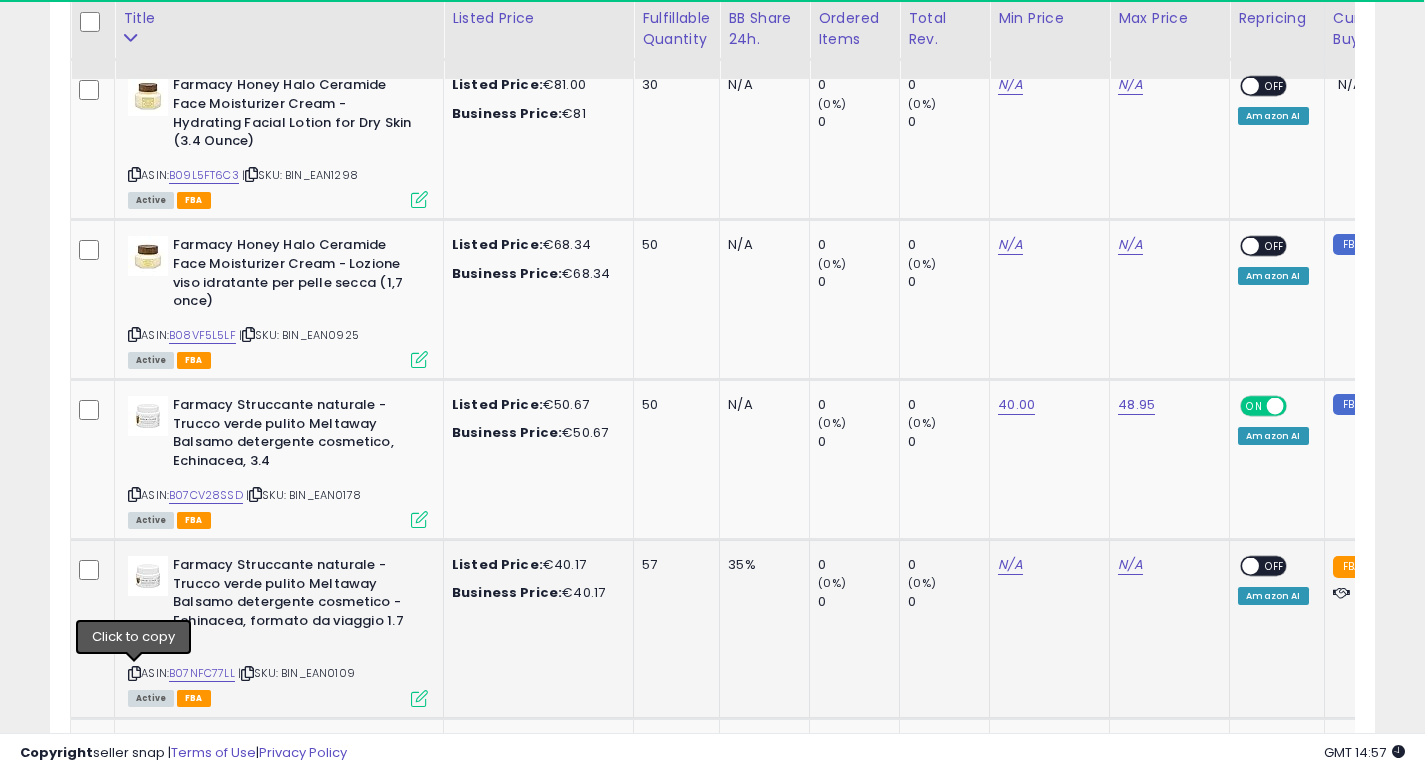 click at bounding box center [134, 673] 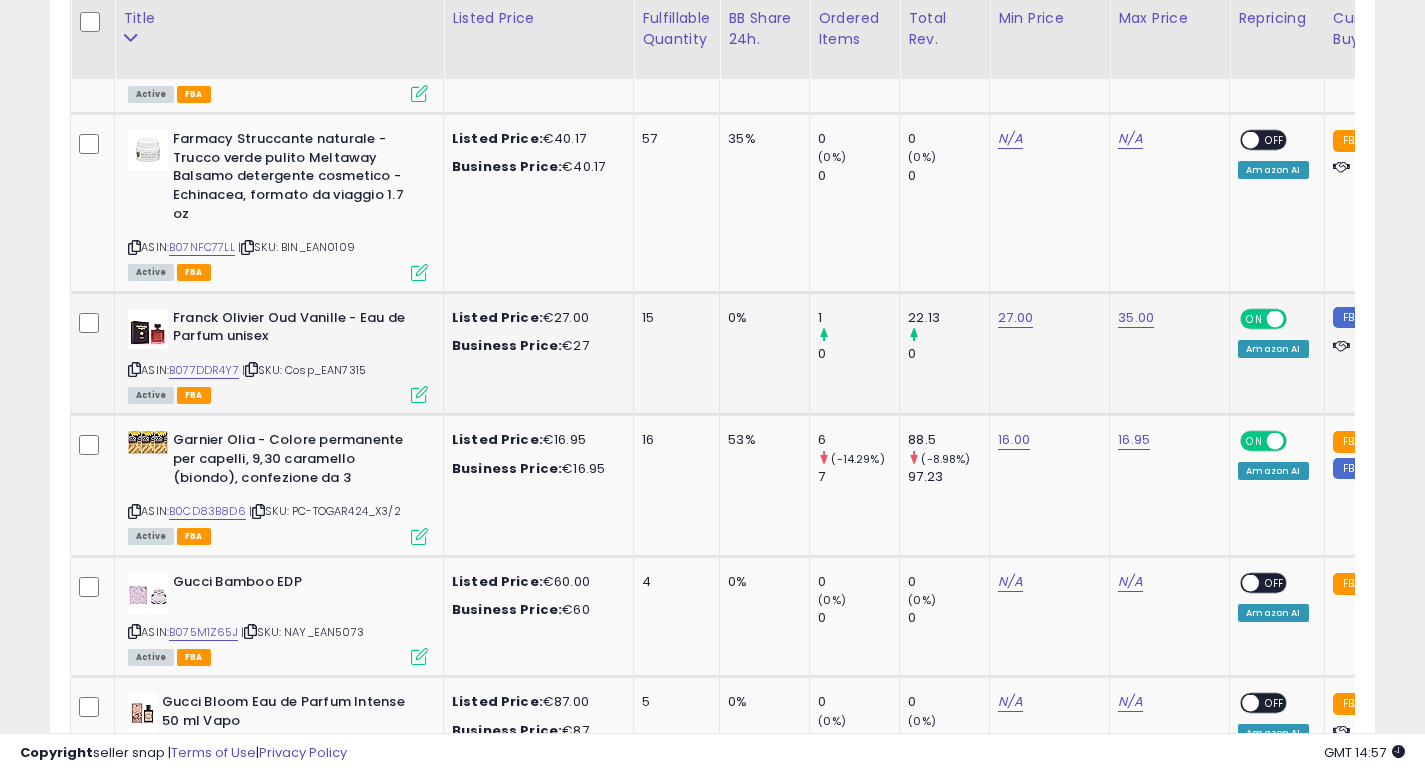 scroll, scrollTop: 5752, scrollLeft: 0, axis: vertical 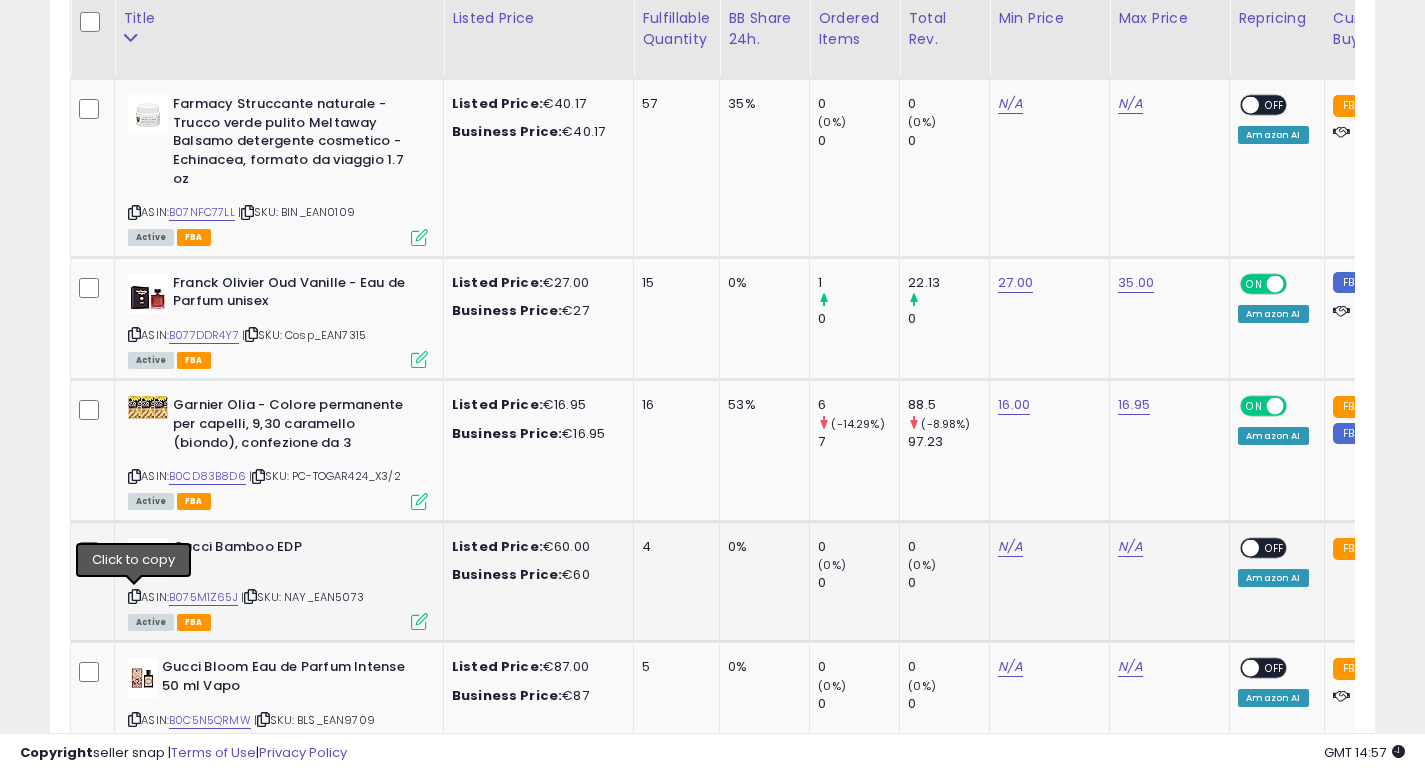 click at bounding box center [134, 596] 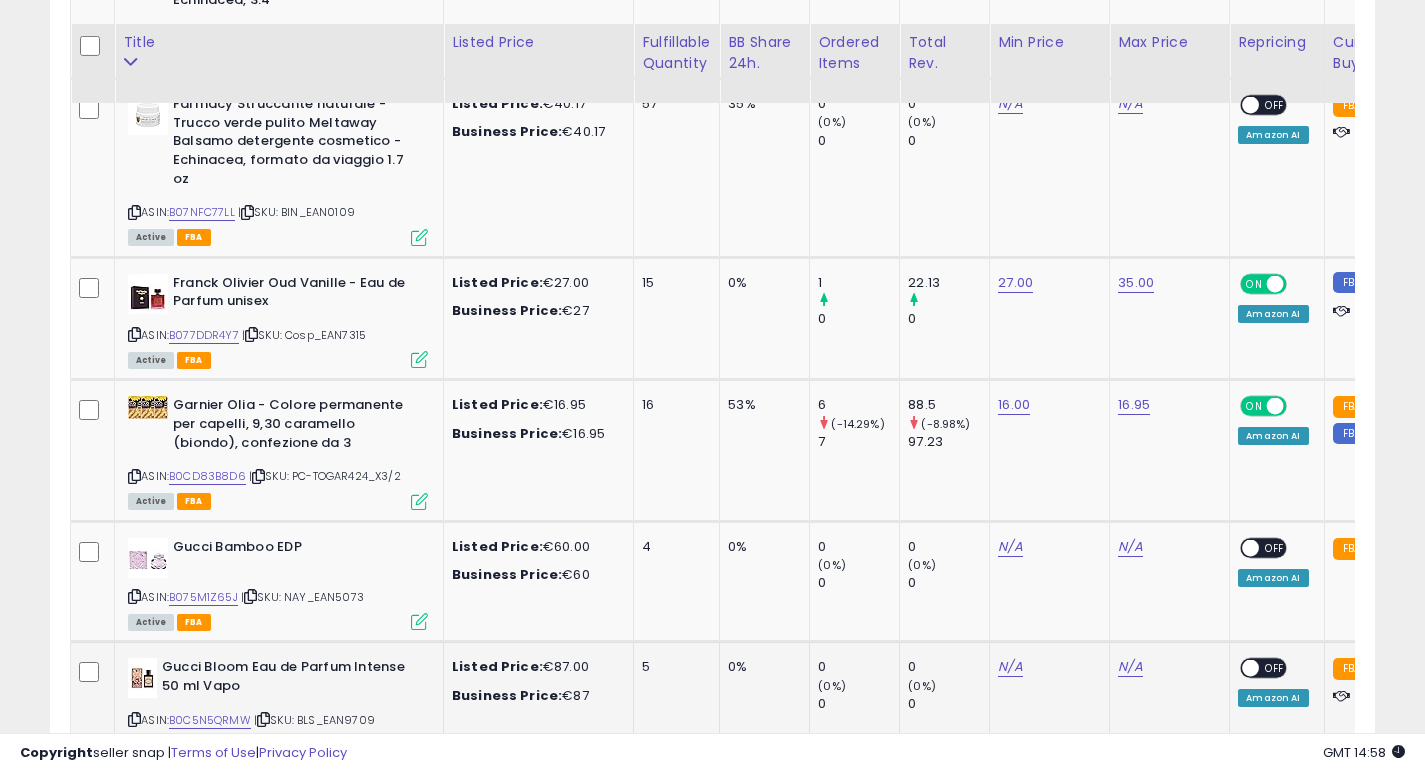 scroll, scrollTop: 5847, scrollLeft: 0, axis: vertical 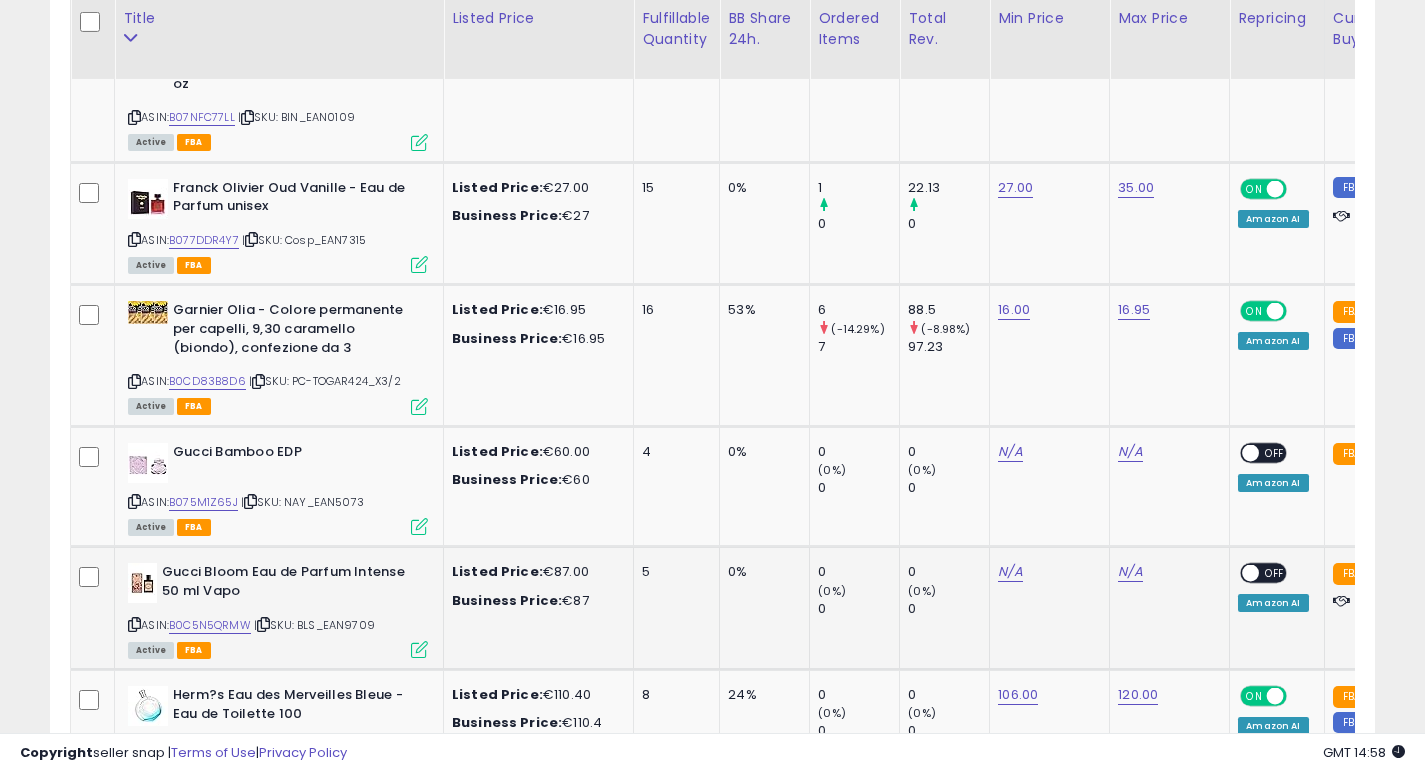 click at bounding box center (134, 624) 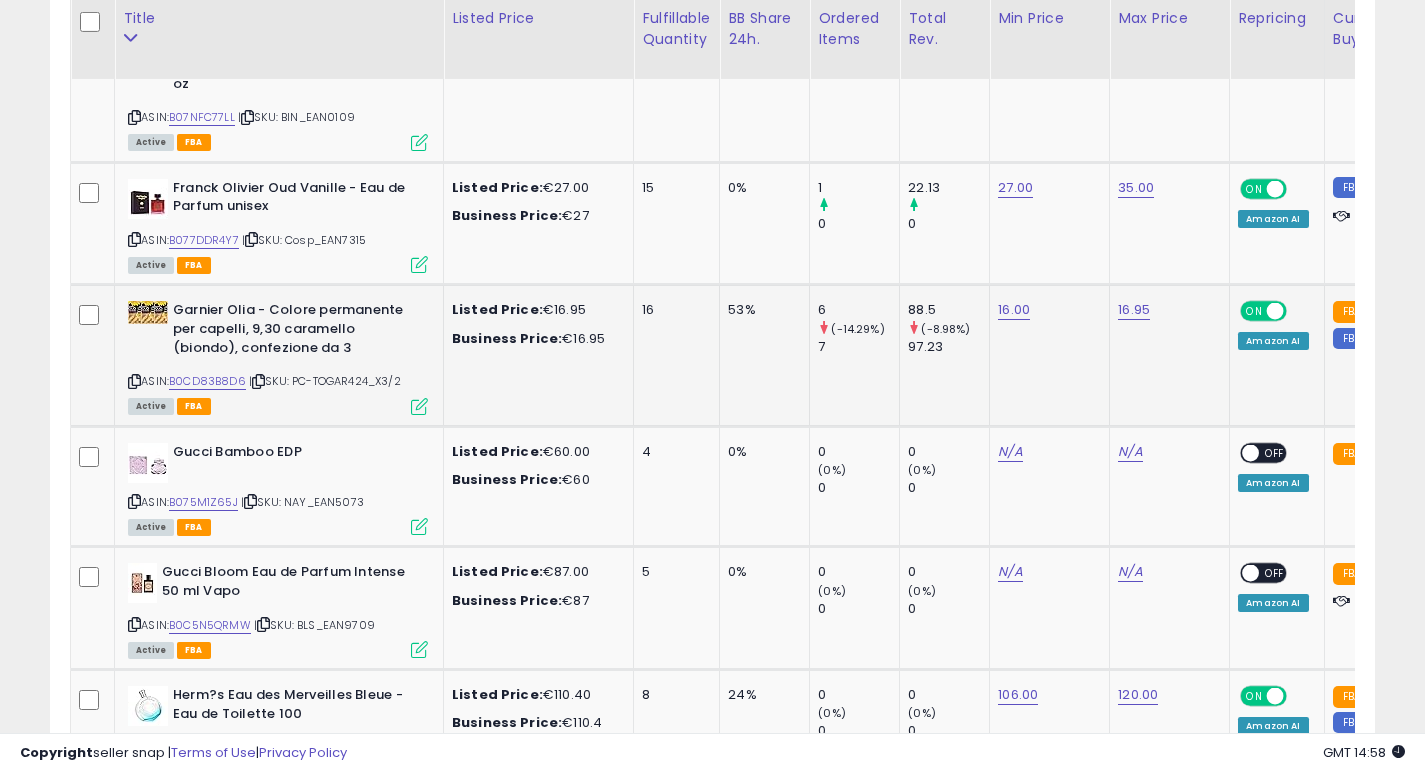 scroll, scrollTop: 0, scrollLeft: 60, axis: horizontal 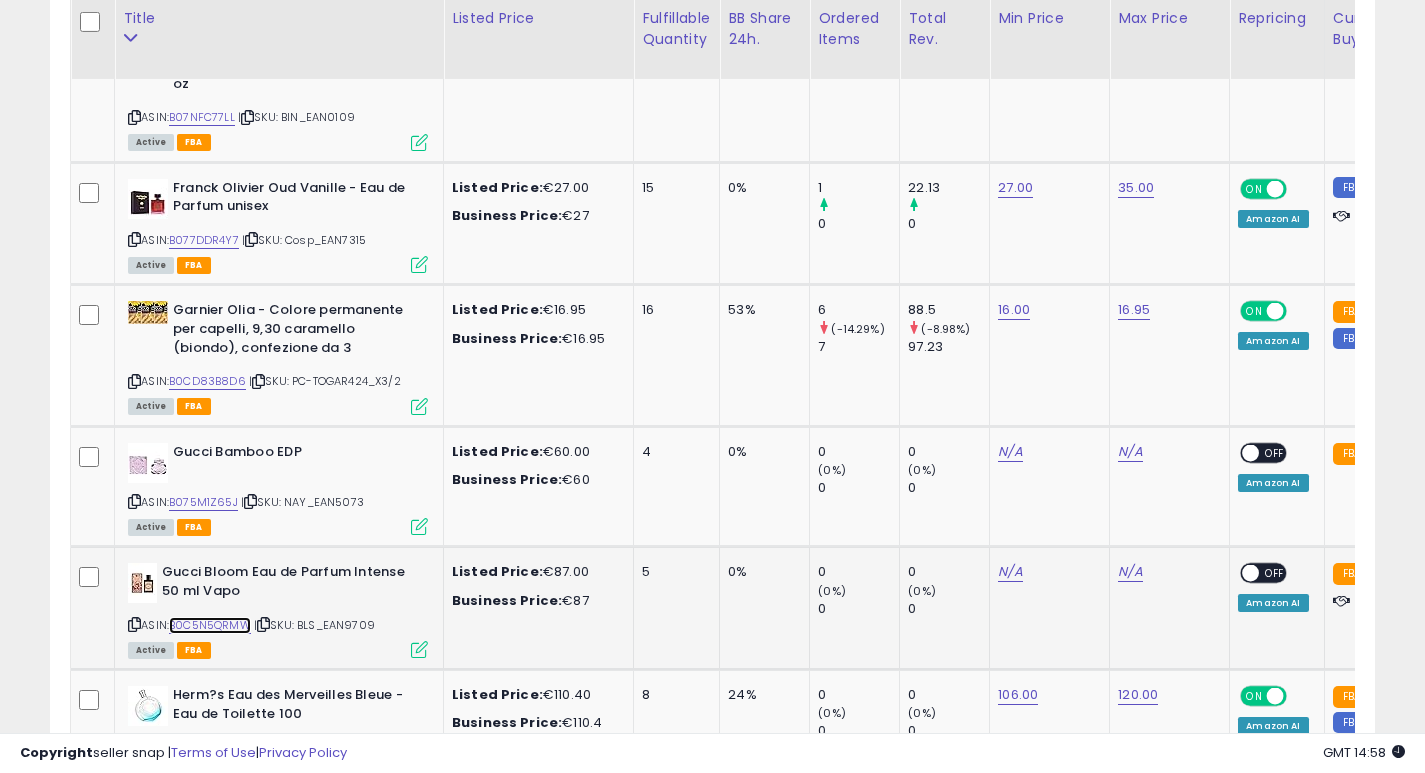 click on "B0C5N5QRMW" at bounding box center (210, 625) 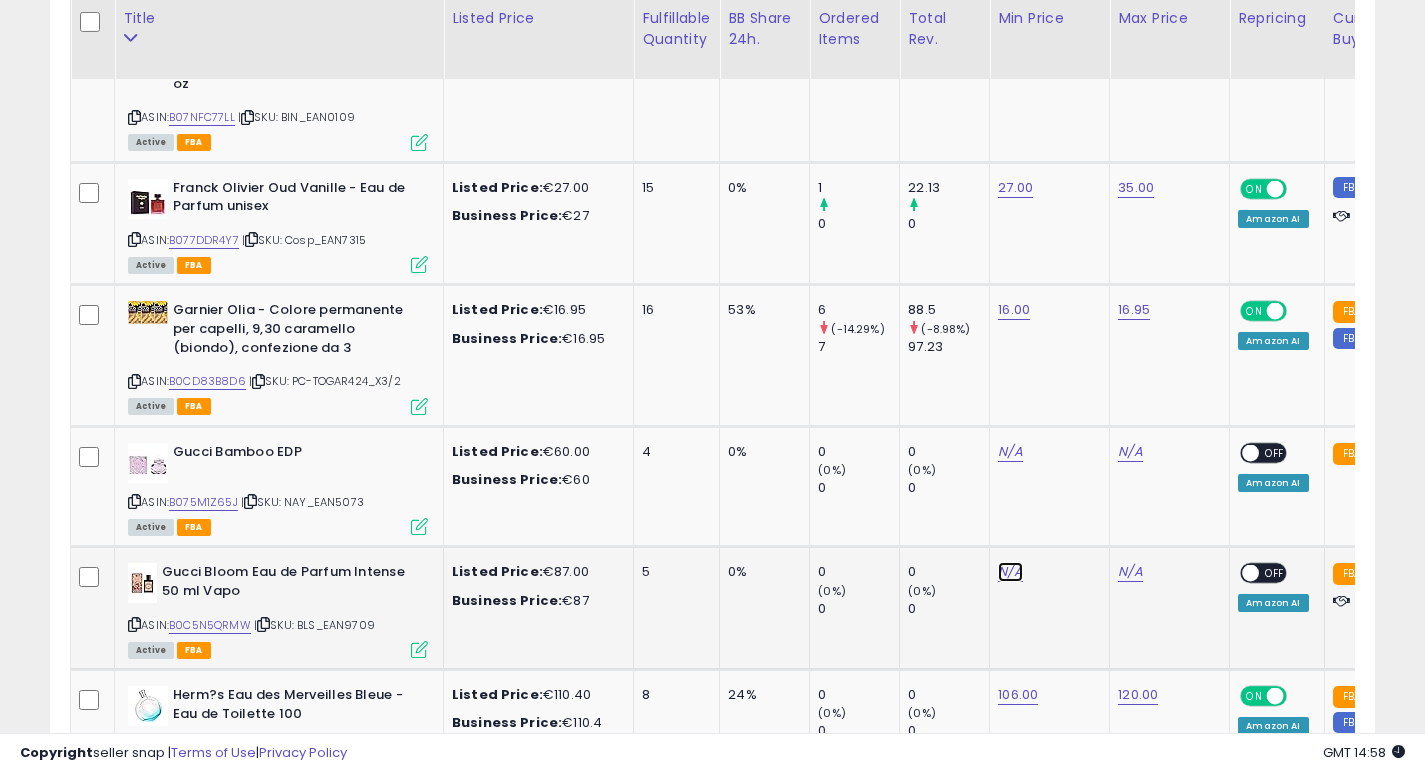 click on "N/A" at bounding box center (1010, -4166) 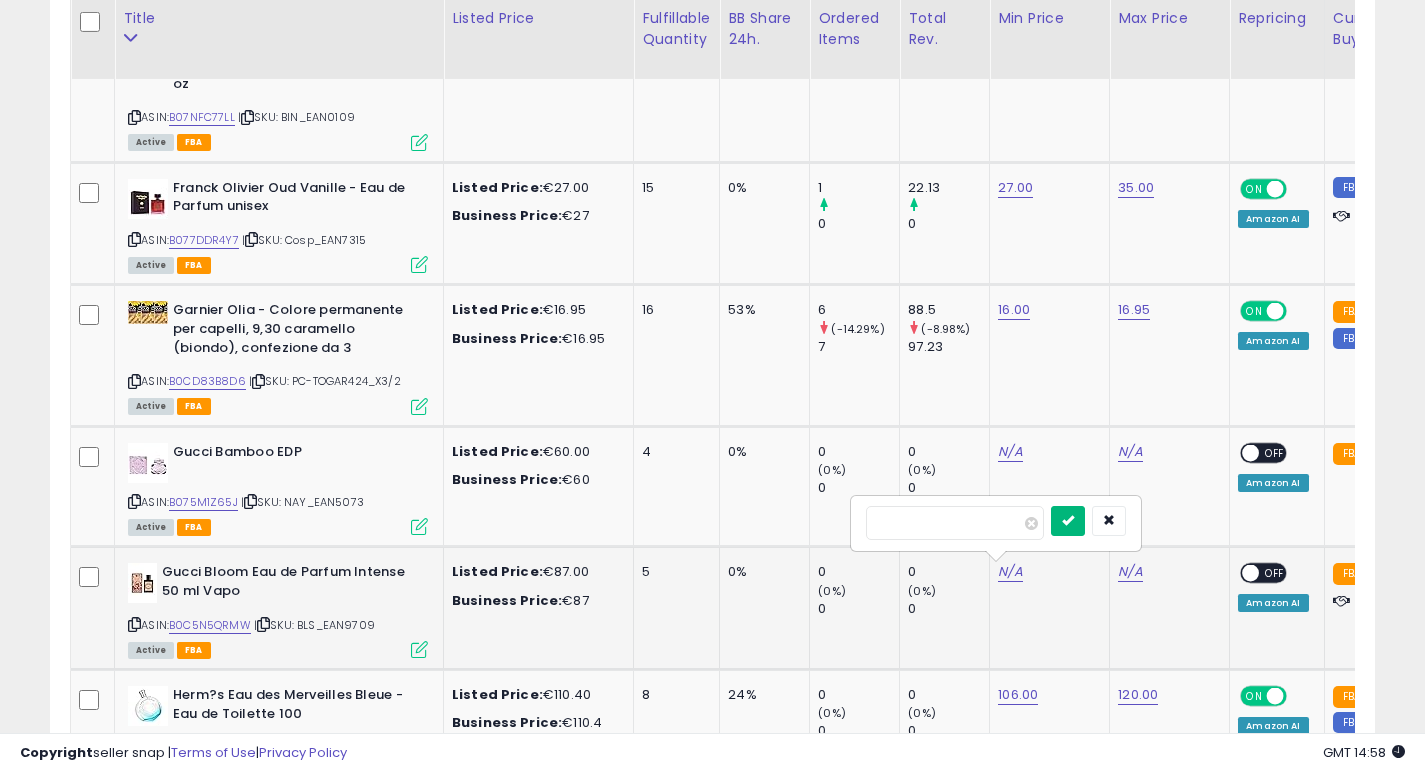type on "**" 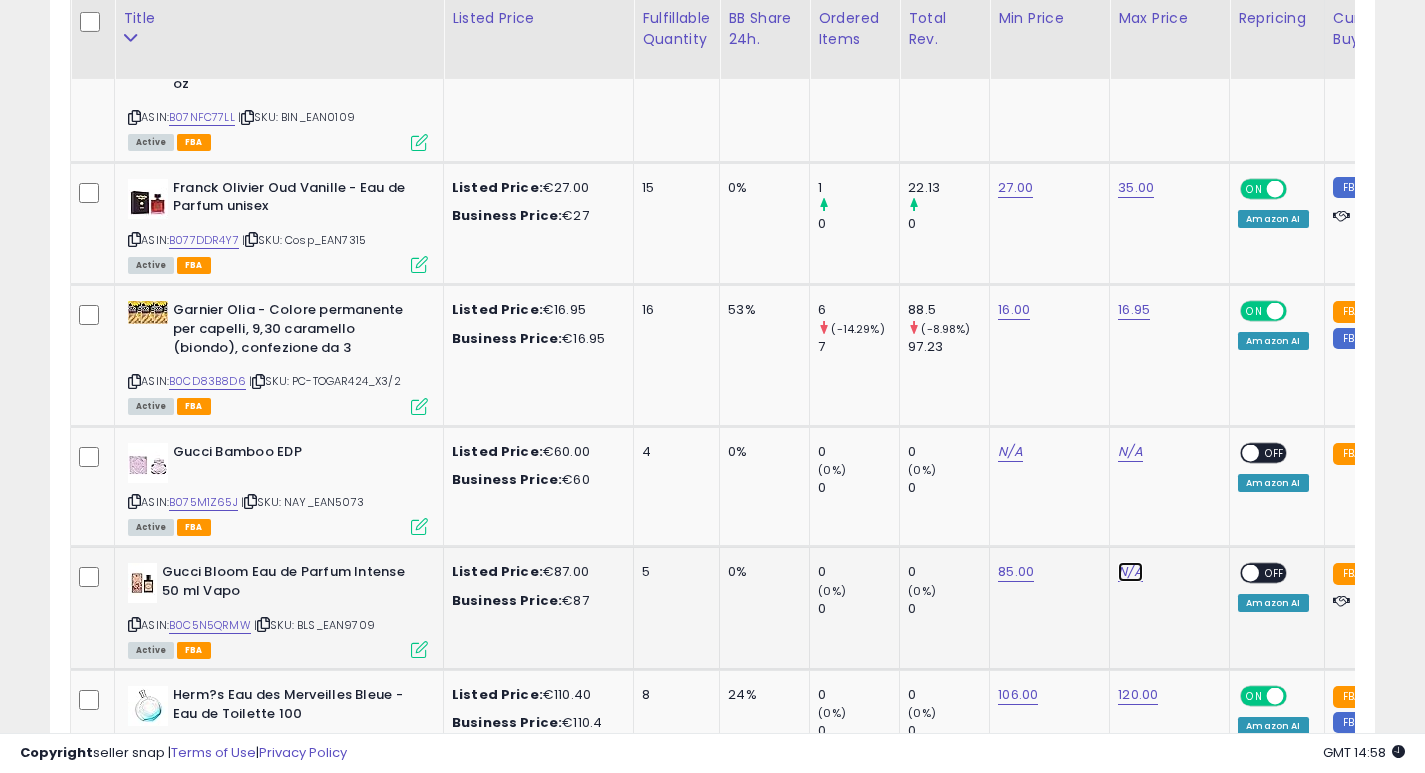 click on "N/A" at bounding box center (1130, -4166) 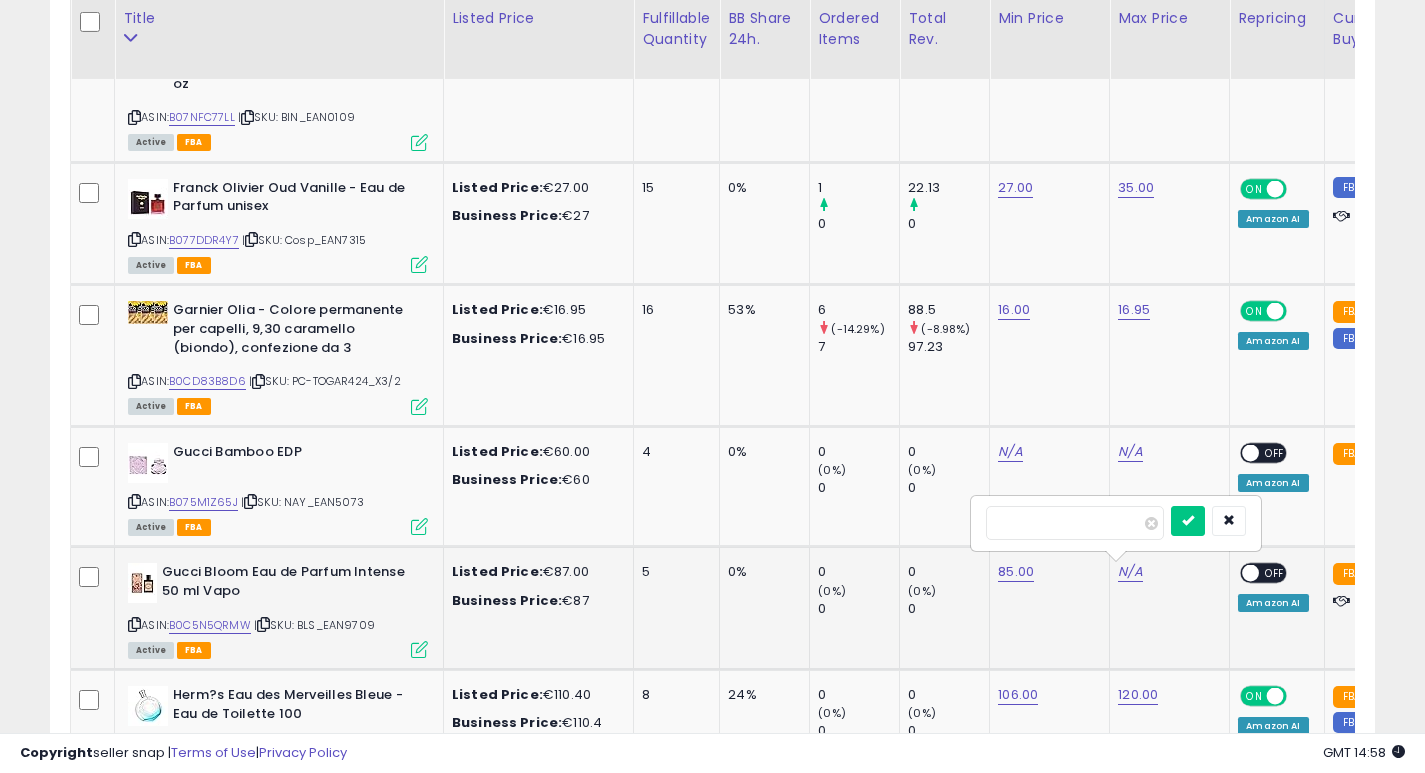 type on "**" 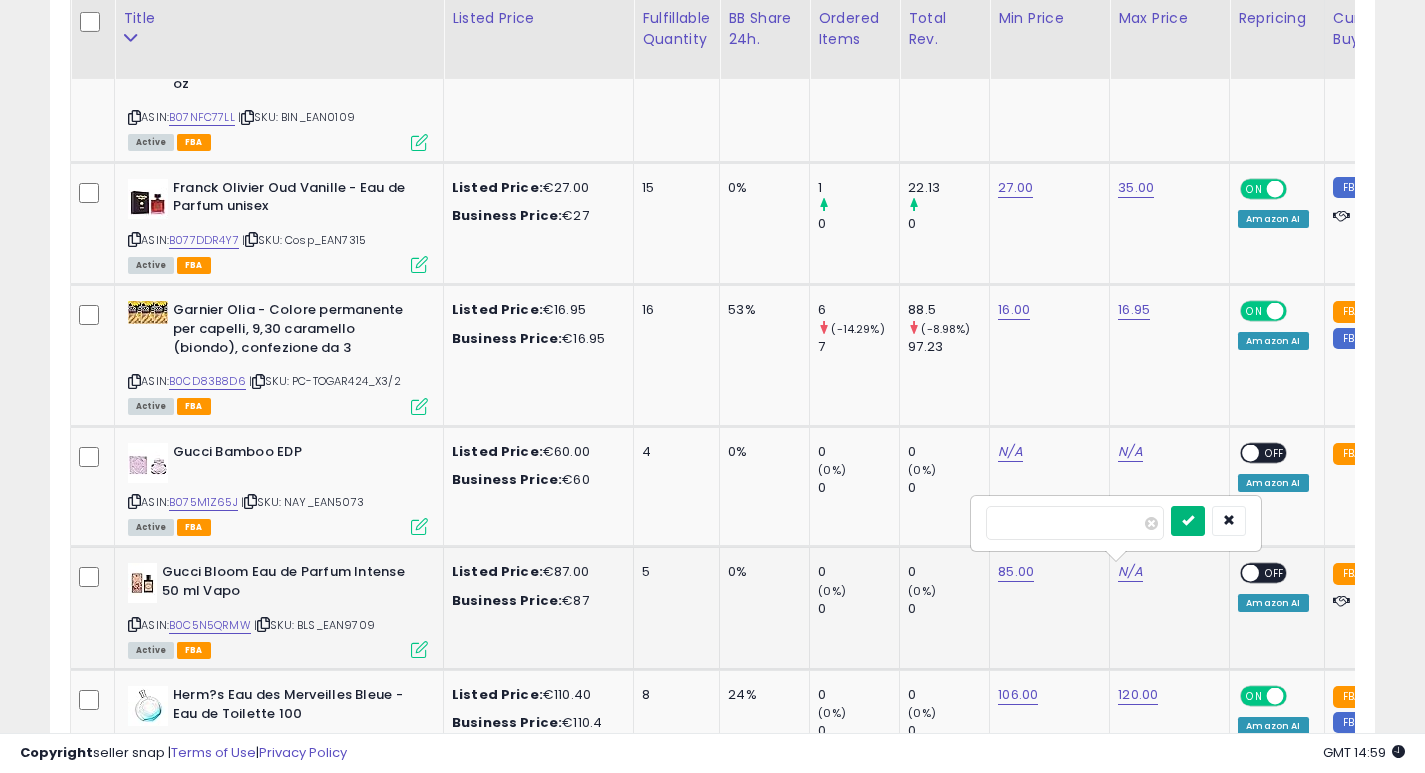 click at bounding box center [1188, 520] 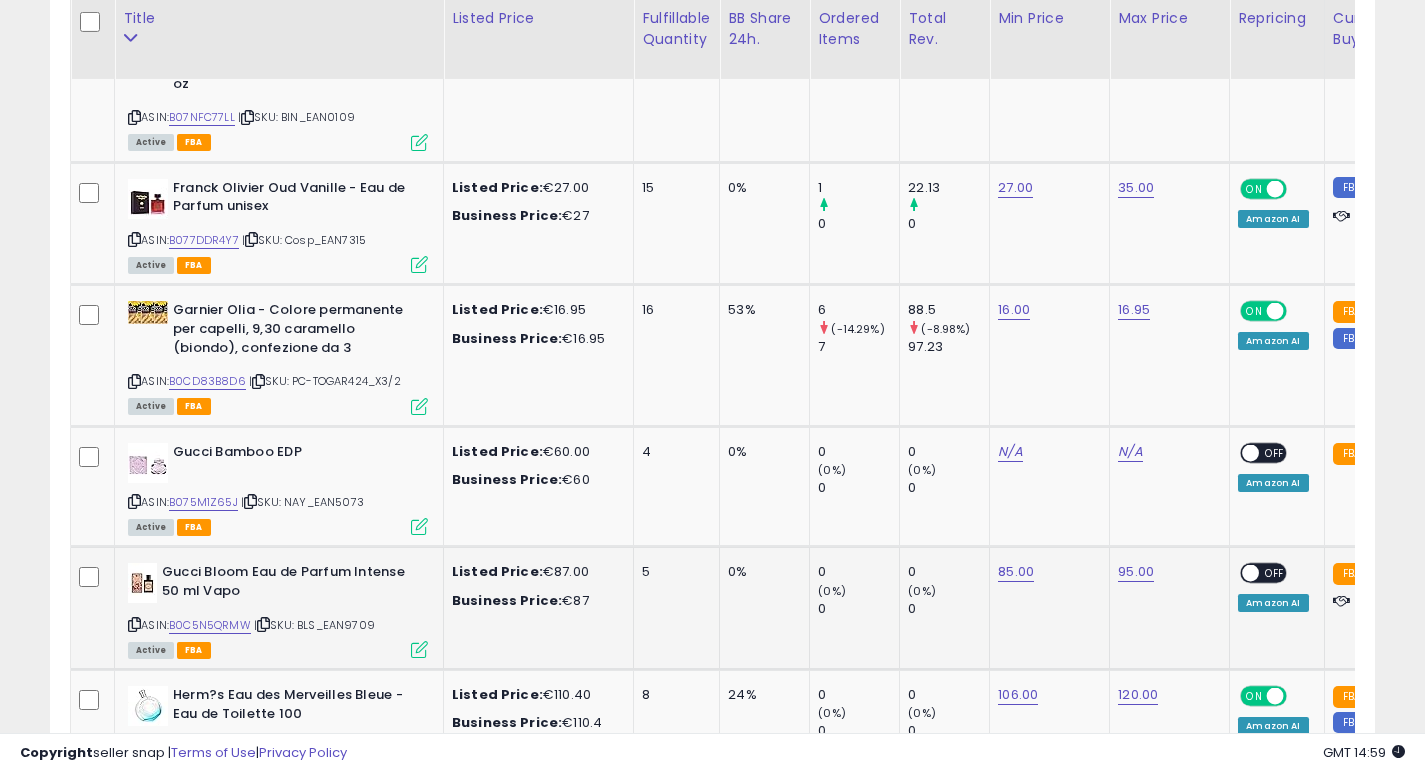 click at bounding box center (1251, 573) 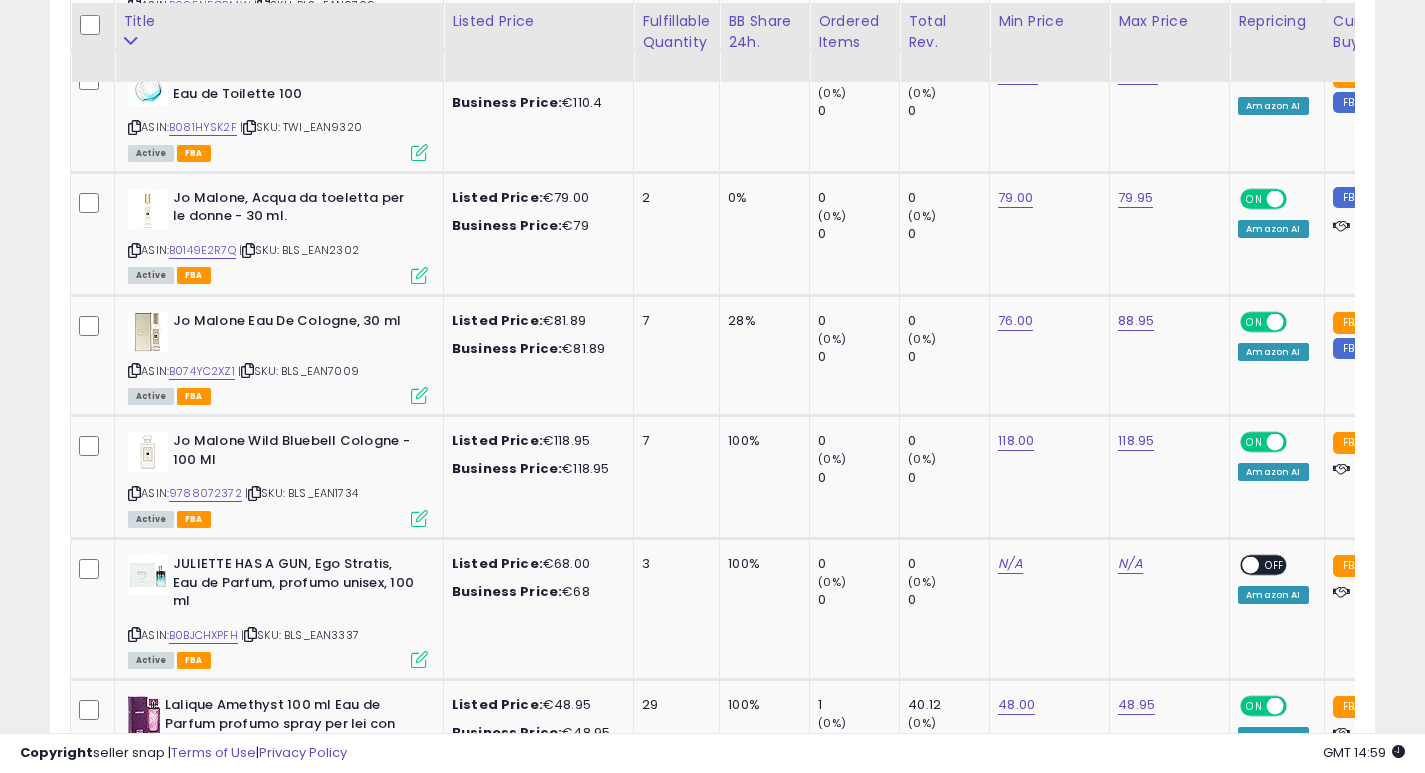 scroll, scrollTop: 6480, scrollLeft: 0, axis: vertical 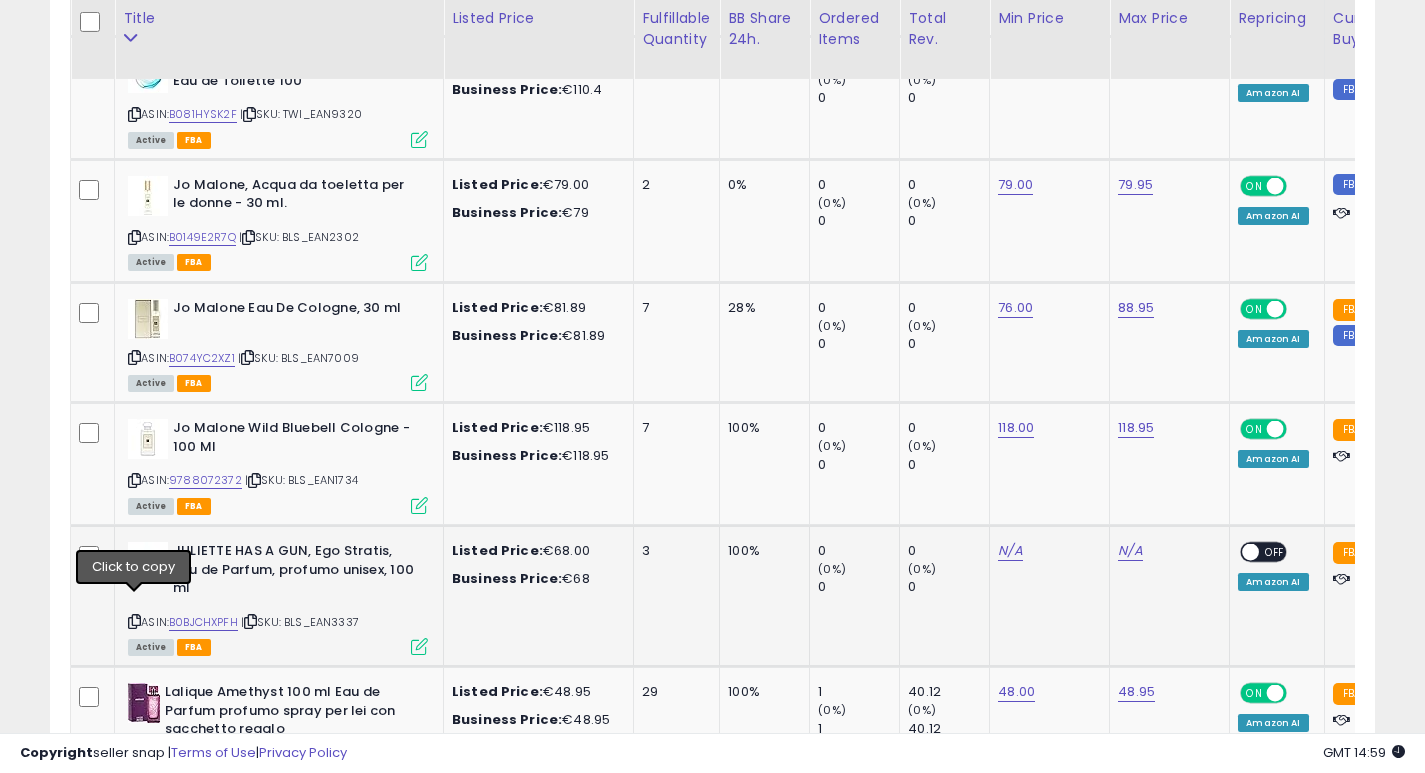 click at bounding box center (134, 621) 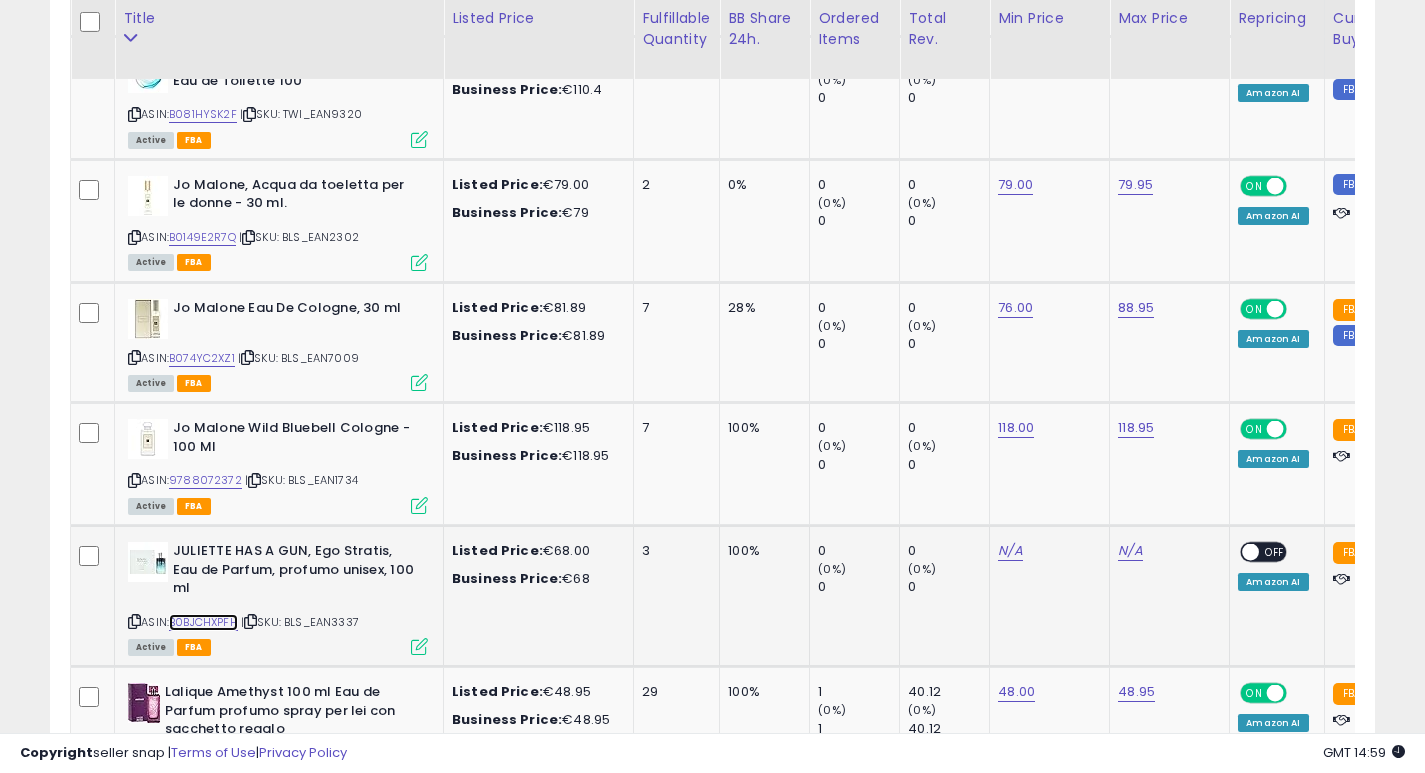 click on "B0BJCHXPFH" at bounding box center (203, 622) 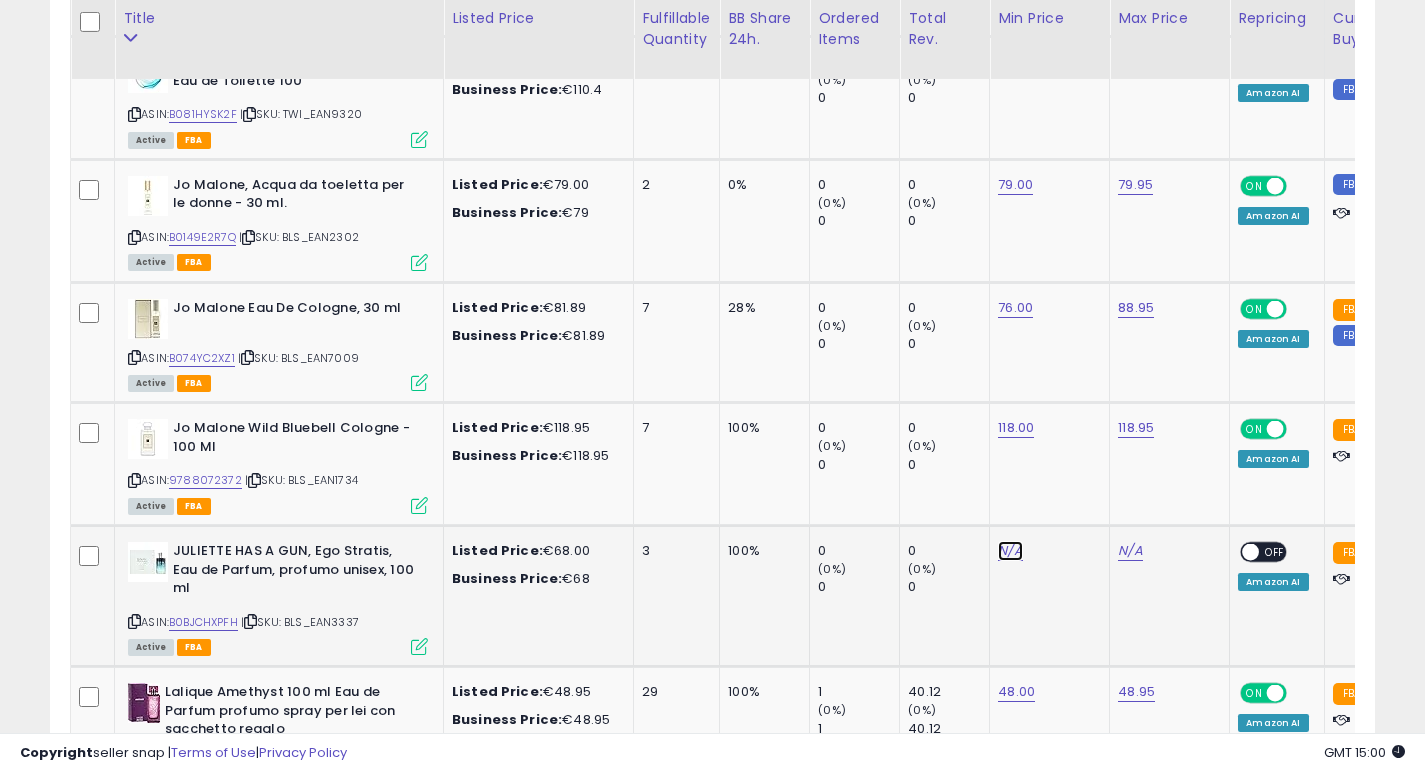 click on "N/A" at bounding box center (1010, -4799) 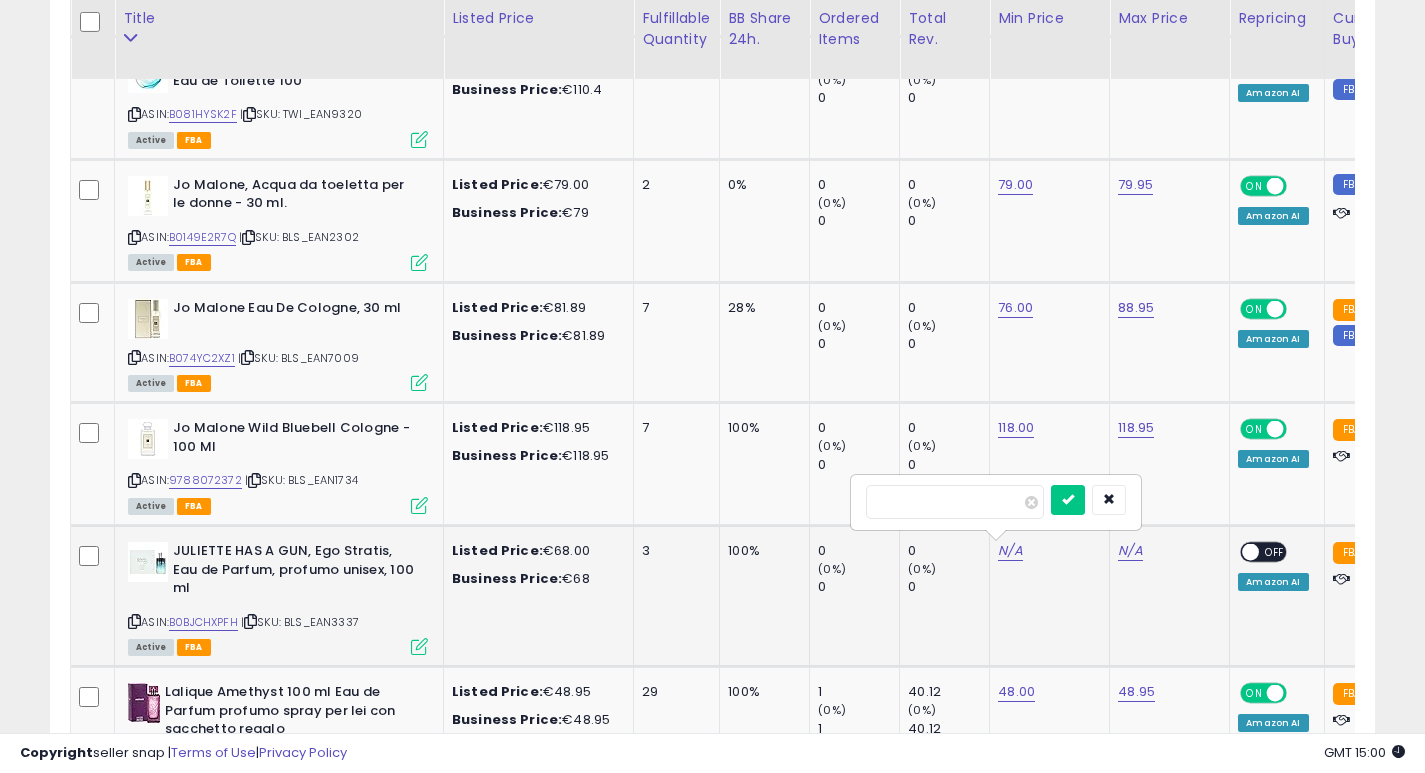 type on "**" 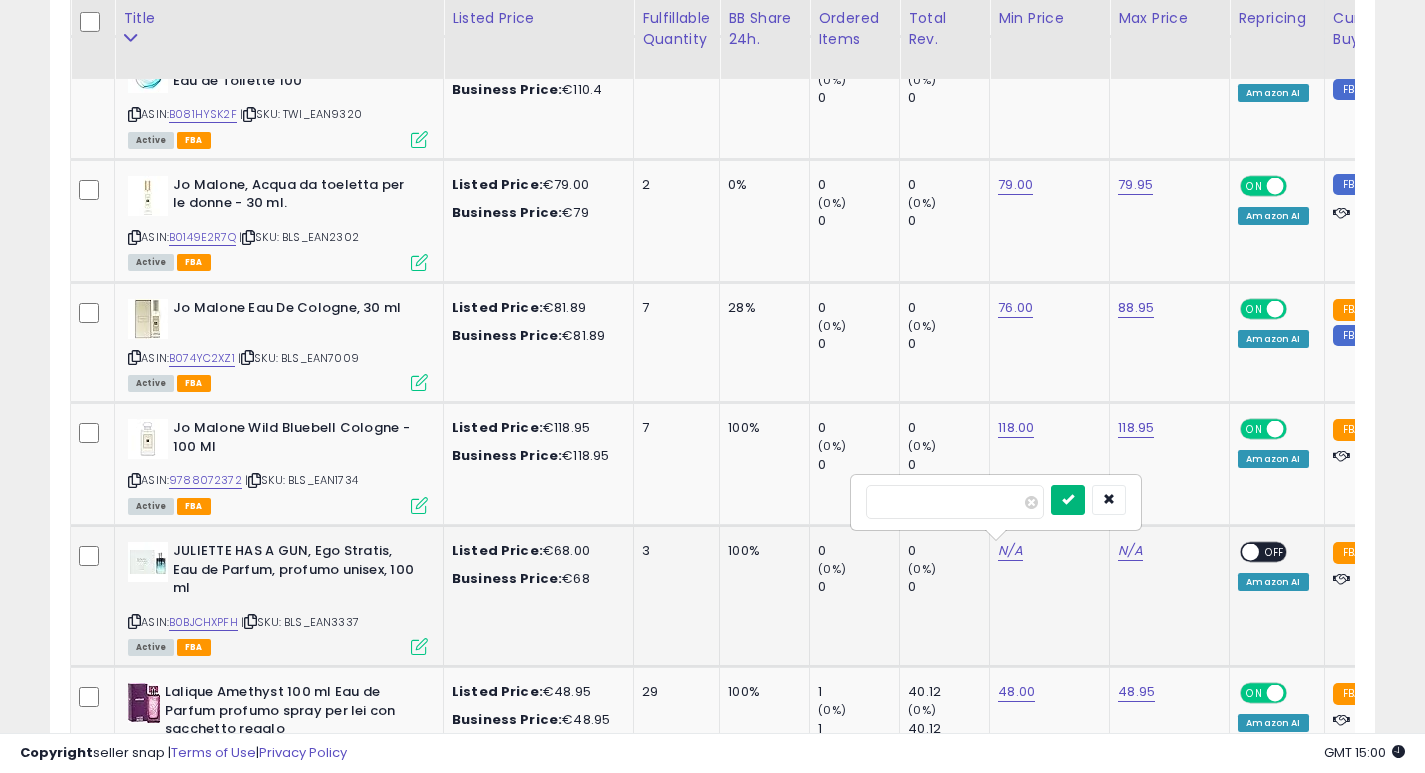 click at bounding box center [1068, 500] 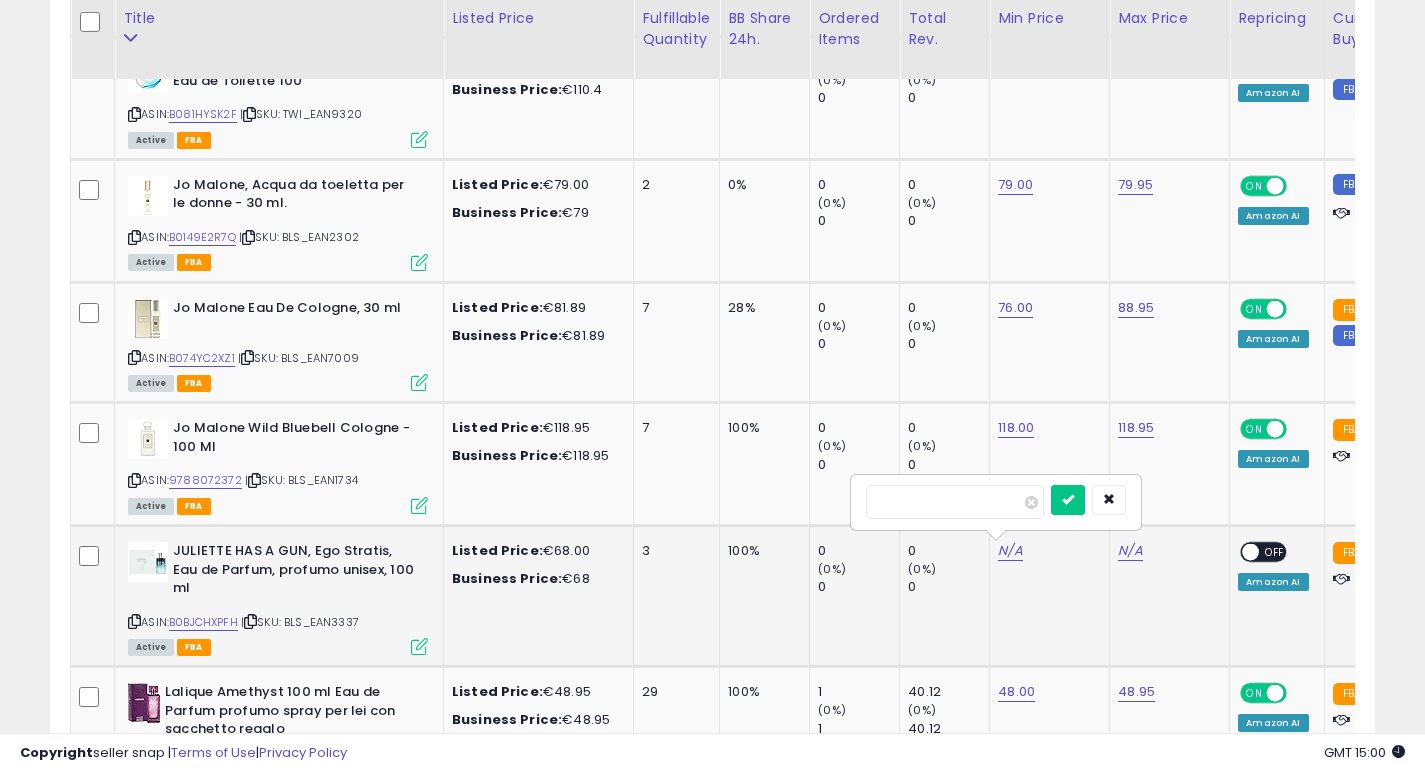click at bounding box center (0, 0) 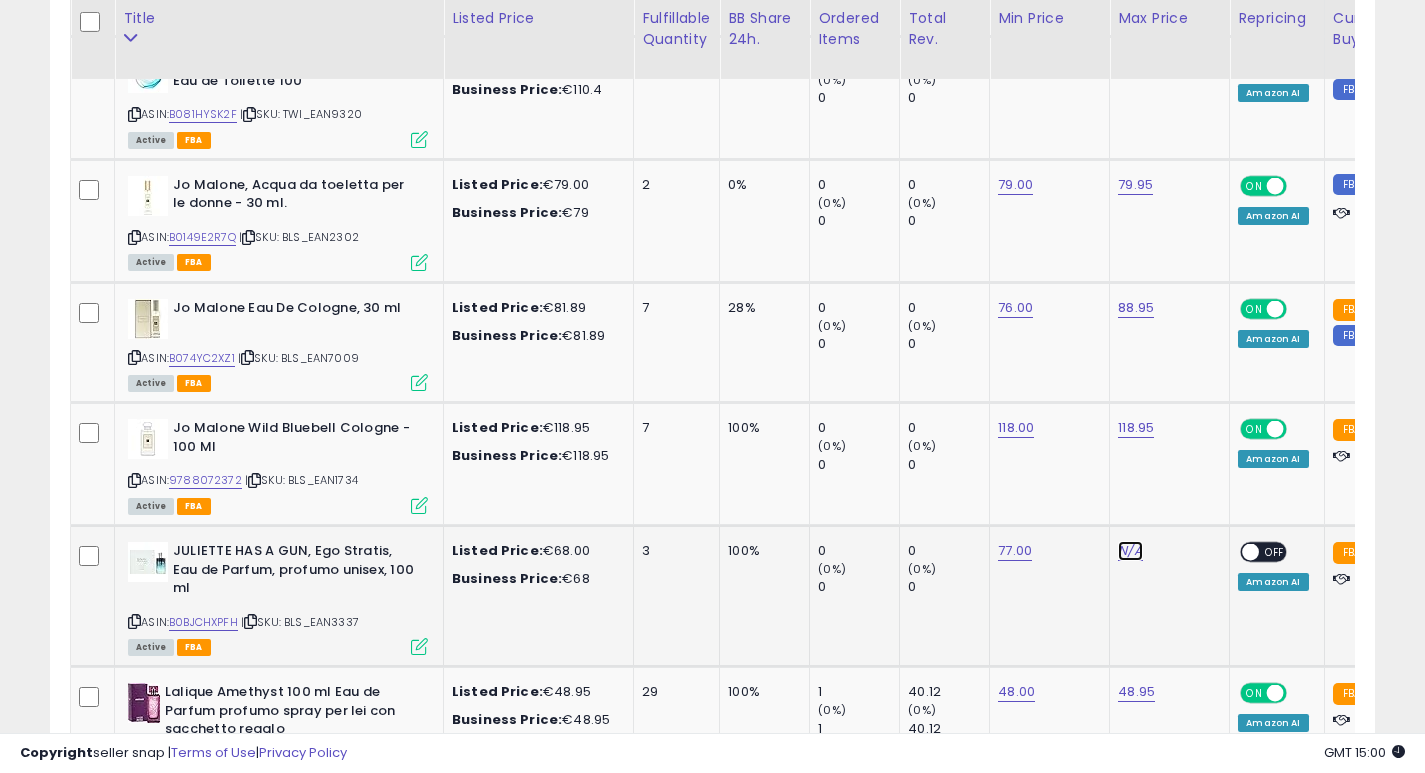 click on "N/A" at bounding box center [1130, -4799] 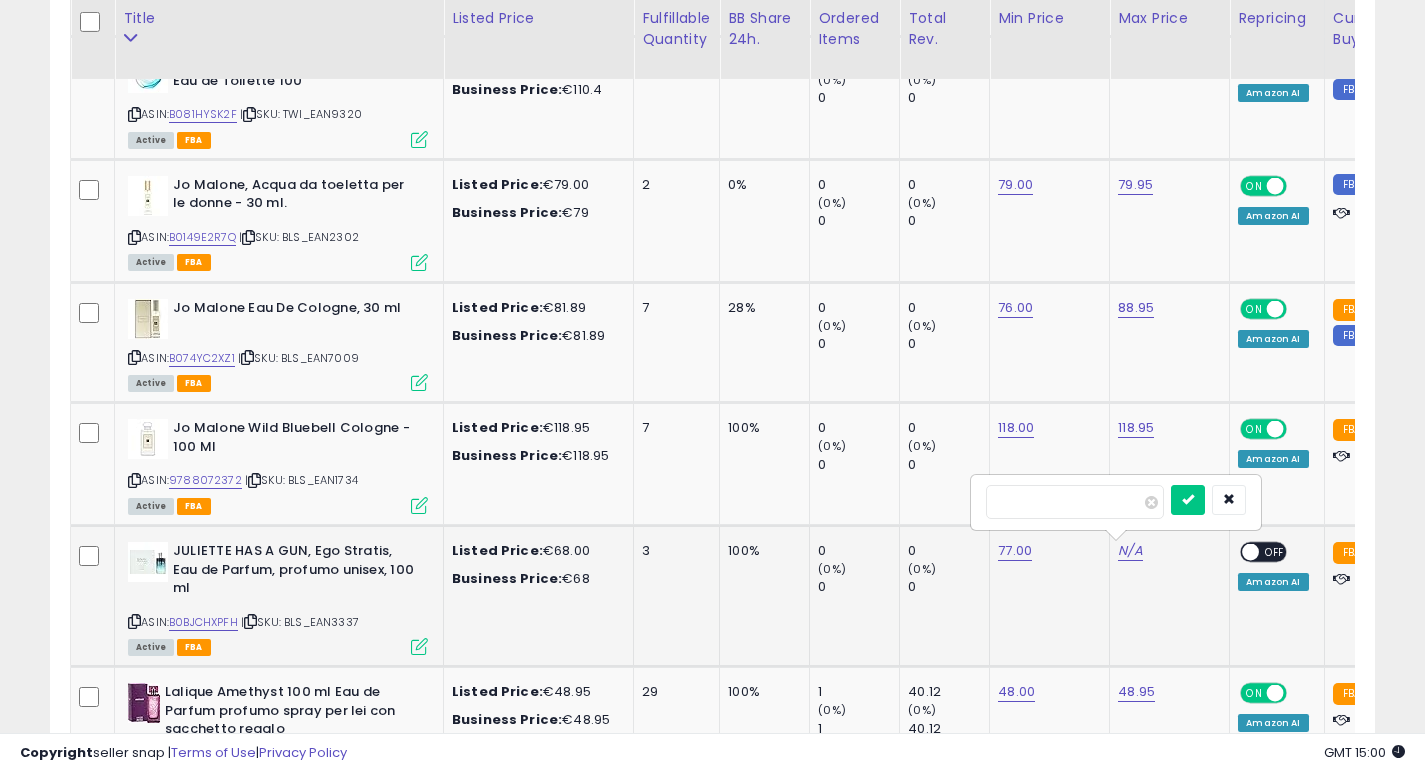 type on "*****" 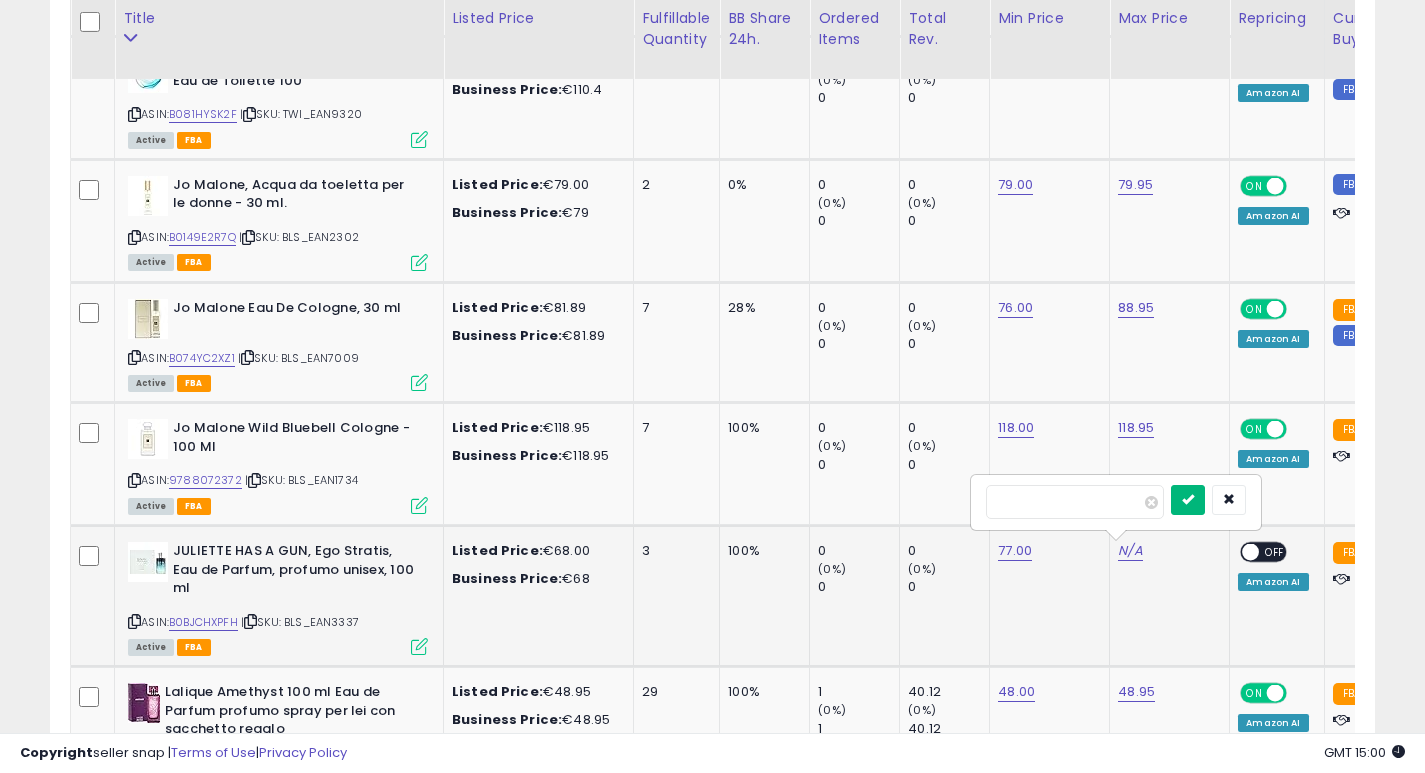 click at bounding box center [1188, 499] 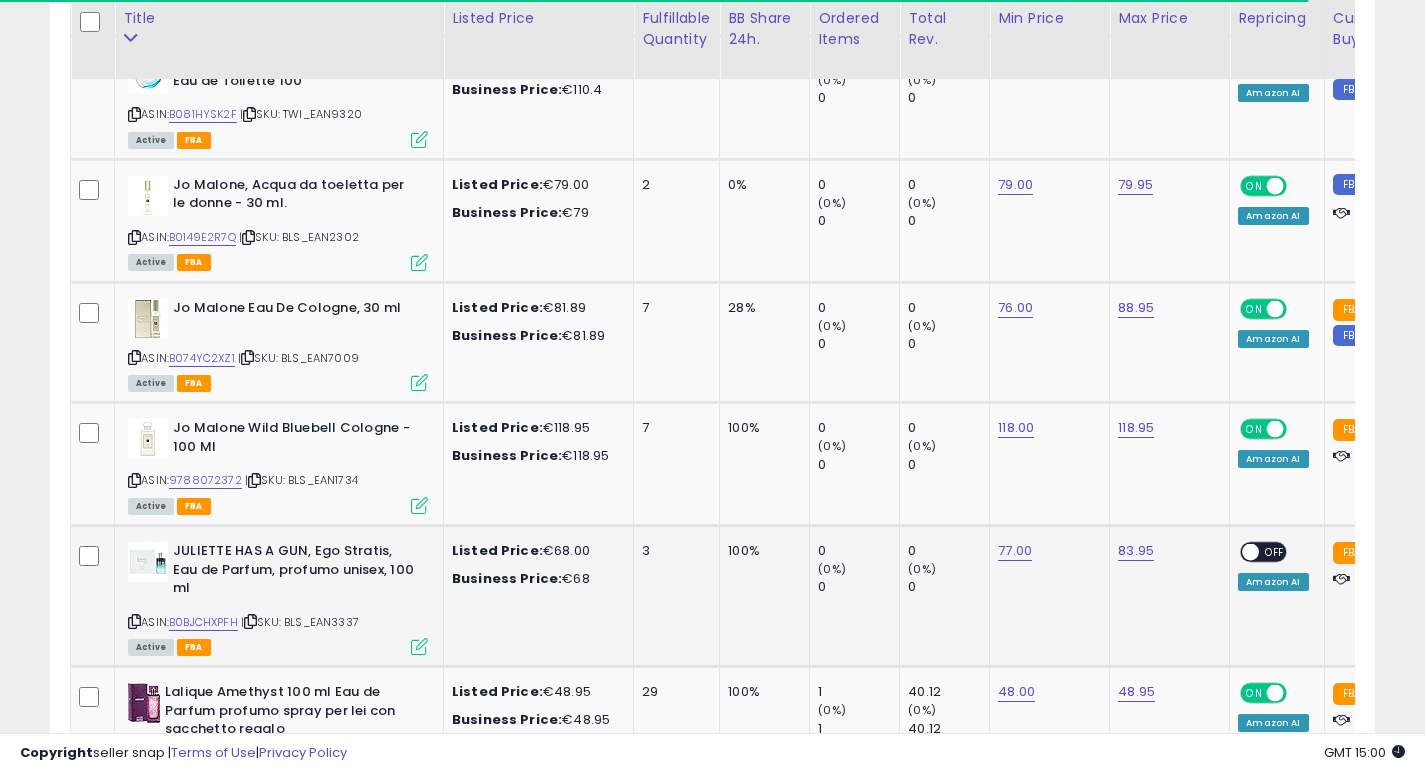 click at bounding box center (1251, 552) 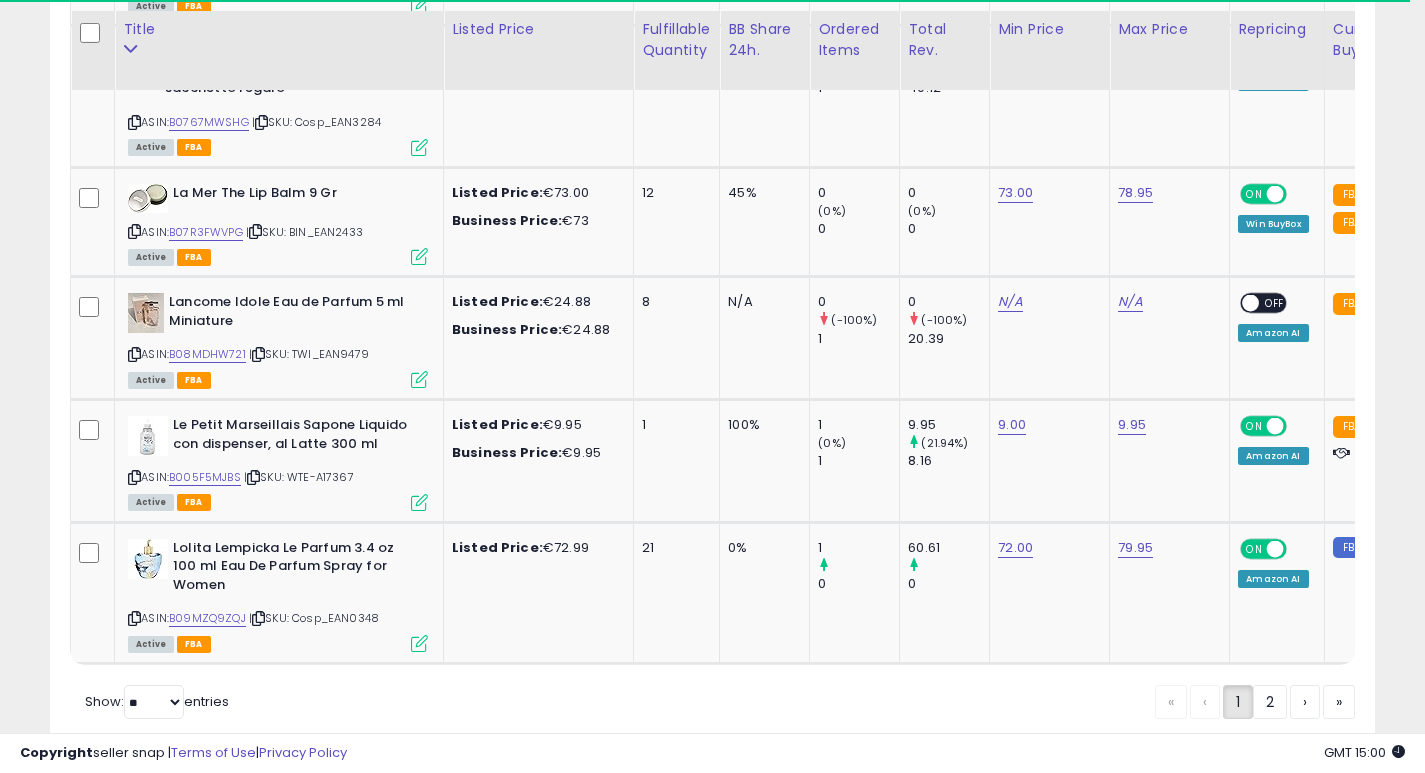 scroll, scrollTop: 7132, scrollLeft: 0, axis: vertical 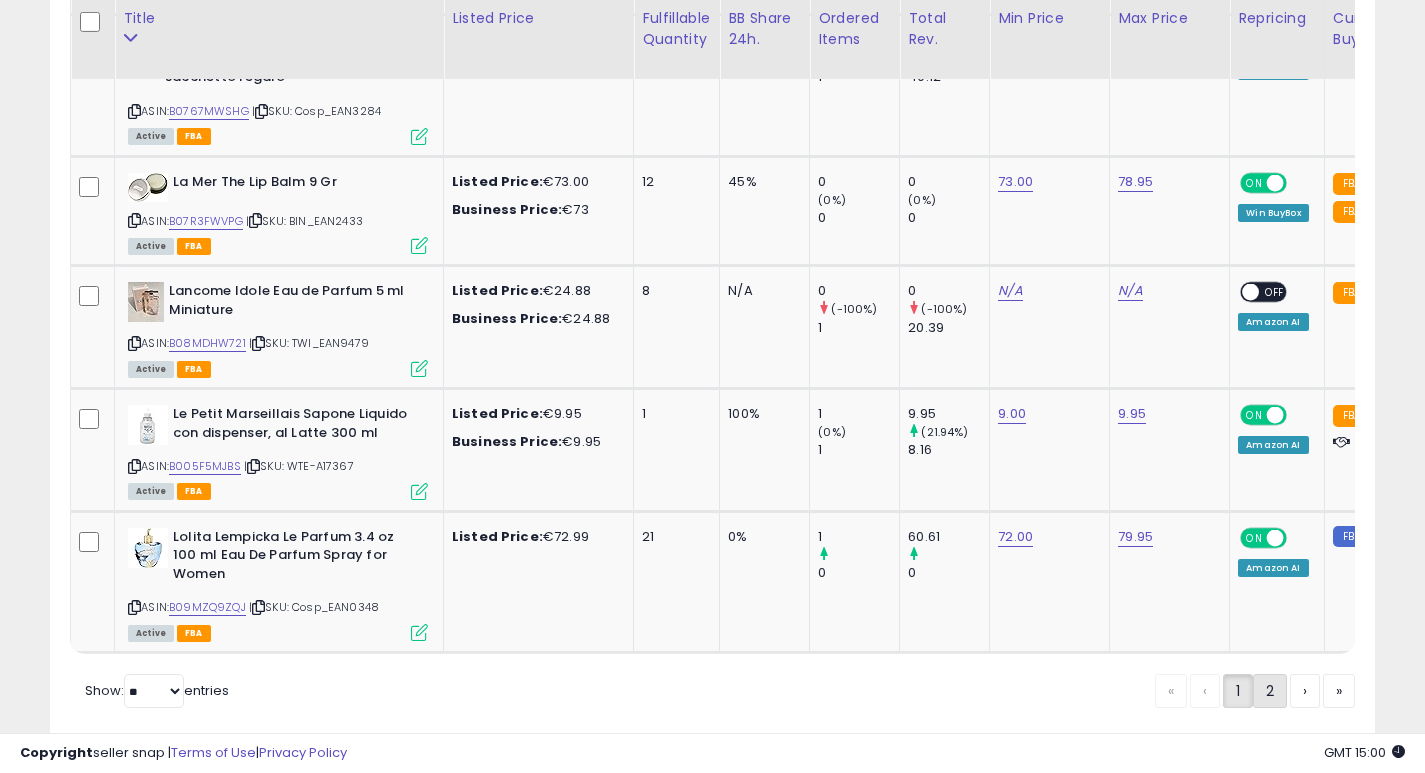 click on "2" 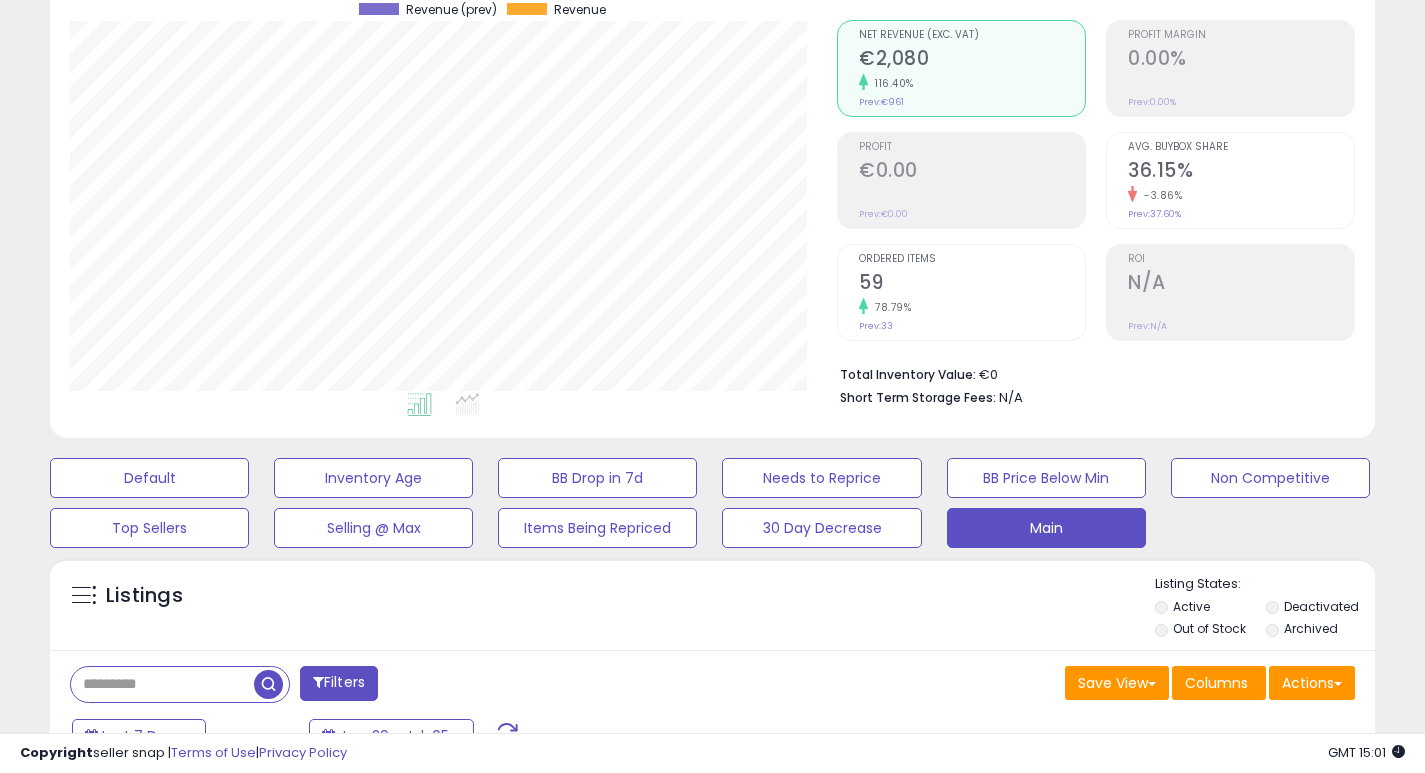 scroll, scrollTop: 467, scrollLeft: 0, axis: vertical 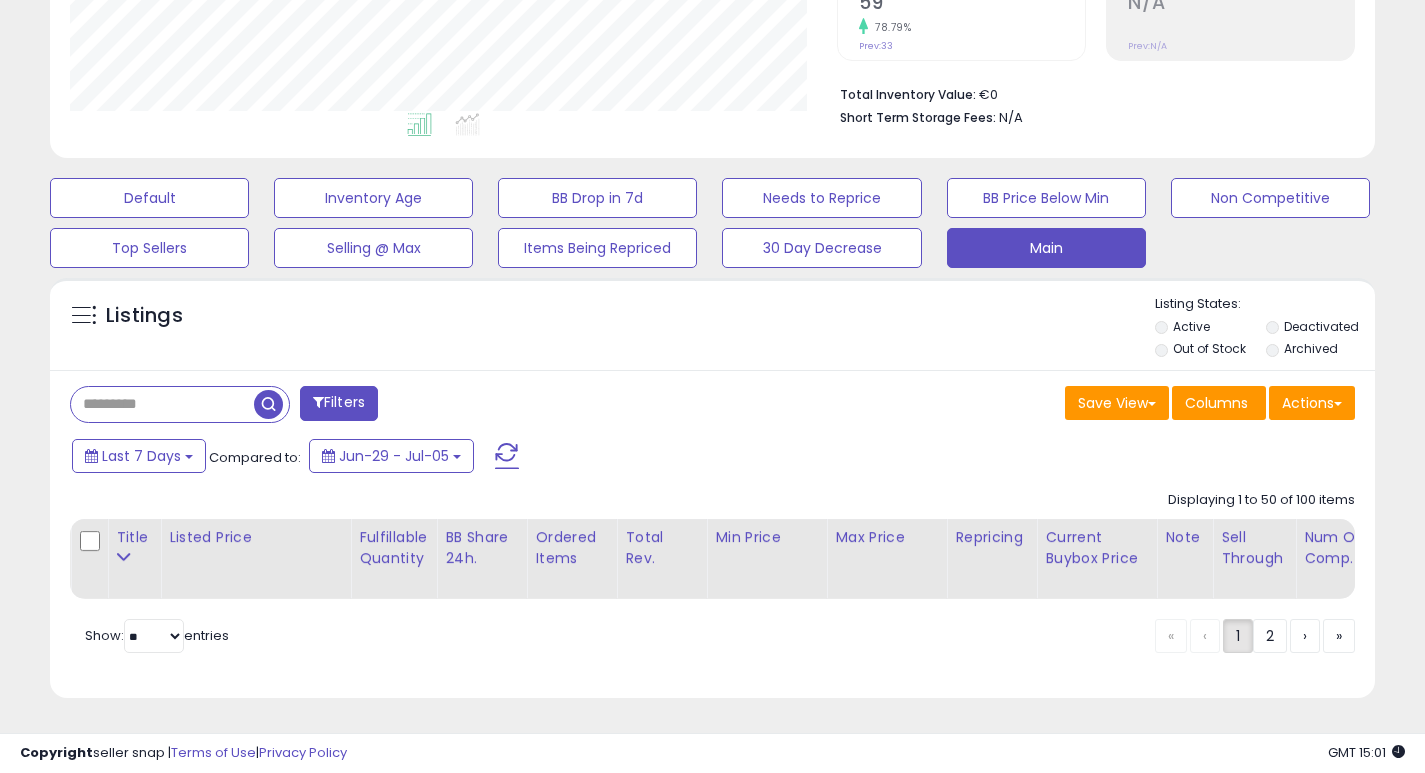 click on "Filters
Save View
Save As New View
Update Current View
Columns" at bounding box center [712, 534] 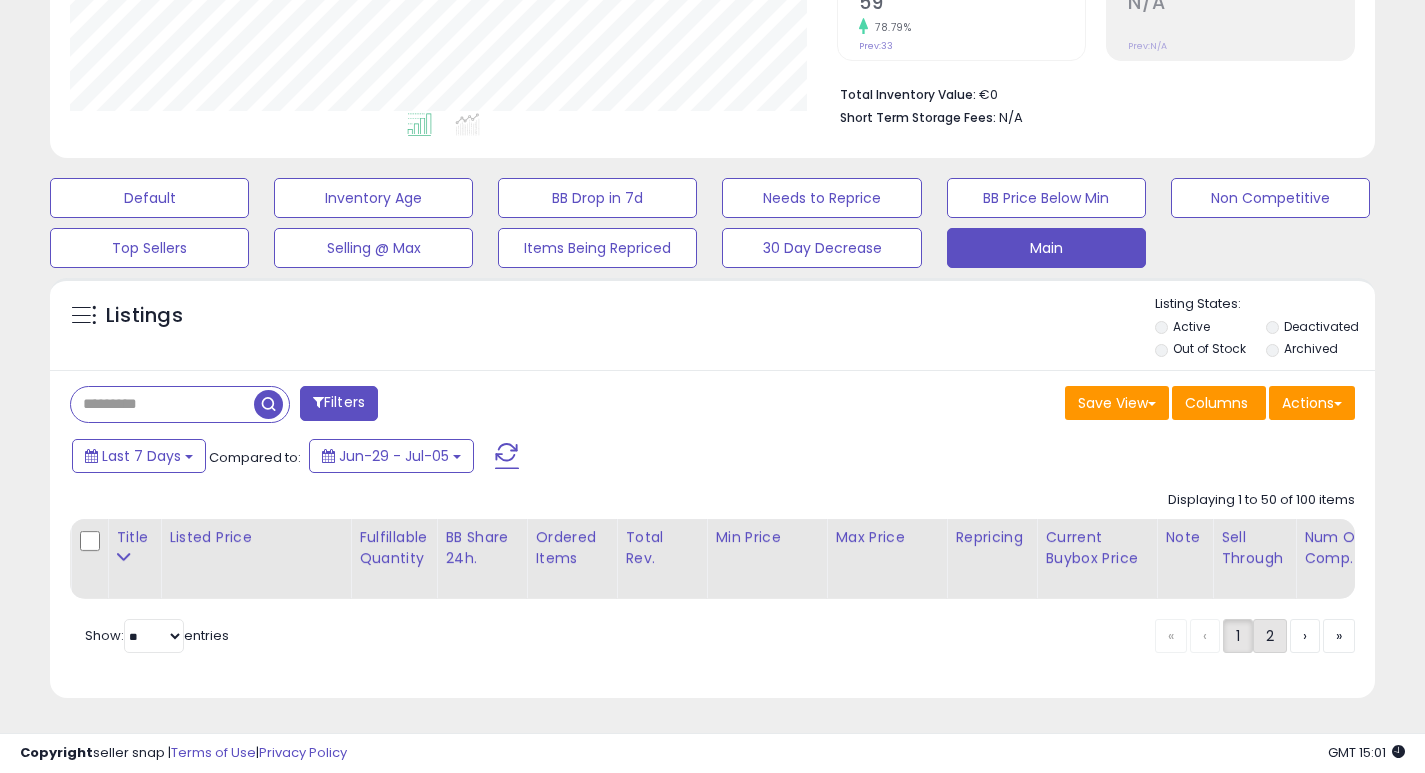 click on "2" 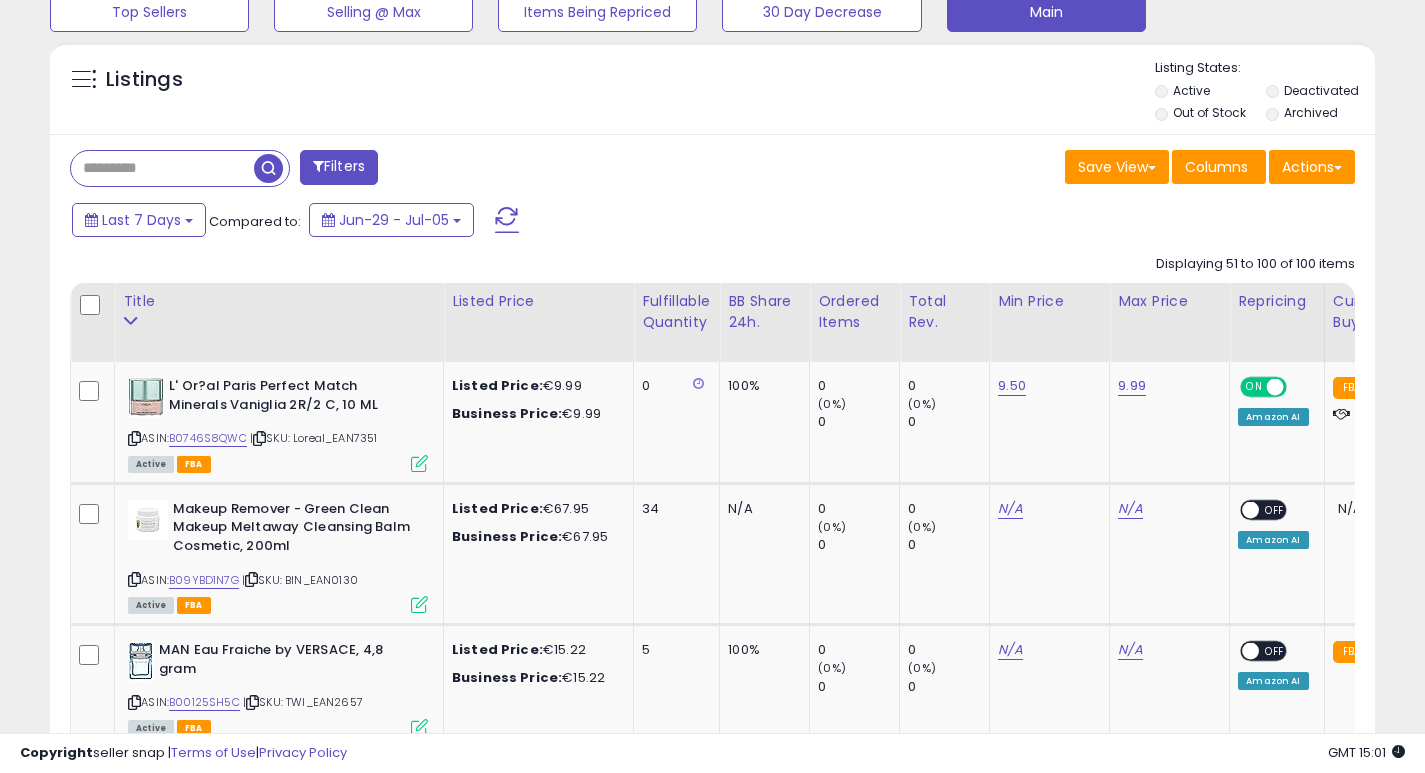 scroll, scrollTop: 747, scrollLeft: 0, axis: vertical 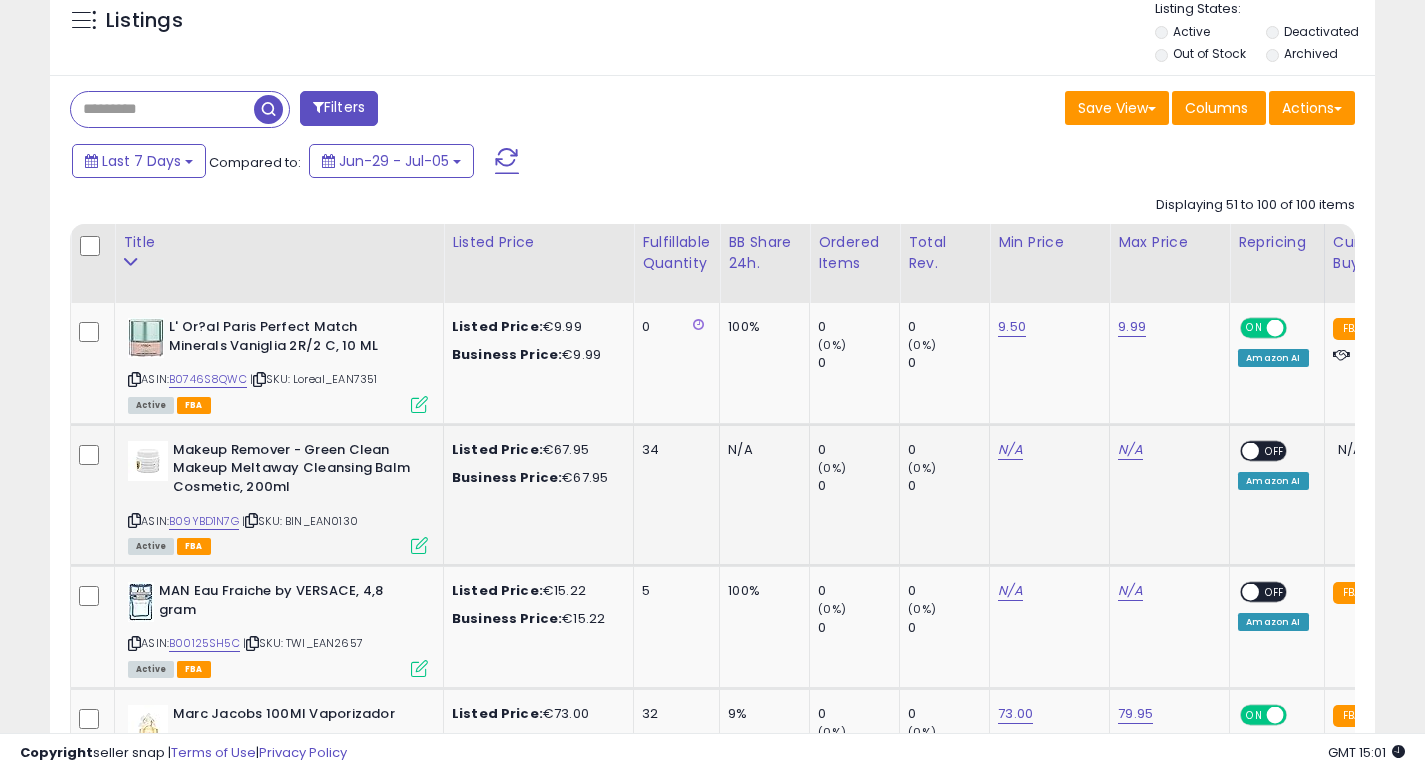click at bounding box center [134, 520] 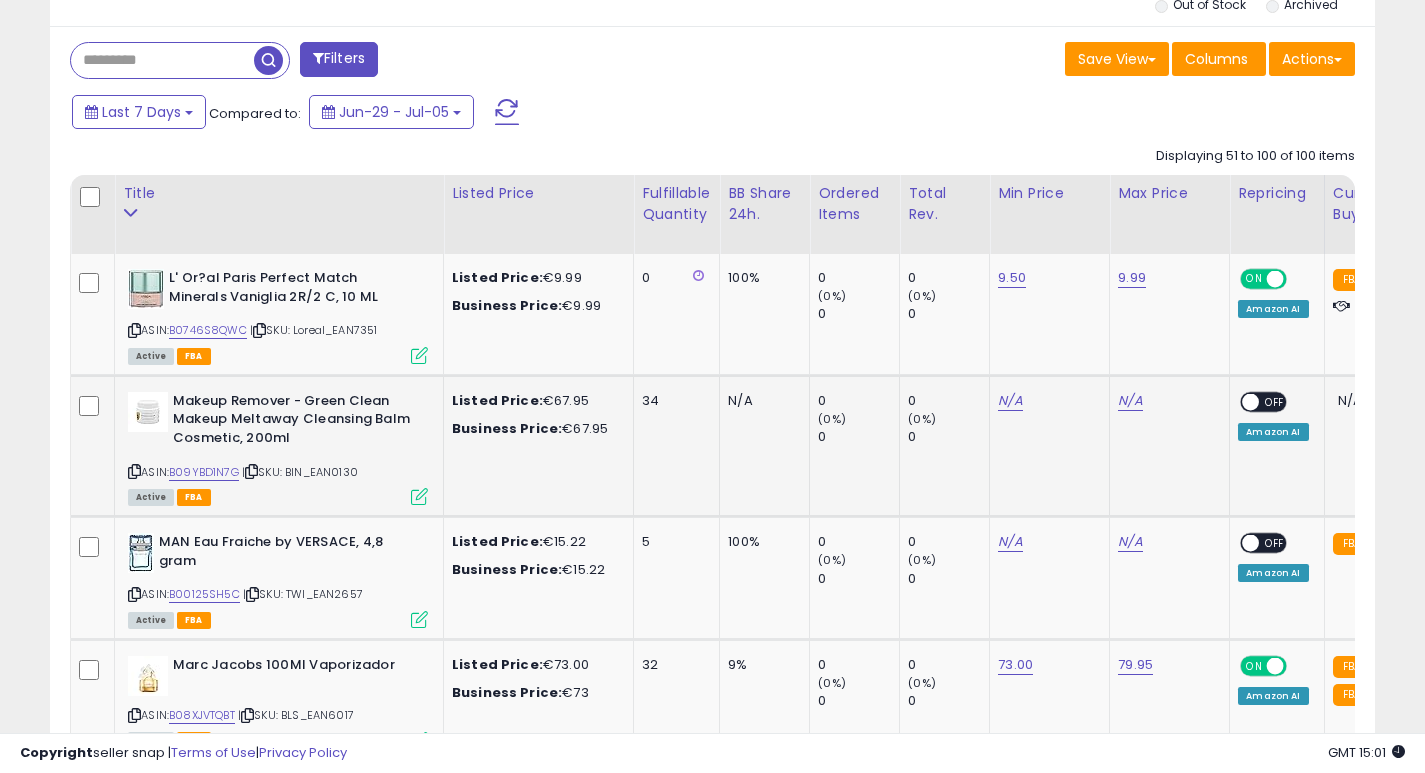 scroll, scrollTop: 858, scrollLeft: 0, axis: vertical 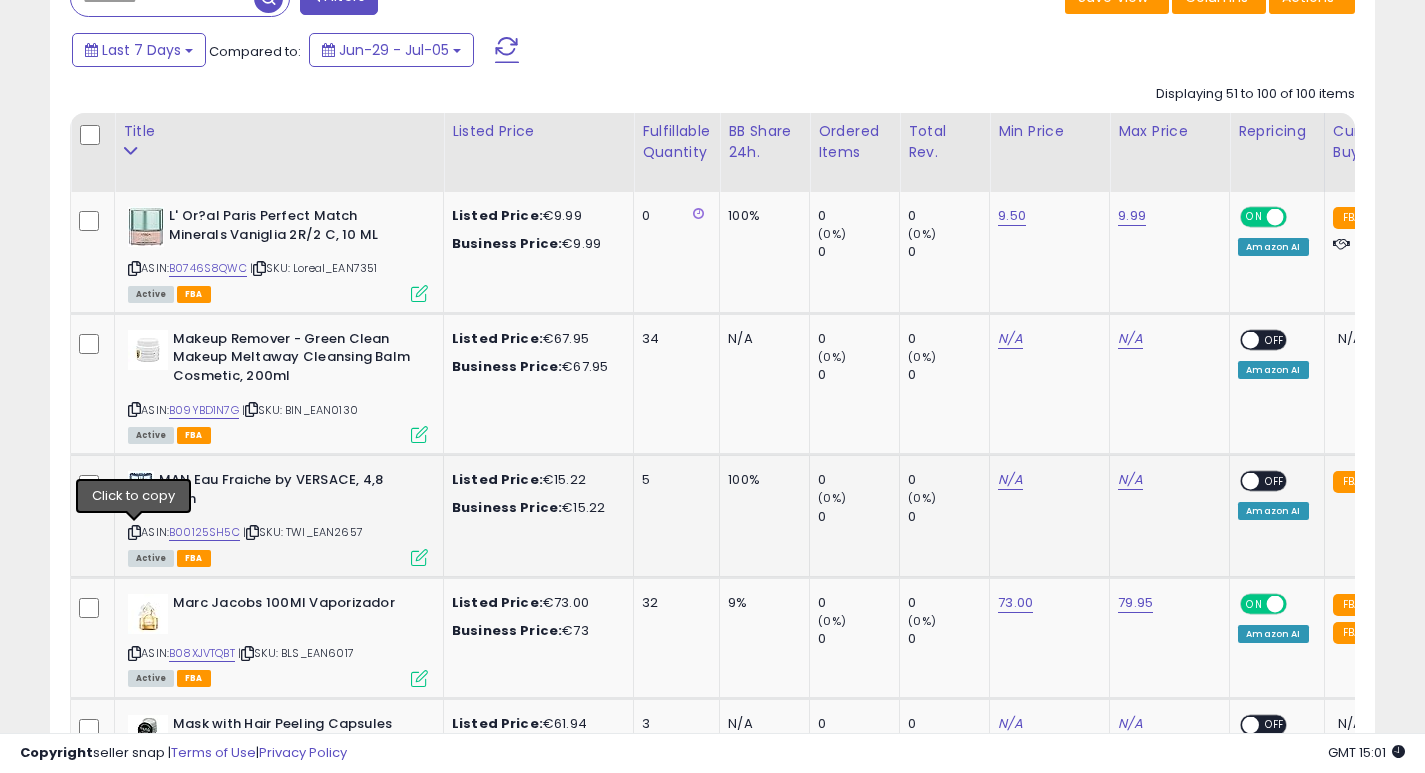 click at bounding box center (134, 532) 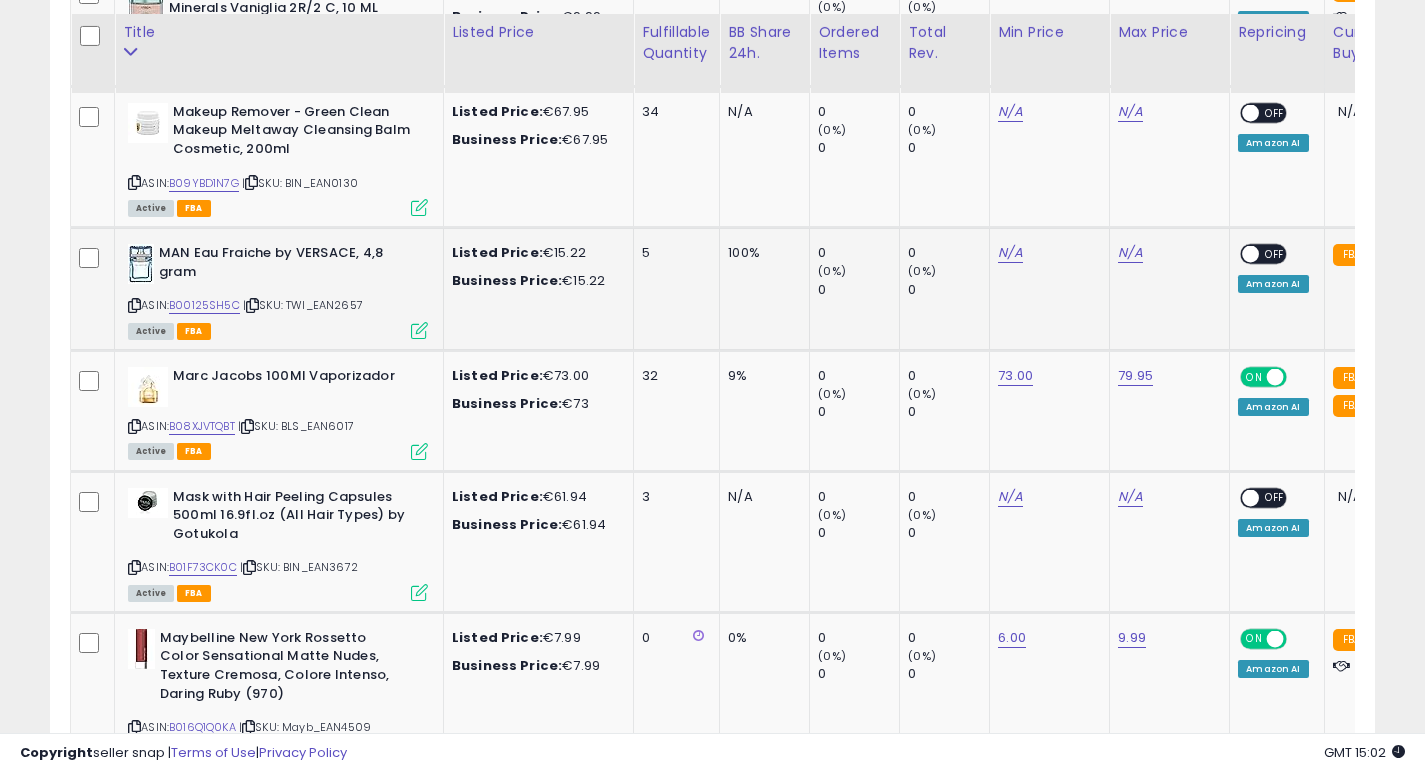 scroll, scrollTop: 1099, scrollLeft: 0, axis: vertical 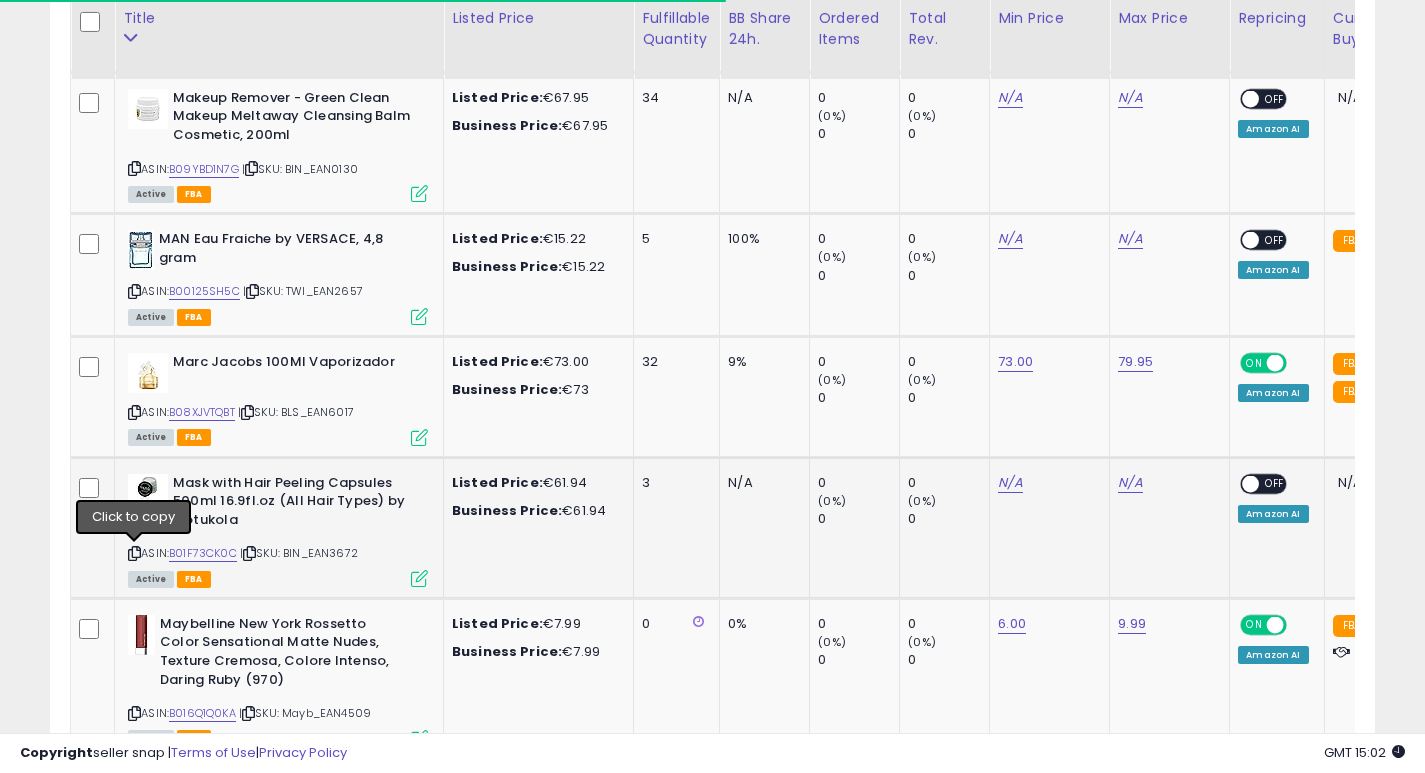 click at bounding box center [134, 553] 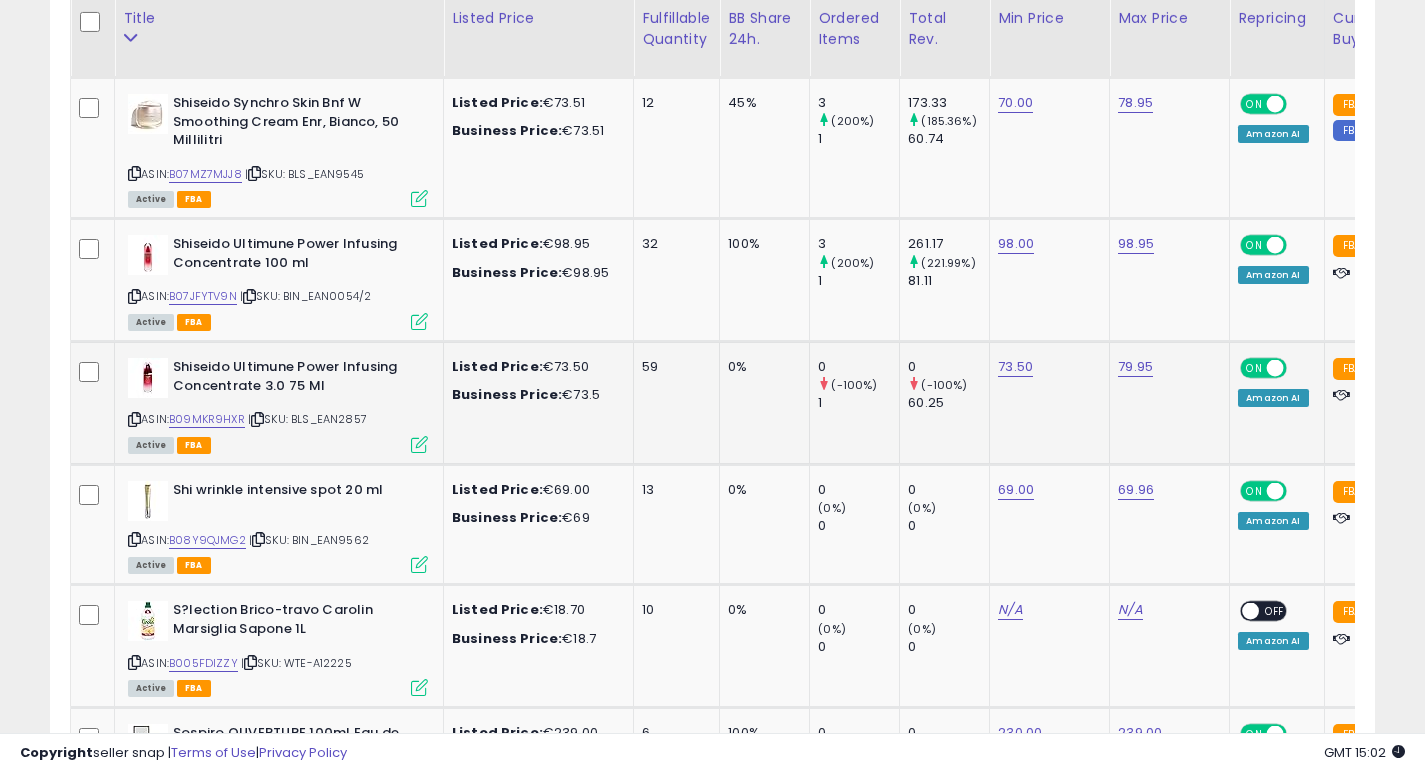 scroll, scrollTop: 3718, scrollLeft: 0, axis: vertical 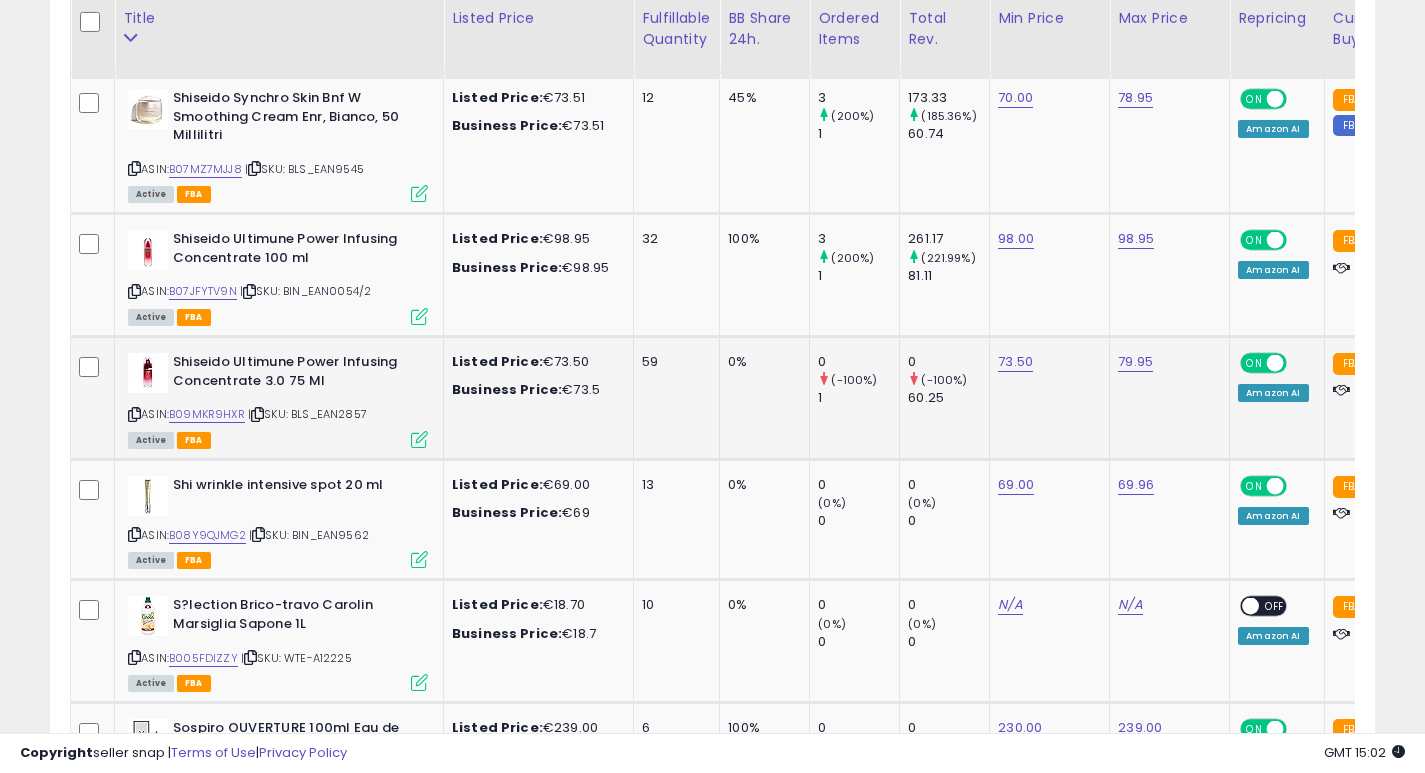 click on "0     (0%)   0" 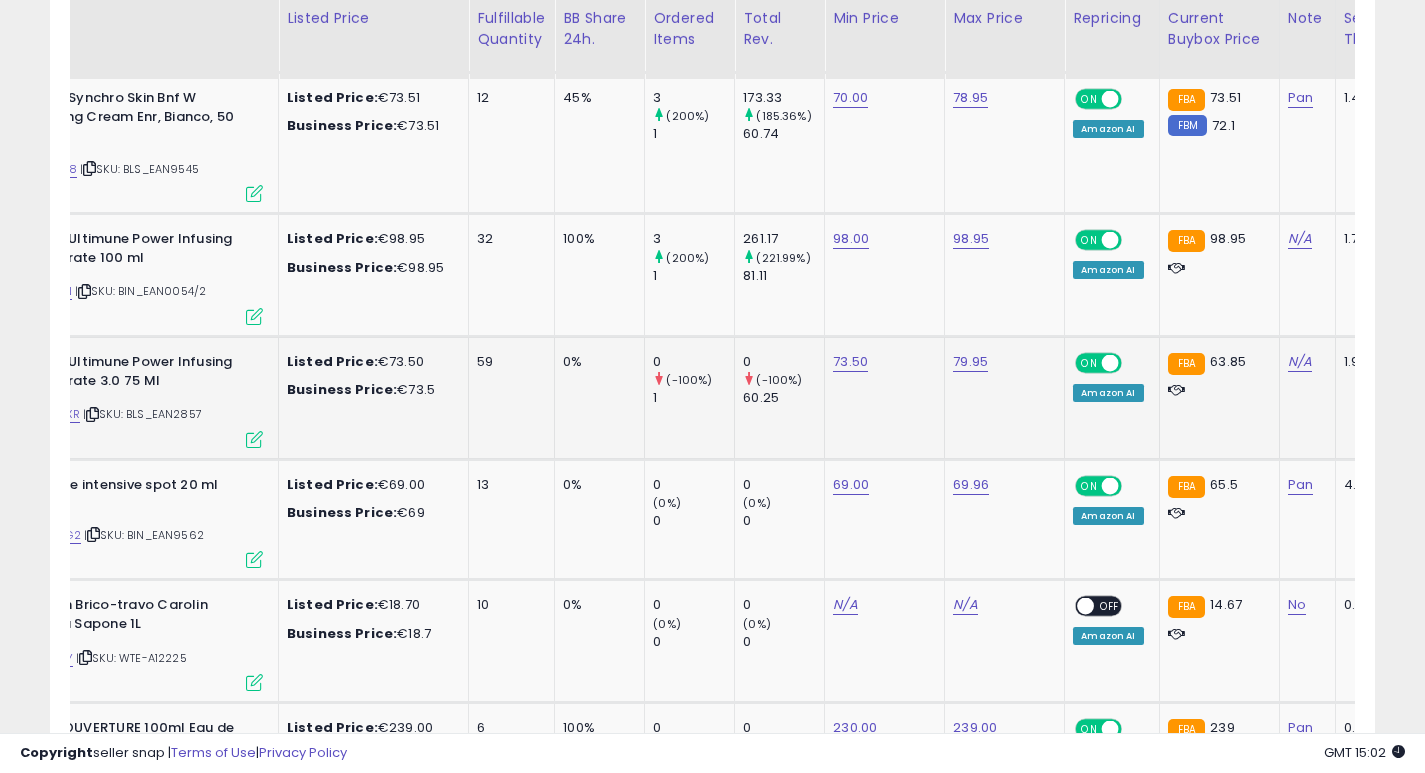 scroll, scrollTop: 0, scrollLeft: 0, axis: both 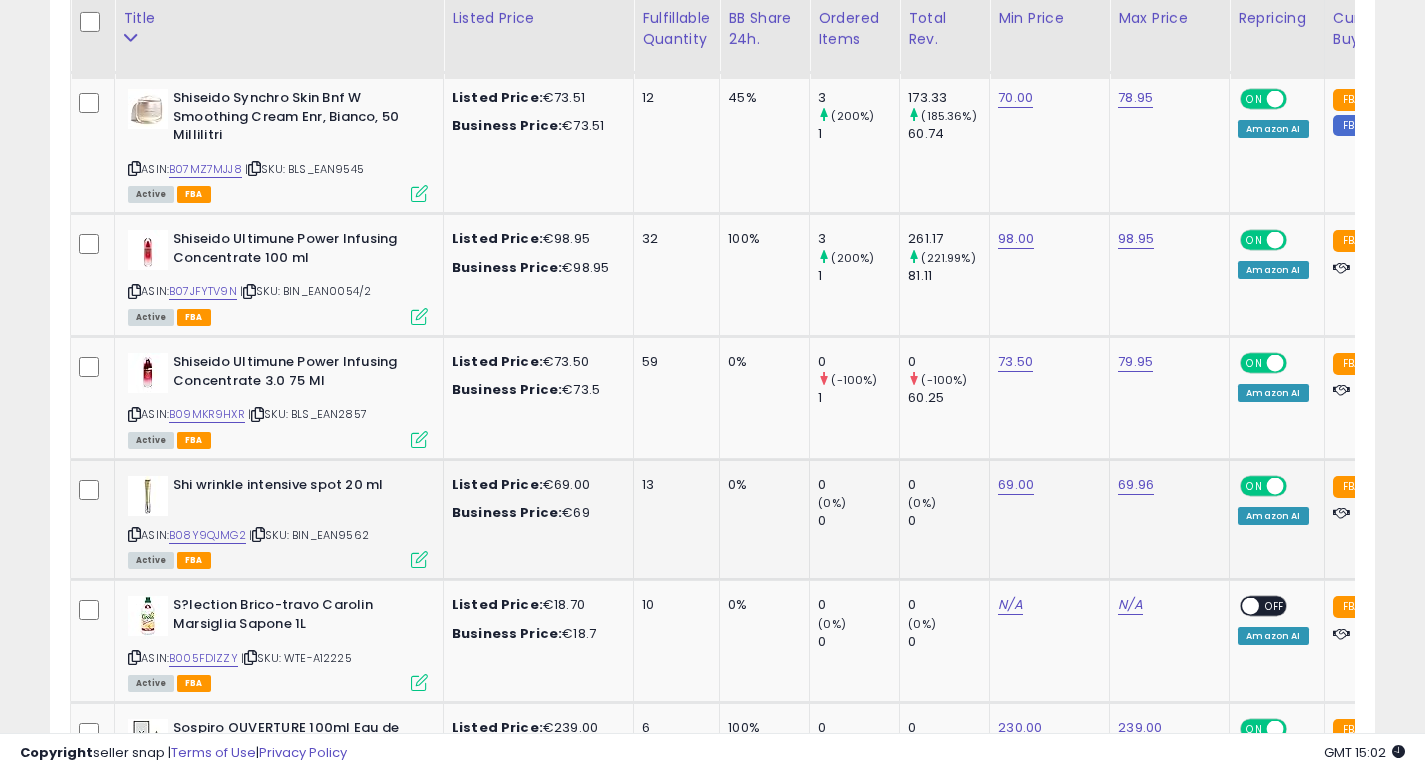 click on "0%" 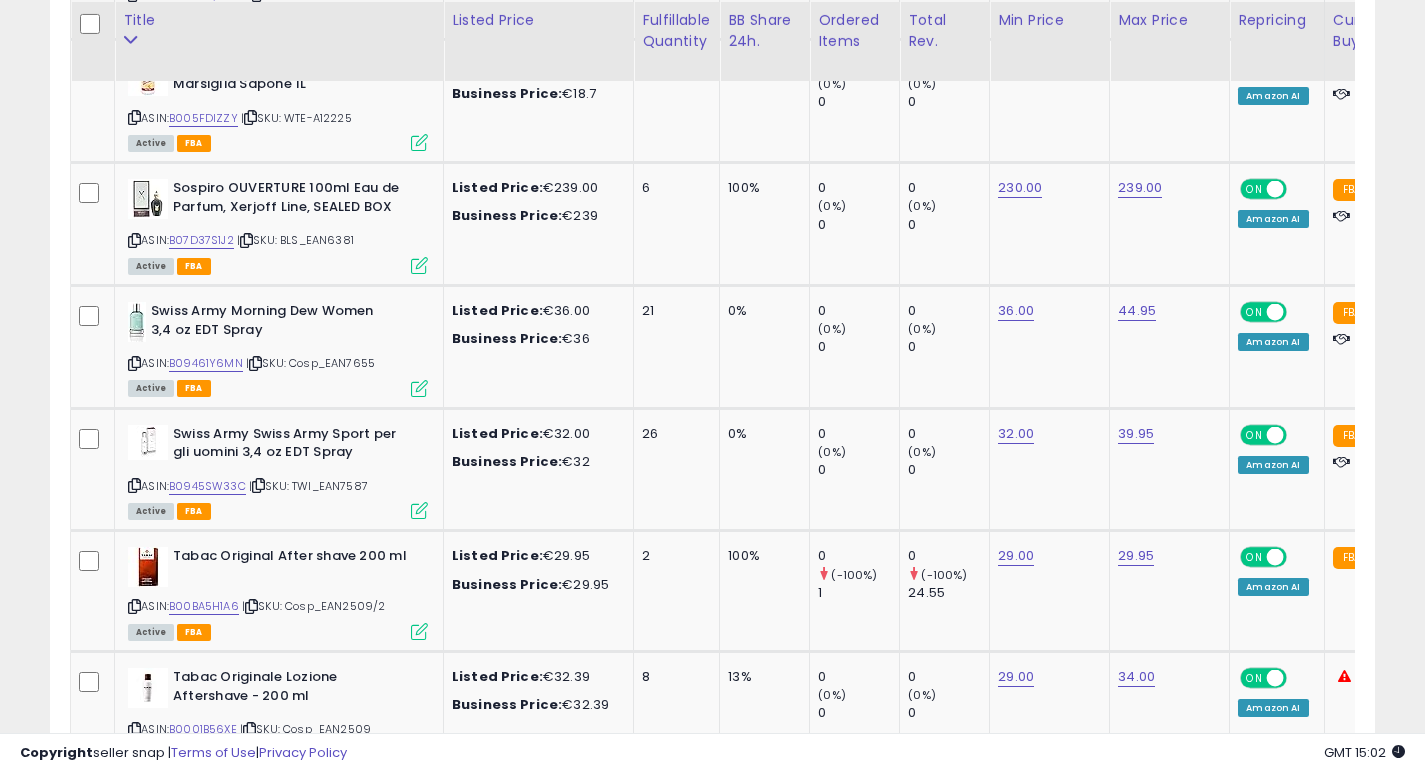 scroll, scrollTop: 4299, scrollLeft: 0, axis: vertical 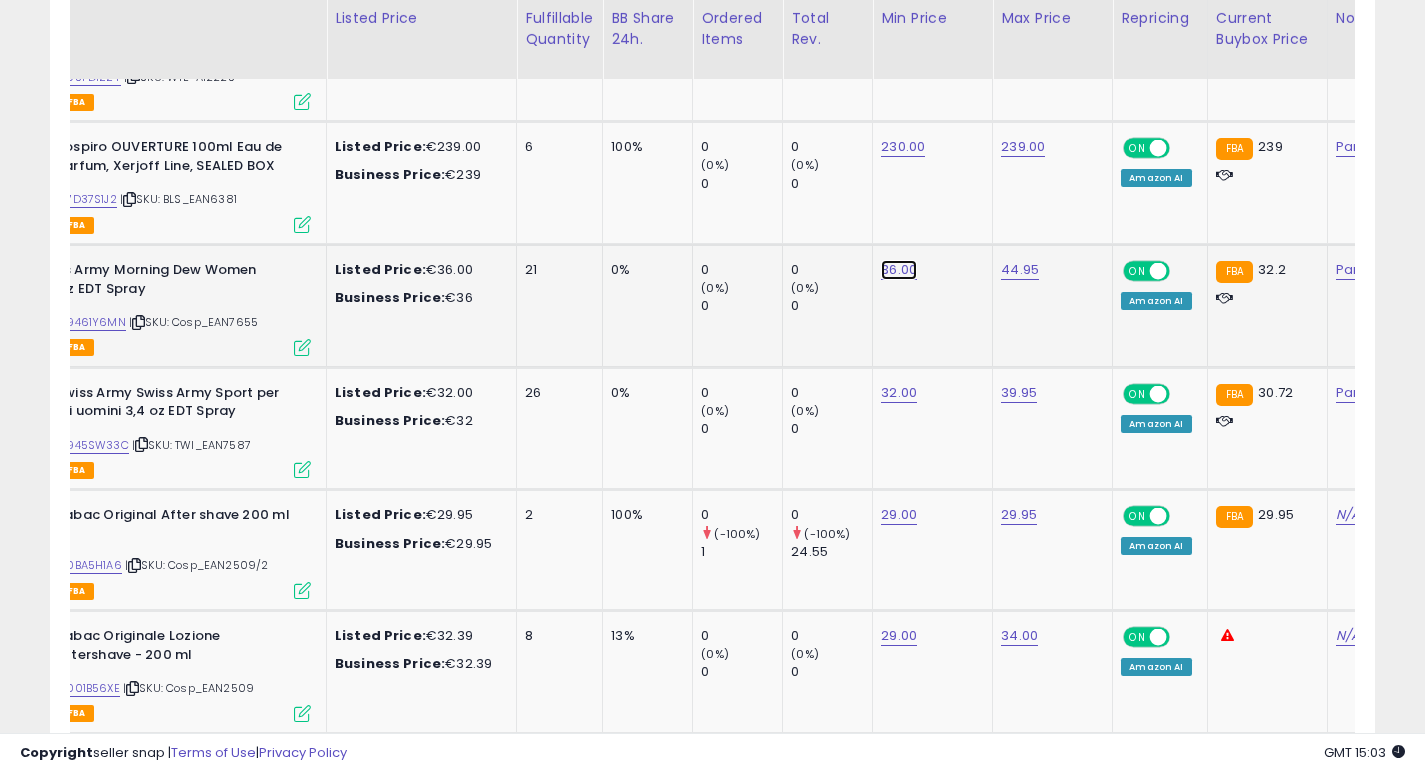 click on "36.00" at bounding box center [895, -3225] 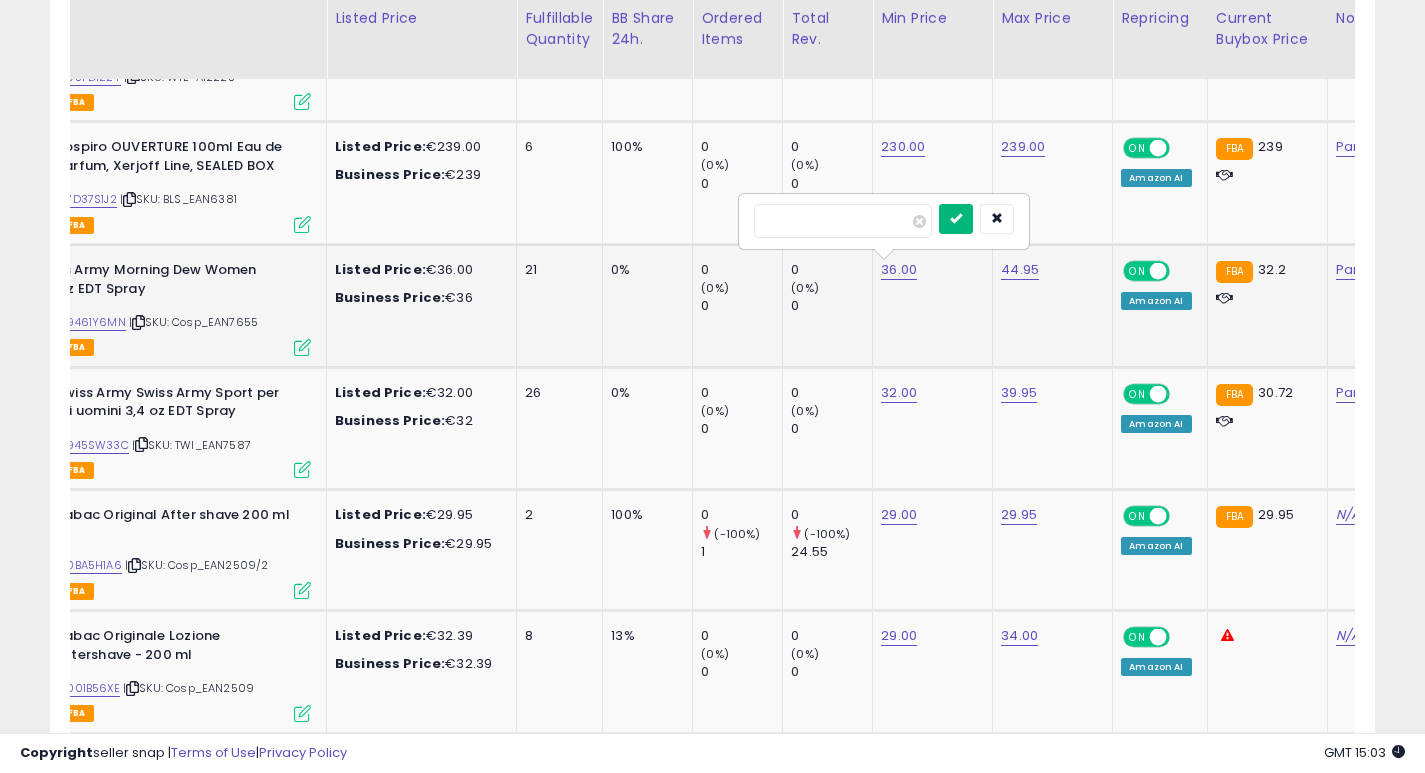 type on "**" 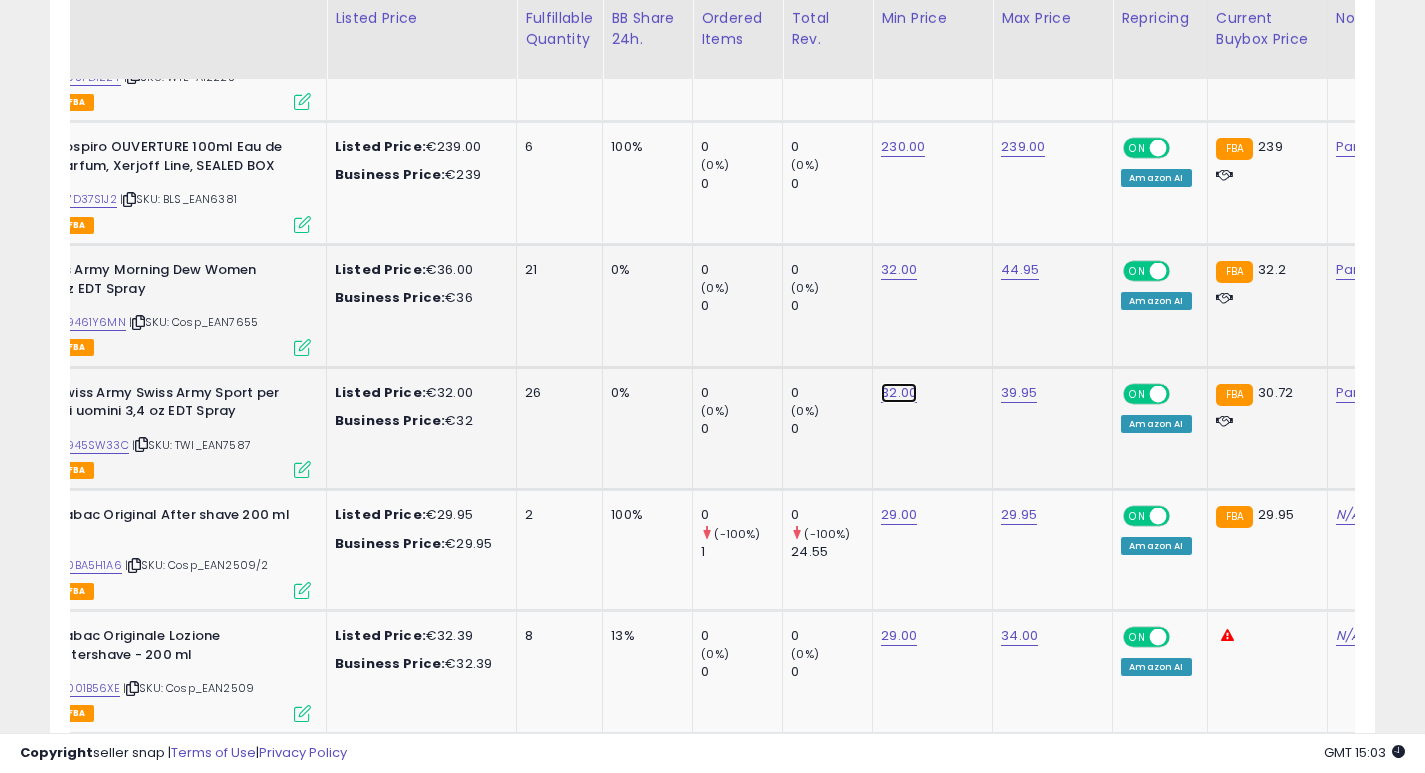 click on "32.00" at bounding box center [895, -3225] 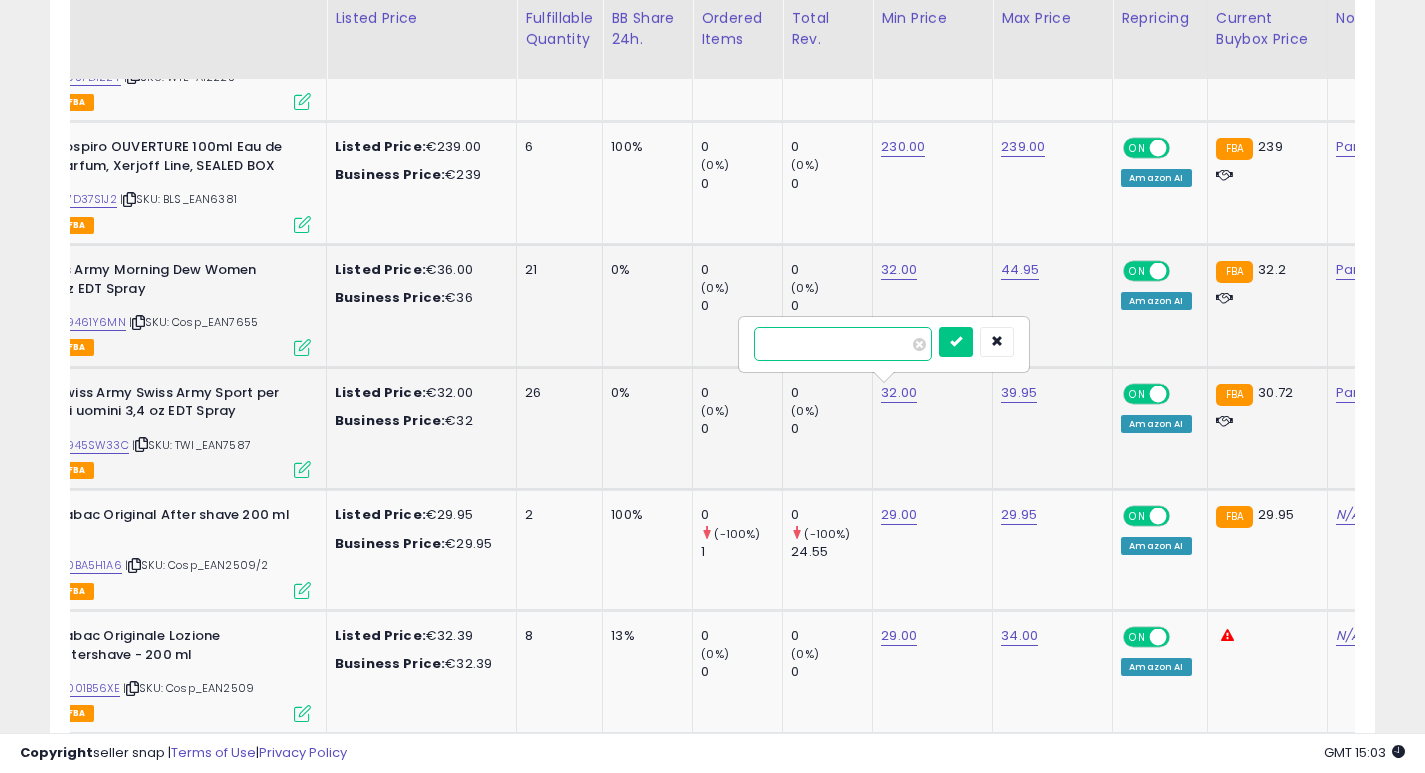 type on "*" 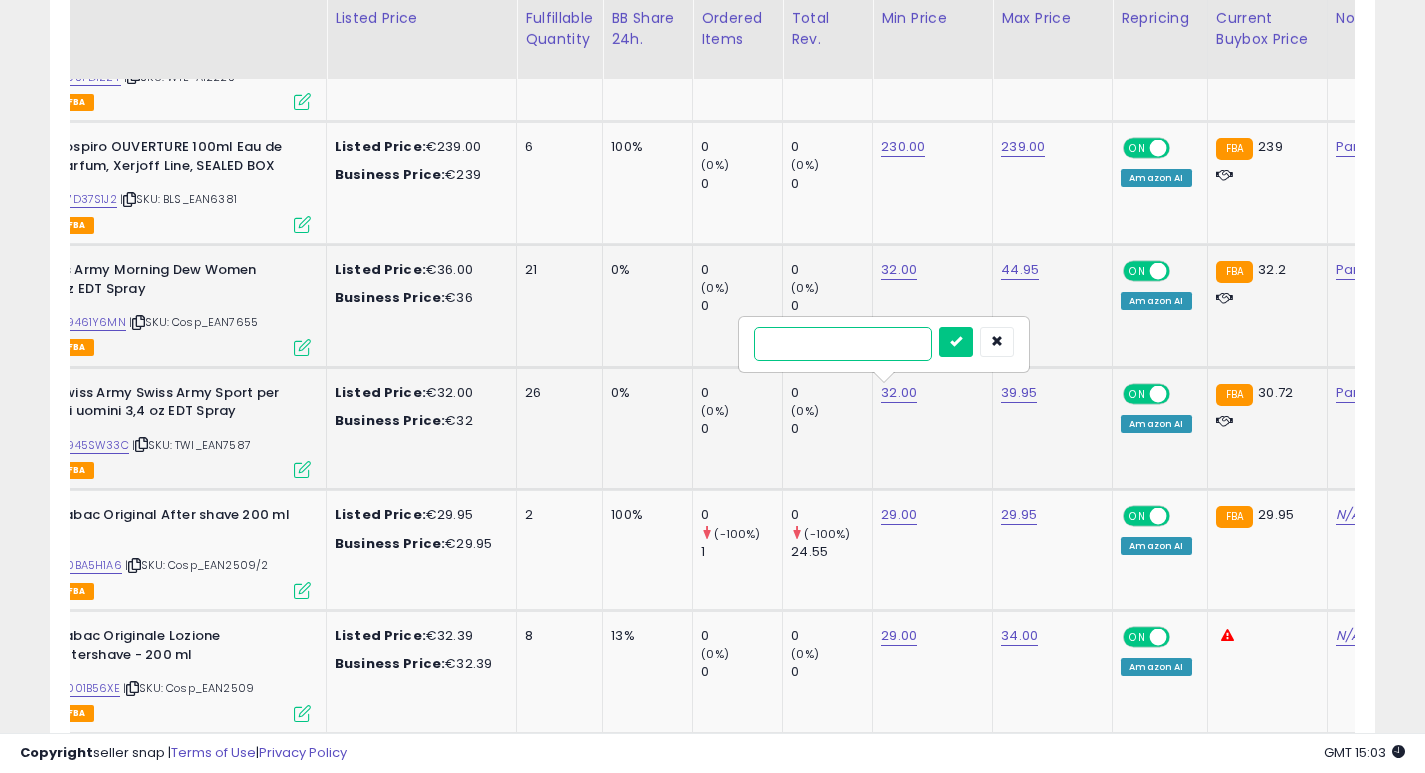 type on "**" 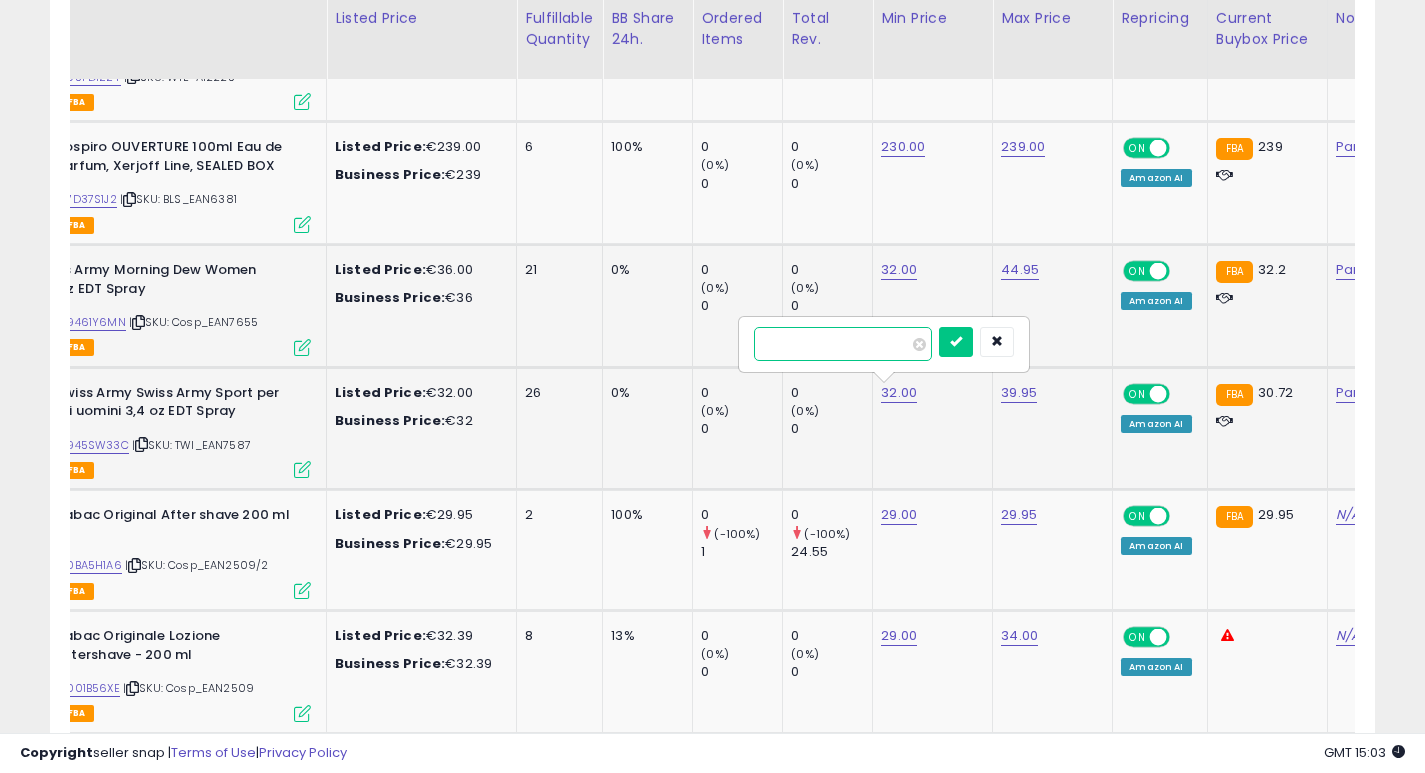 click at bounding box center [956, 342] 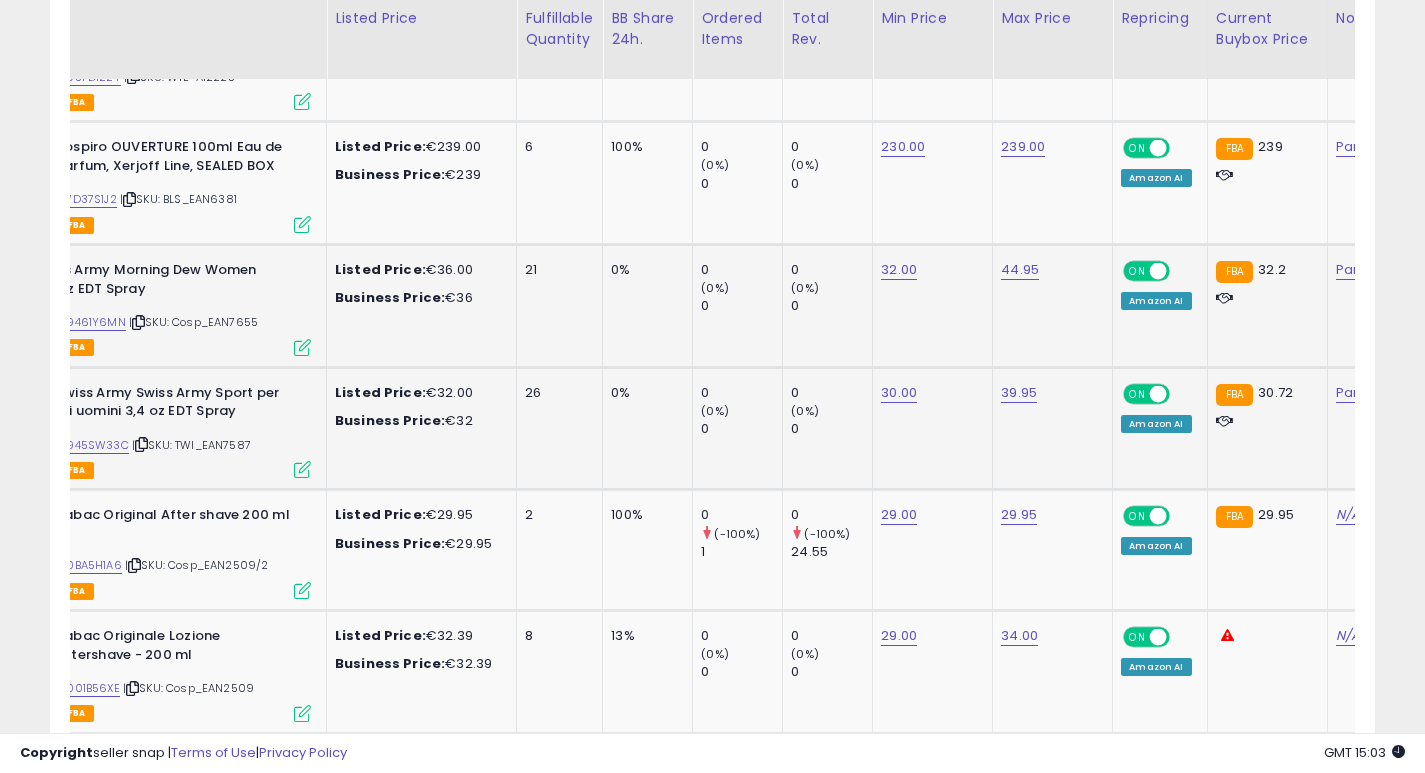 scroll, scrollTop: 0, scrollLeft: 8, axis: horizontal 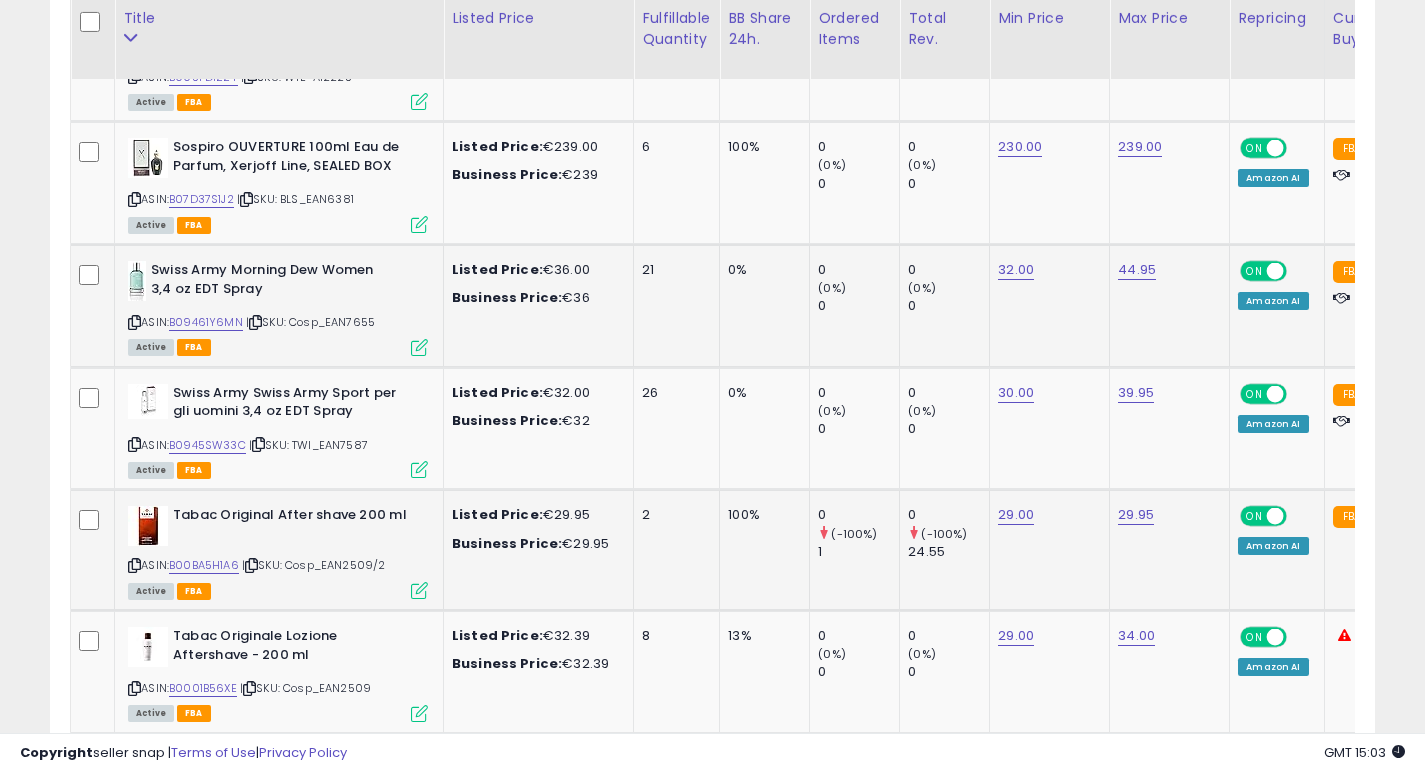 click on "(-100%)" at bounding box center (854, 534) 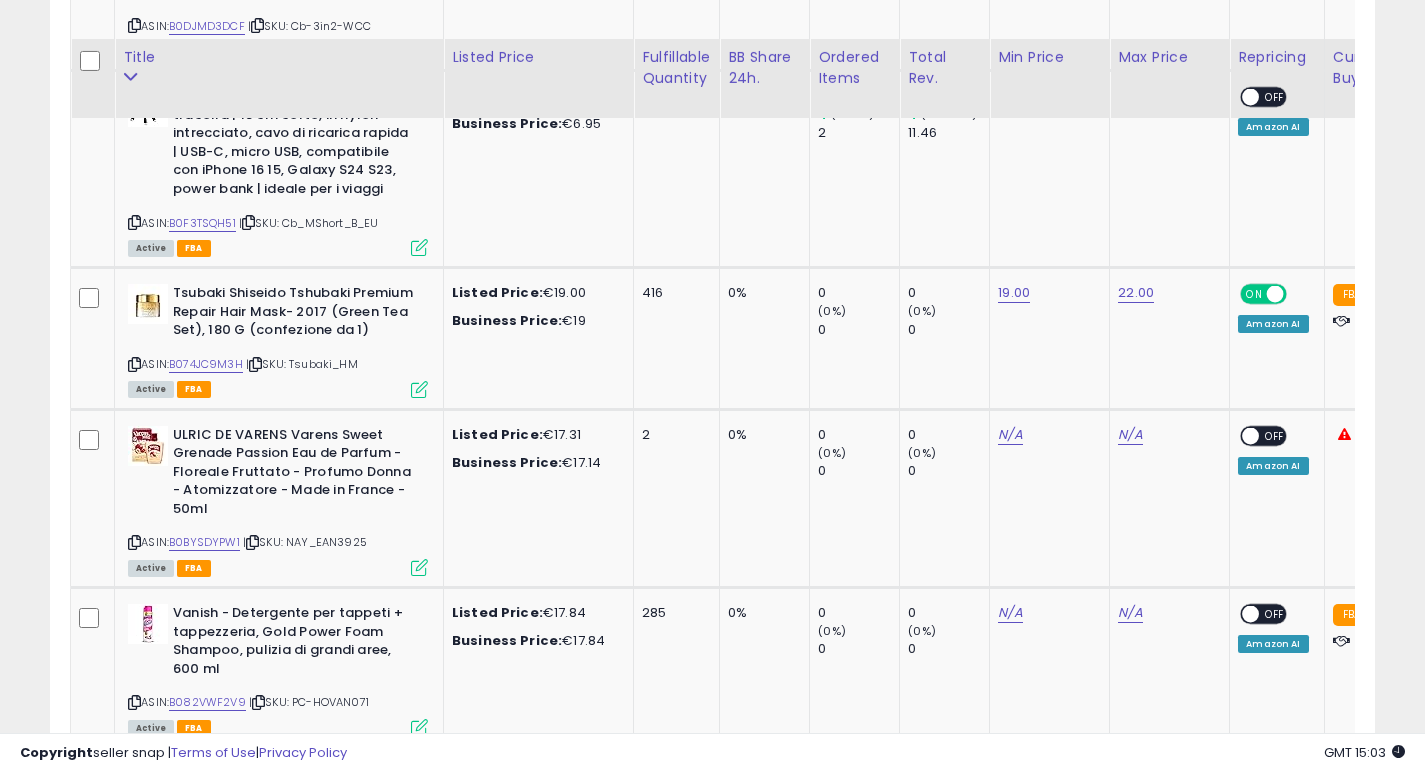 scroll, scrollTop: 6183, scrollLeft: 0, axis: vertical 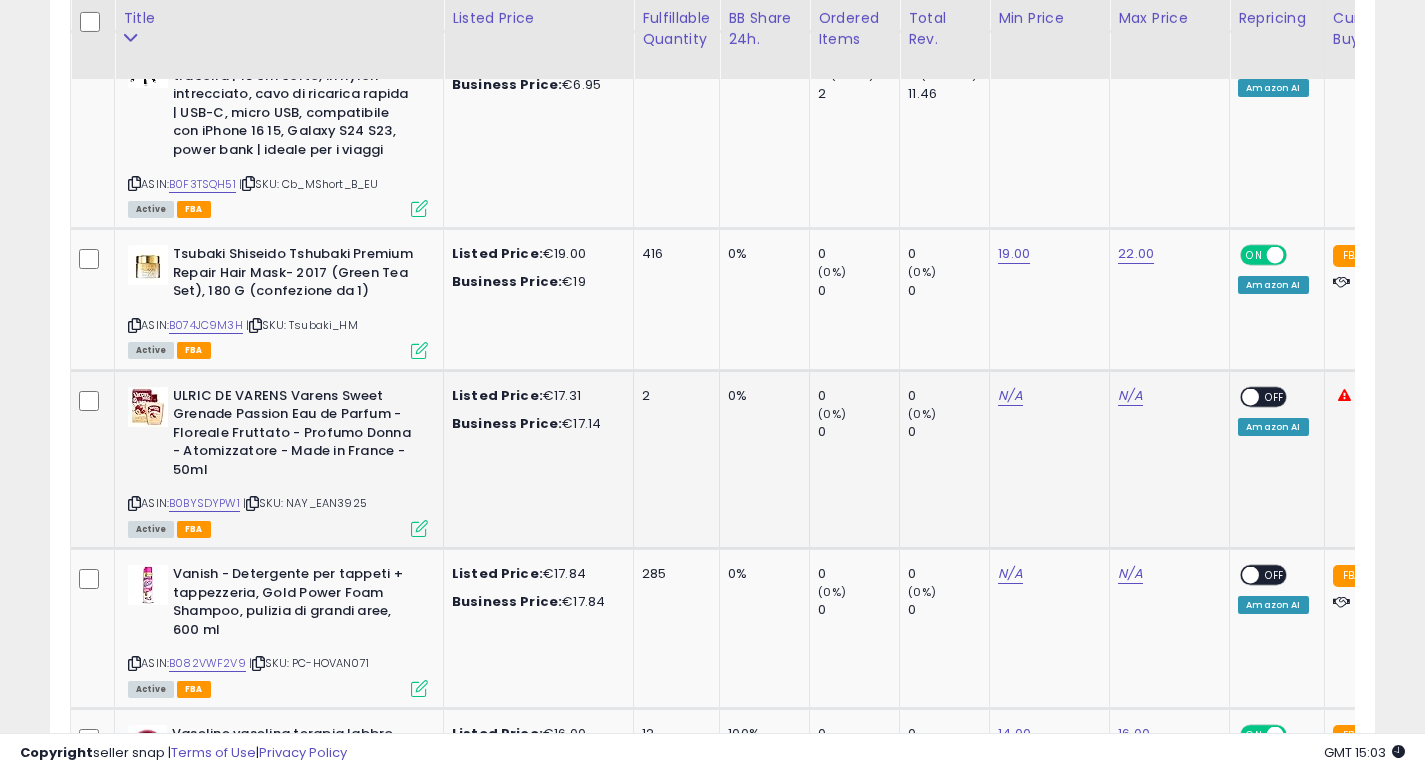 click on "0%" 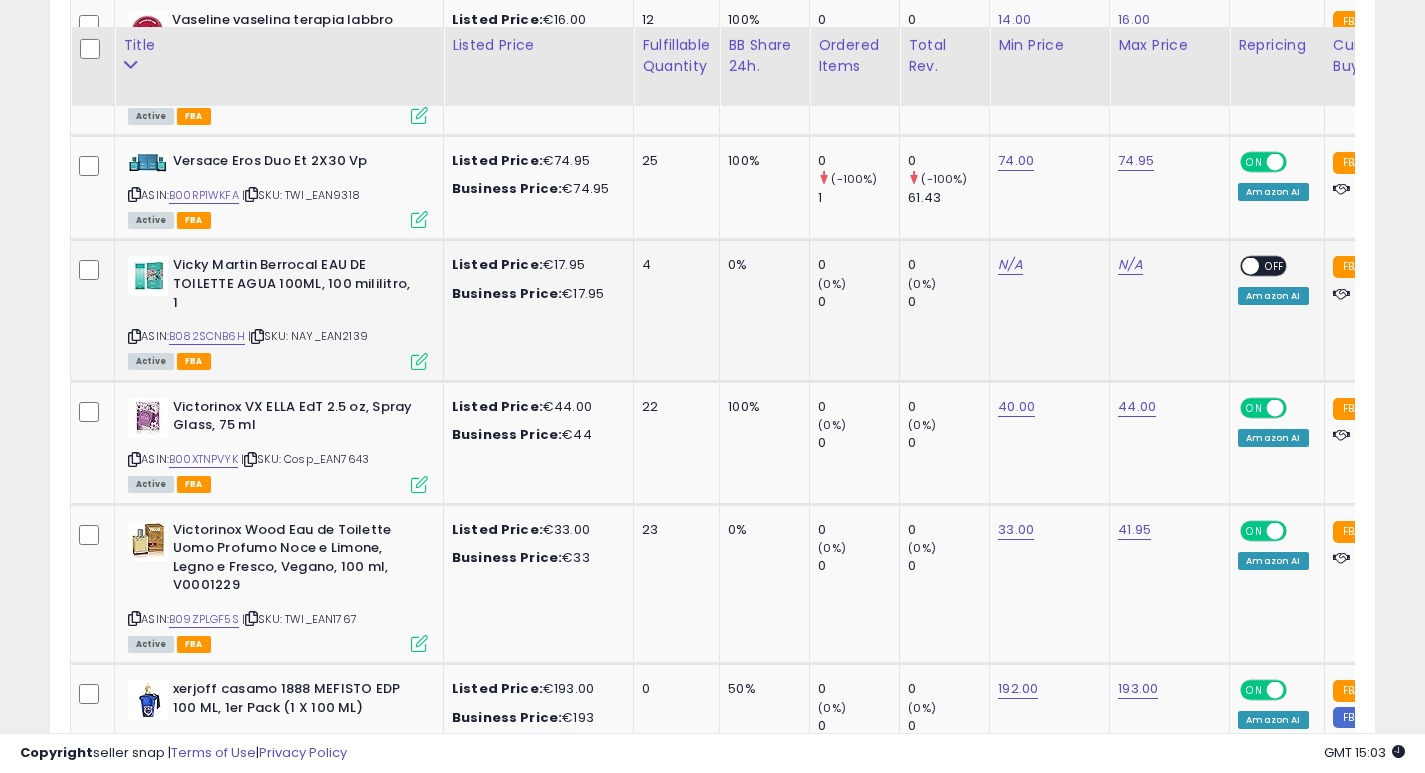 scroll, scrollTop: 6944, scrollLeft: 0, axis: vertical 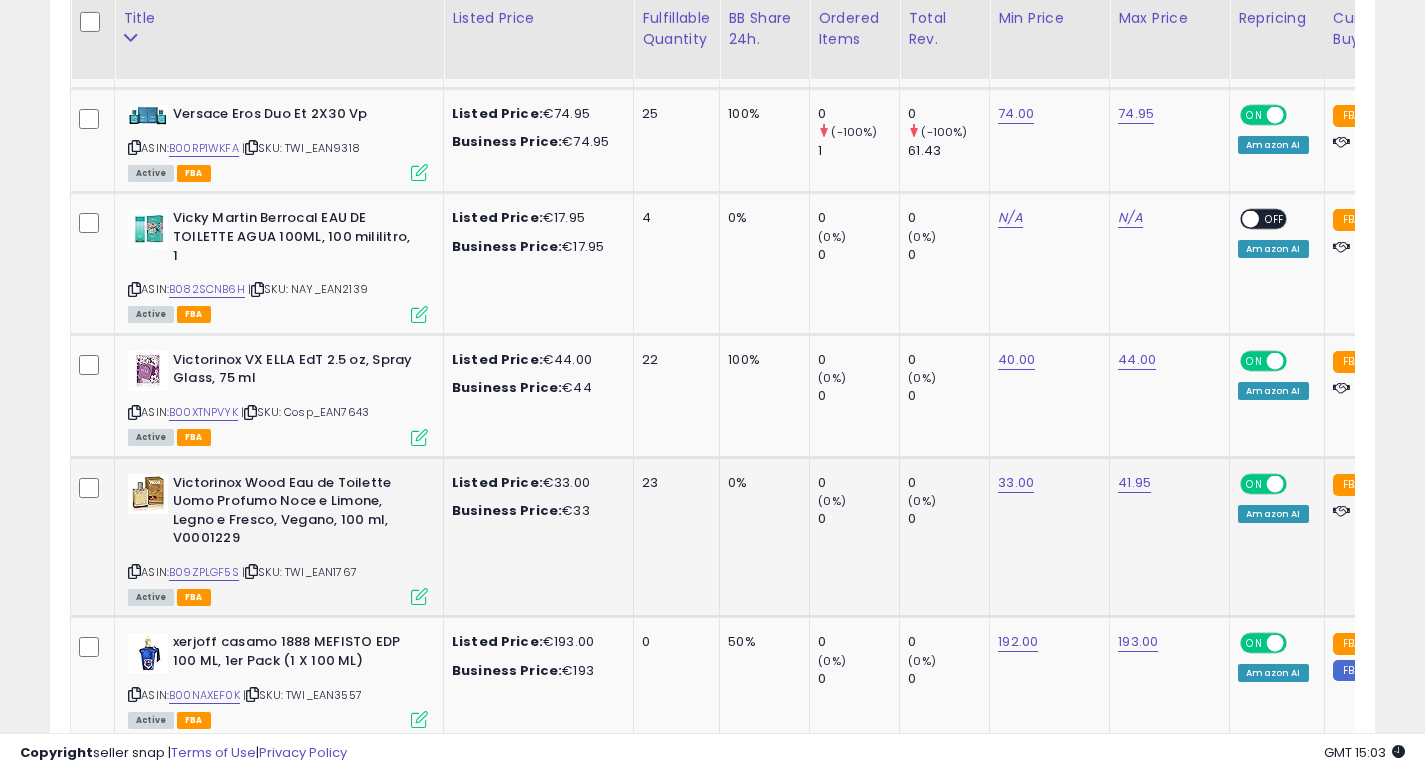 click on "0%" 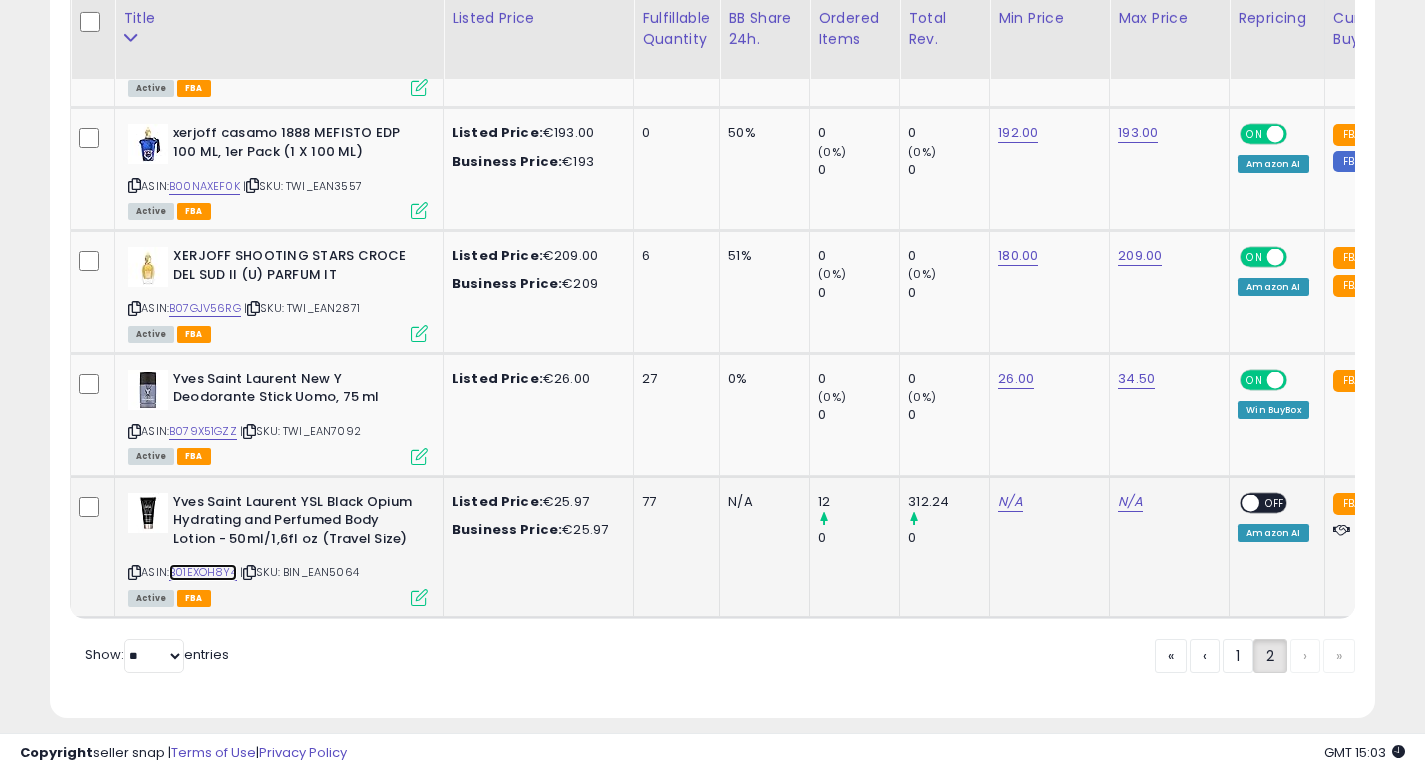 click on "B01EXOH8Y4" at bounding box center [203, 572] 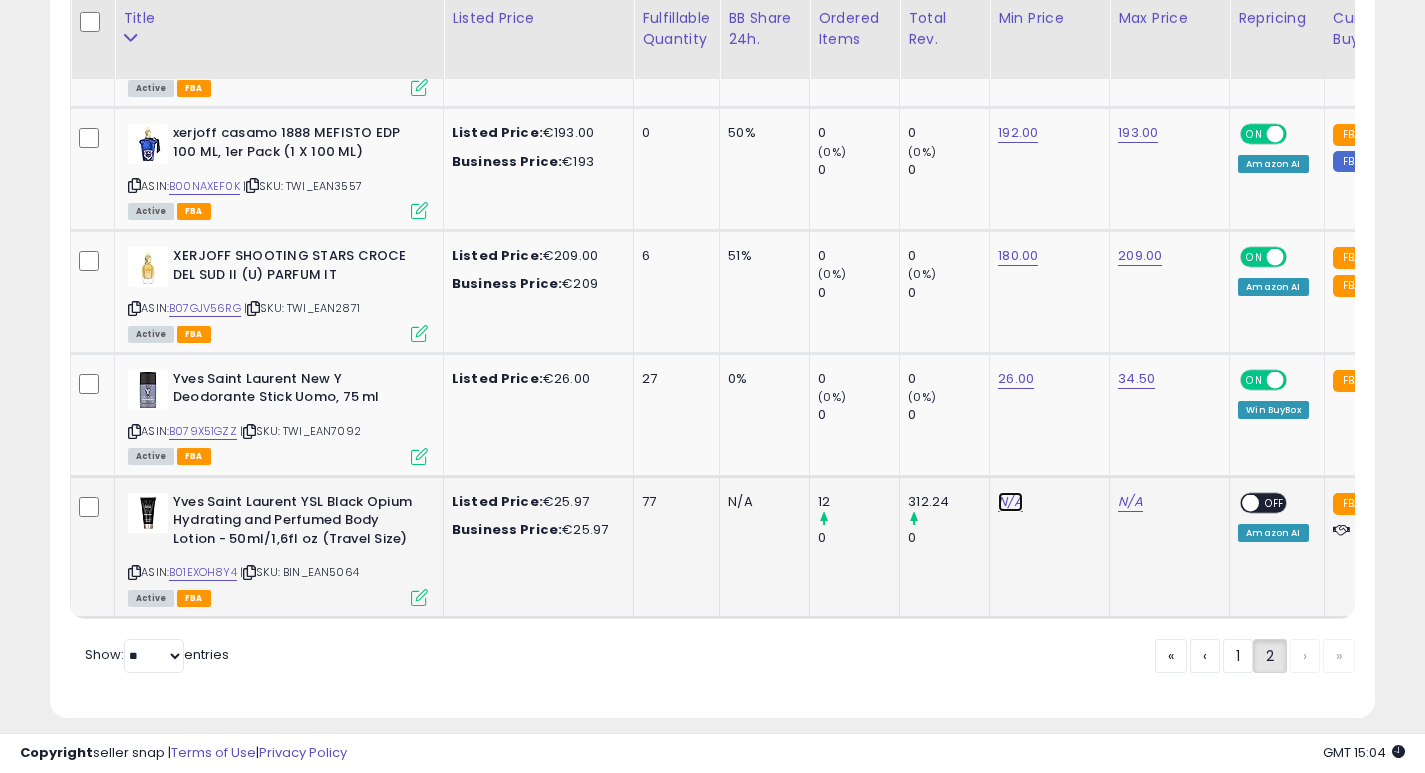 click on "N/A" at bounding box center [1010, -6256] 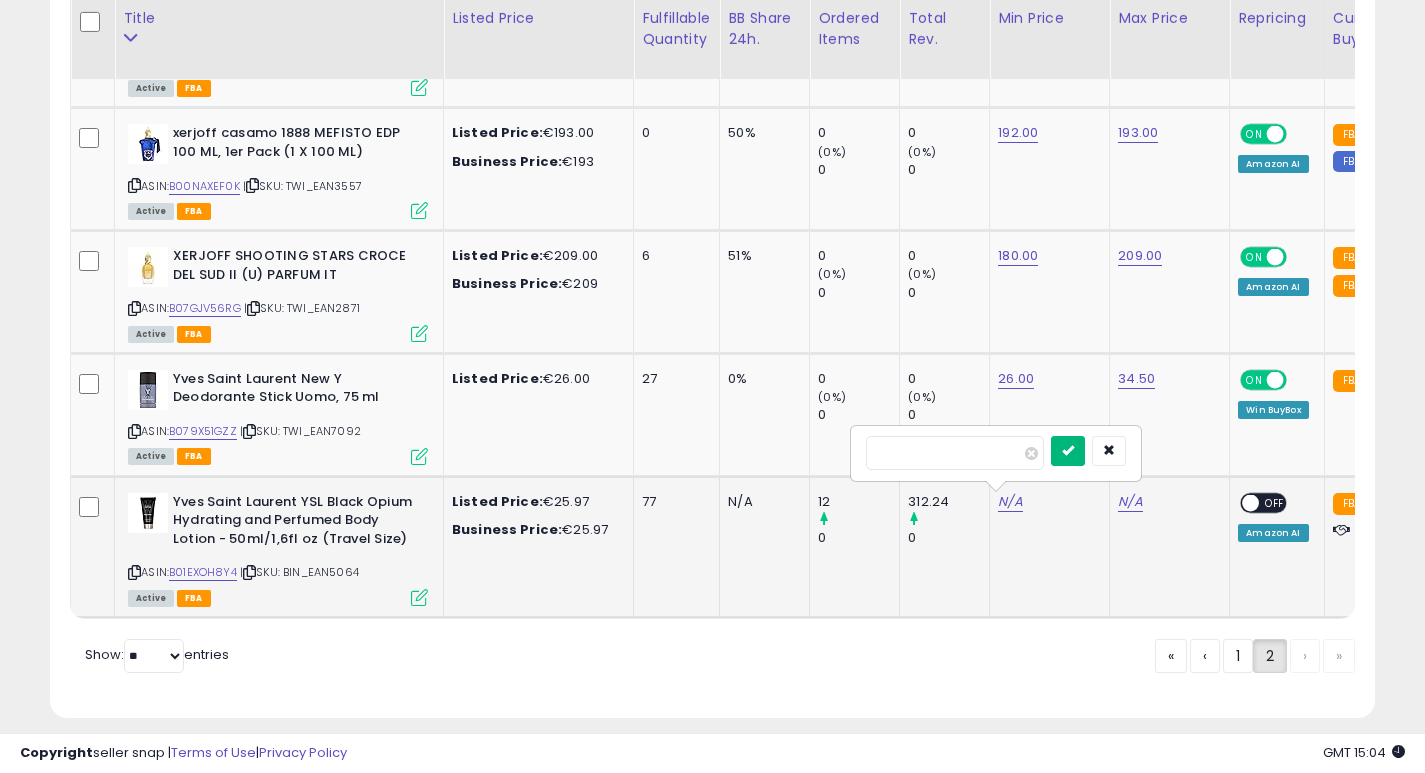 type on "**" 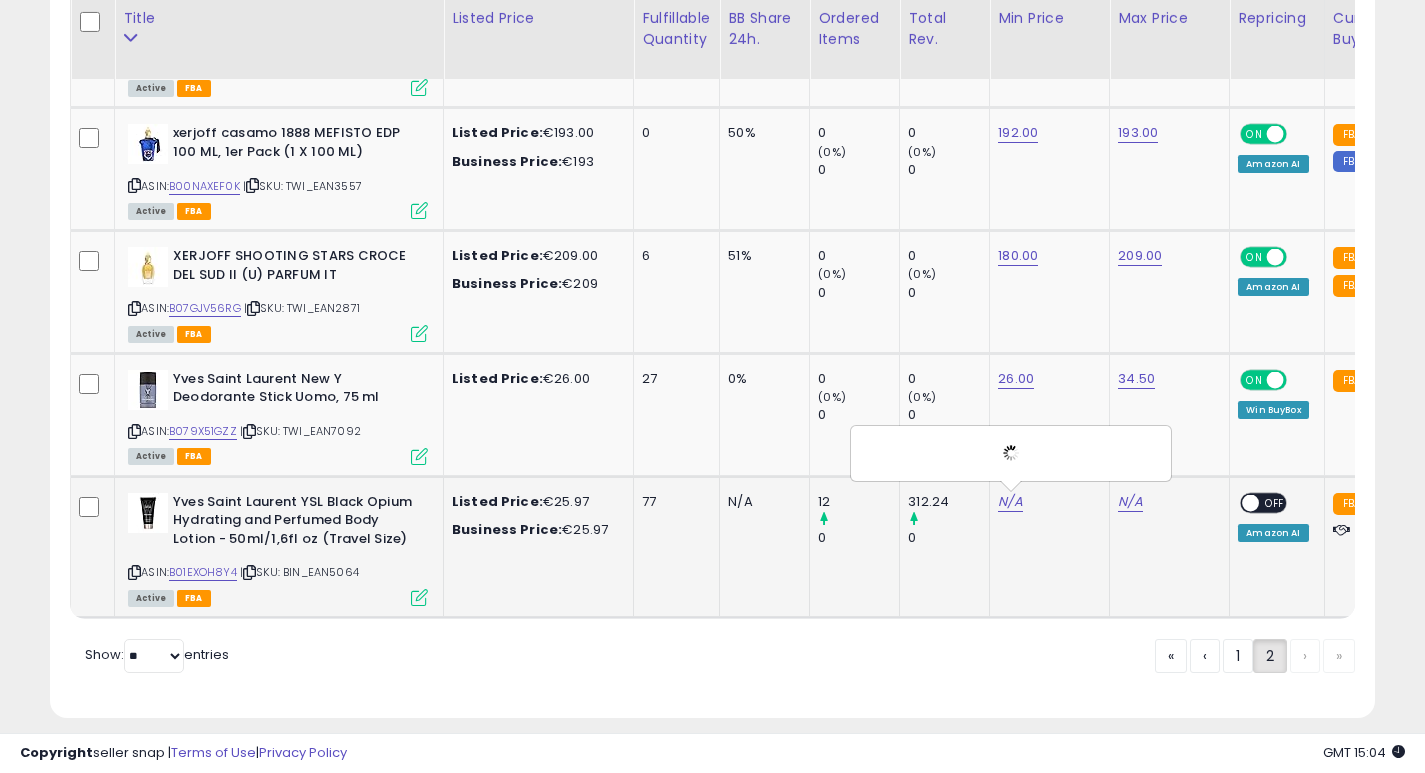 click on "N/A" 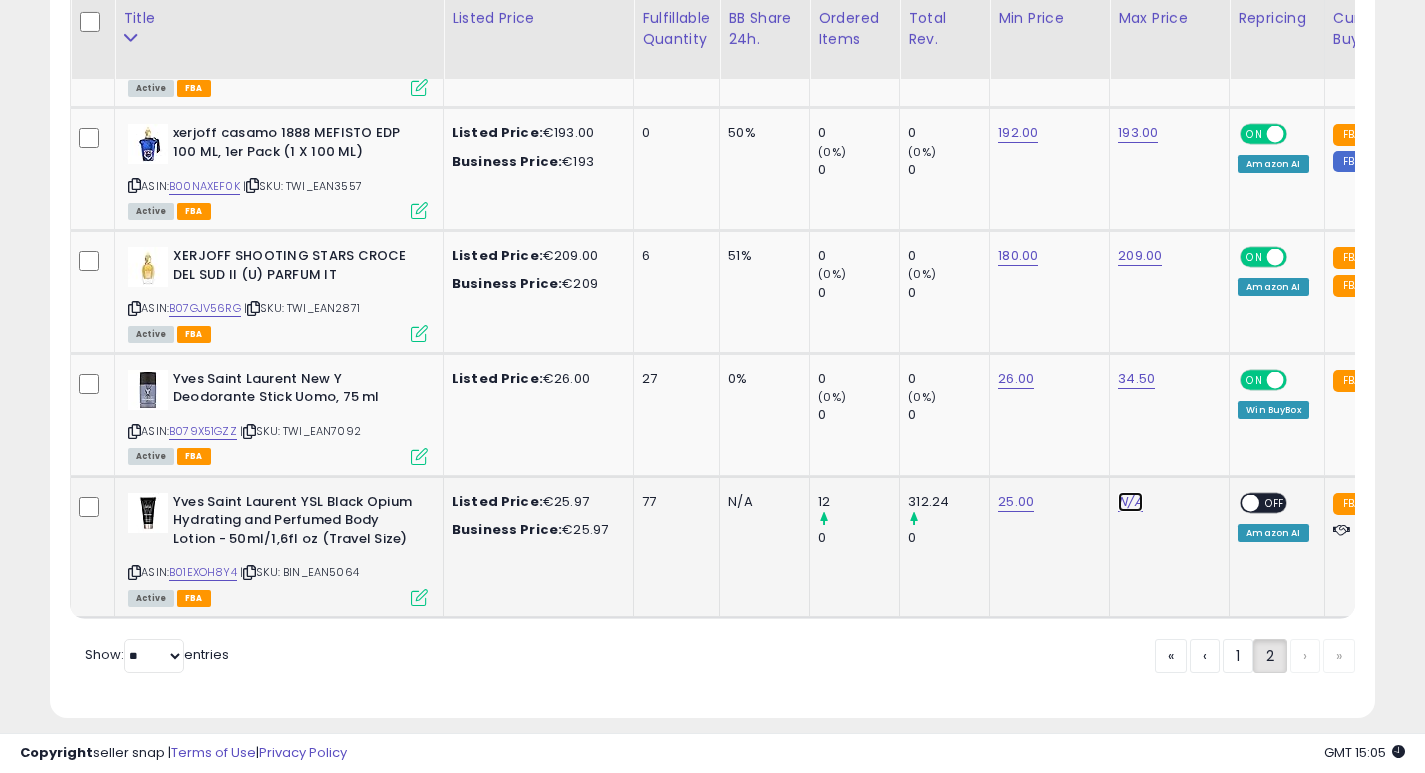click on "N/A" at bounding box center [1130, -6256] 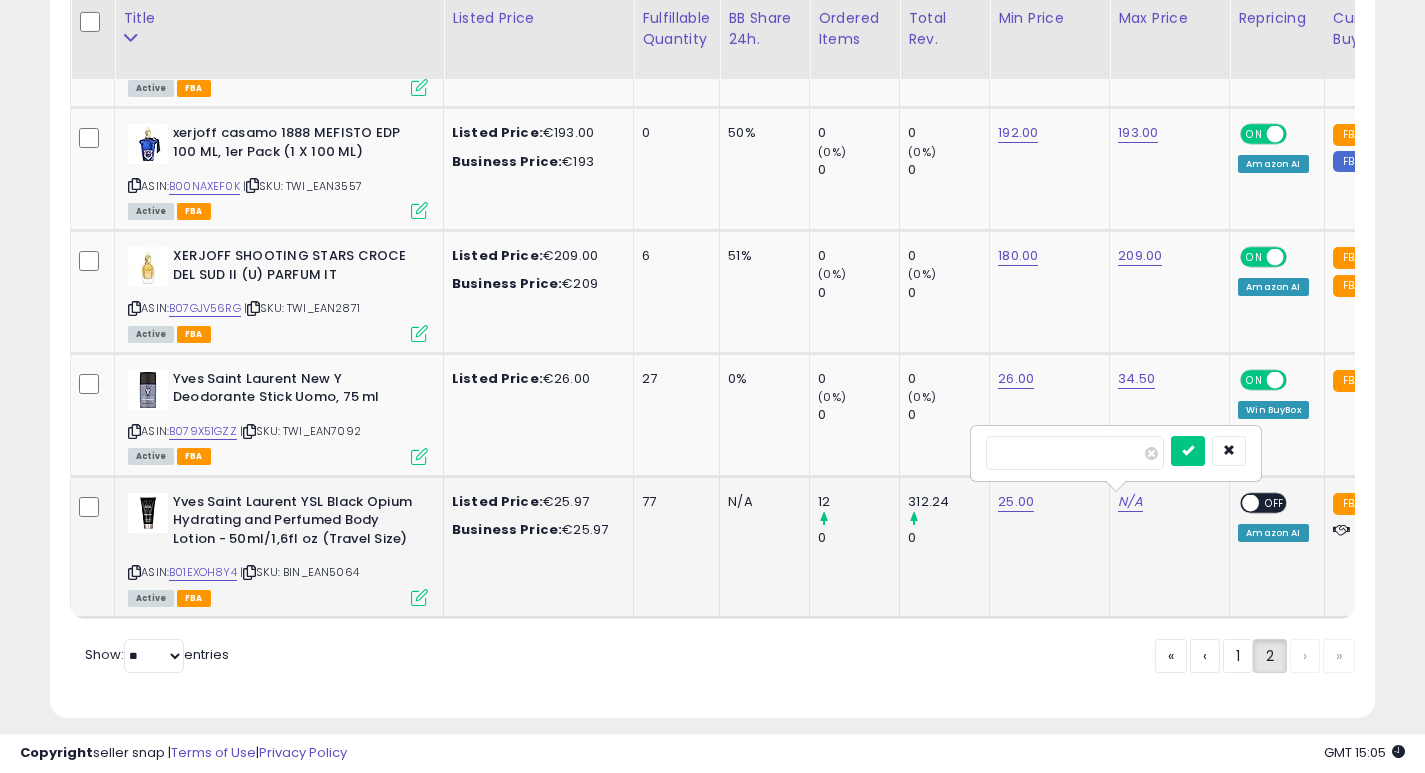 type on "*****" 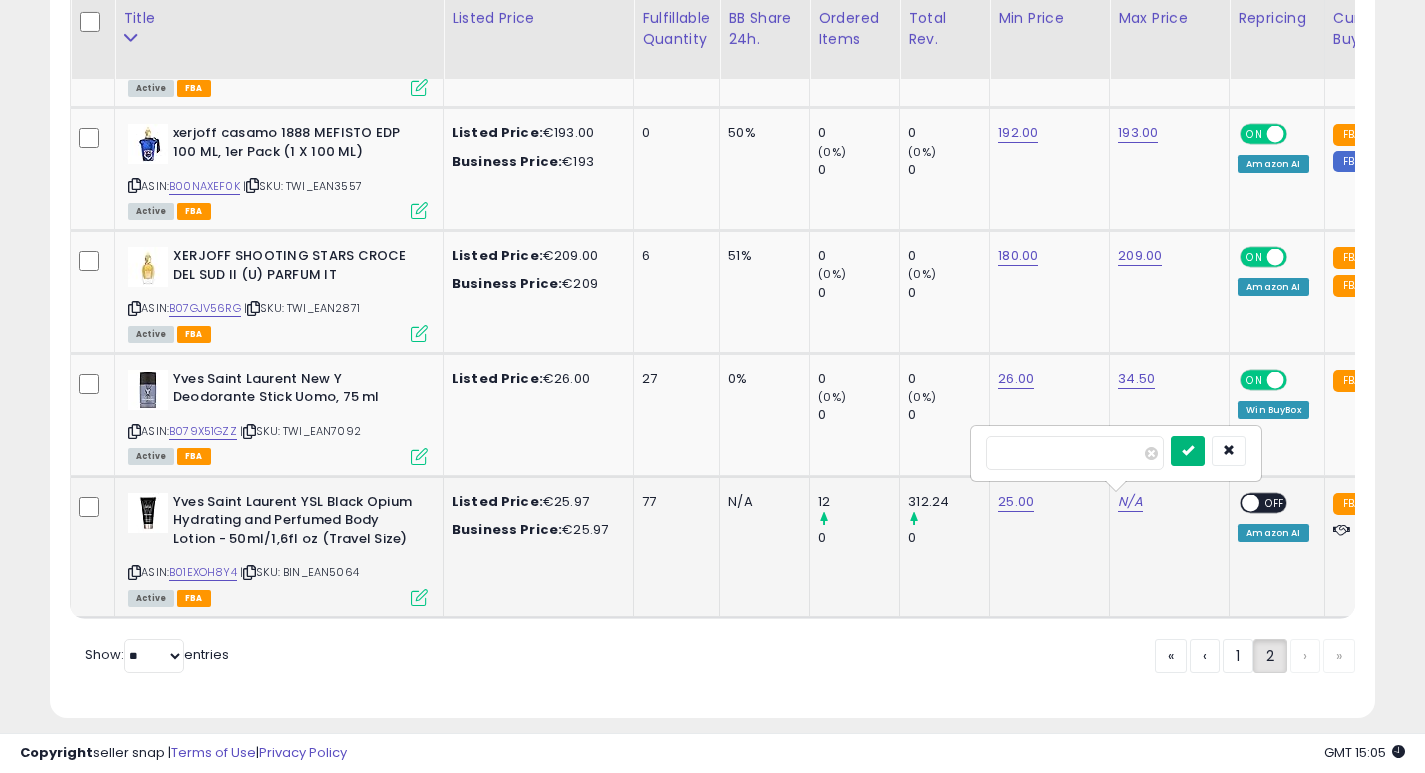 click at bounding box center (1188, 451) 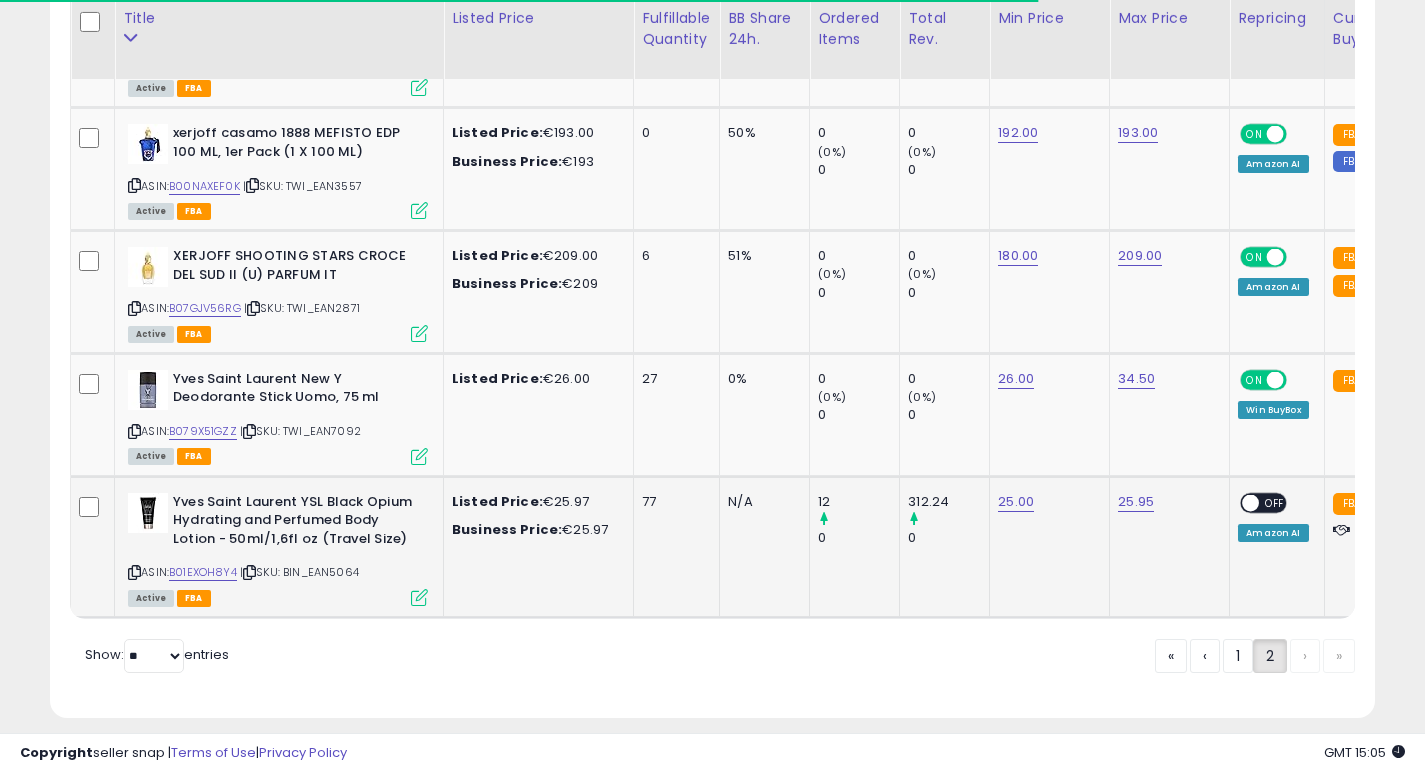 click at bounding box center [1251, 502] 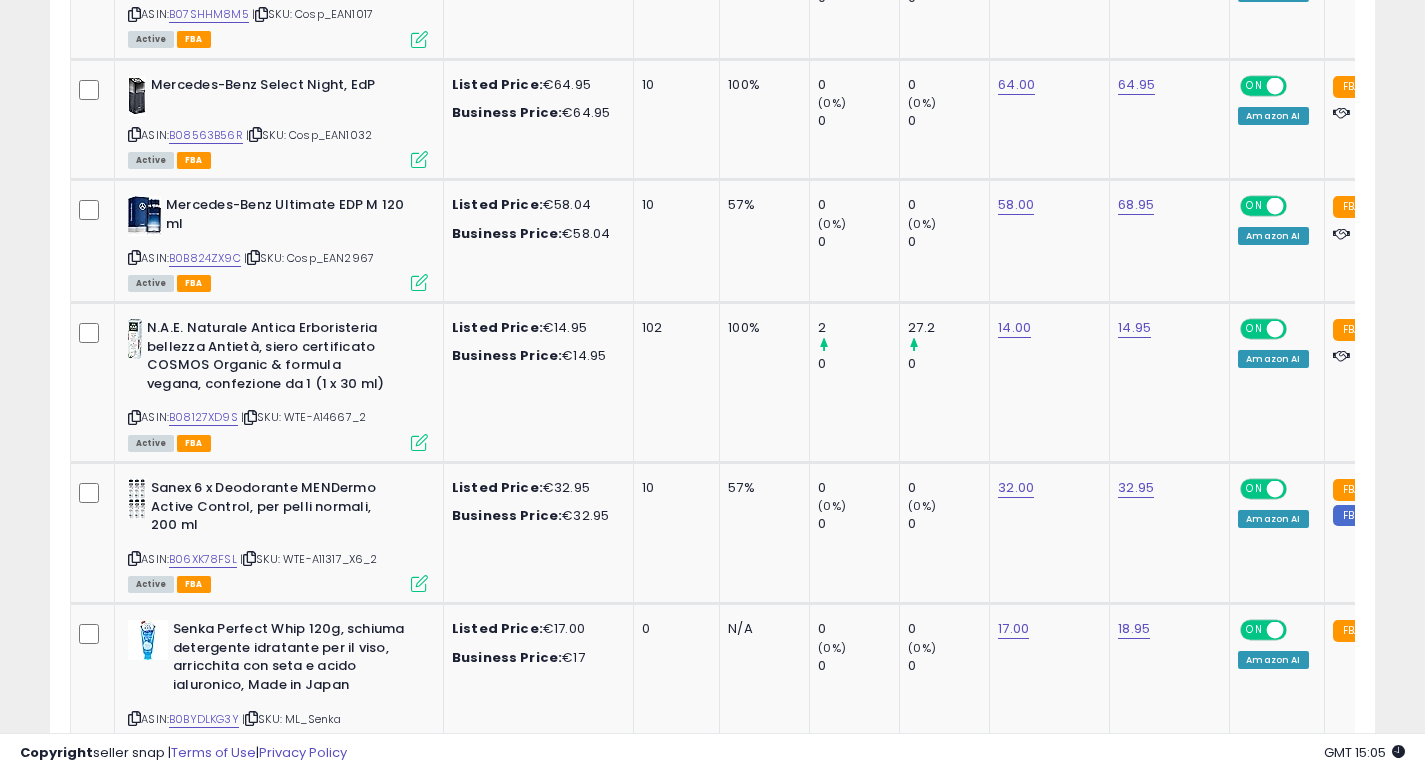 scroll, scrollTop: 0, scrollLeft: 0, axis: both 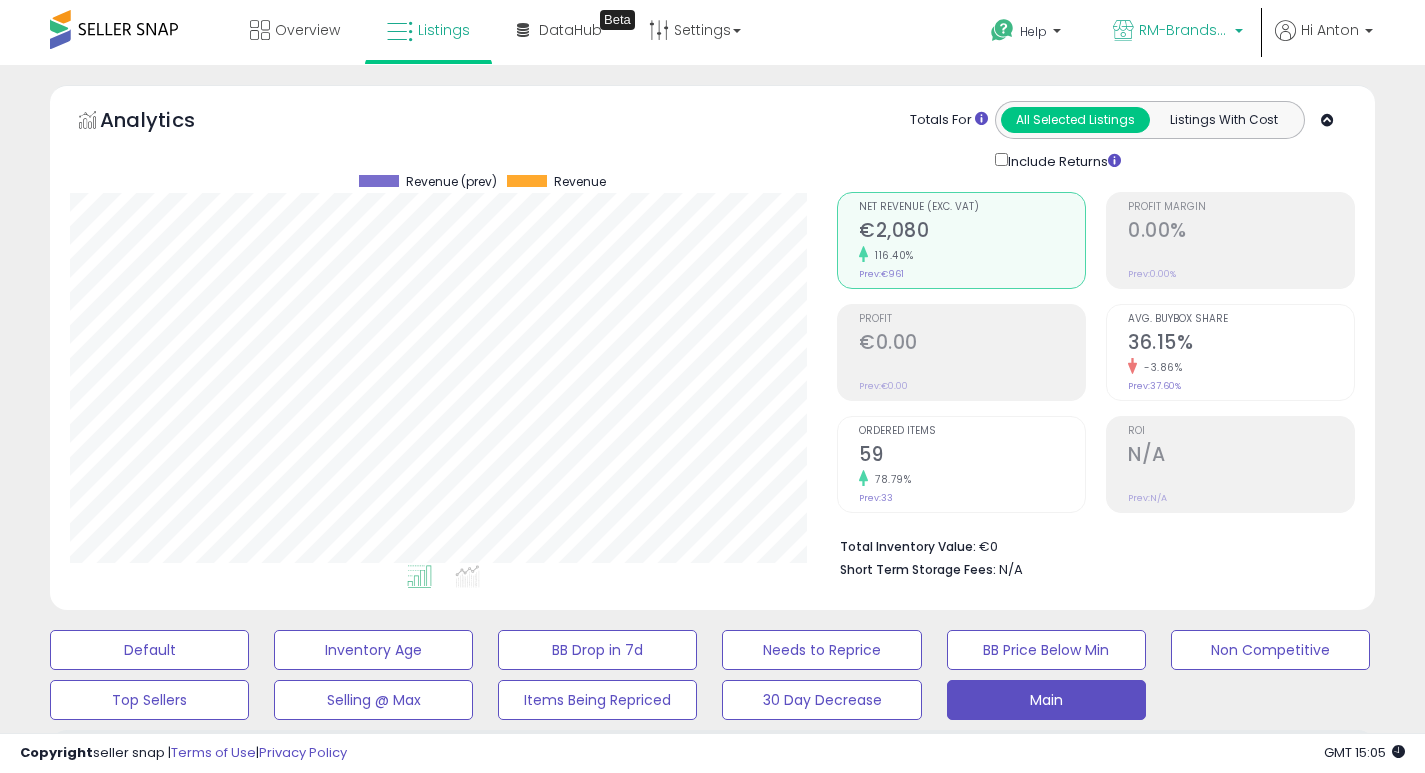 click on "RM-Brands (IT)" at bounding box center [1184, 30] 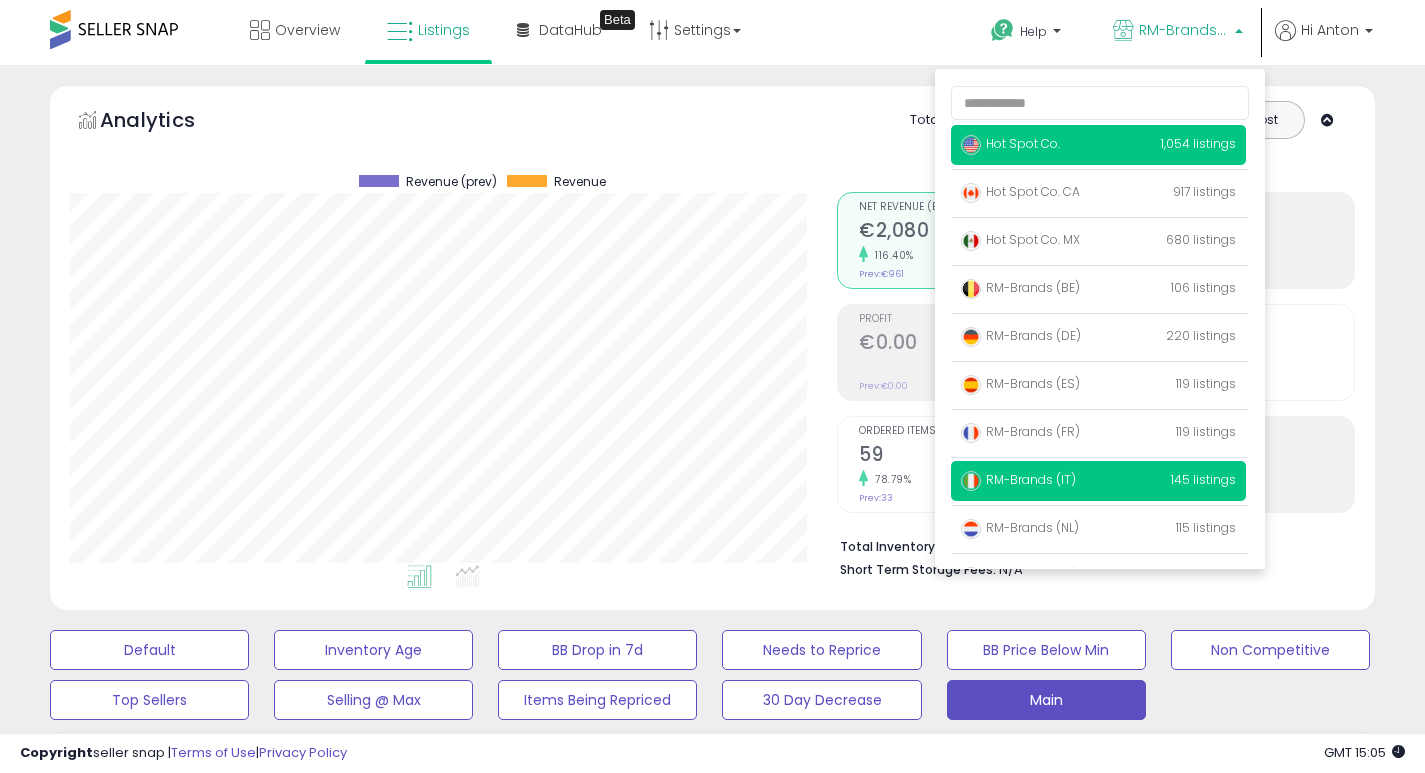 click on "Hot Spot Co." at bounding box center [1010, 143] 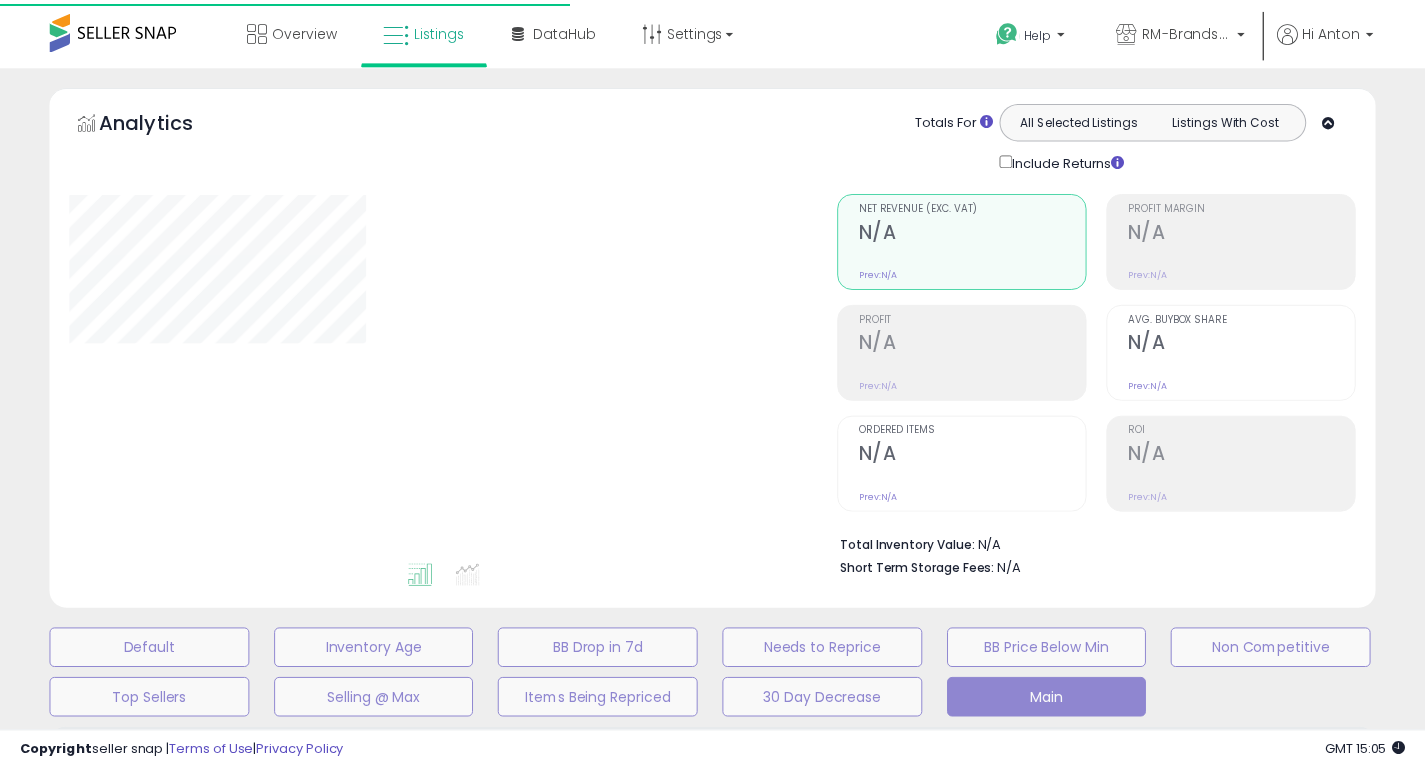 scroll, scrollTop: 0, scrollLeft: 0, axis: both 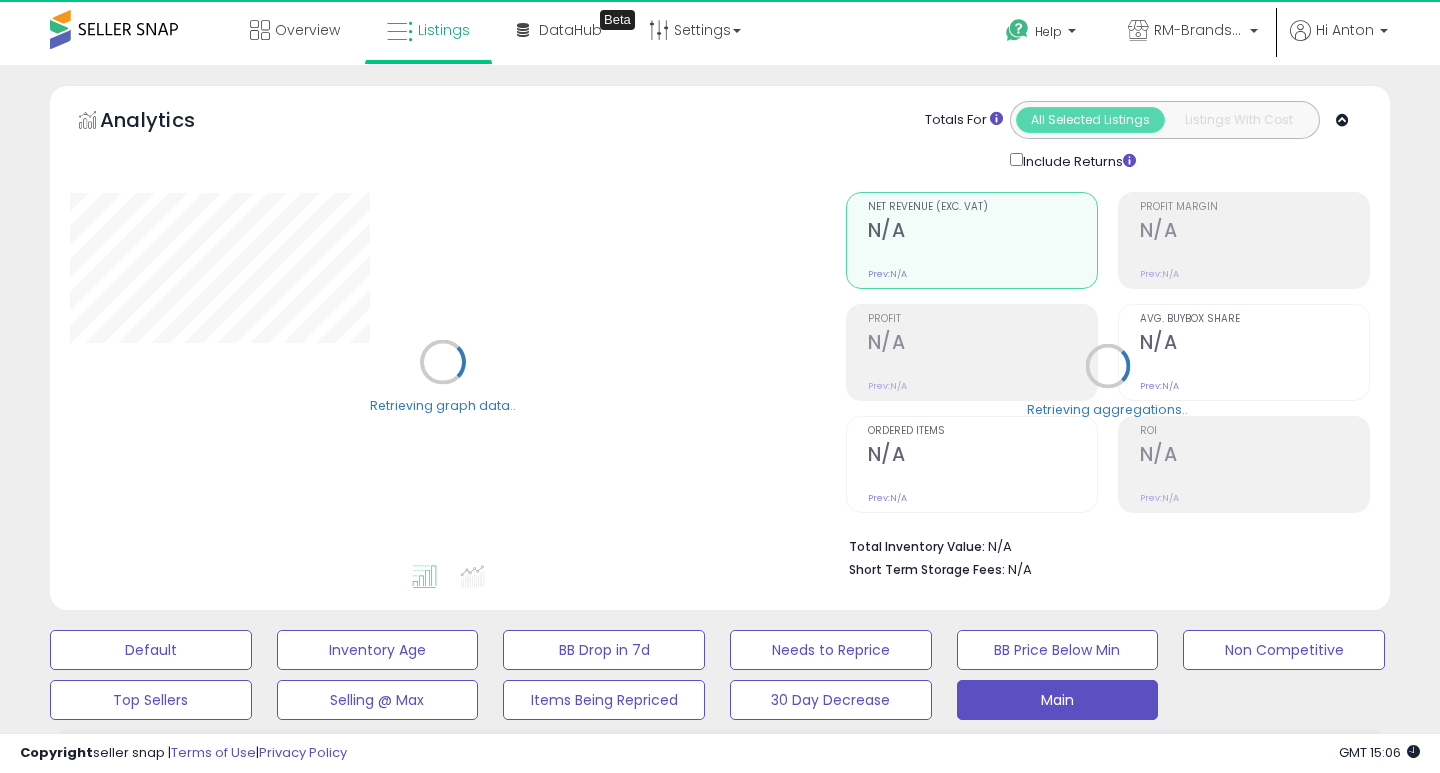 select on "**" 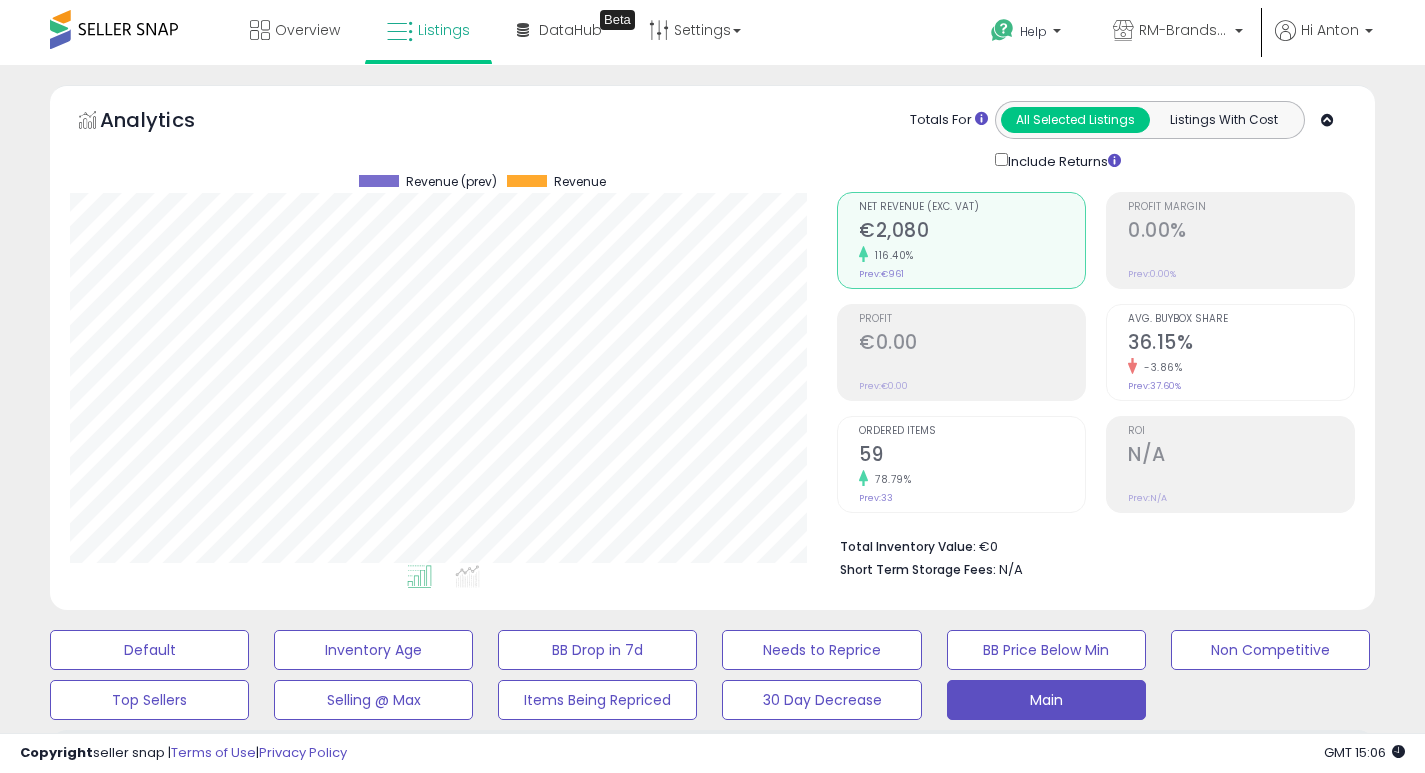 scroll, scrollTop: 999590, scrollLeft: 999233, axis: both 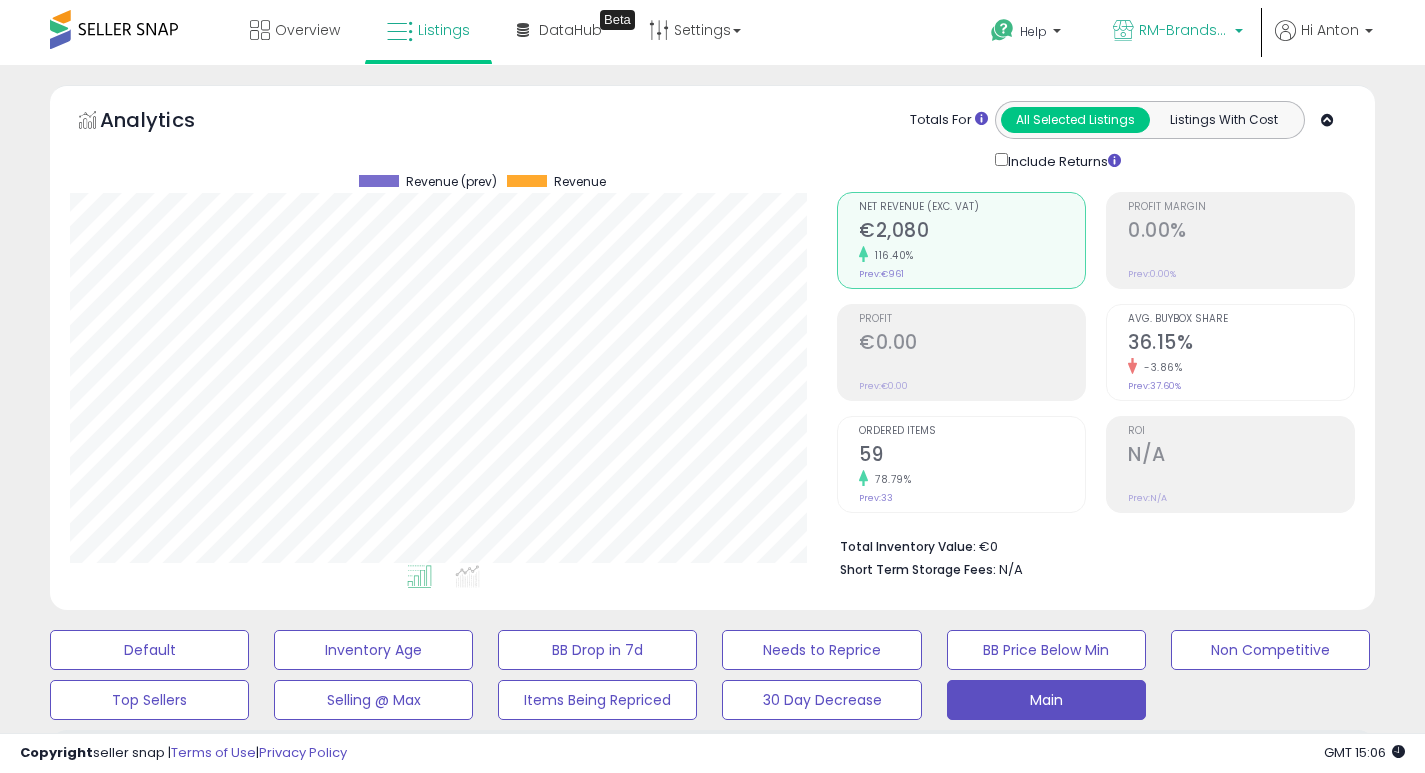 click on "RM-Brands (IT)" at bounding box center (1184, 30) 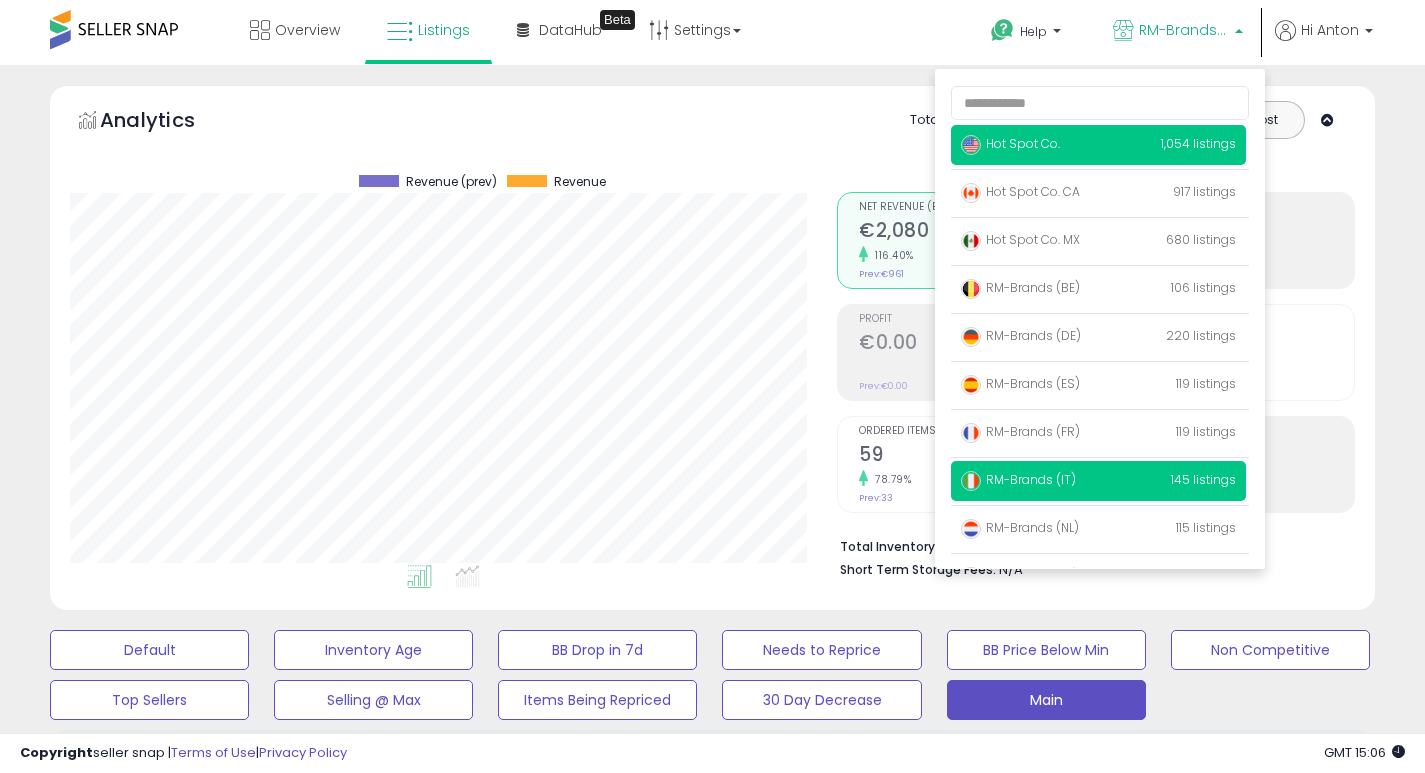 click on "Hot Spot Co." at bounding box center (1010, 143) 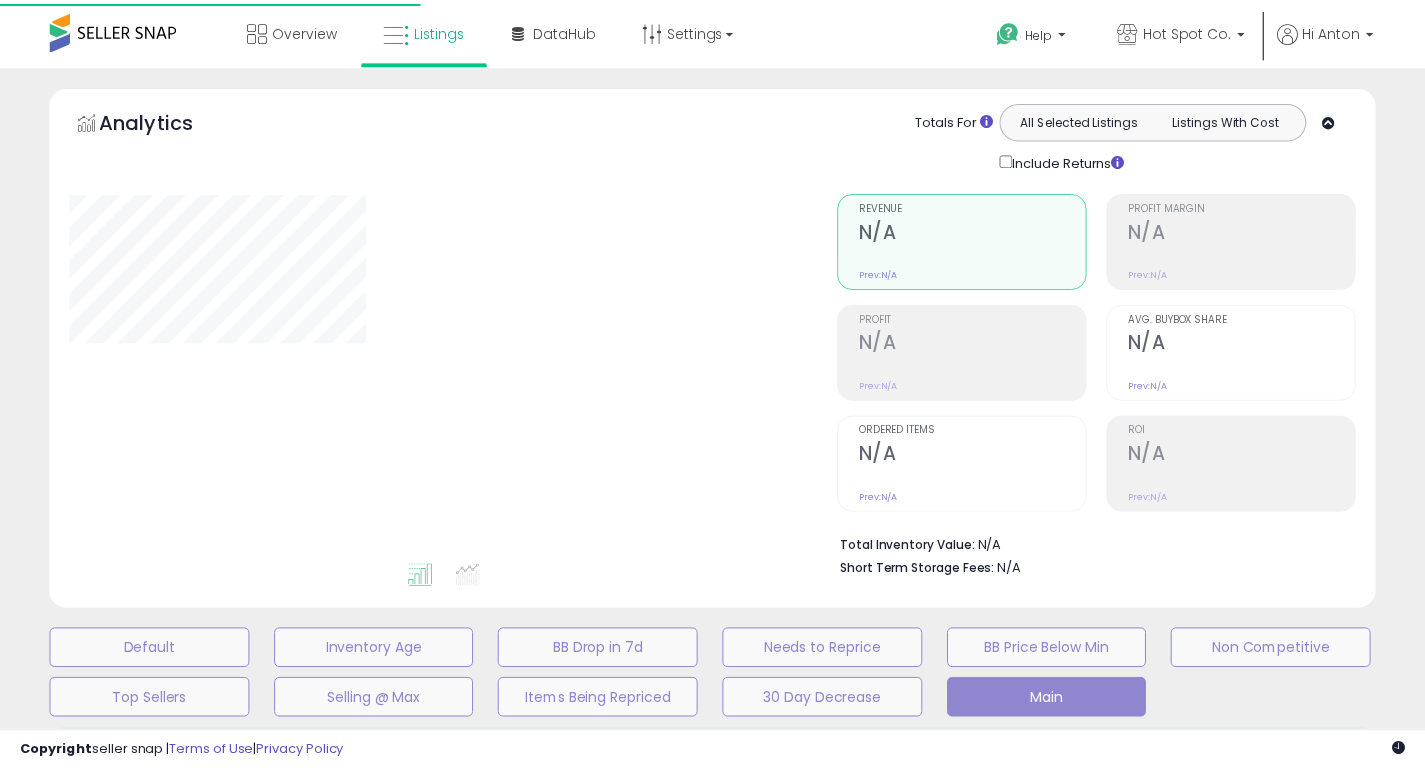 scroll, scrollTop: 0, scrollLeft: 0, axis: both 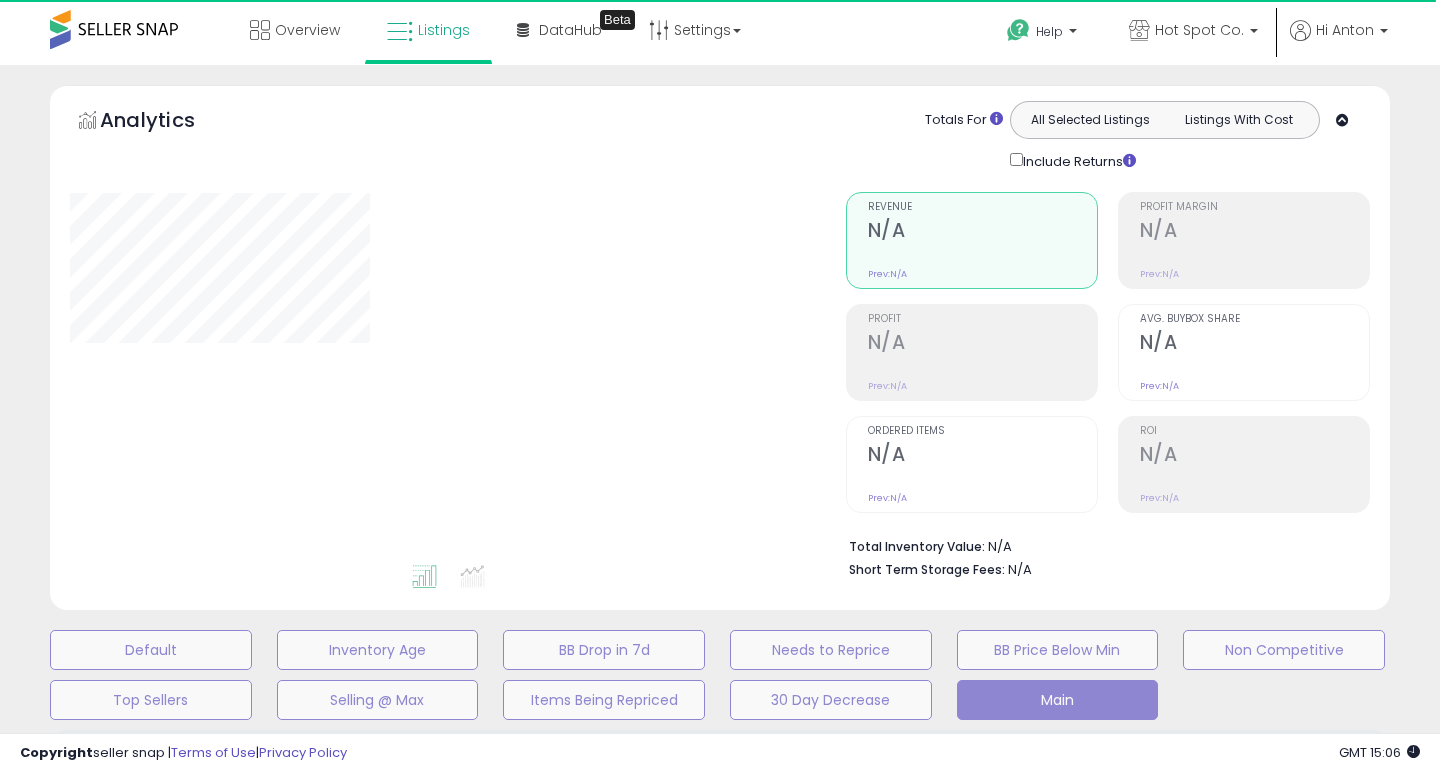 select on "**" 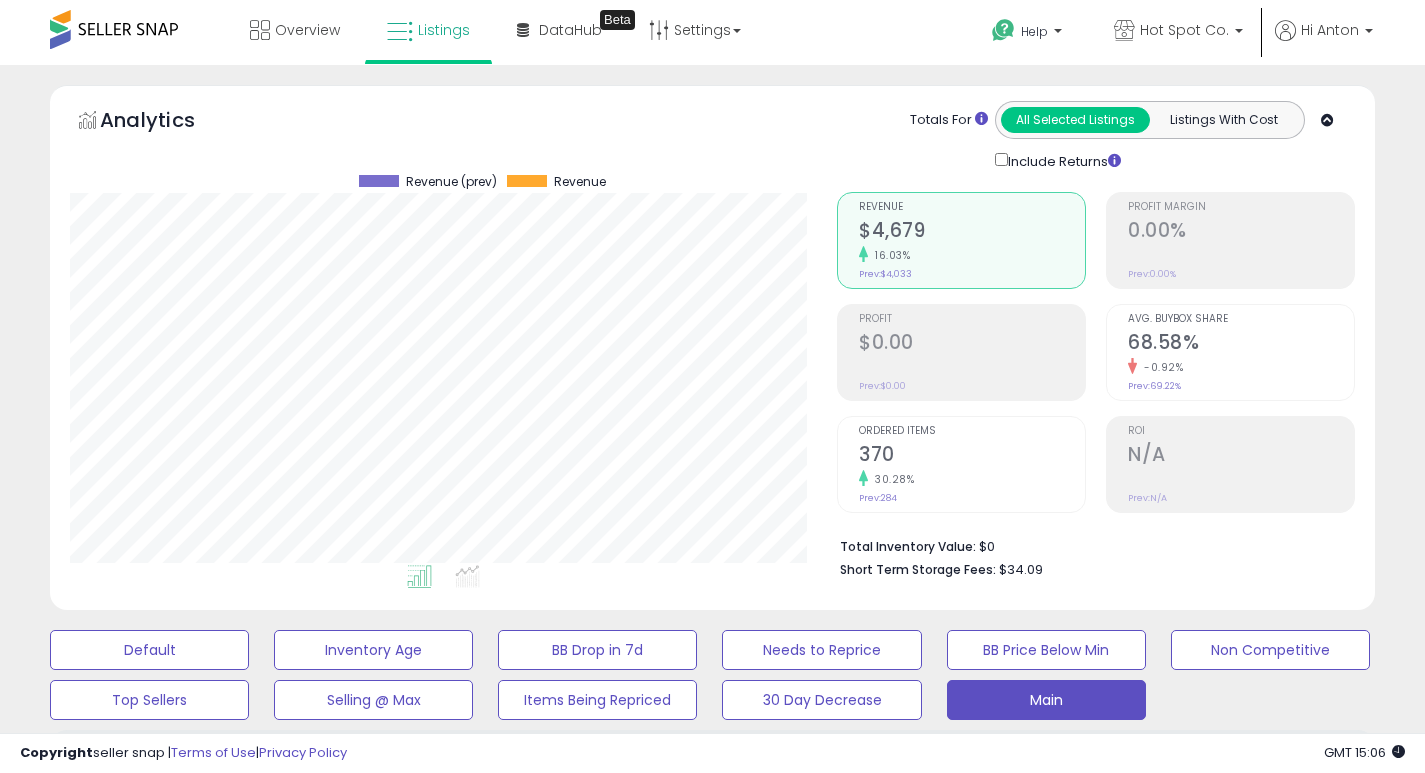 scroll, scrollTop: 999590, scrollLeft: 999233, axis: both 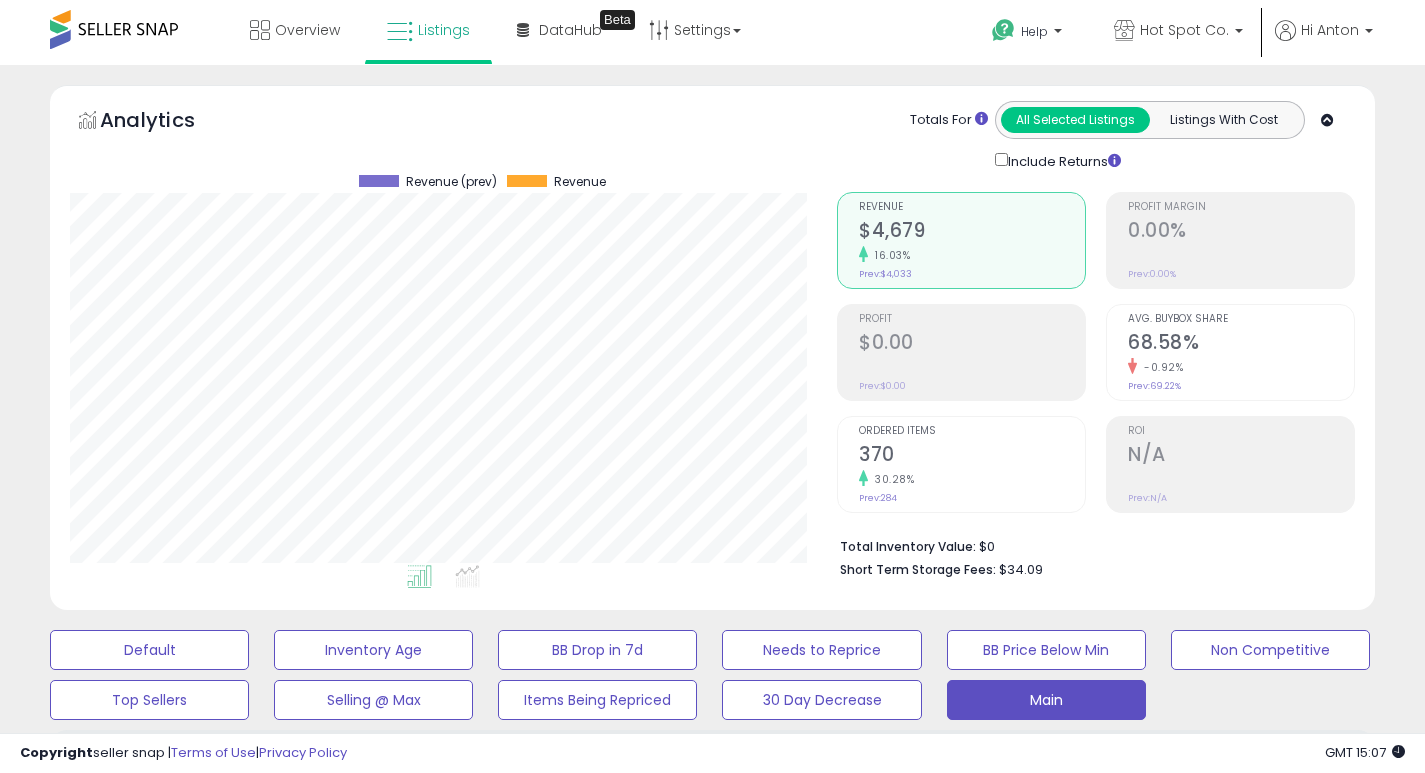 click 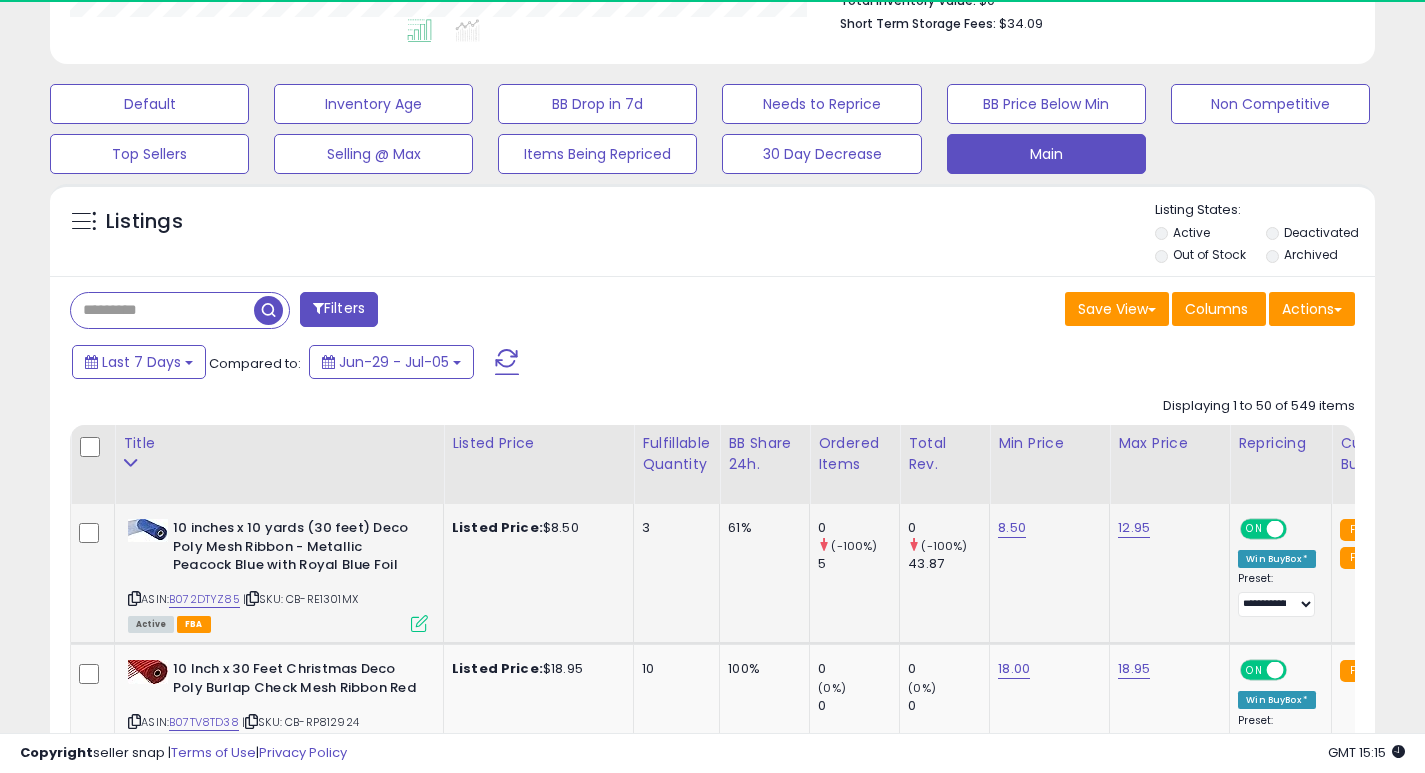 scroll, scrollTop: 558, scrollLeft: 0, axis: vertical 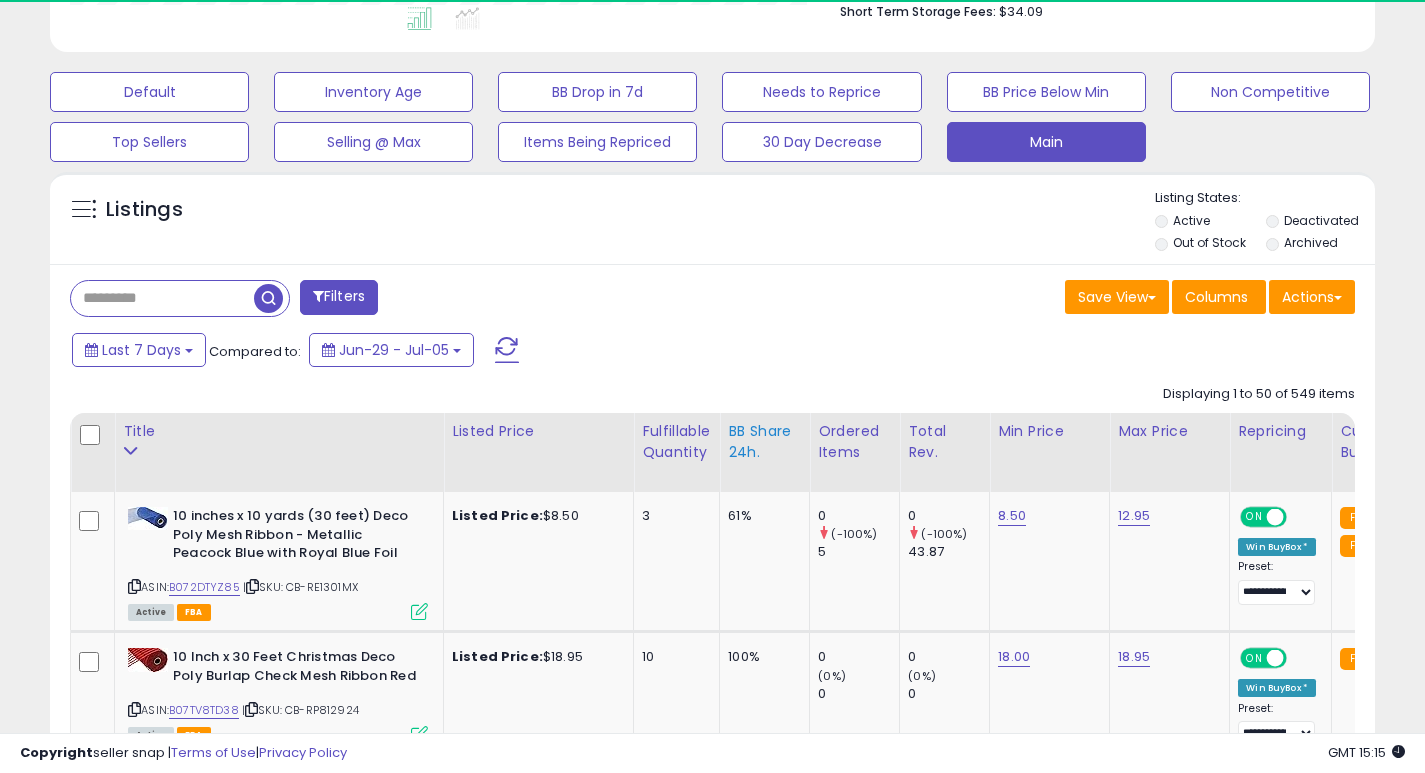 click on "BB Share 24h." at bounding box center [764, 442] 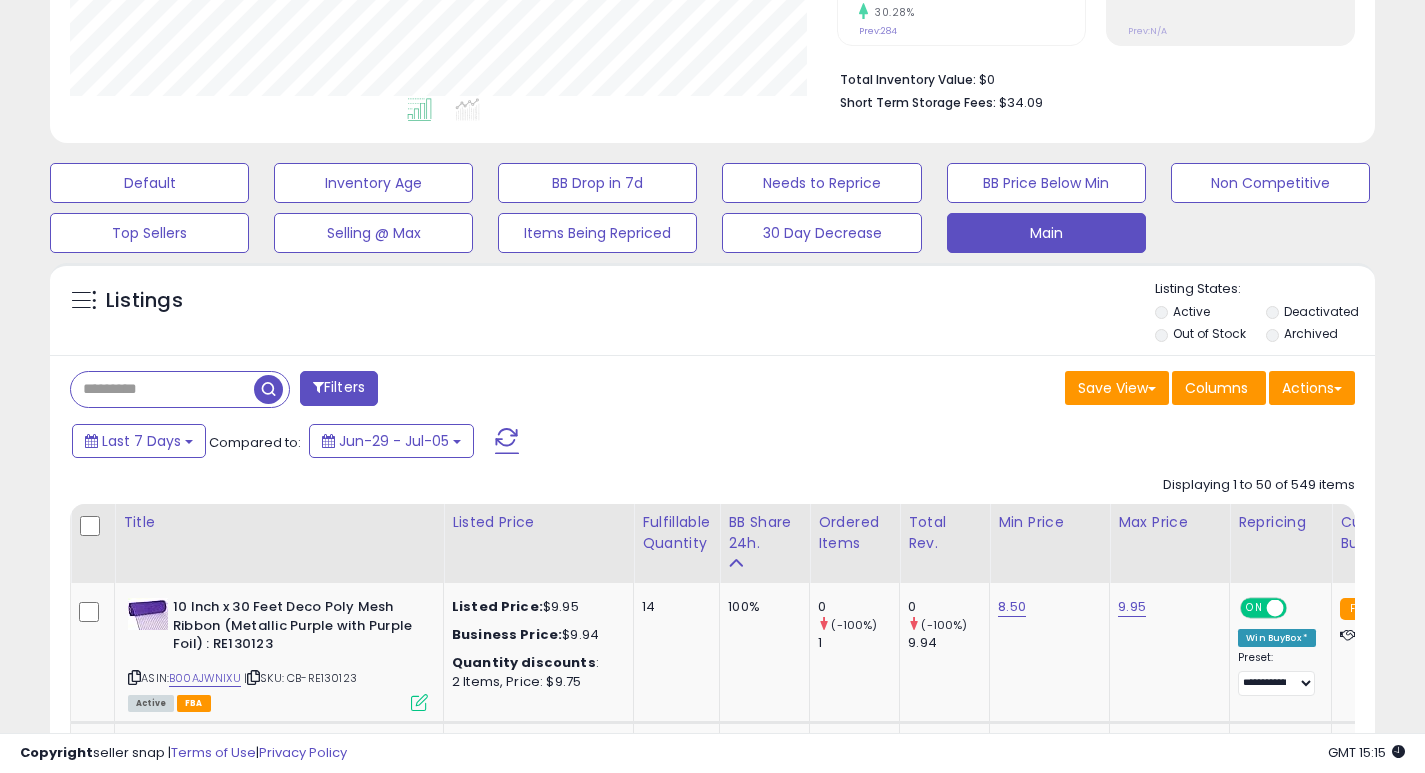 scroll, scrollTop: 558, scrollLeft: 0, axis: vertical 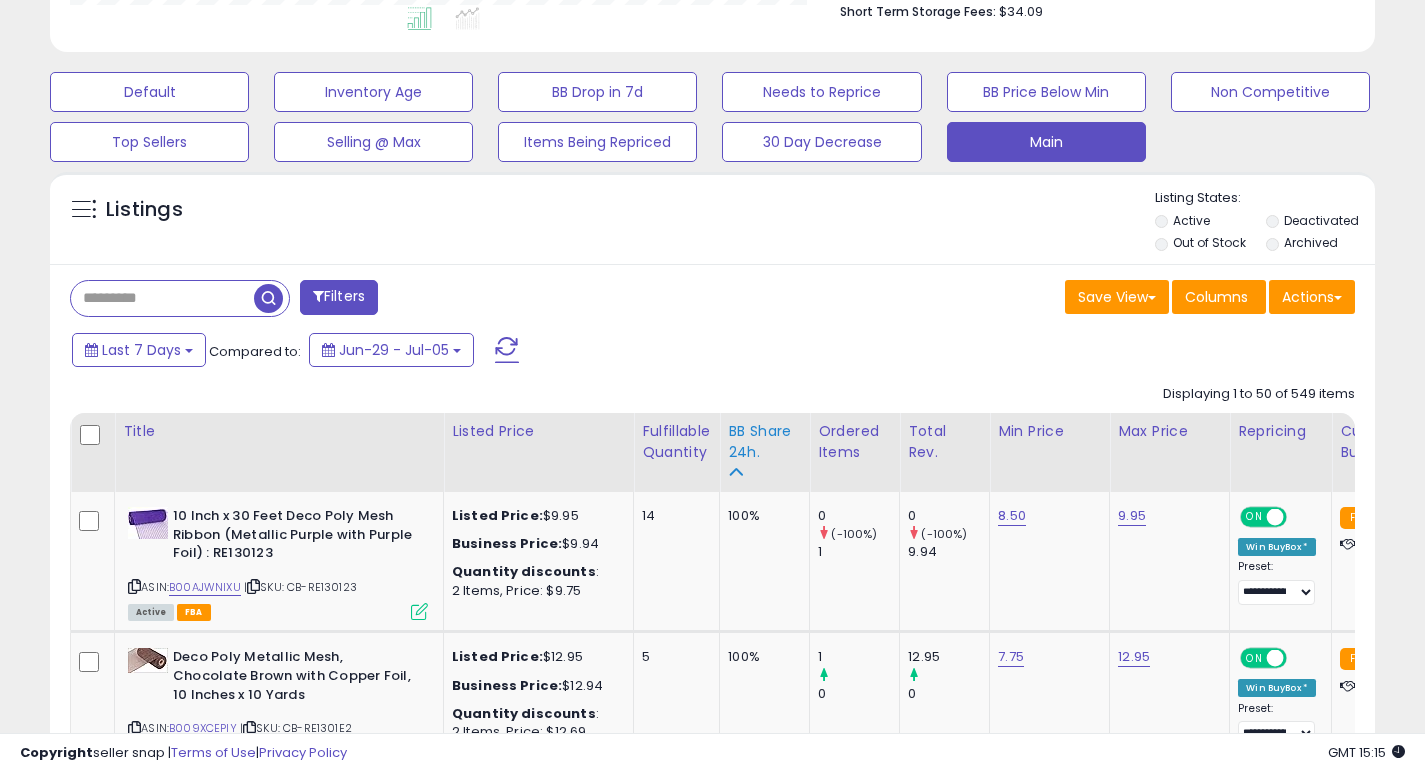 click on "BB Share 24h." at bounding box center (764, 442) 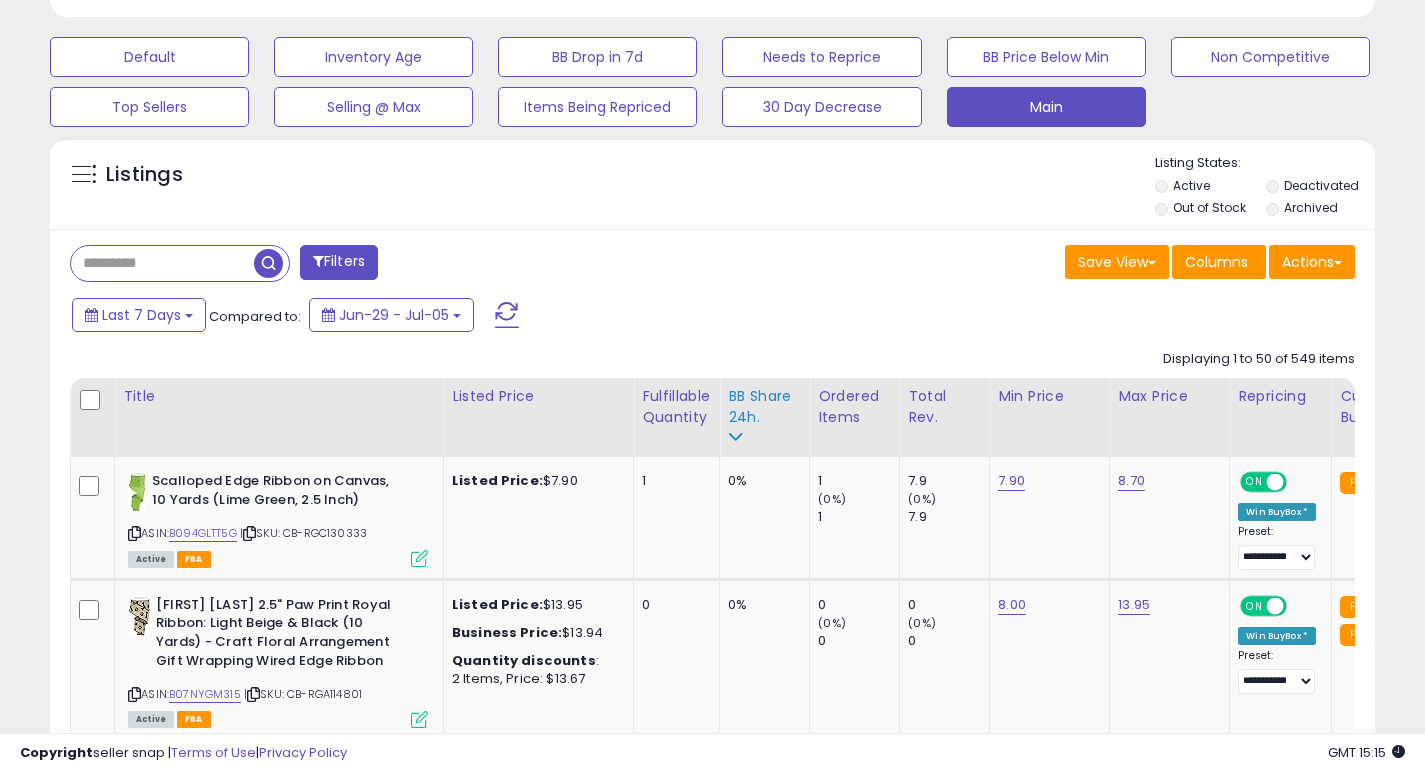 scroll, scrollTop: 602, scrollLeft: 0, axis: vertical 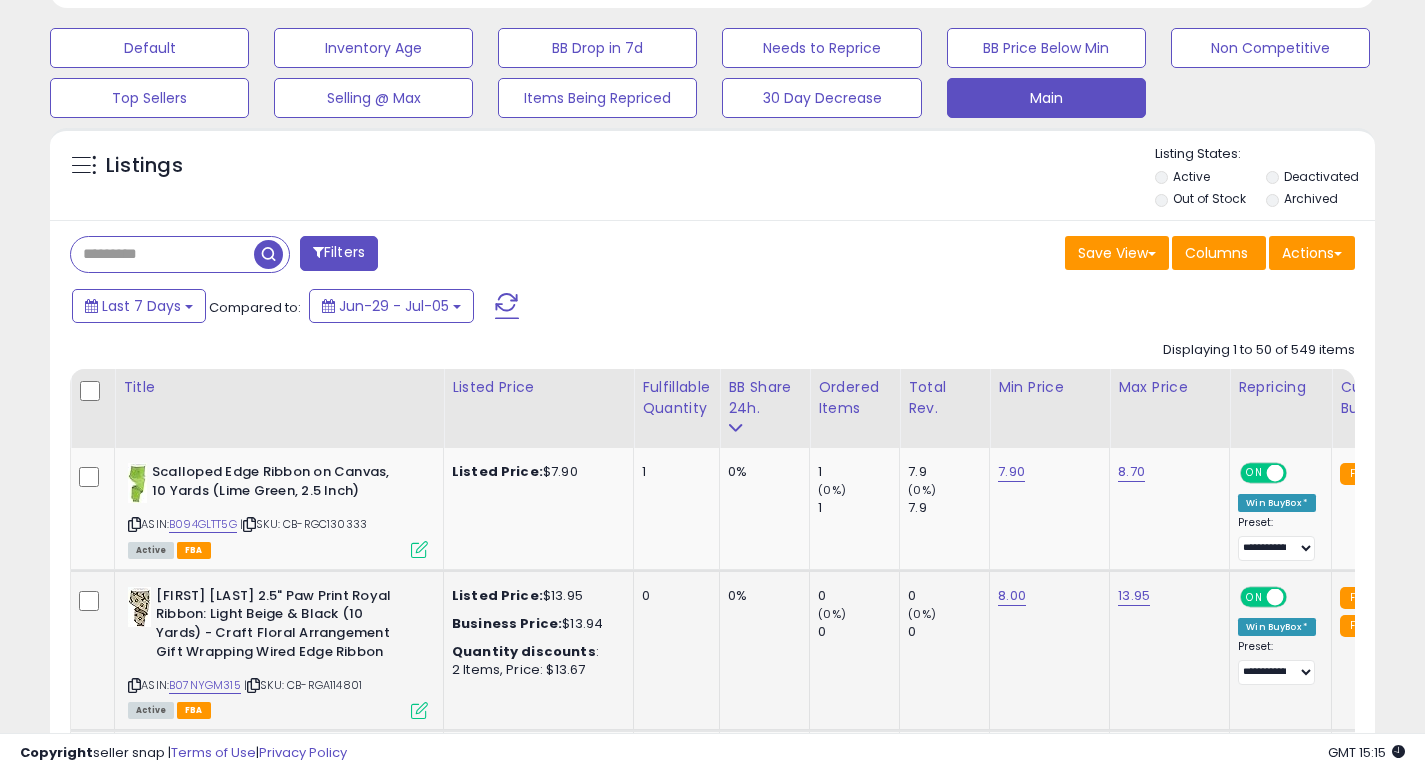 click on "0%" 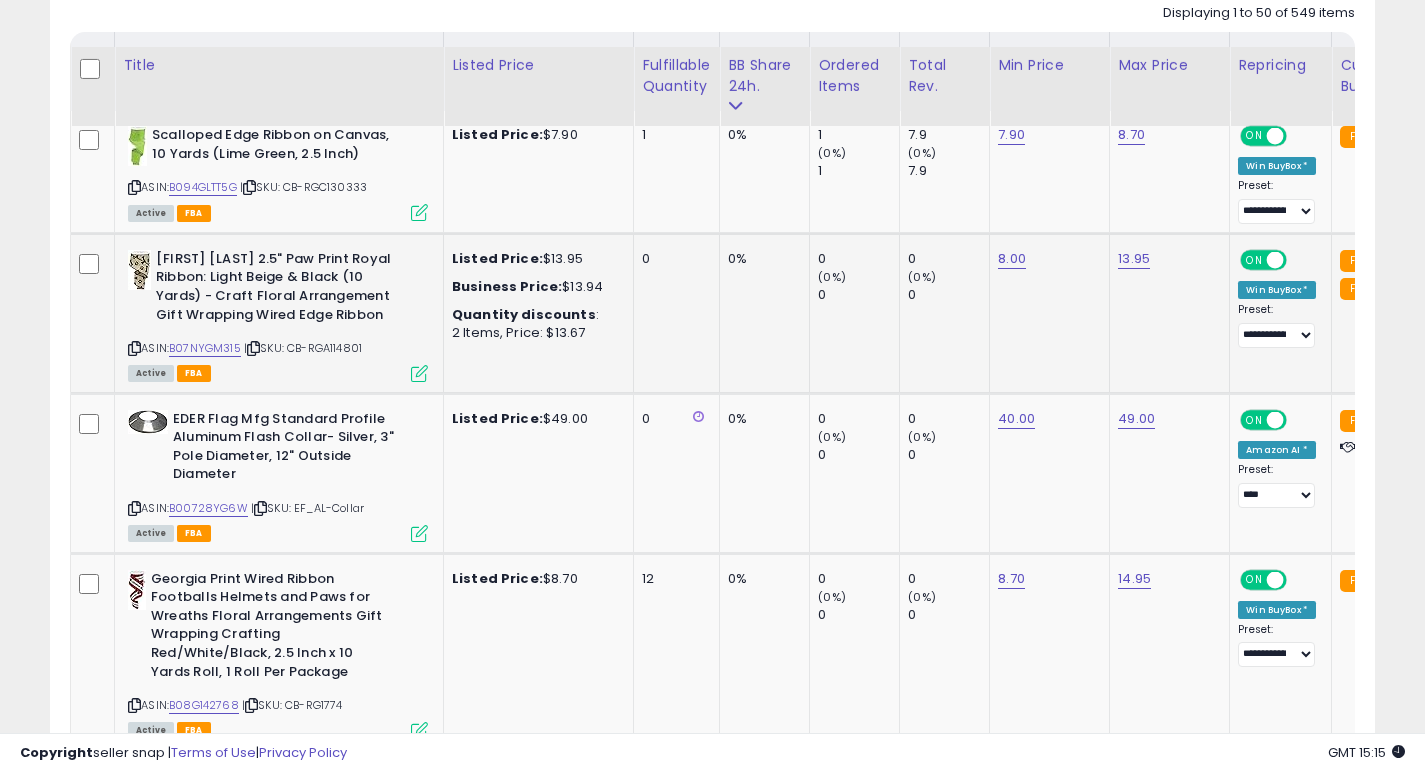 scroll, scrollTop: 995, scrollLeft: 0, axis: vertical 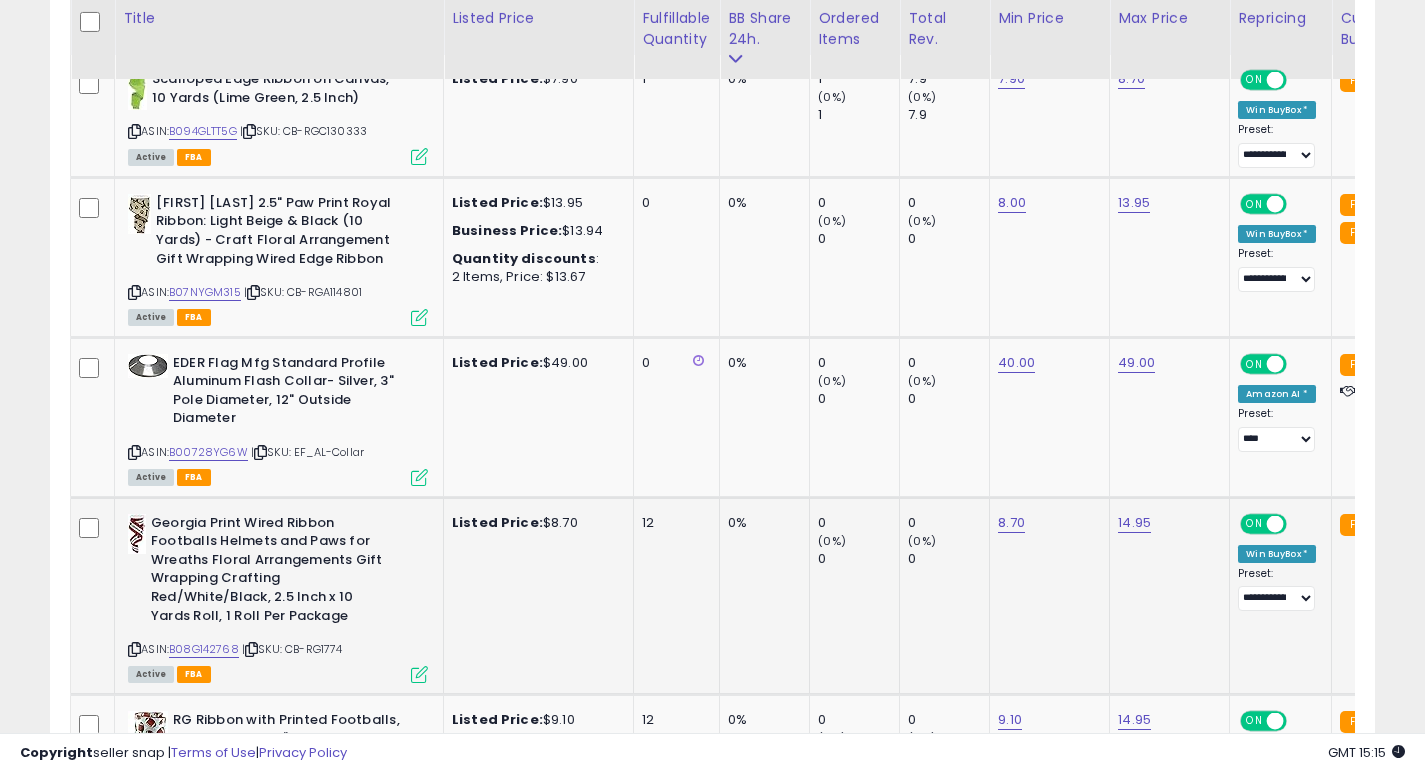 click on "12" 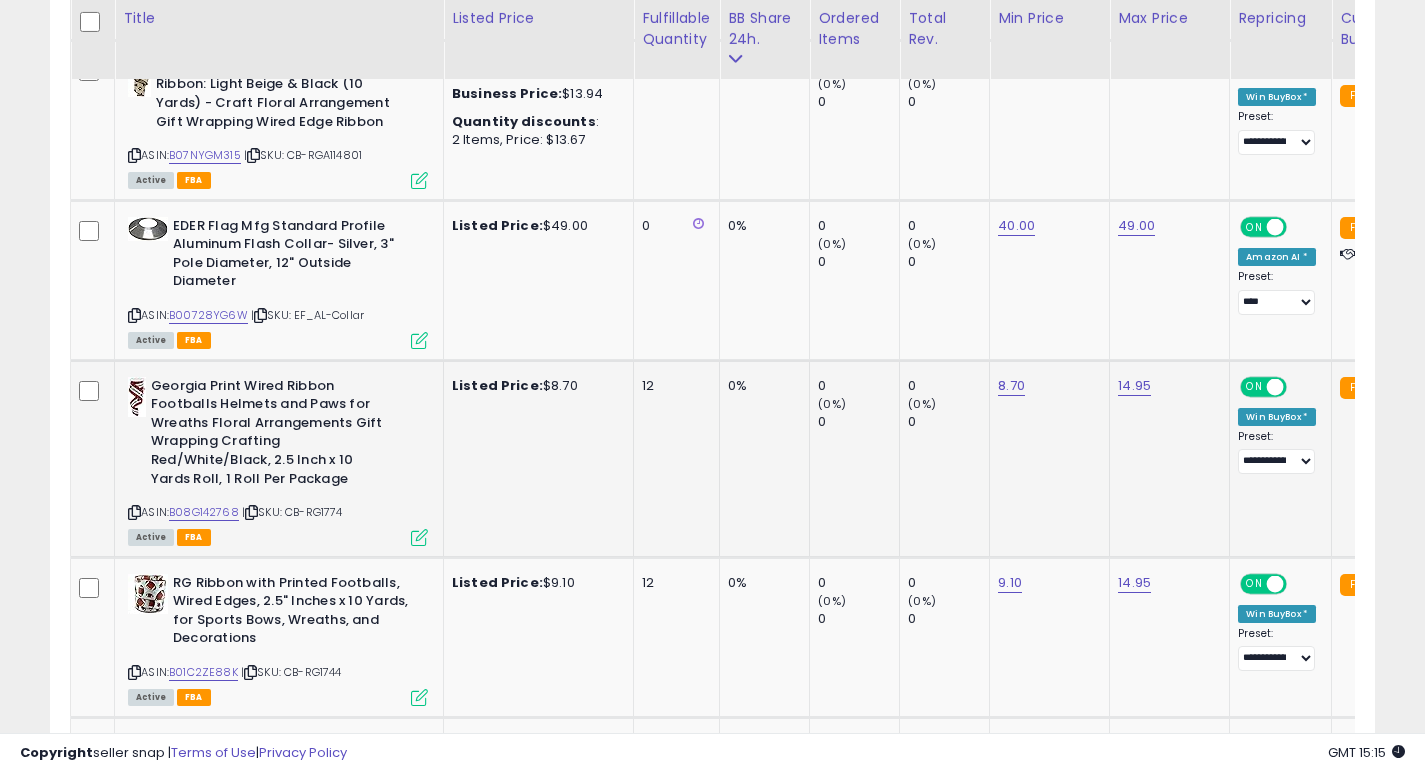 scroll, scrollTop: 1131, scrollLeft: 0, axis: vertical 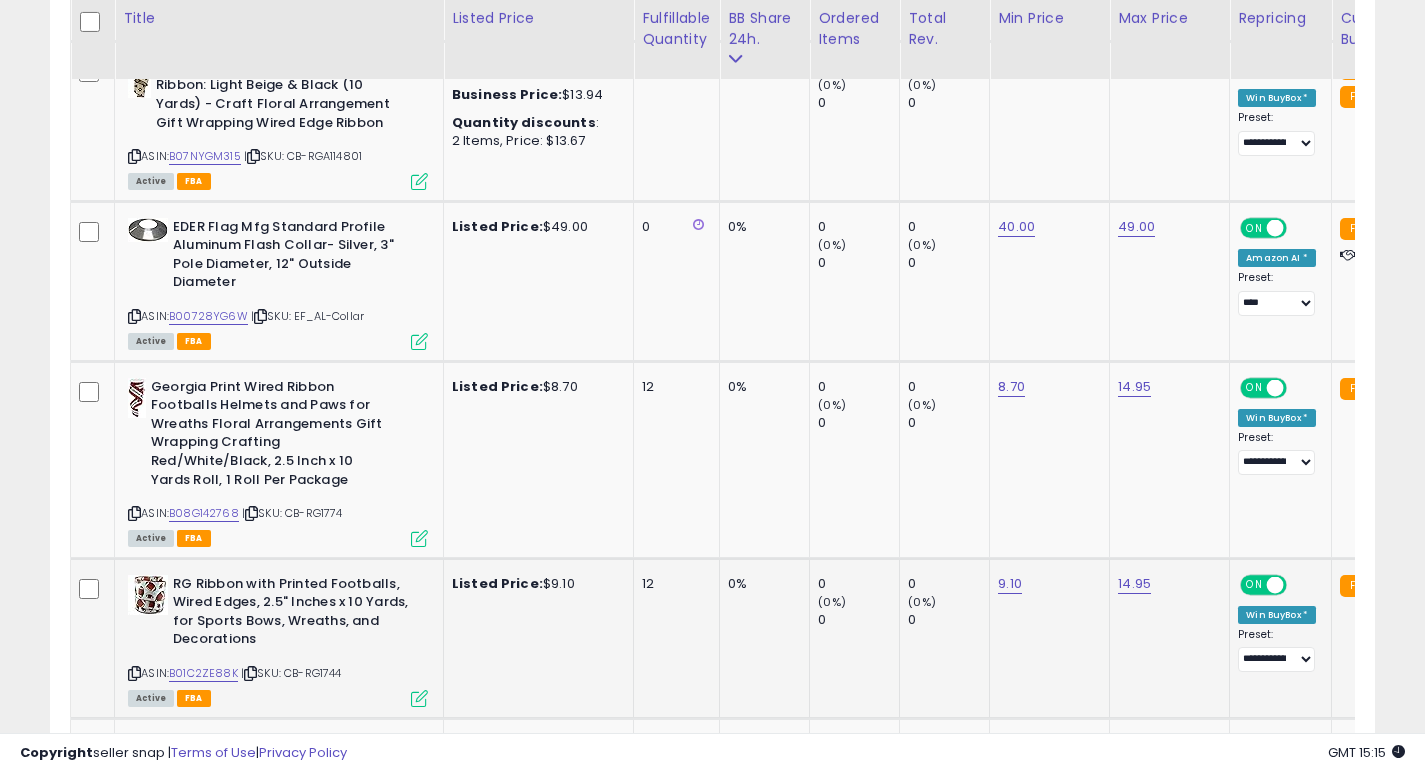 click on "12" 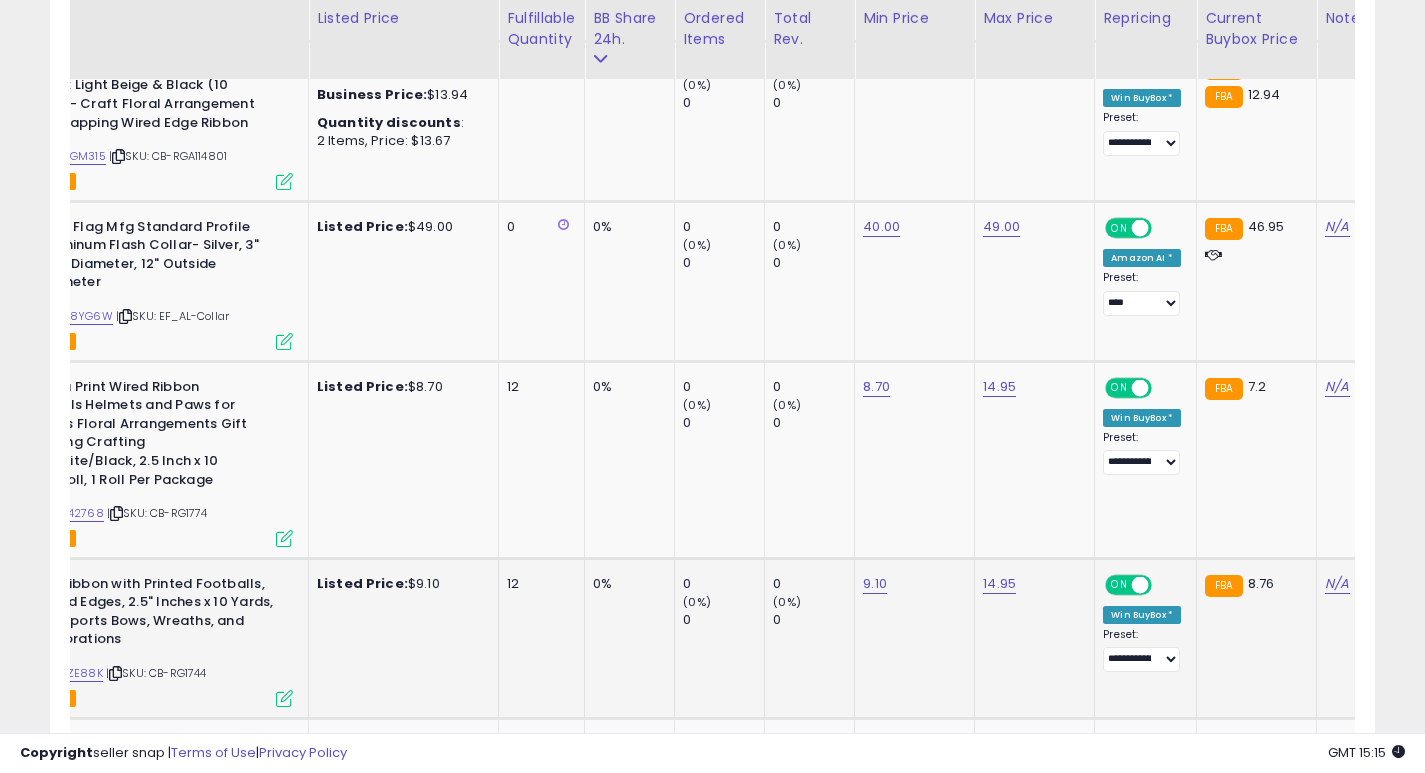 scroll 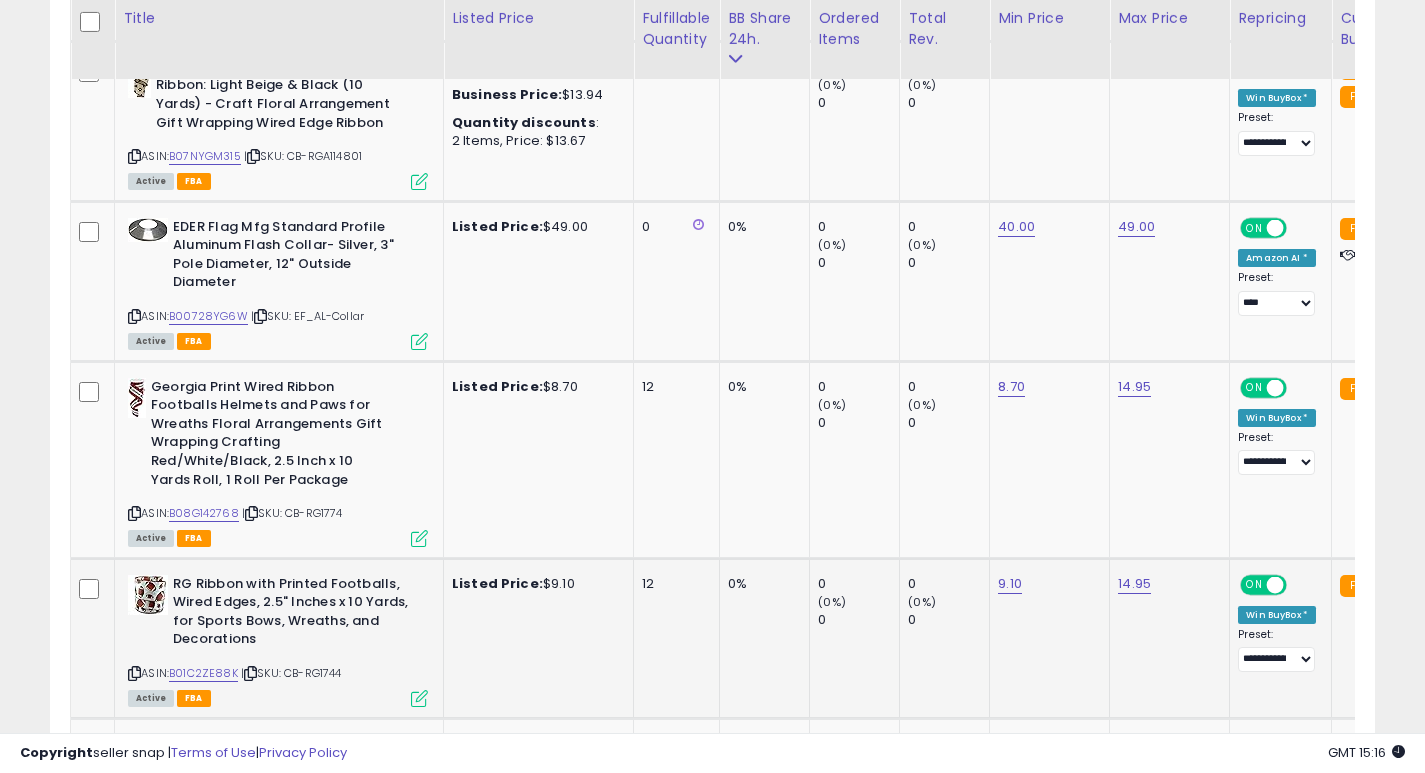 click on "12" 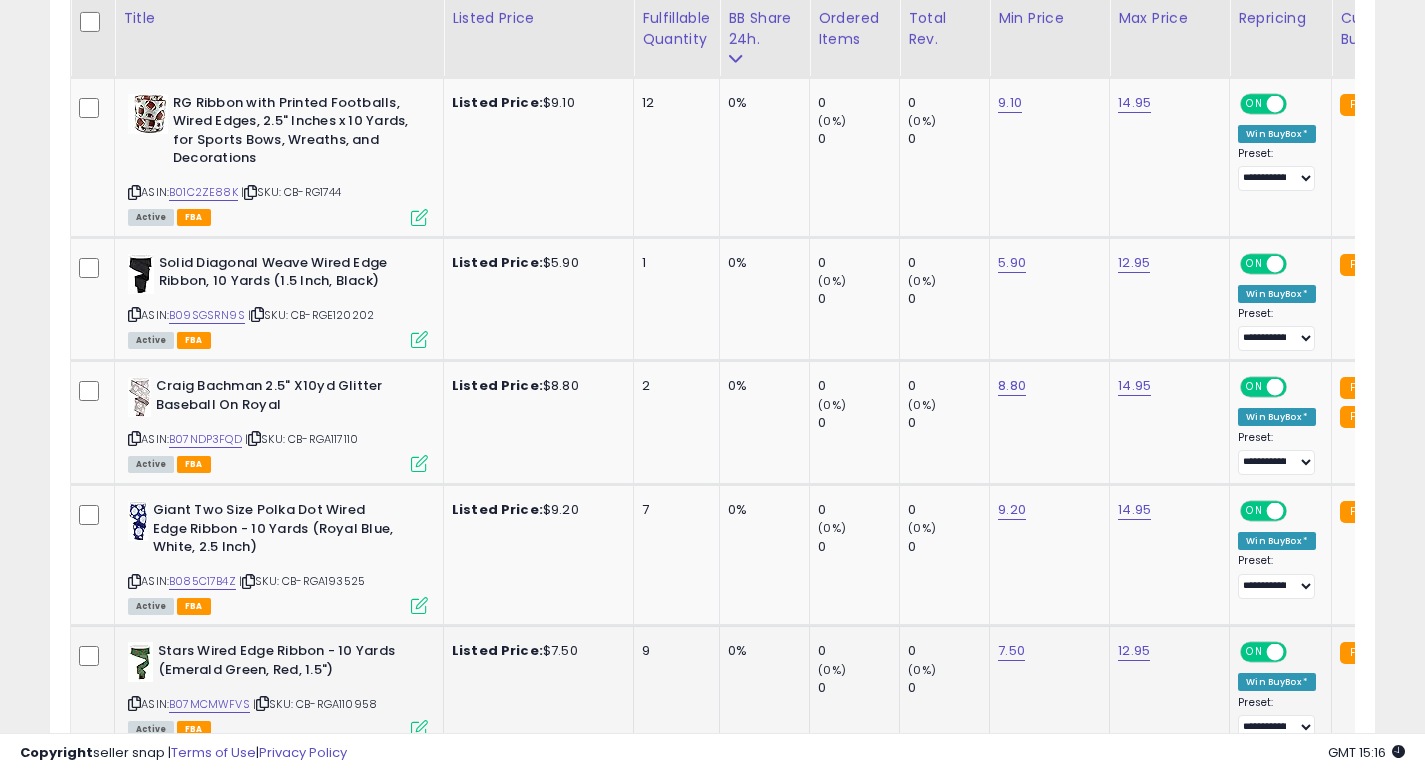 click on "9" 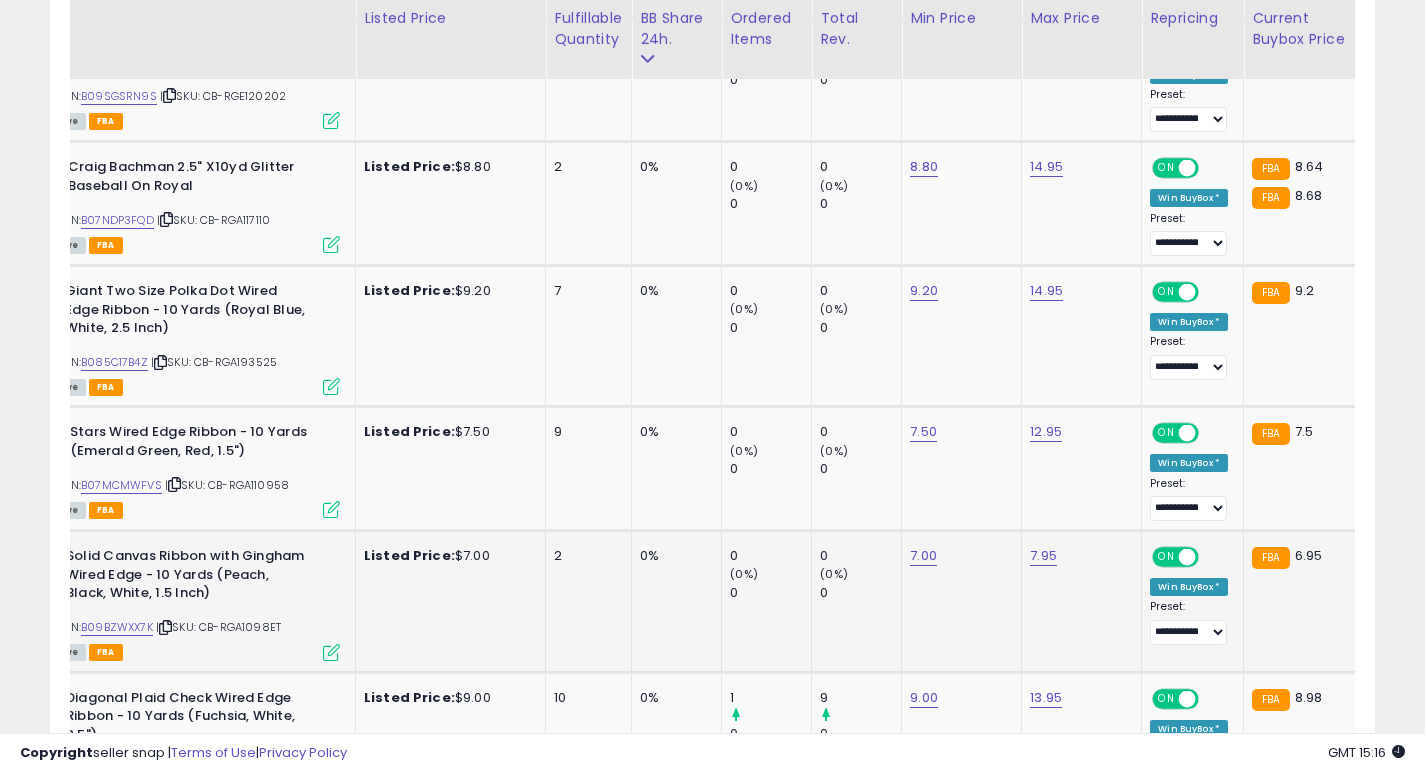 click on "0%" 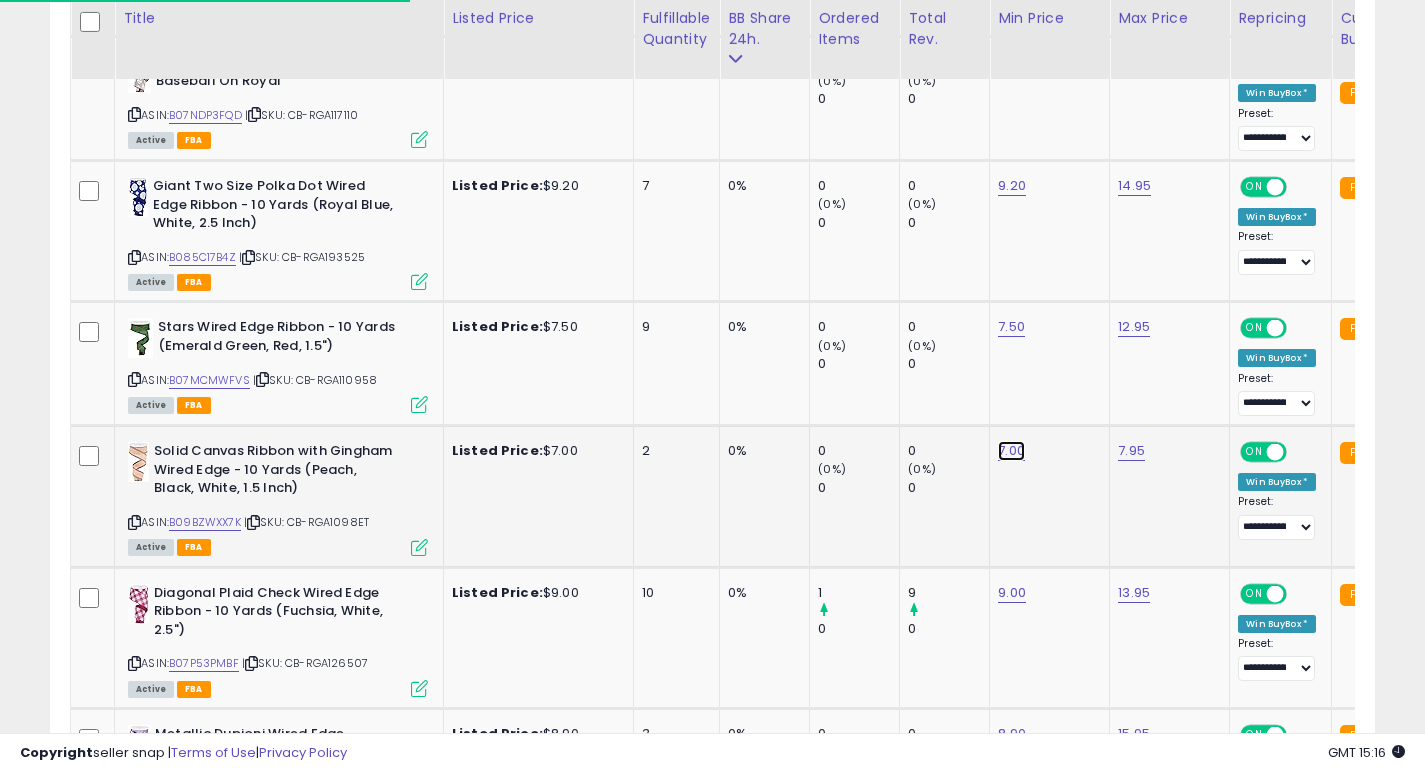 click on "7.00" at bounding box center [1011, -862] 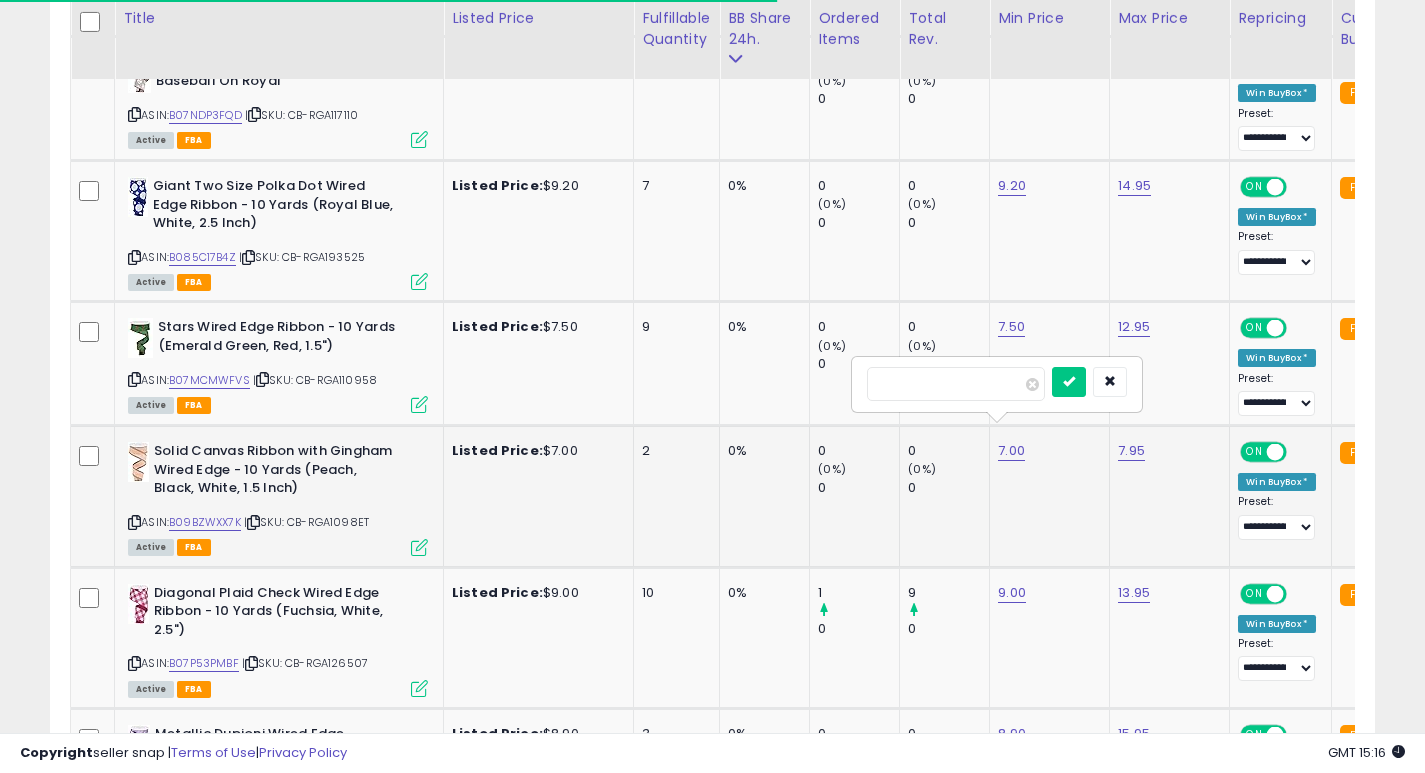 type on "*" 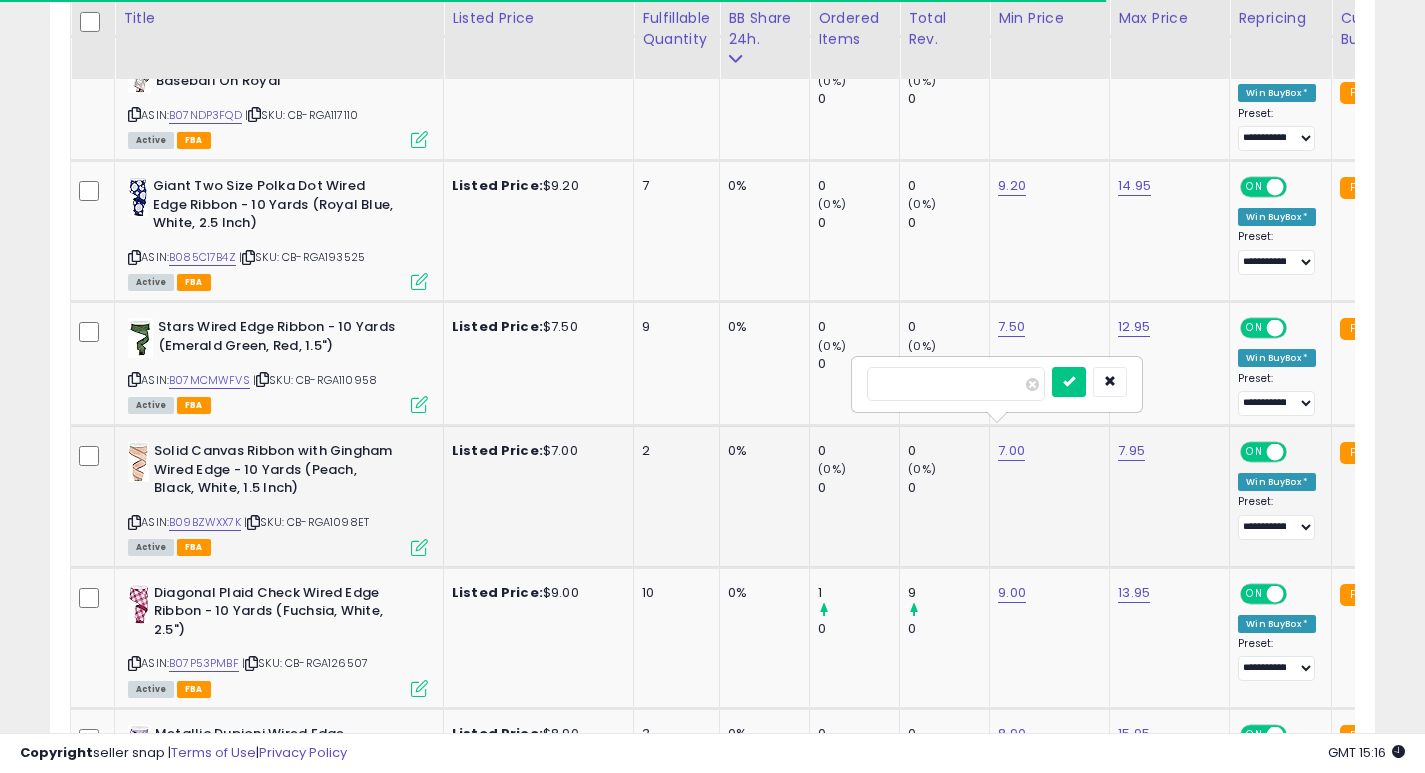 type on "***" 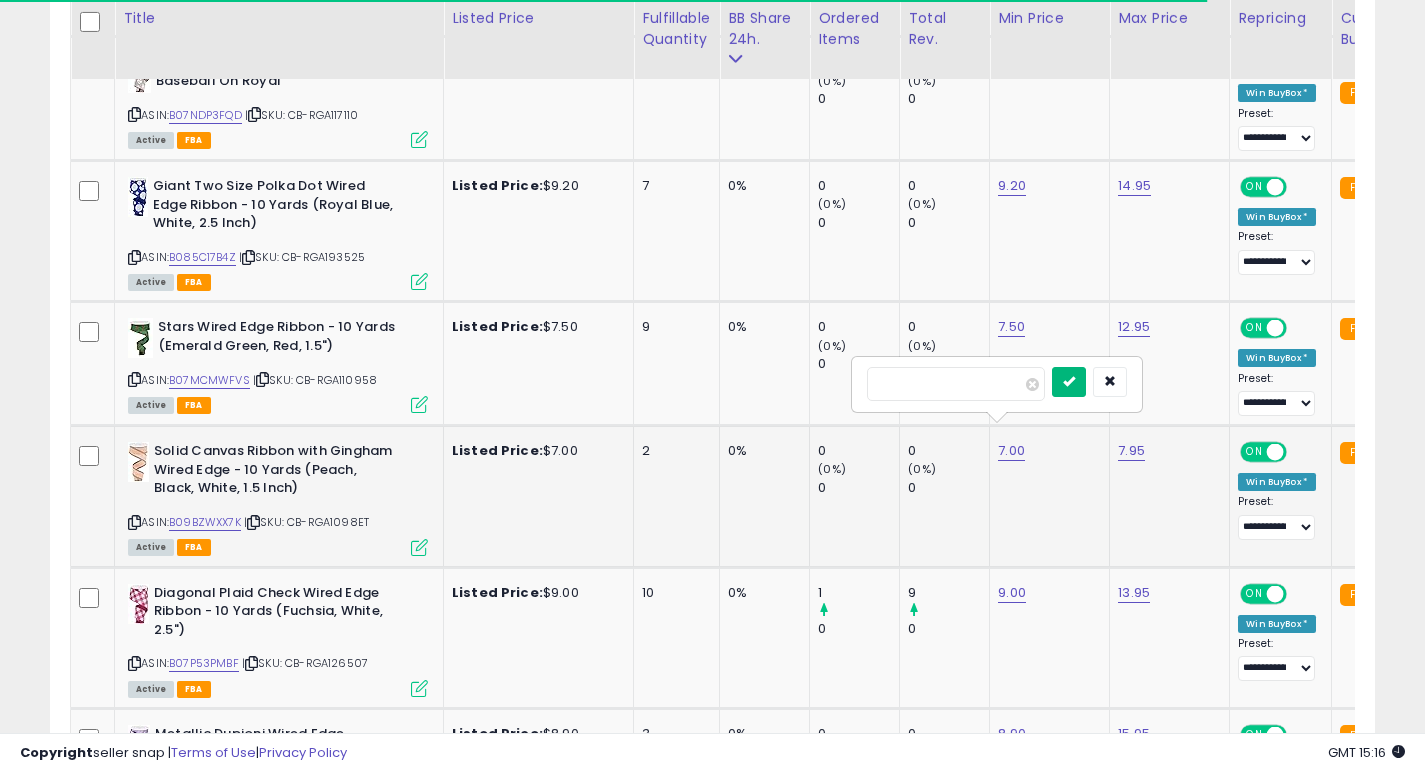 click at bounding box center (1069, 382) 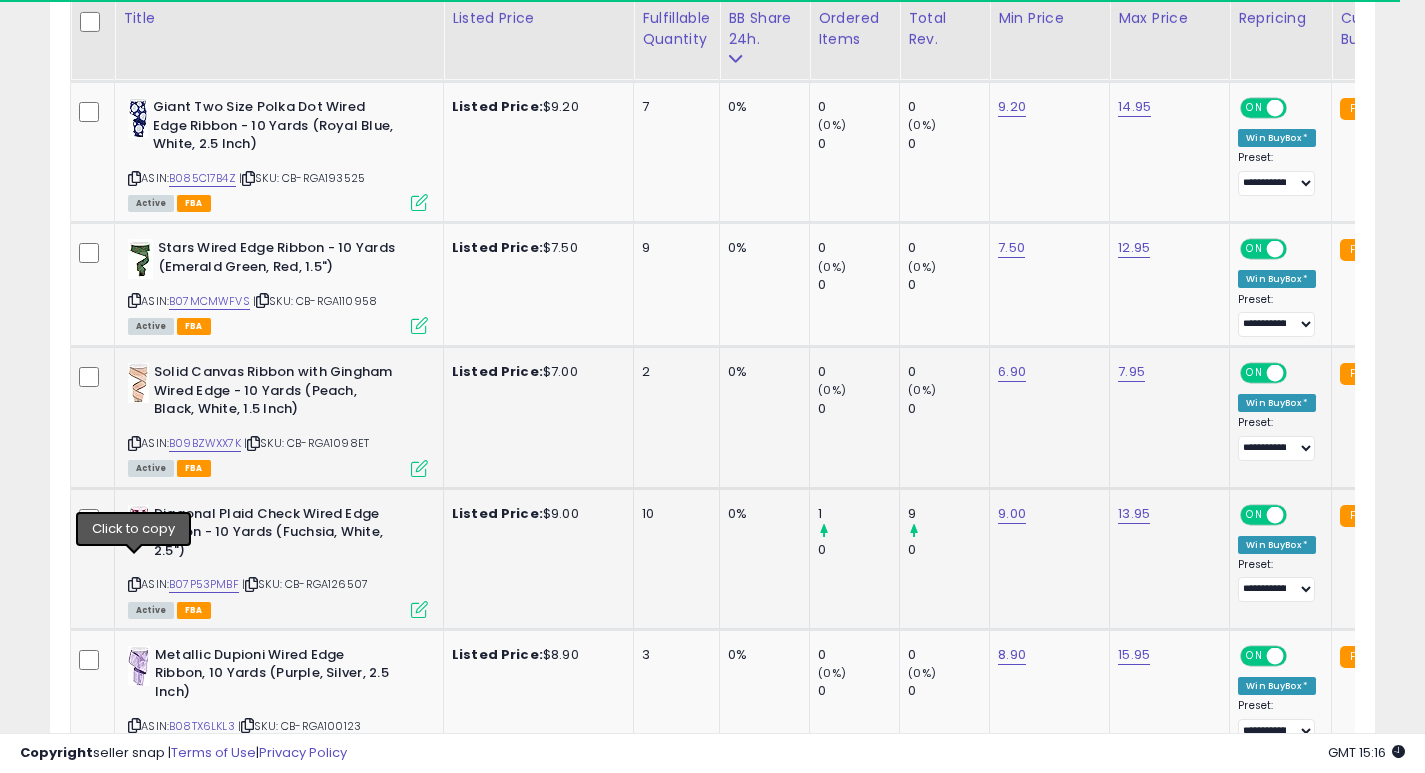click at bounding box center [134, 584] 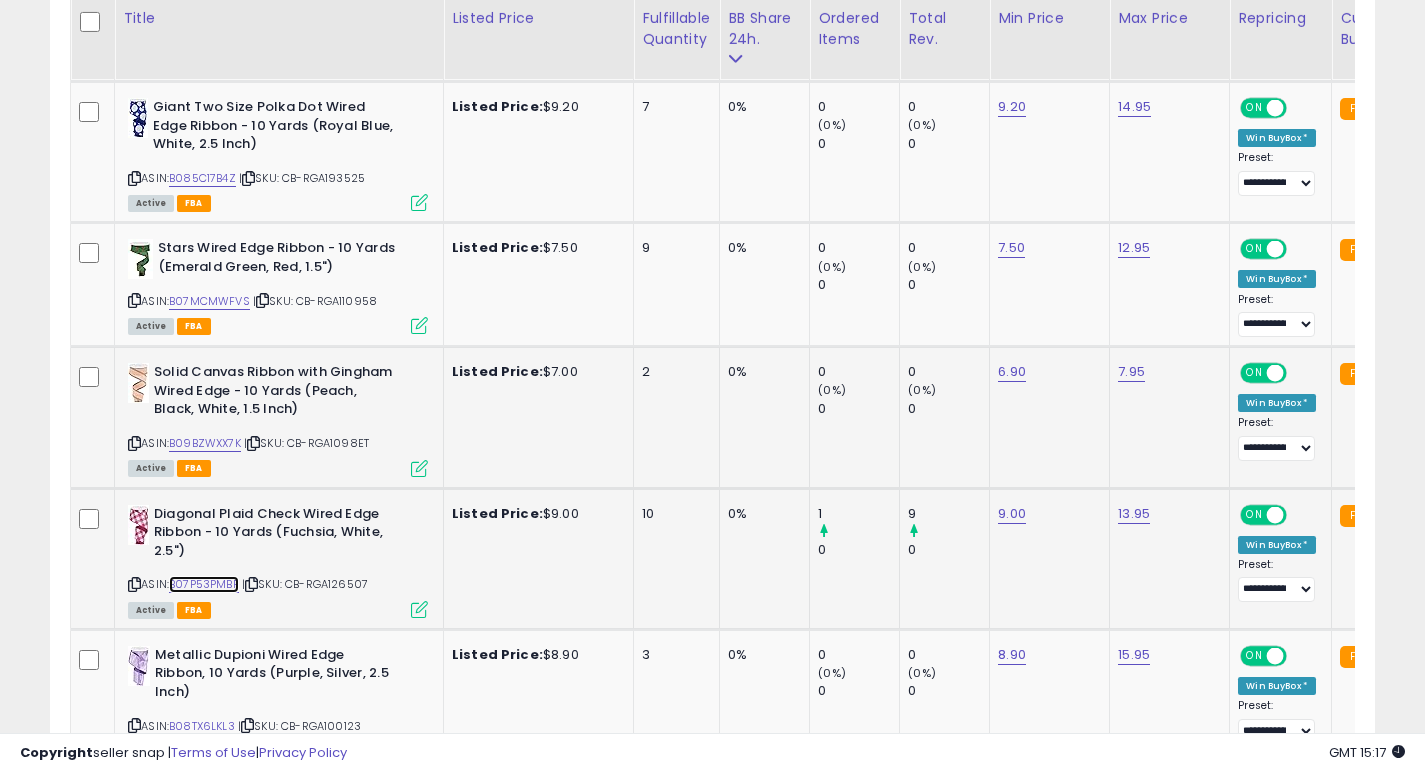 click on "B07P53PMBF" at bounding box center (204, 584) 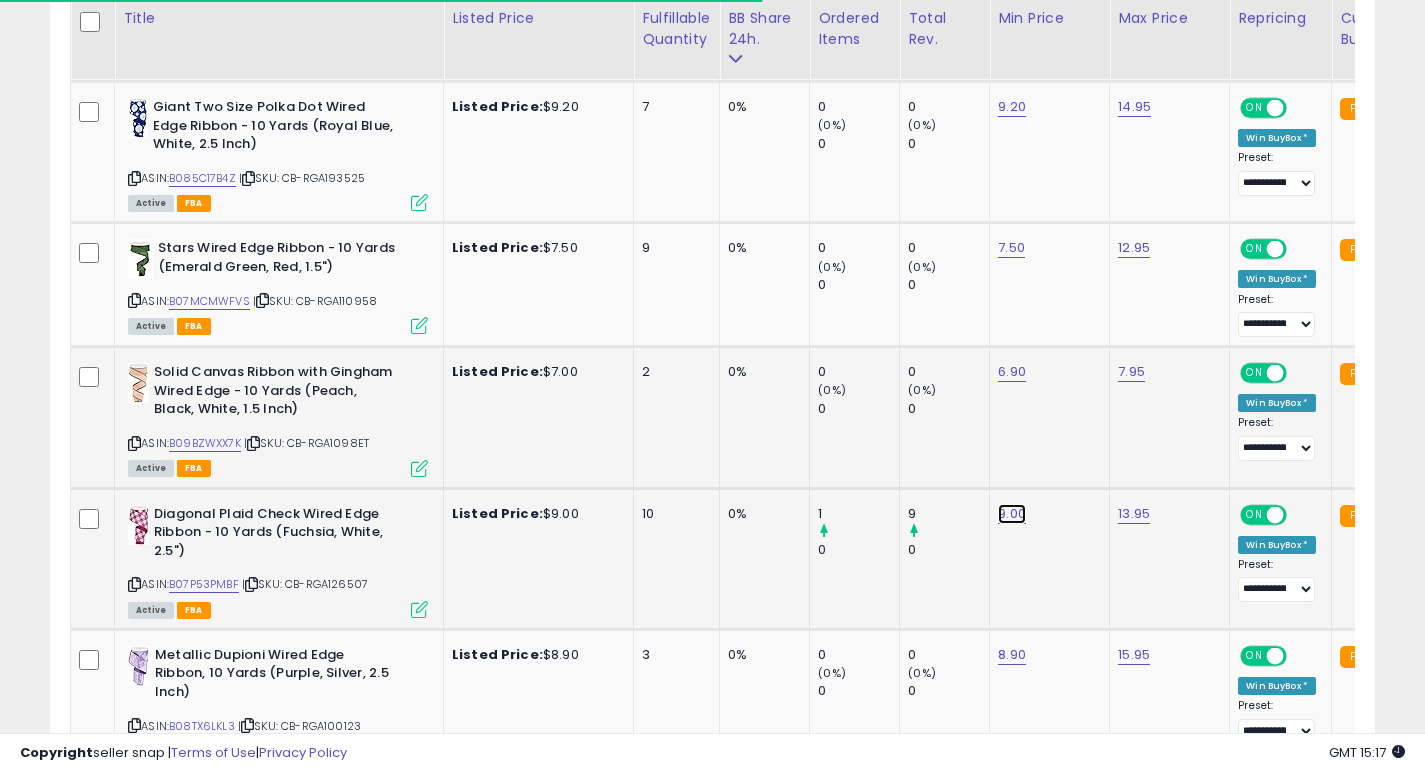 click on "9.00" at bounding box center (1011, -941) 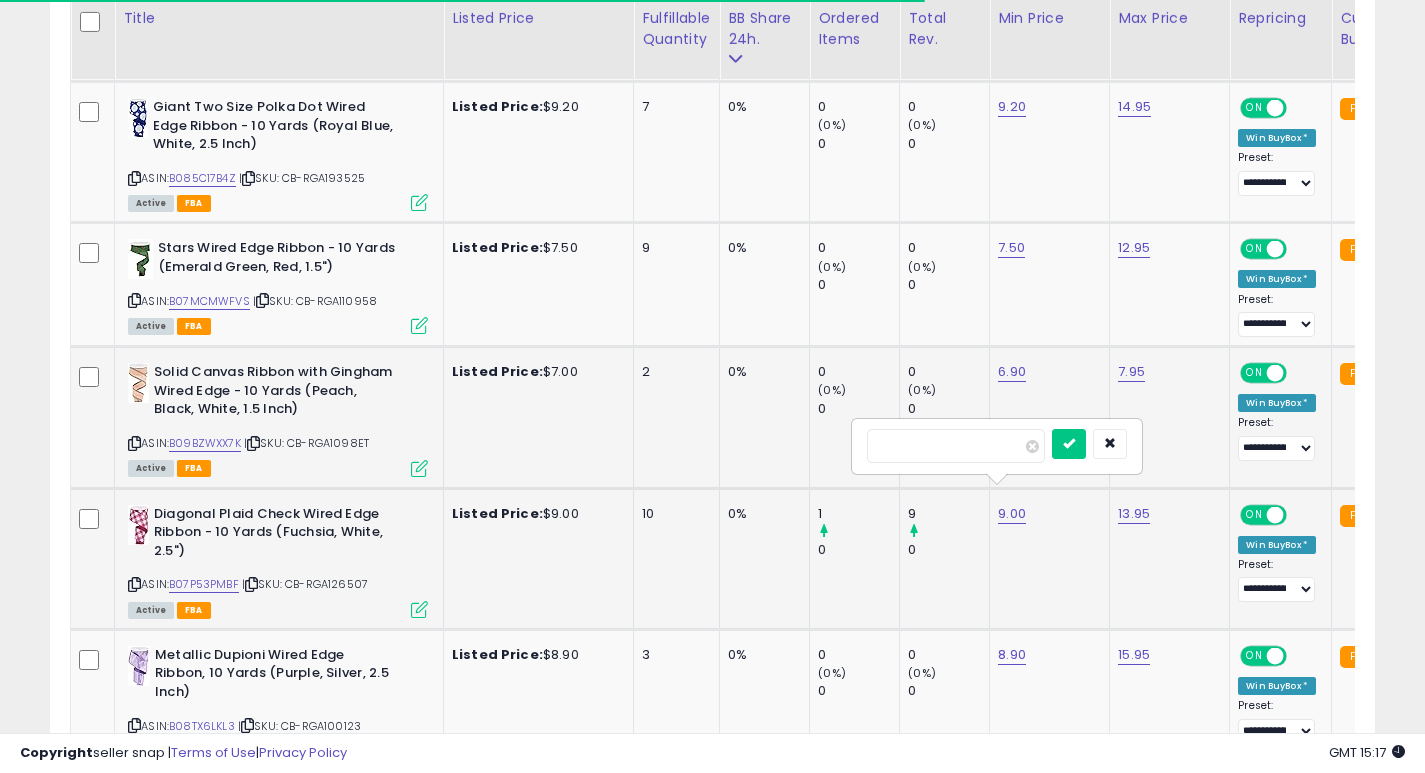 type on "*" 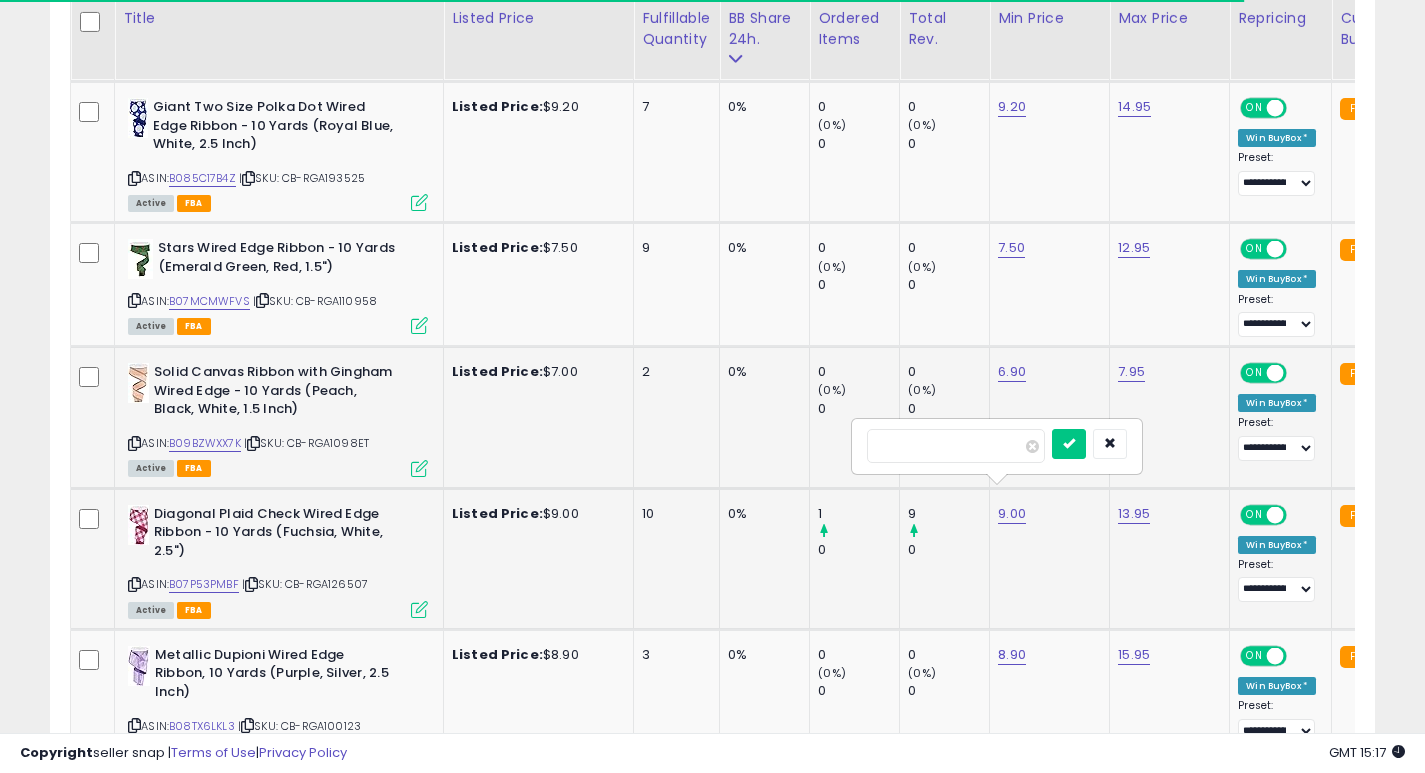 type on "***" 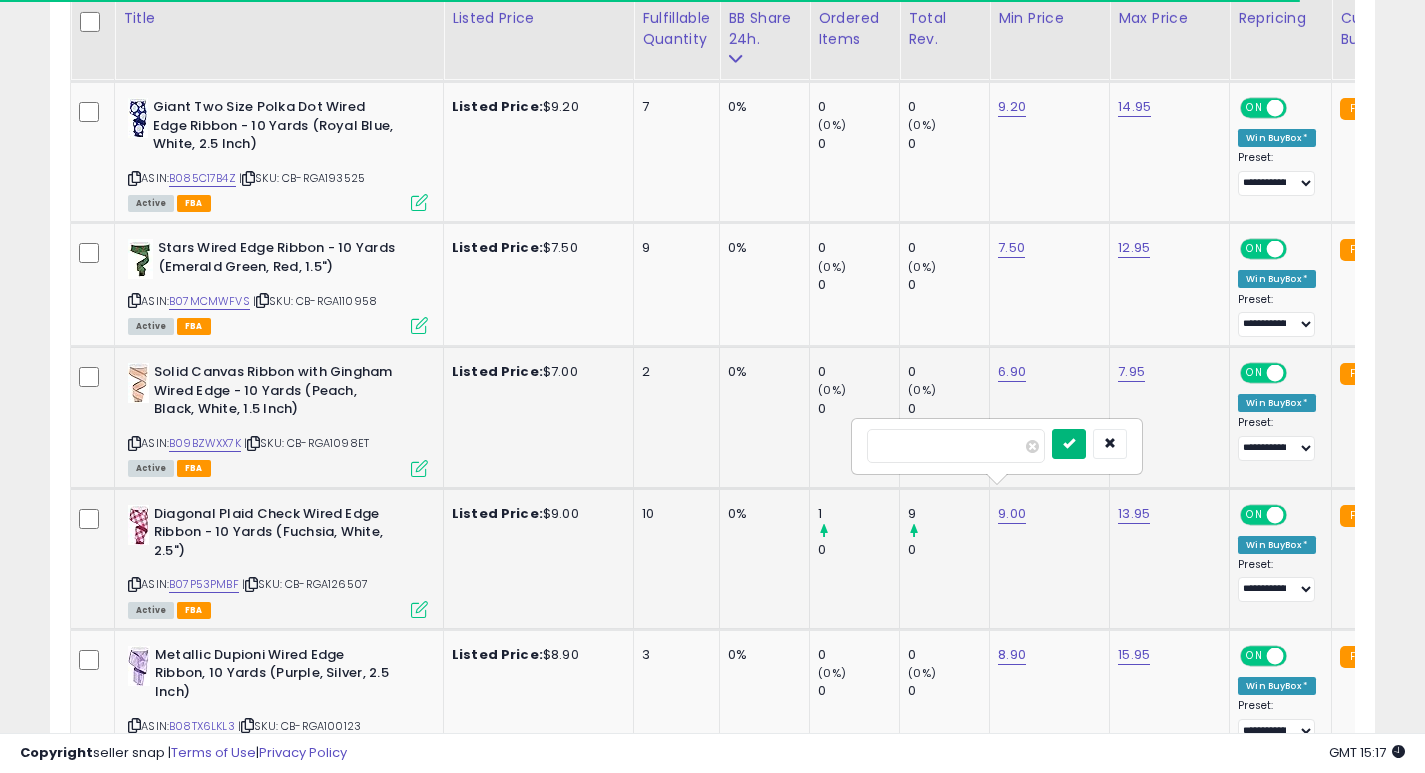 click at bounding box center (1069, 443) 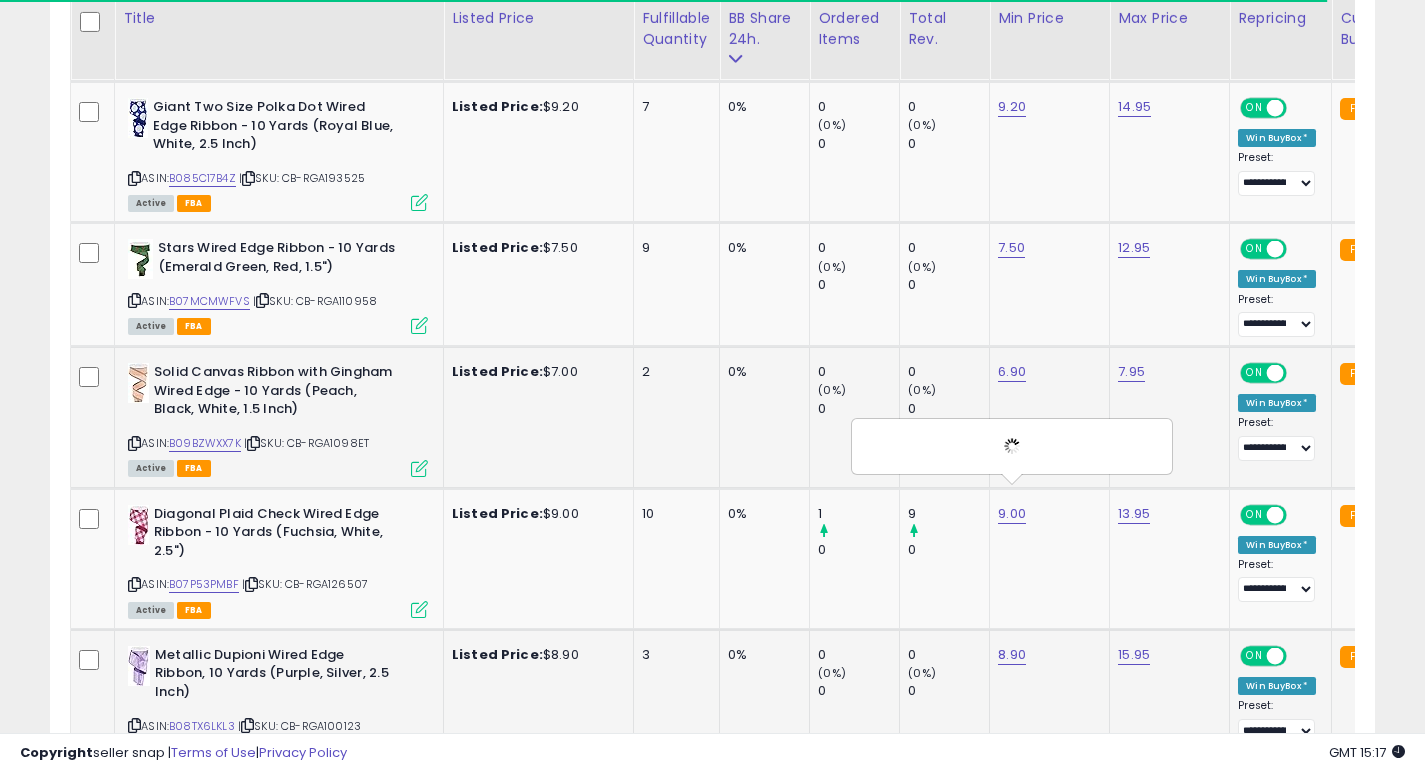 scroll, scrollTop: 0, scrollLeft: 85, axis: horizontal 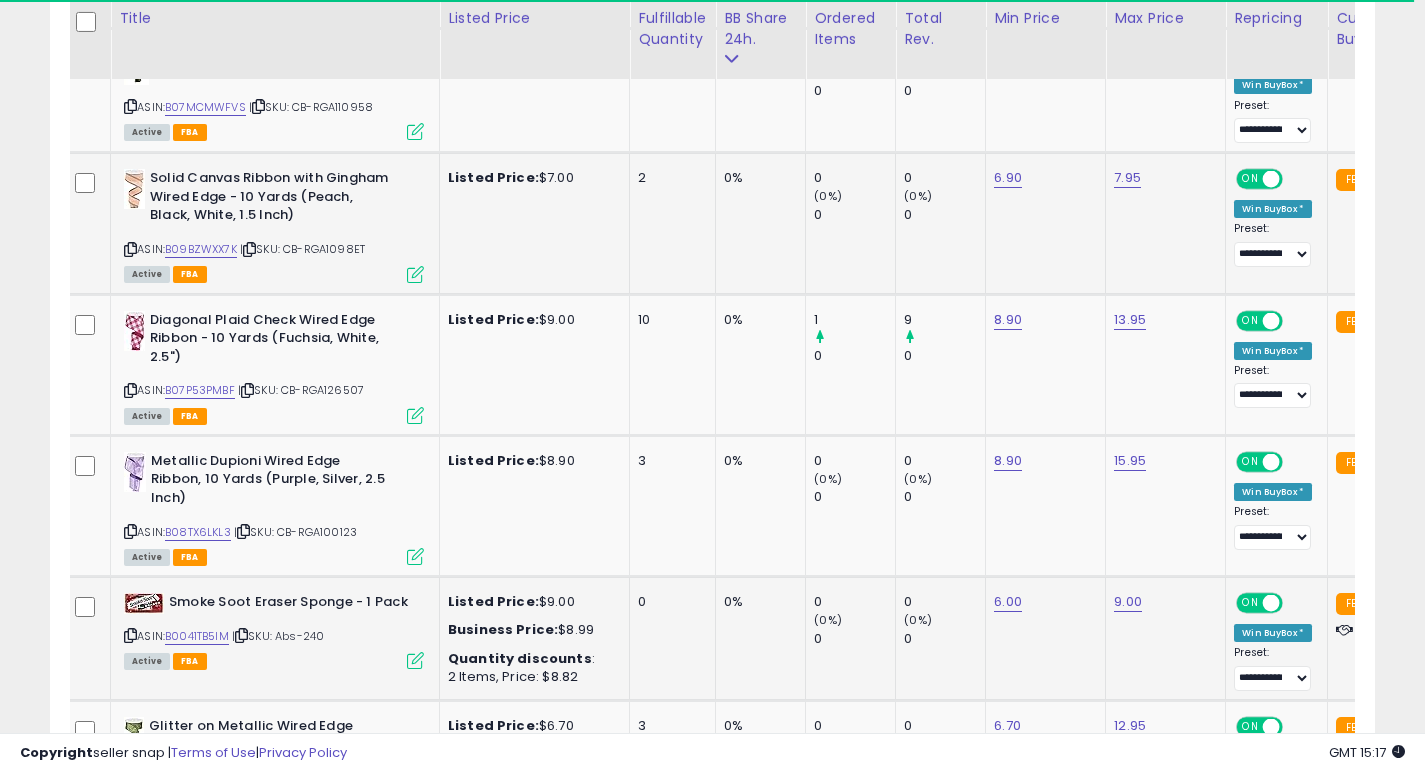 click on "0     (0%)   0" 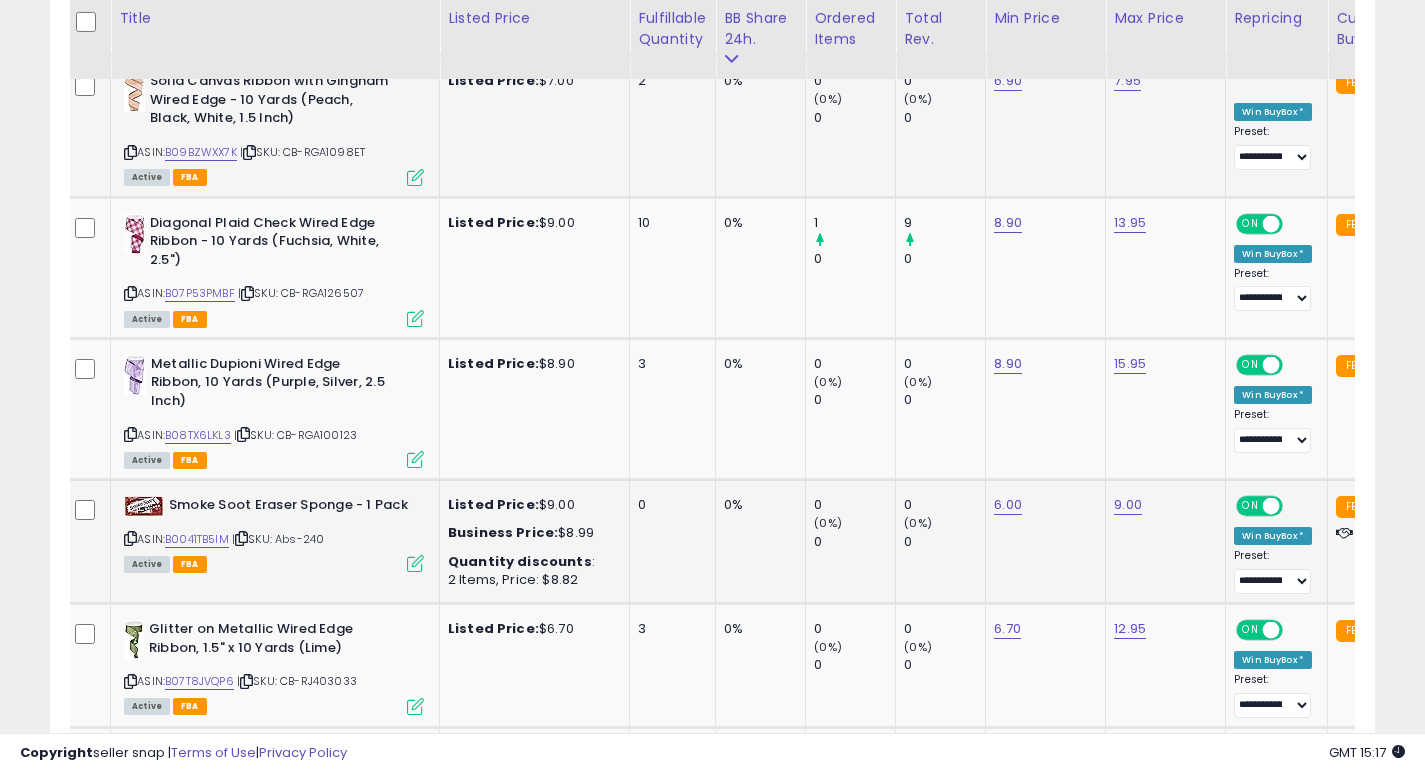 scroll, scrollTop: 2304, scrollLeft: 0, axis: vertical 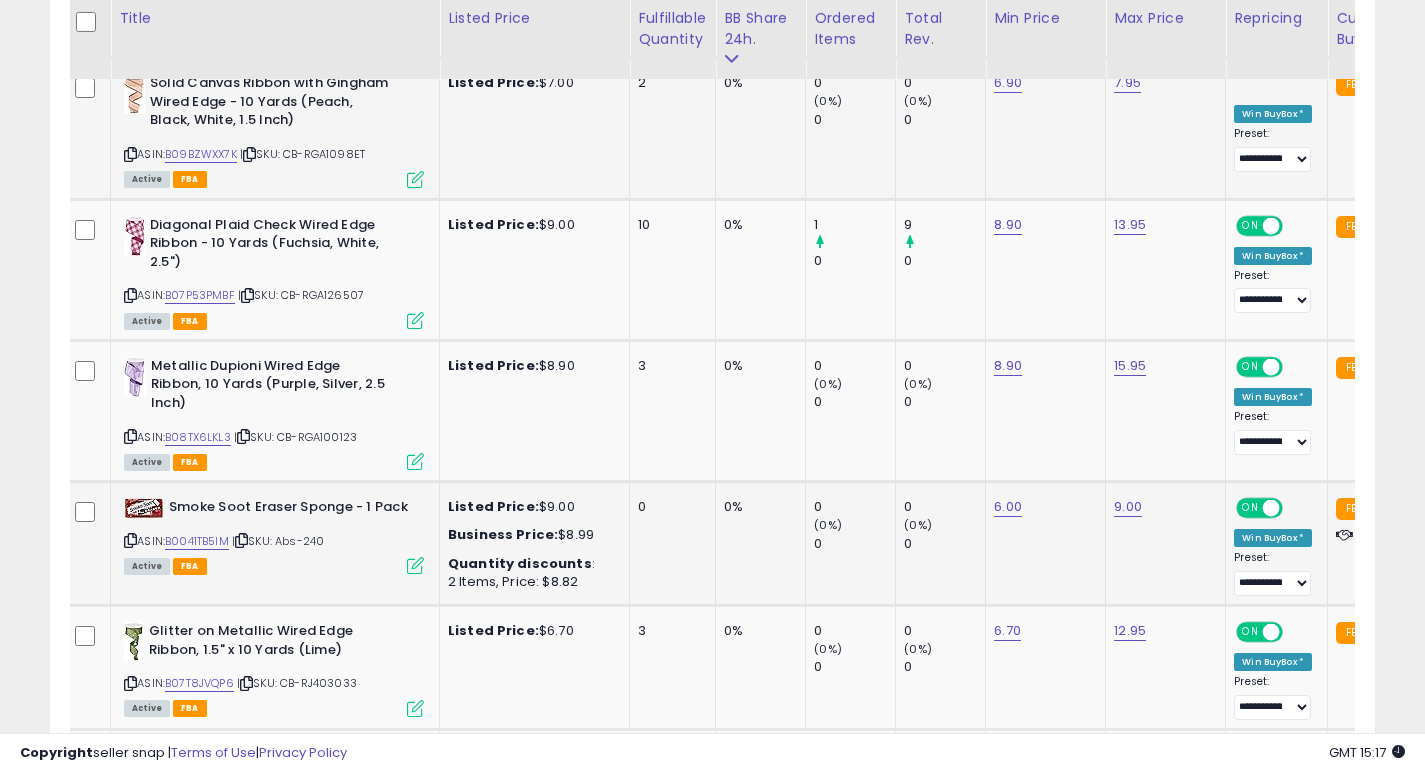 click on "0" at bounding box center (944, 667) 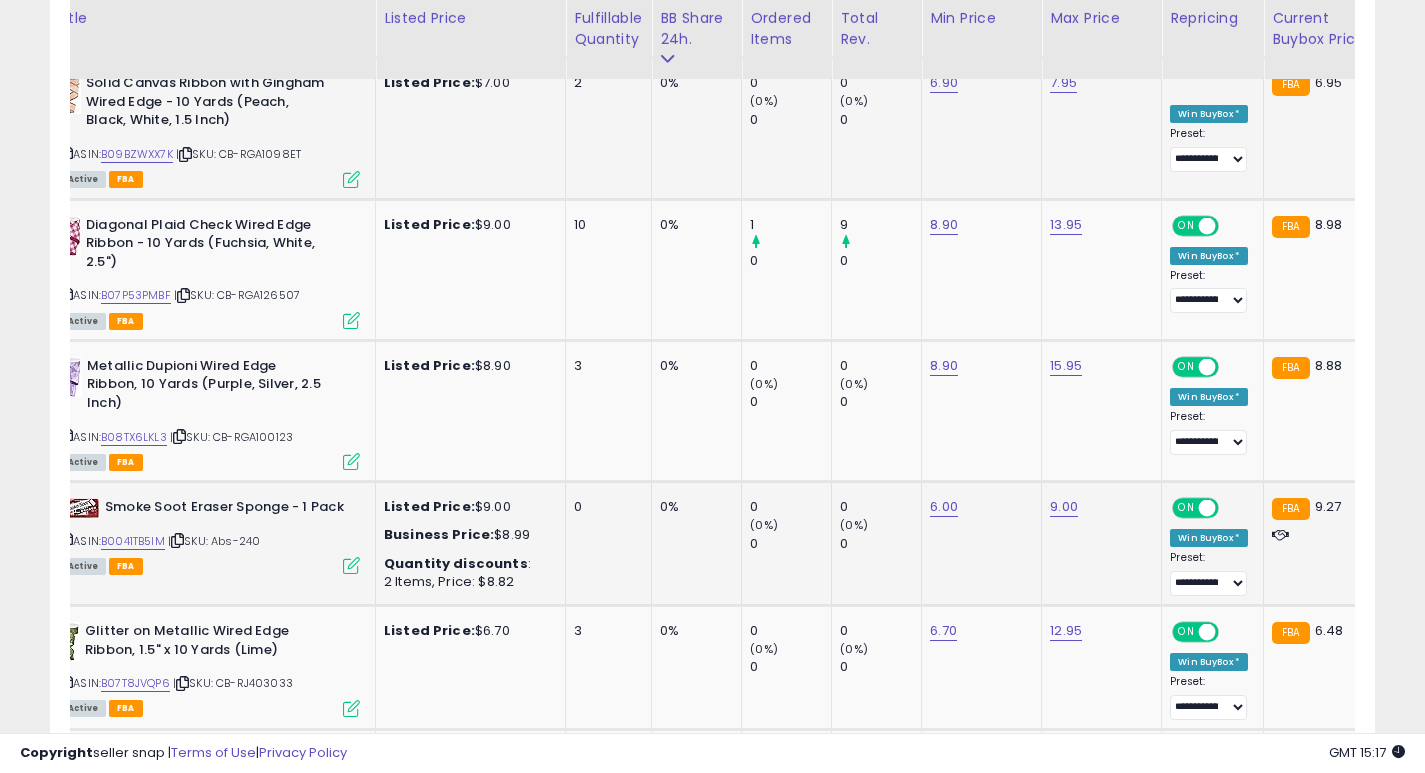 scroll, scrollTop: 0, scrollLeft: 0, axis: both 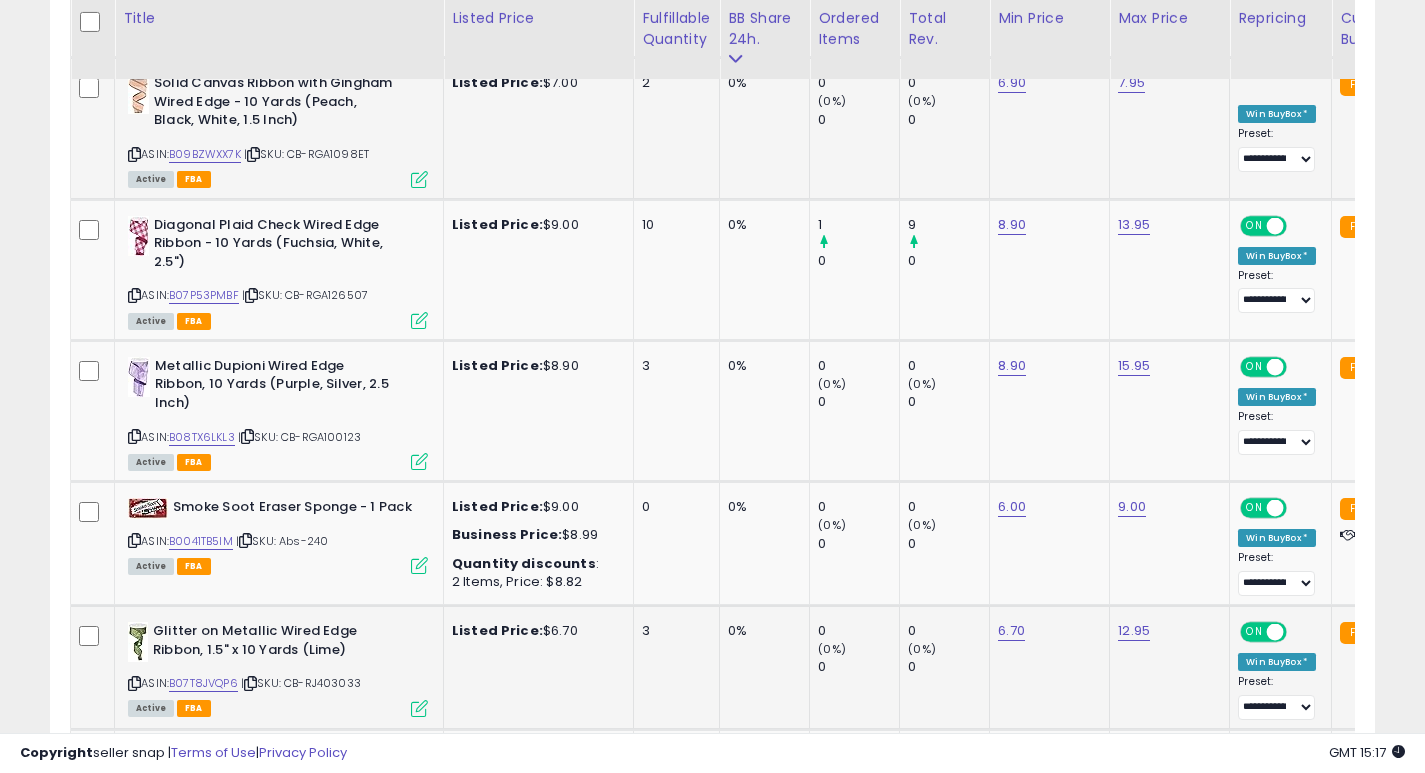 click on "0     (0%)   0" 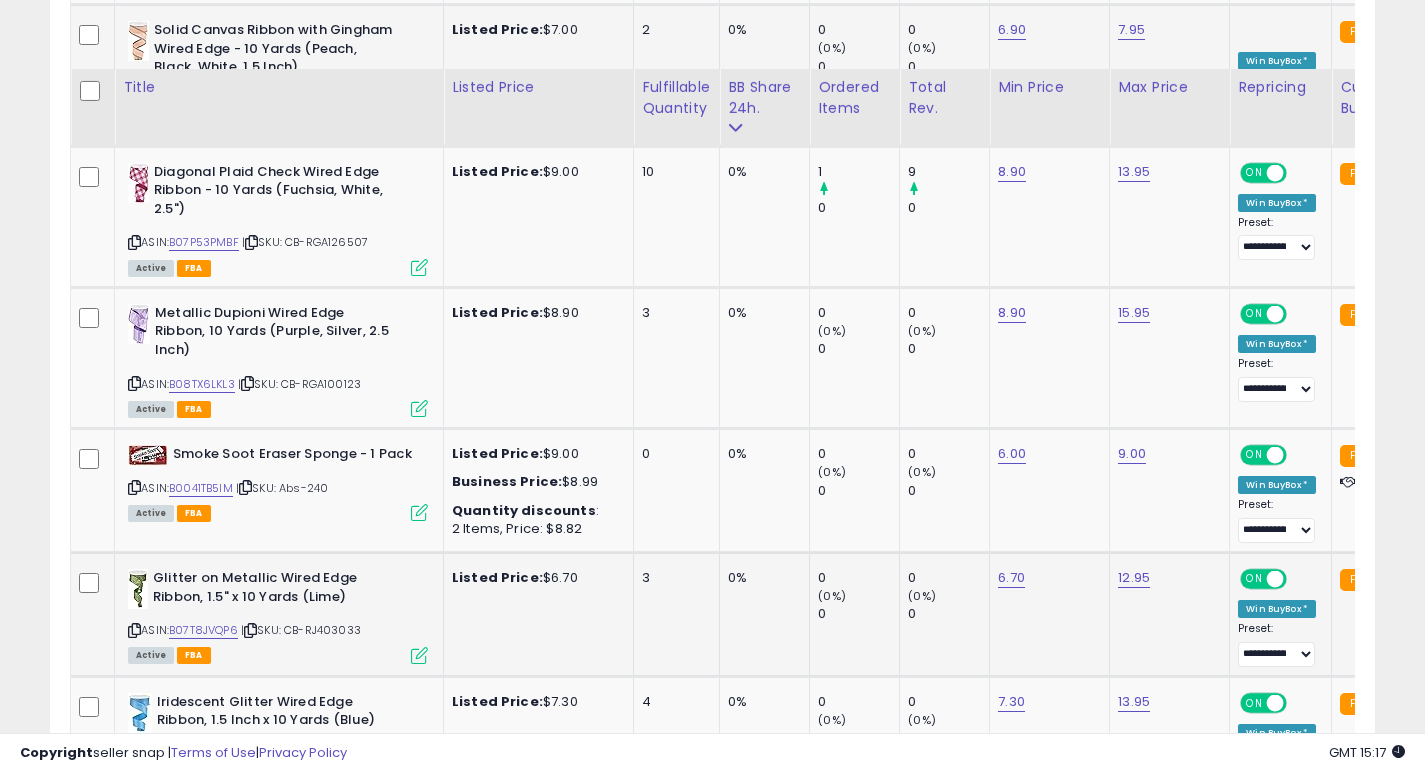 scroll, scrollTop: 2545, scrollLeft: 0, axis: vertical 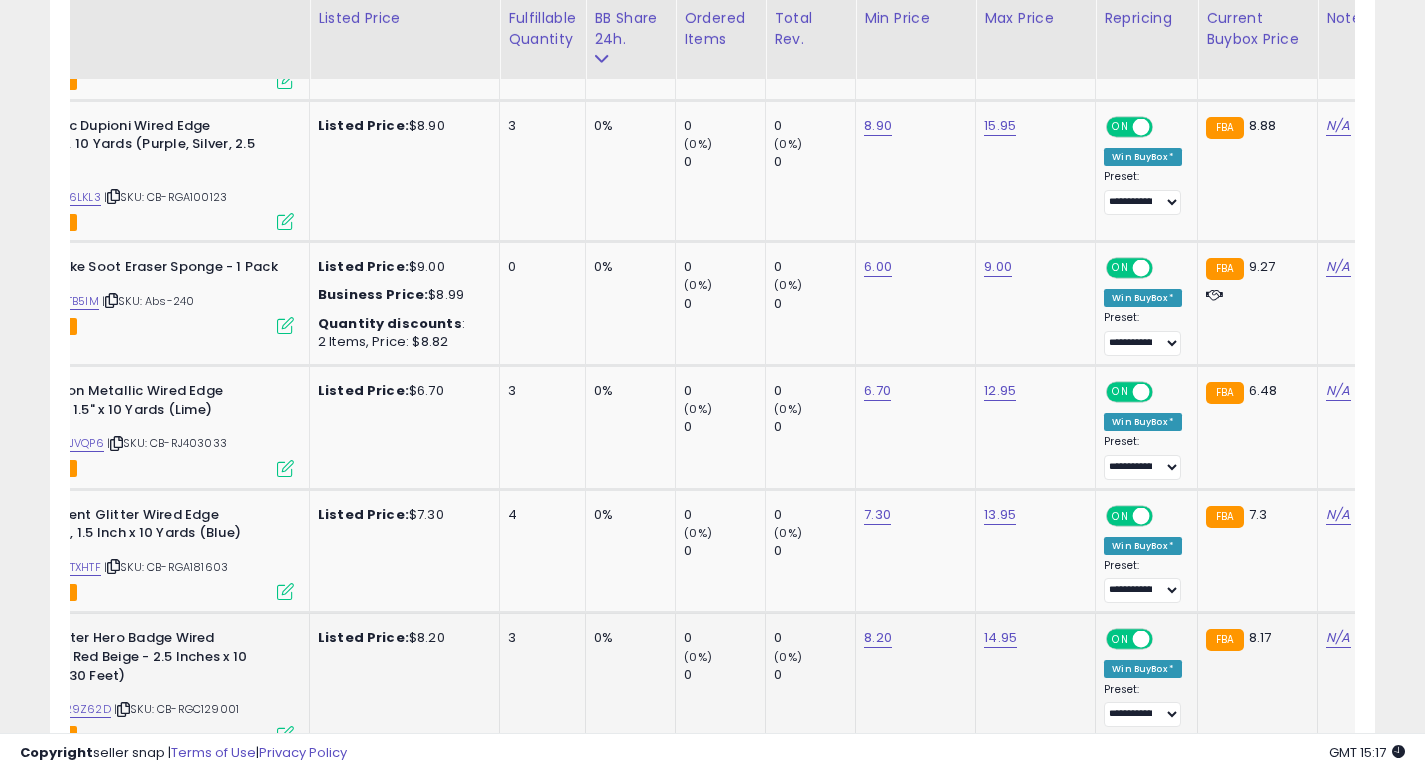 drag, startPoint x: 884, startPoint y: 639, endPoint x: 1132, endPoint y: 690, distance: 253.18965 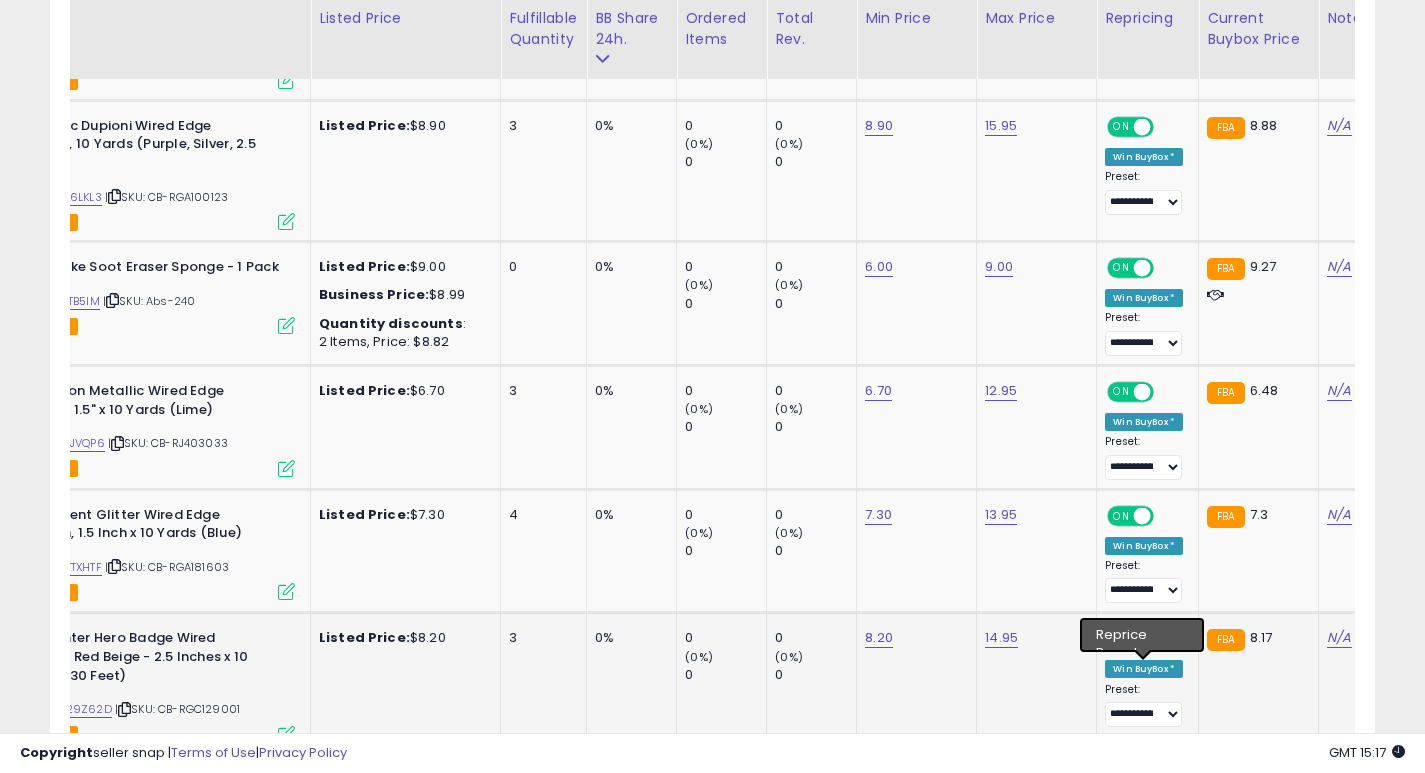 drag, startPoint x: 1132, startPoint y: 690, endPoint x: 976, endPoint y: 660, distance: 158.85843 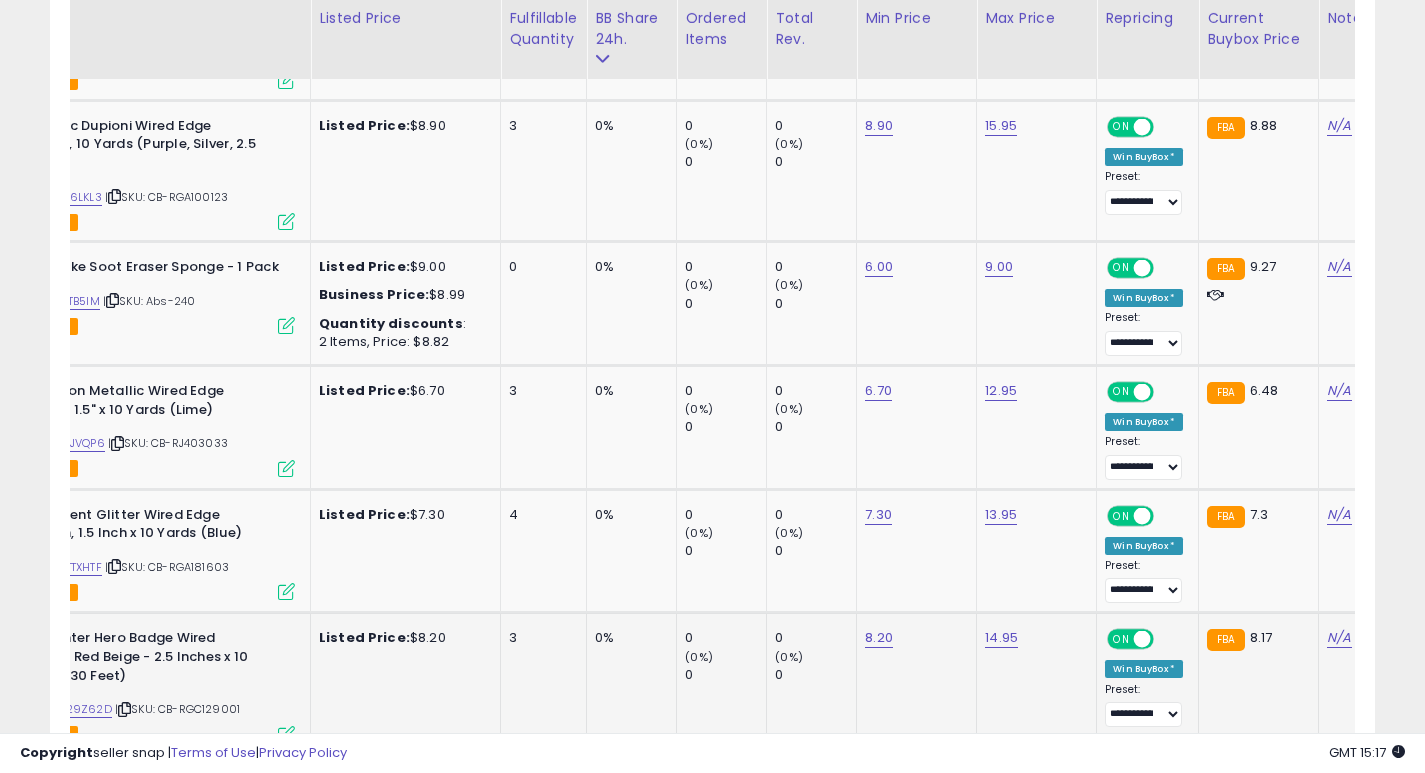 scroll, scrollTop: 0, scrollLeft: 0, axis: both 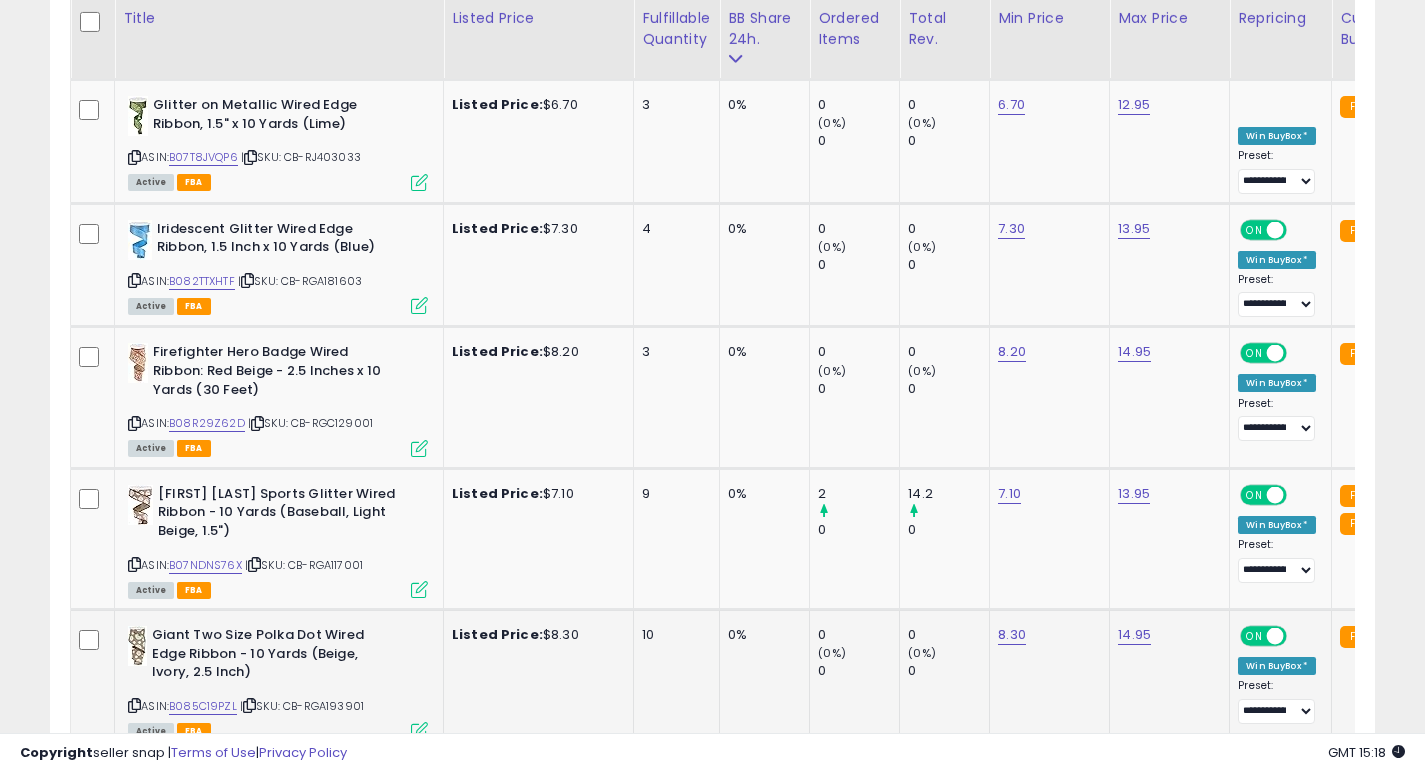 click on "0%" 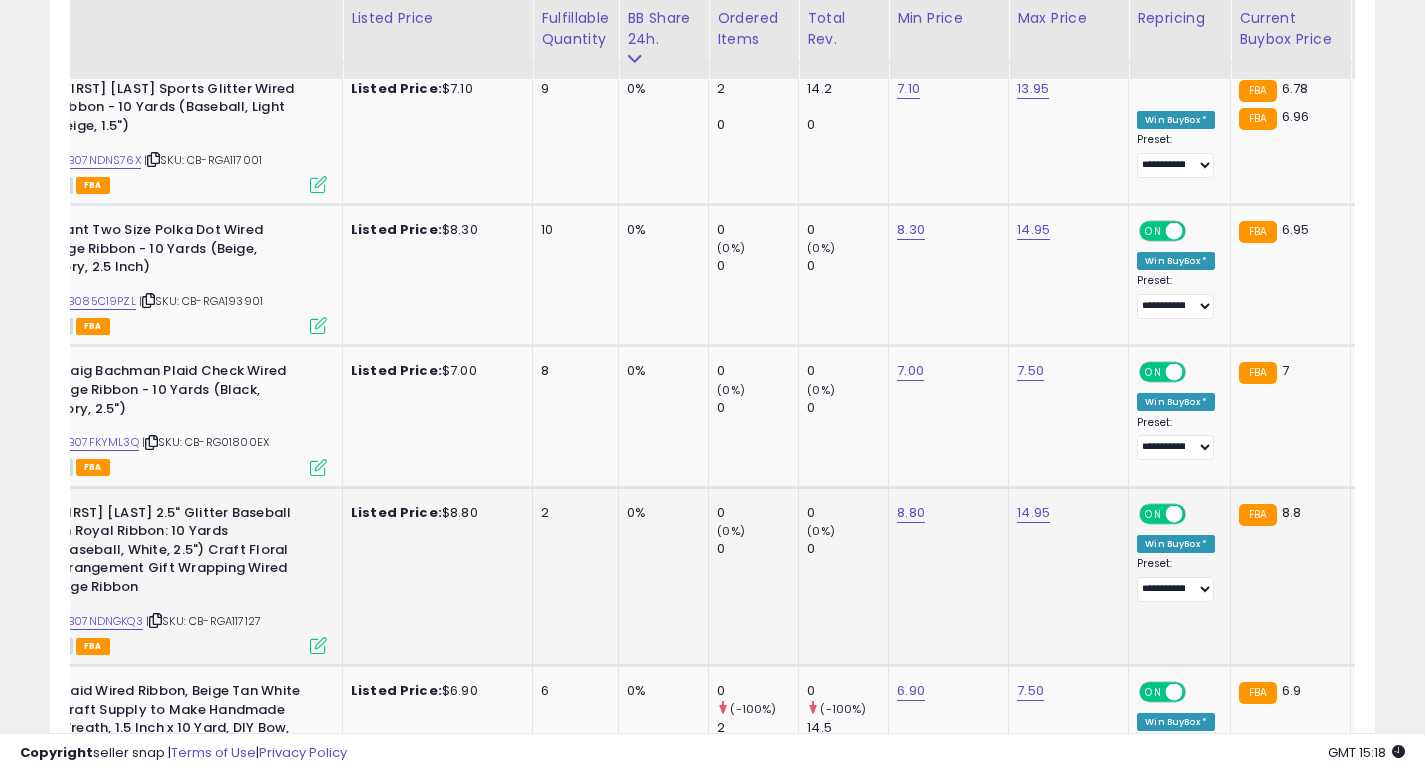 drag, startPoint x: 798, startPoint y: 603, endPoint x: 741, endPoint y: 589, distance: 58.694122 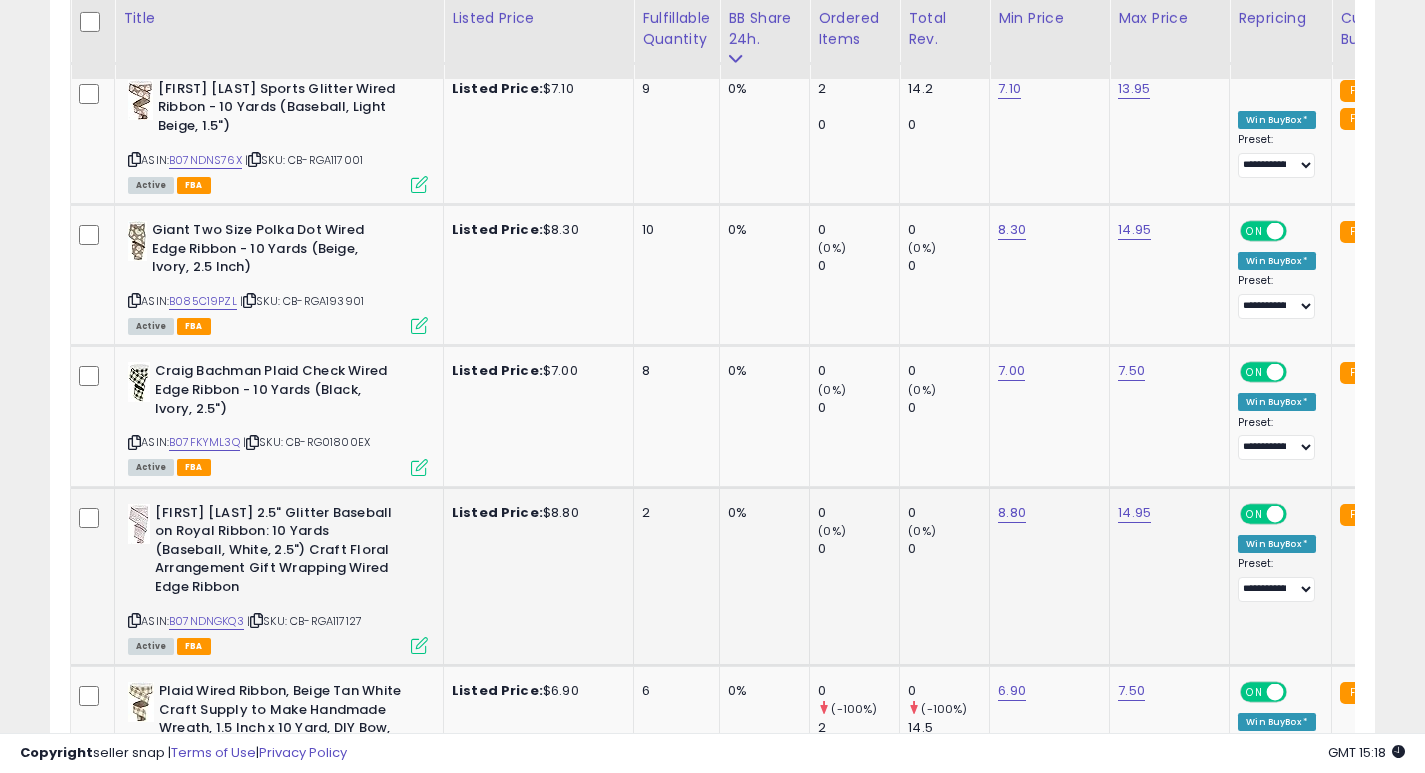 click on "2" 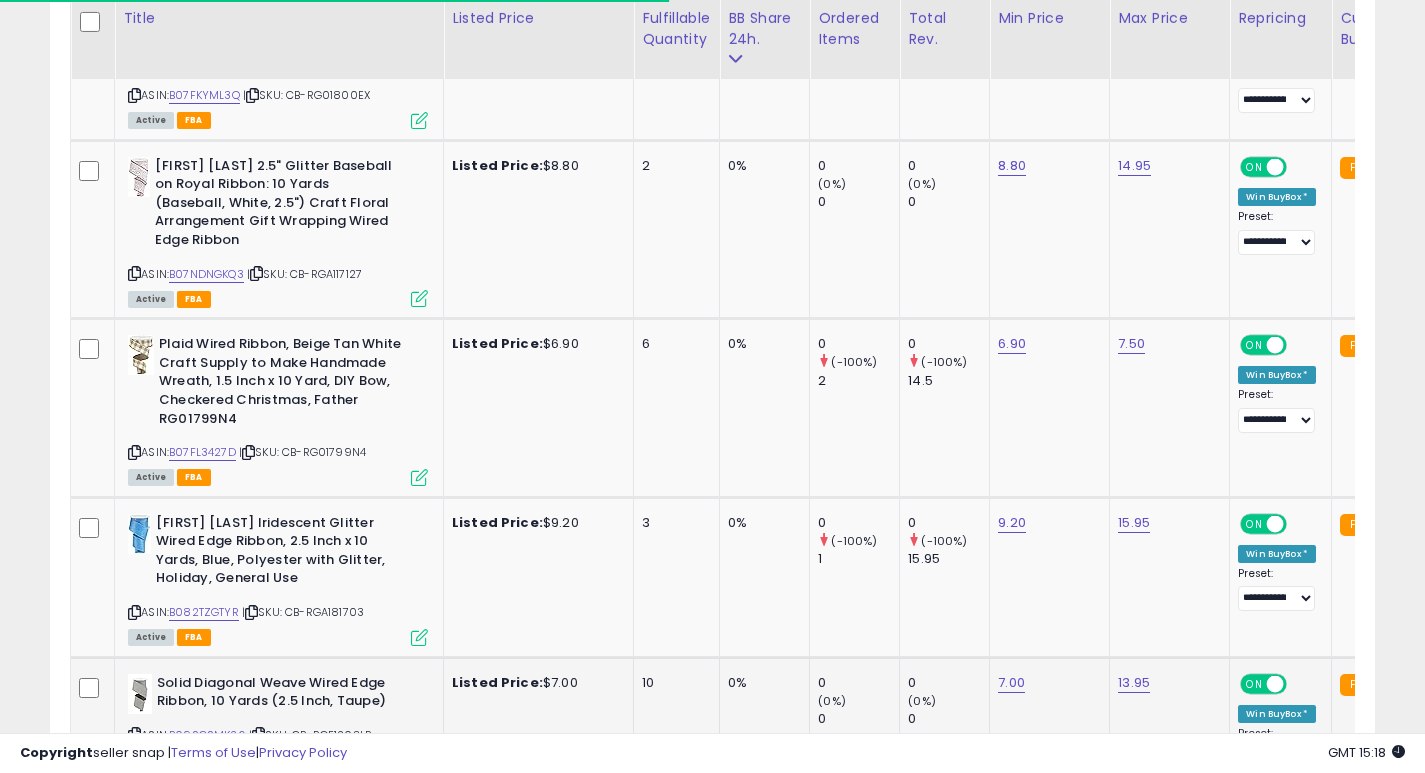 click on "10" at bounding box center (673, 683) 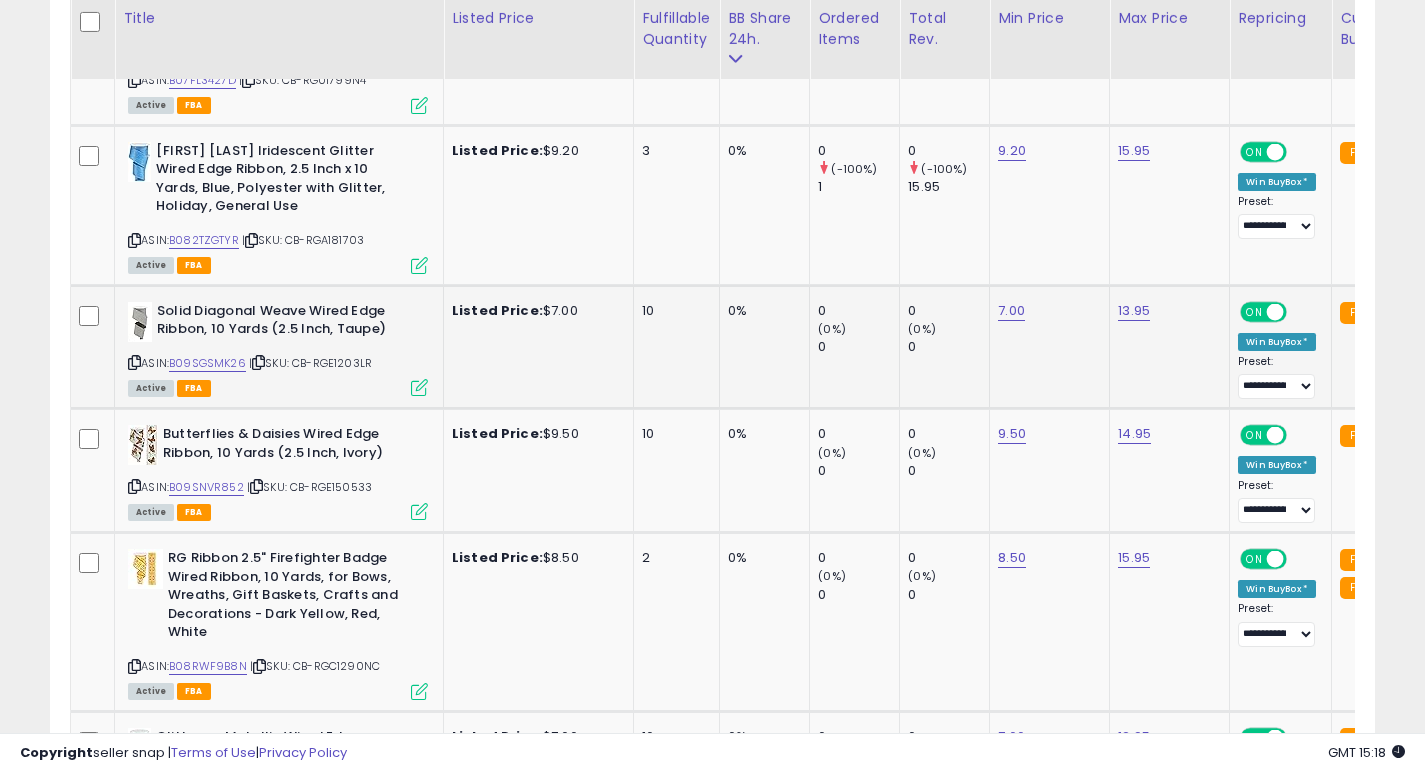 click on "2" 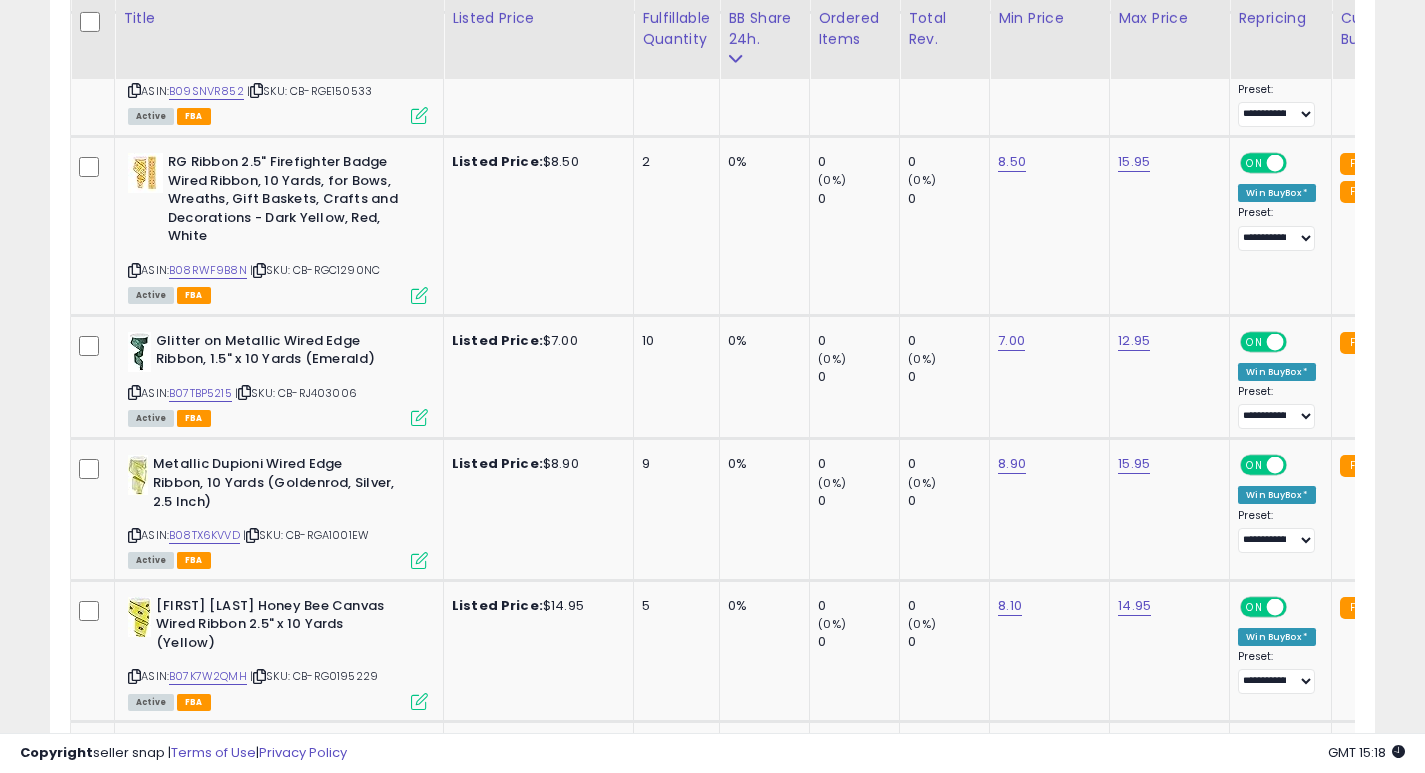 click on "5" 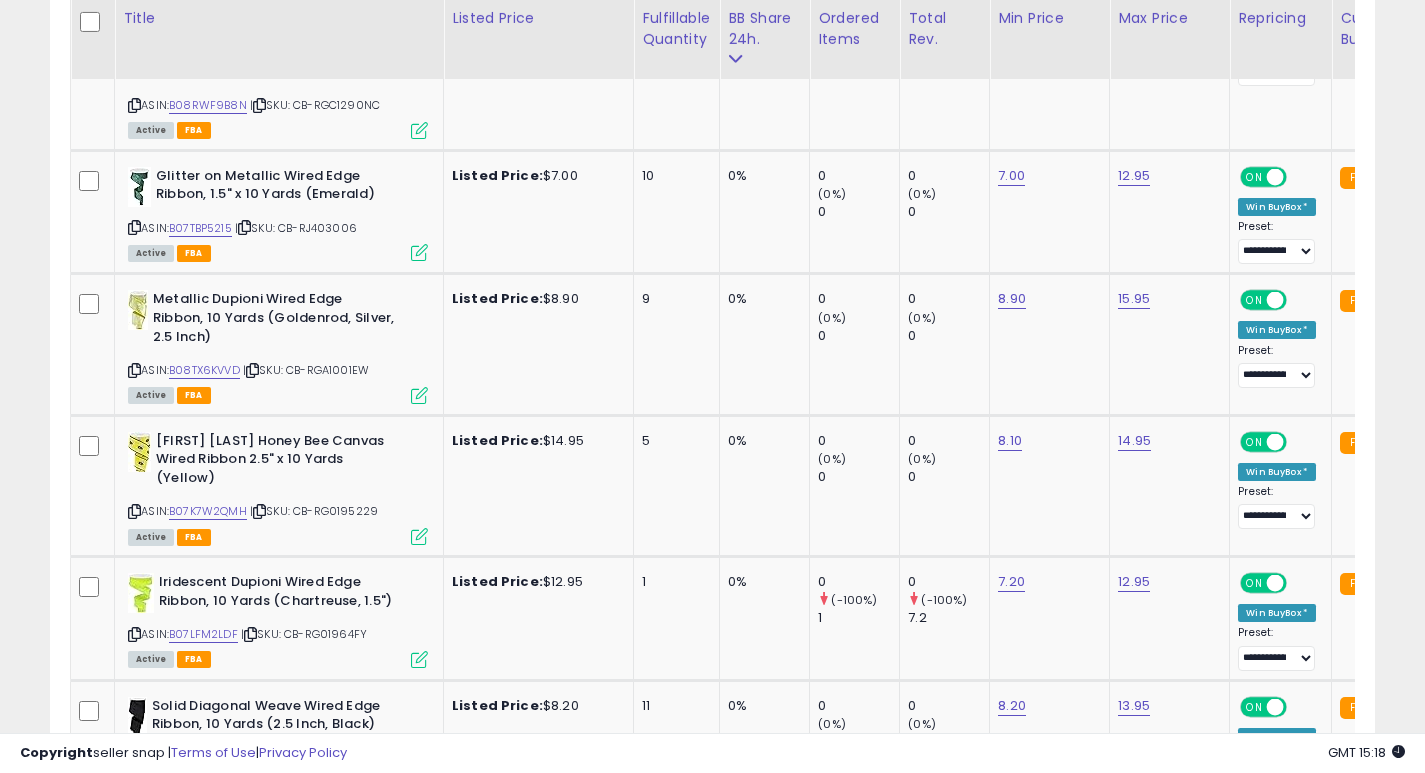 click on "11" 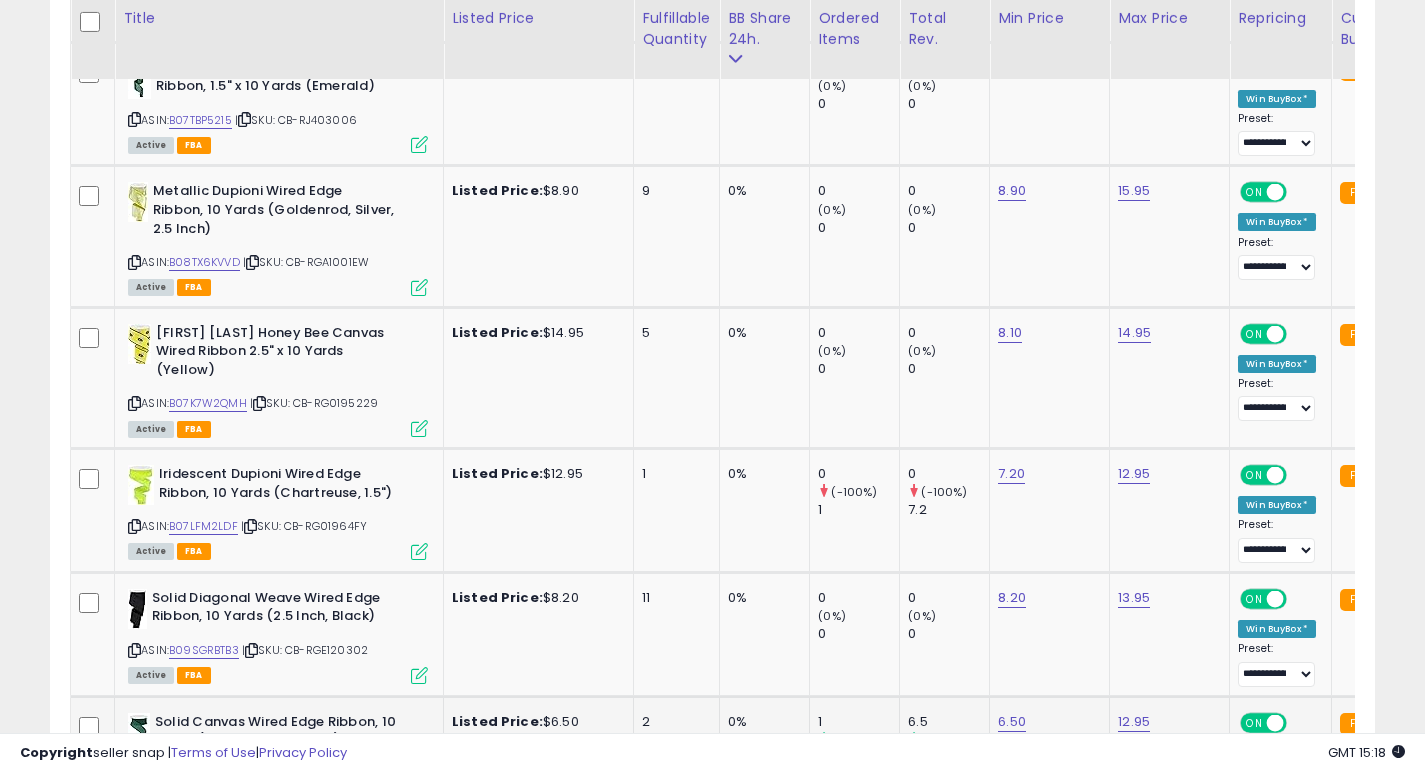 click on "2" at bounding box center (673, 722) 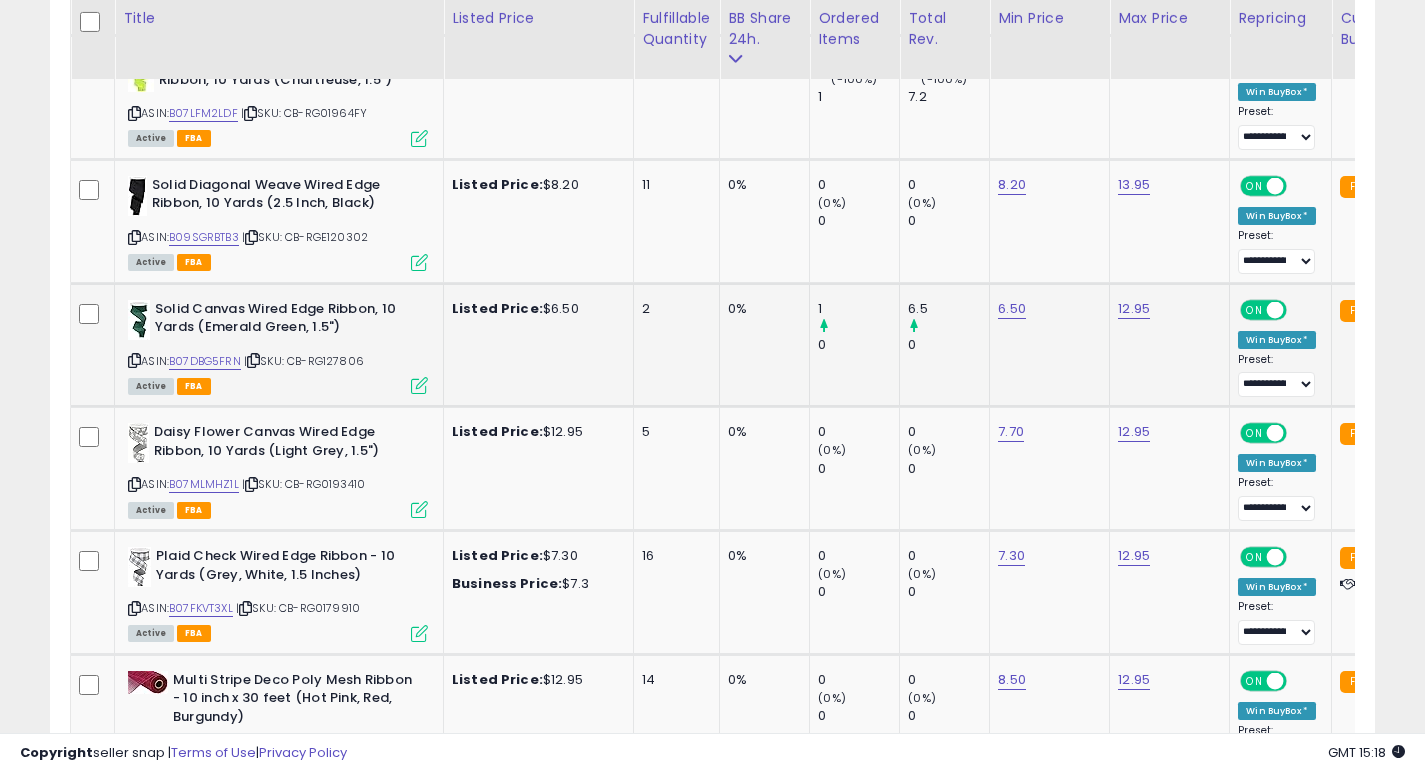 click on "14" 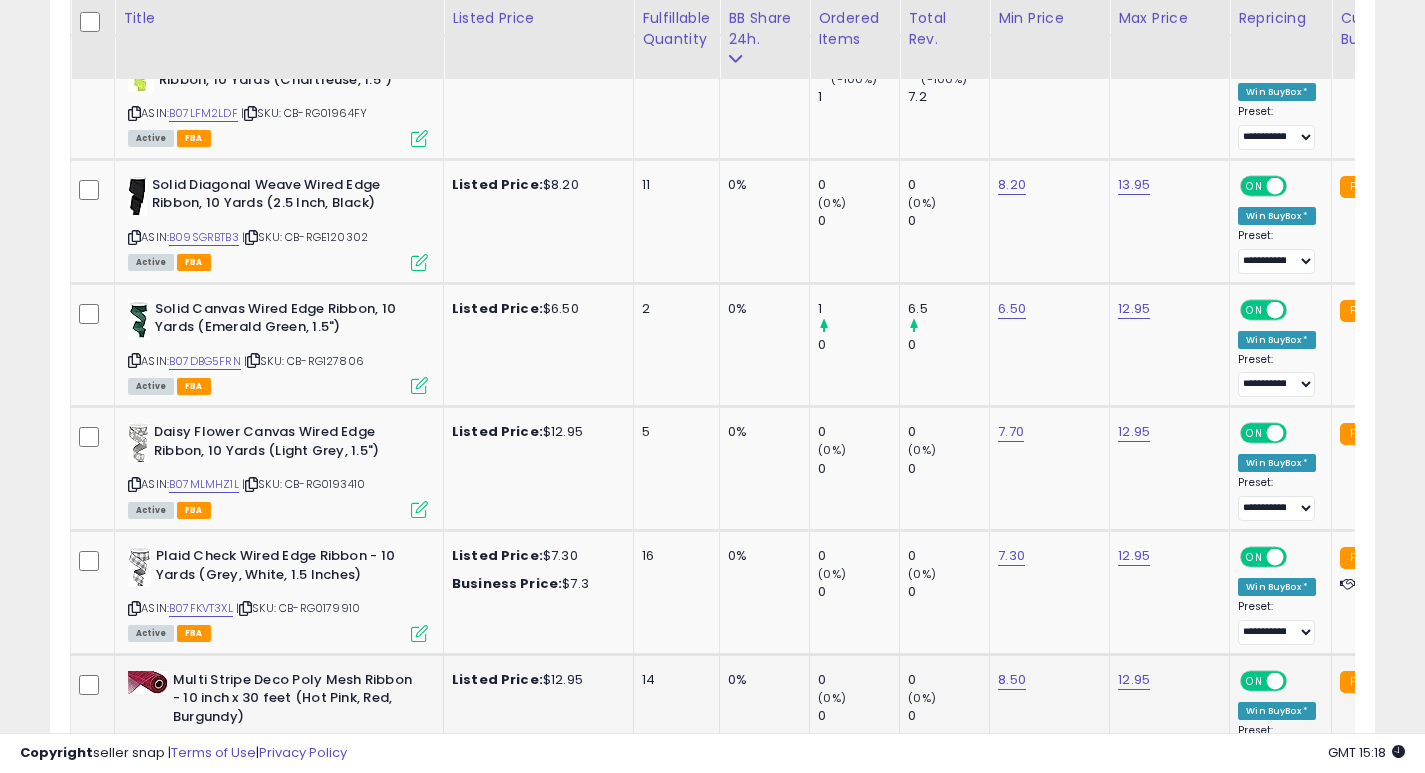 click on "14" 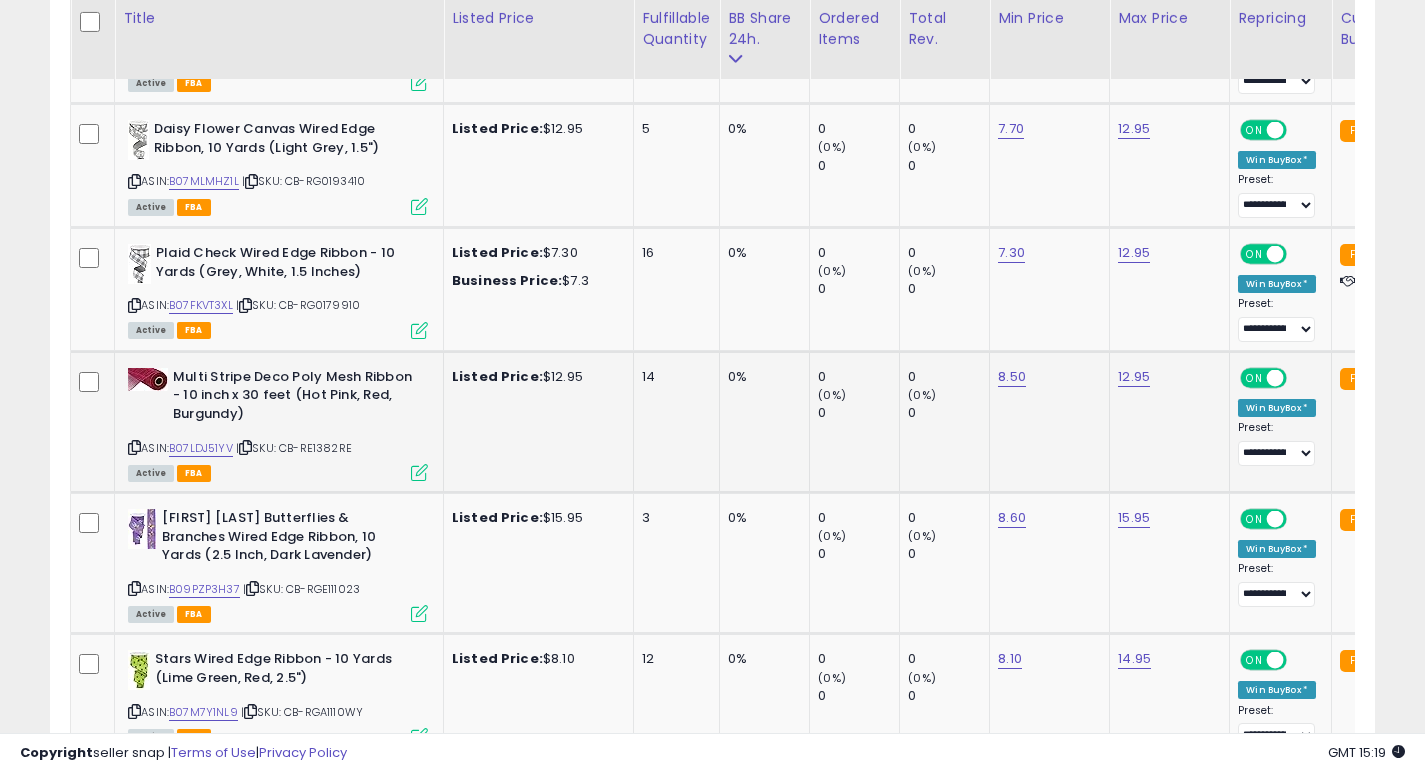 click on "12" 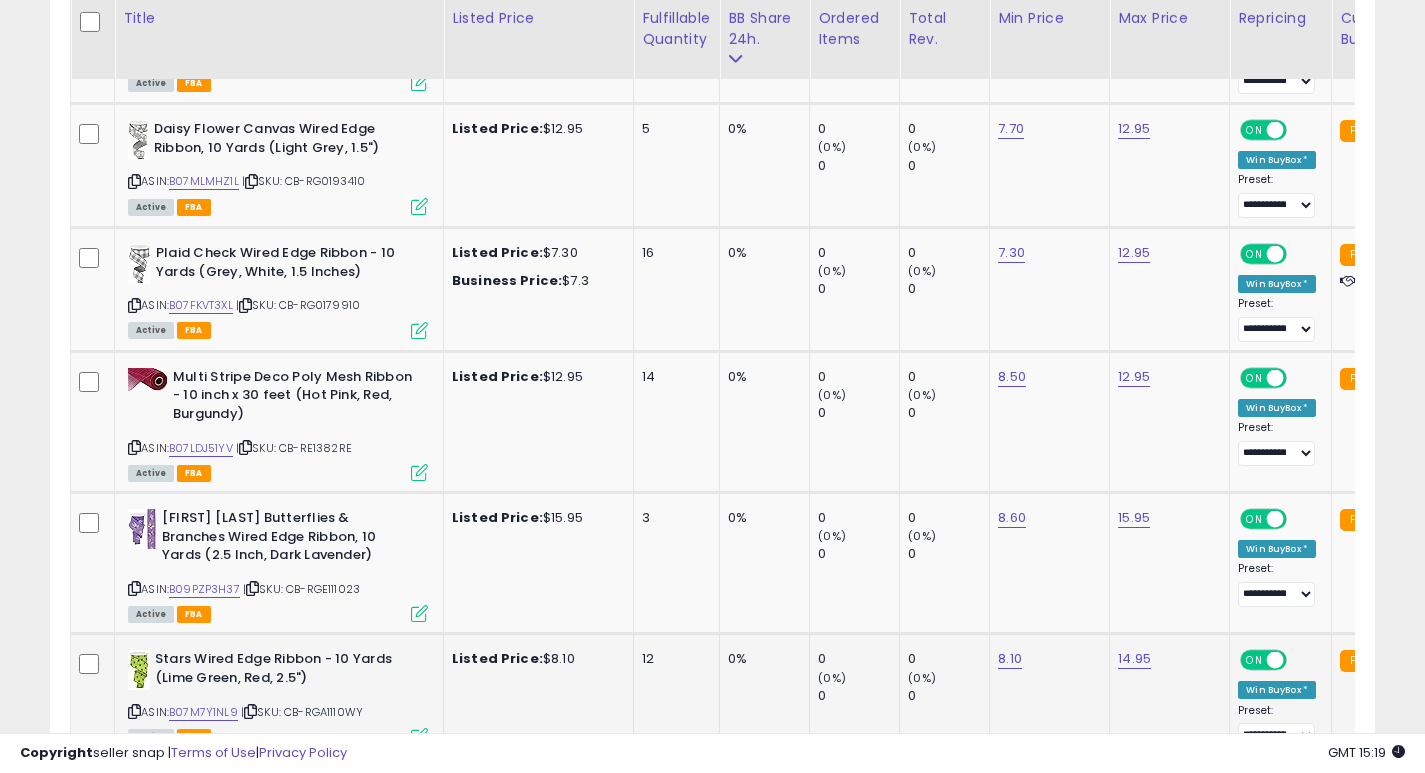 click on "12" 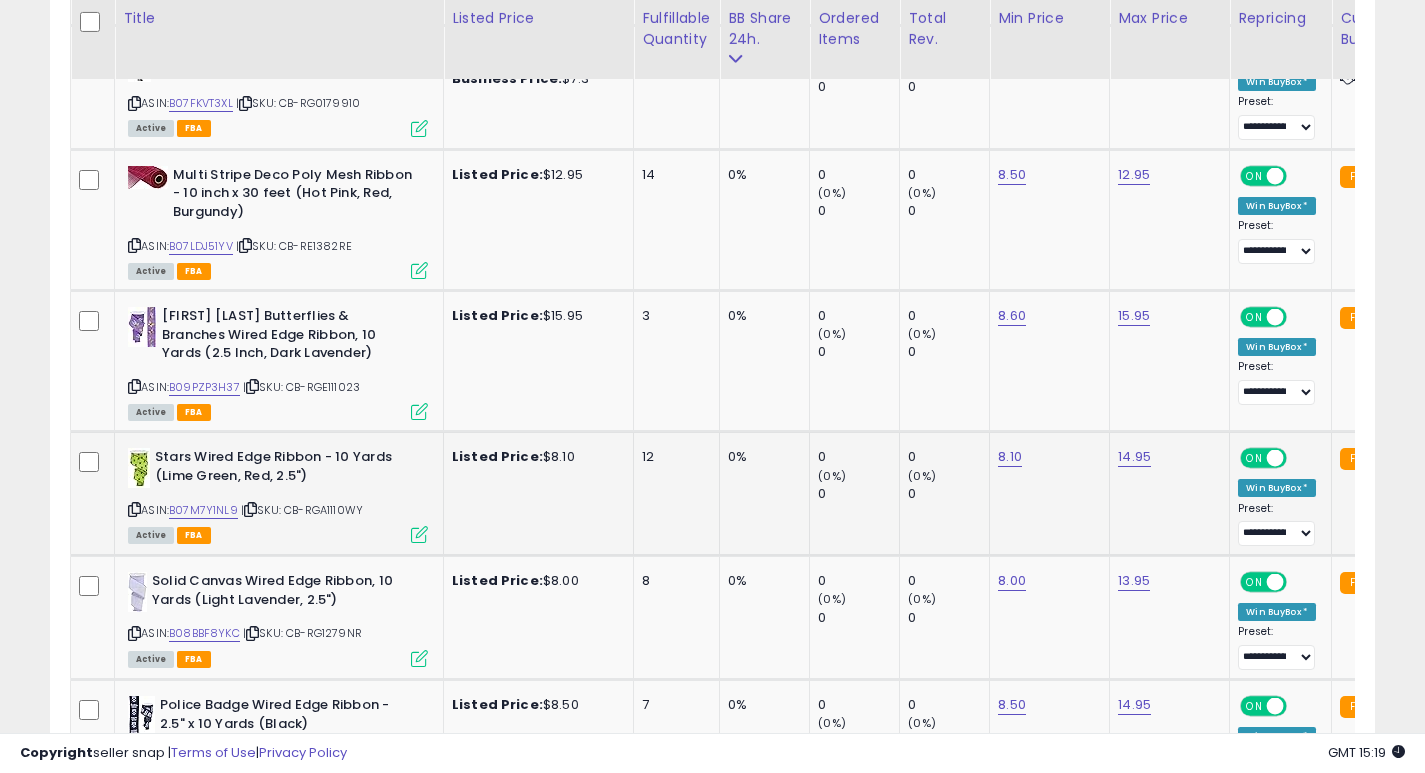 click on "8" 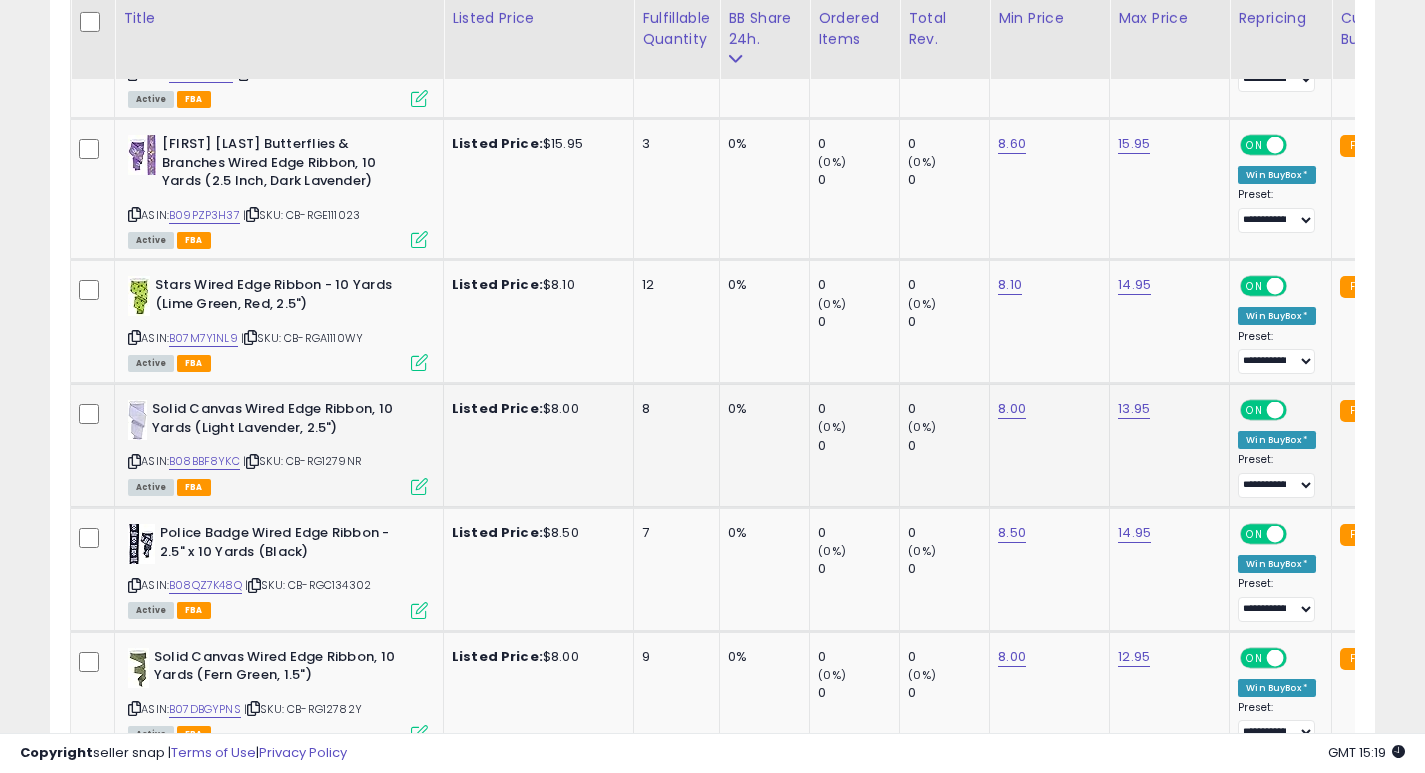 click at bounding box center [134, 461] 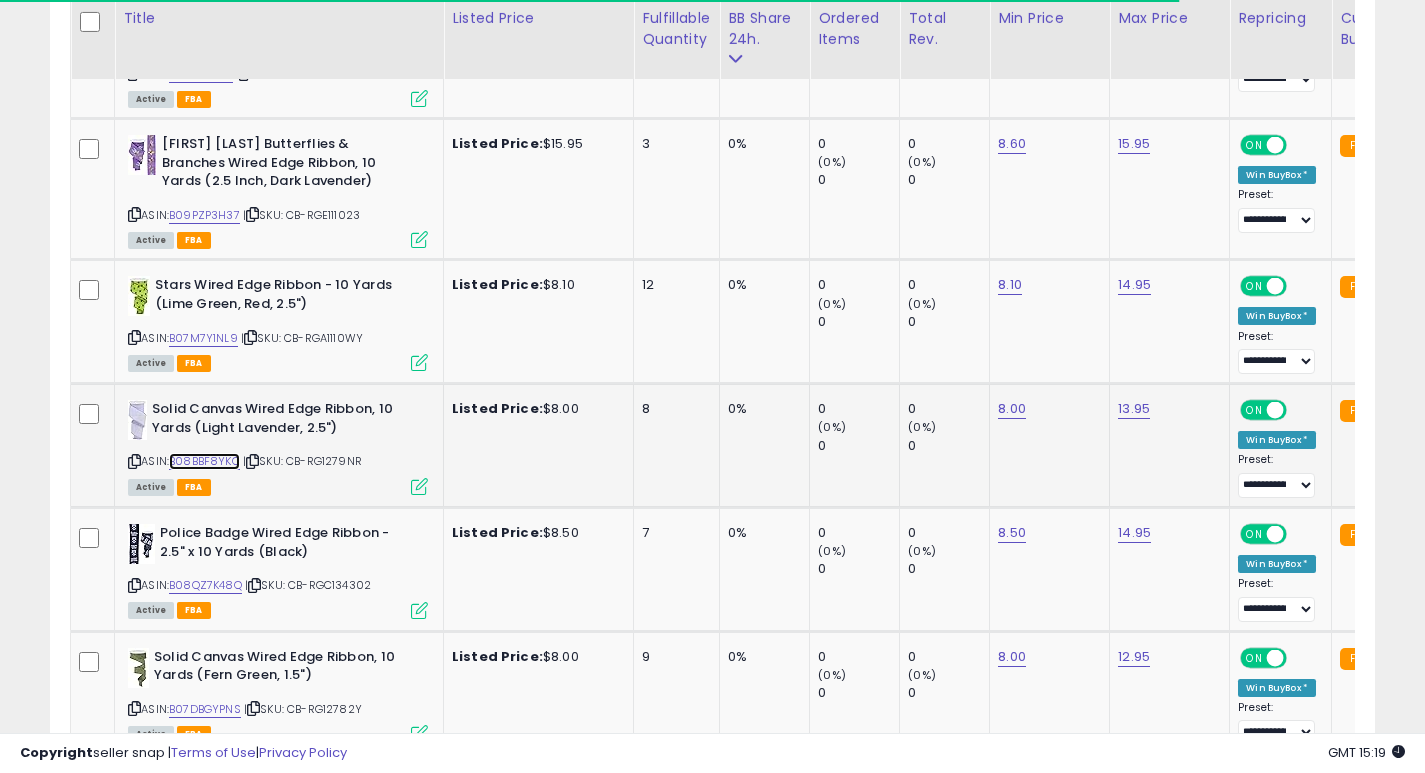 click on "B08BBF8YKC" at bounding box center [204, 461] 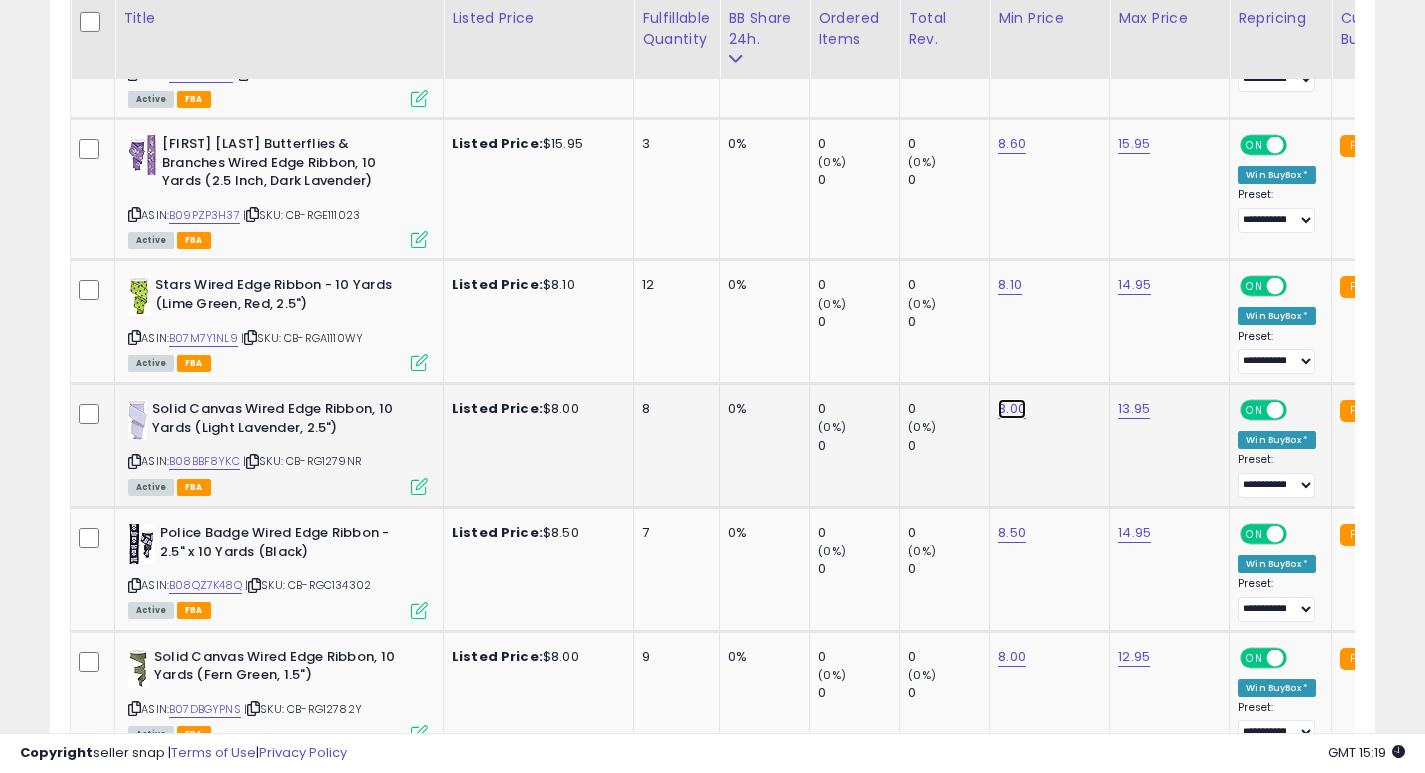 click on "8.00" at bounding box center (1011, -4639) 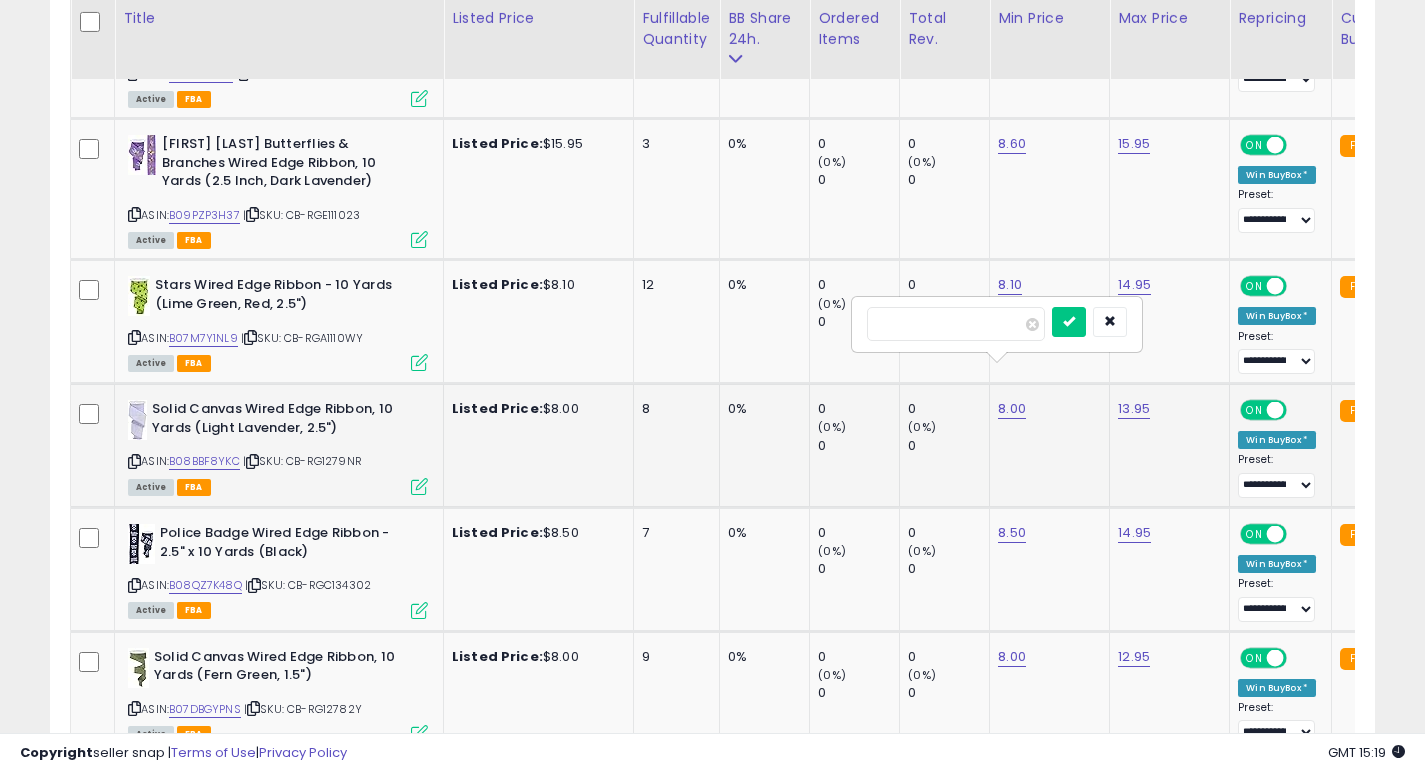 type on "*" 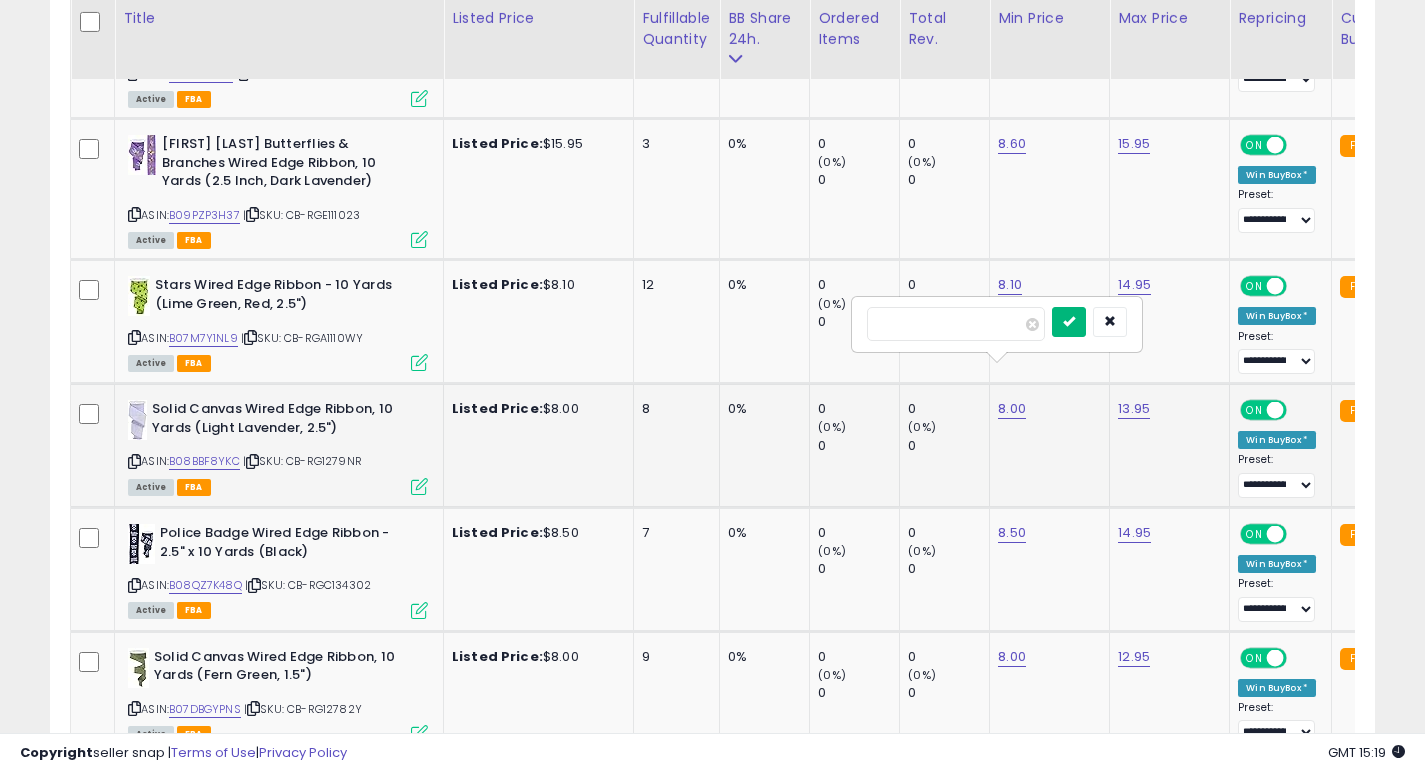 click at bounding box center [1069, 322] 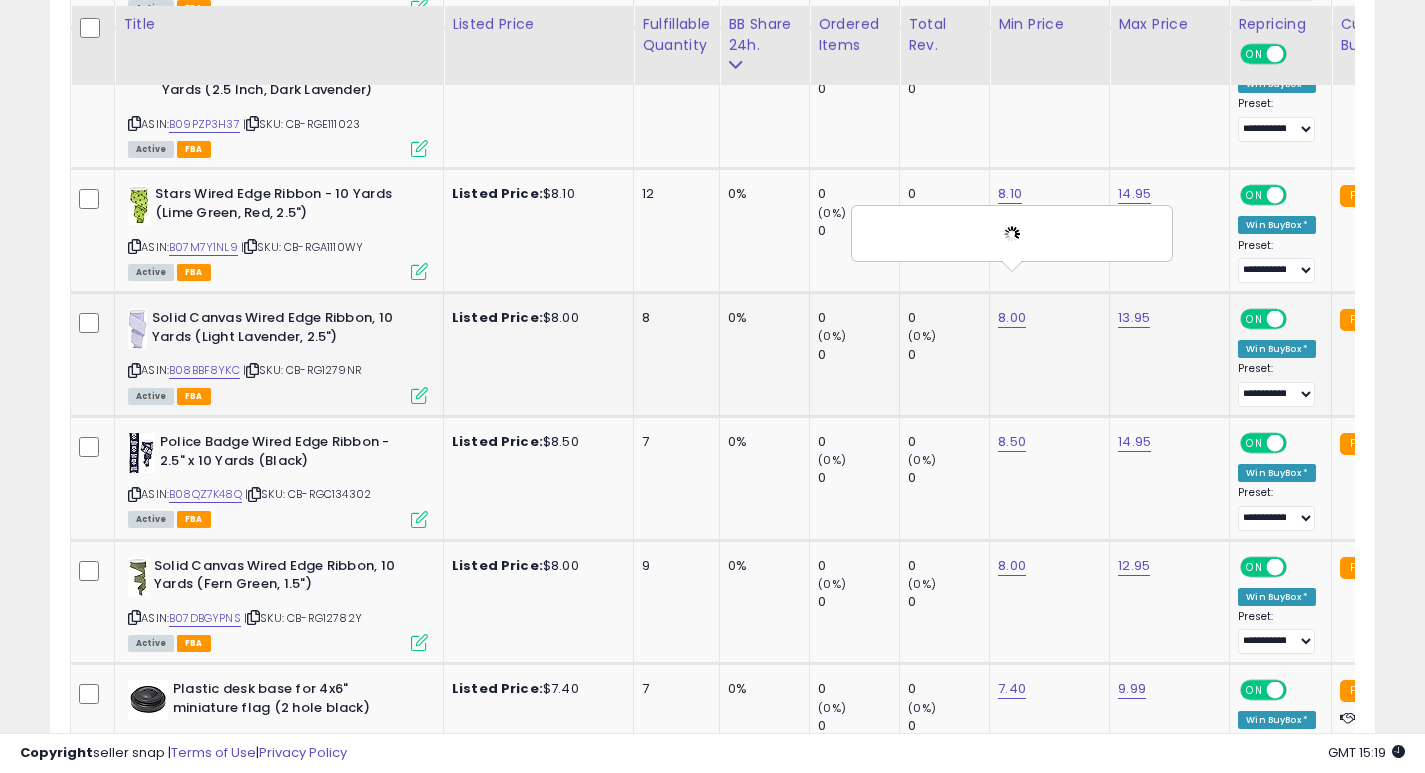 scroll, scrollTop: 5867, scrollLeft: 0, axis: vertical 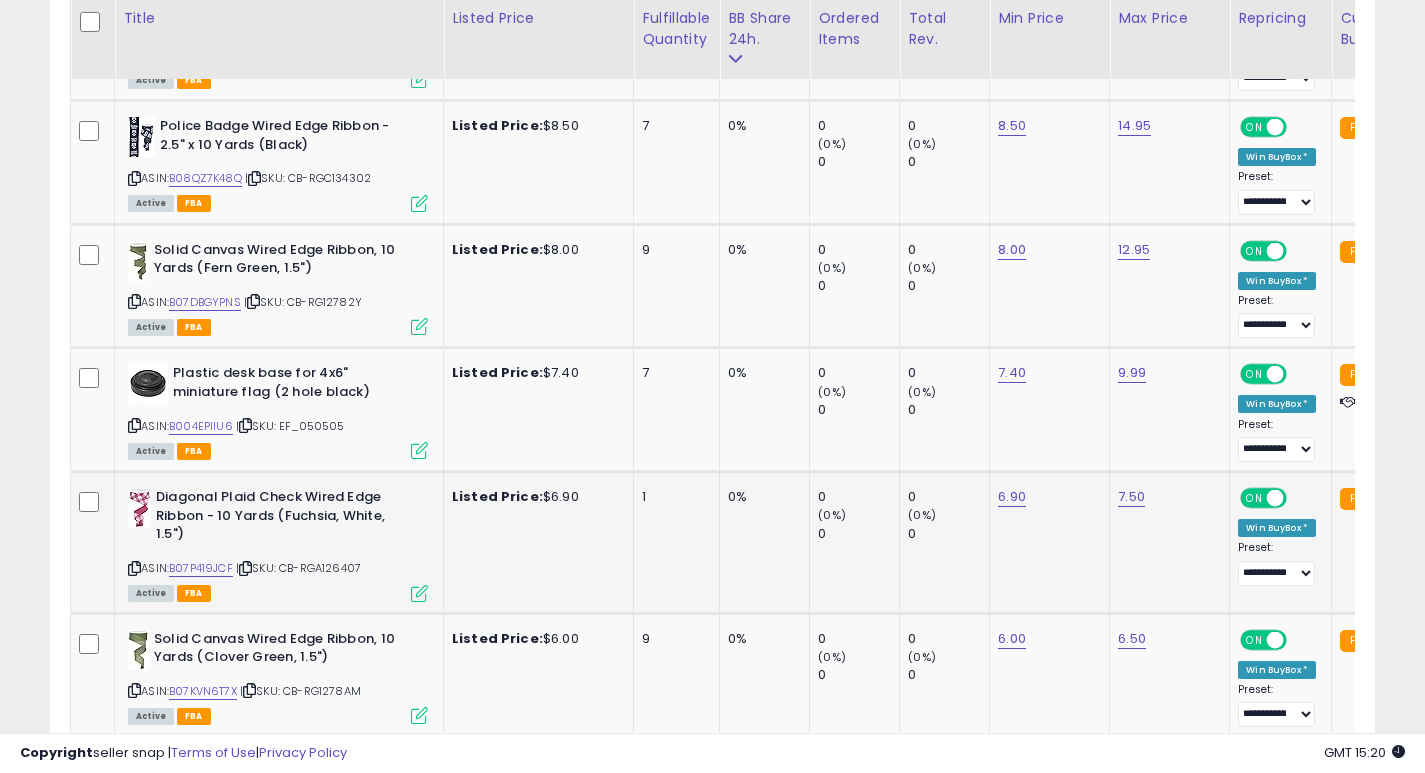 click on "(0%)" at bounding box center [858, 515] 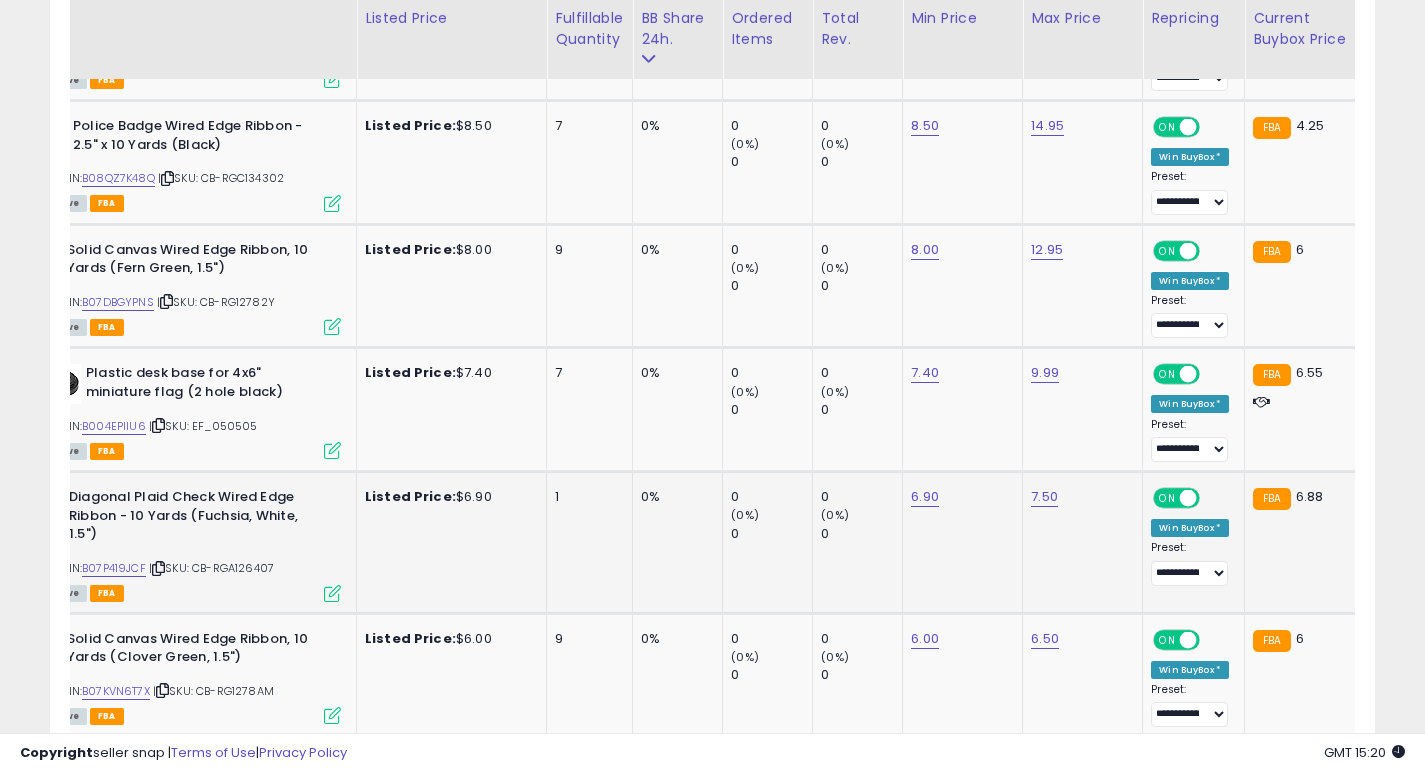 scroll, scrollTop: 0, scrollLeft: 87, axis: horizontal 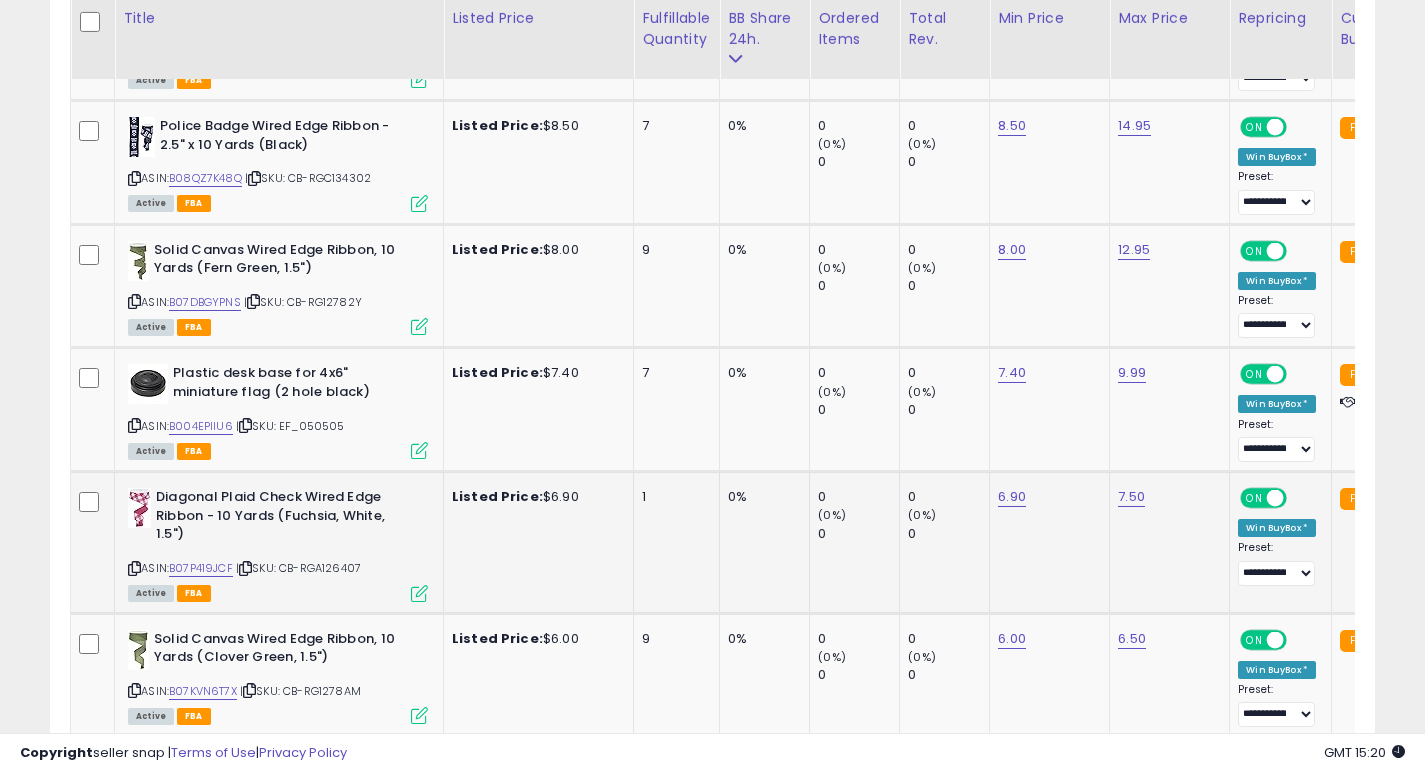 click on "0%" 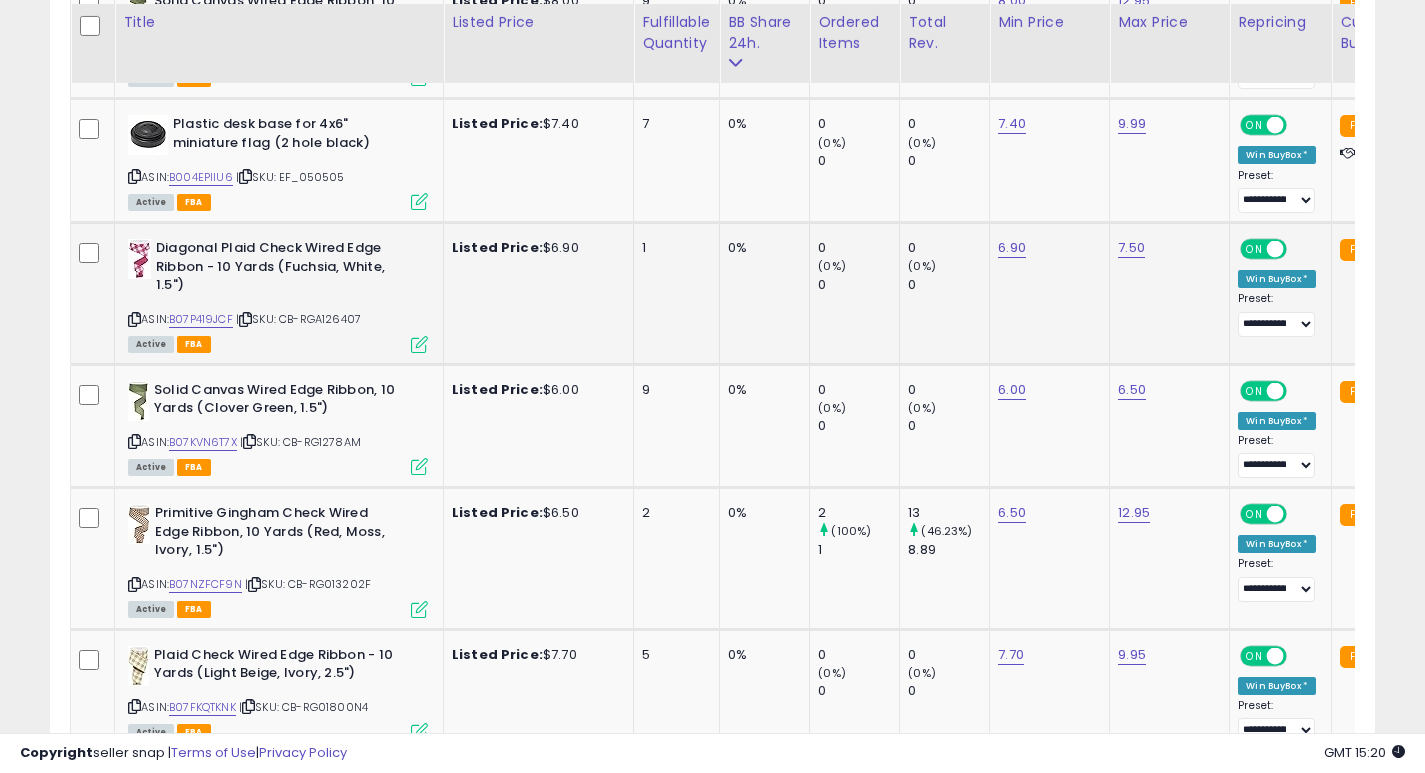 scroll, scrollTop: 6373, scrollLeft: 0, axis: vertical 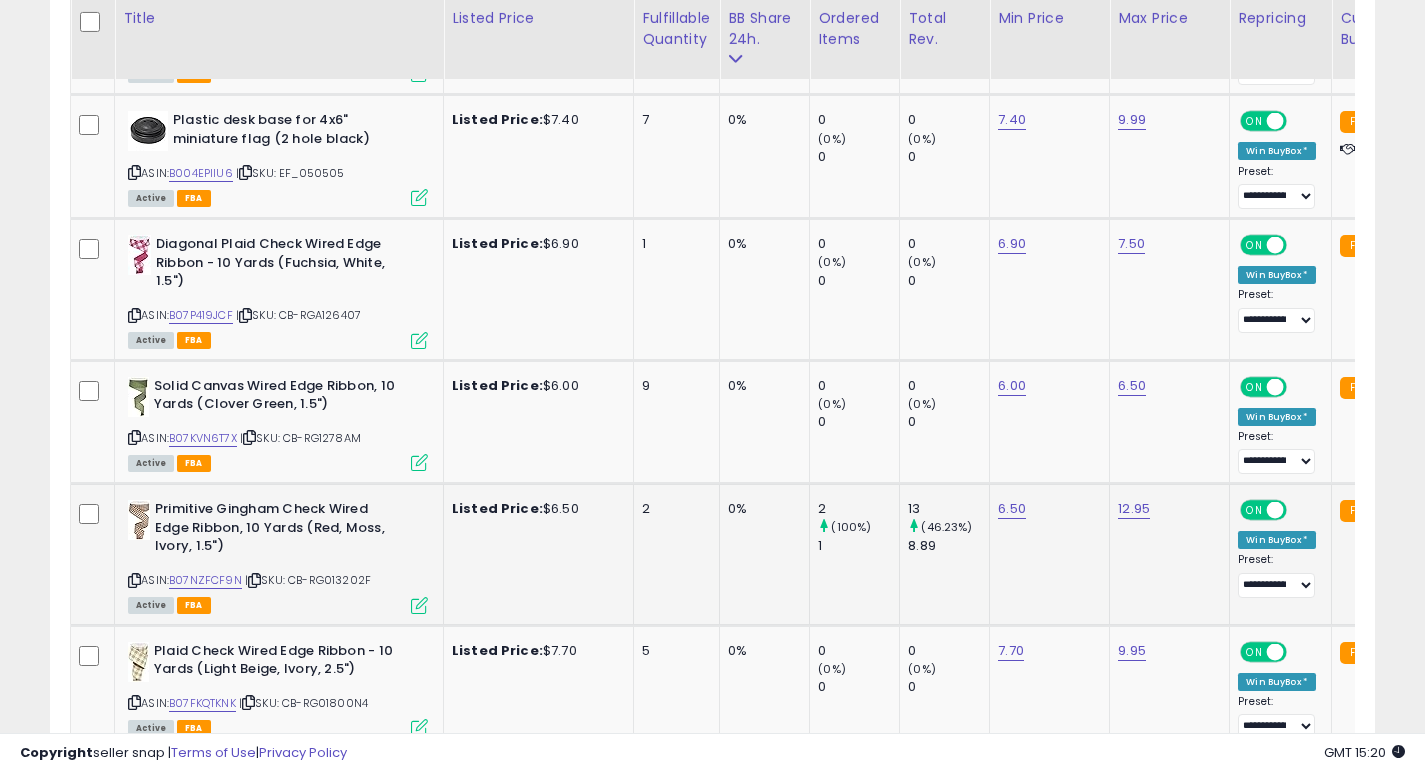 click on "0%" 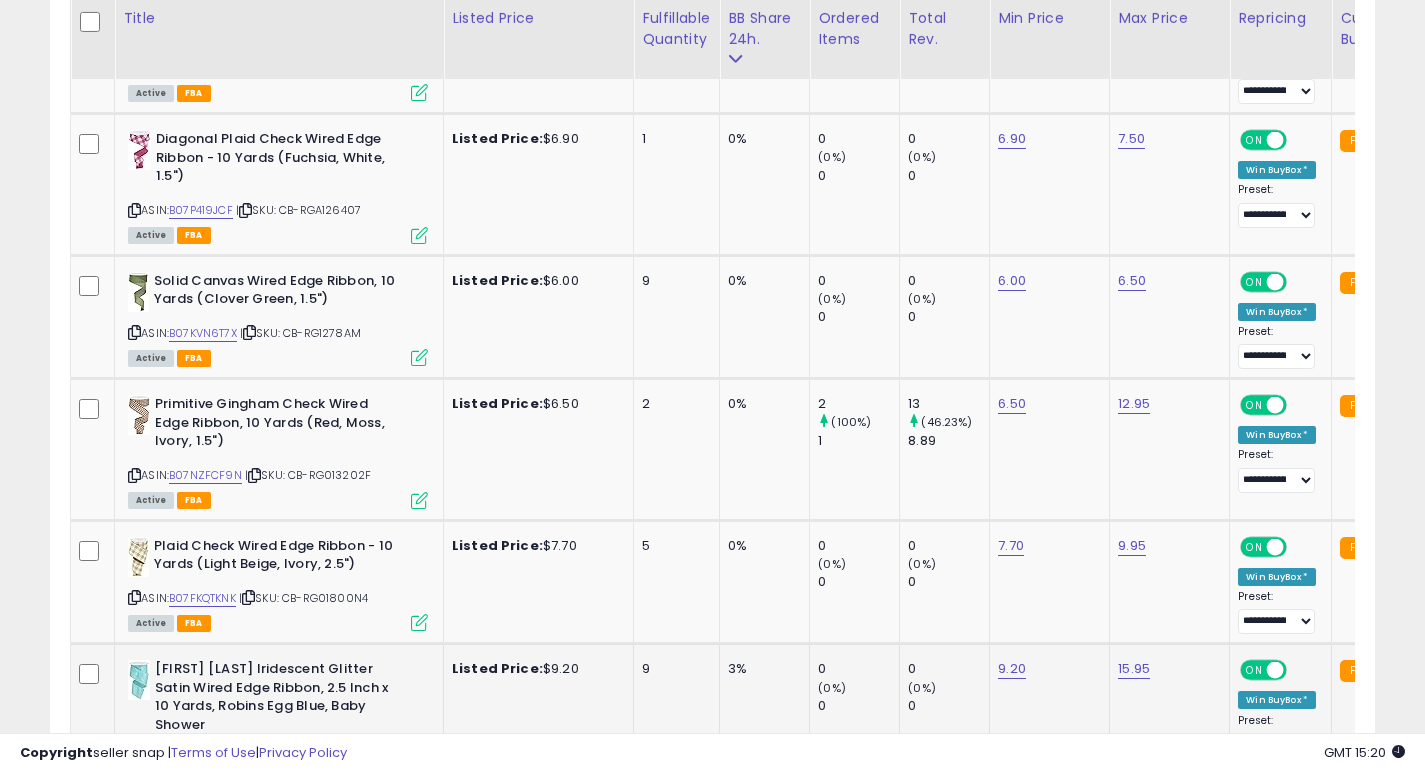 click on "9" 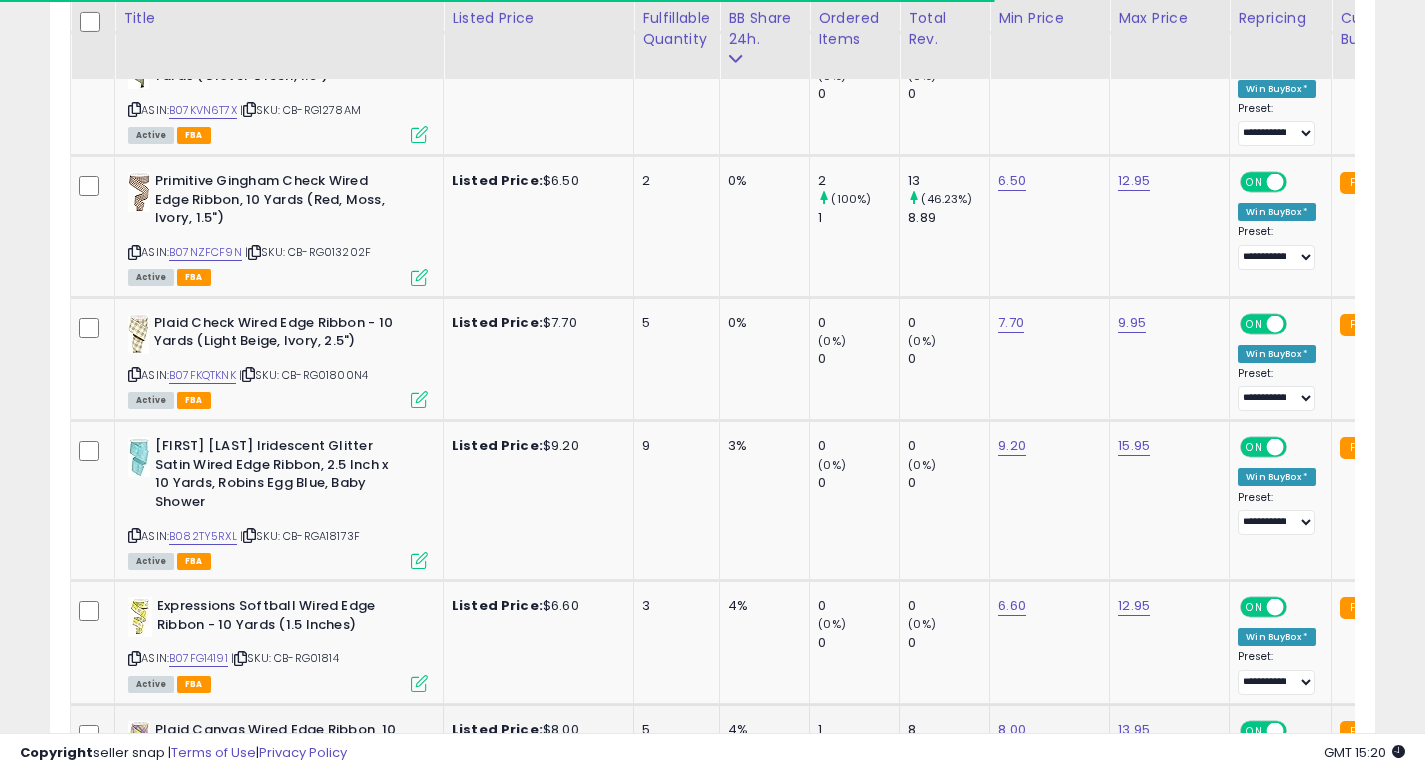 click on "5" at bounding box center (673, 730) 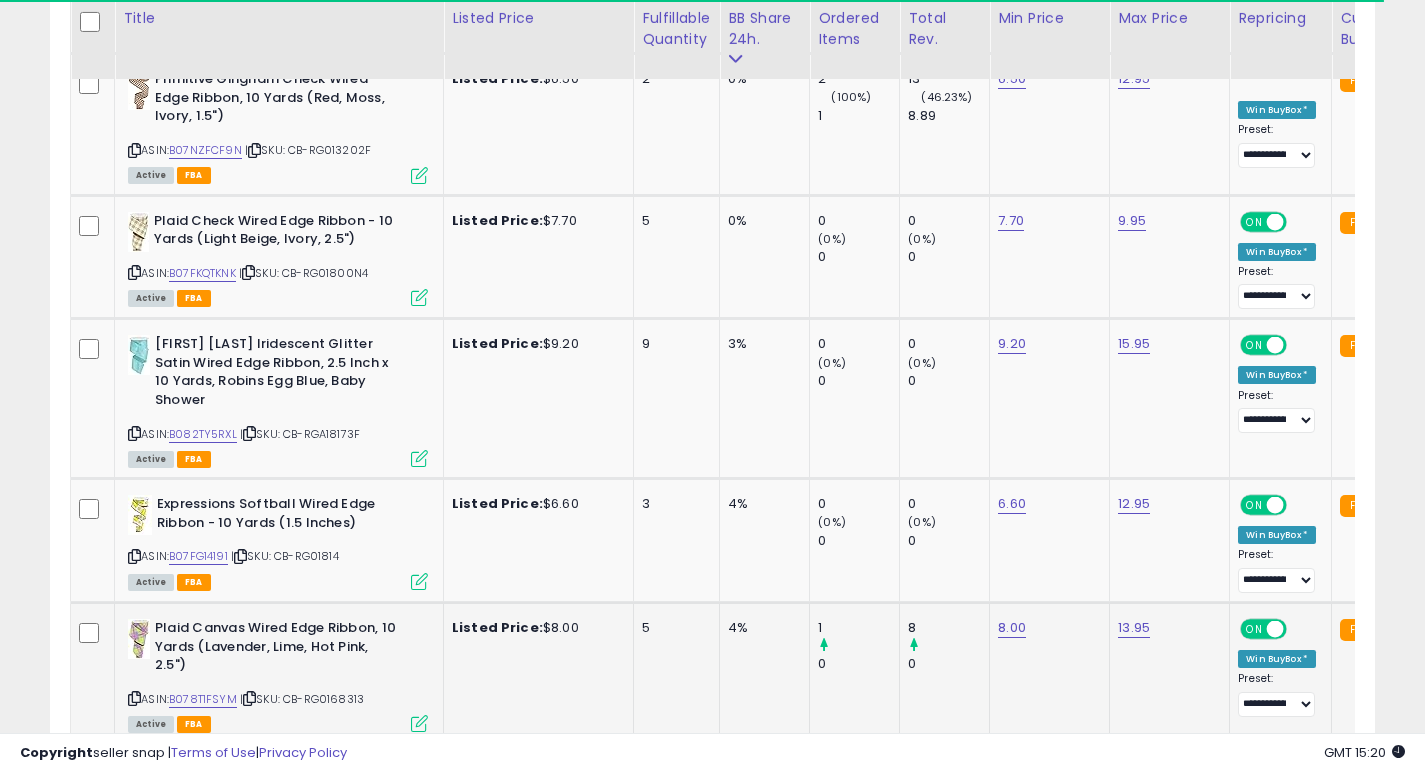 click on "5" 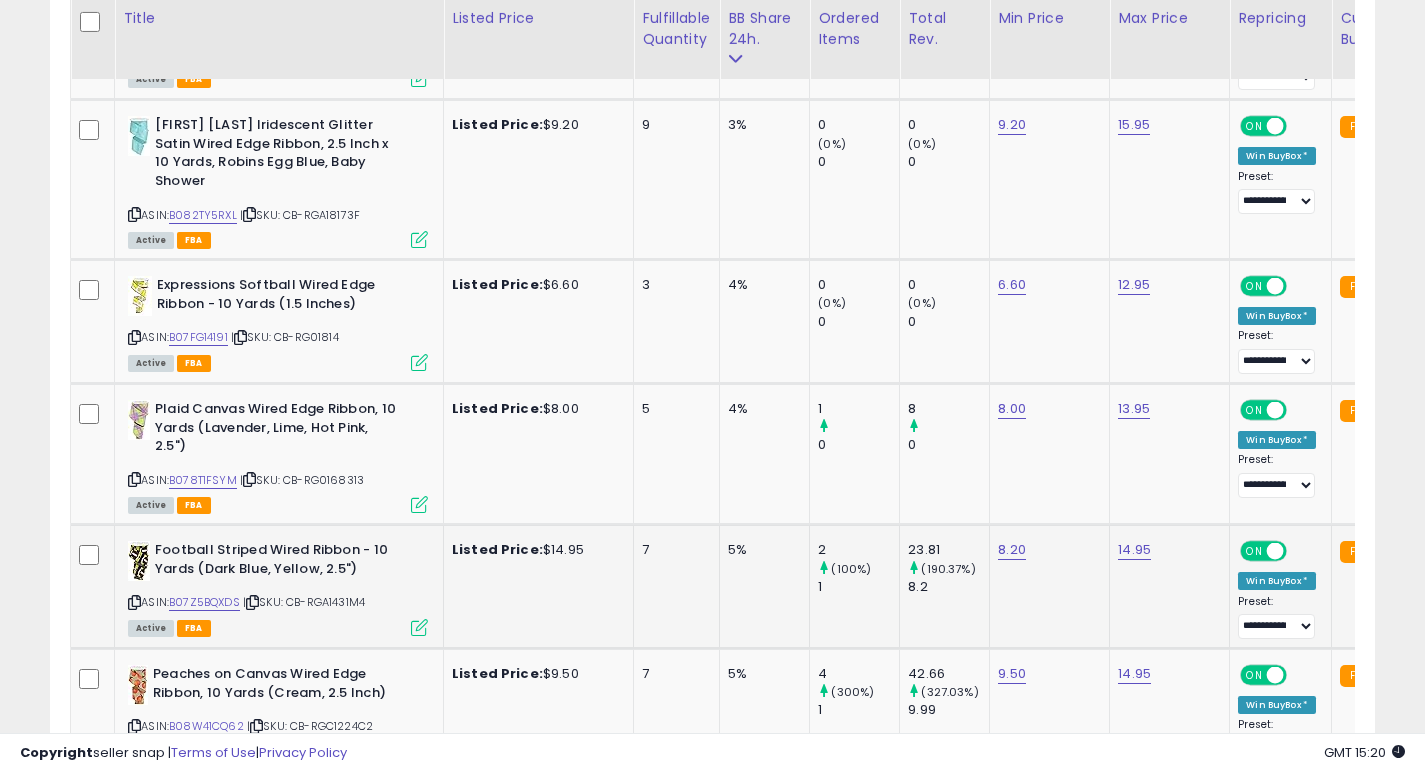 click on "7" 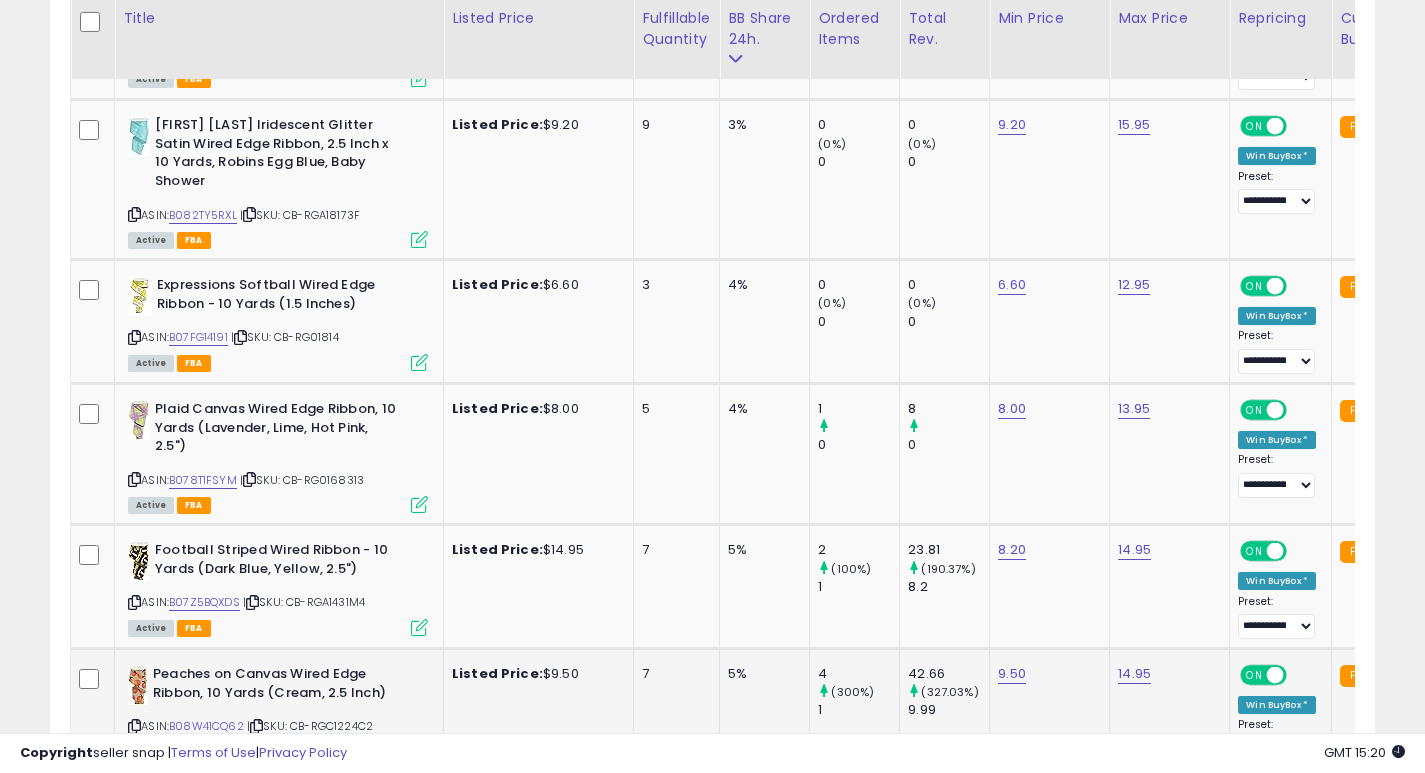 click on "7" 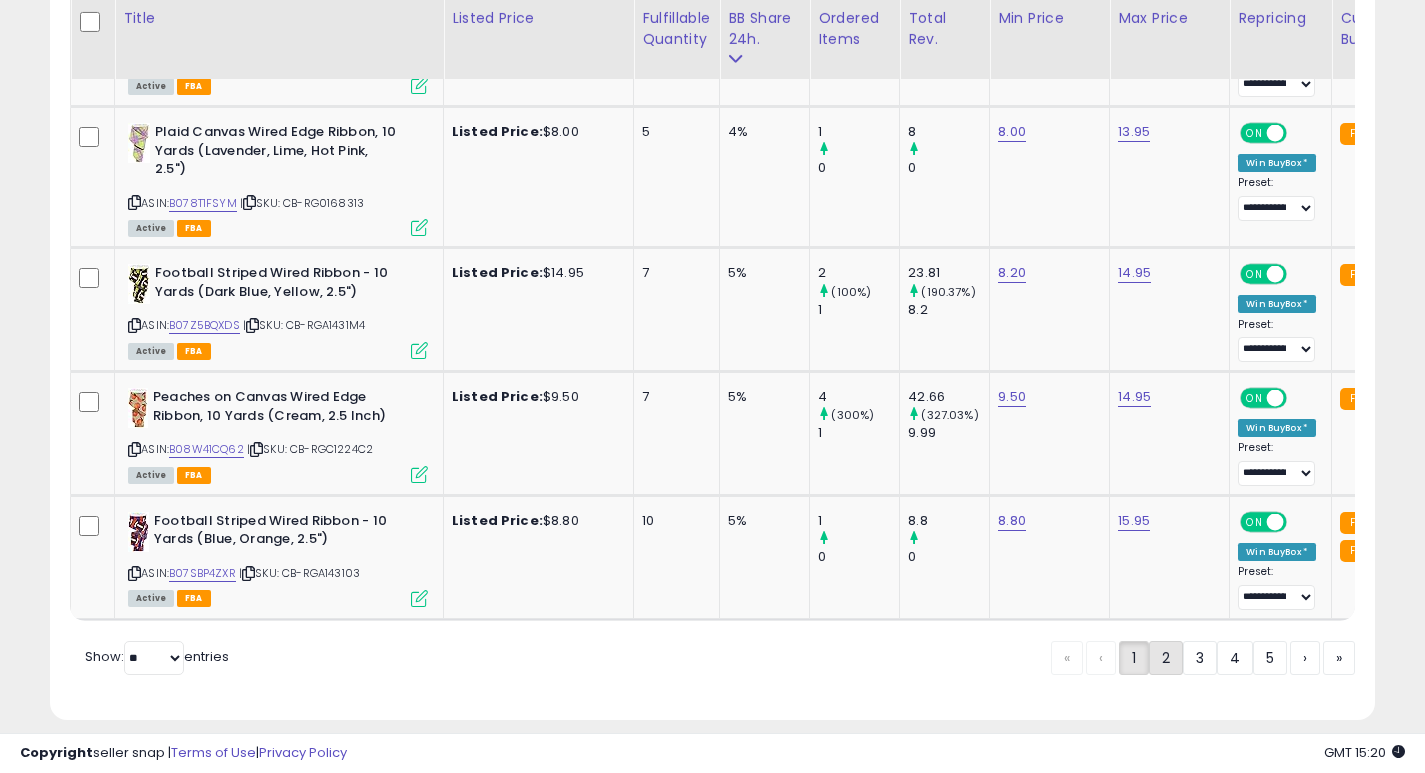 click on "2" 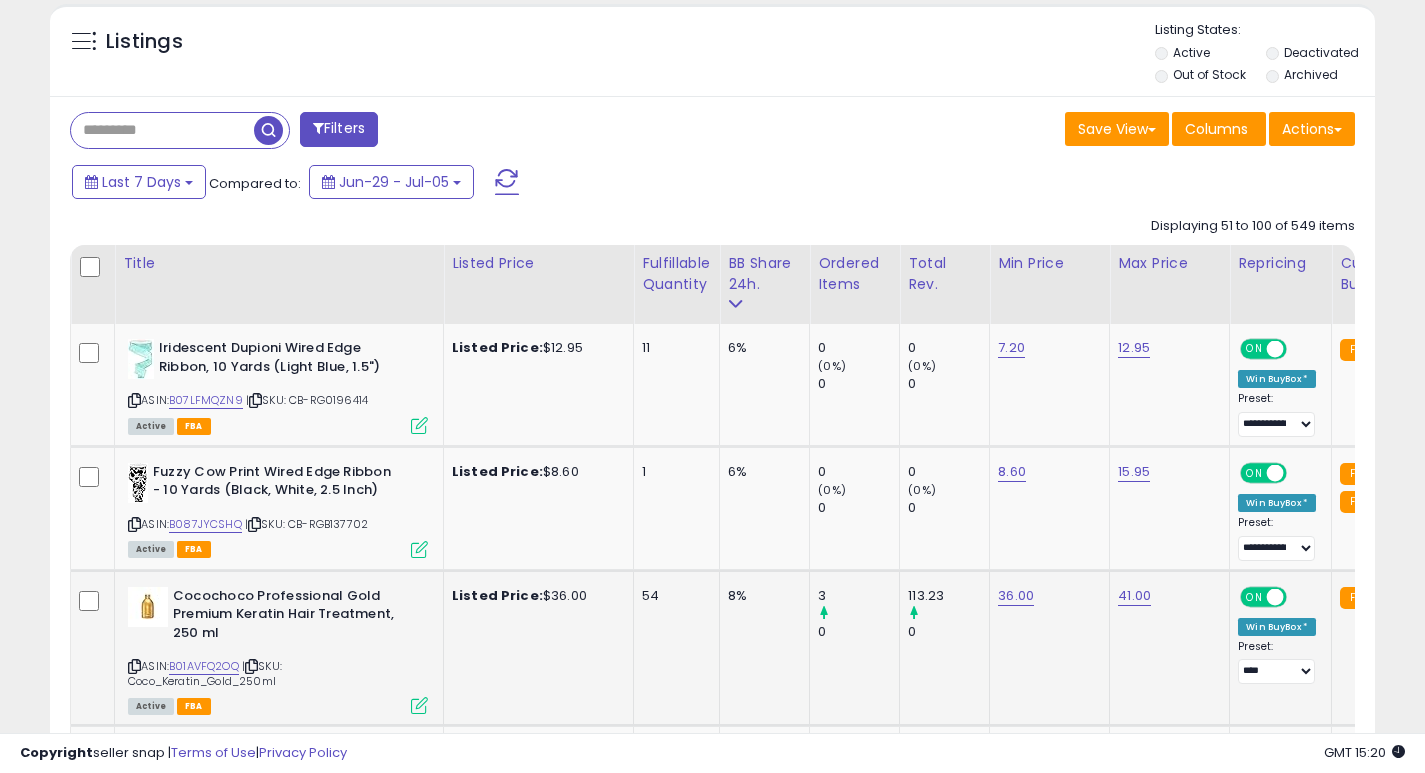 click on "54" 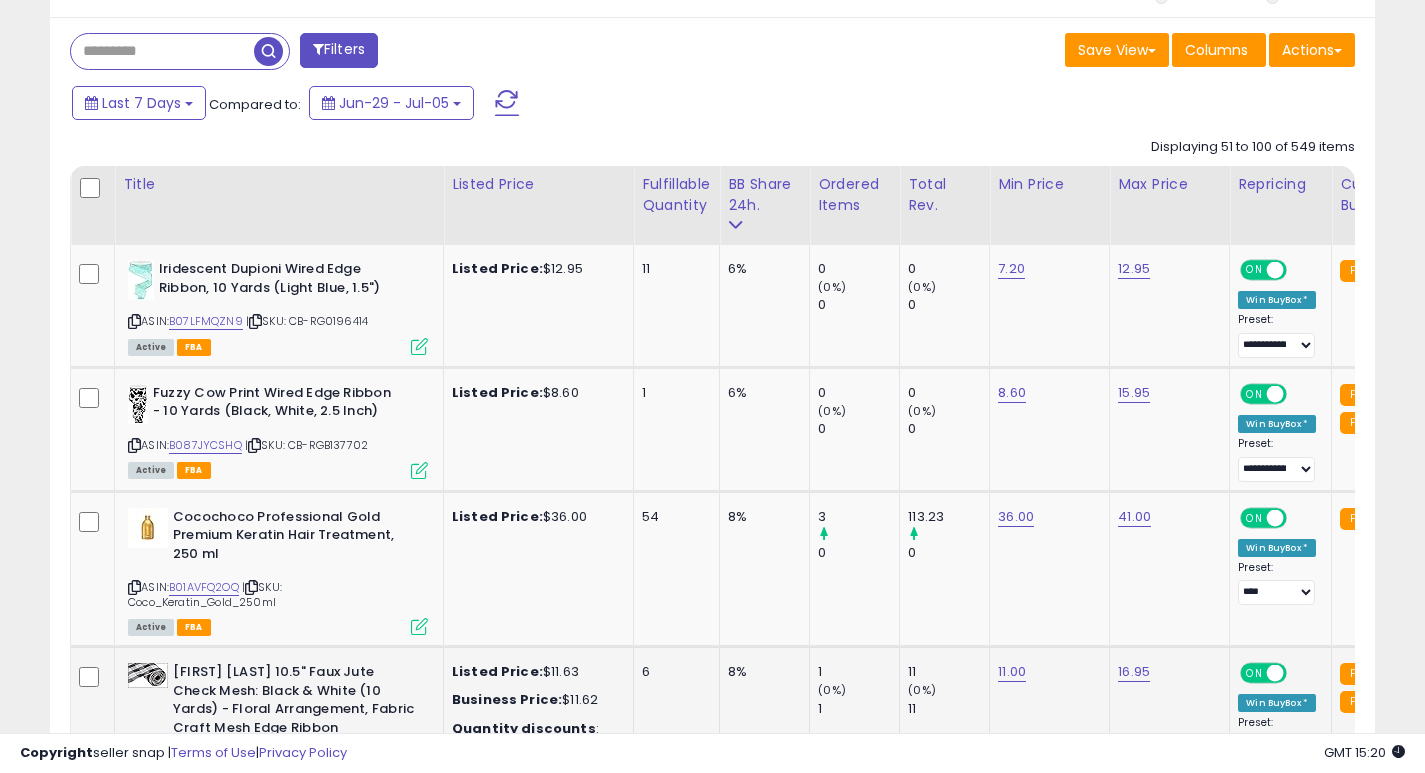 click on "6" 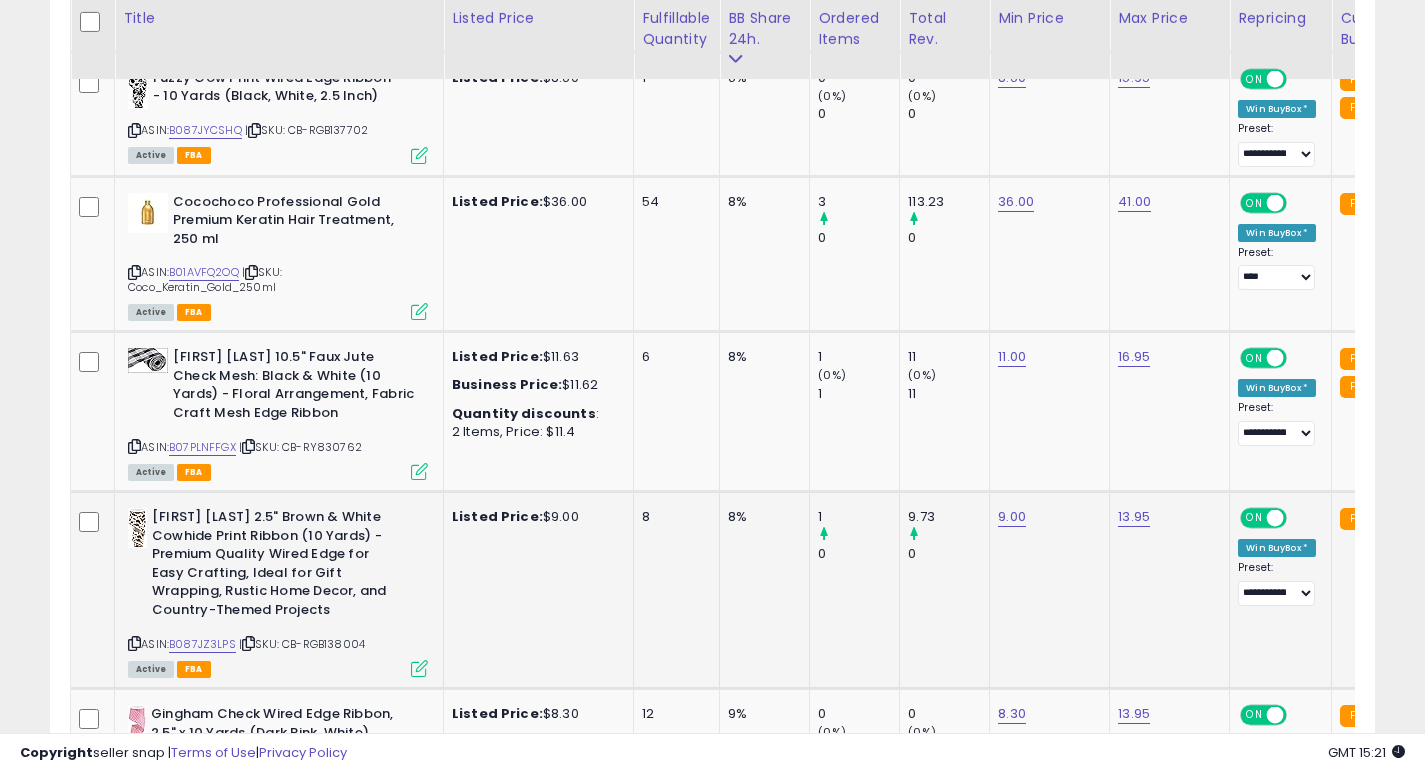 click on "8" 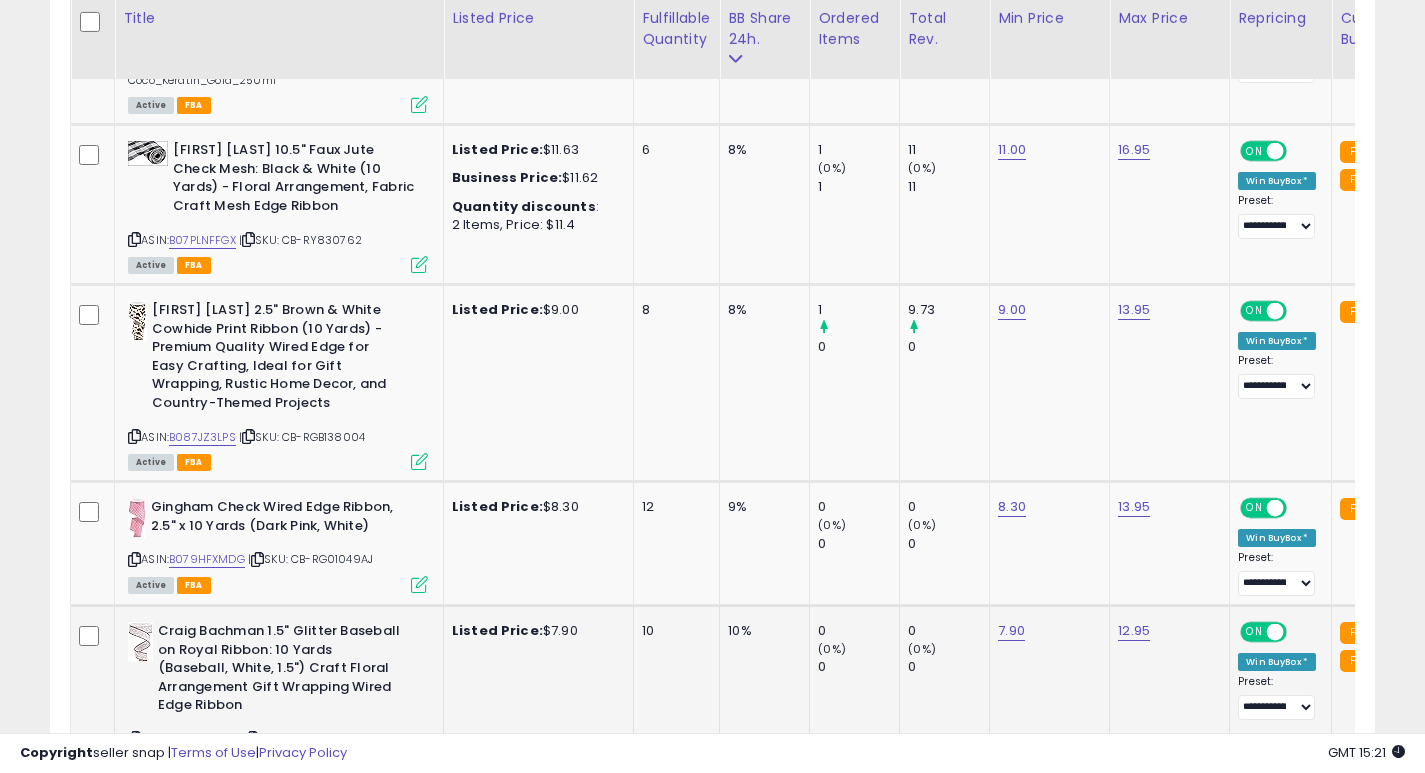 click on "10" at bounding box center (673, 631) 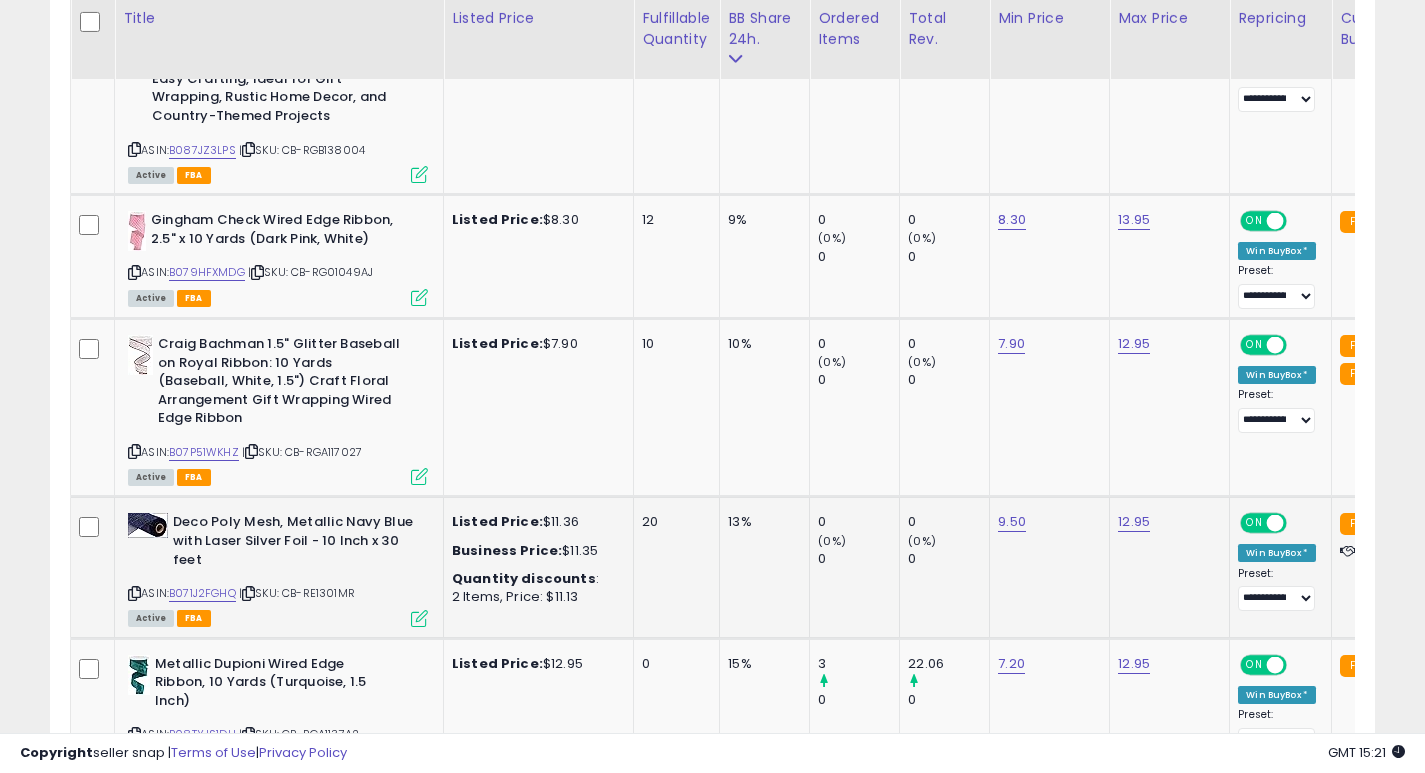 click on "20" 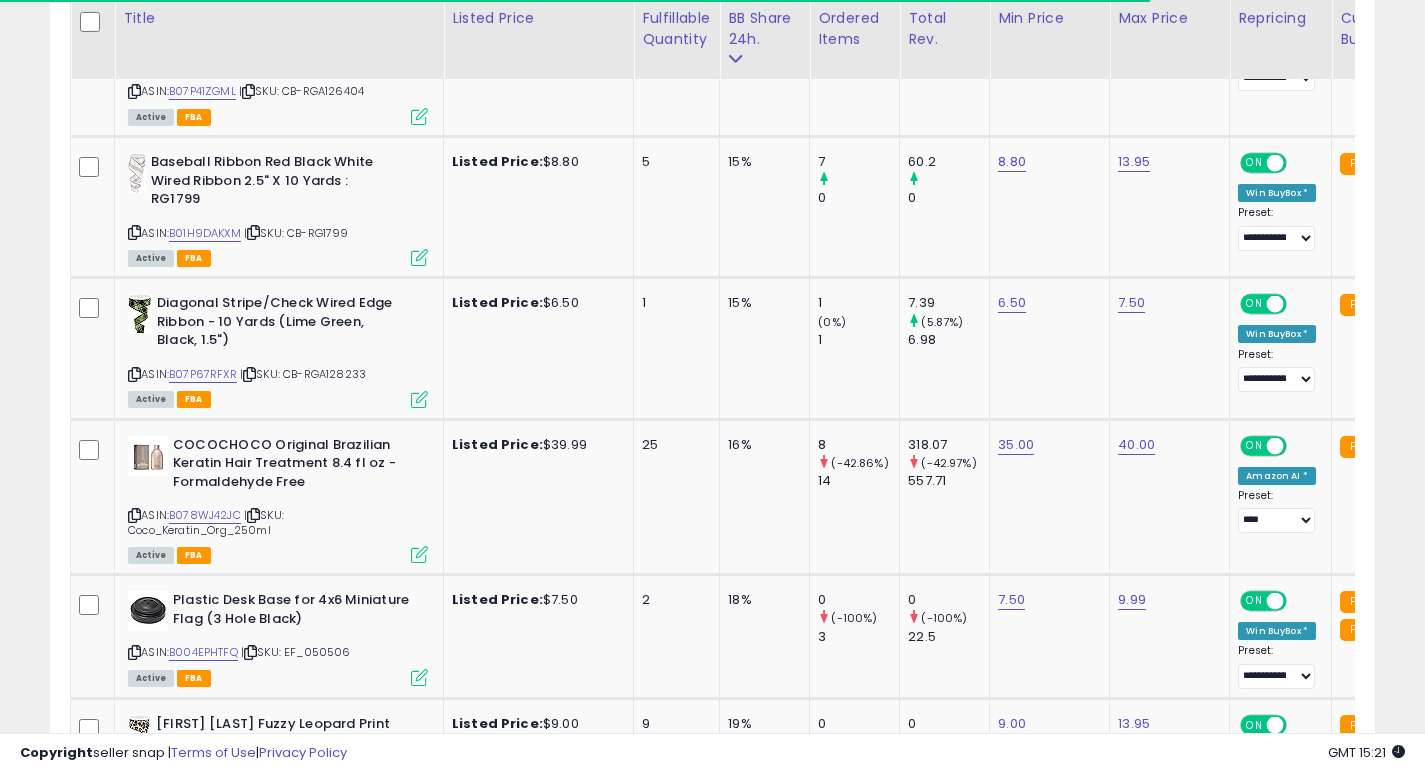 click on "2" 